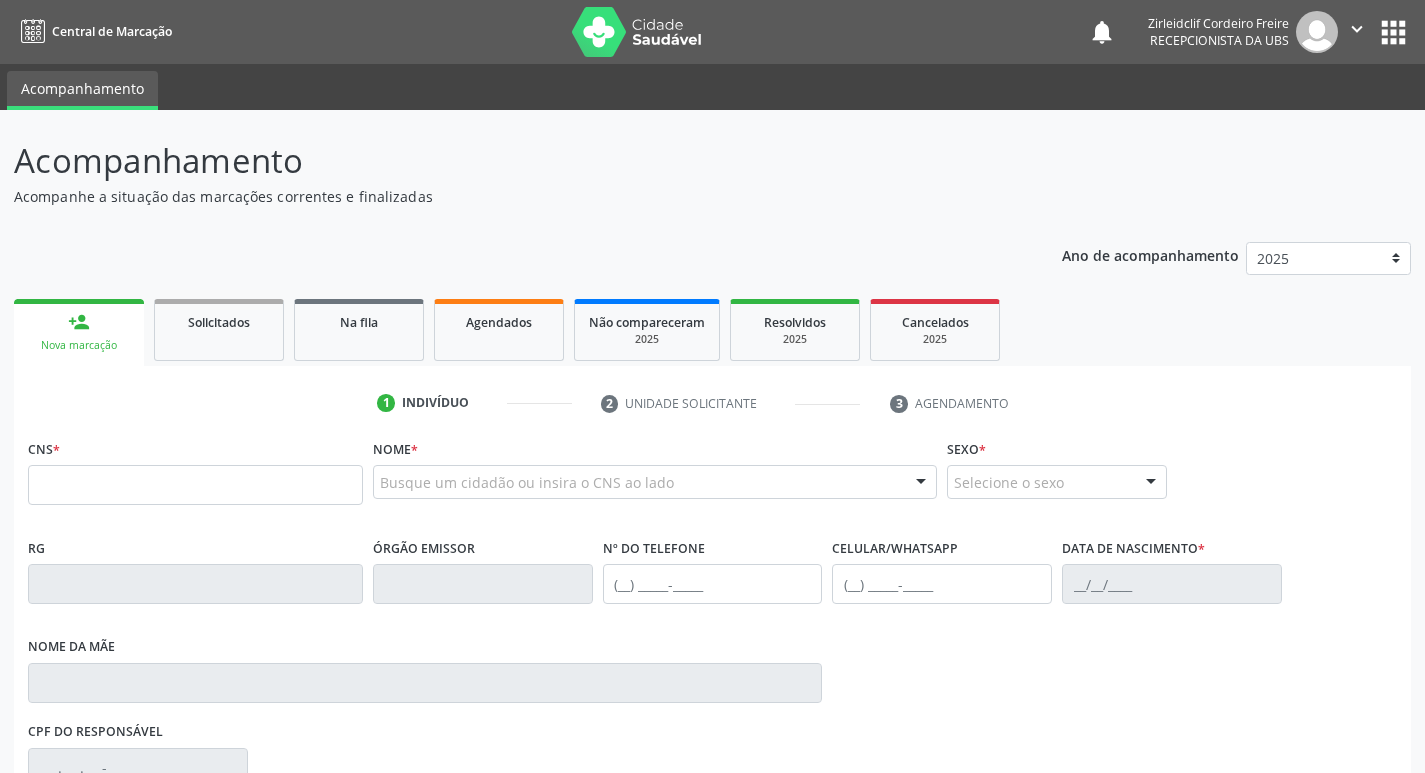 click on "person_add
Nova marcação" at bounding box center (79, 332) 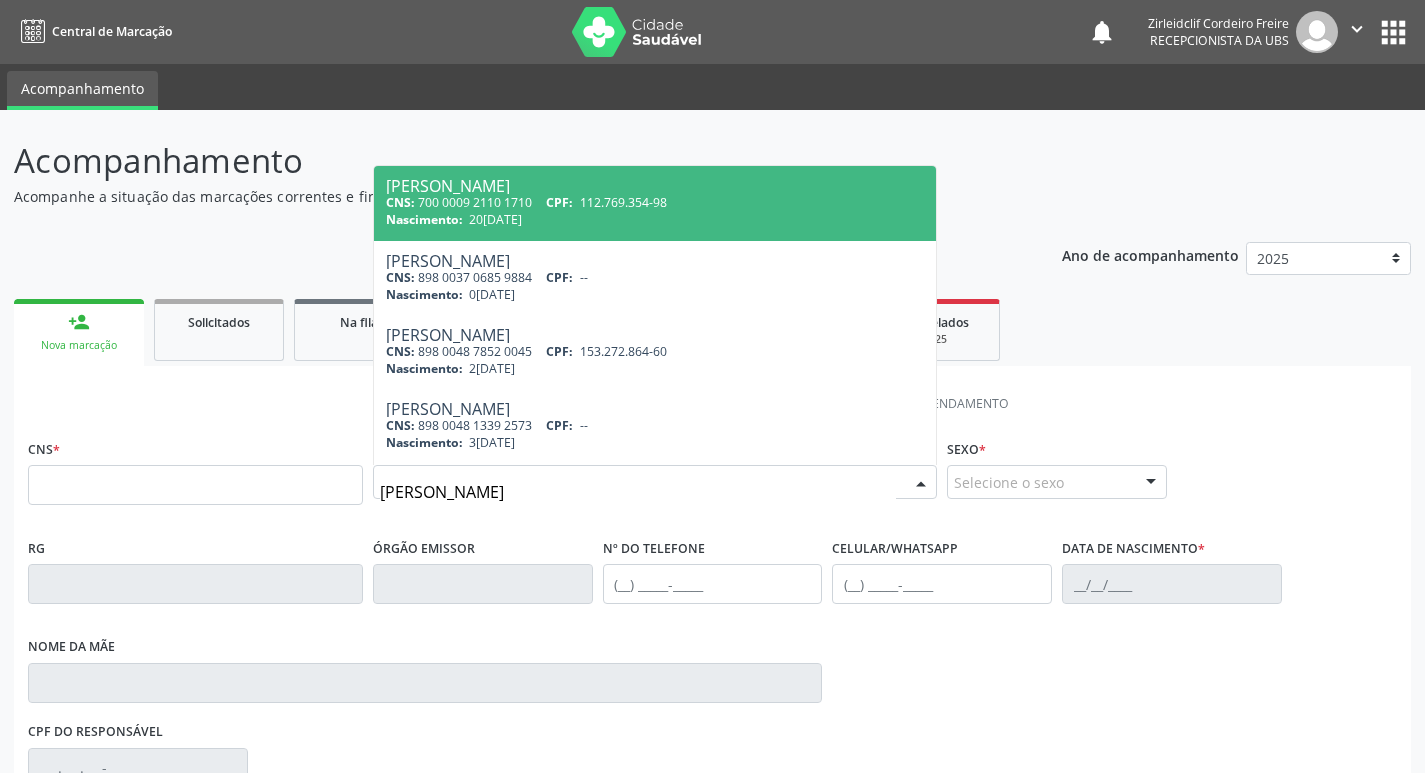 type on "[PERSON_NAME]" 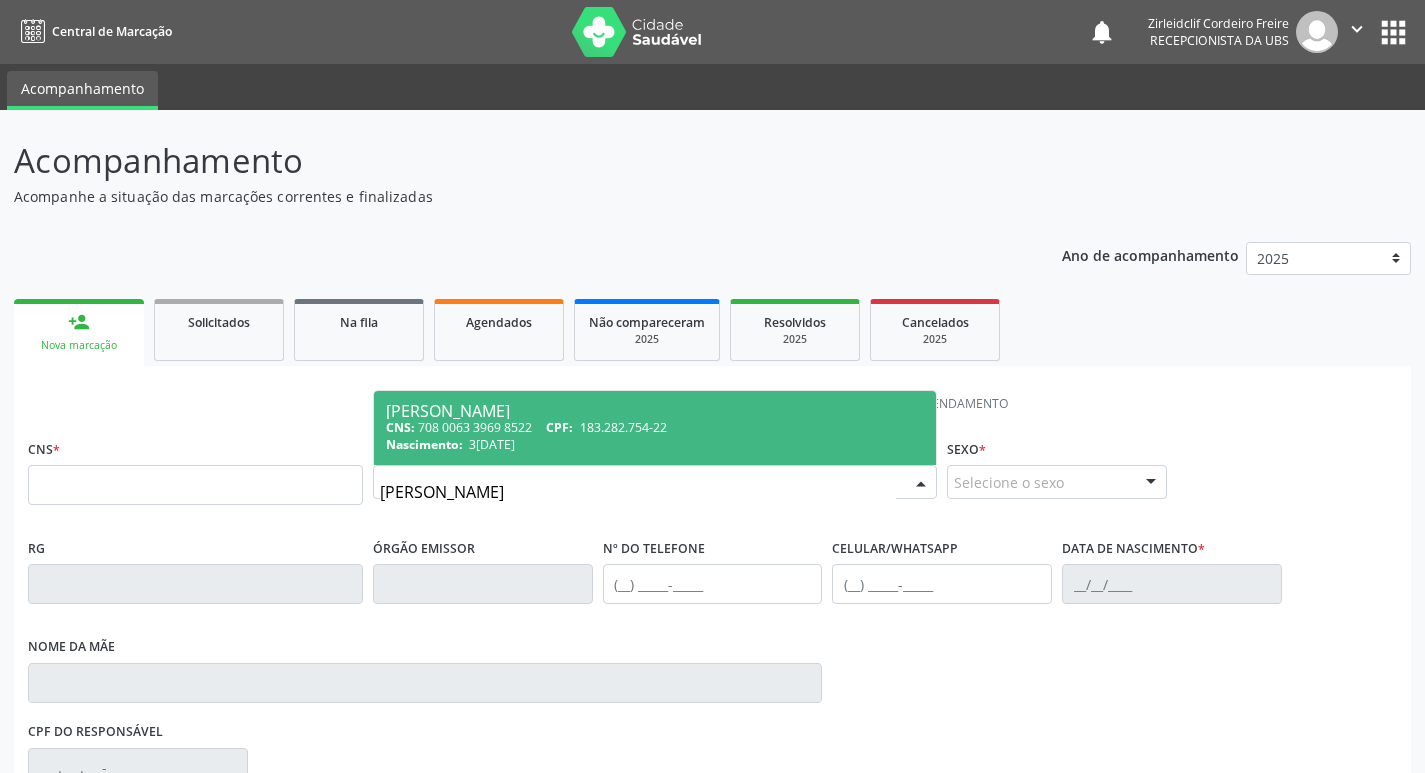 click on "Nascimento:
3[DATE]" at bounding box center [655, 444] 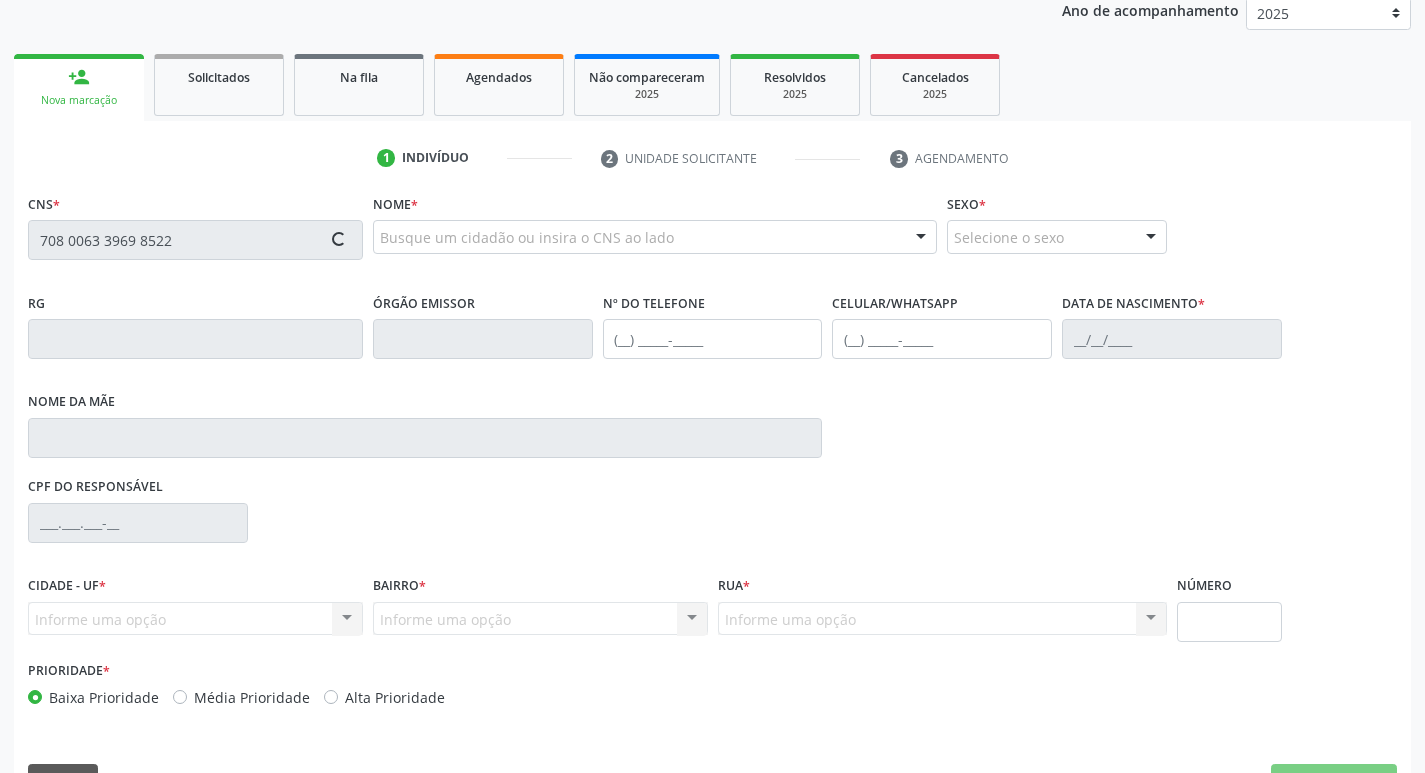 type on "708 0063 3969 8522" 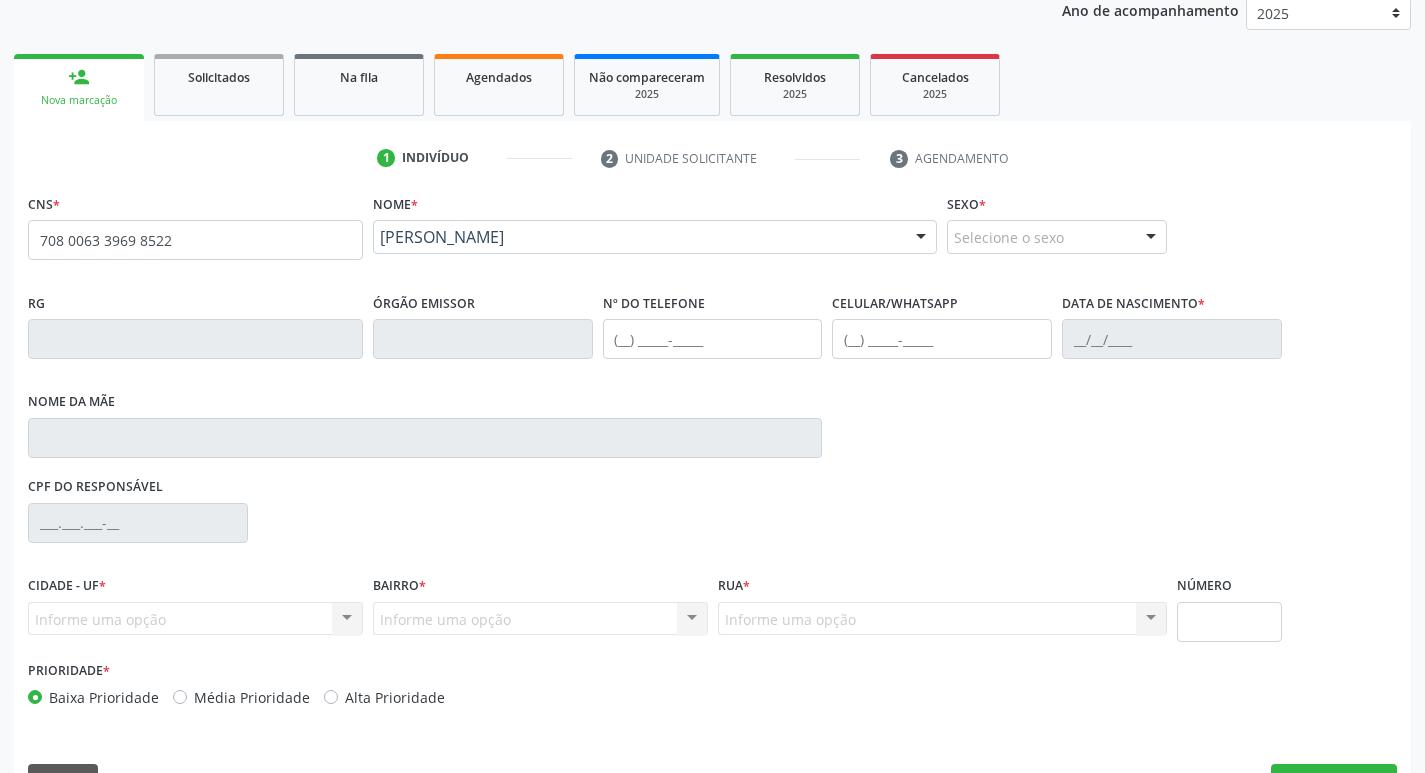 scroll, scrollTop: 297, scrollLeft: 0, axis: vertical 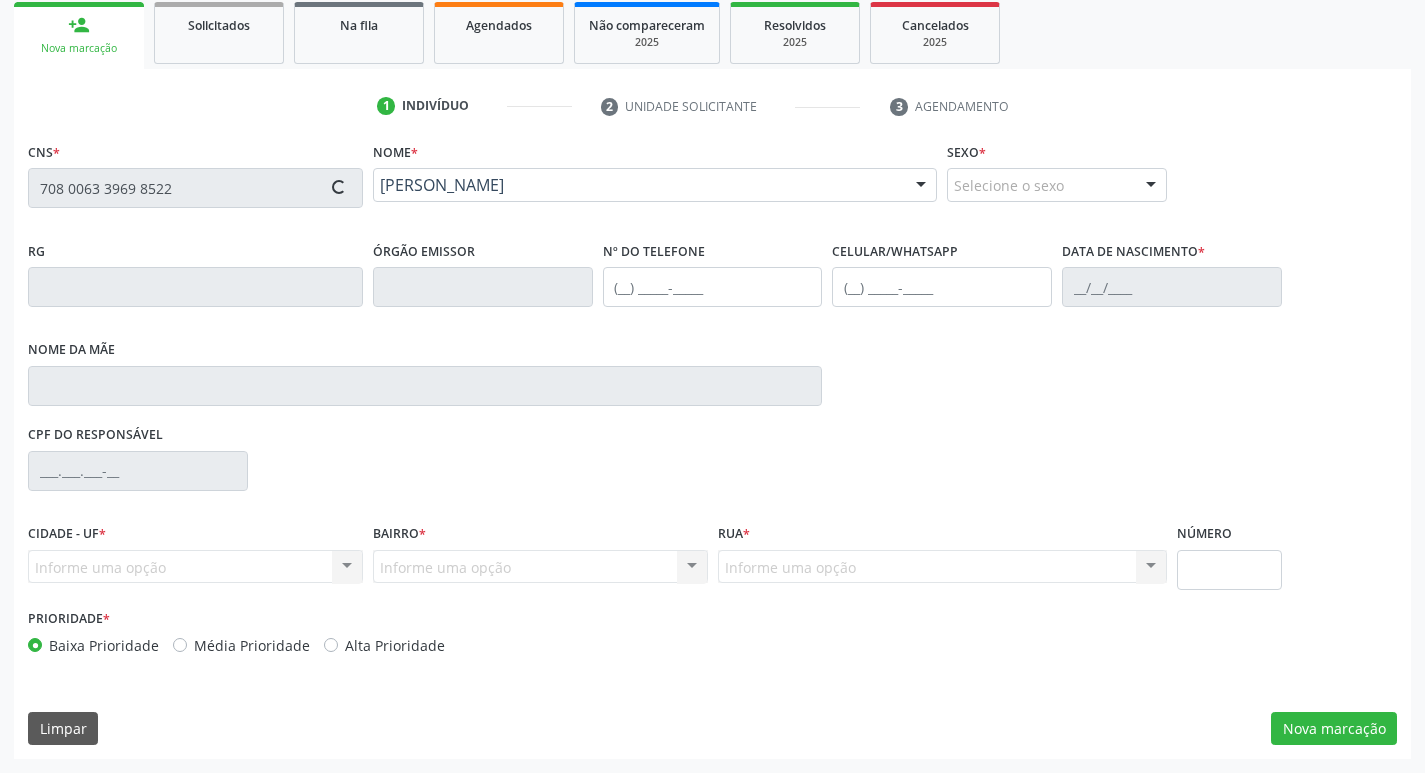 type on "[PHONE_NUMBER]" 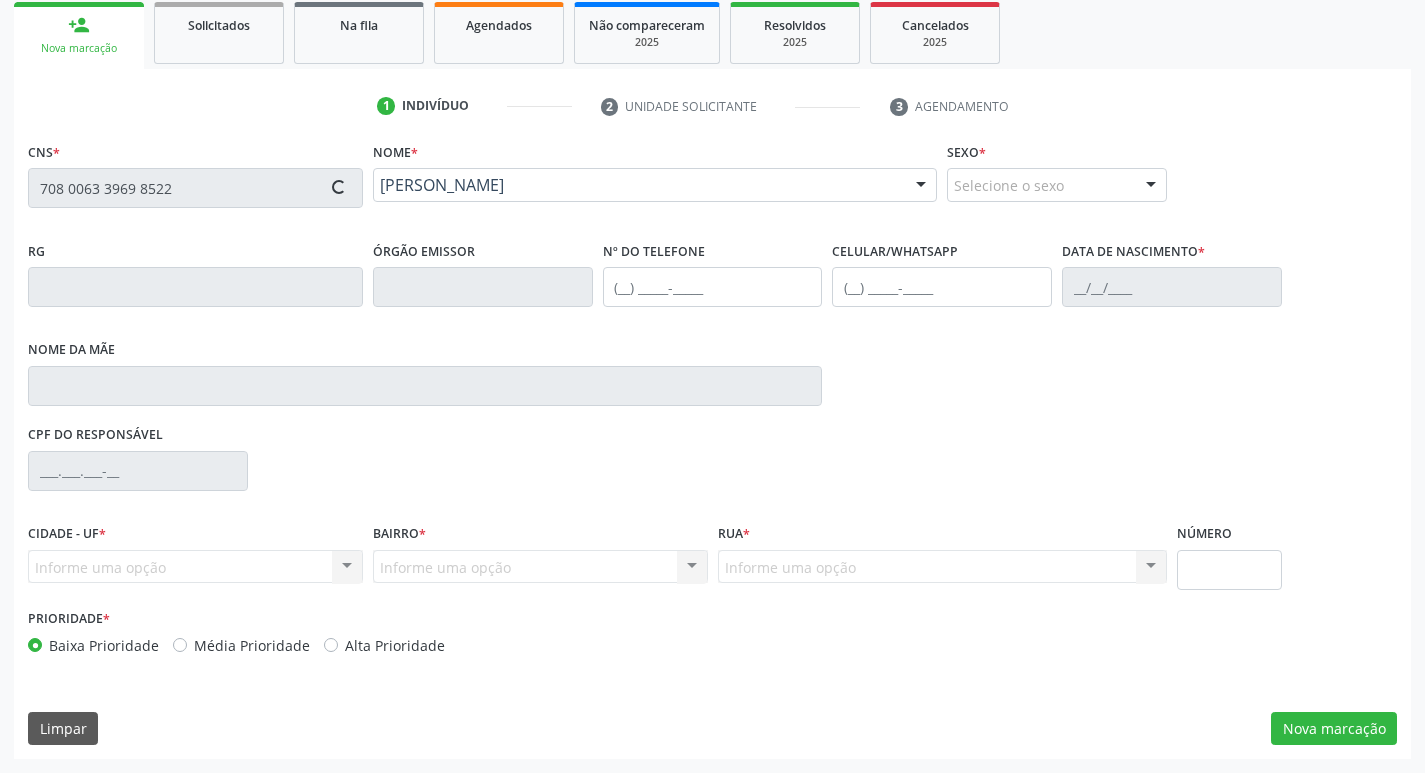 type on "[PHONE_NUMBER]" 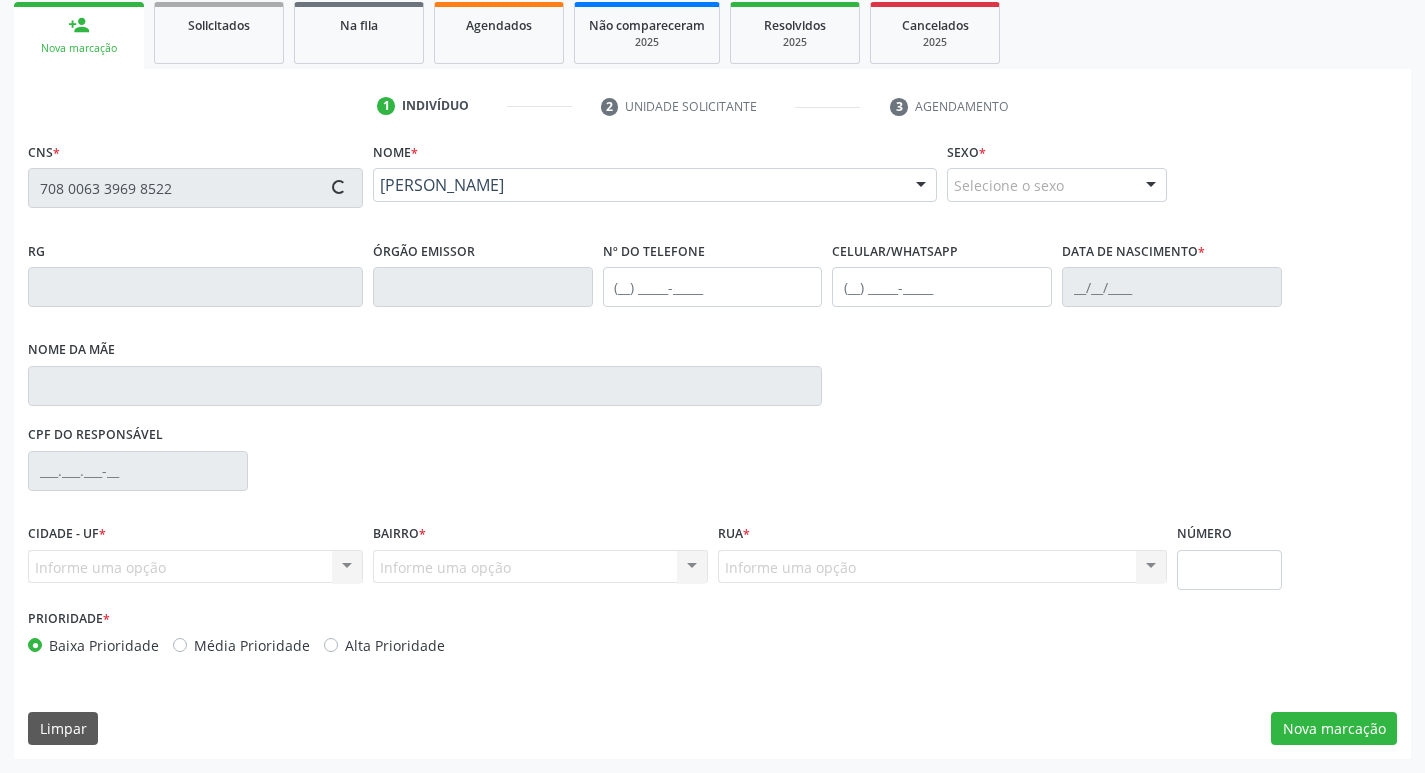 type on "089.227.374-76" 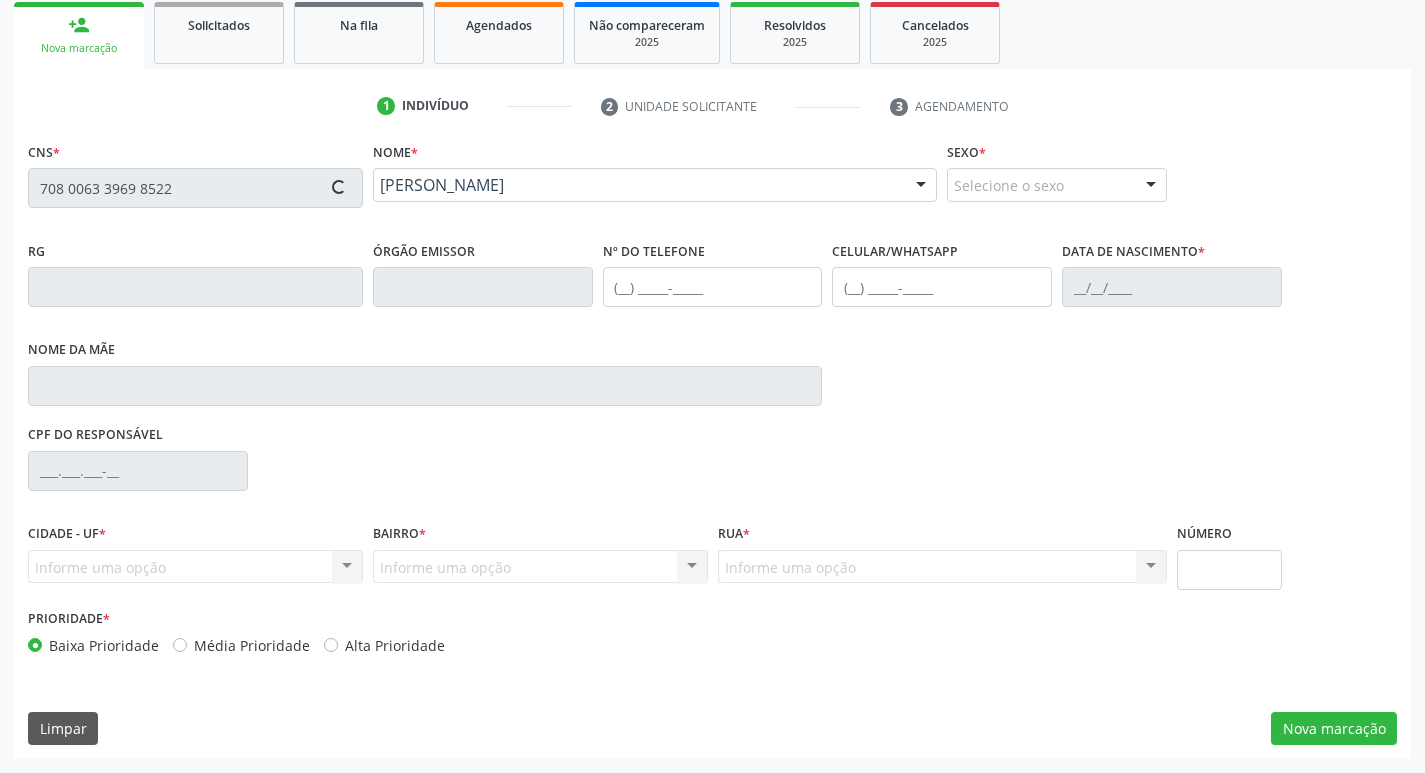 type on "S/N" 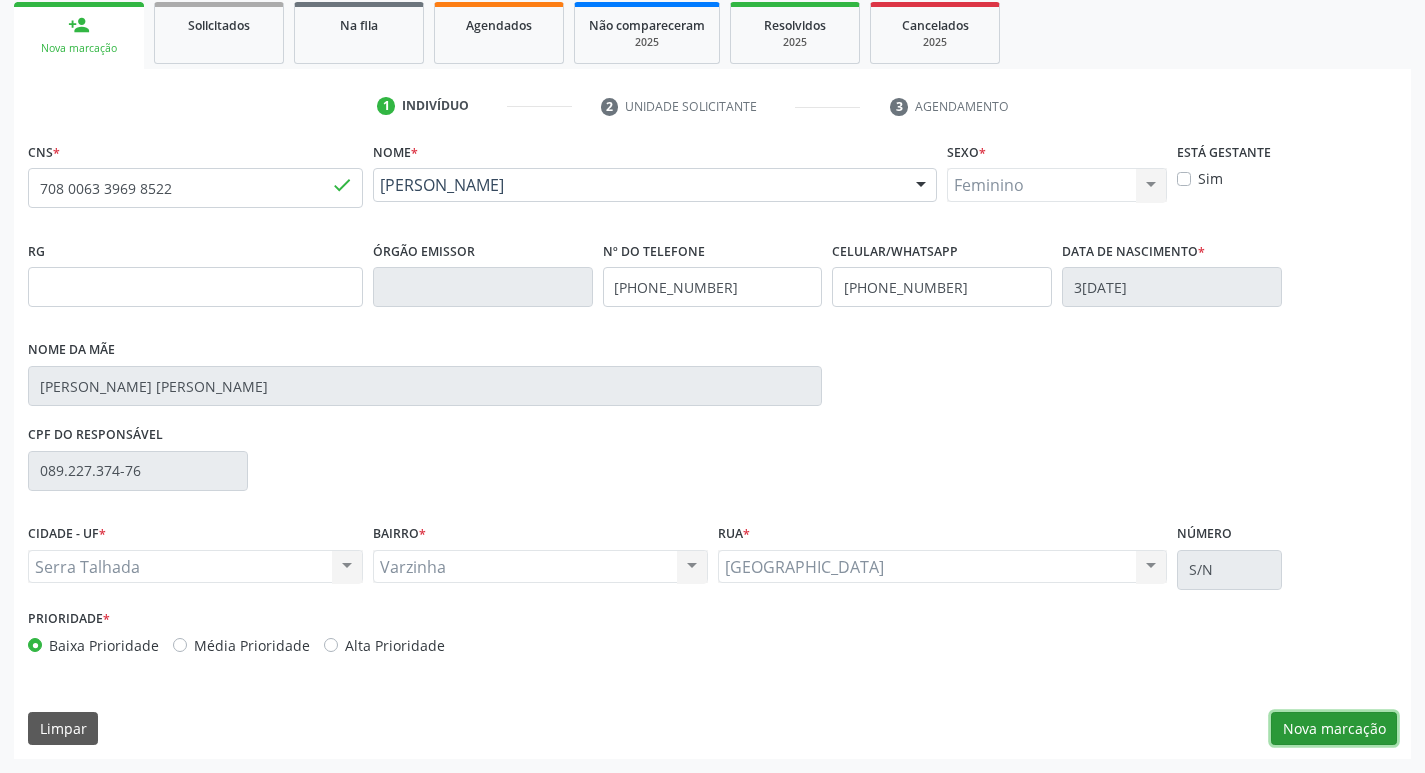 click on "Nova marcação" at bounding box center [1334, 729] 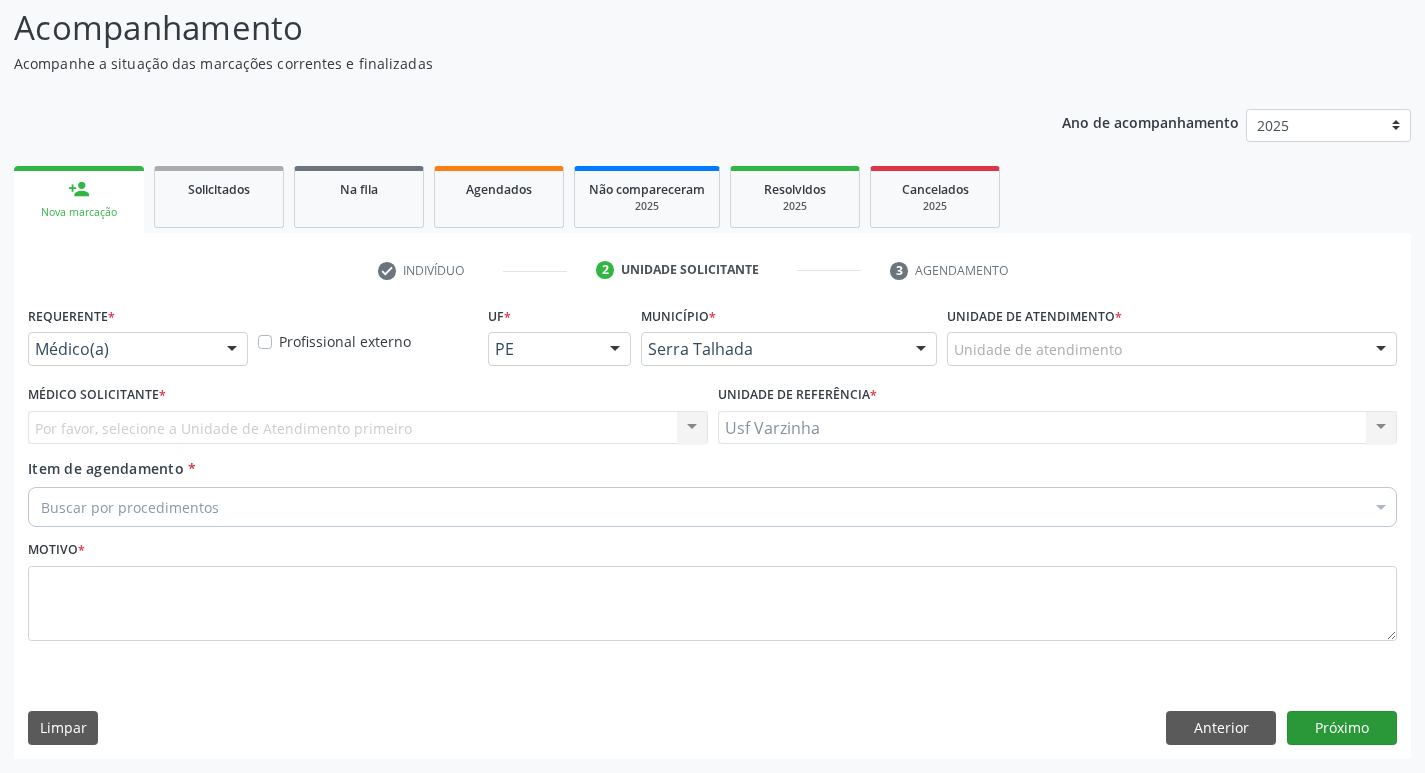 scroll, scrollTop: 133, scrollLeft: 0, axis: vertical 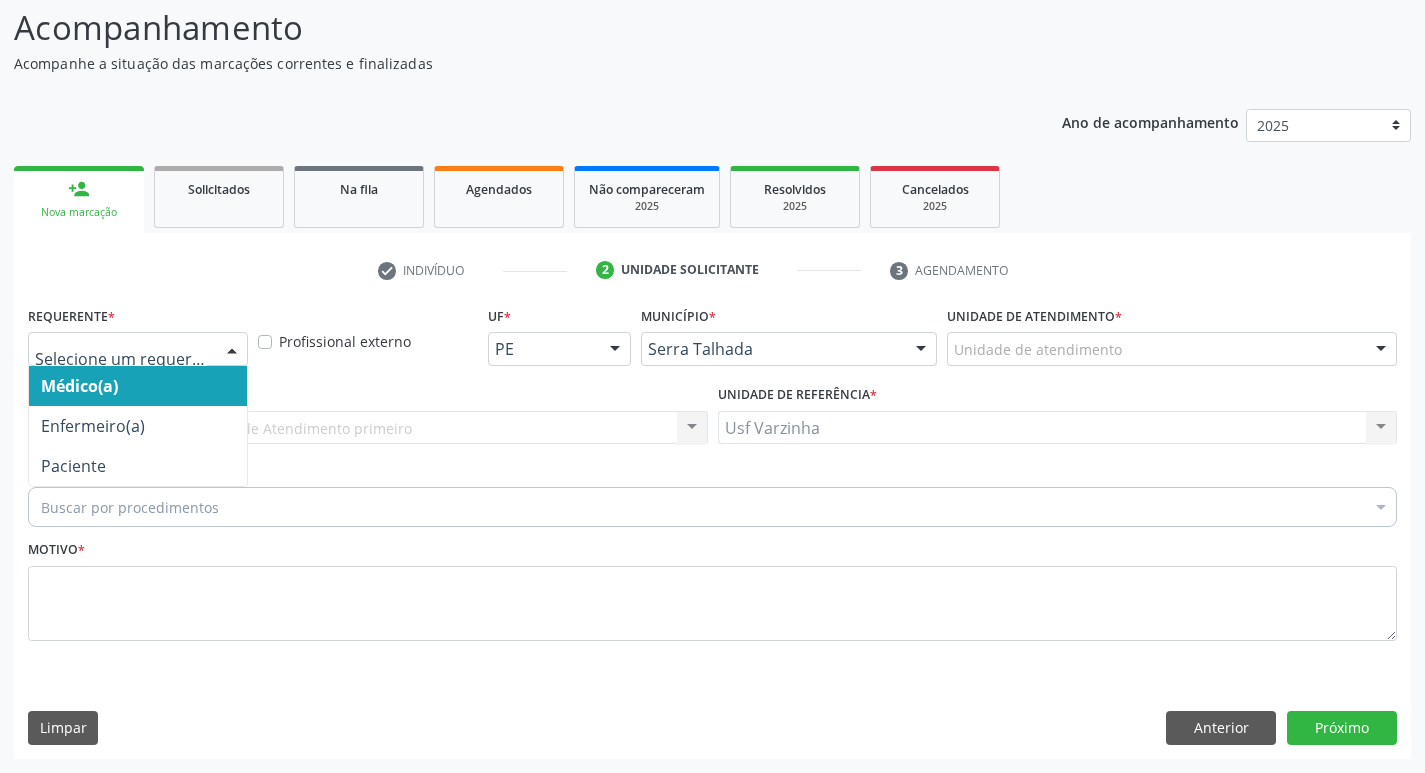 click at bounding box center [232, 350] 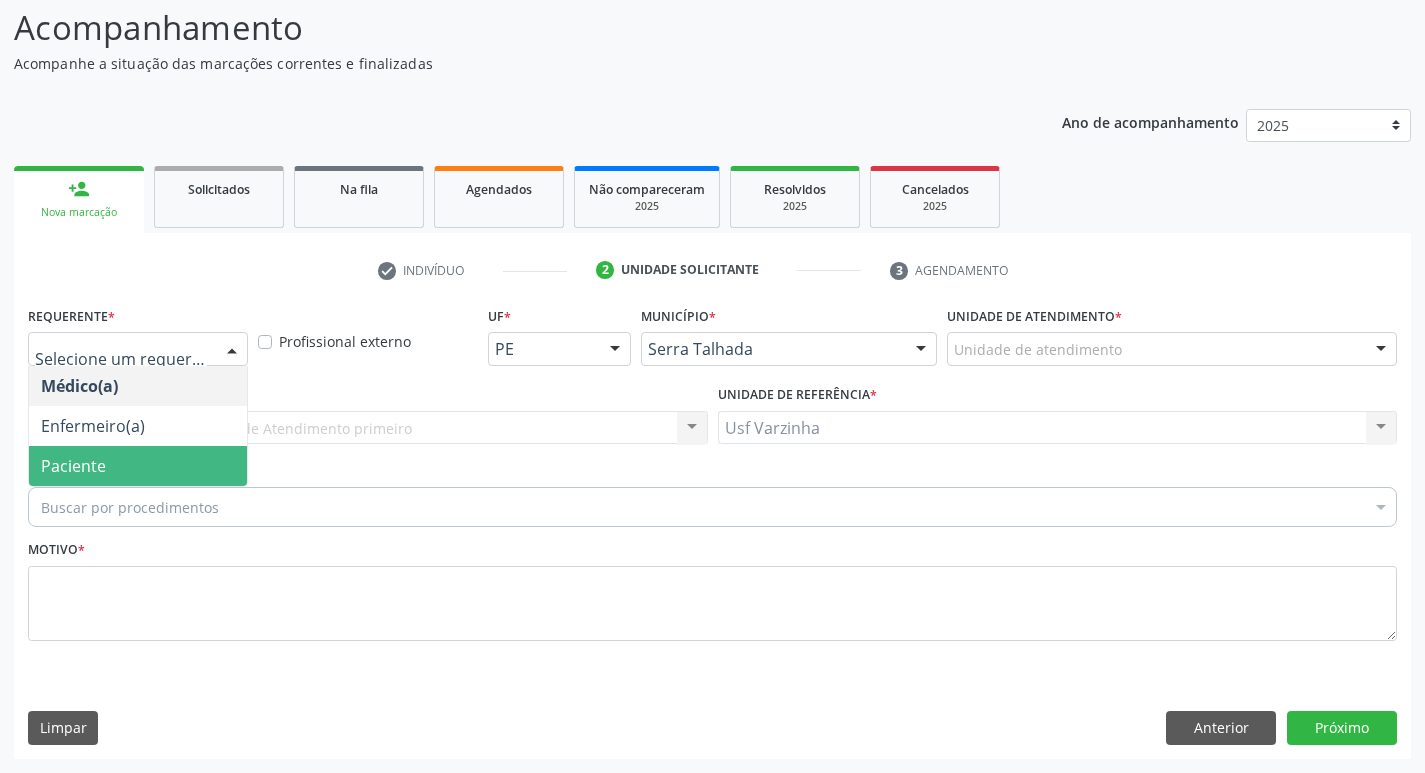 click on "Paciente" at bounding box center (138, 466) 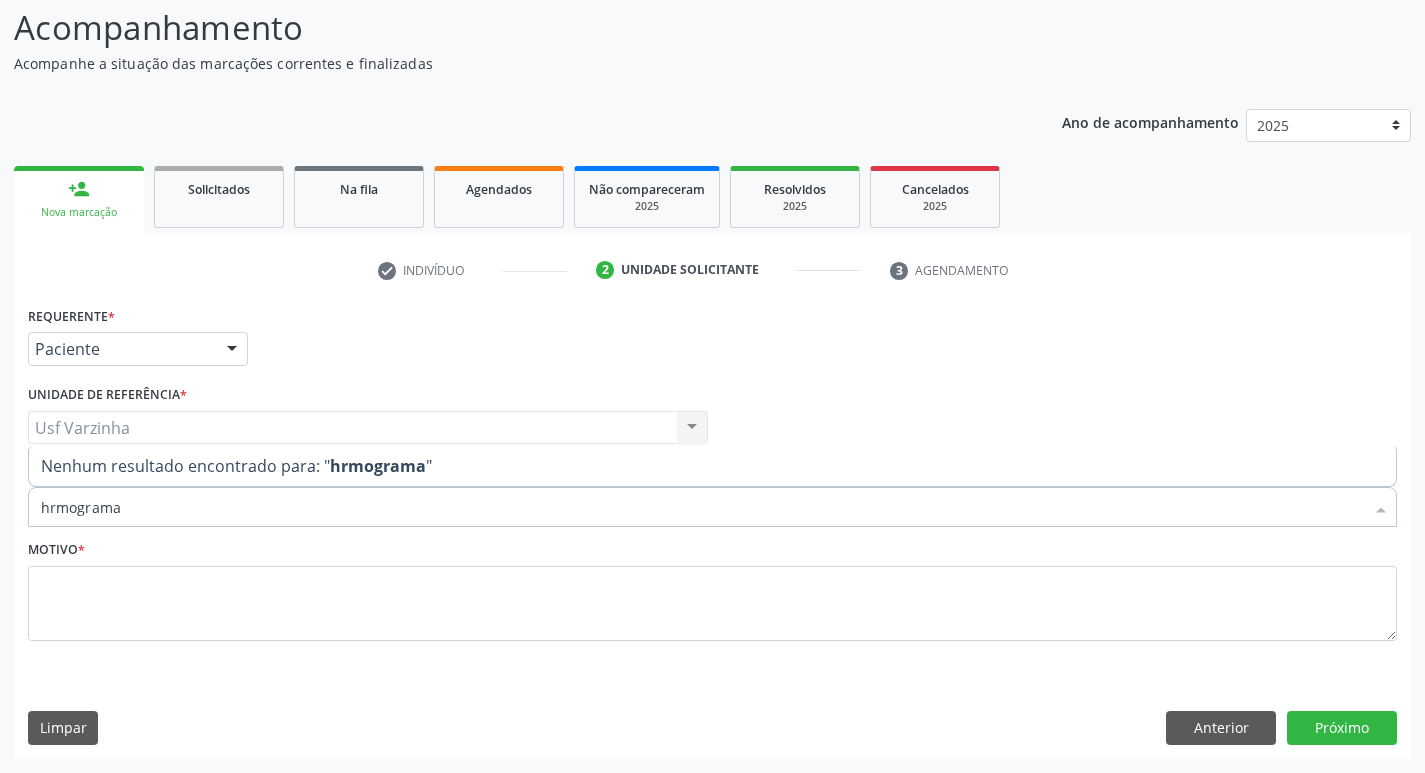 click on "hrmograma" at bounding box center (702, 507) 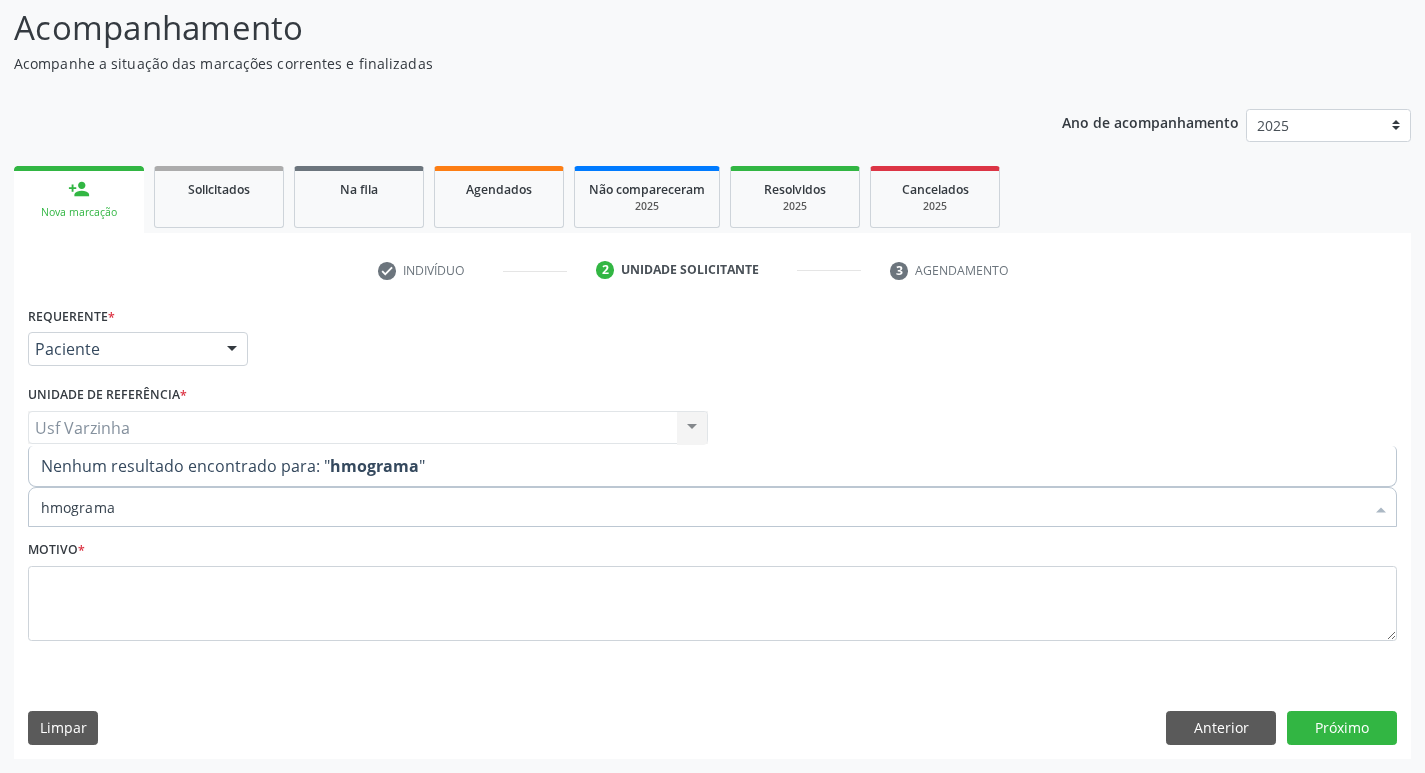type on "hemograma" 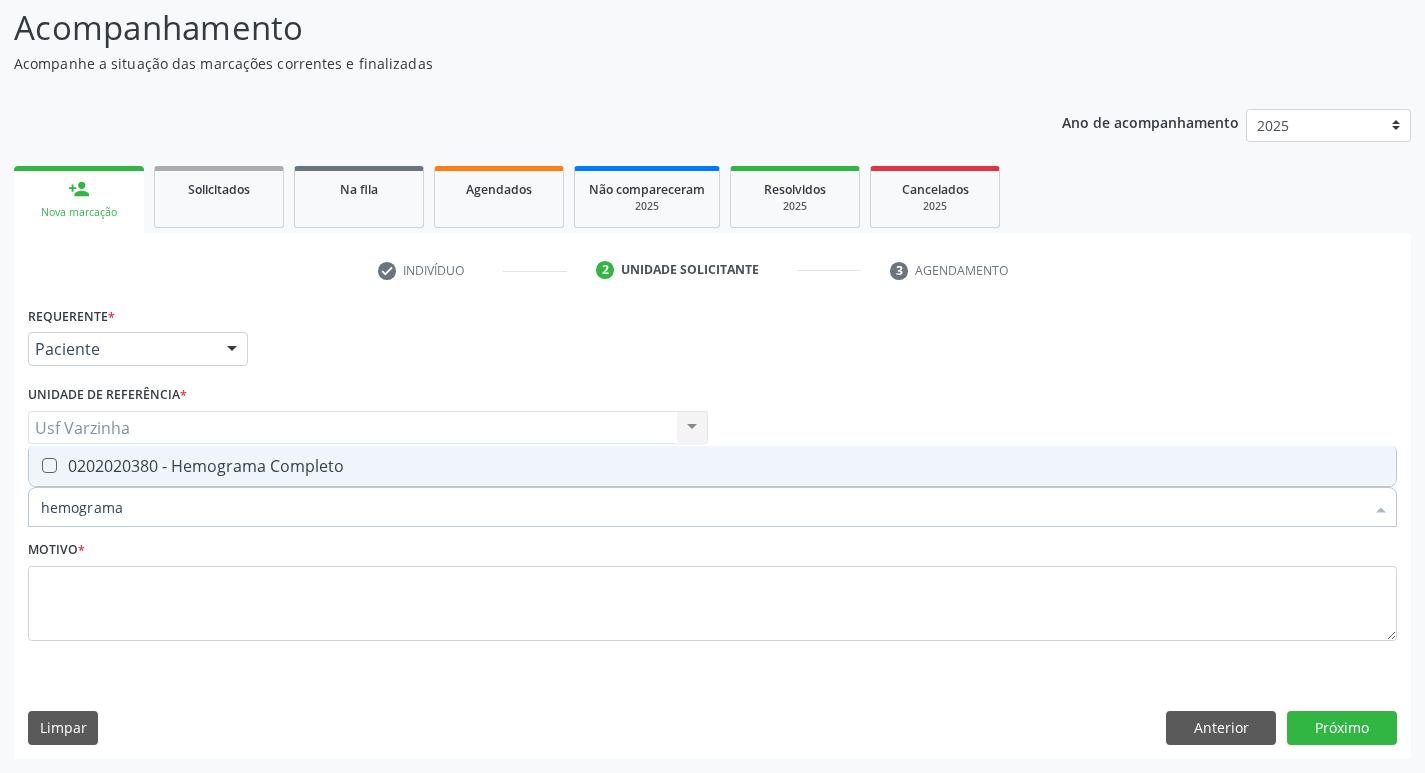 click on "0202020380 - Hemograma Completo" at bounding box center (712, 466) 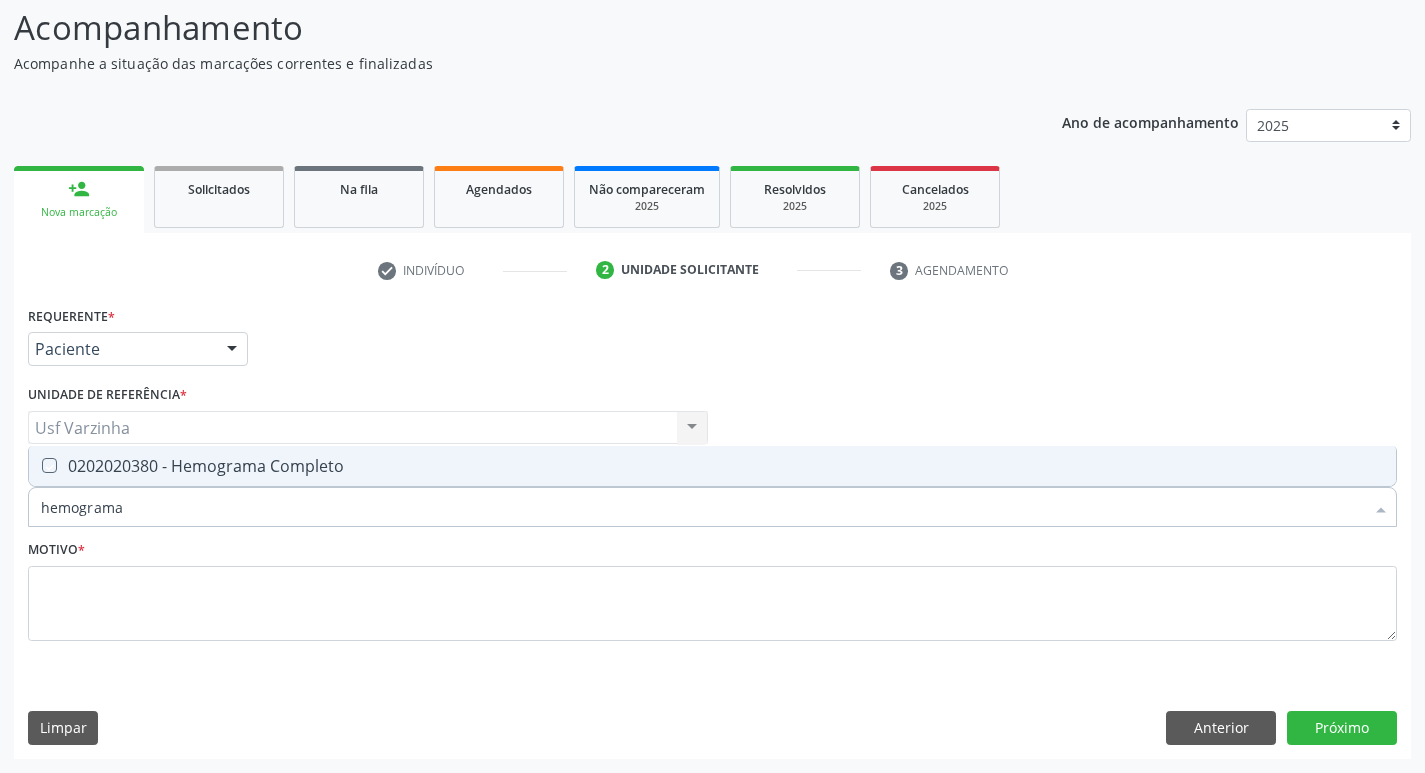 checkbox on "true" 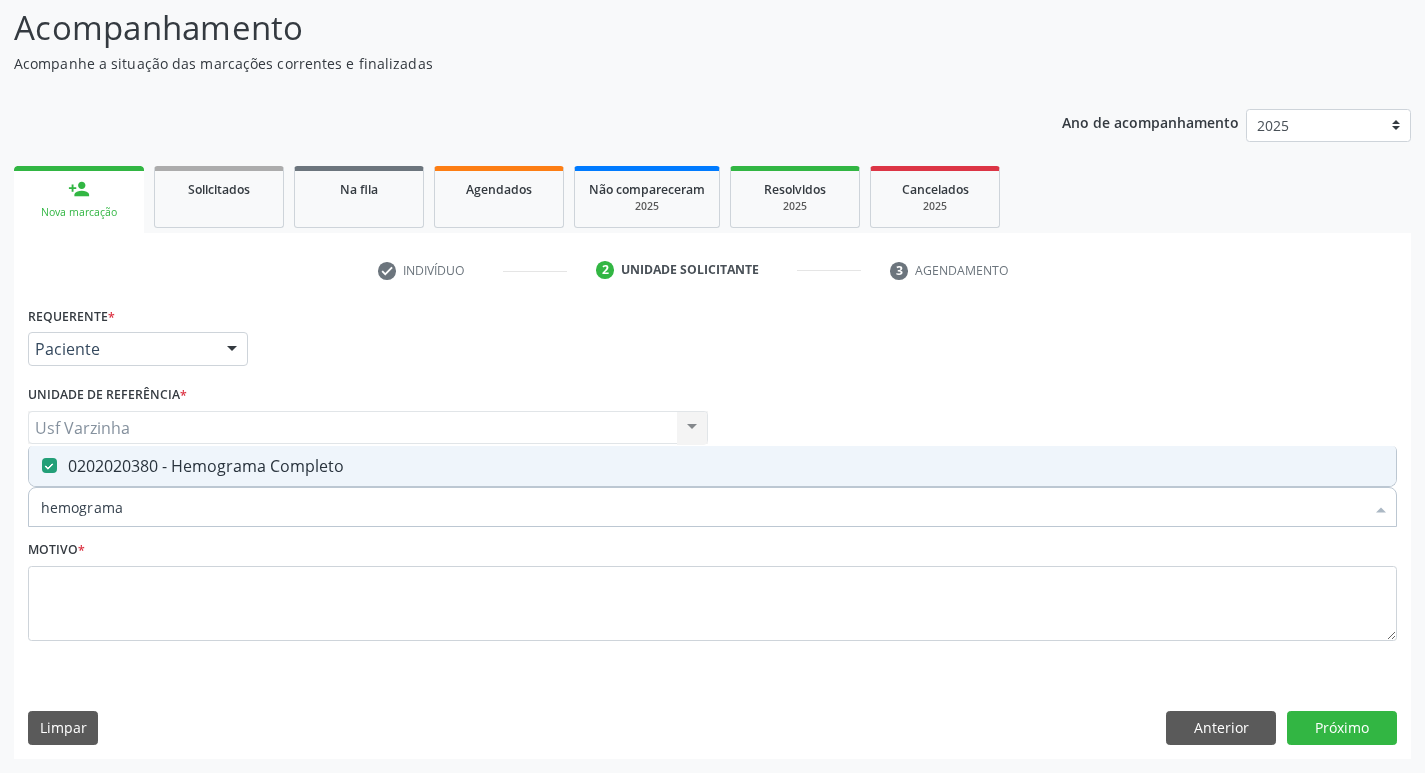 click on "hemograma" at bounding box center (702, 507) 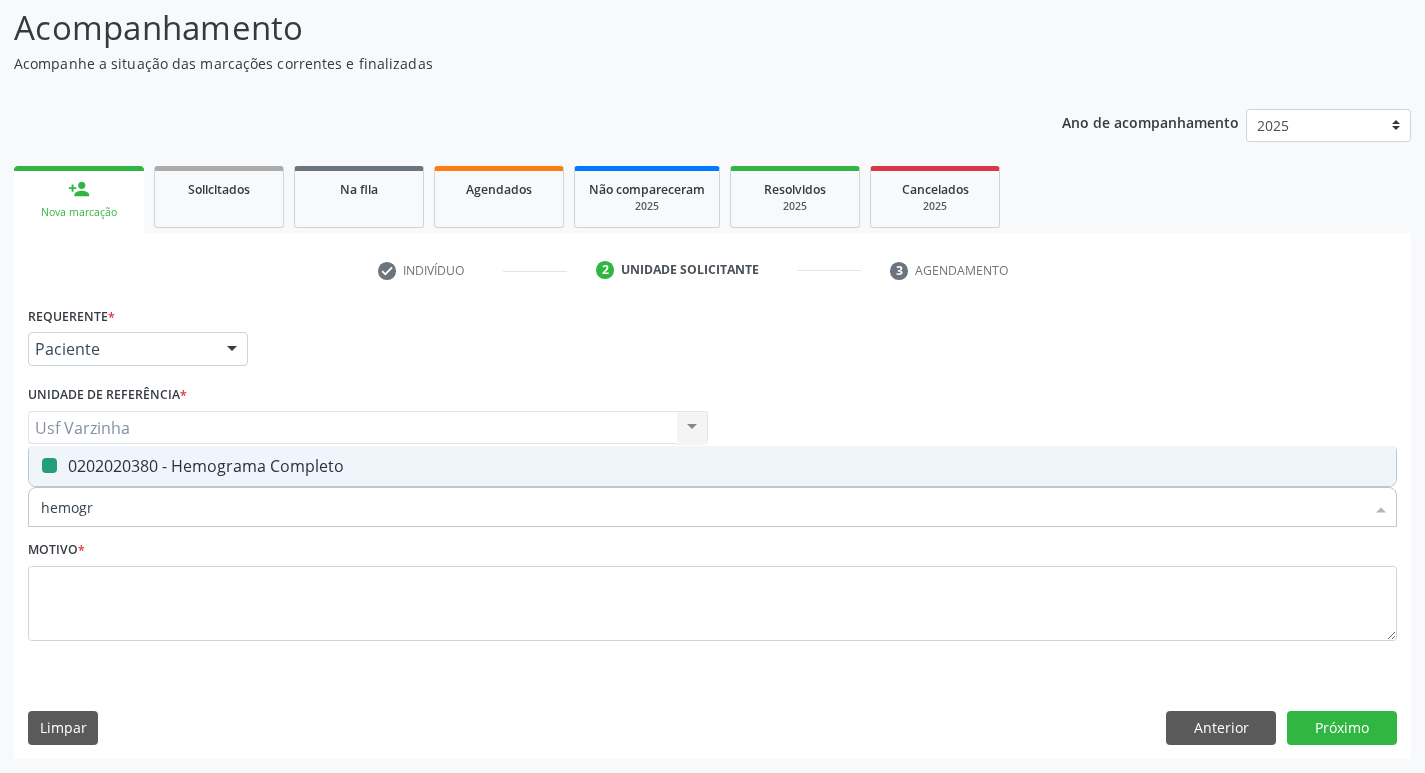 type on "hemog" 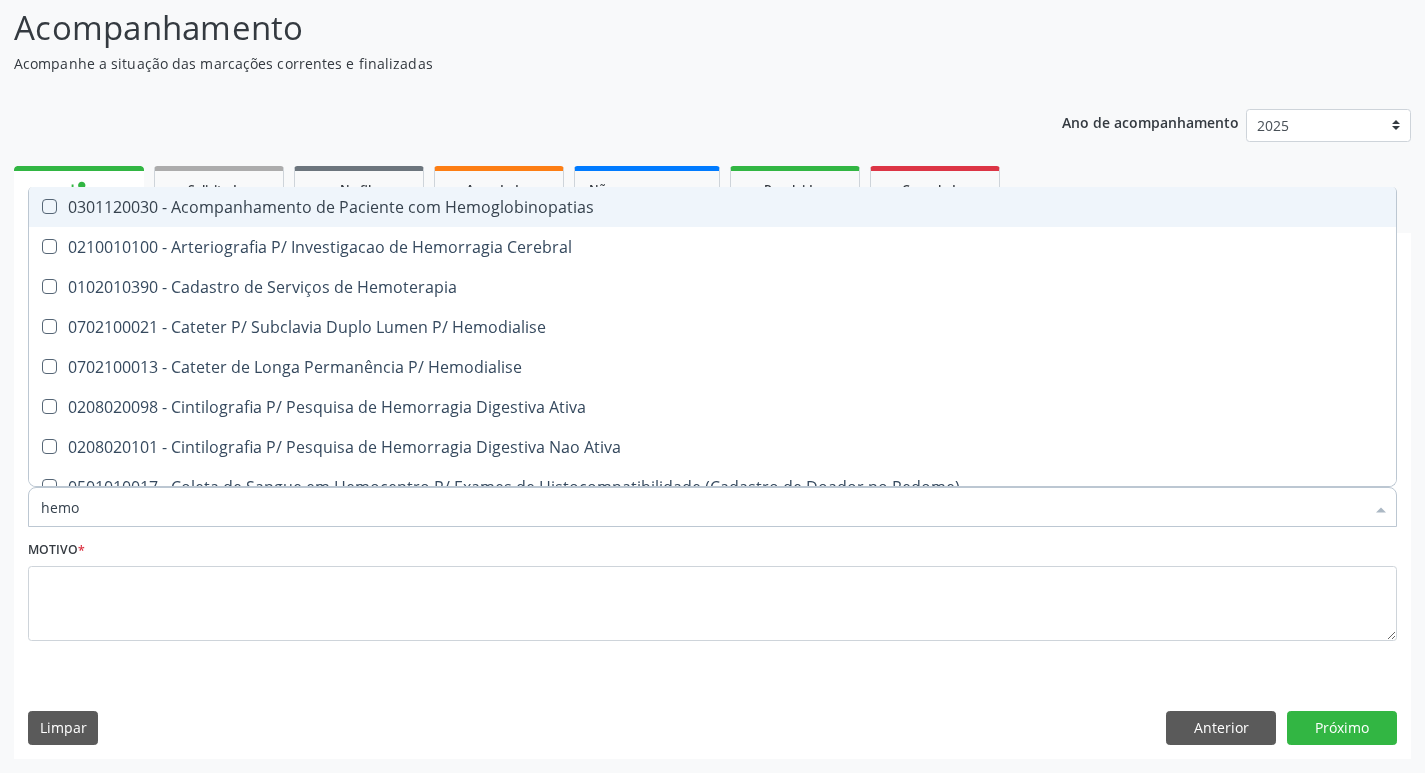type on "hem" 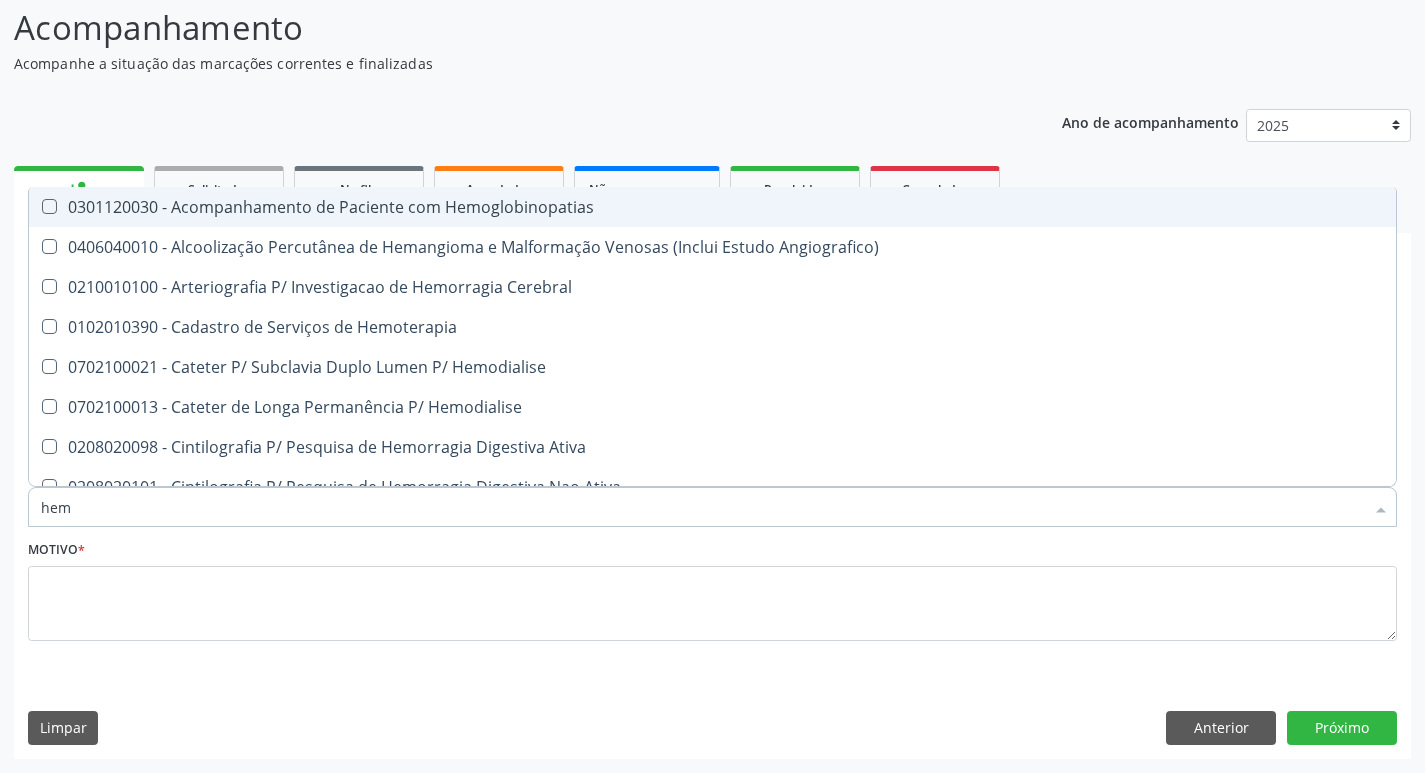 type on "he" 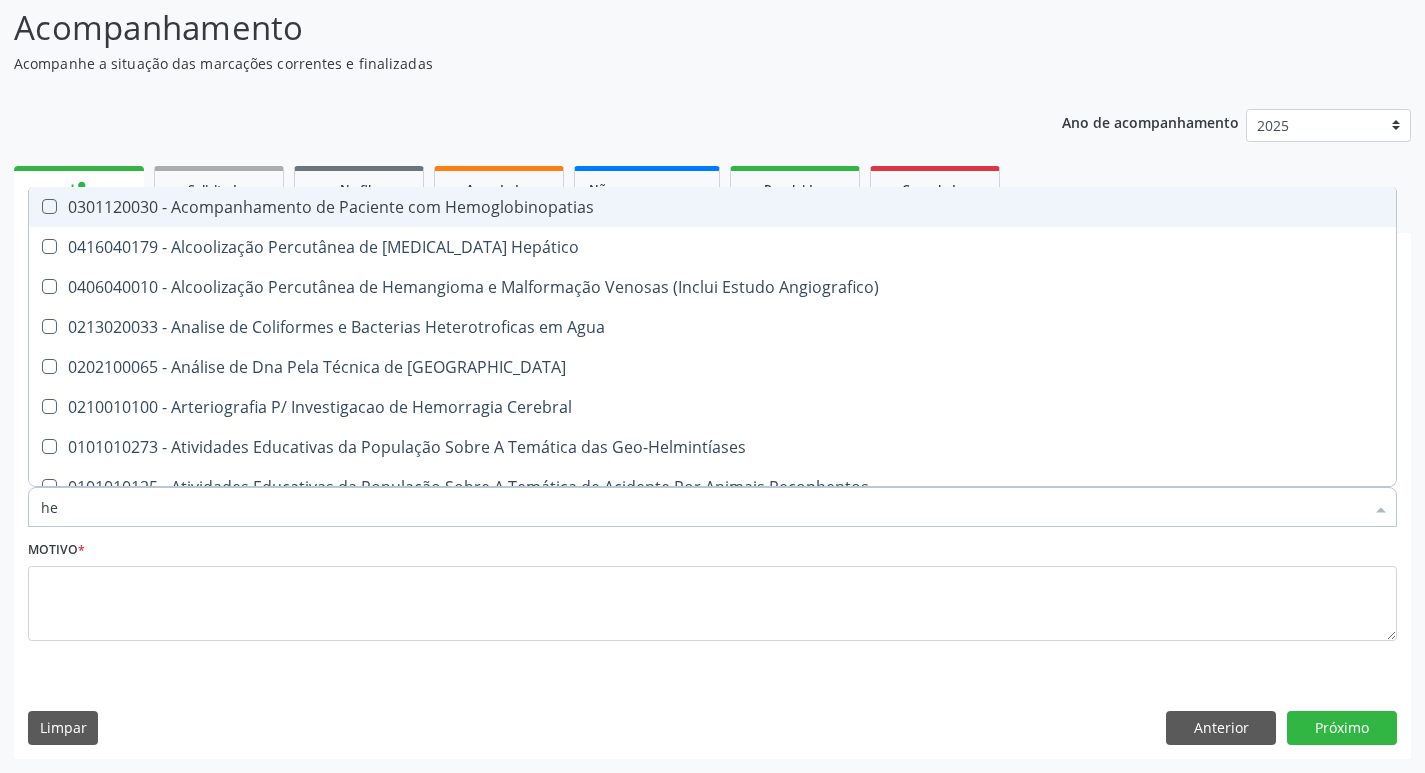 type on "h" 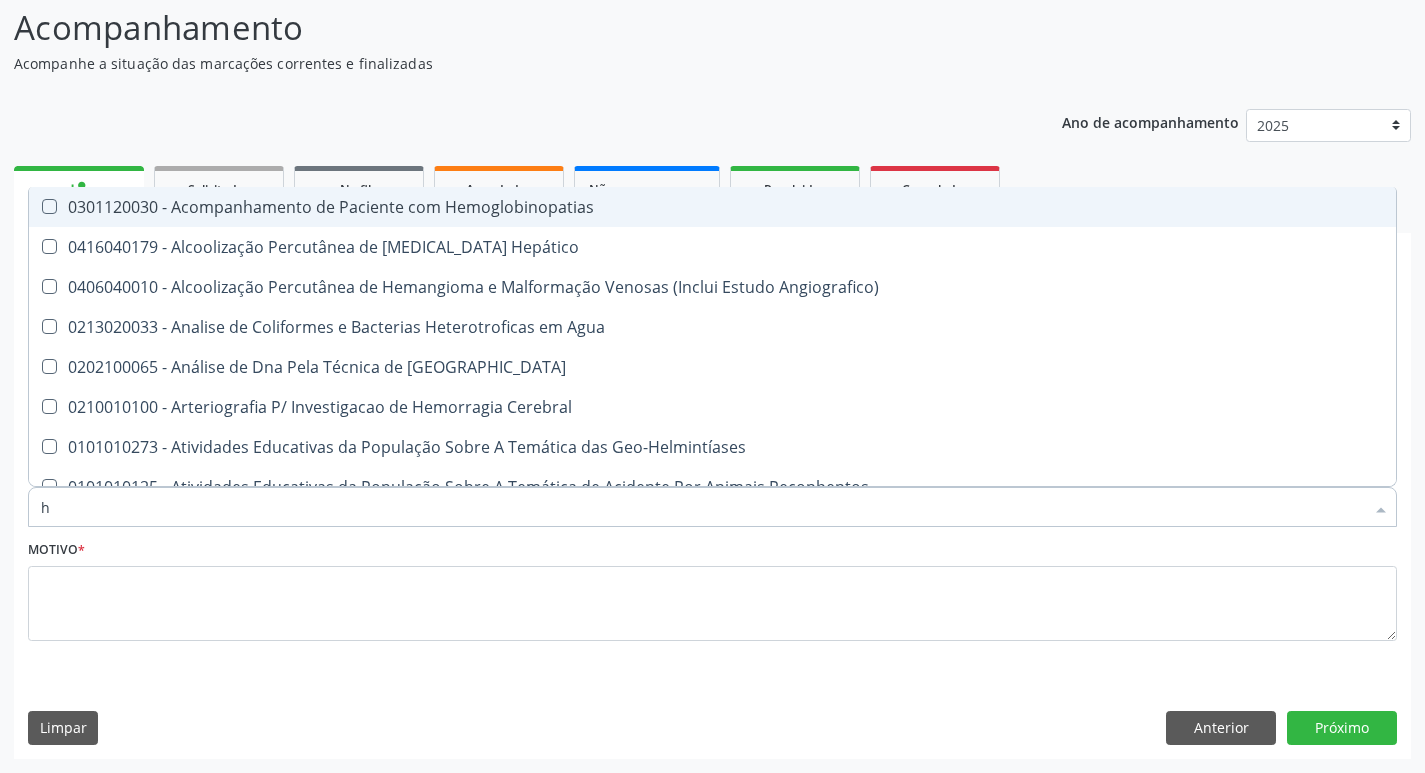 checkbox on "false" 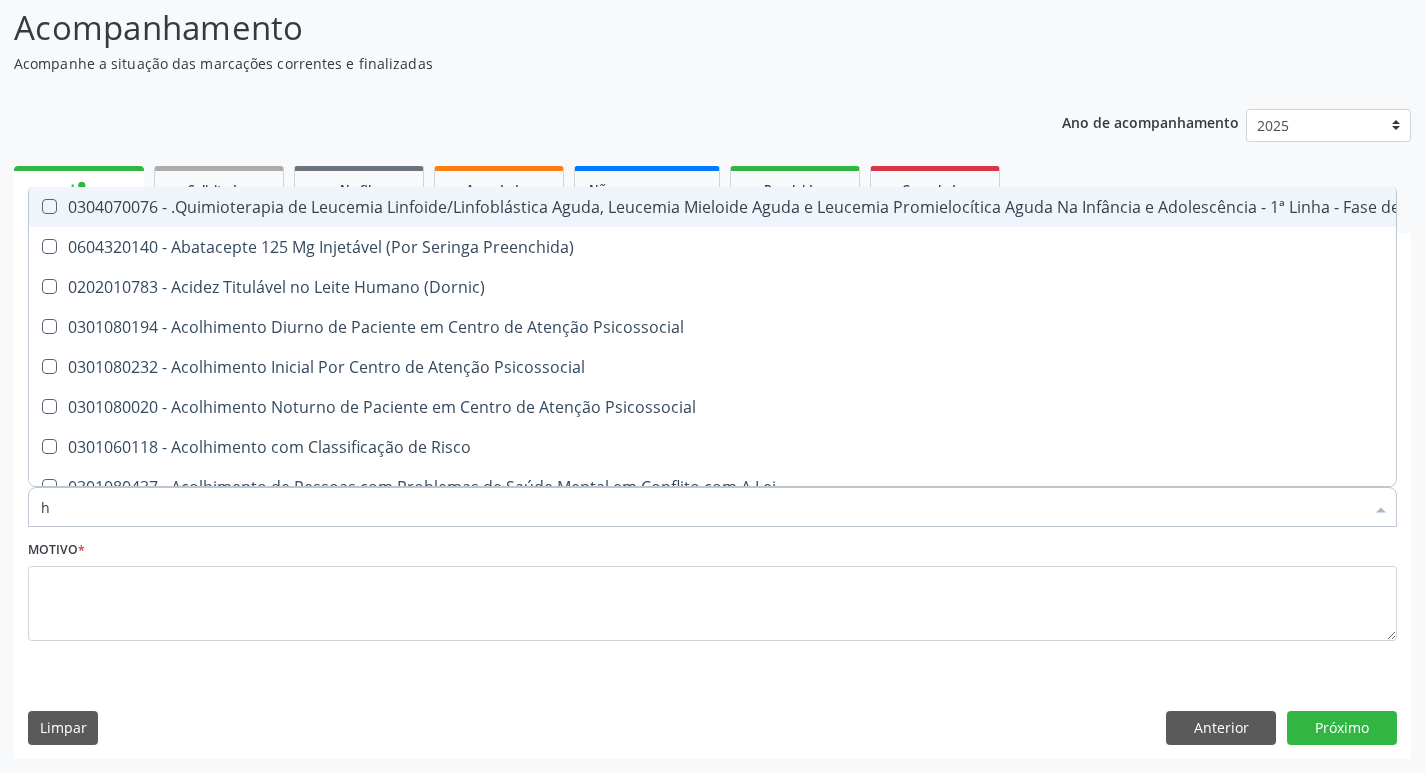 type 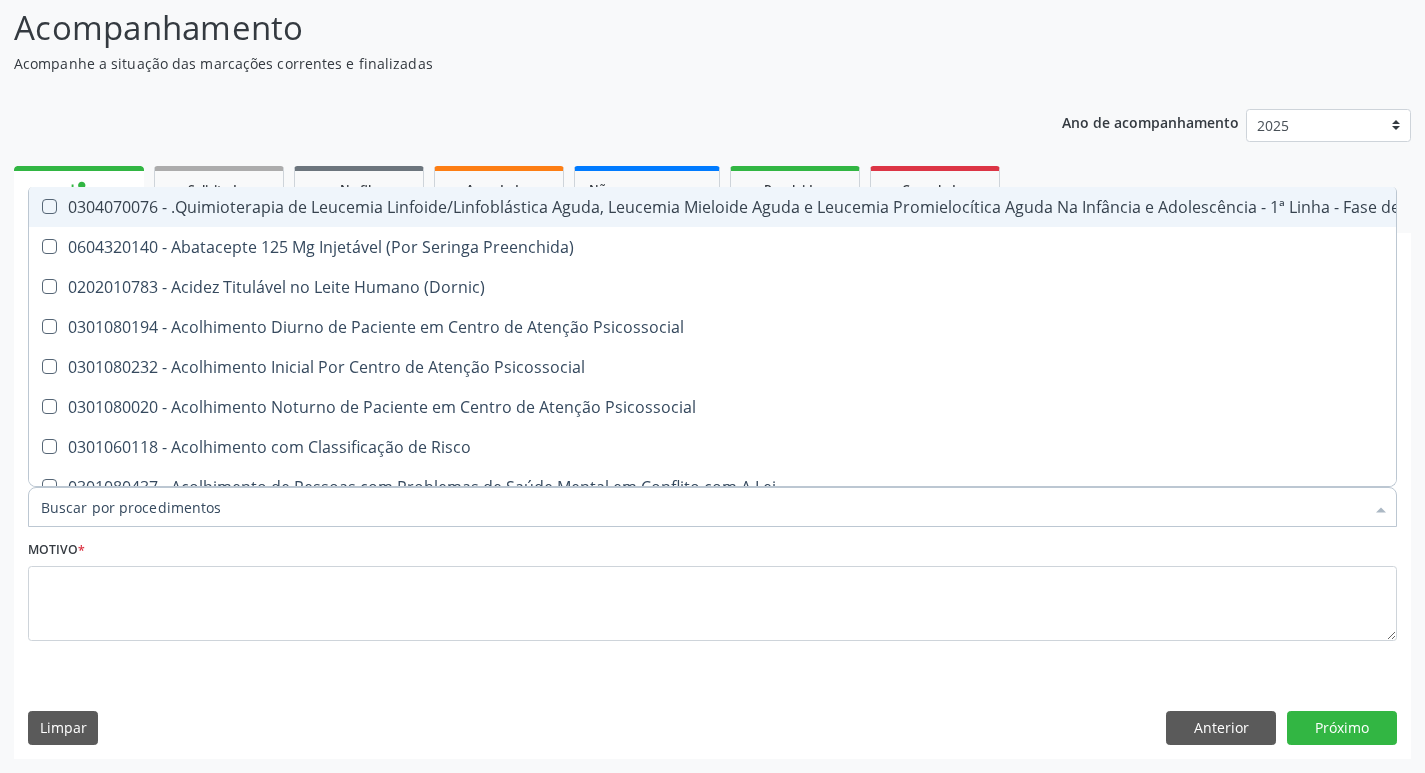 checkbox on "false" 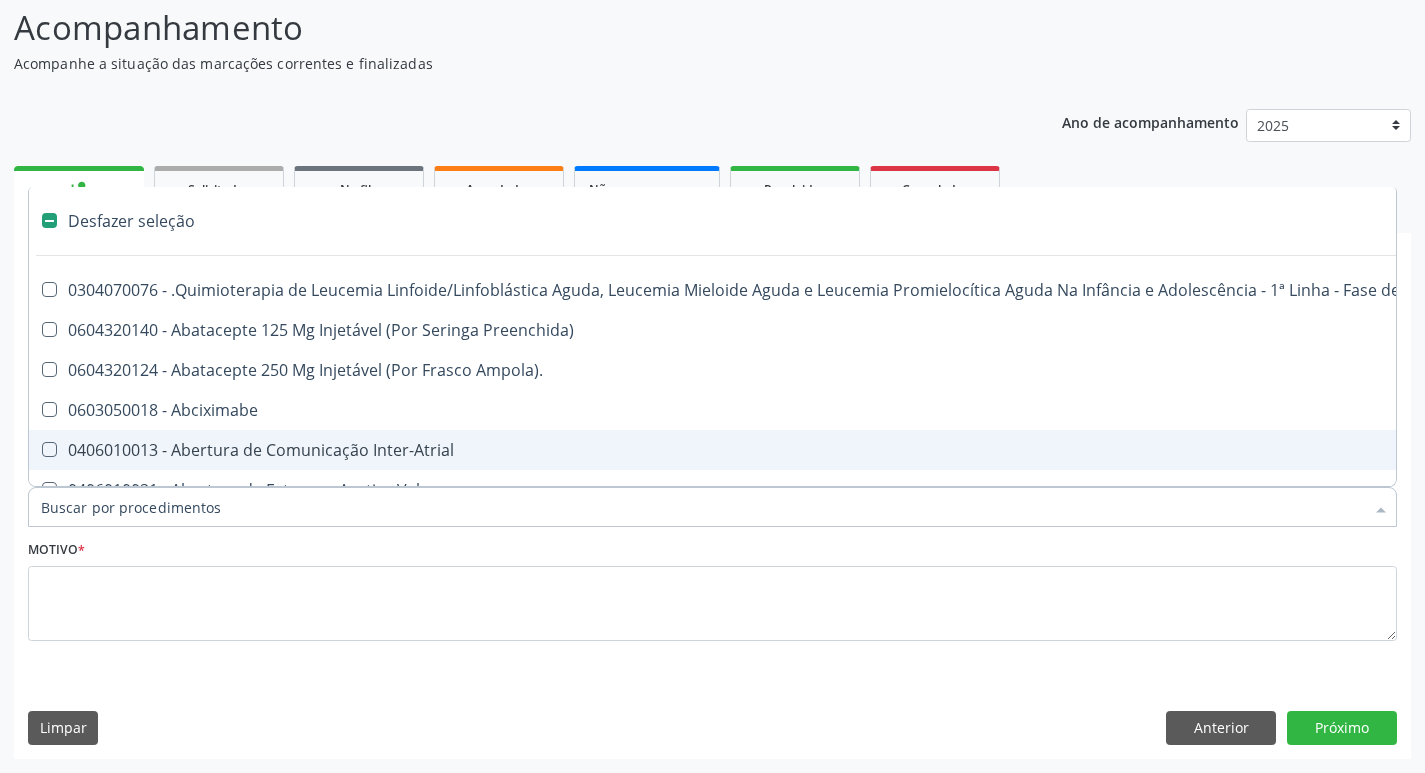 click on "Item de agendamento
*" at bounding box center [702, 507] 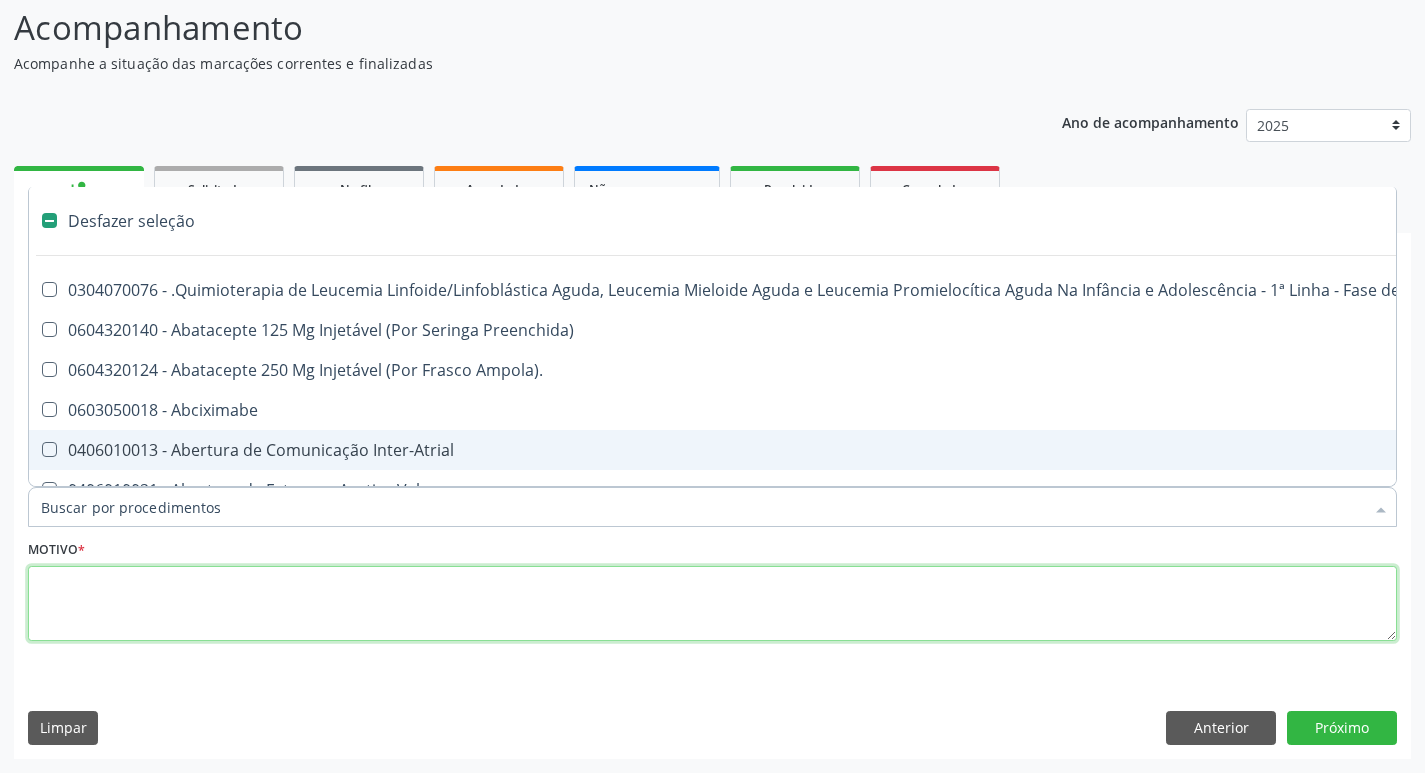click at bounding box center [712, 604] 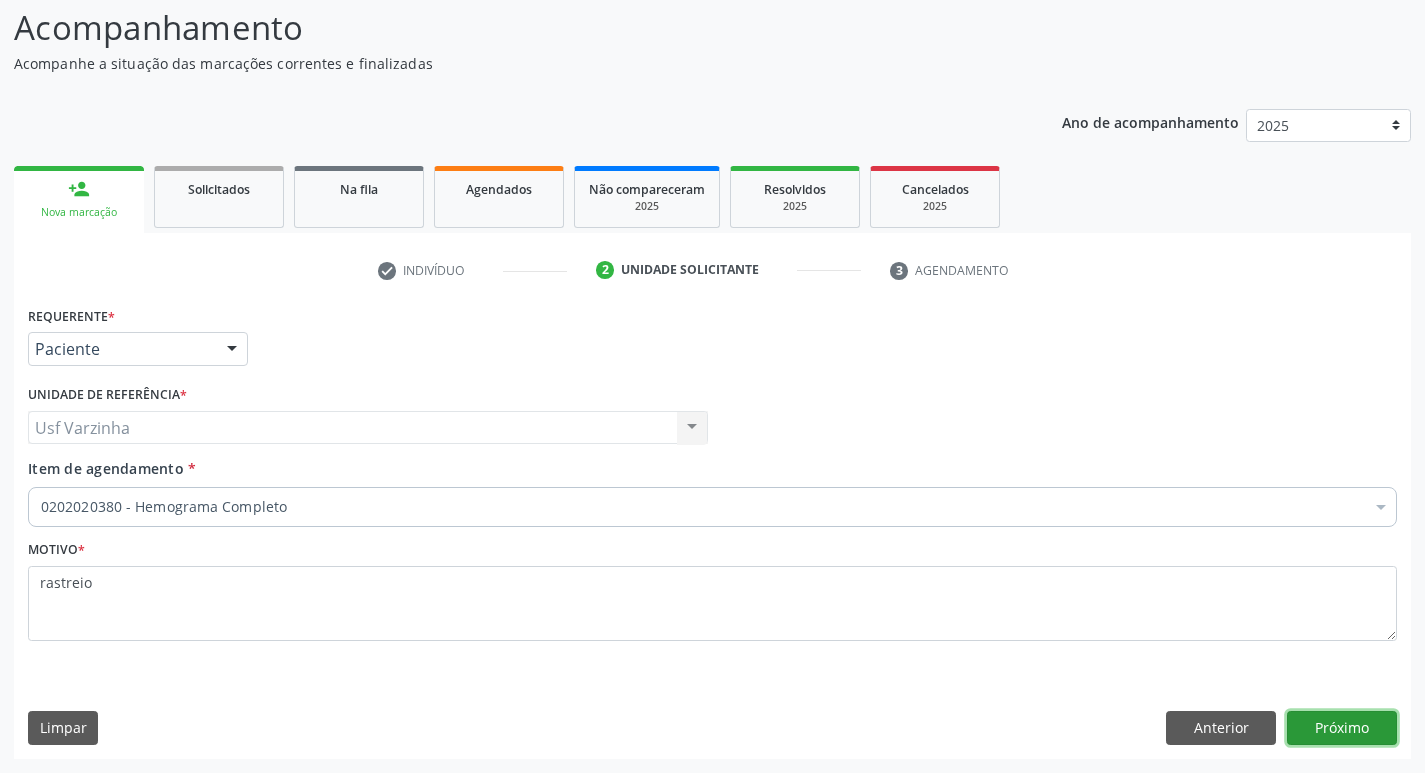 click on "Próximo" at bounding box center [1342, 728] 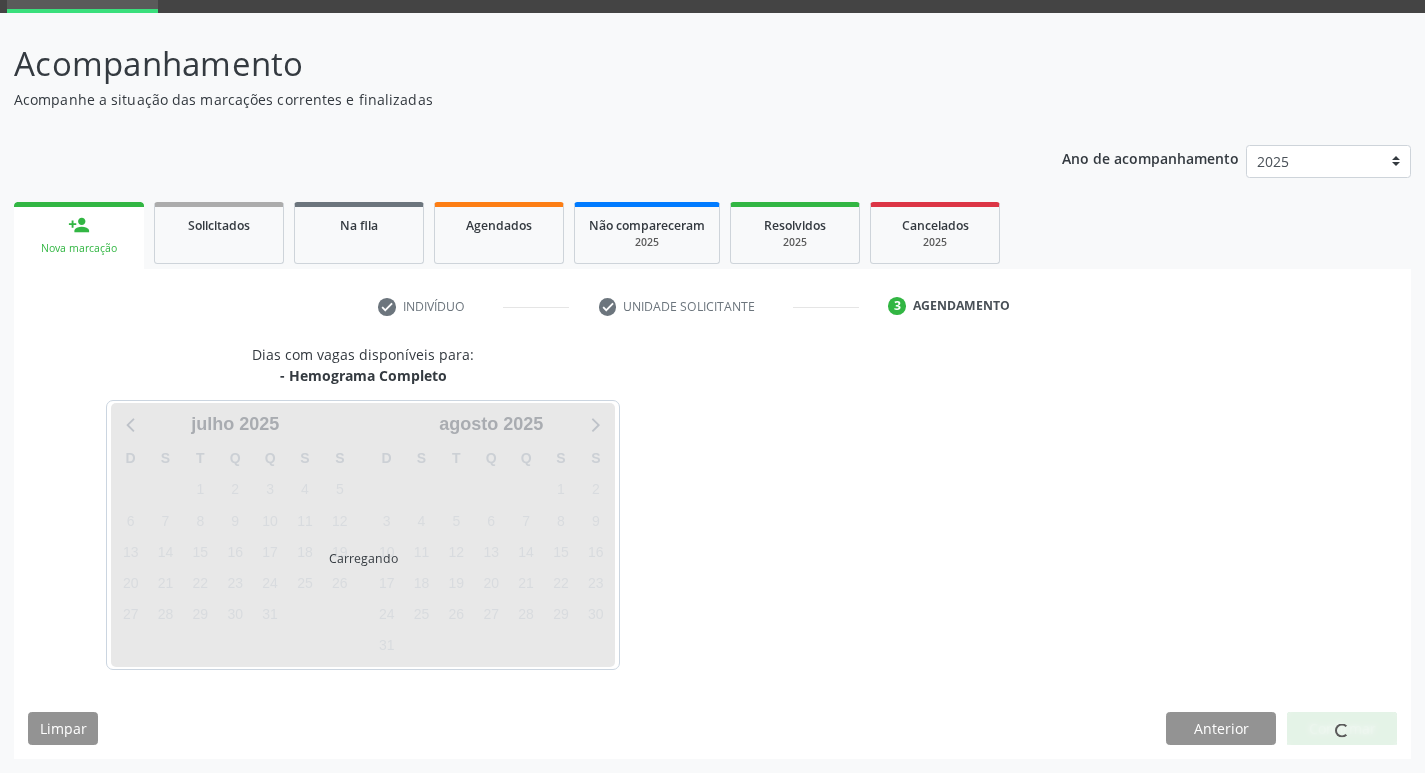 scroll, scrollTop: 97, scrollLeft: 0, axis: vertical 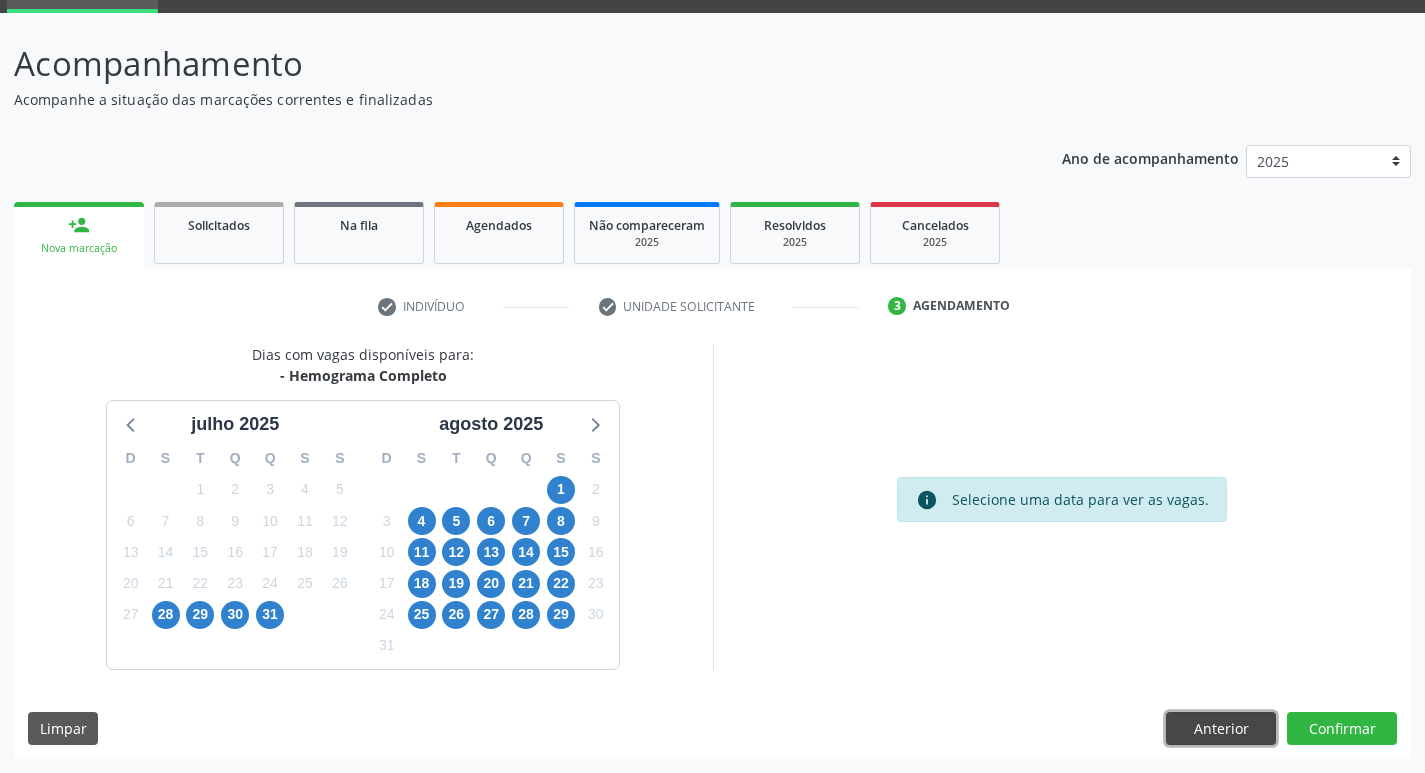 click on "Anterior" at bounding box center [1221, 729] 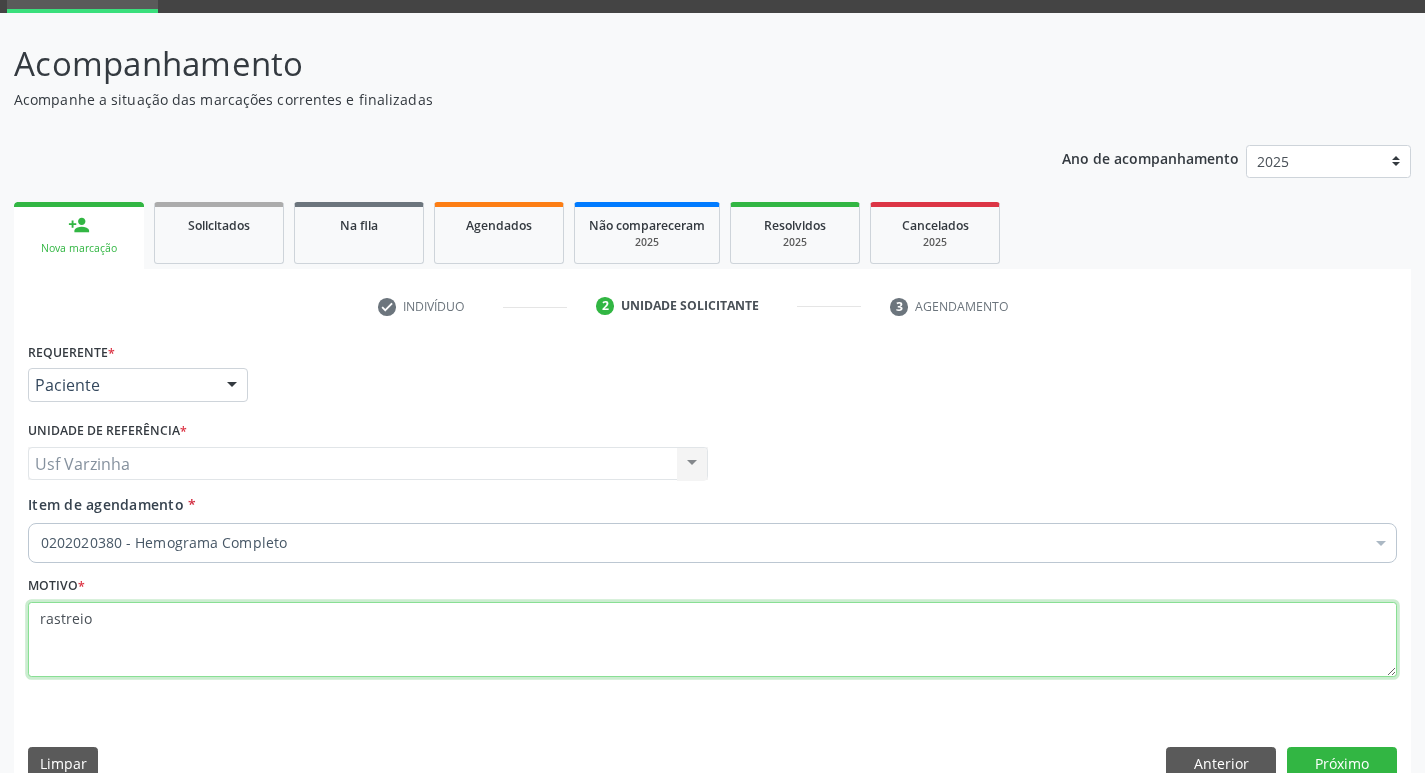 click on "rastreio" at bounding box center [712, 640] 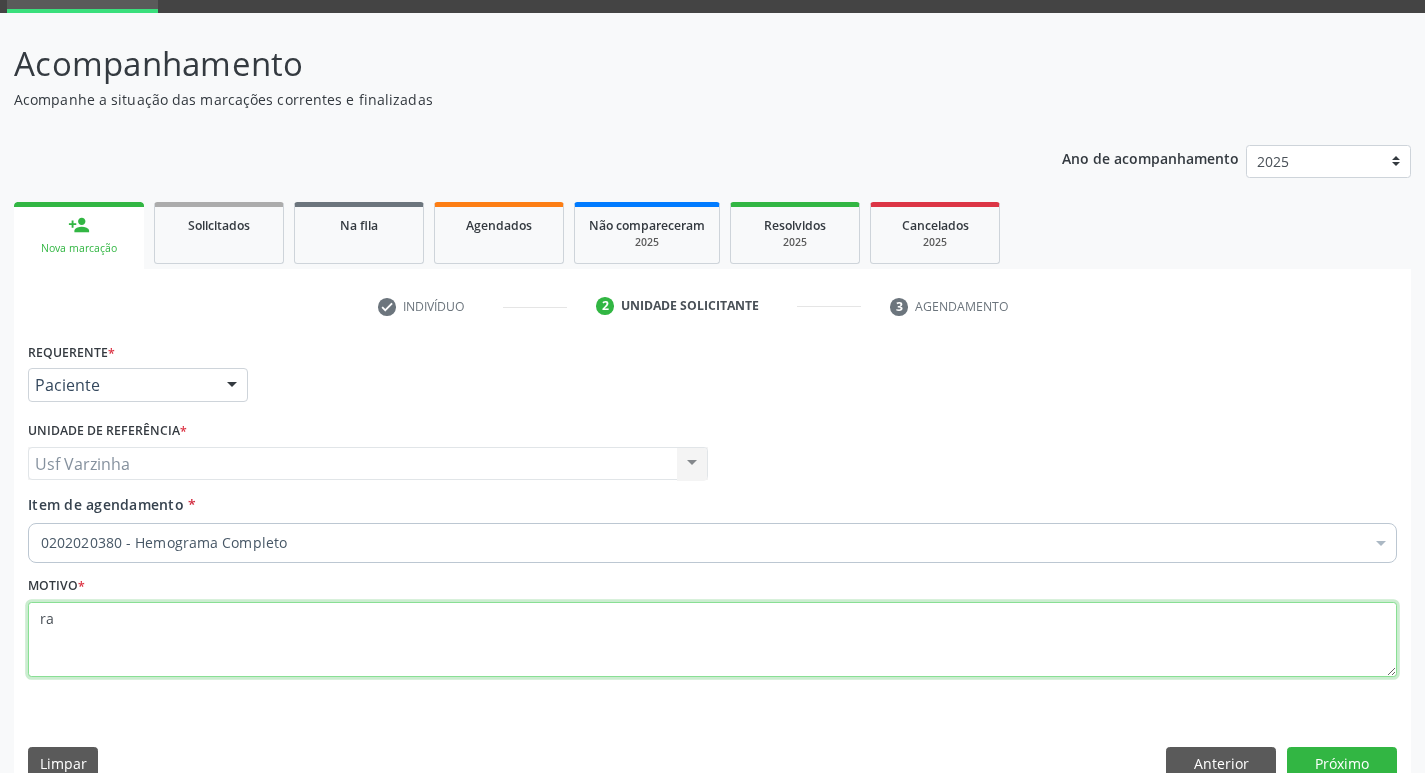 type on "r" 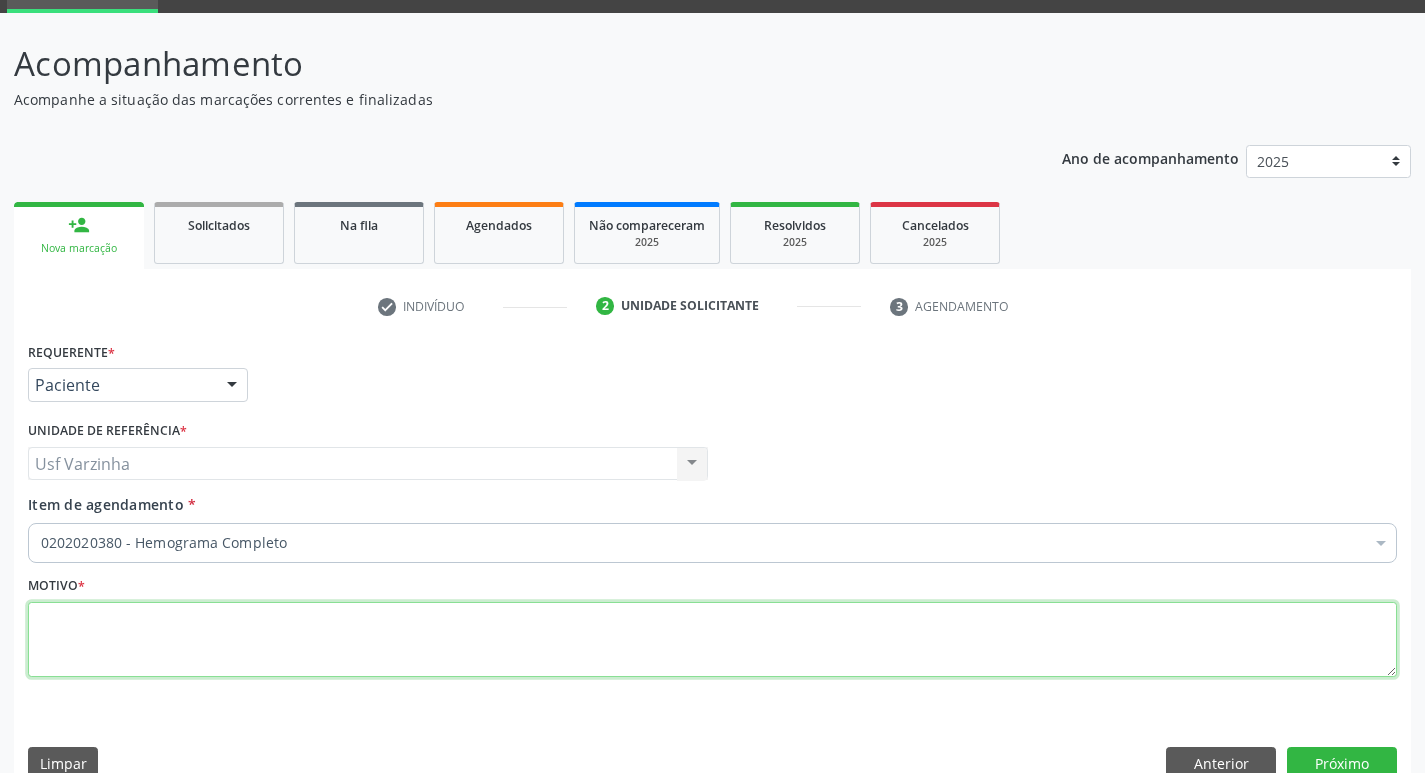 type 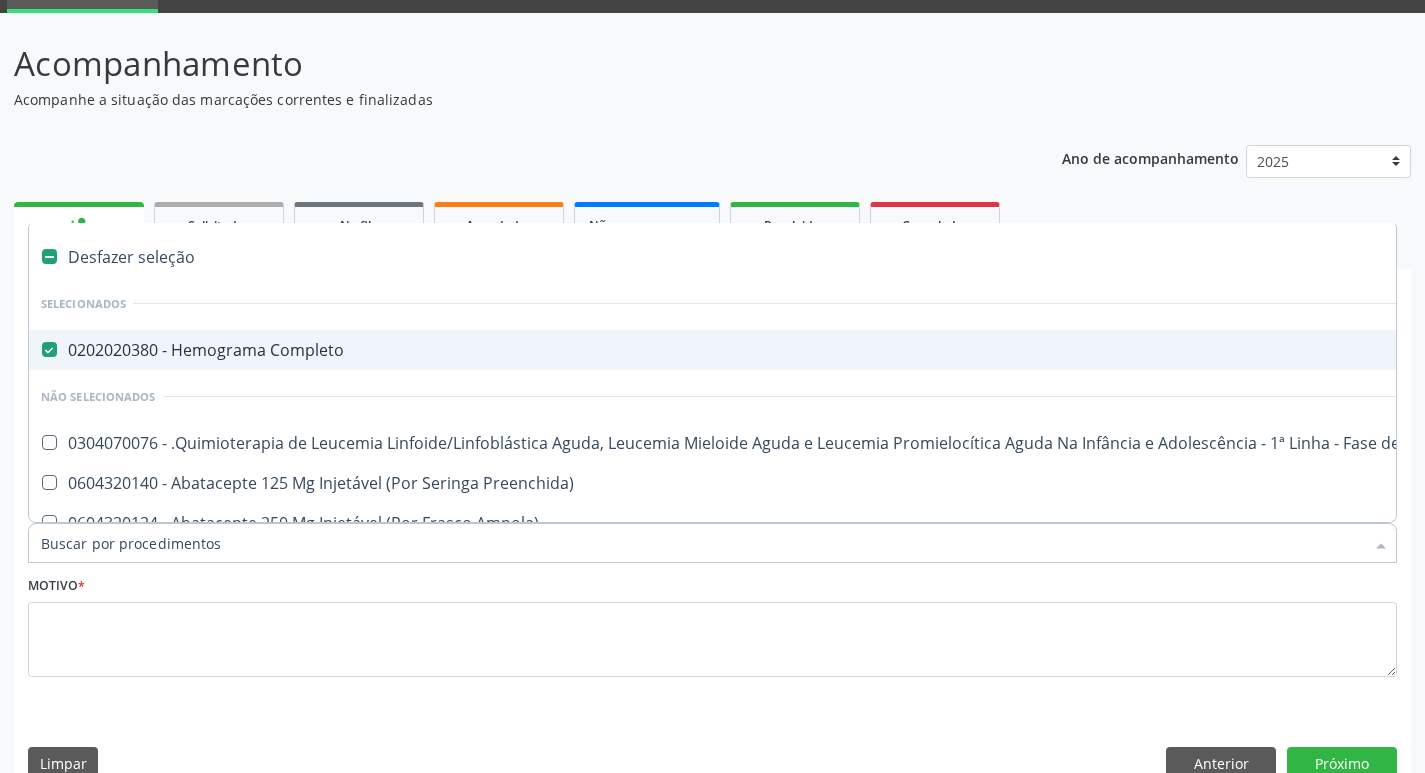 click on "Desfazer seleção" at bounding box center [819, 257] 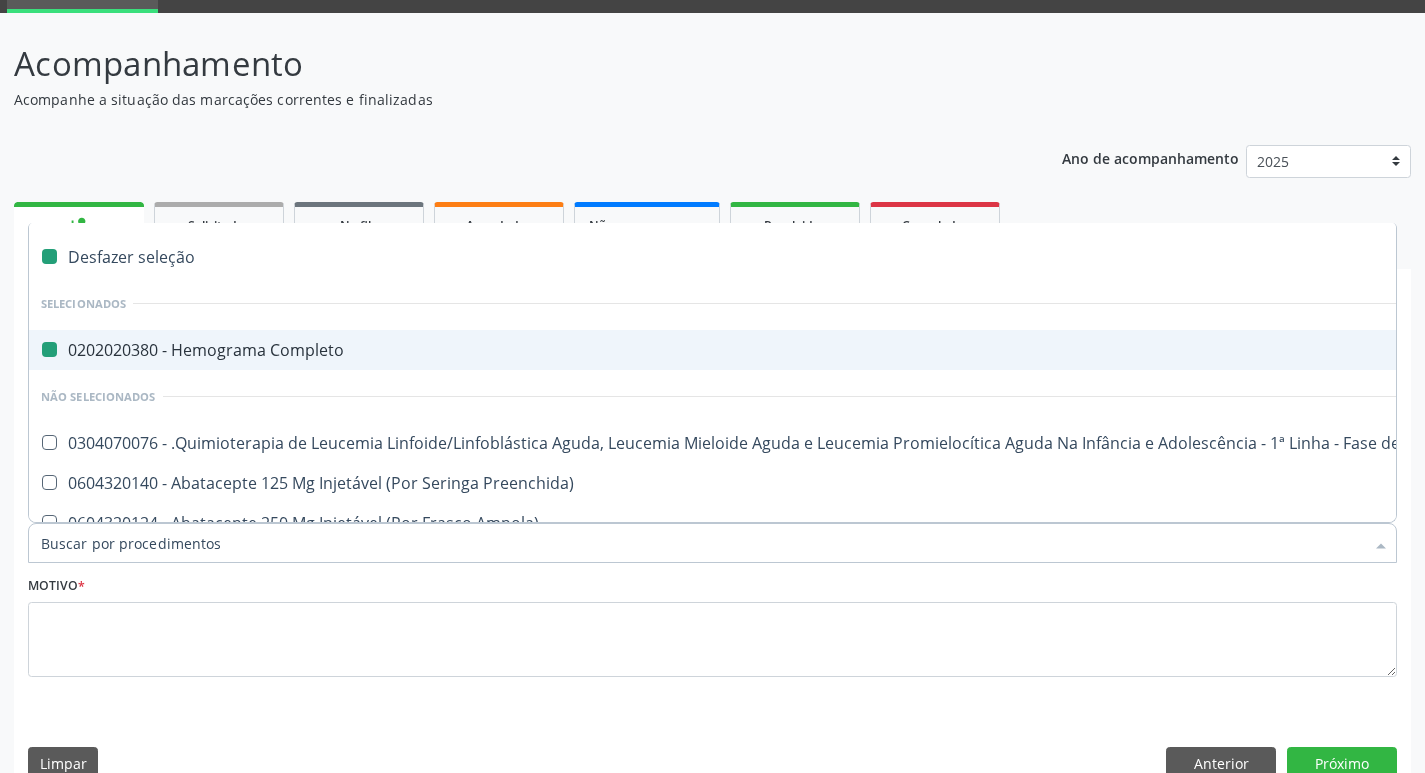 checkbox on "false" 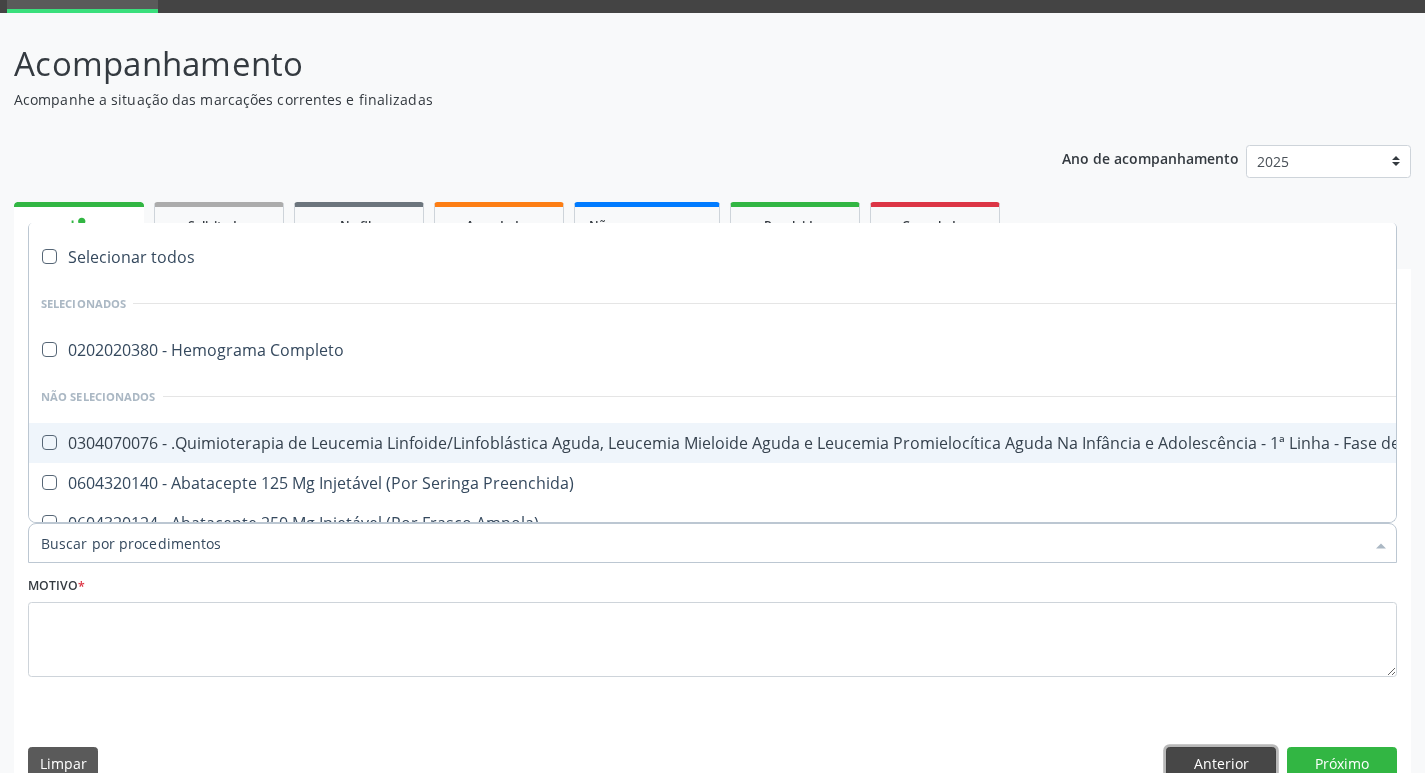 click on "Anterior" at bounding box center [1221, 764] 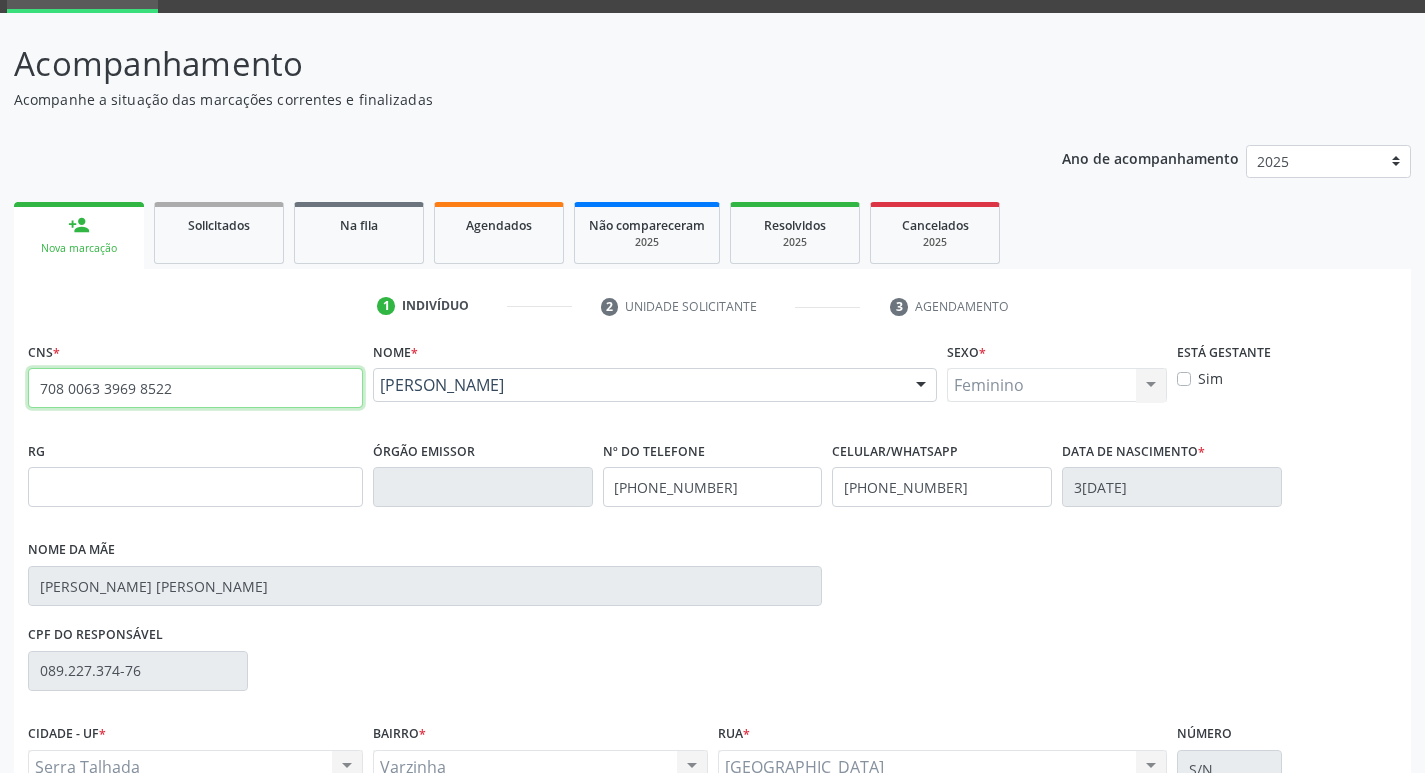 click on "708 0063 3969 8522" at bounding box center [195, 388] 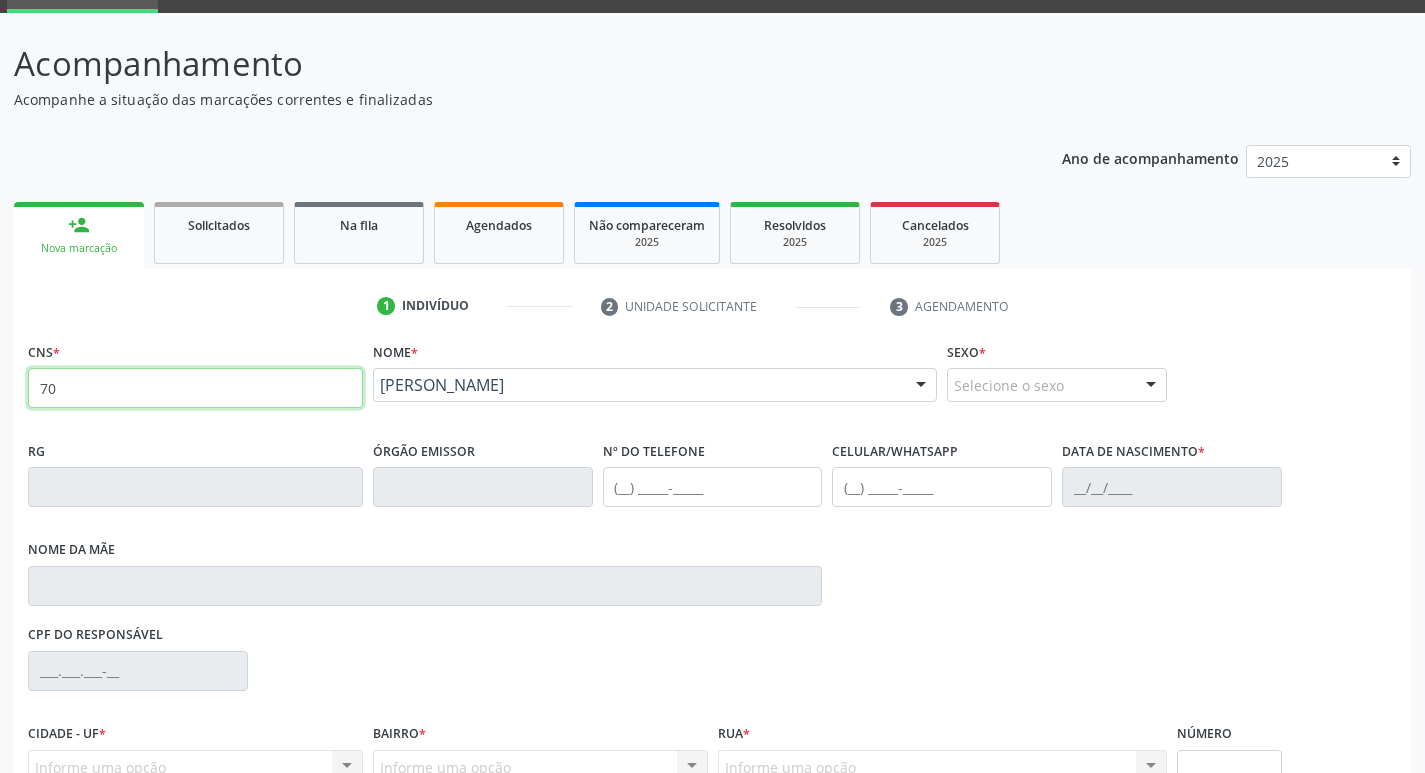type on "7" 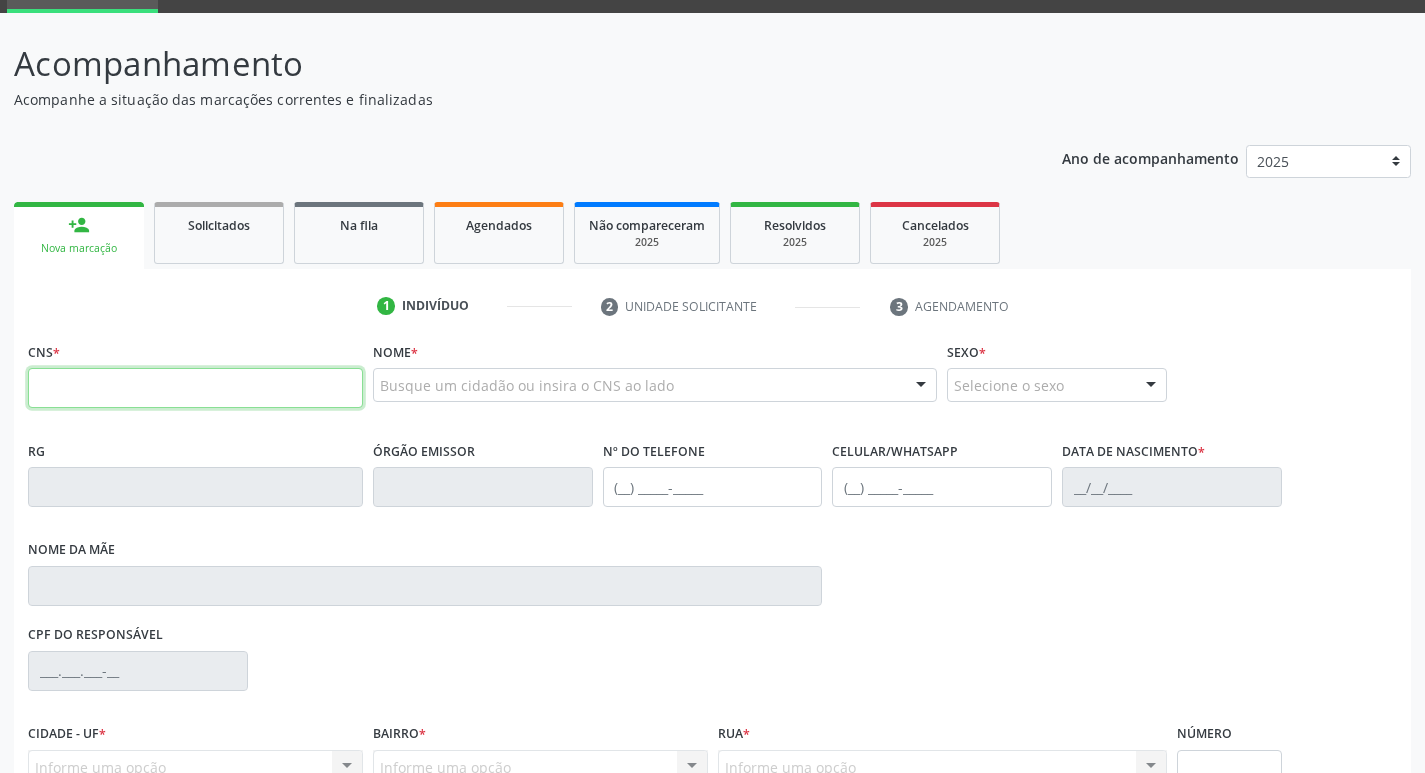 type 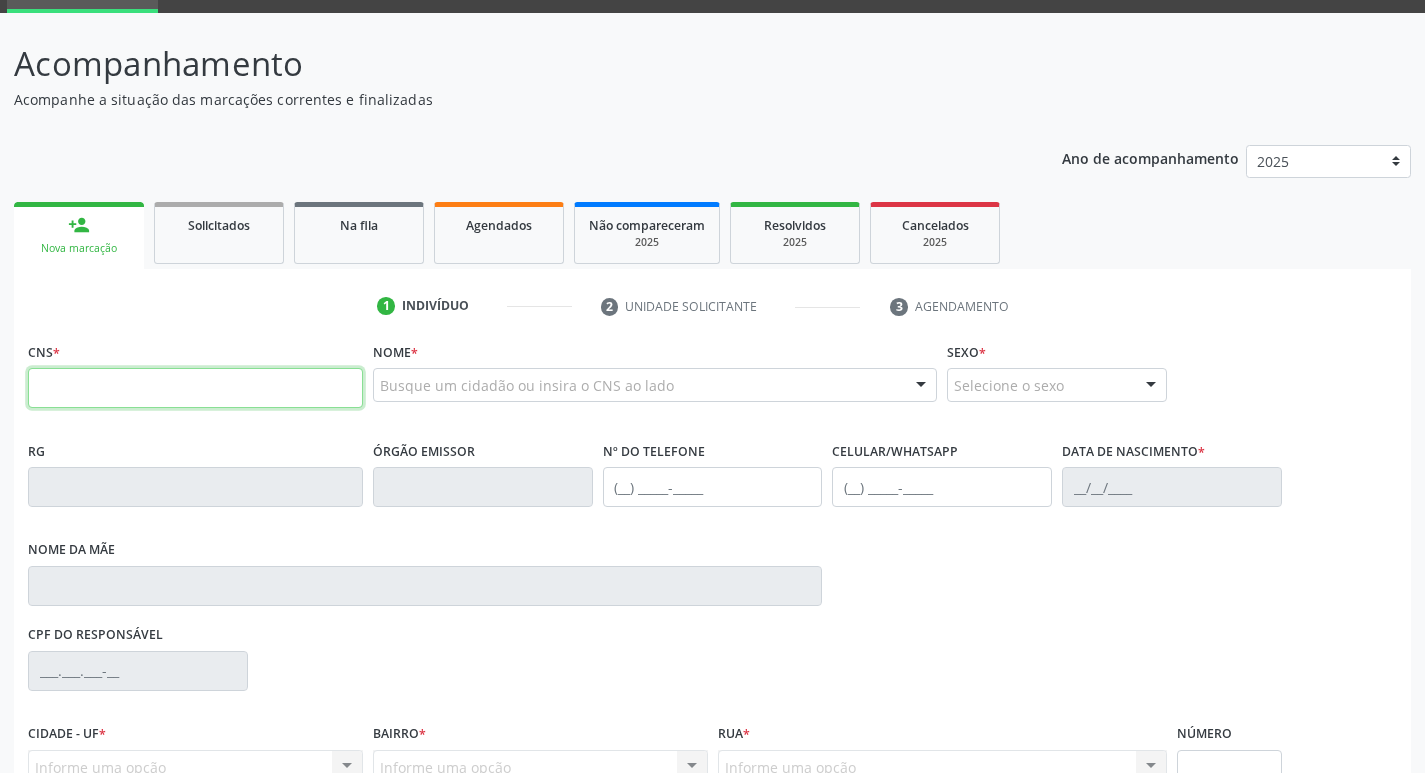 click at bounding box center (195, 388) 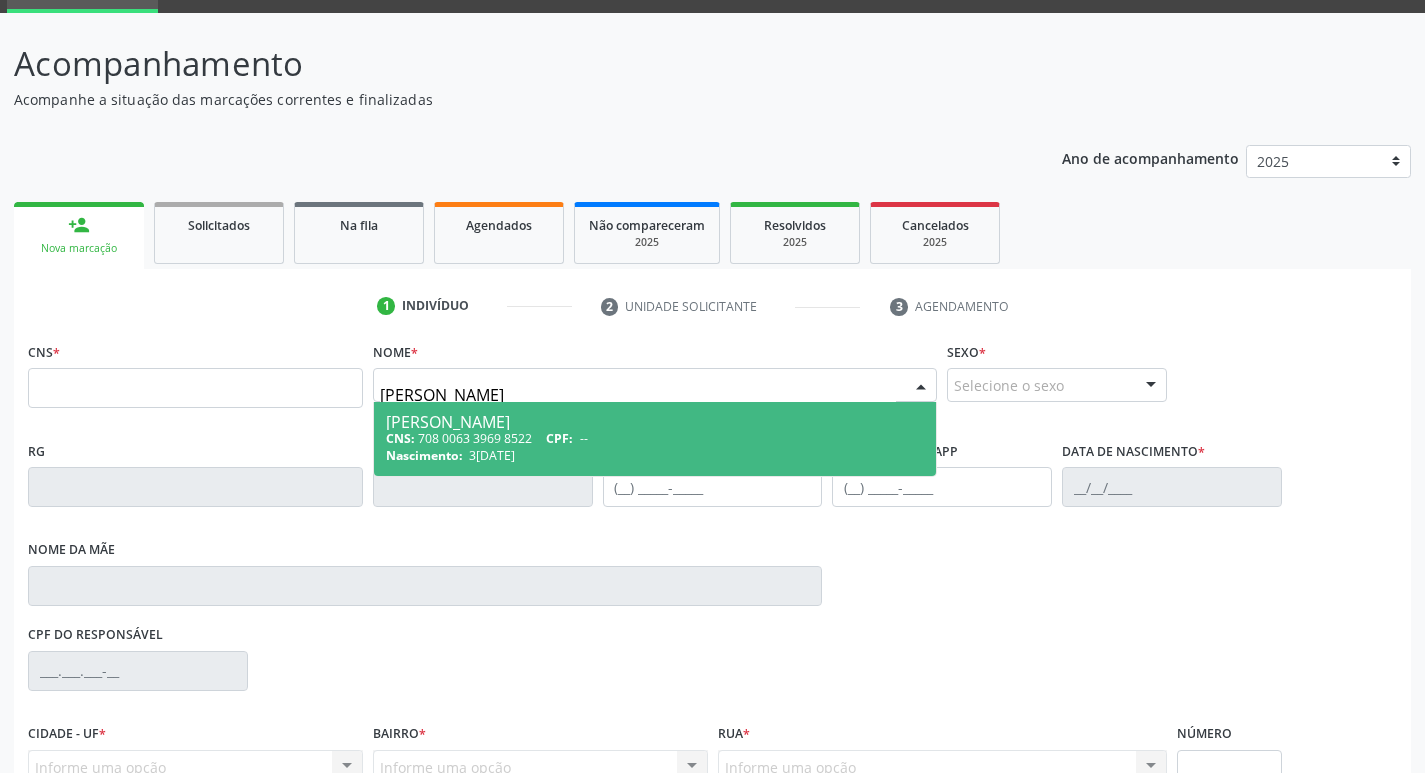 type on "[PERSON_NAME]" 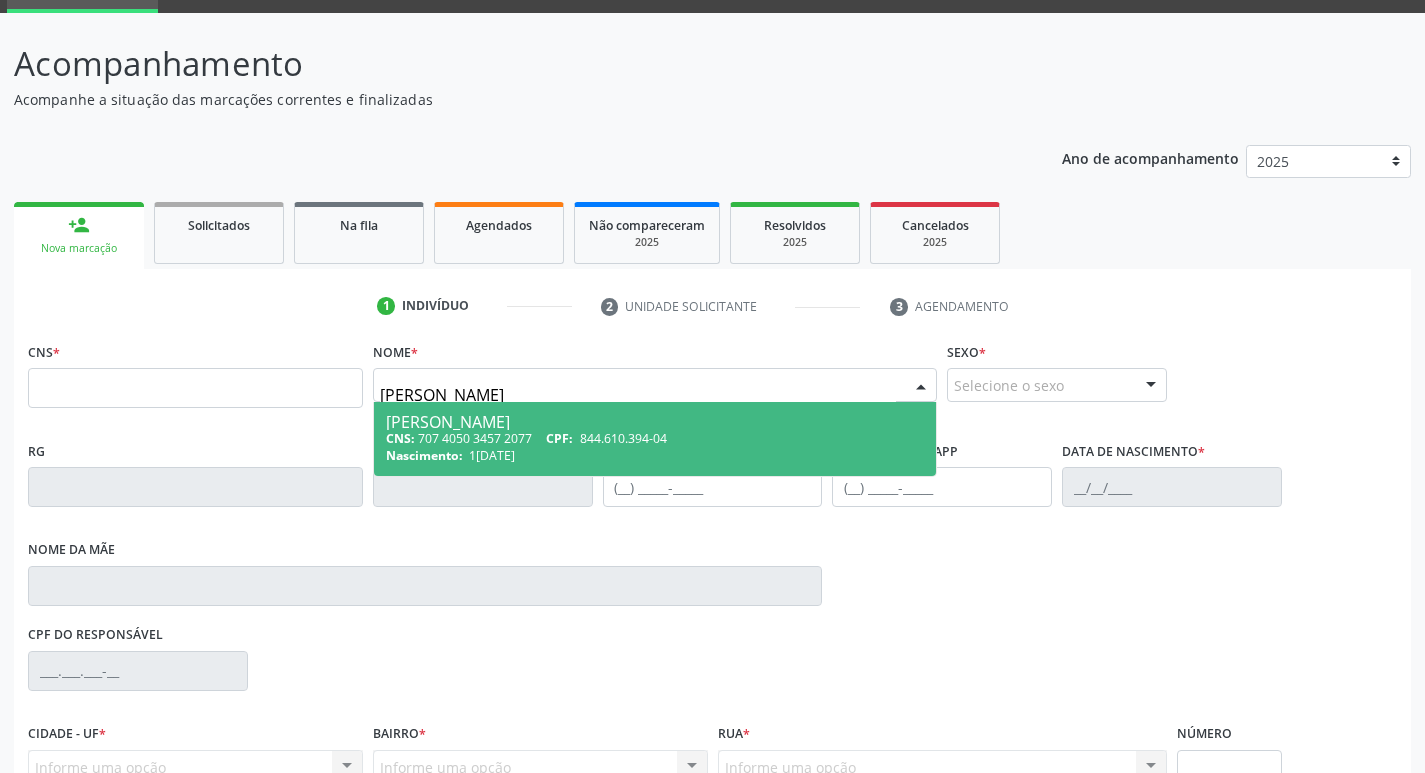 click on "CNS:
707 4050 3457 2077
CPF:
844.610.394-04" at bounding box center (655, 438) 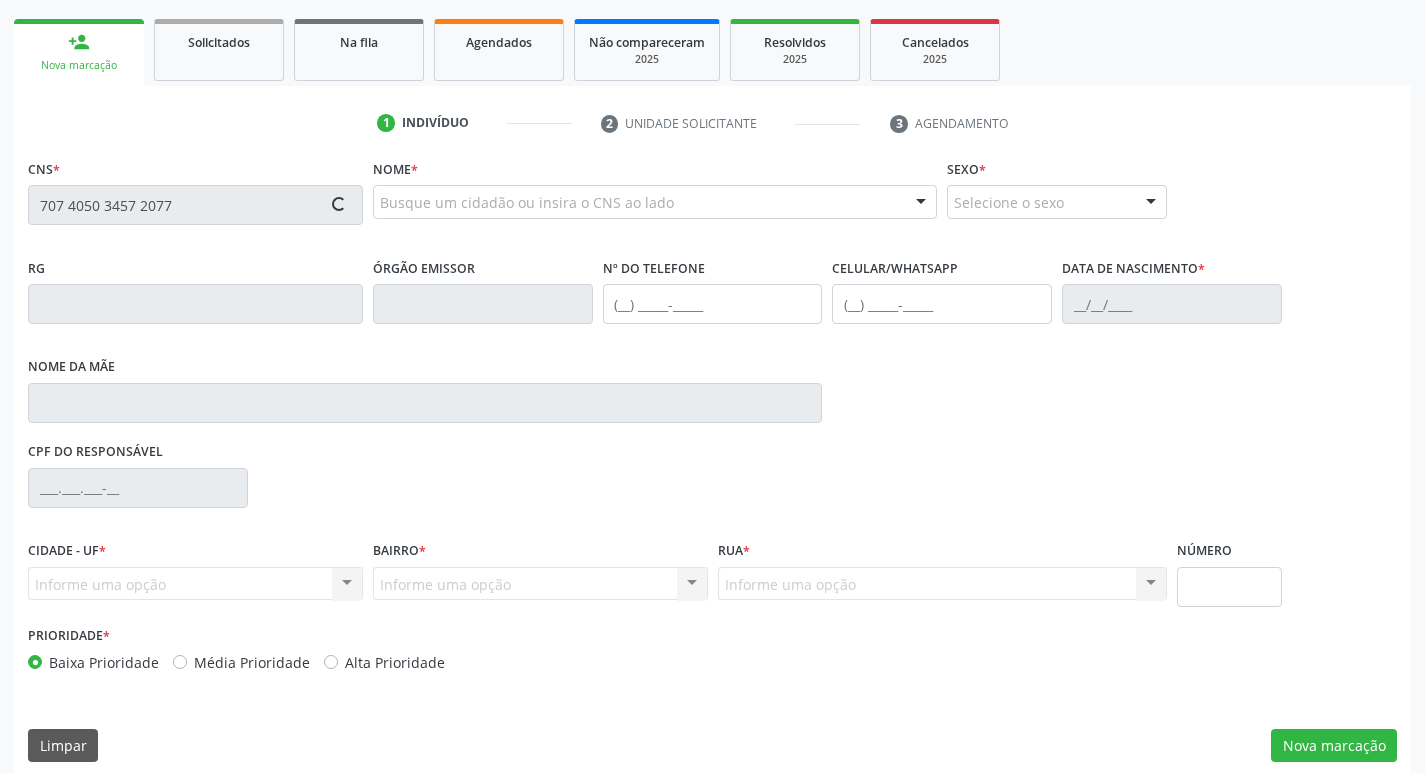 scroll, scrollTop: 297, scrollLeft: 0, axis: vertical 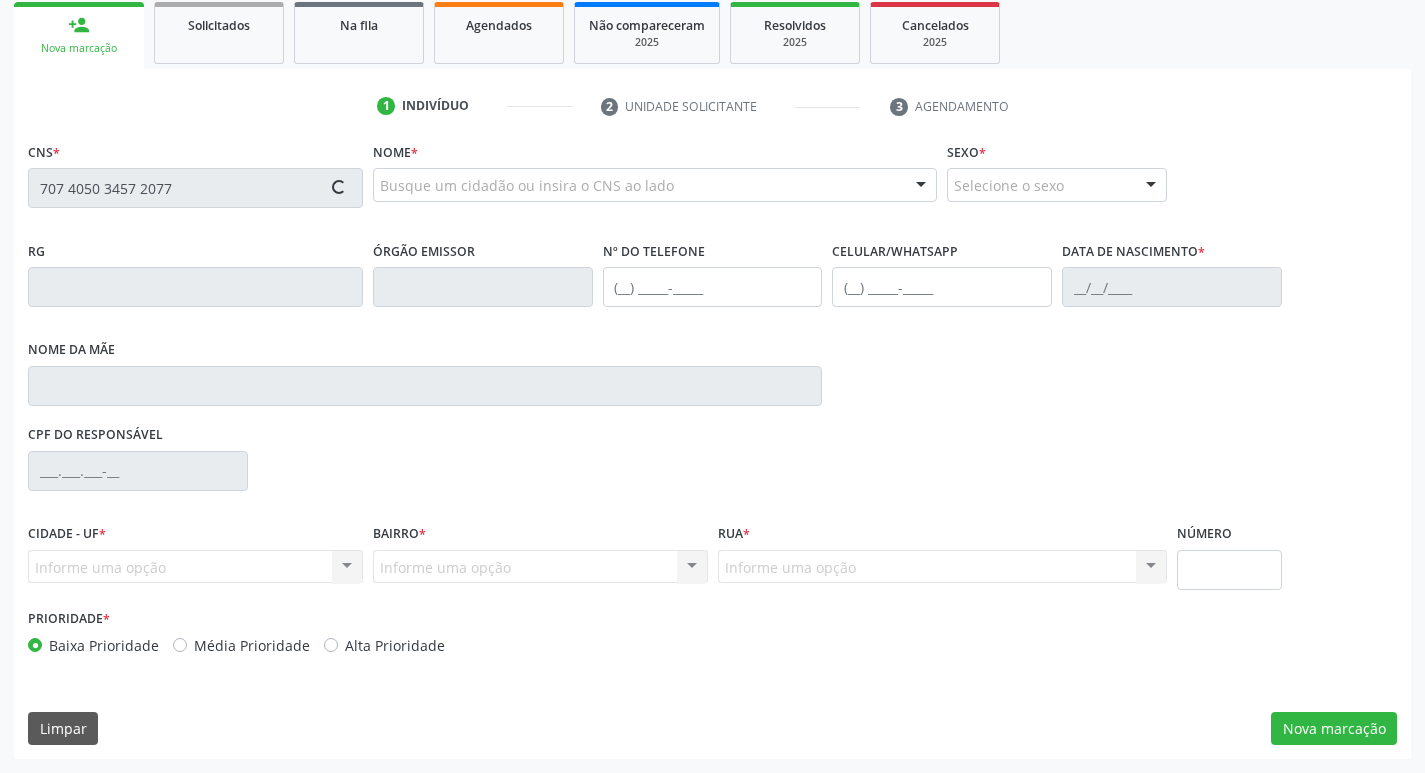 type on "707 4050 3457 2077" 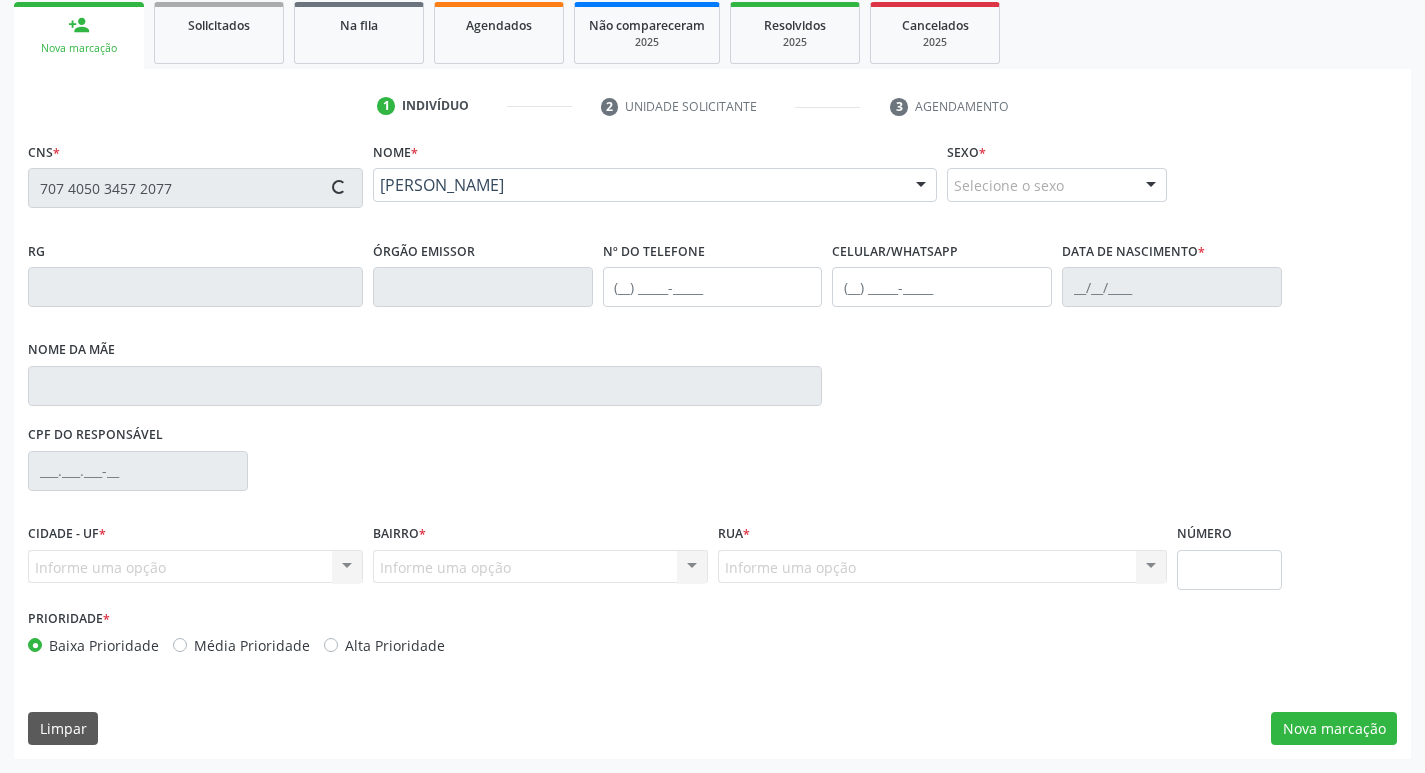 type on "[PHONE_NUMBER]" 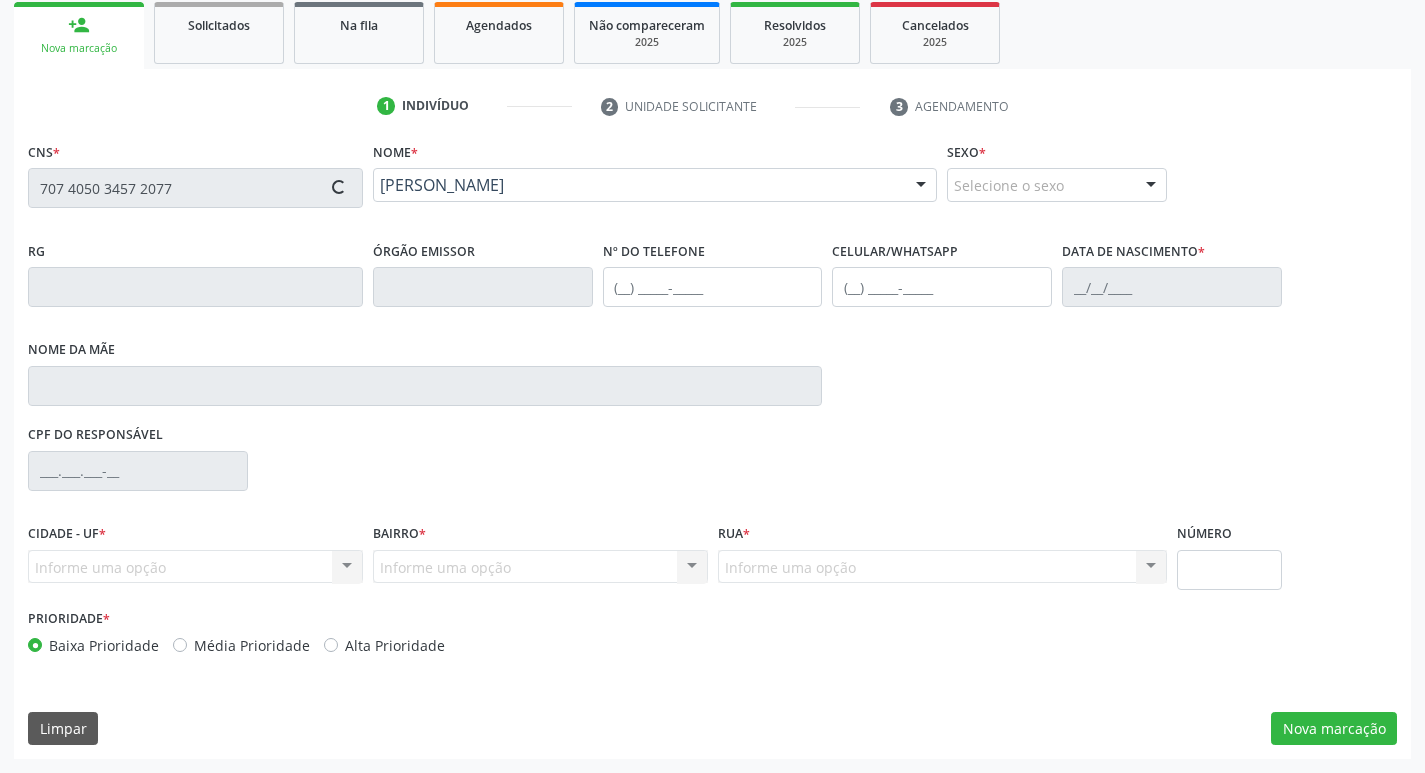 type on "[PHONE_NUMBER]" 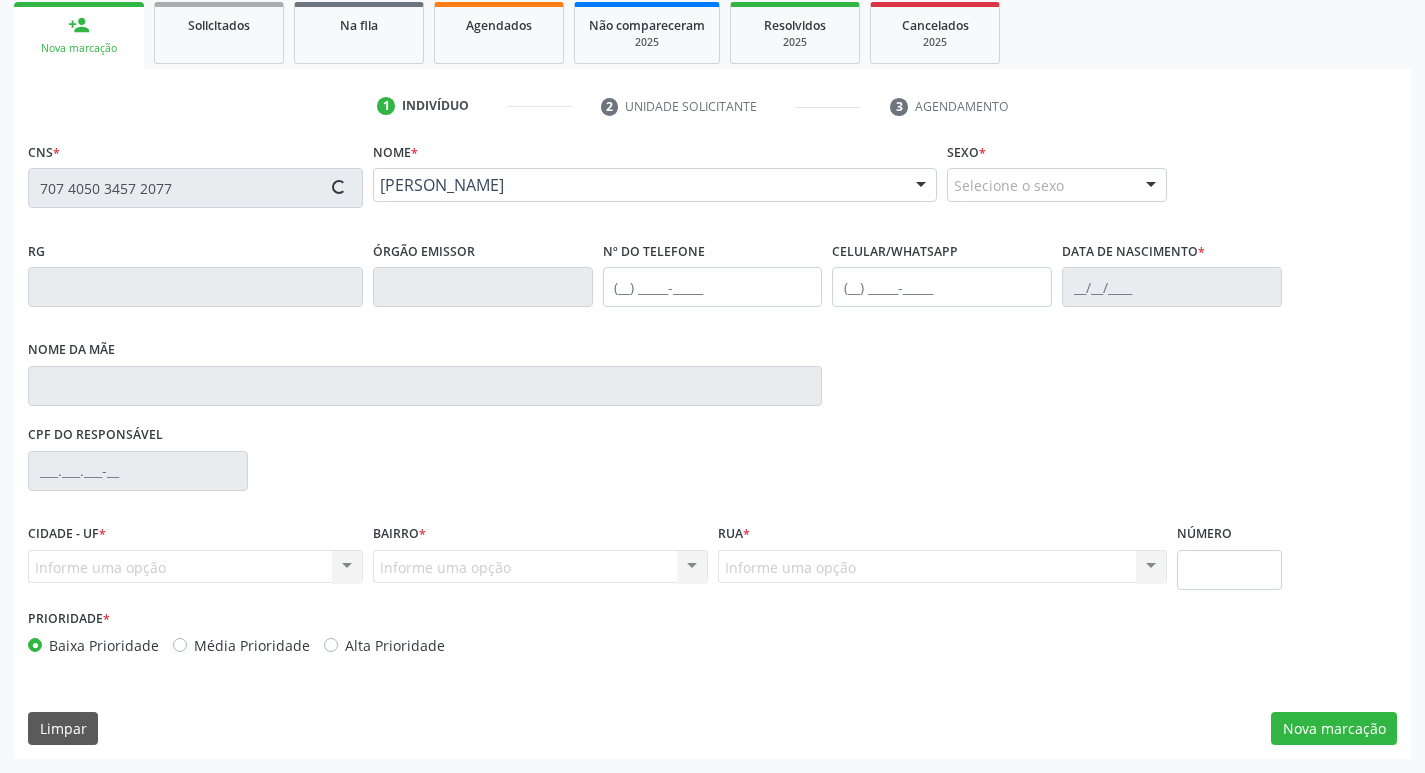 type on "1[DATE]" 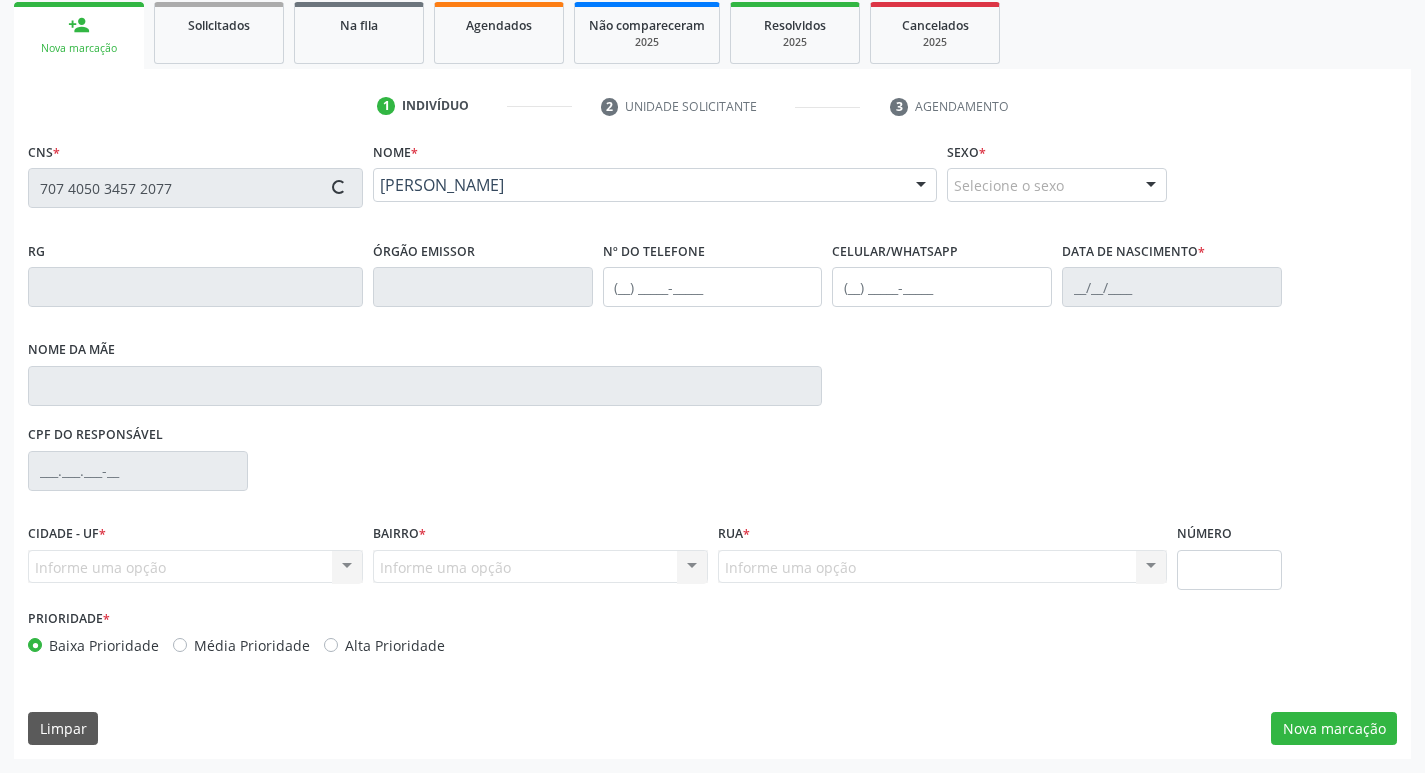 type on "Dorcelina Custodia dos Santos" 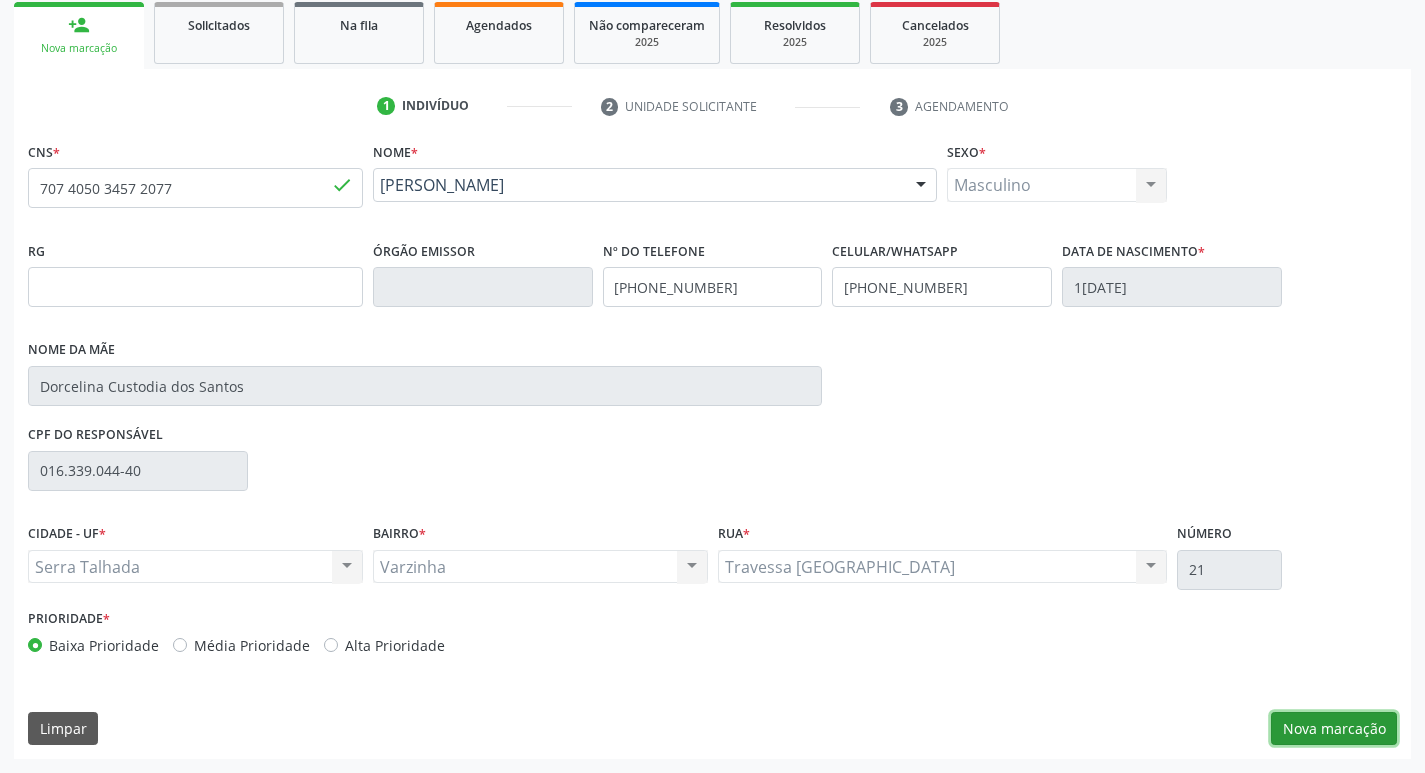 click on "Nova marcação" at bounding box center [1334, 729] 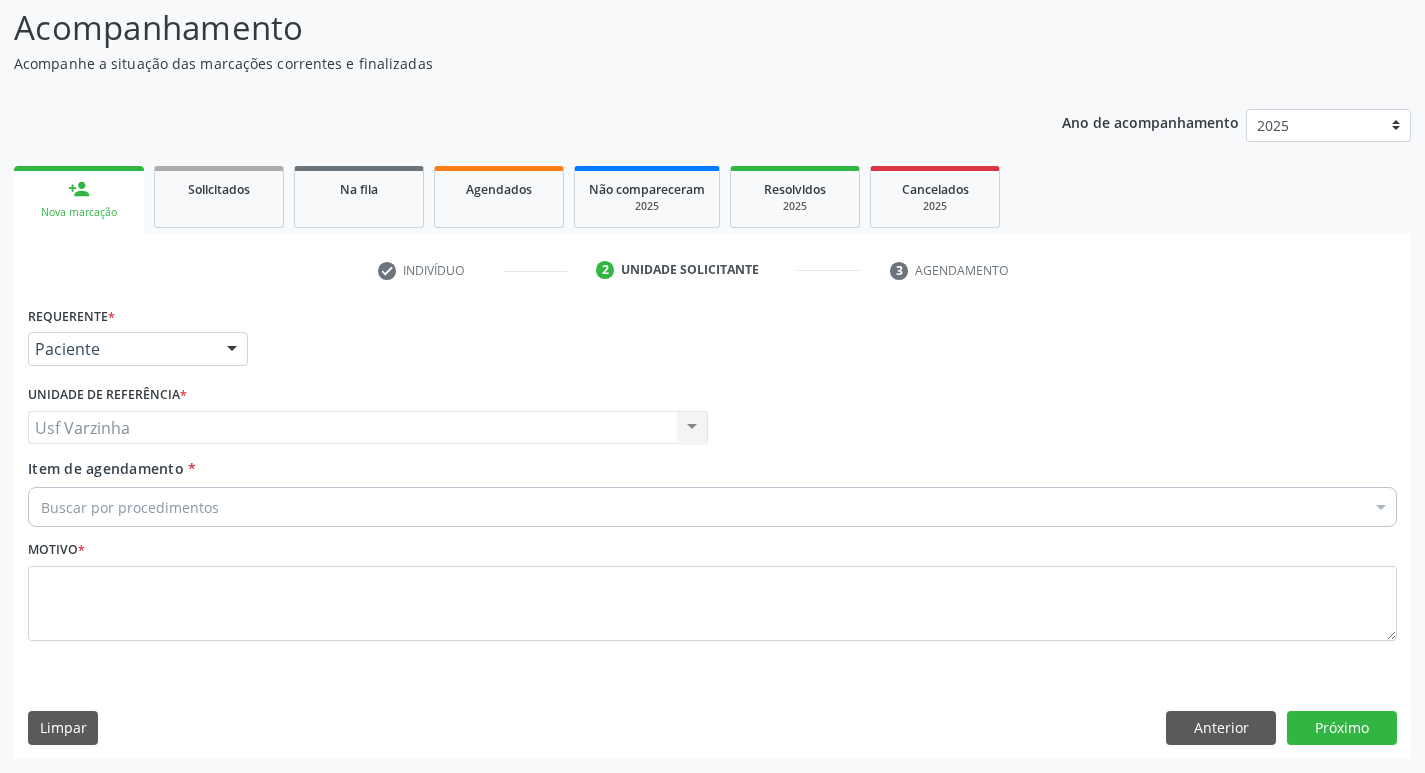 scroll, scrollTop: 133, scrollLeft: 0, axis: vertical 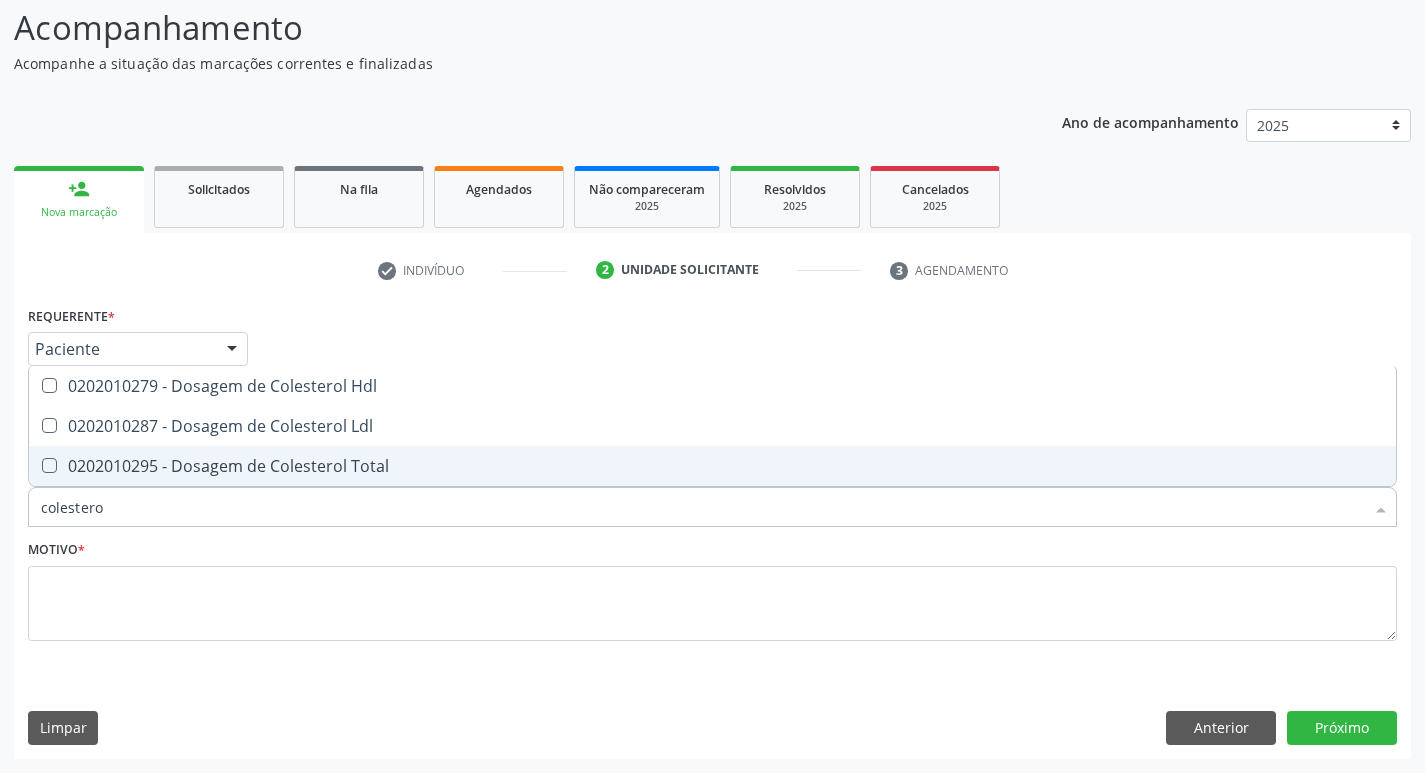type on "colesterol" 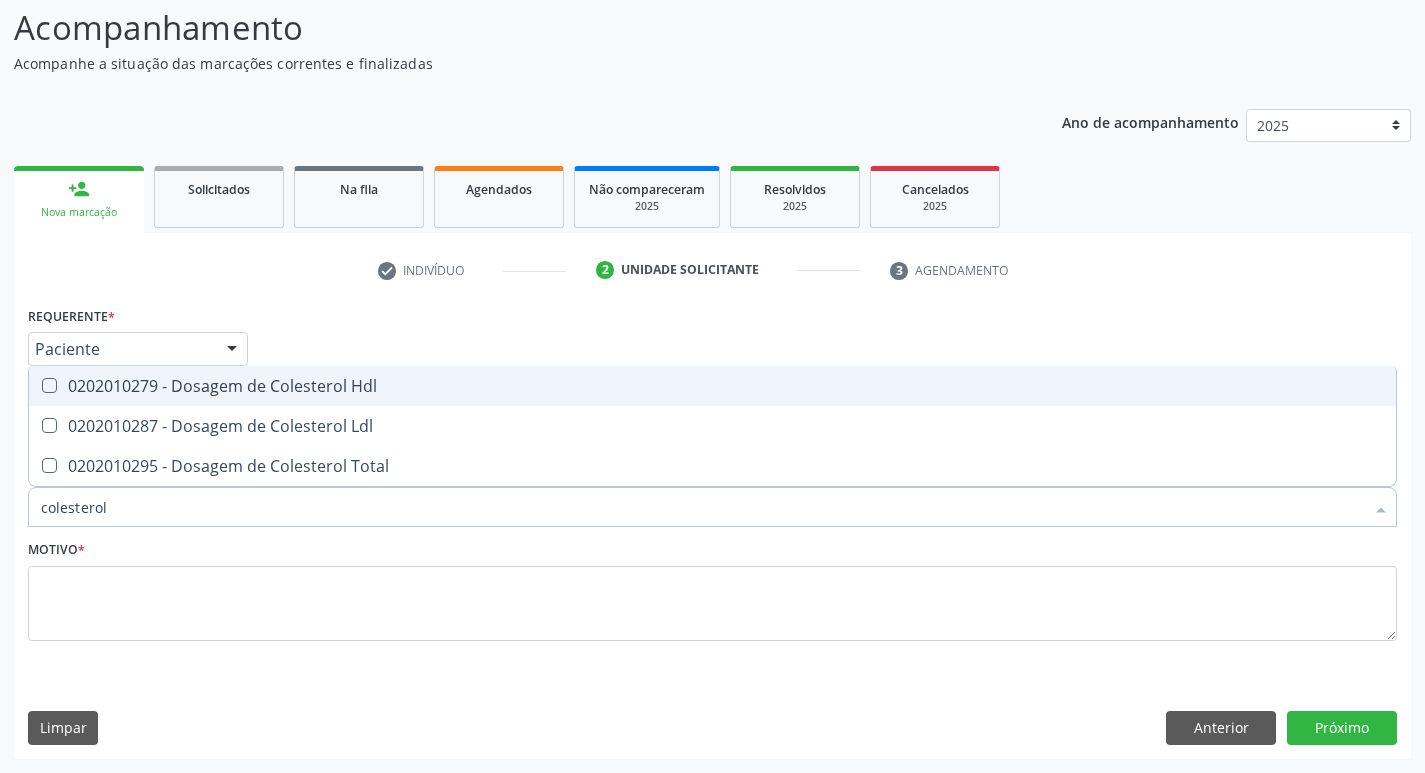 click on "0202010279 - Dosagem de Colesterol Hdl" at bounding box center (712, 386) 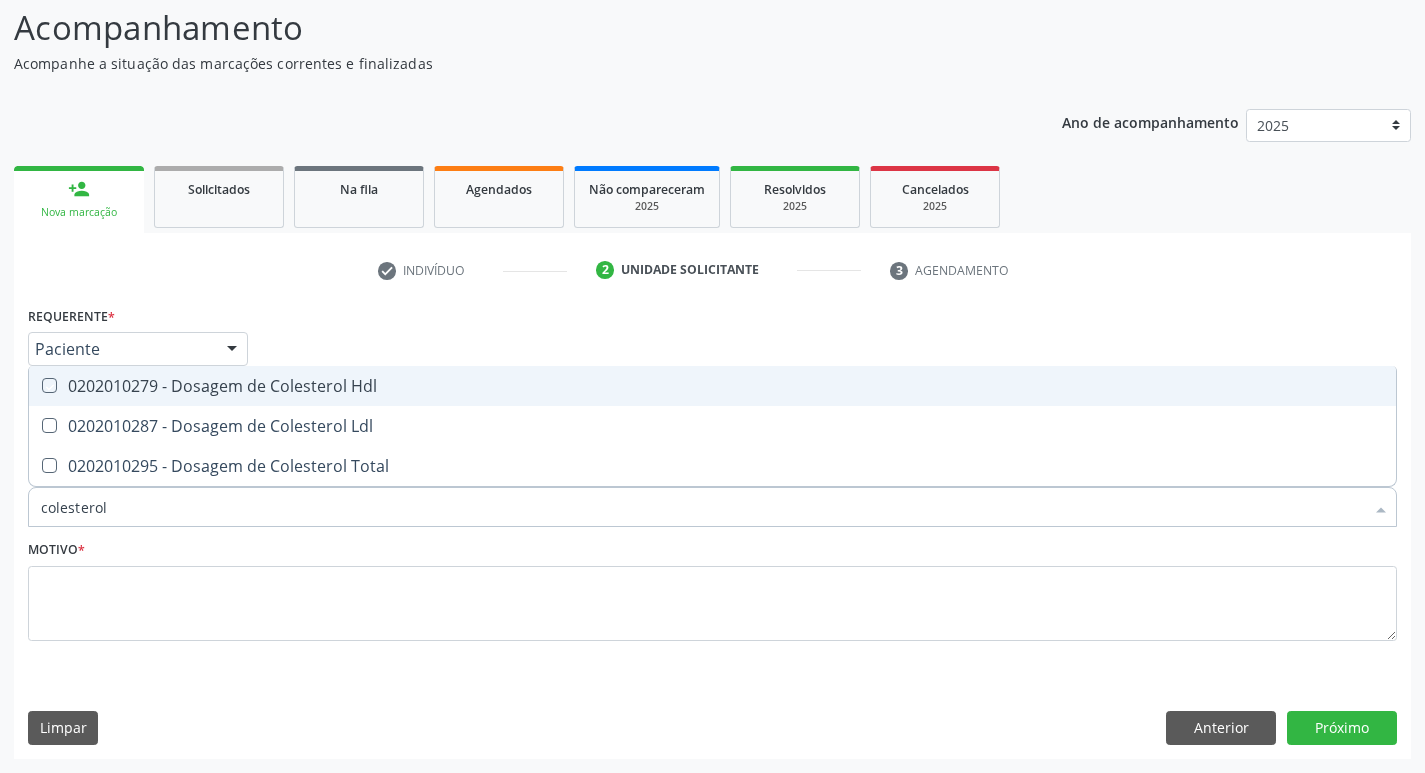 checkbox on "true" 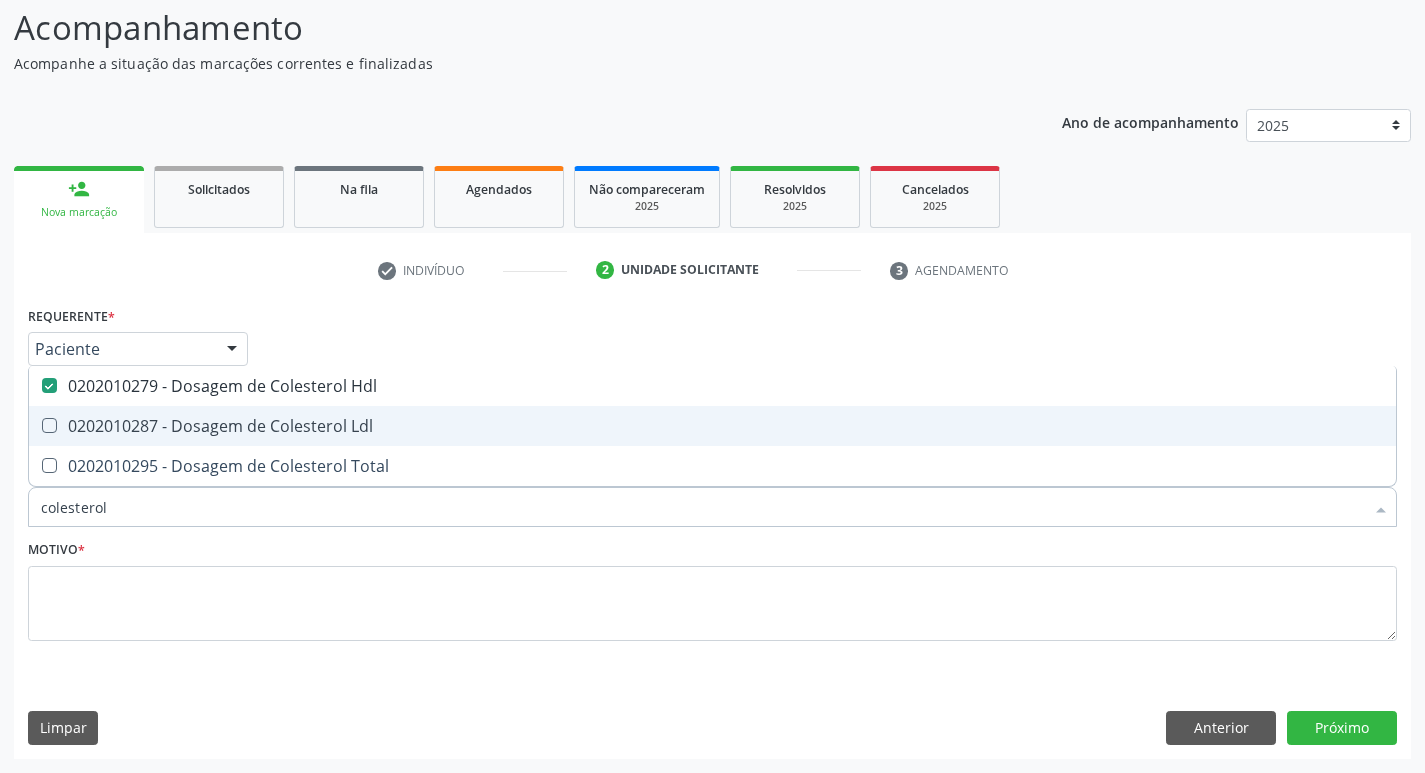 drag, startPoint x: 90, startPoint y: 411, endPoint x: 95, endPoint y: 449, distance: 38.327538 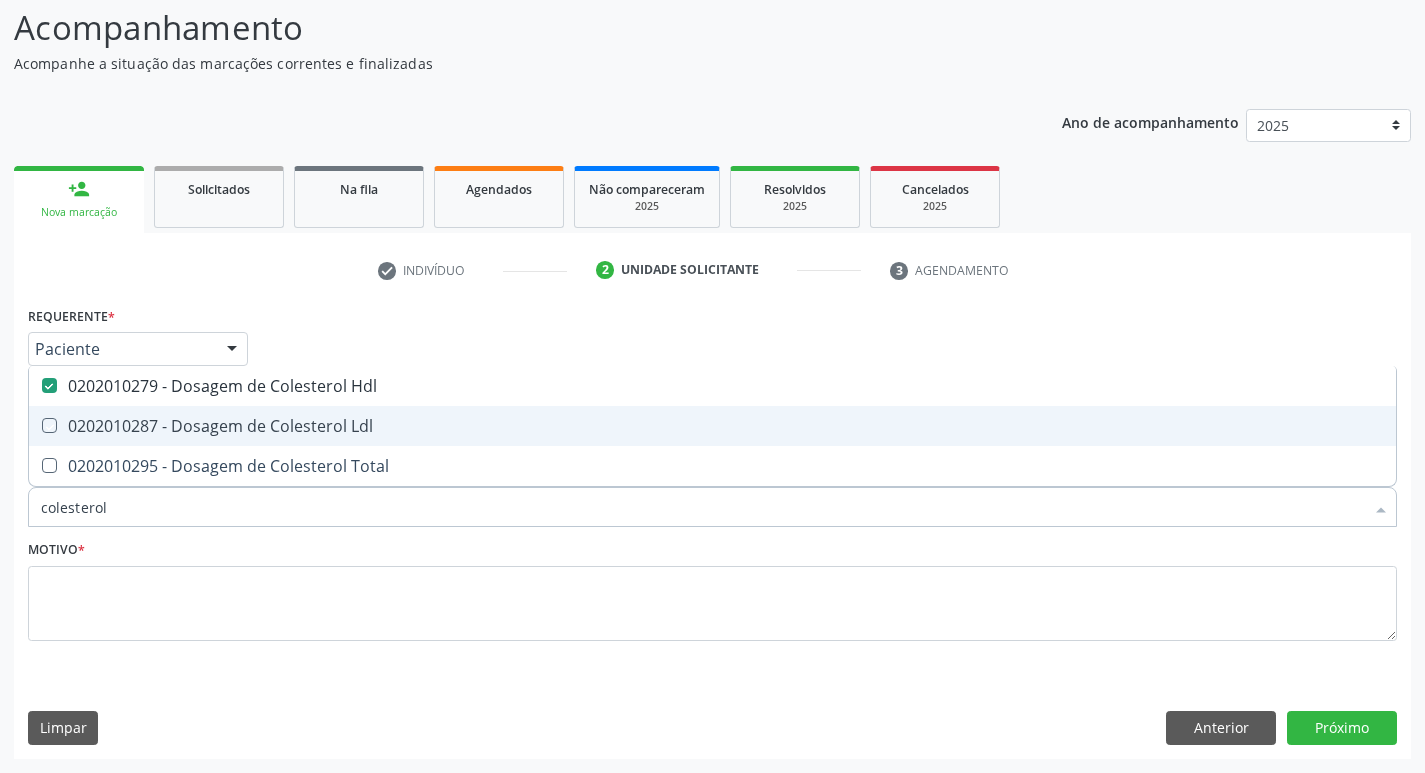 checkbox on "true" 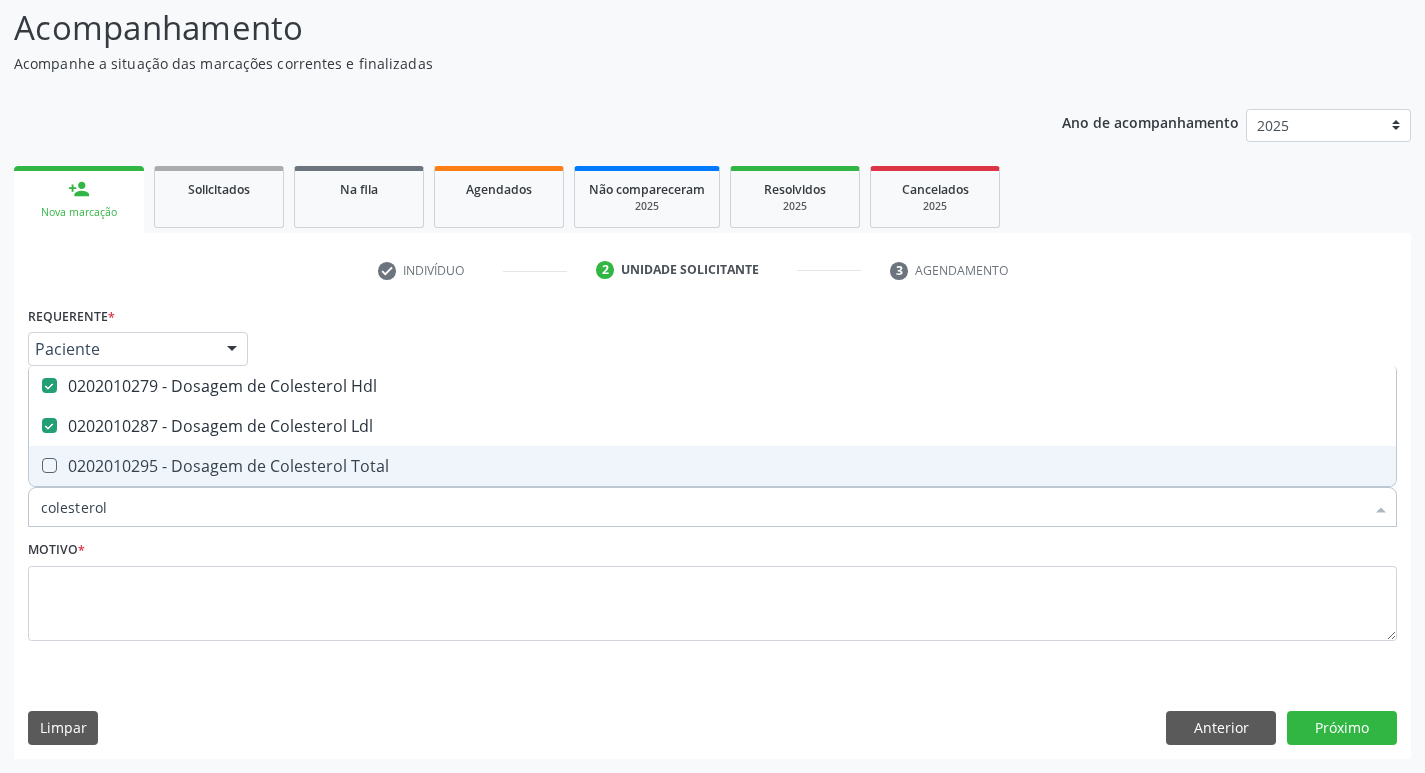 click on "0202010295 - Dosagem de Colesterol Total" at bounding box center [712, 466] 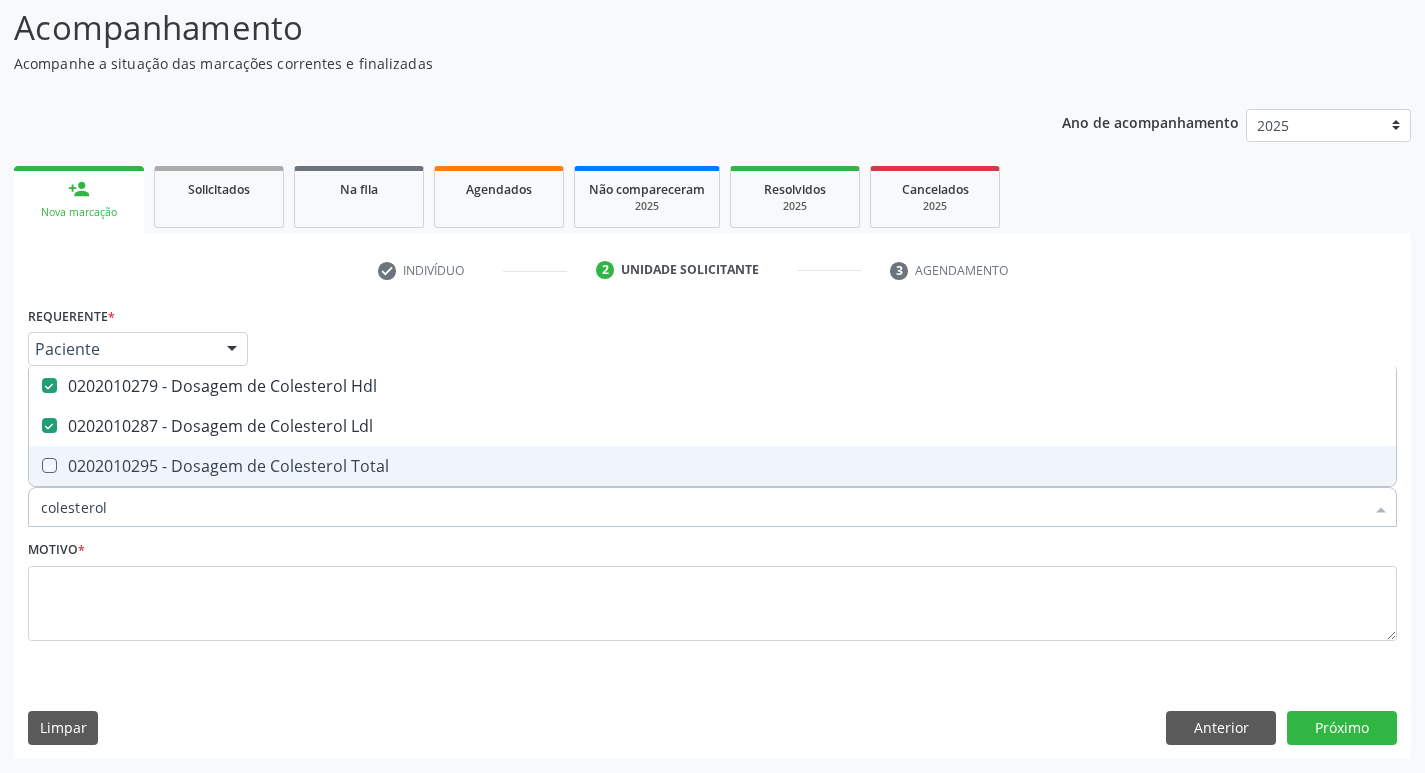 checkbox on "true" 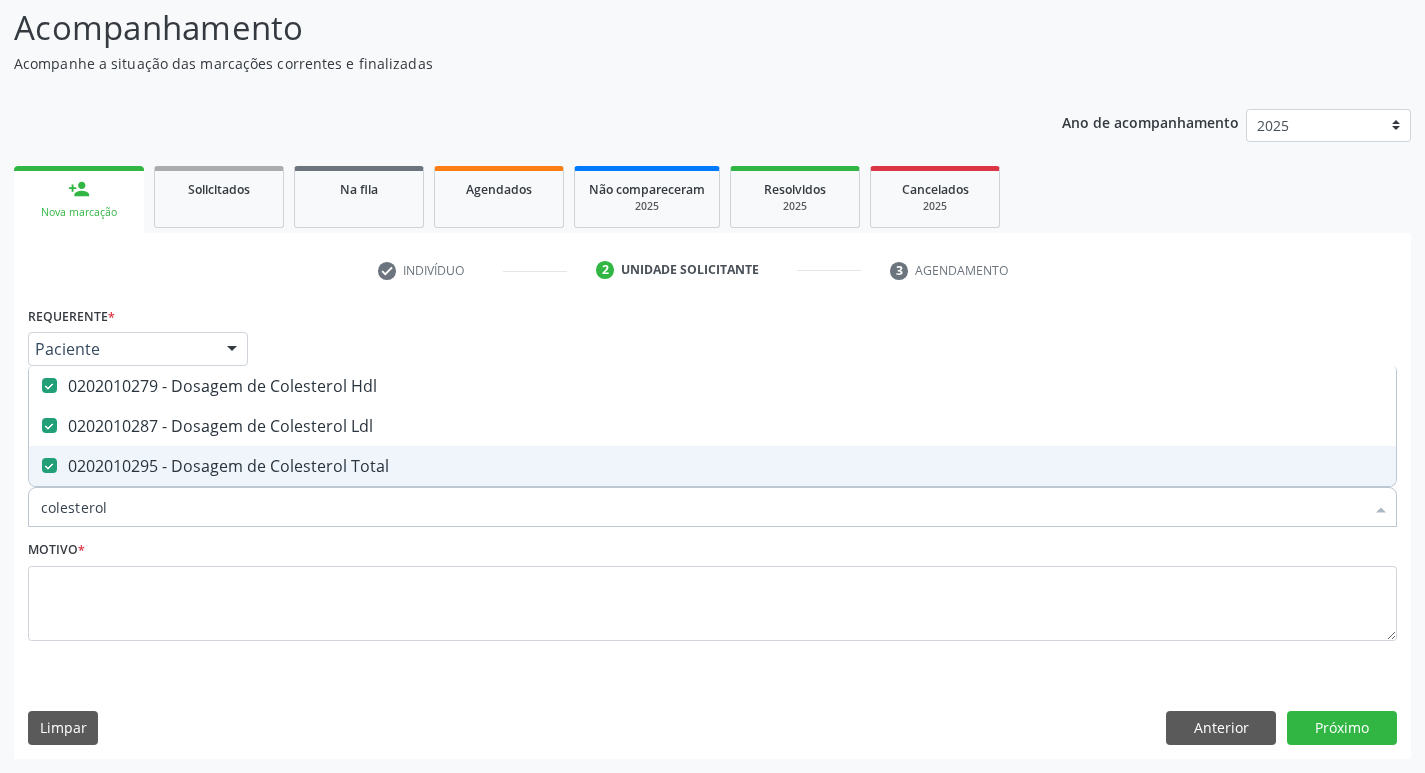 click on "colesterol" at bounding box center (702, 507) 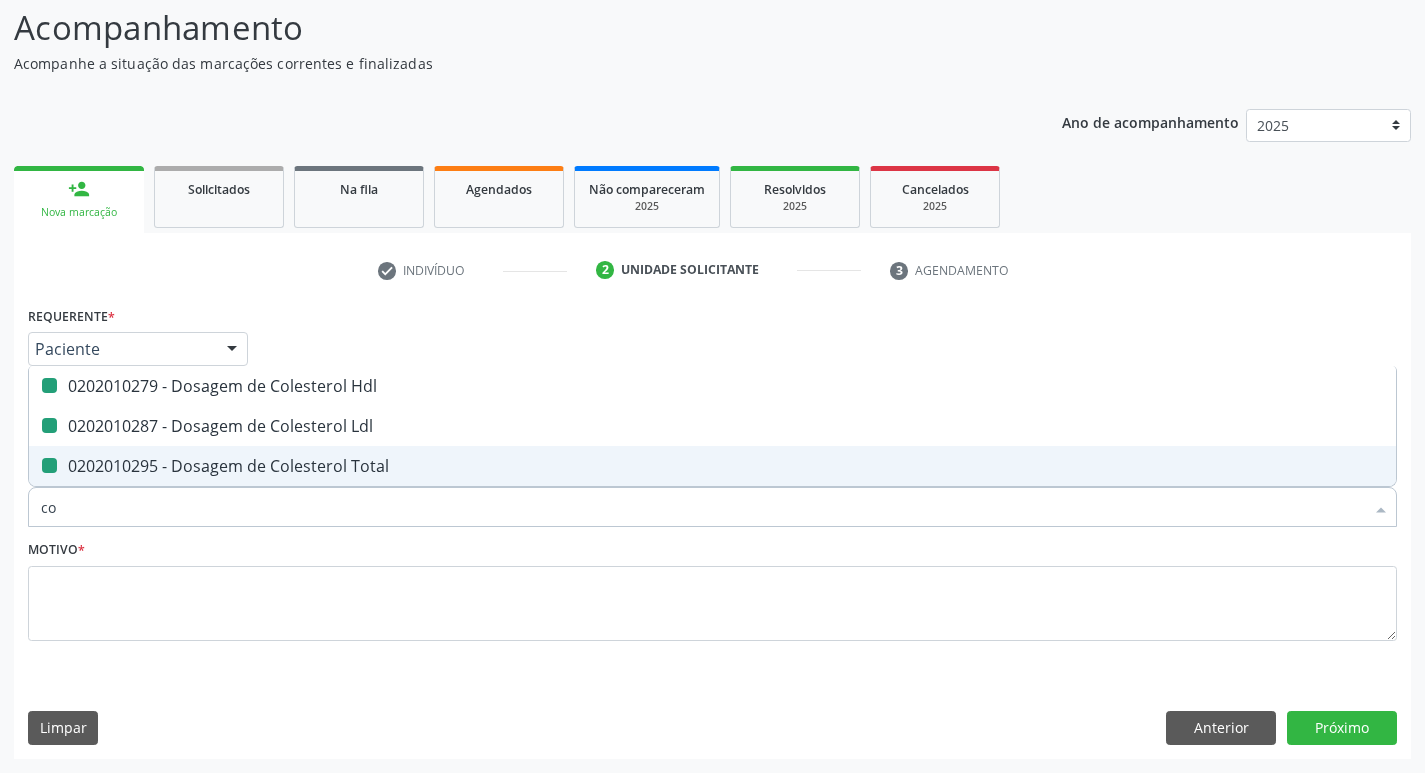 type on "c" 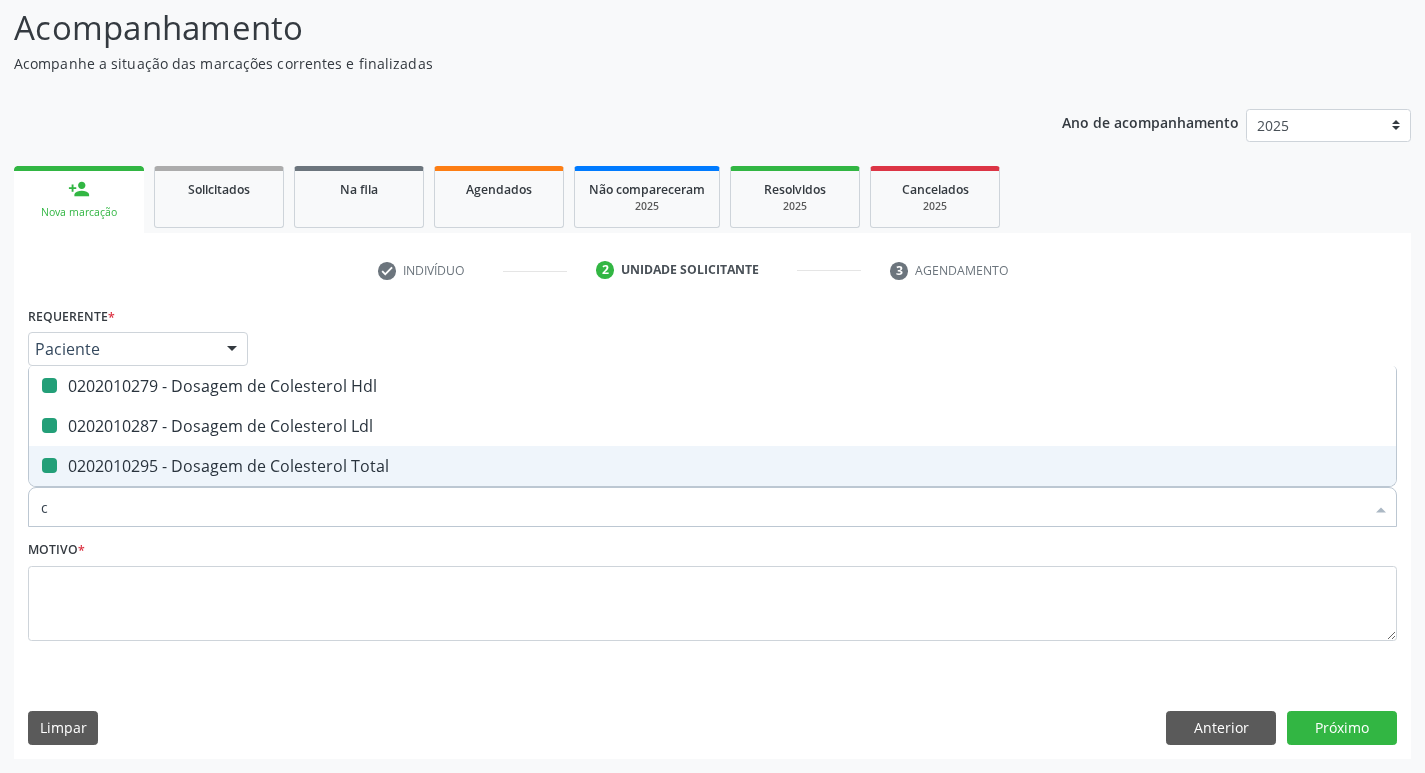 type 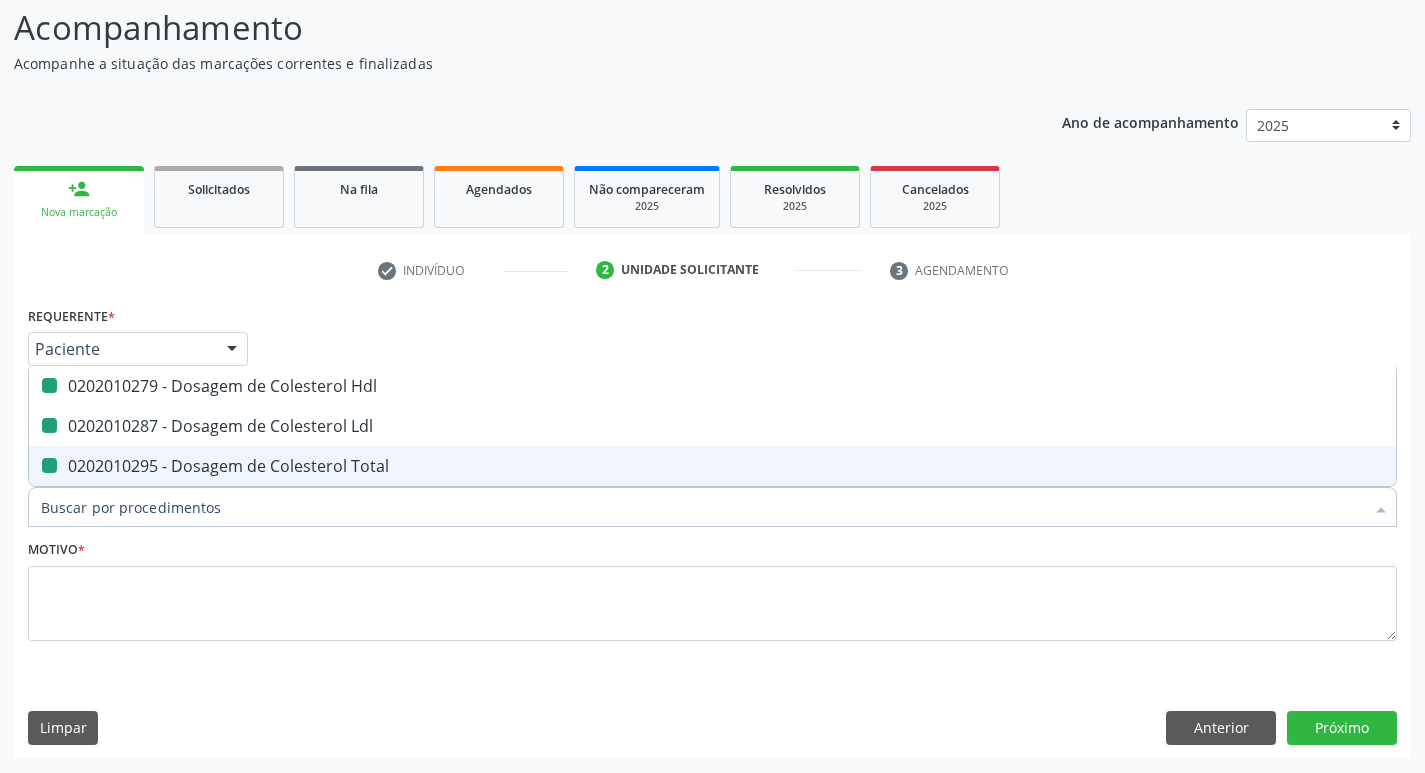 checkbox on "false" 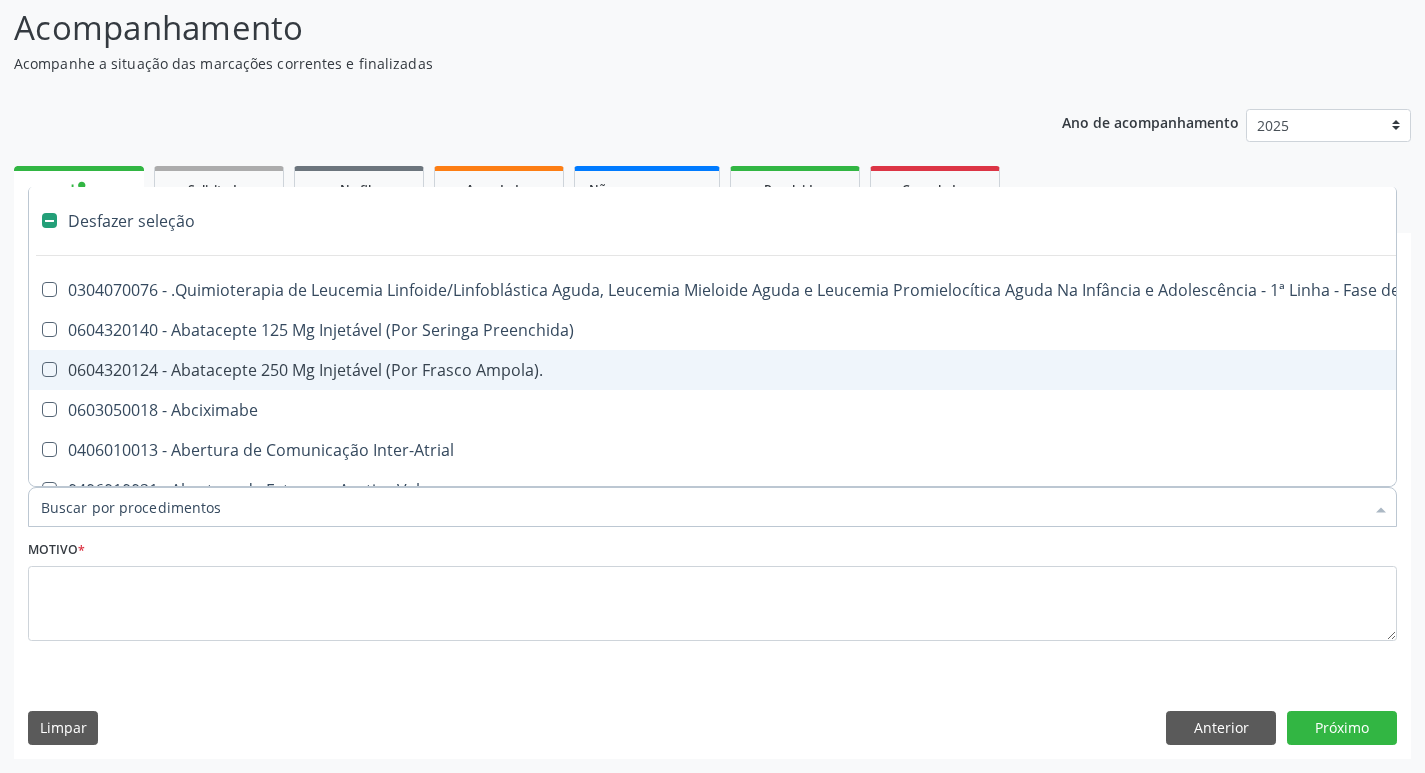 type on "r" 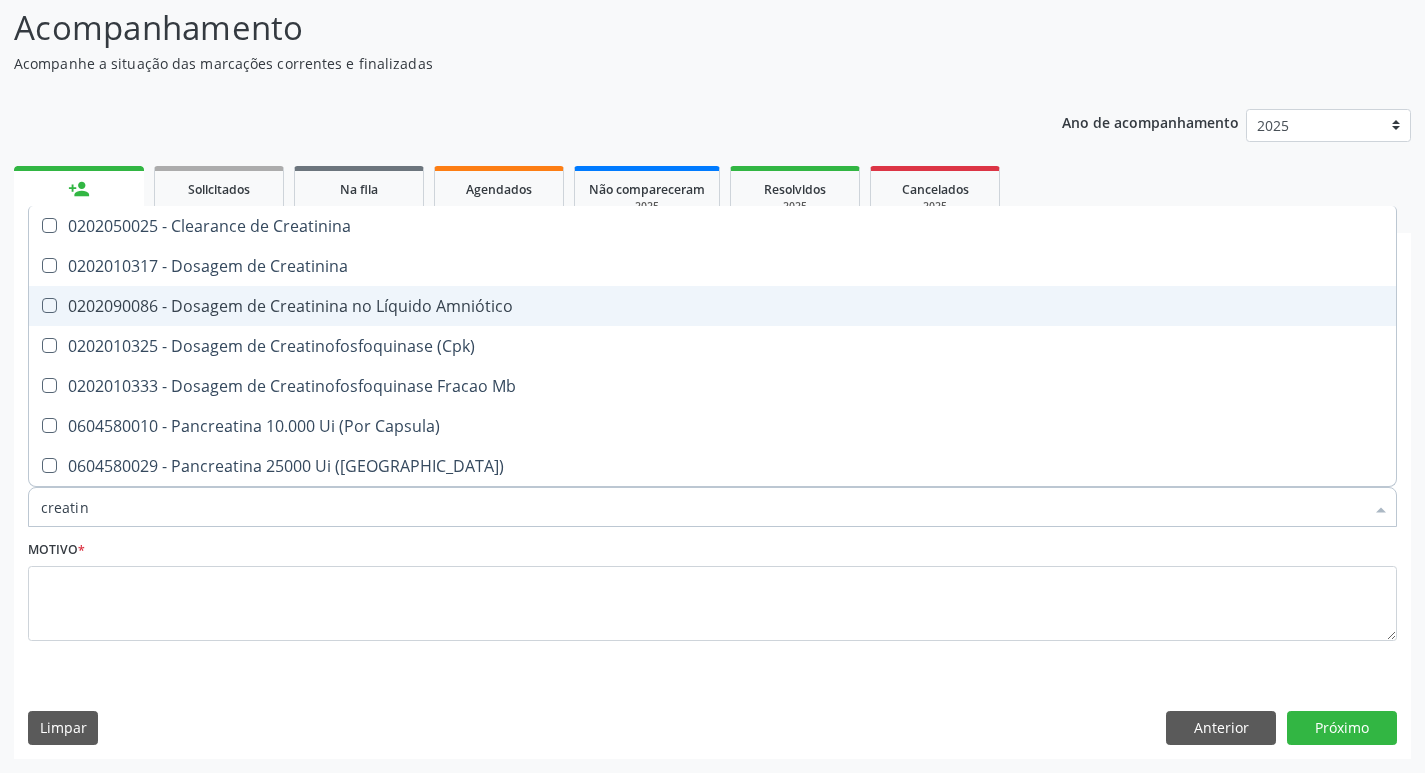 type on "creatini" 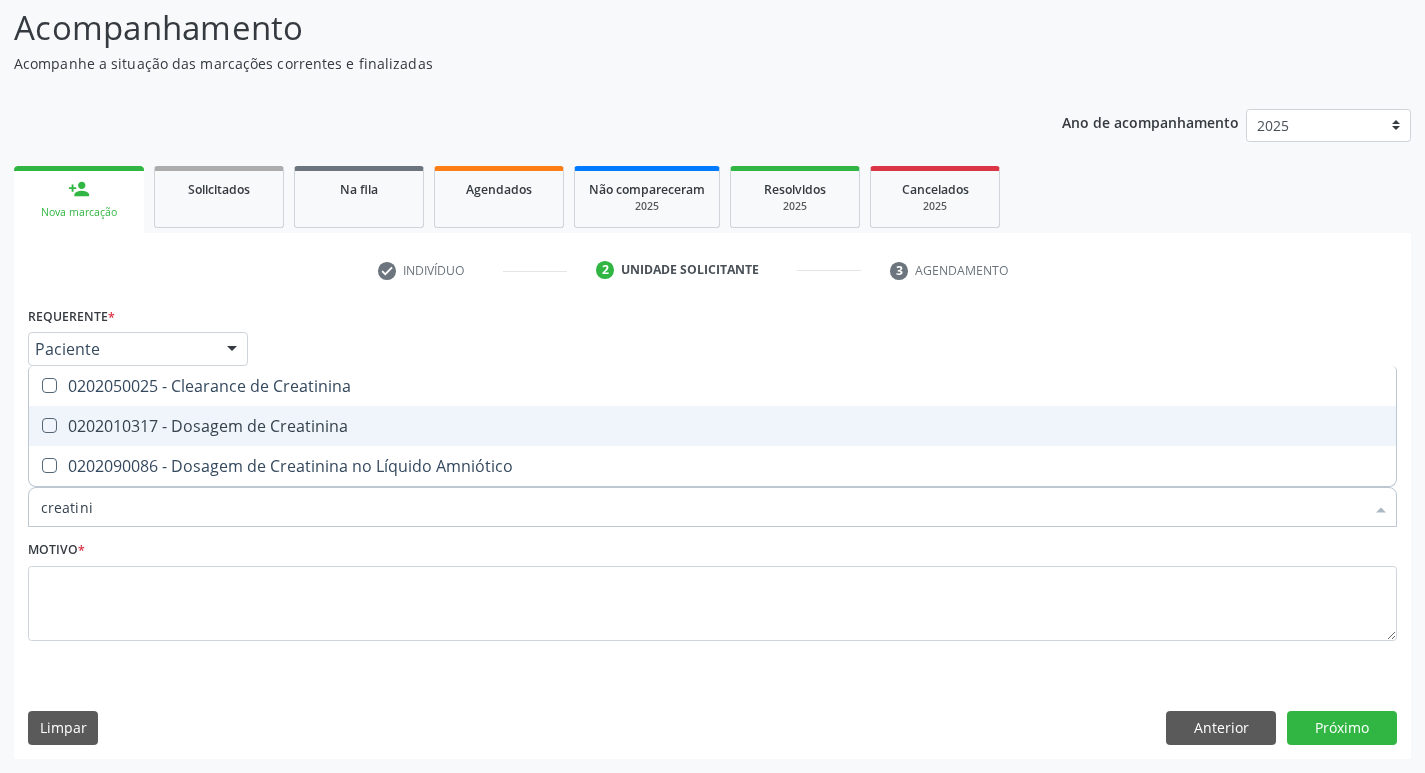 click on "0202010317 - Dosagem de Creatinina" at bounding box center (712, 426) 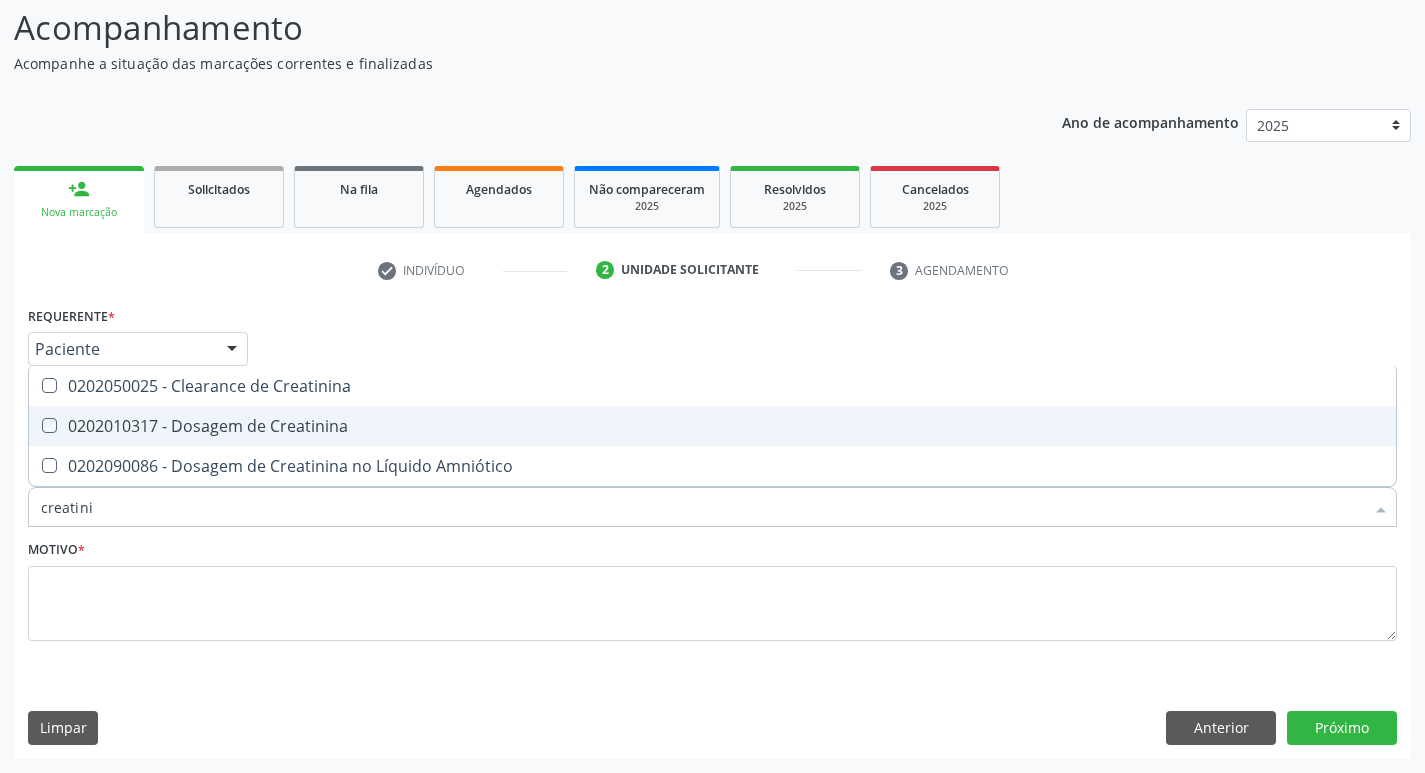 checkbox on "true" 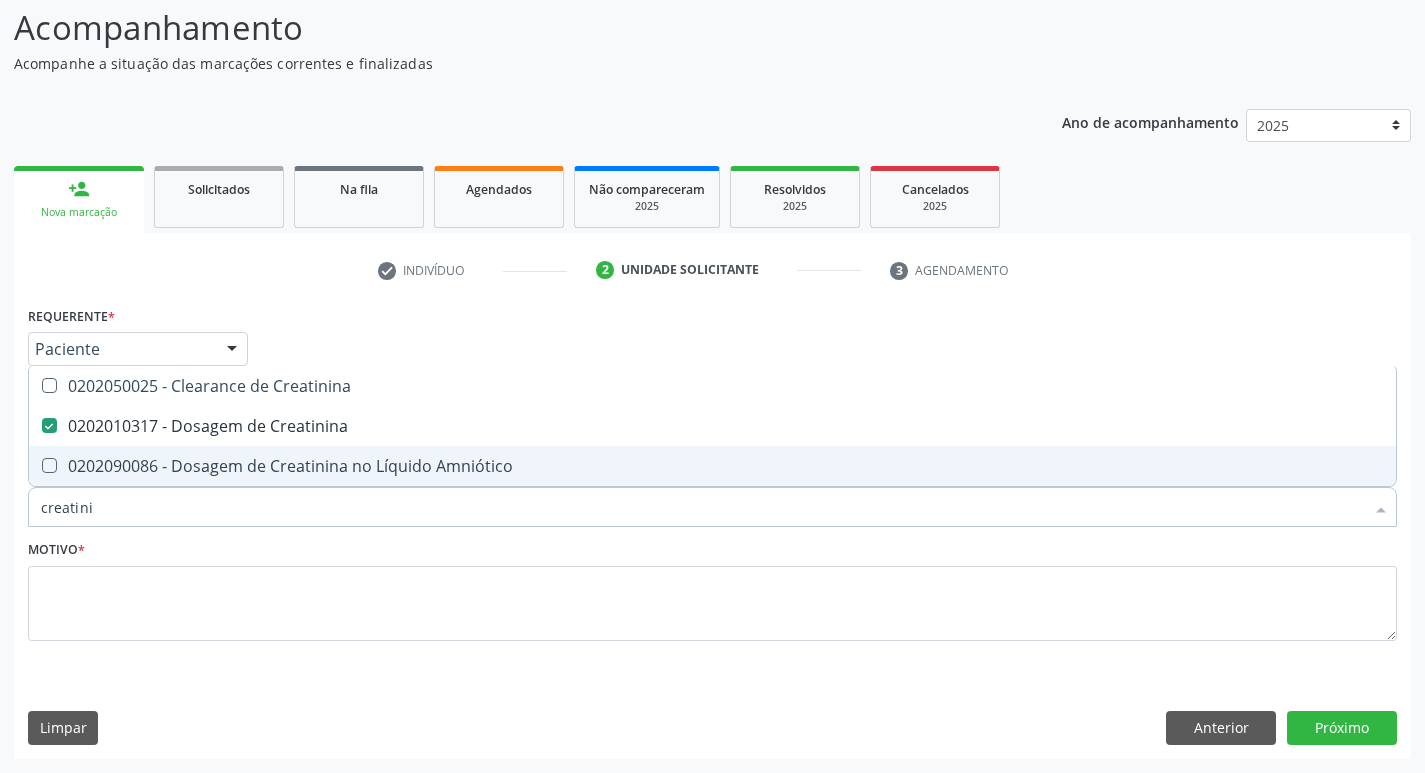 click on "creatini" at bounding box center [702, 507] 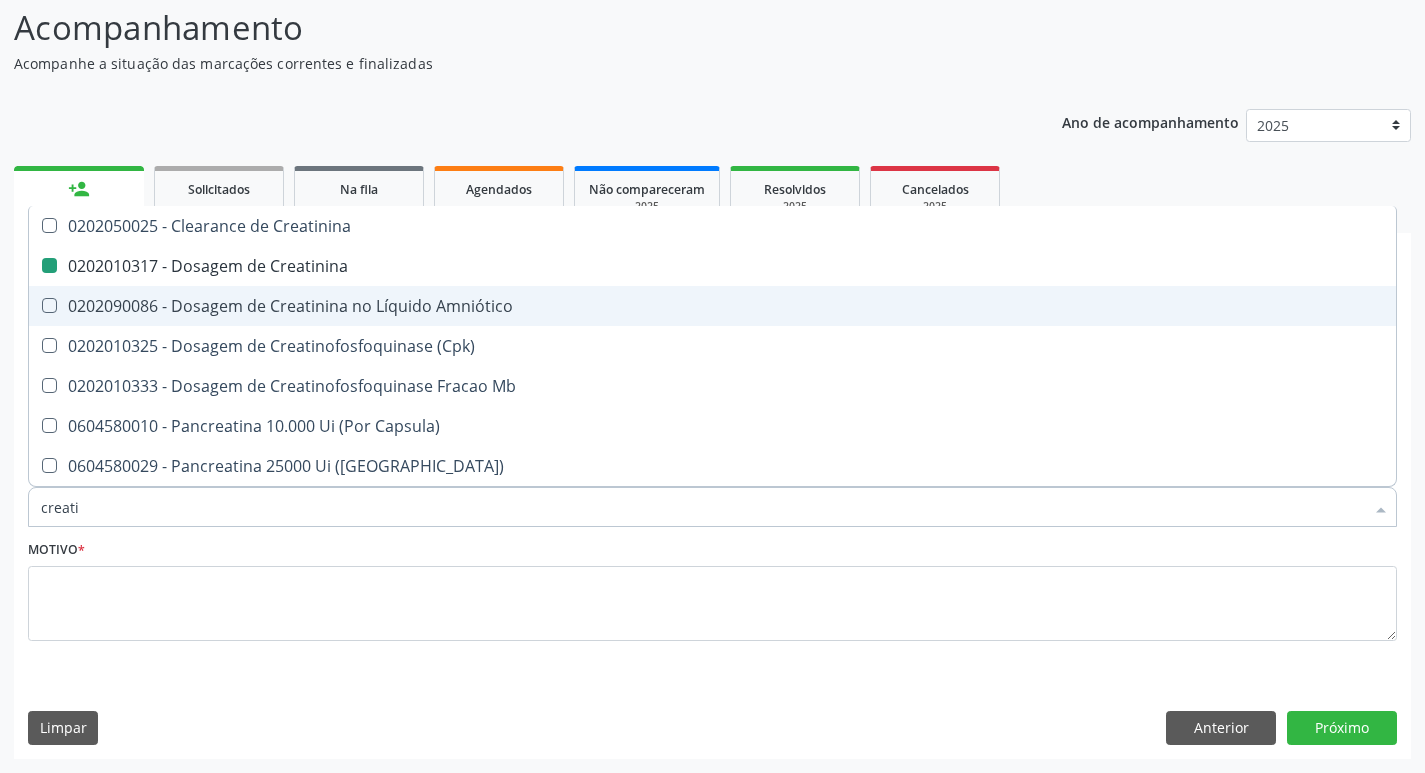 type on "creat" 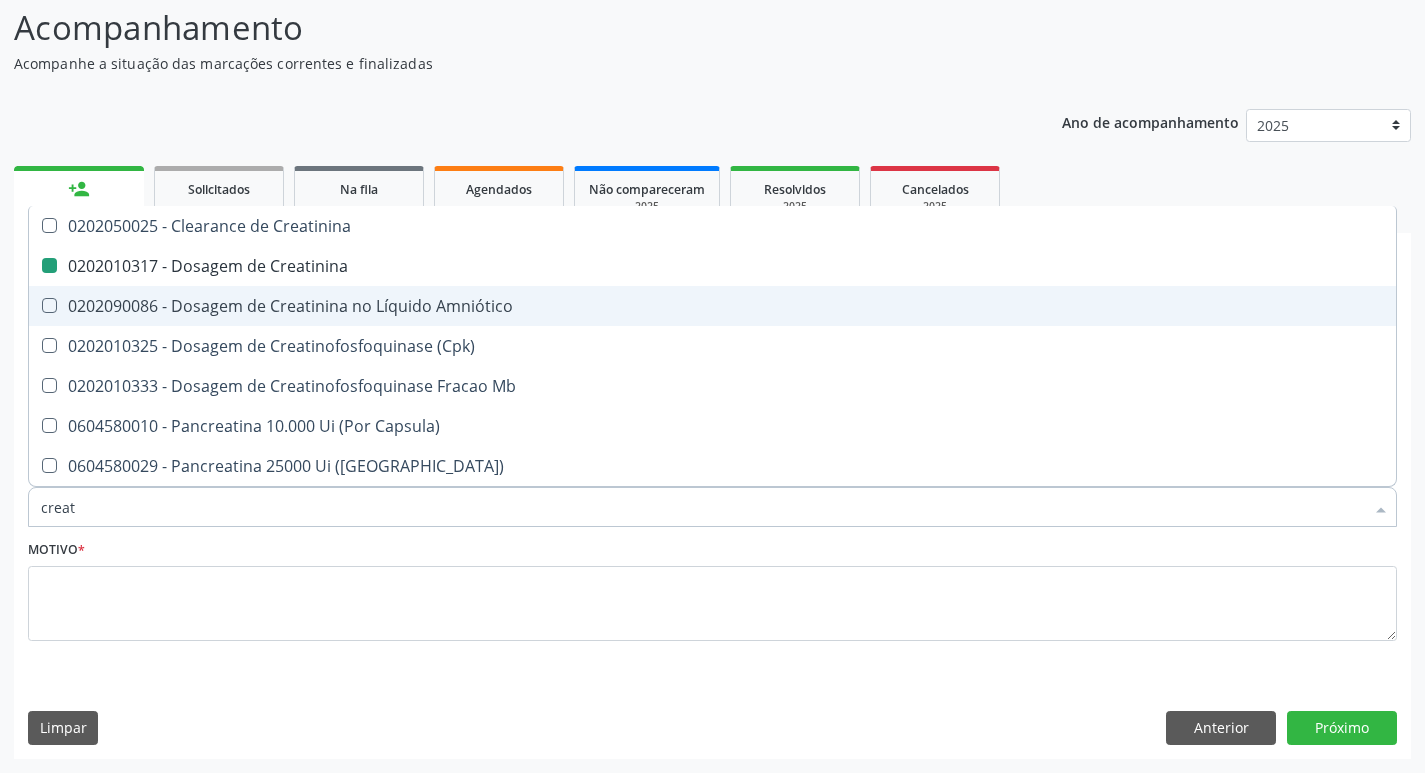 checkbox on "false" 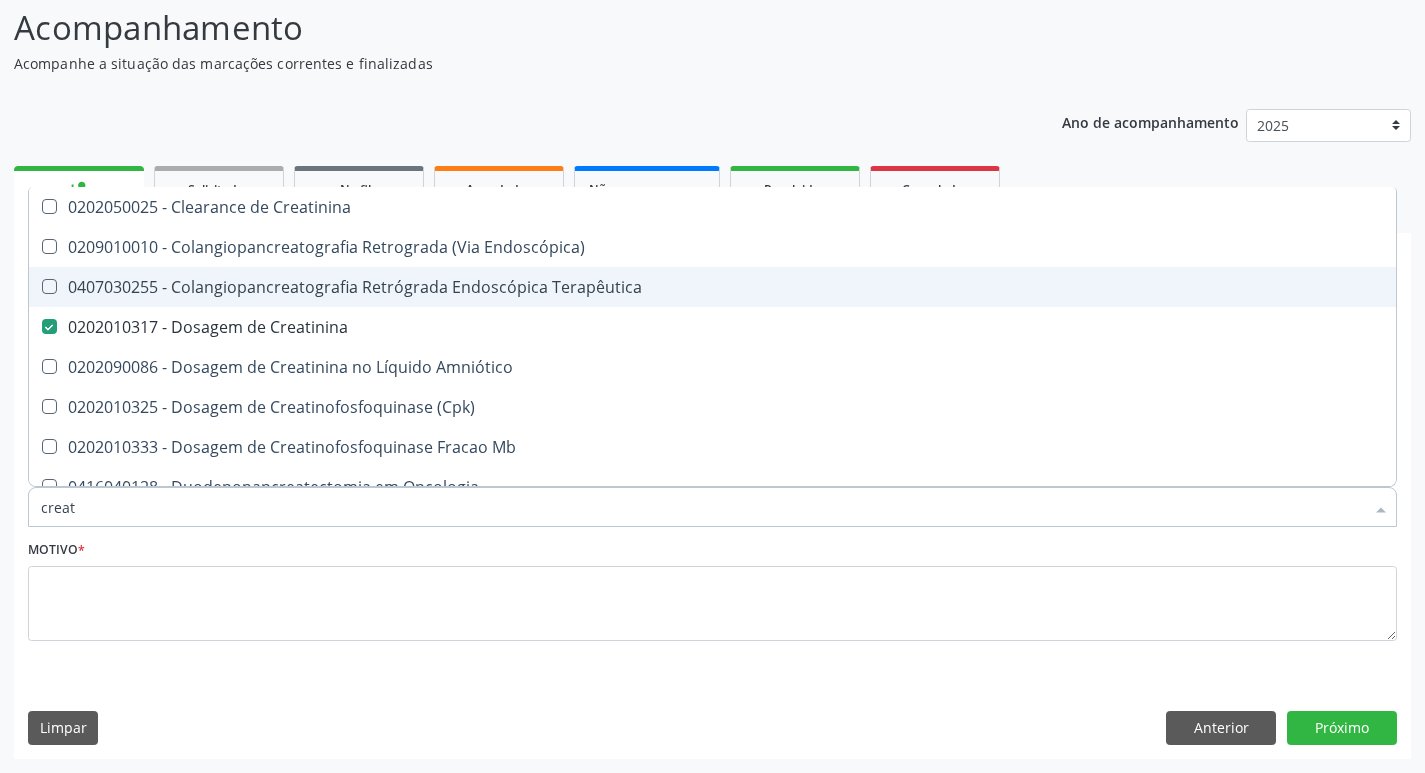 type on "crea" 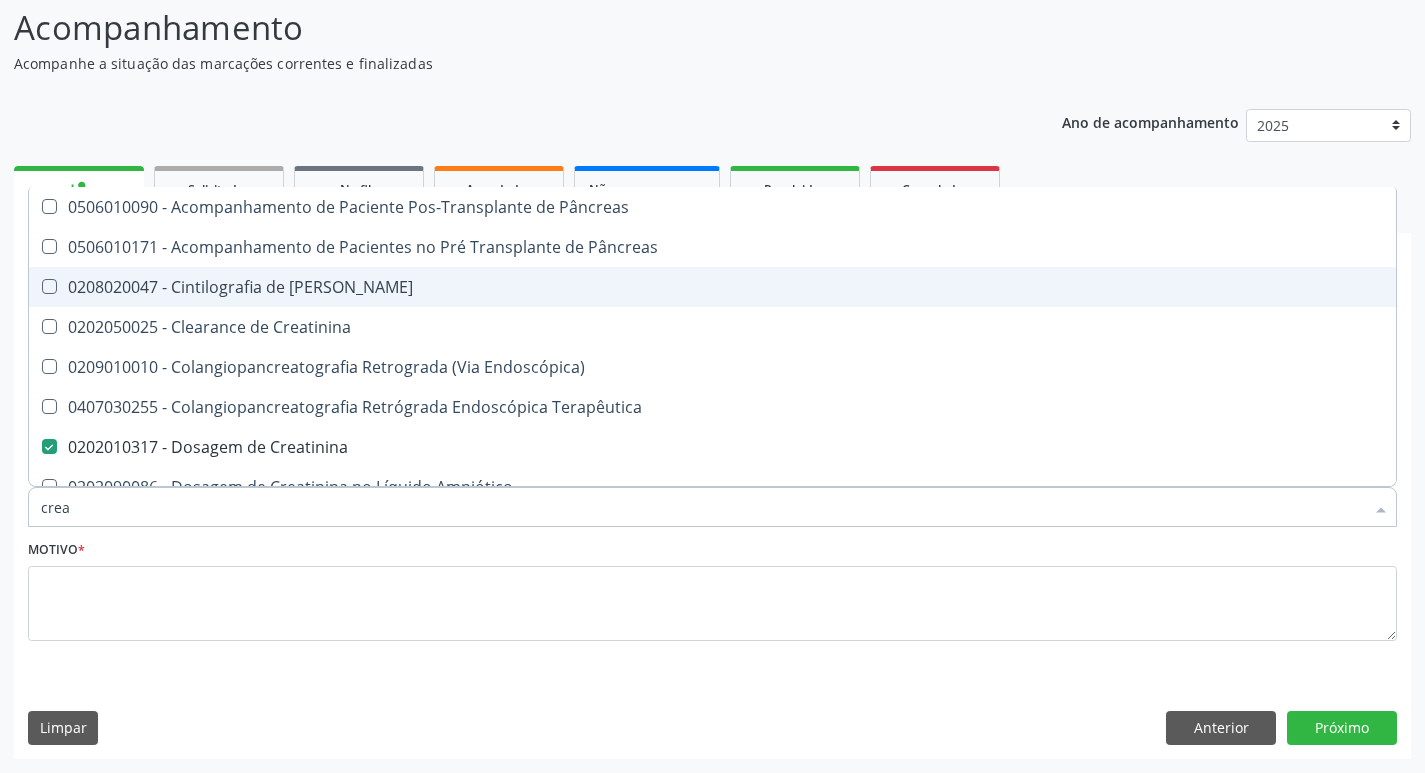 type on "cre" 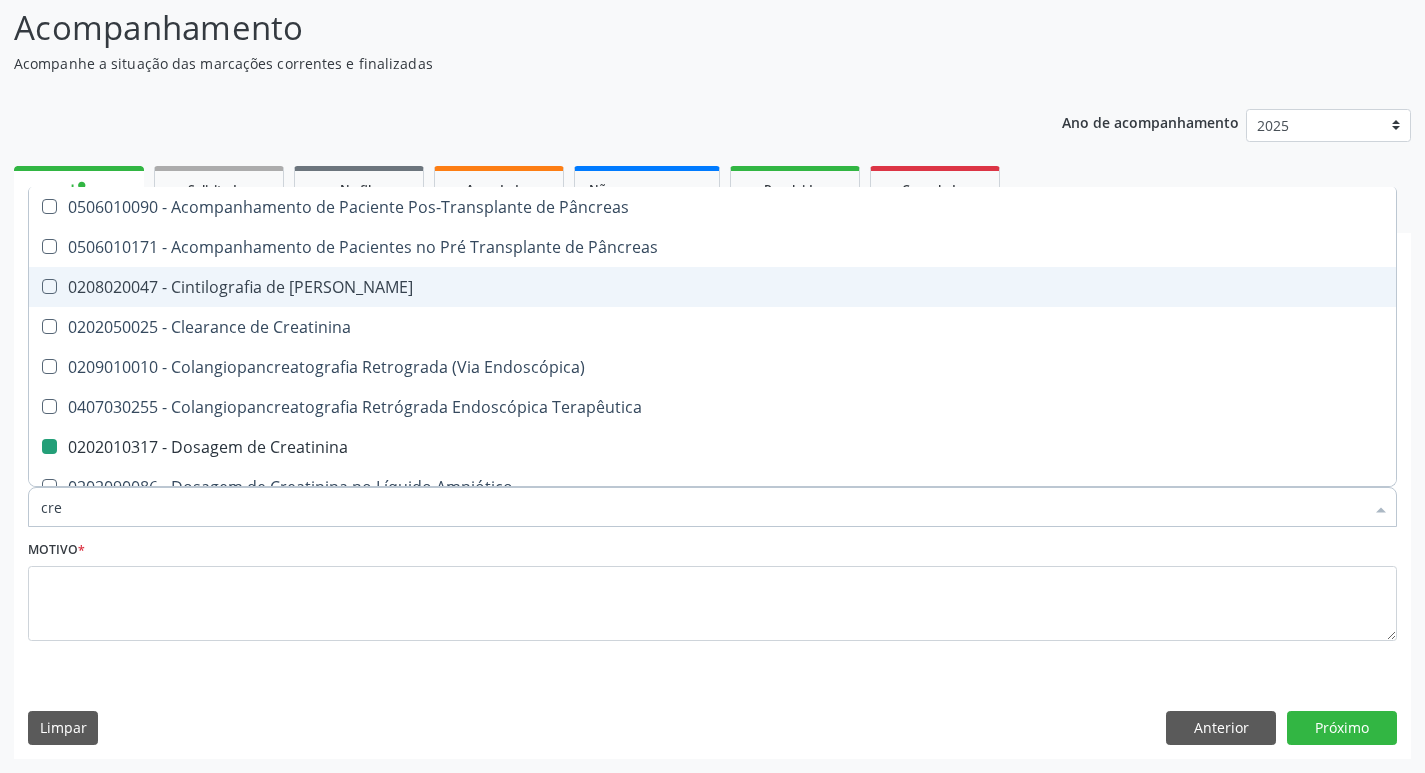 type on "cr" 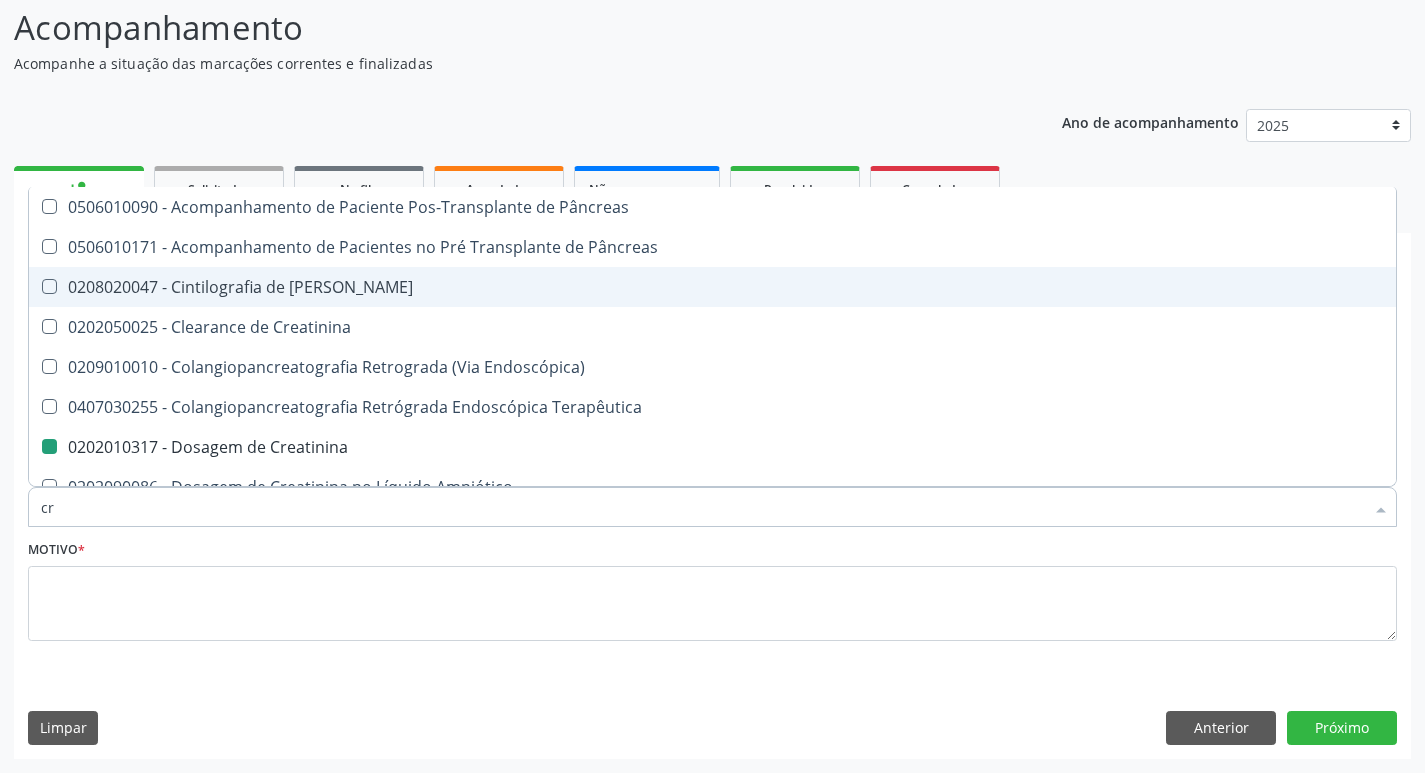 checkbox on "false" 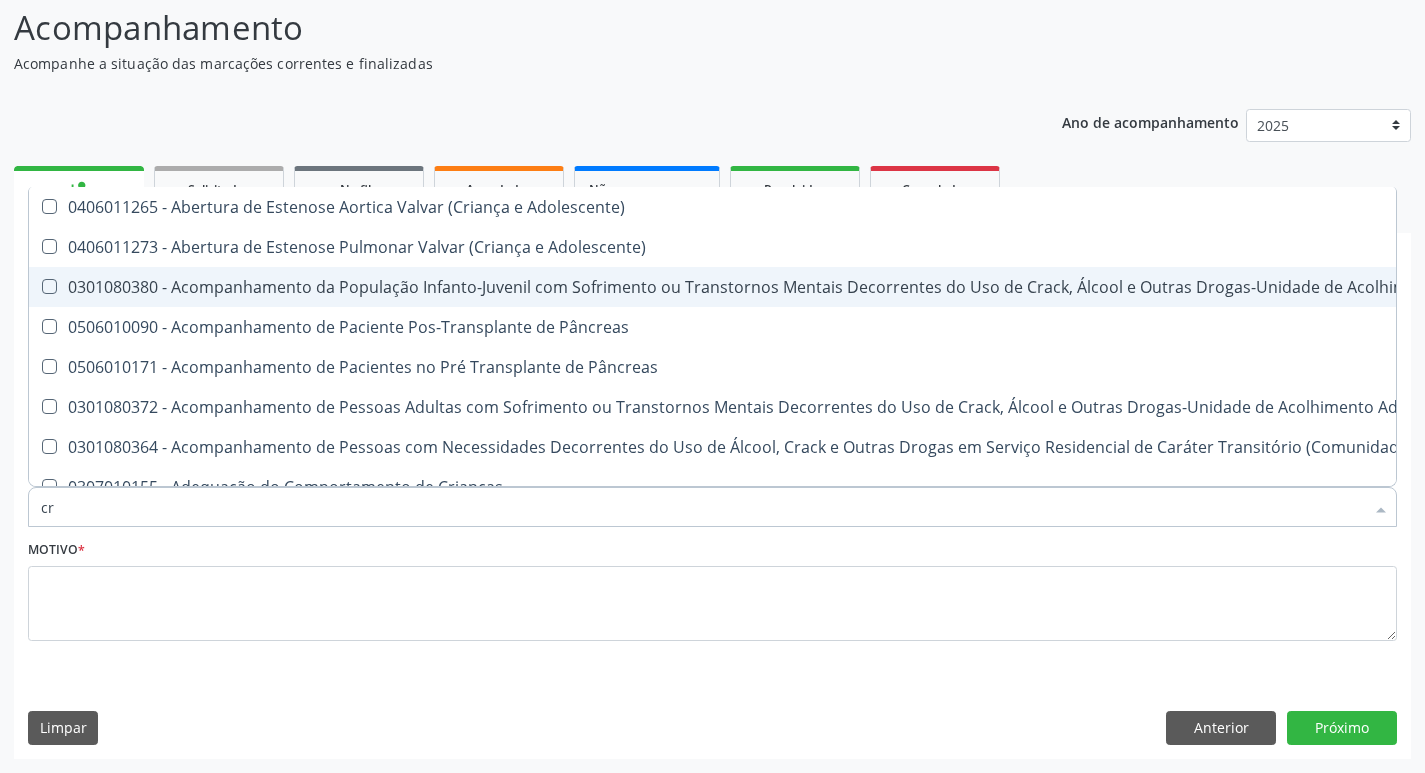 type on "c" 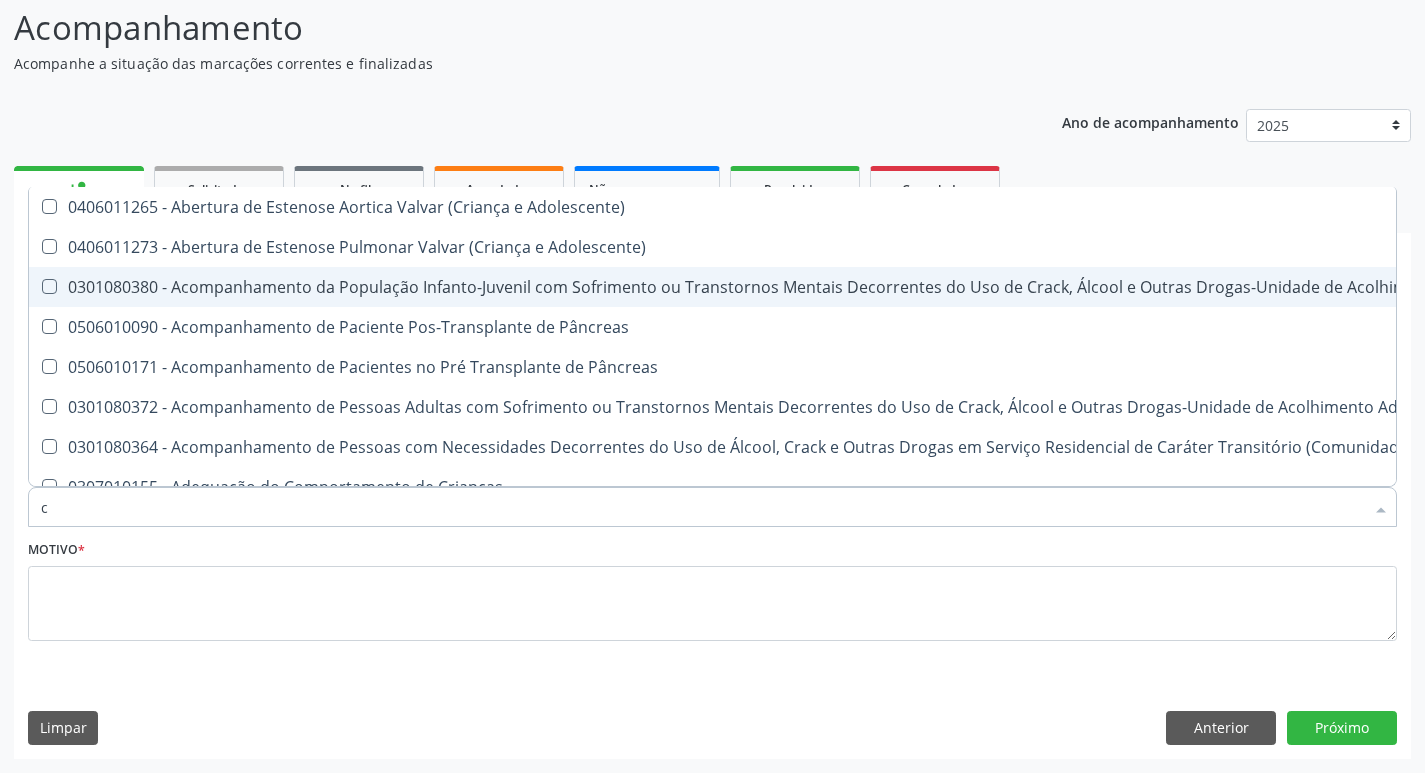 checkbox on "false" 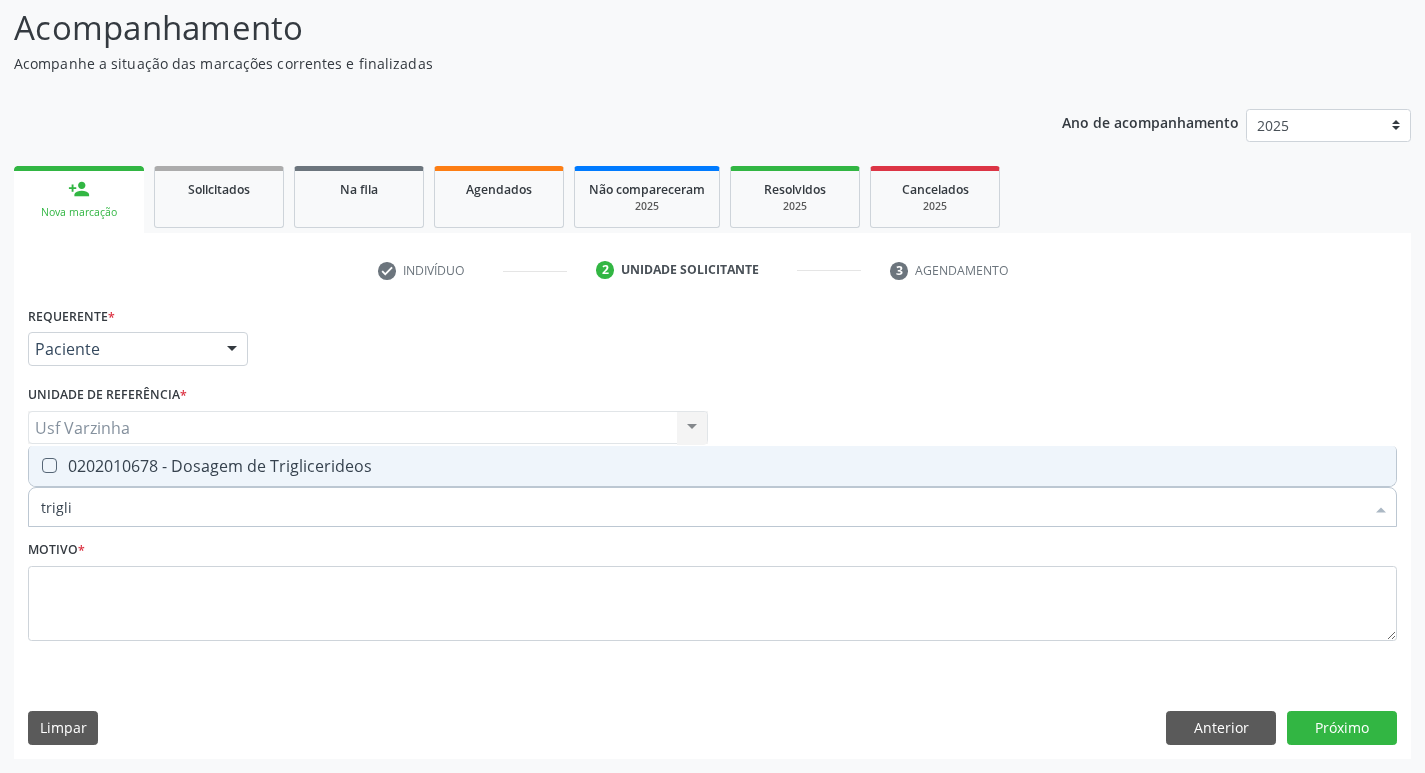 type on "triglic" 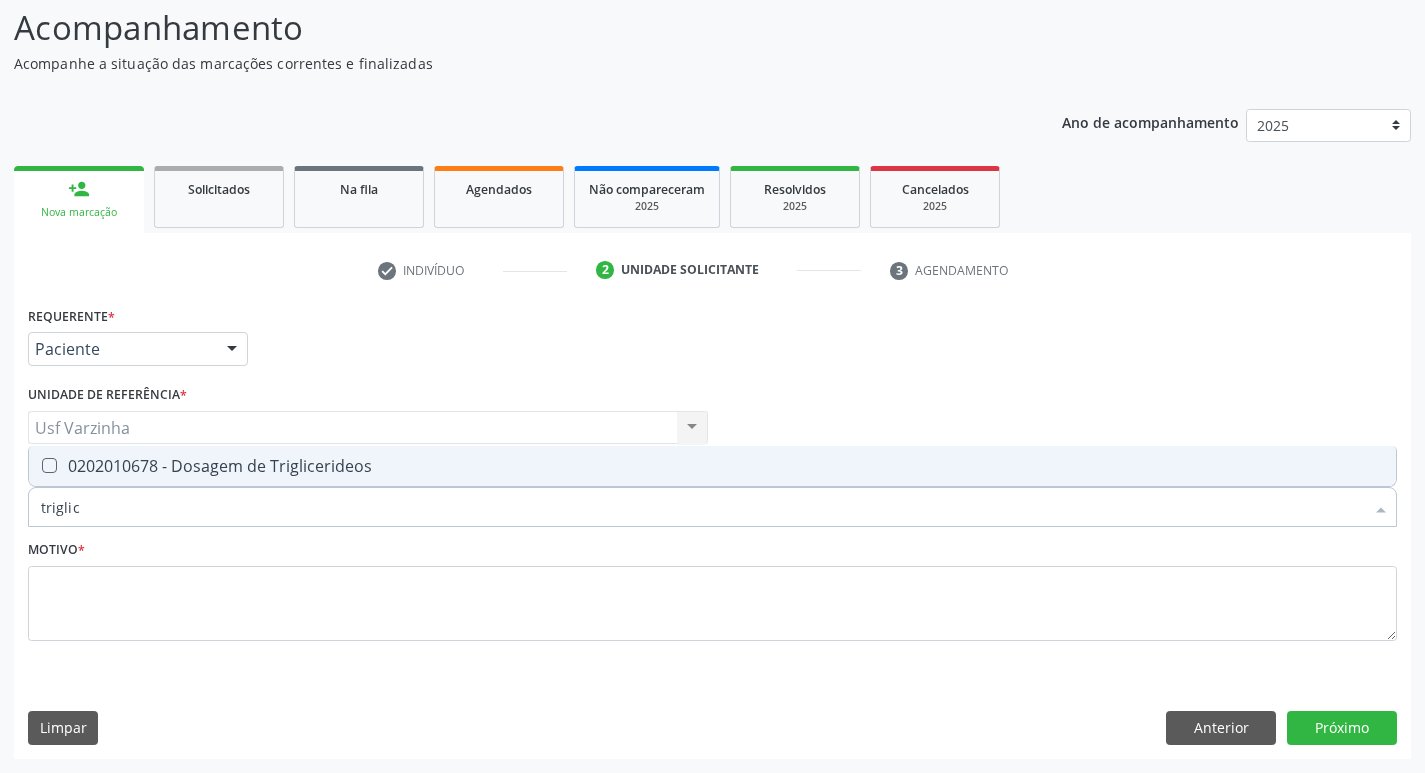 drag, startPoint x: 170, startPoint y: 458, endPoint x: 160, endPoint y: 476, distance: 20.59126 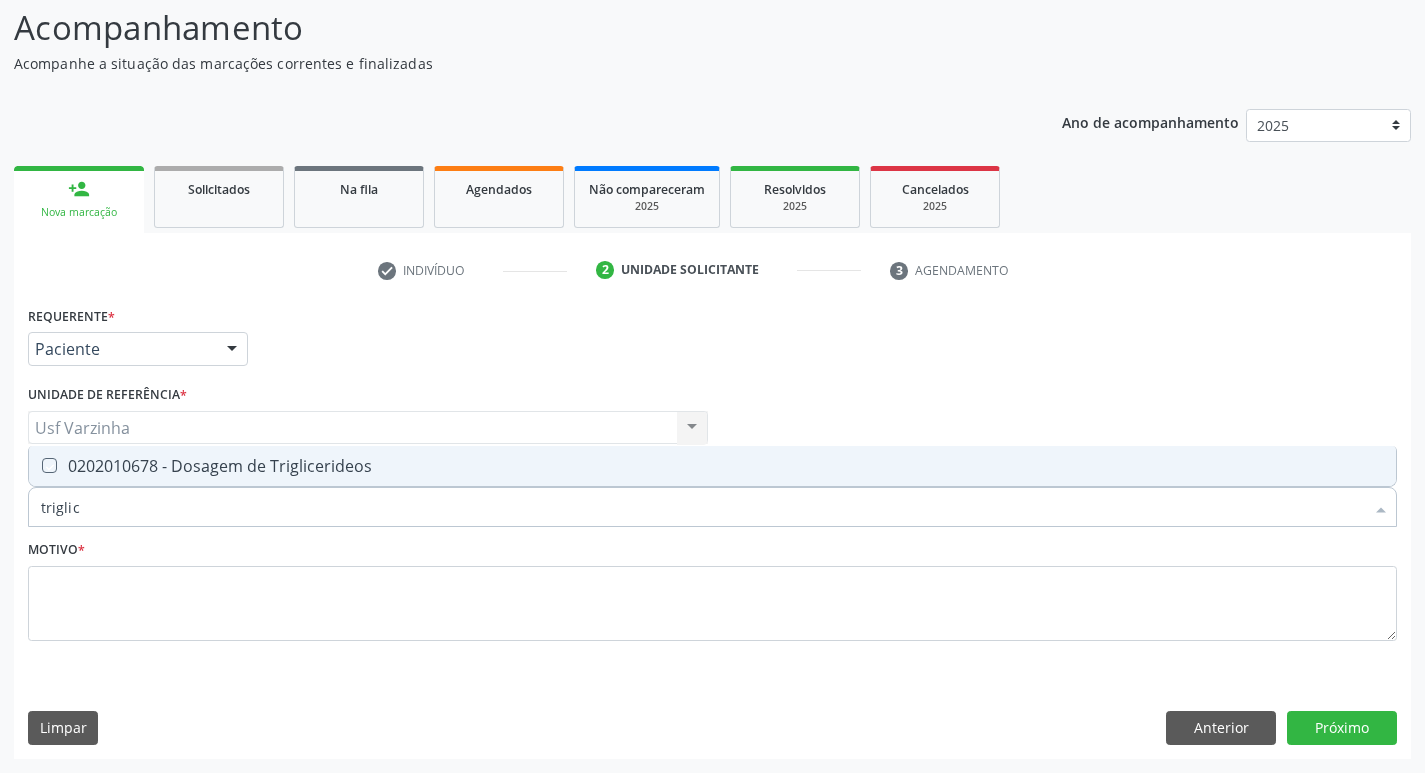 checkbox on "true" 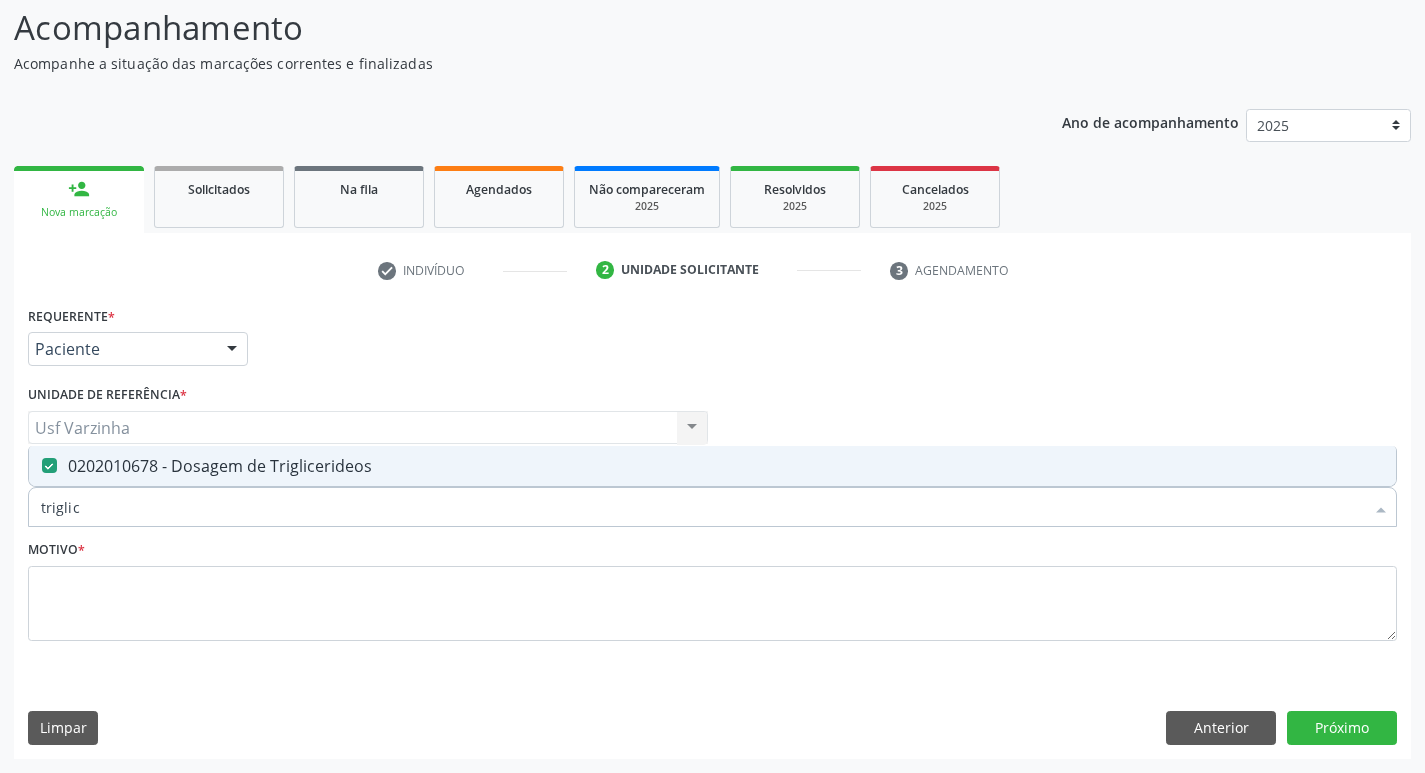 click on "triglic" at bounding box center [702, 507] 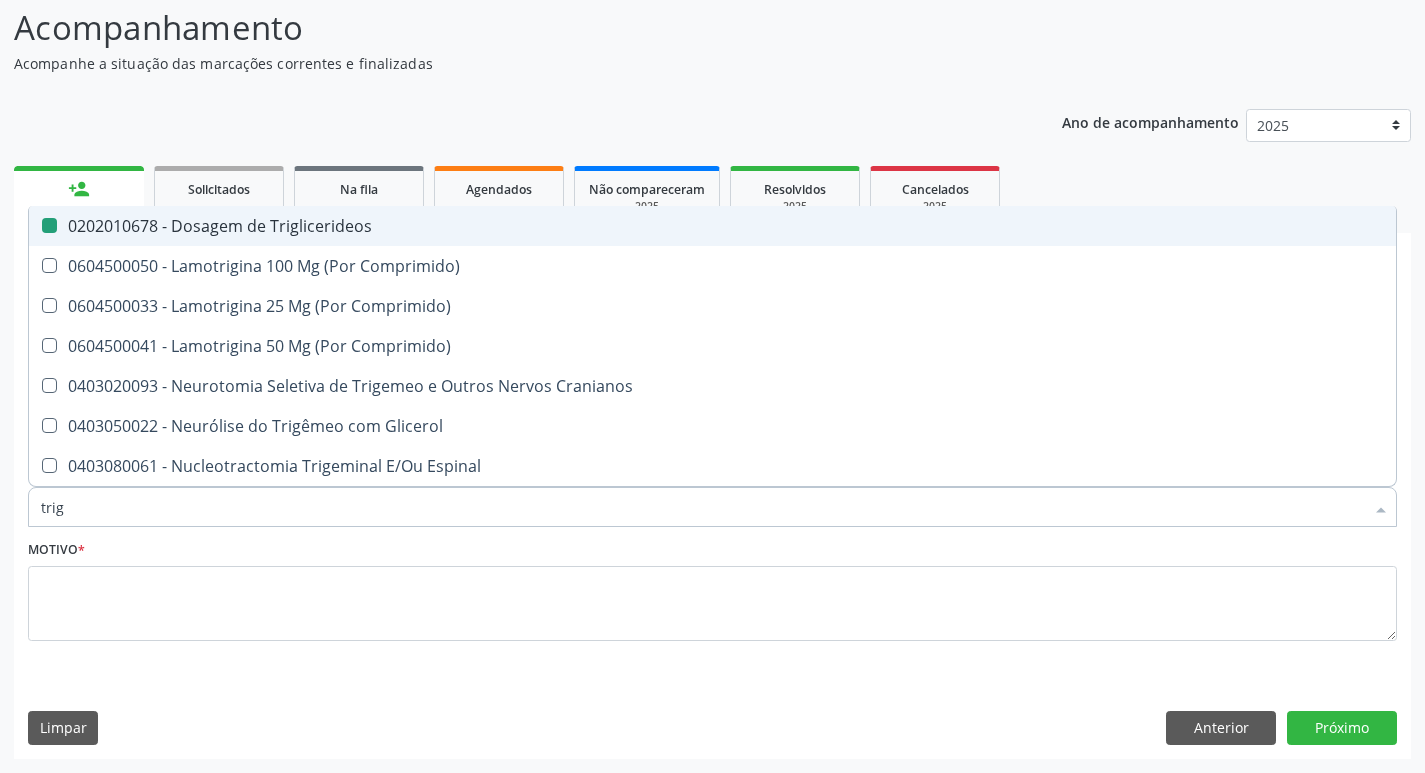 type on "tri" 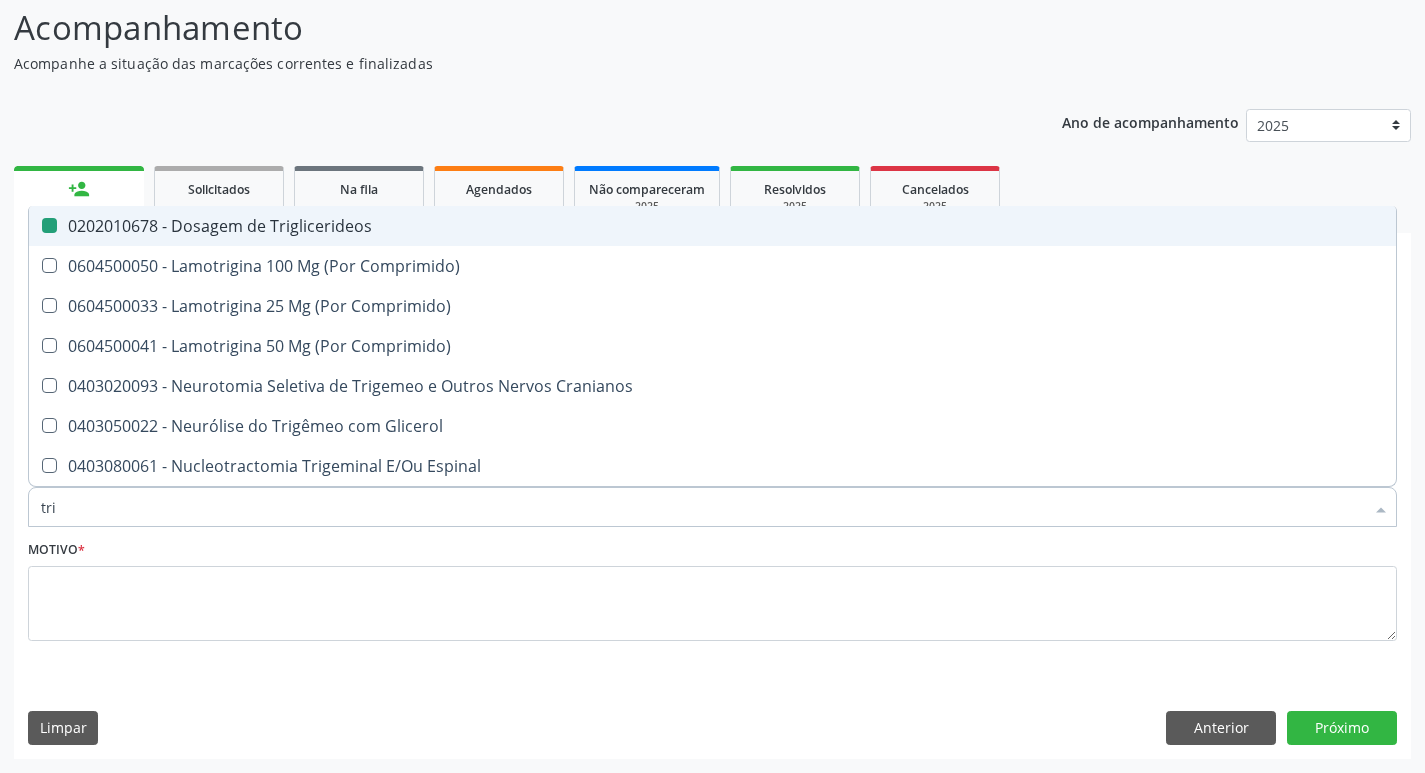 checkbox on "false" 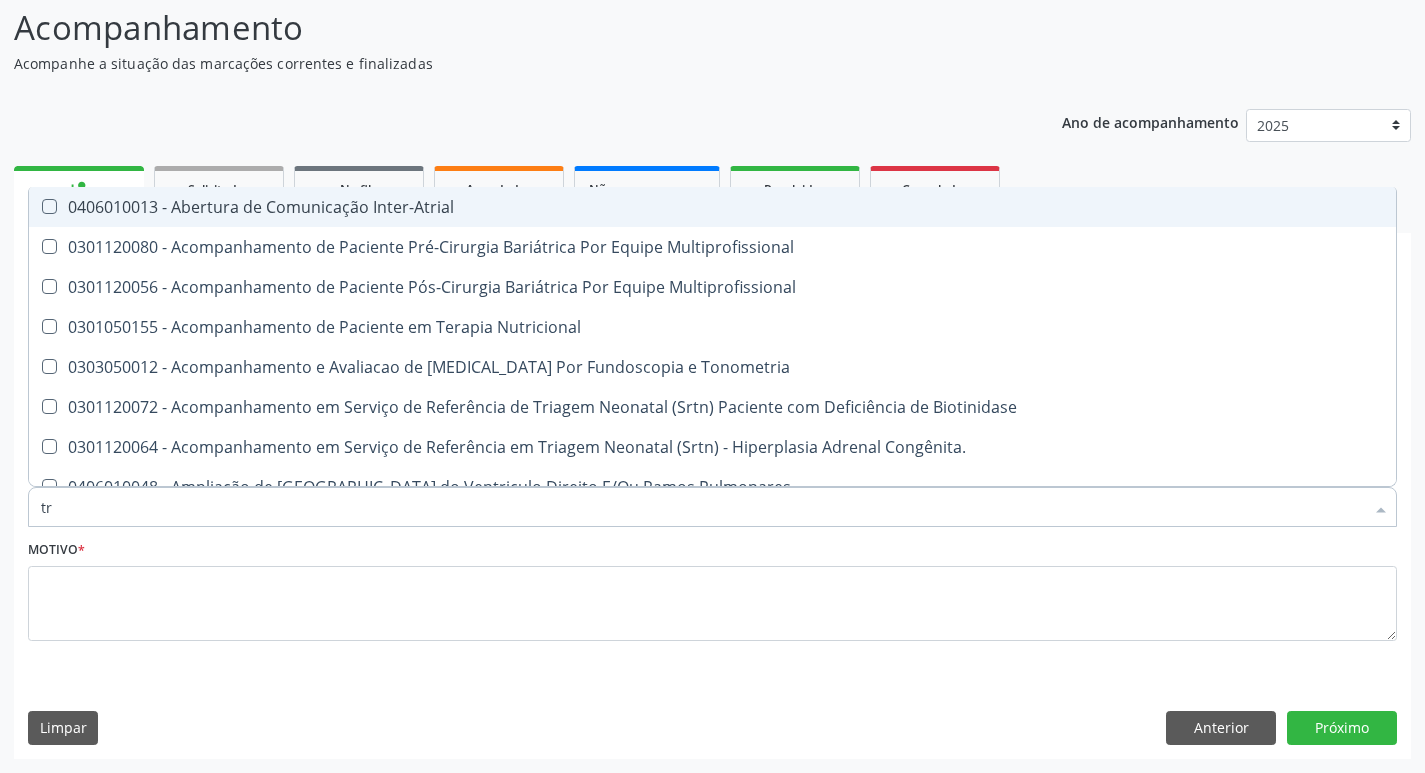 type on "t" 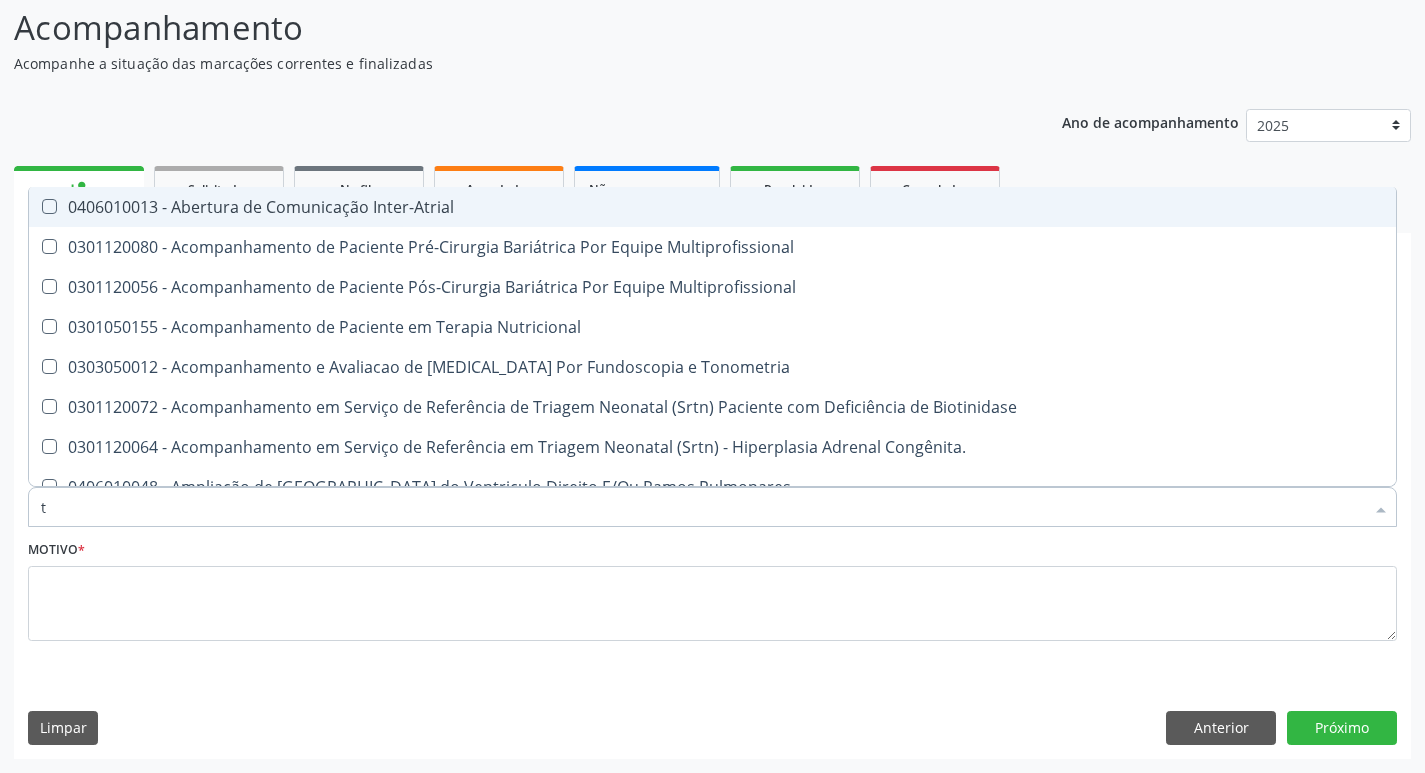 checkbox on "false" 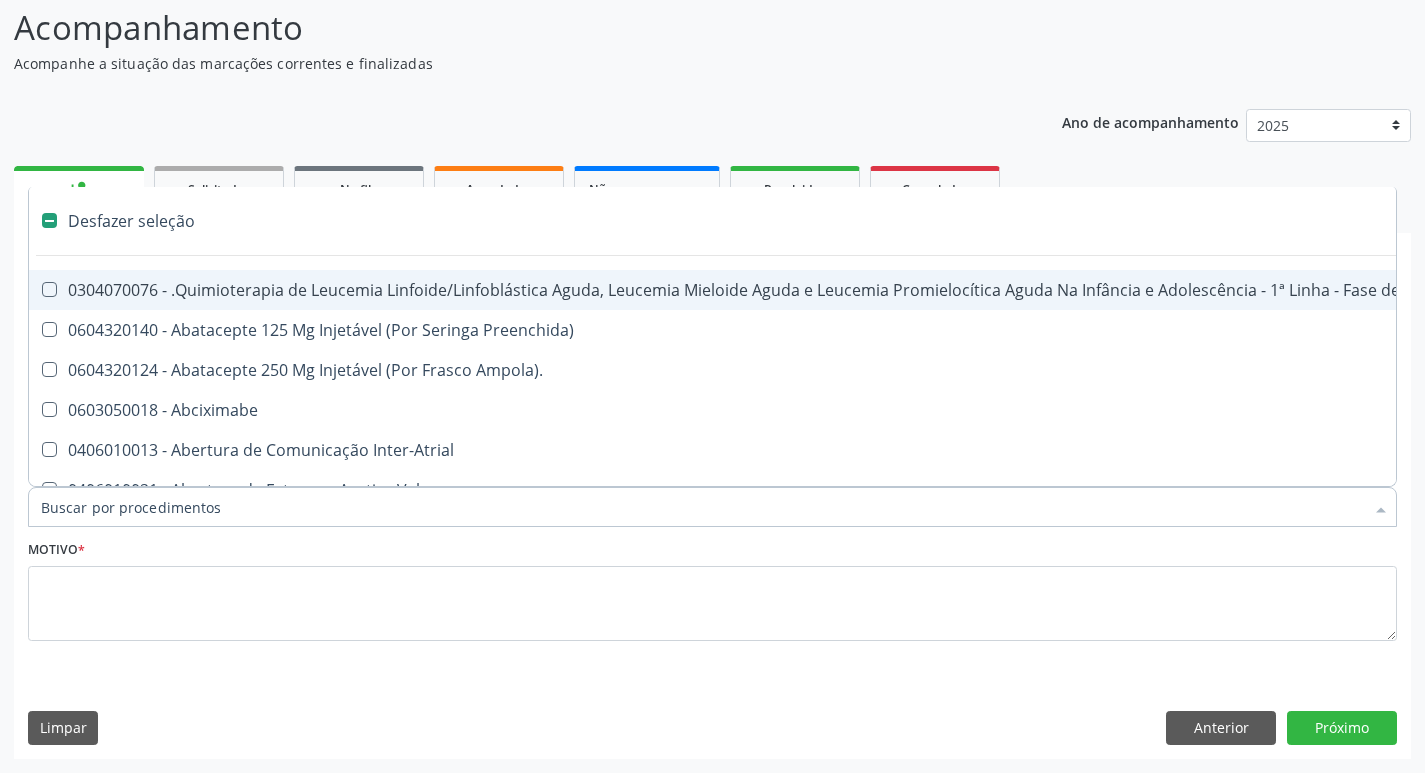 type on "g" 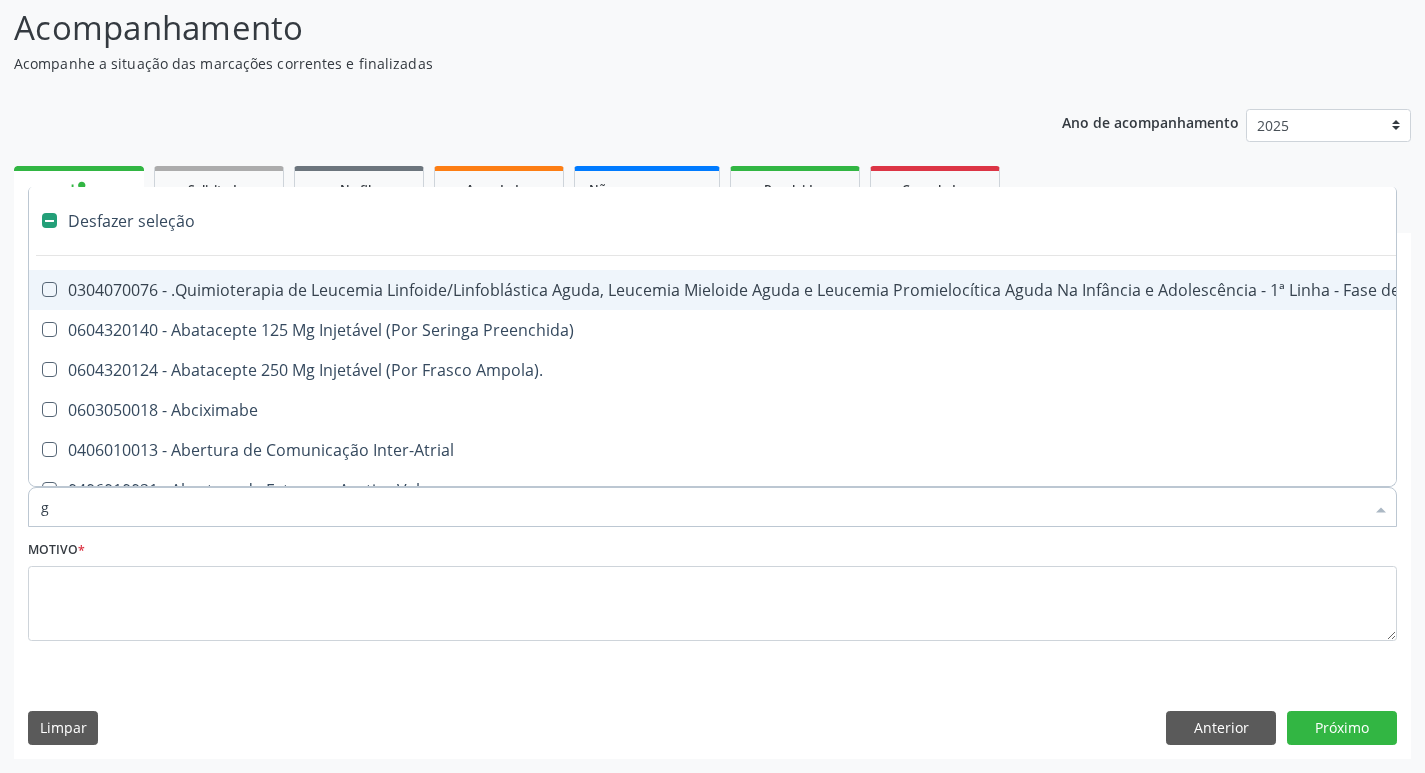 checkbox on "true" 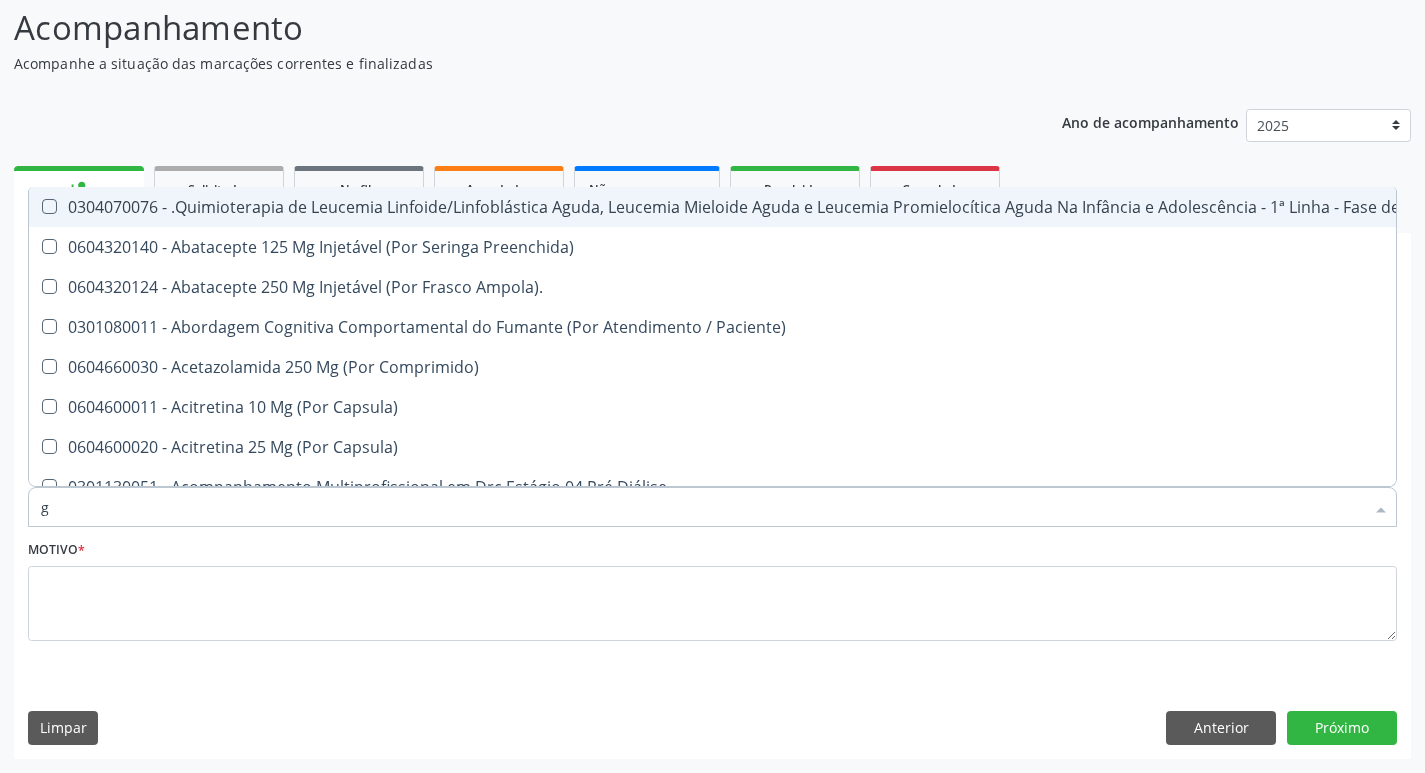 type on "gl" 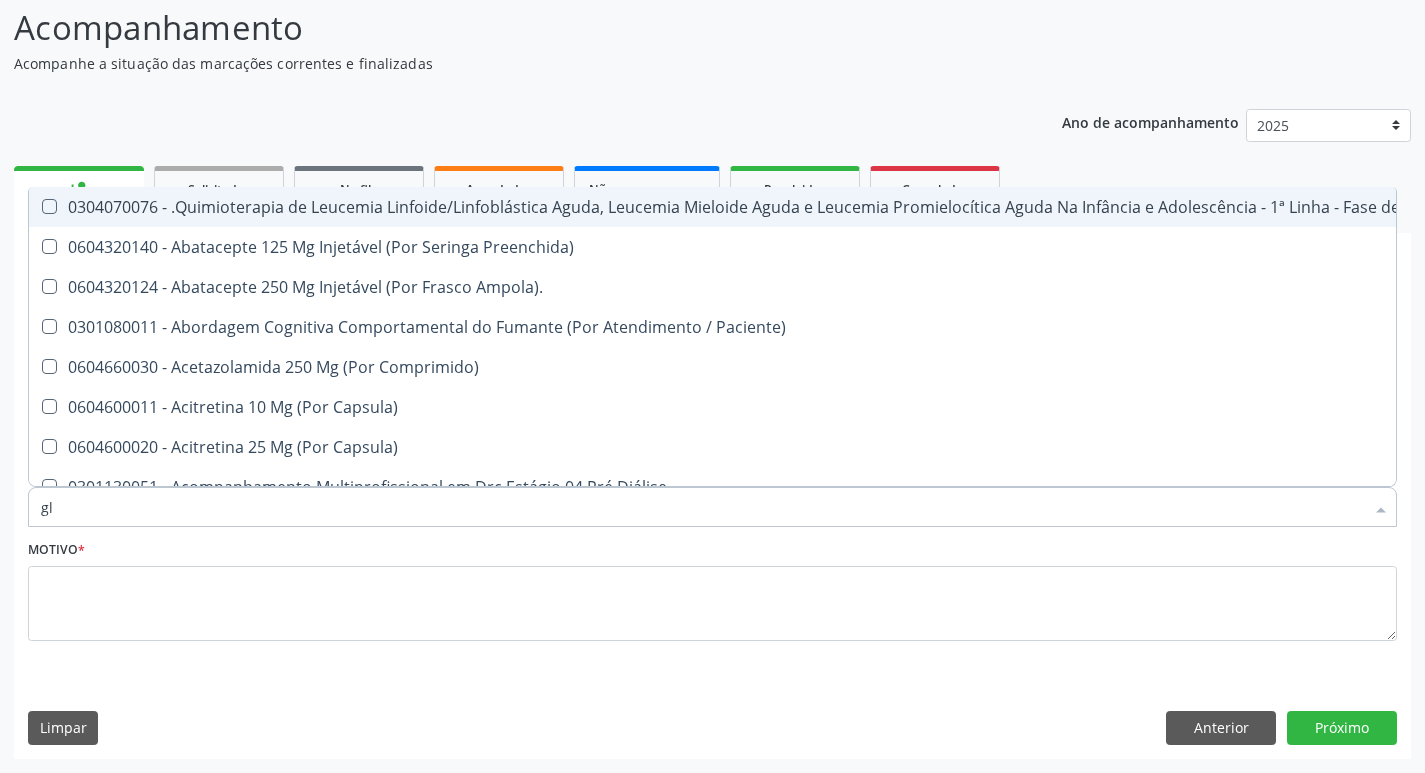 checkbox on "true" 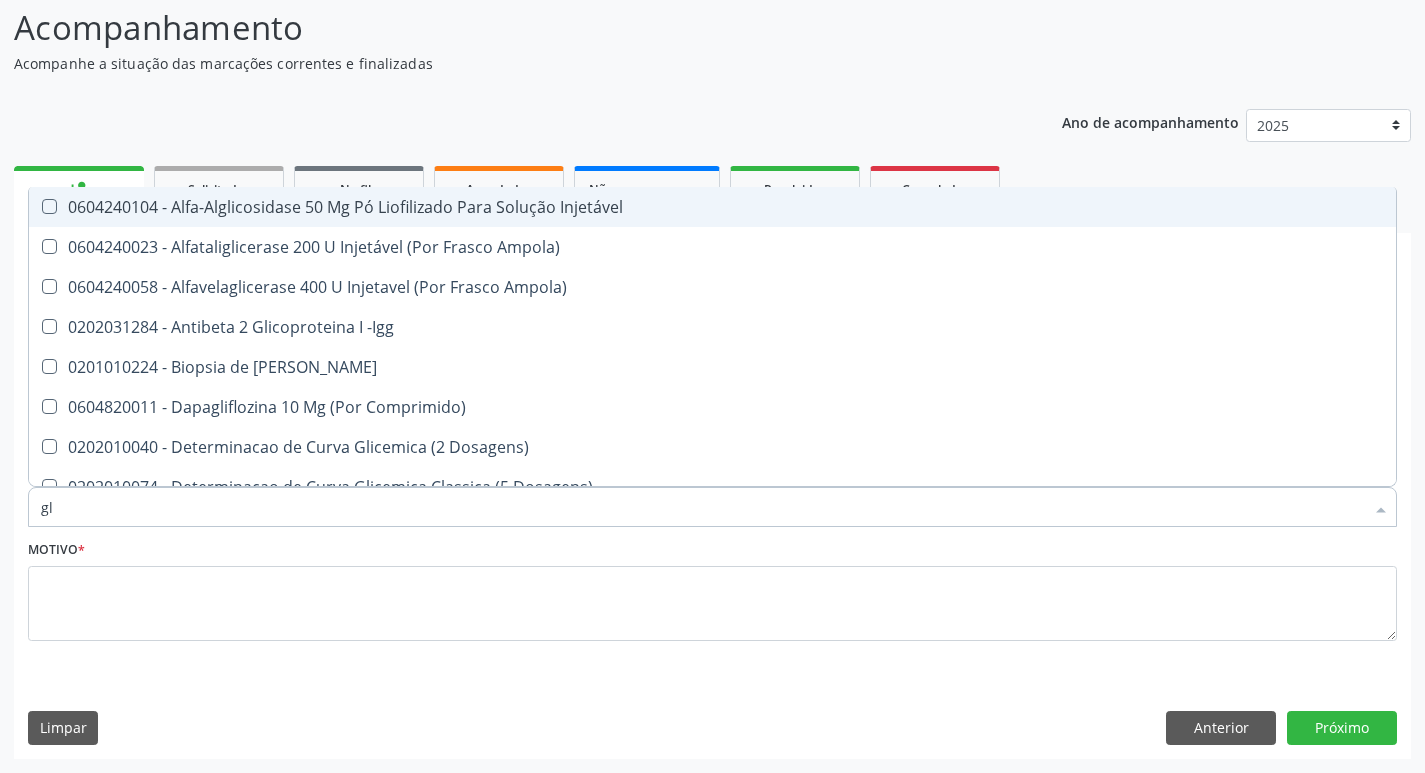 type on "gli" 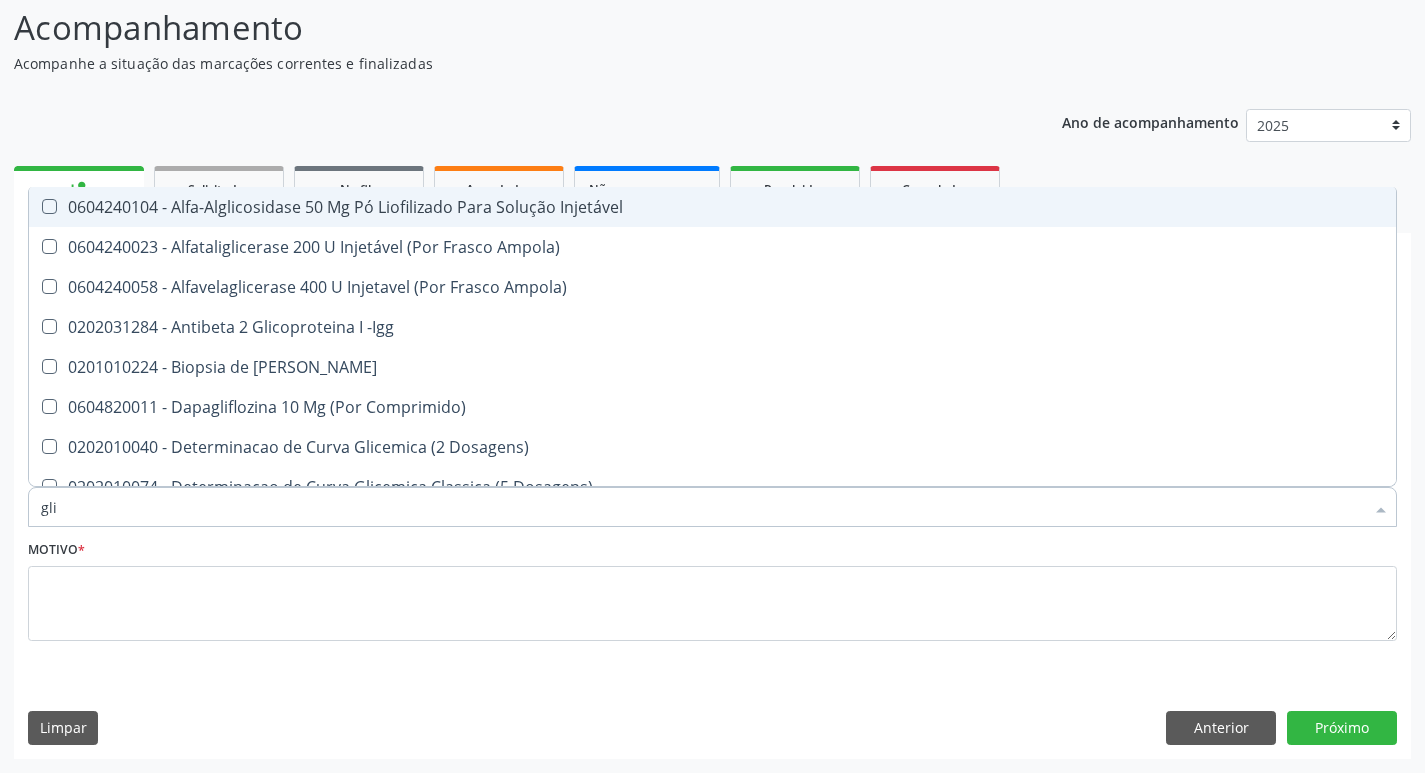 type on "glic" 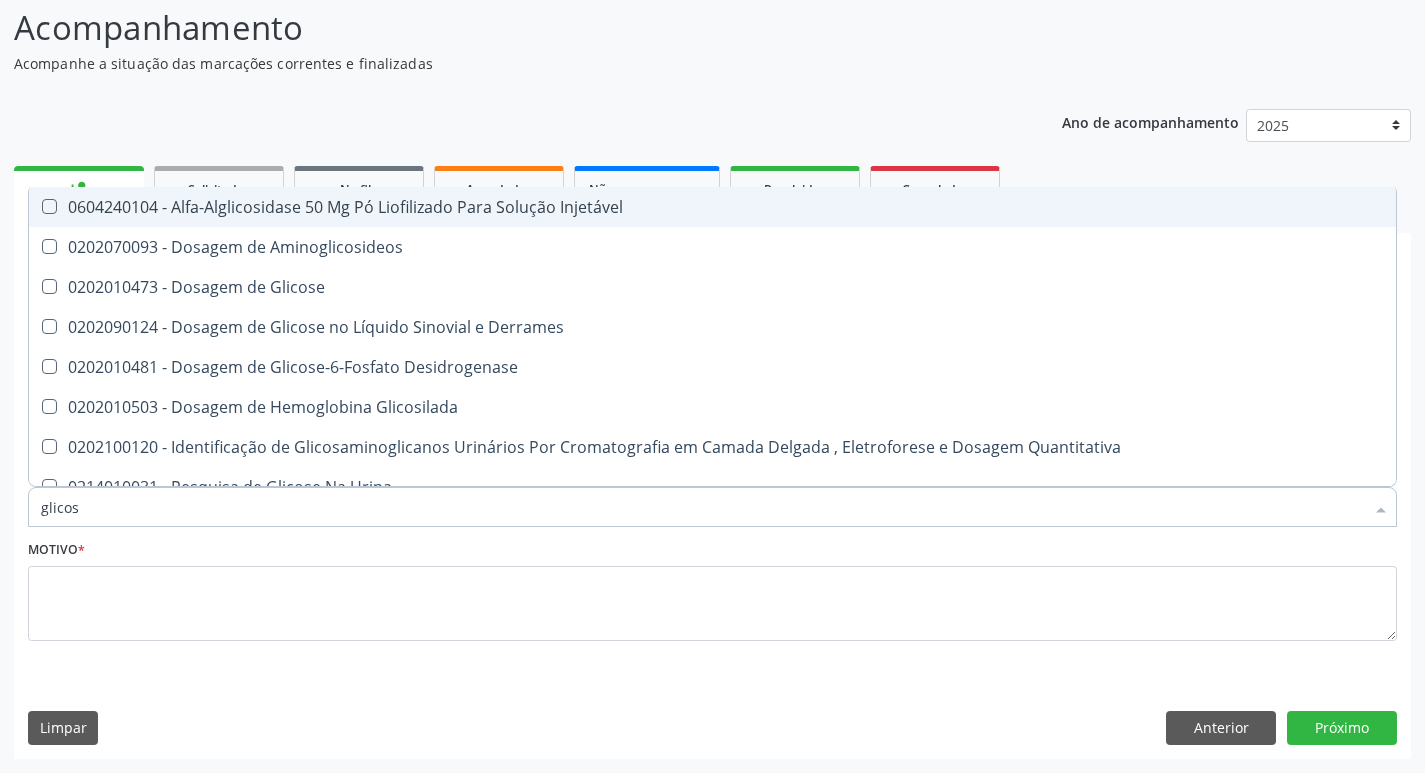 type on "glicose" 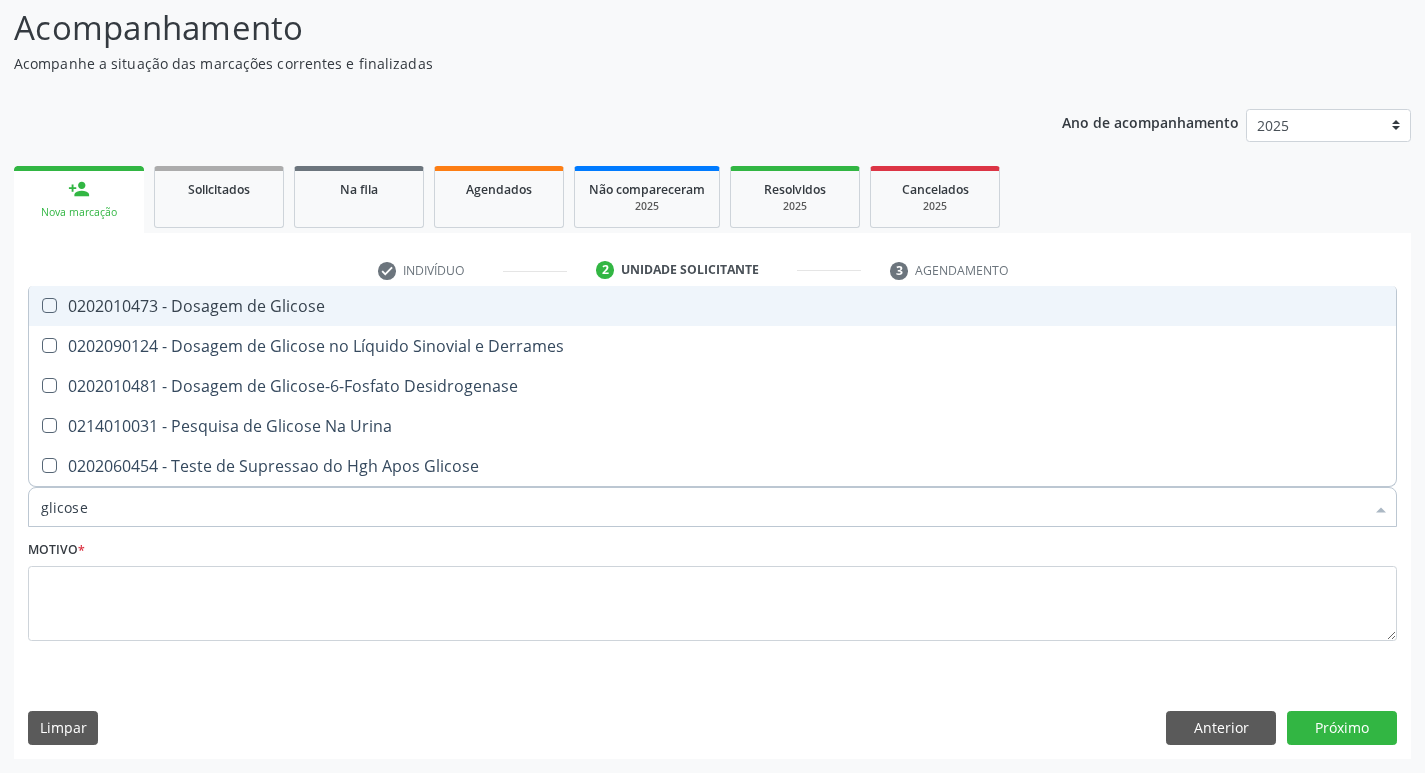 click on "0202010473 - Dosagem de Glicose" at bounding box center [712, 306] 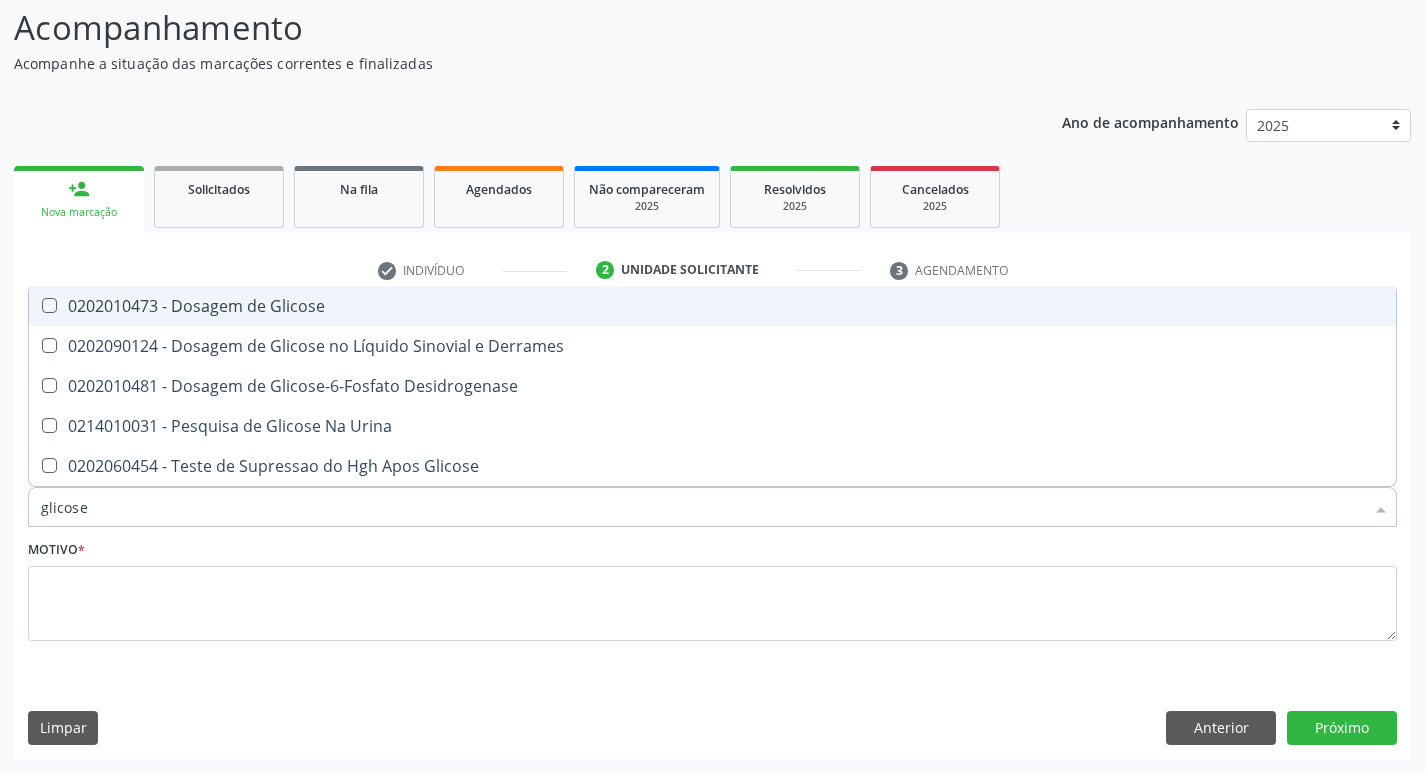 checkbox on "true" 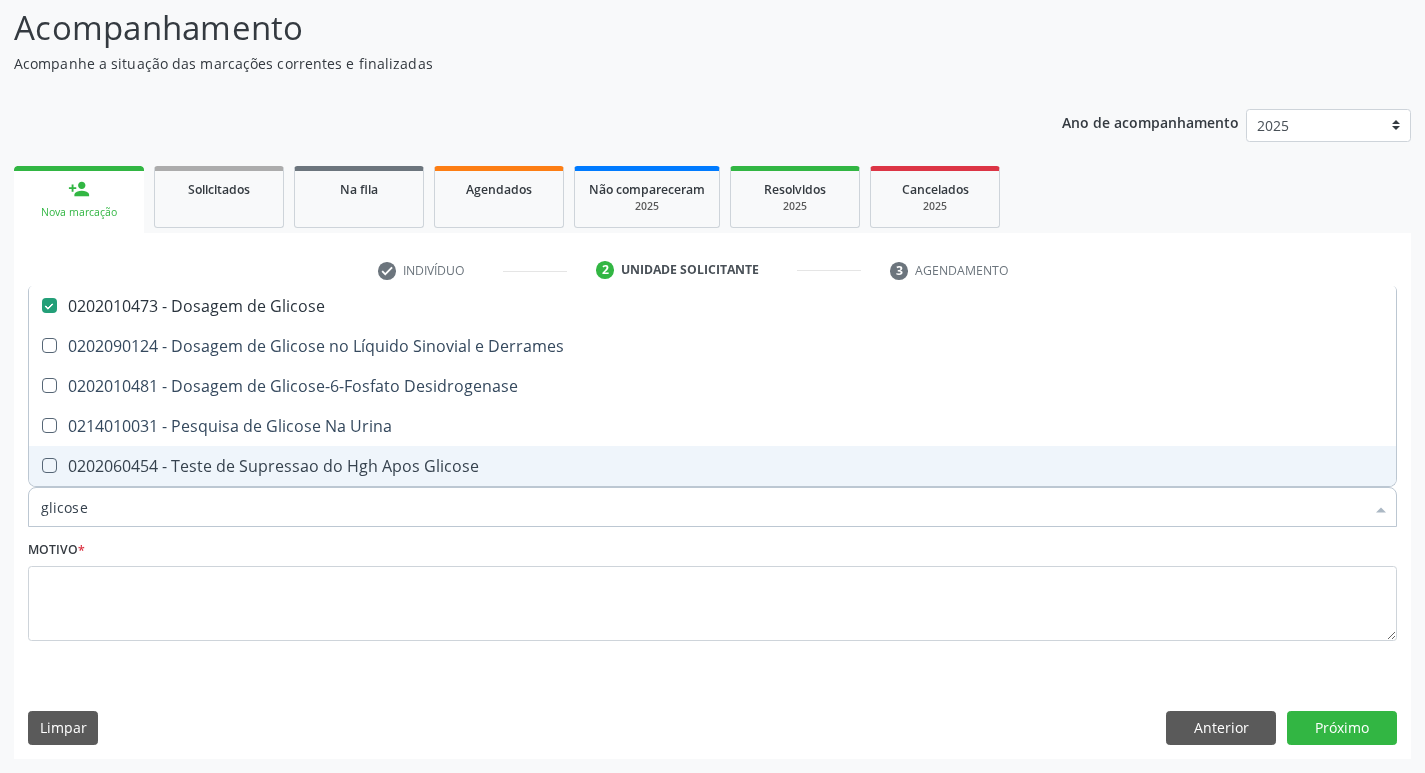 click on "glicose" at bounding box center (702, 507) 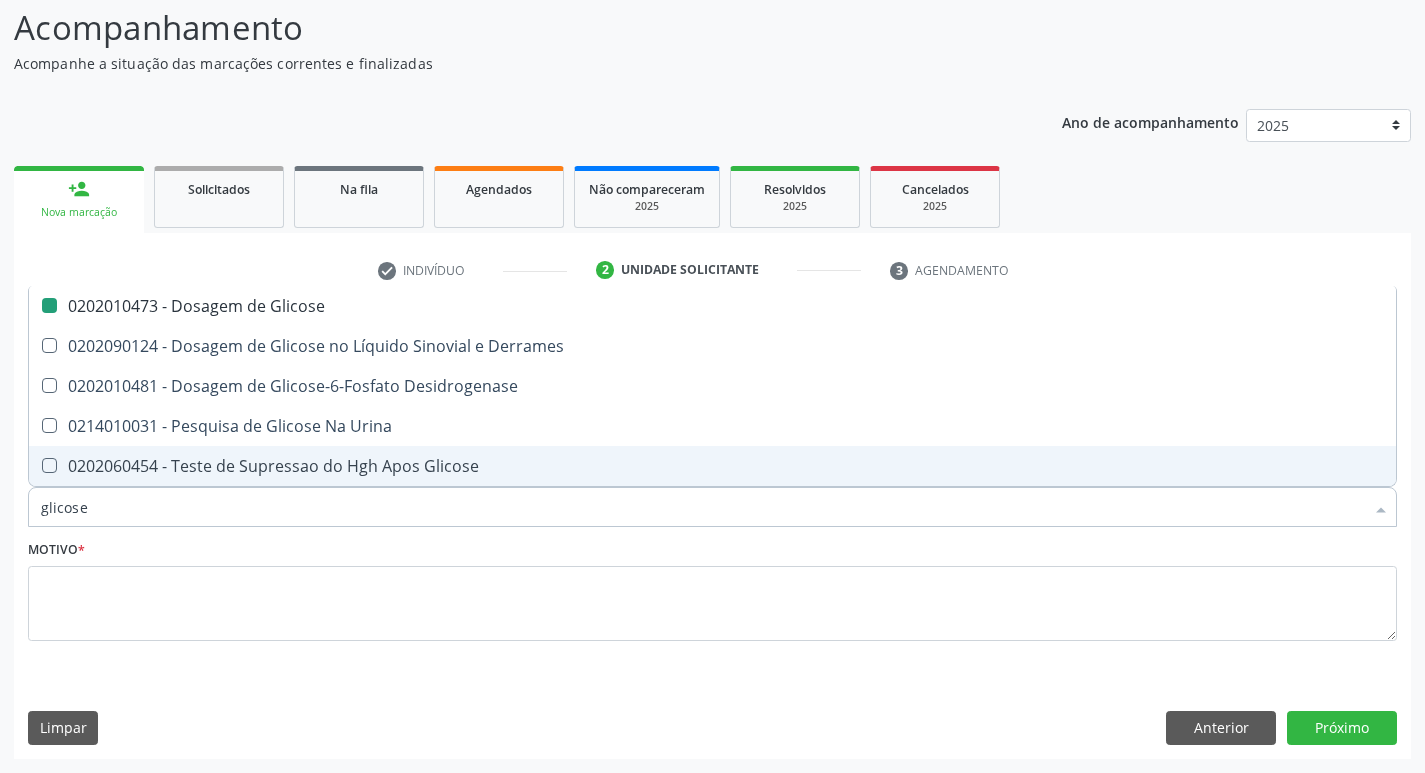 type on "glicos" 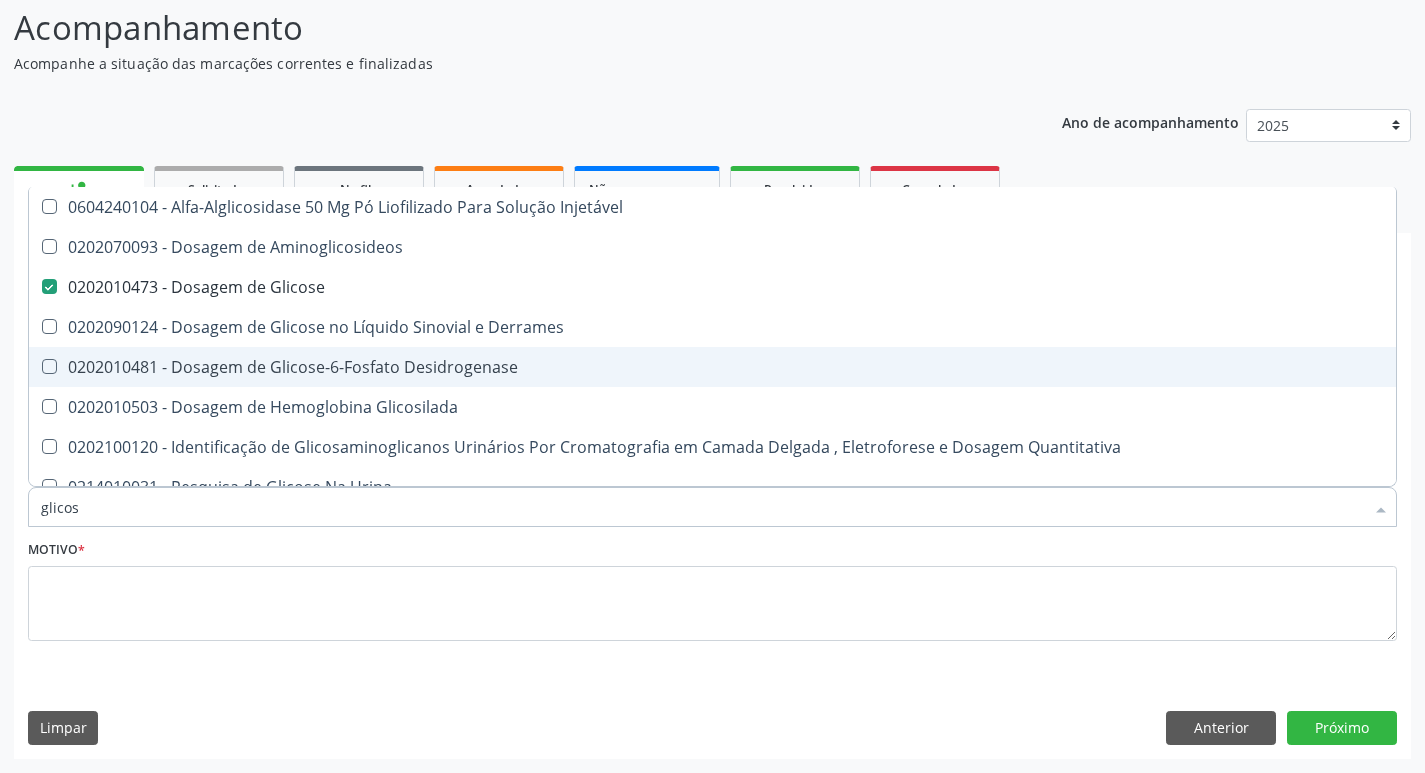 type on "glico" 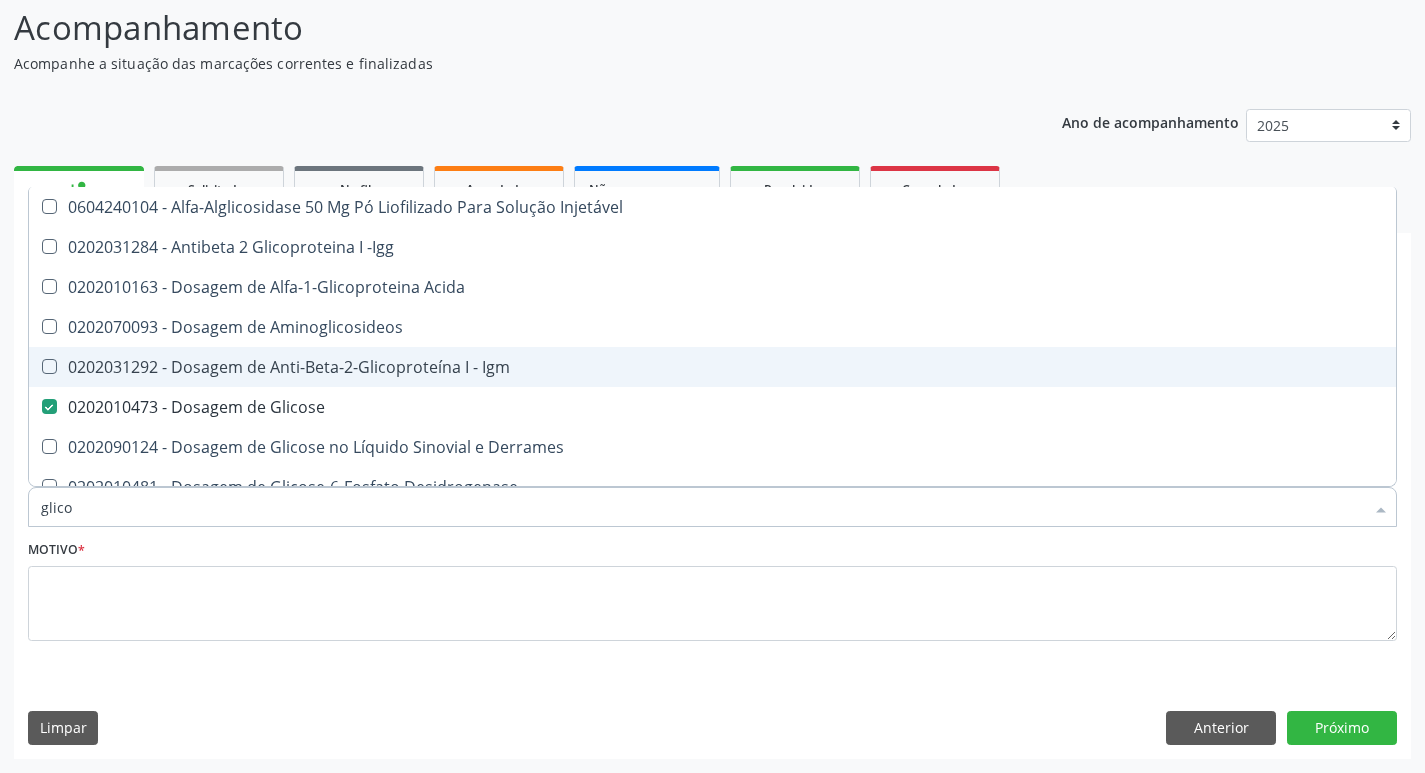 type on "glic" 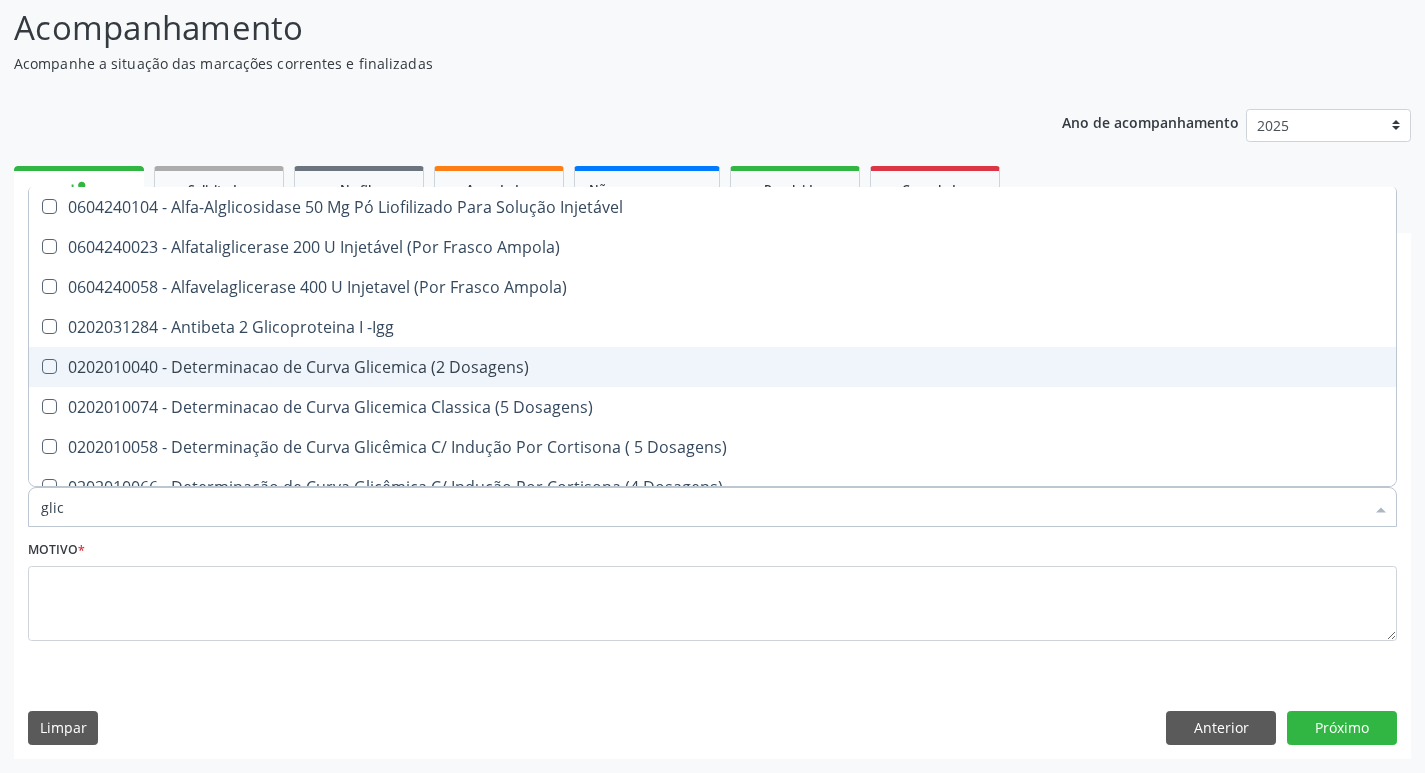 type on "gli" 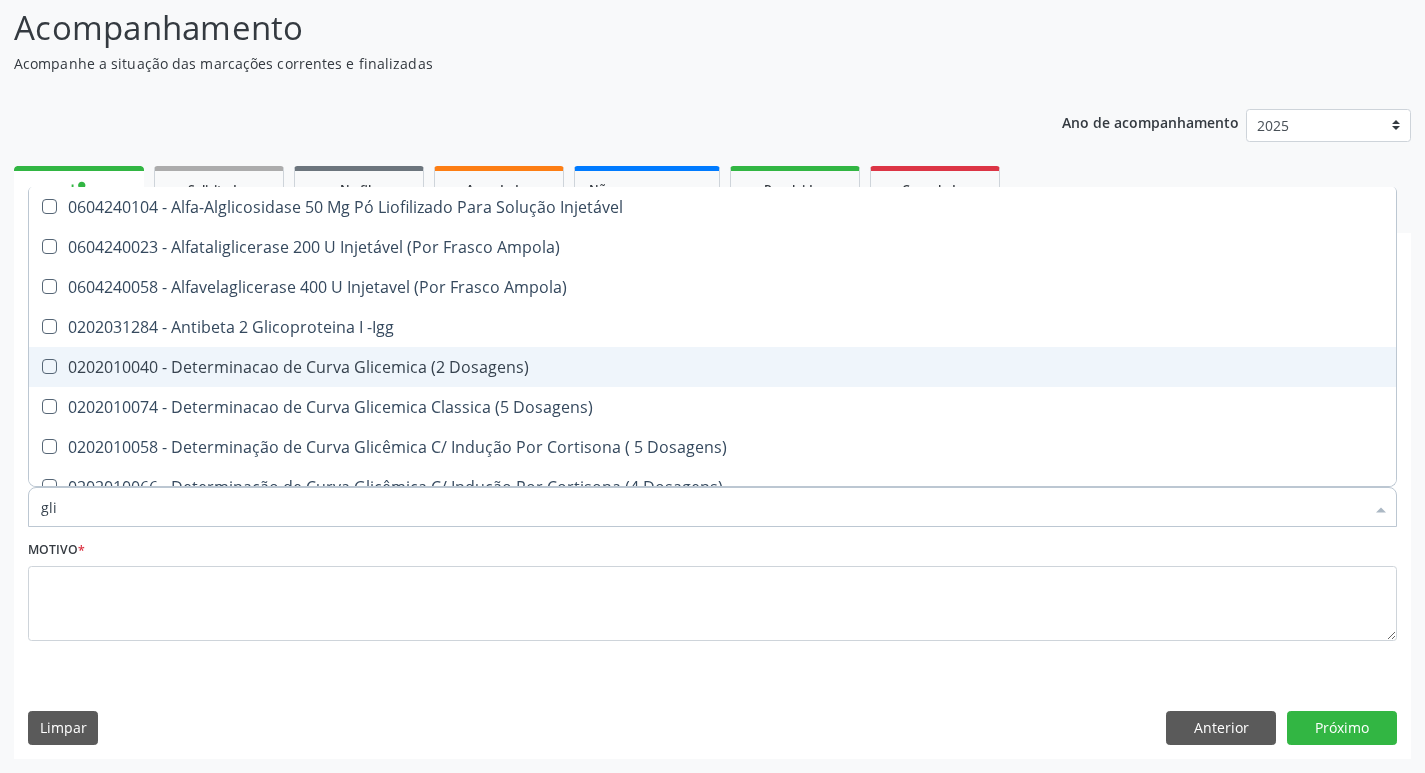 type on "gl" 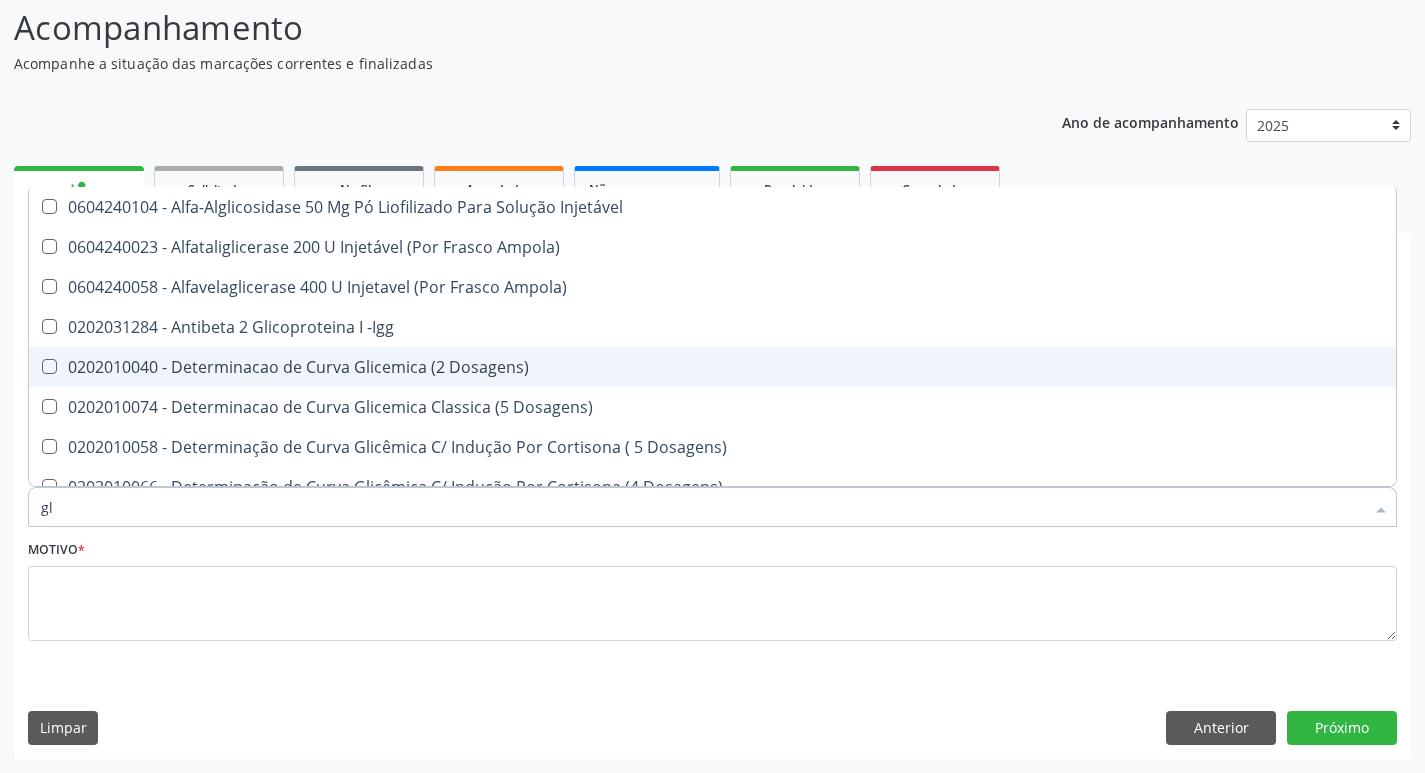 checkbox on "false" 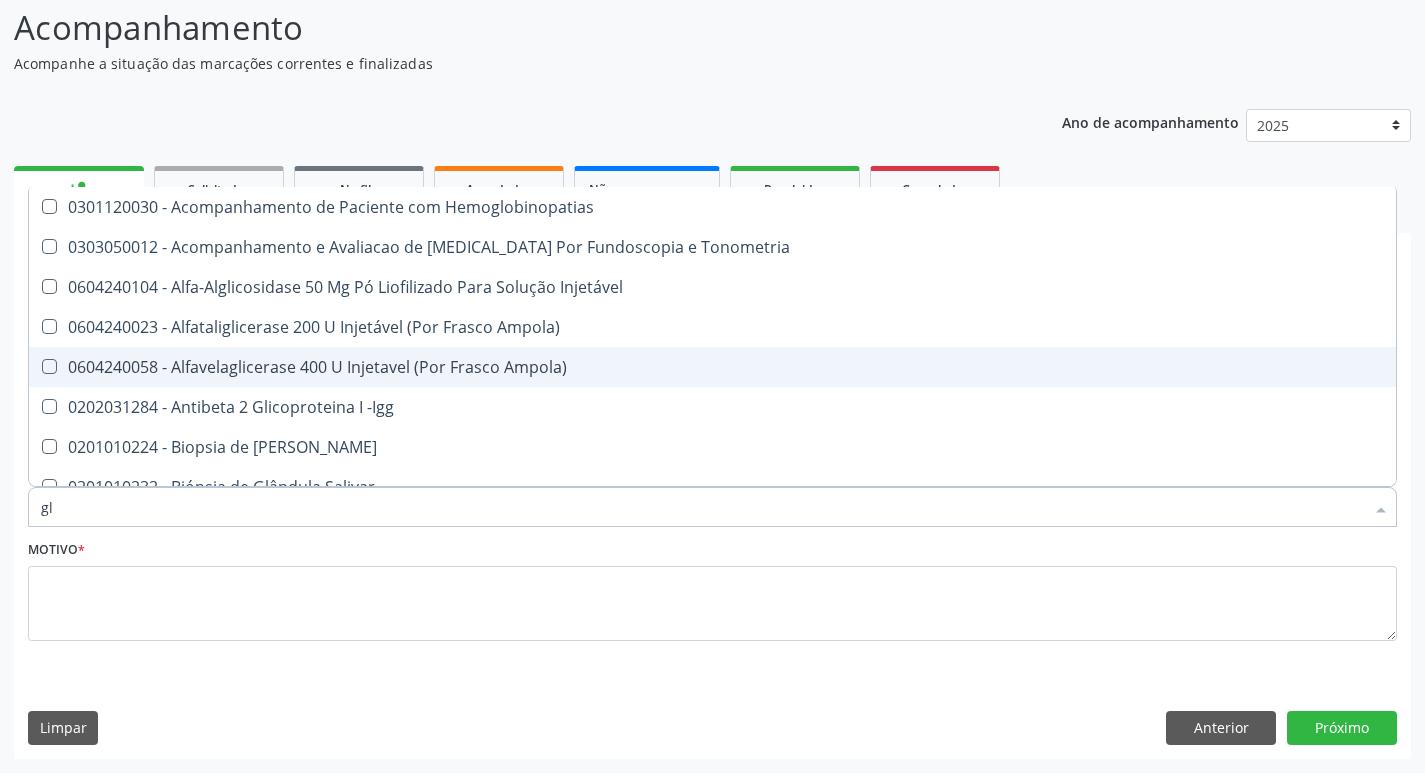 type on "g" 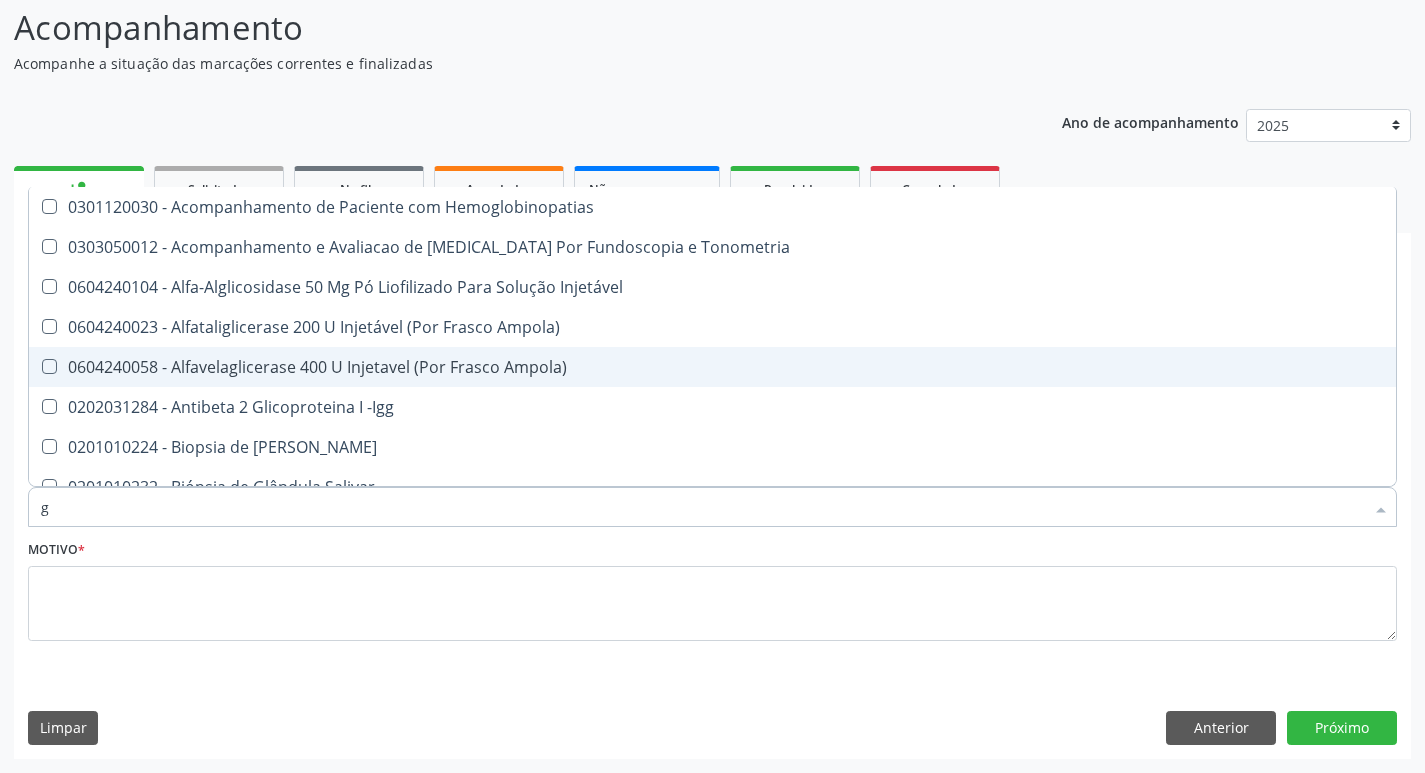 checkbox on "false" 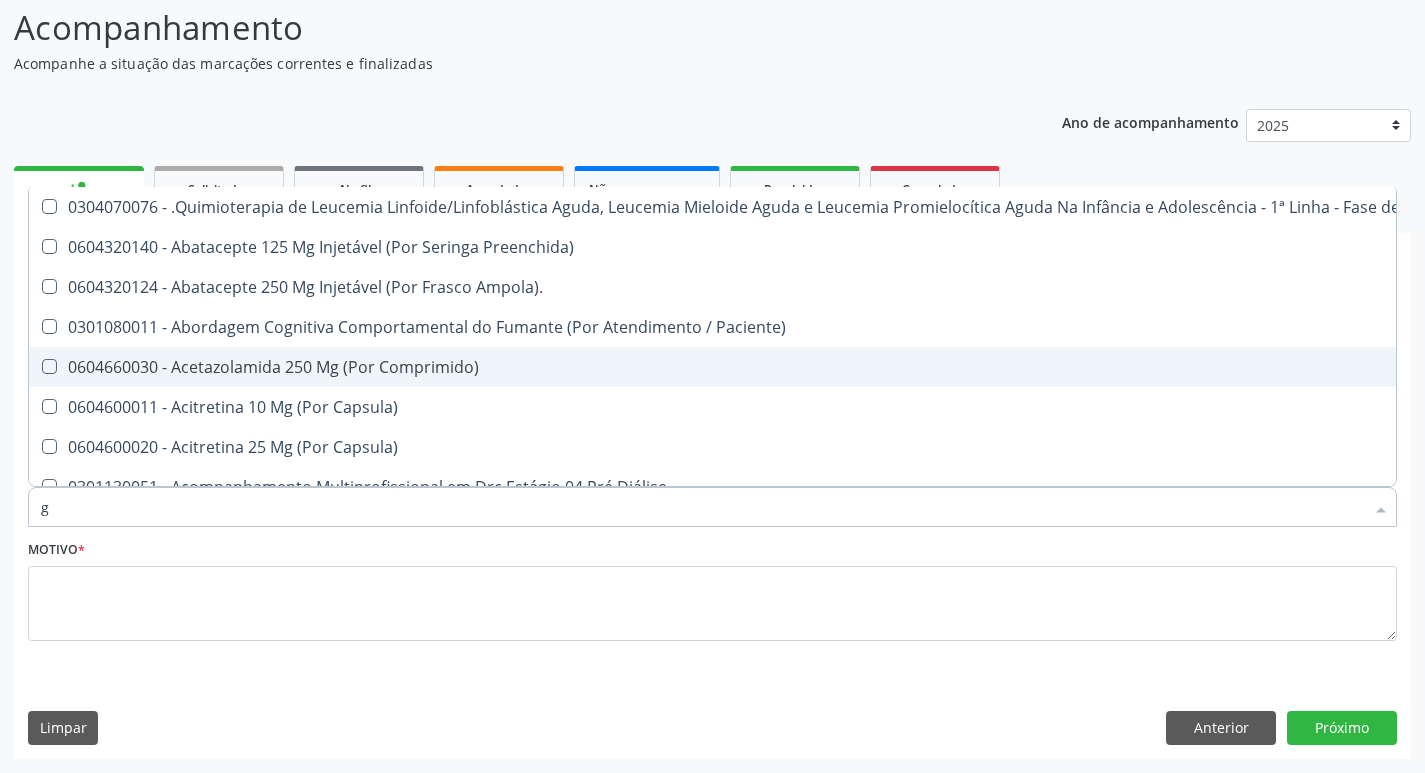 type 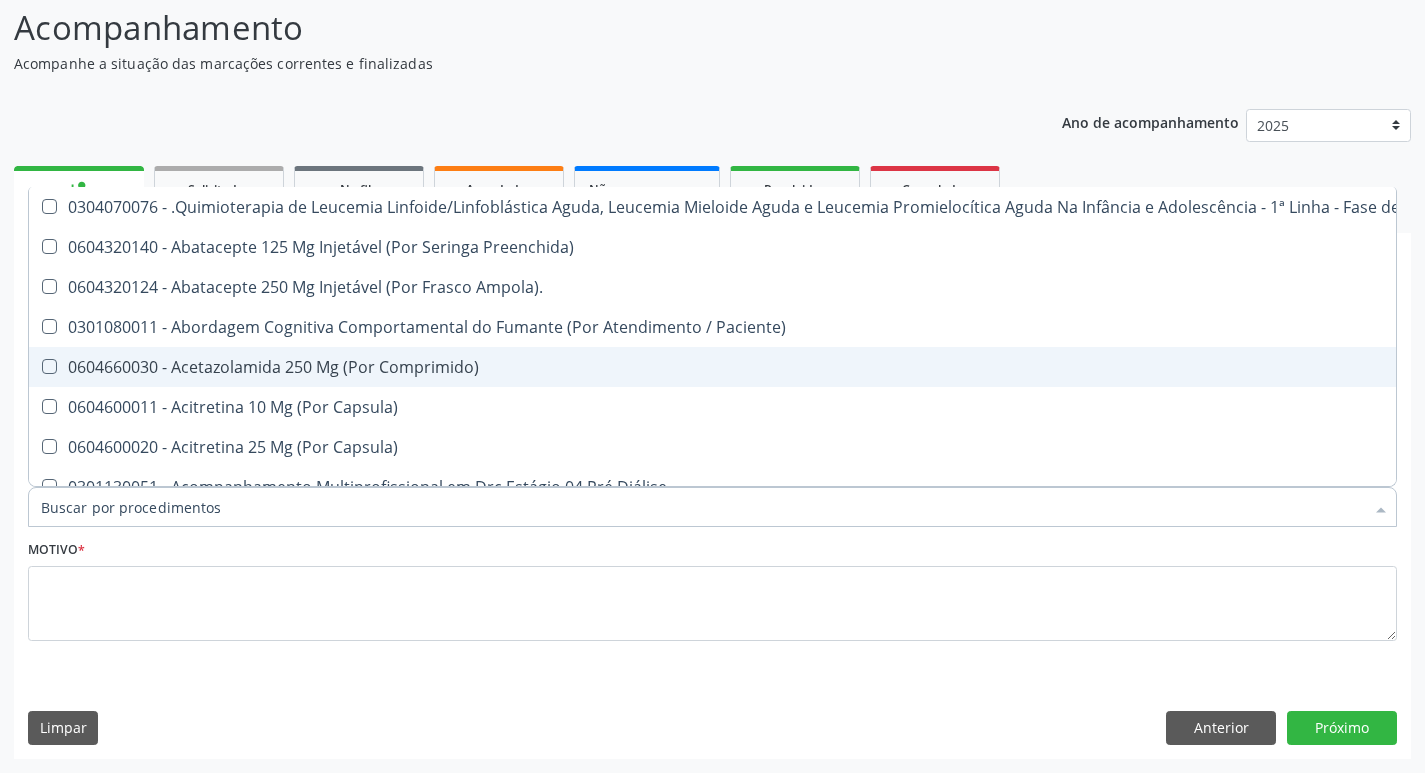 checkbox on "false" 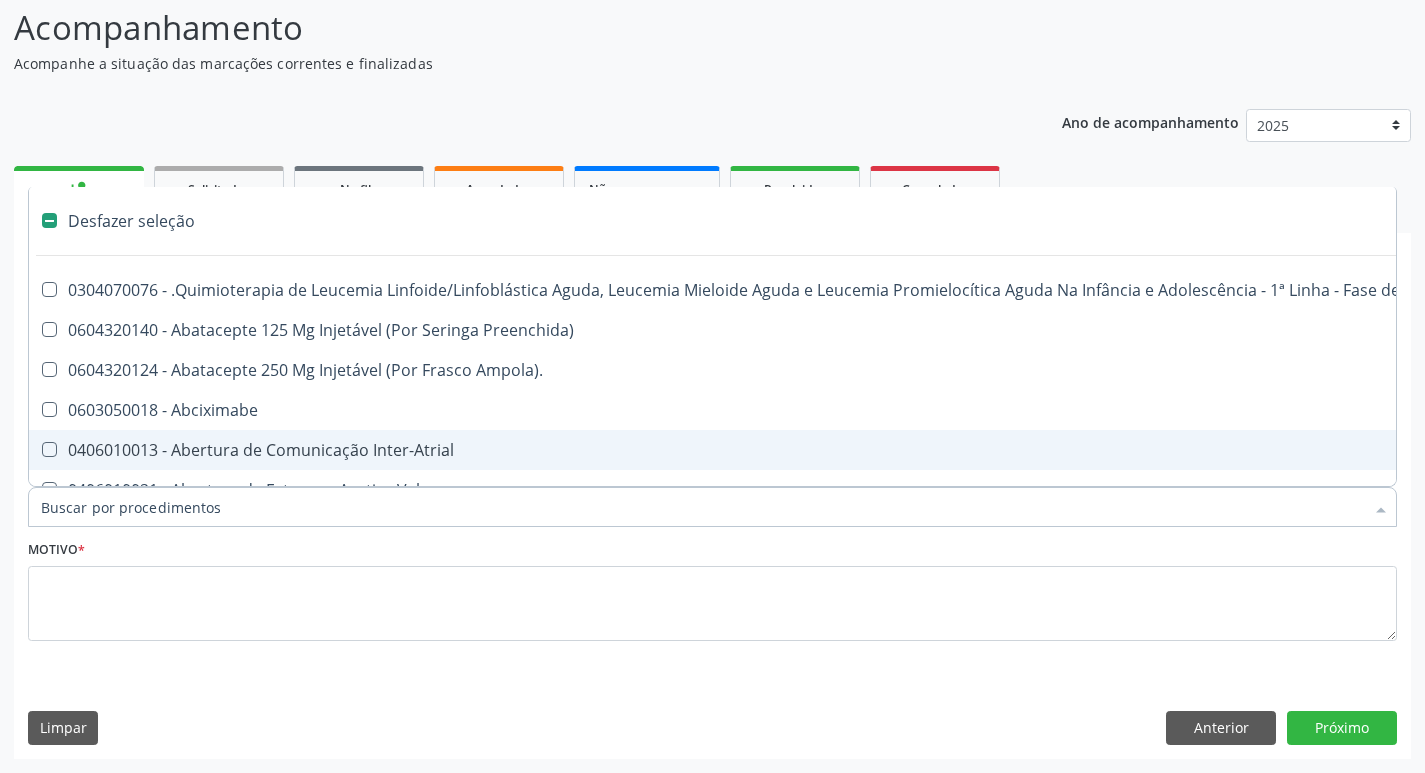 type on "h" 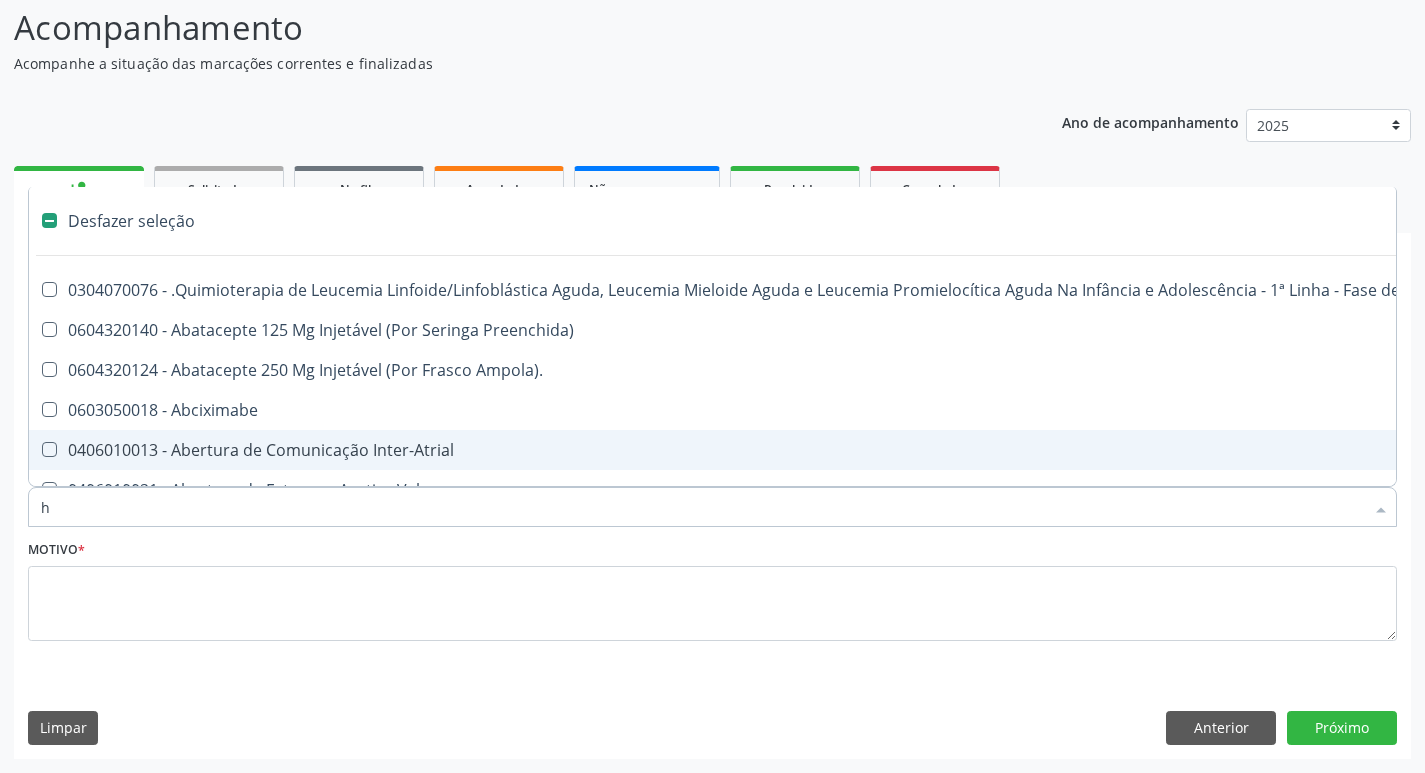 checkbox on "true" 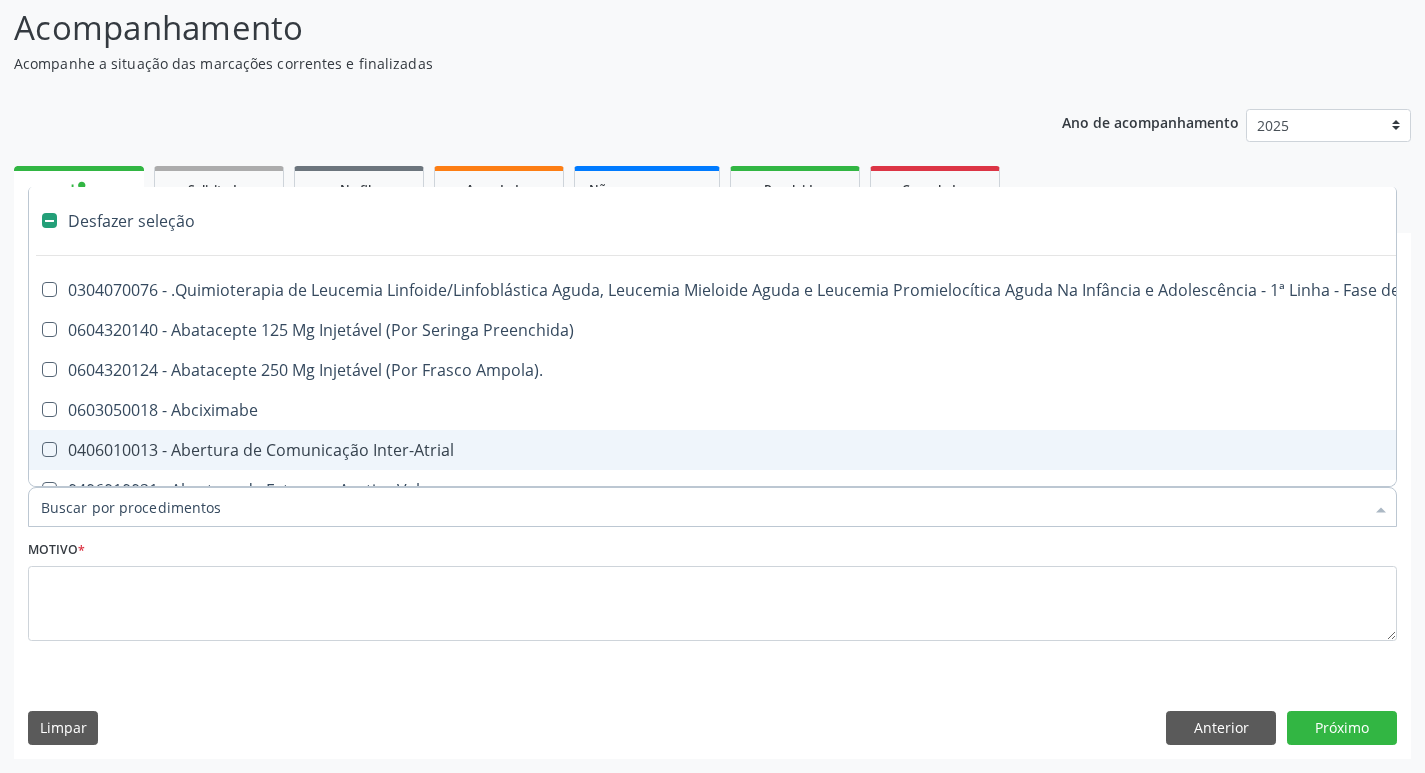 scroll, scrollTop: 133, scrollLeft: 0, axis: vertical 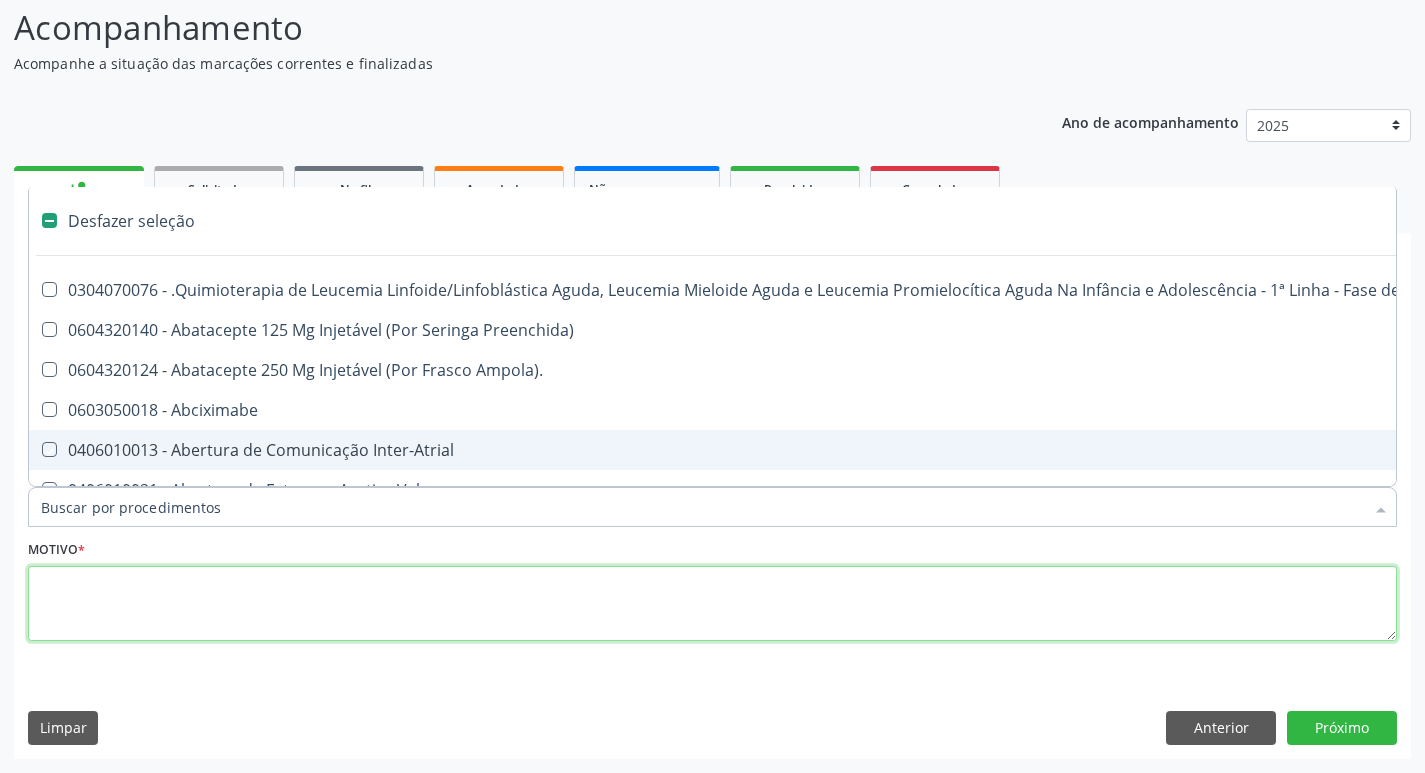 click at bounding box center [712, 604] 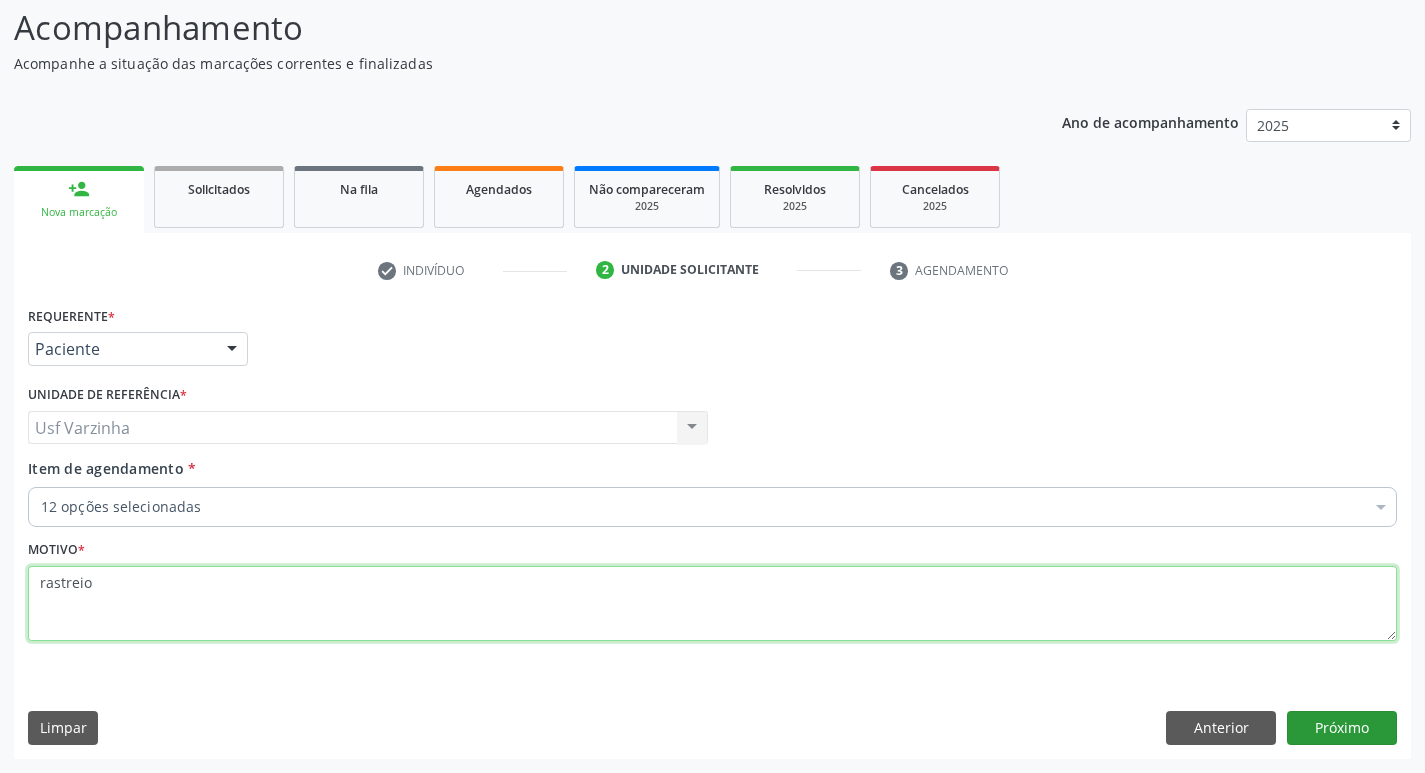 type on "rastreio" 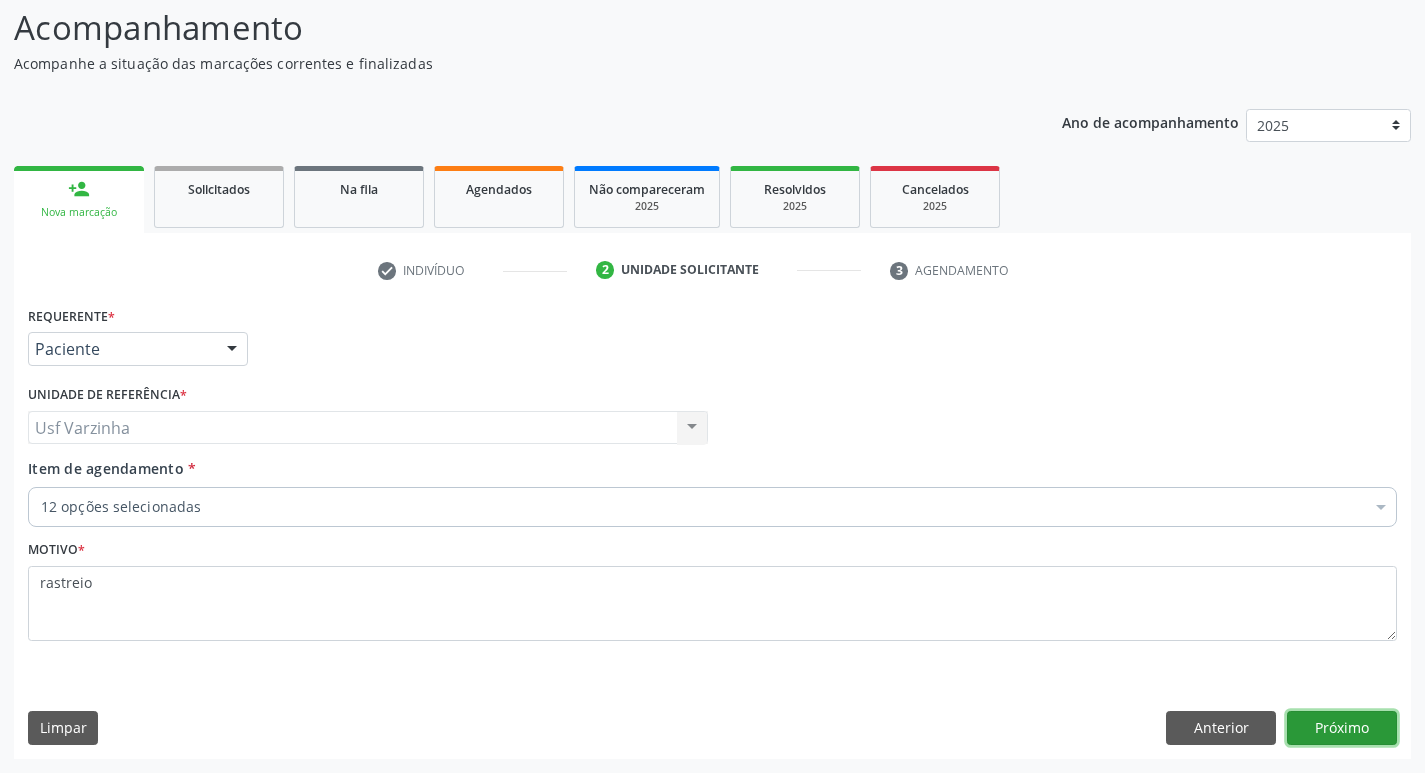 click on "Próximo" at bounding box center (1342, 728) 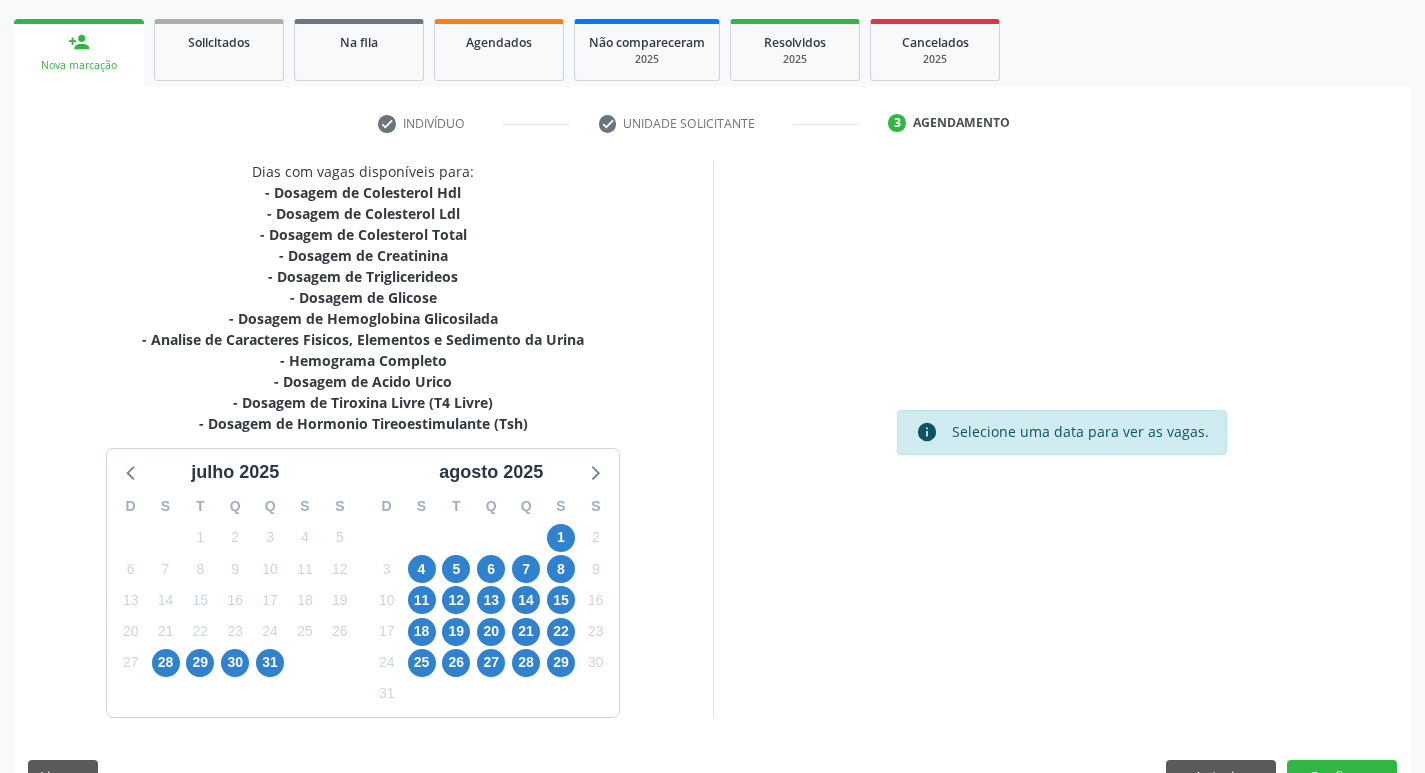 scroll, scrollTop: 328, scrollLeft: 0, axis: vertical 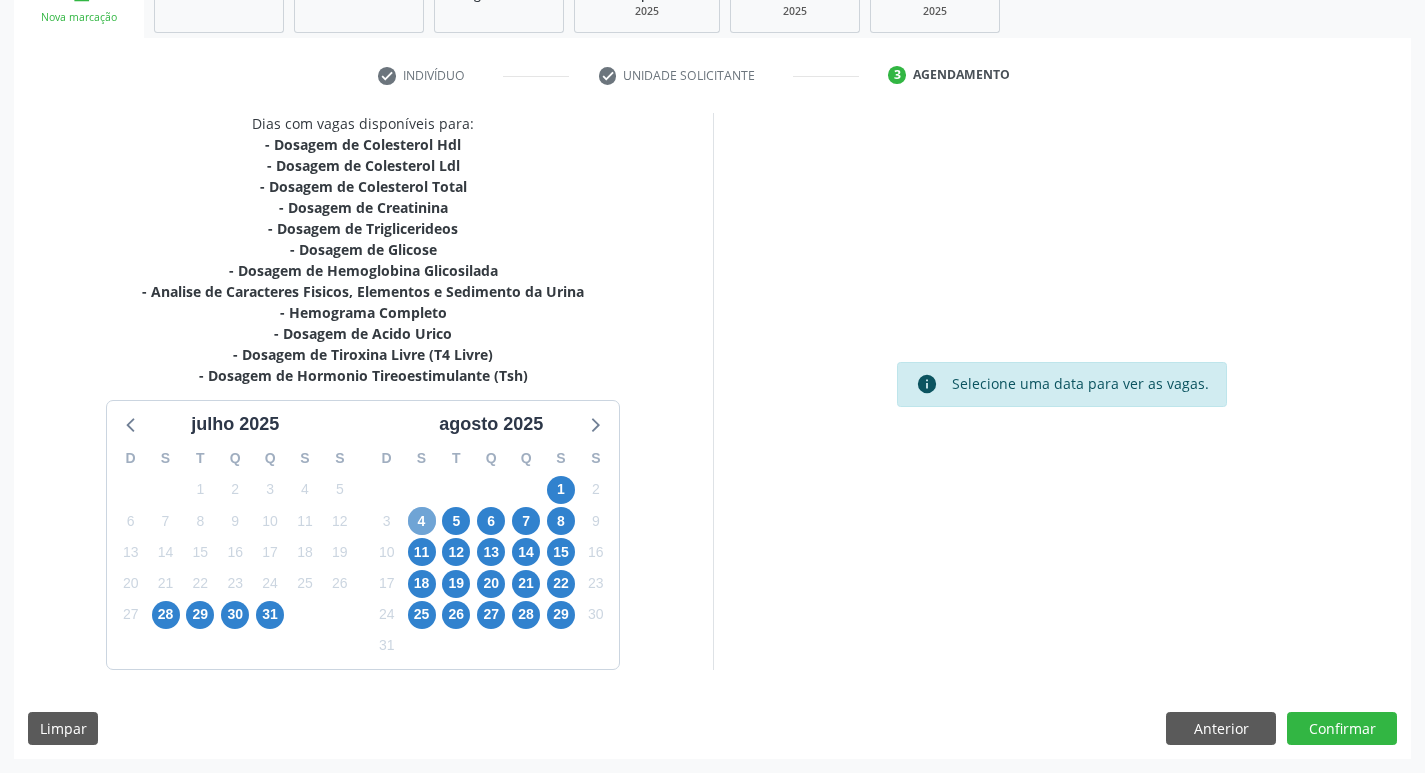click on "4" at bounding box center [422, 521] 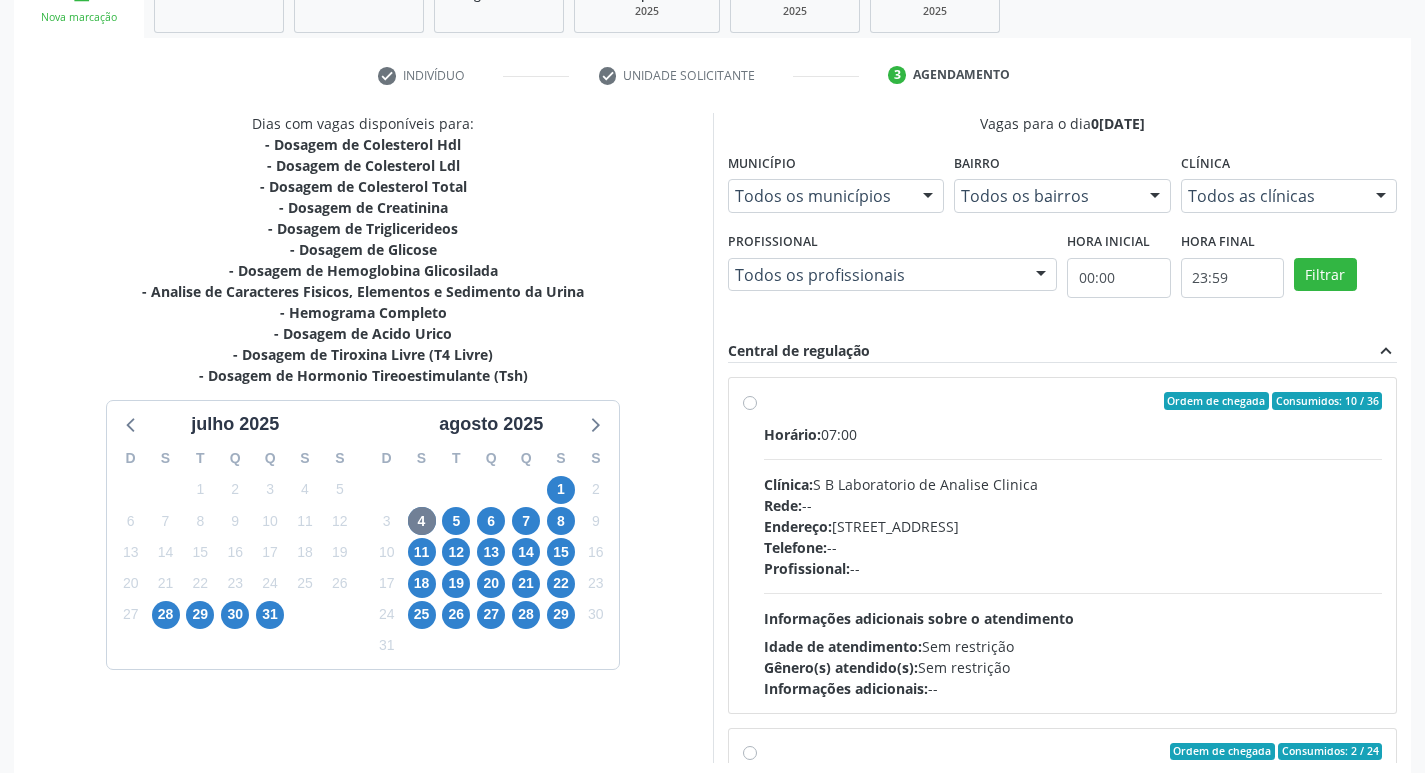 click on "Ordem de chegada
Consumidos: 10 / 36
Horário:   07:00
Clínica:  S B Laboratorio de Analise Clinica
Rede:
--
Endereço:   Casa, nº 679, Centro, Serra Talhada - PE
Telefone:   --
Profissional:
--
Informações adicionais sobre o atendimento
Idade de atendimento:
Sem restrição
Gênero(s) atendido(s):
Sem restrição
Informações adicionais:
--" at bounding box center (1073, 545) 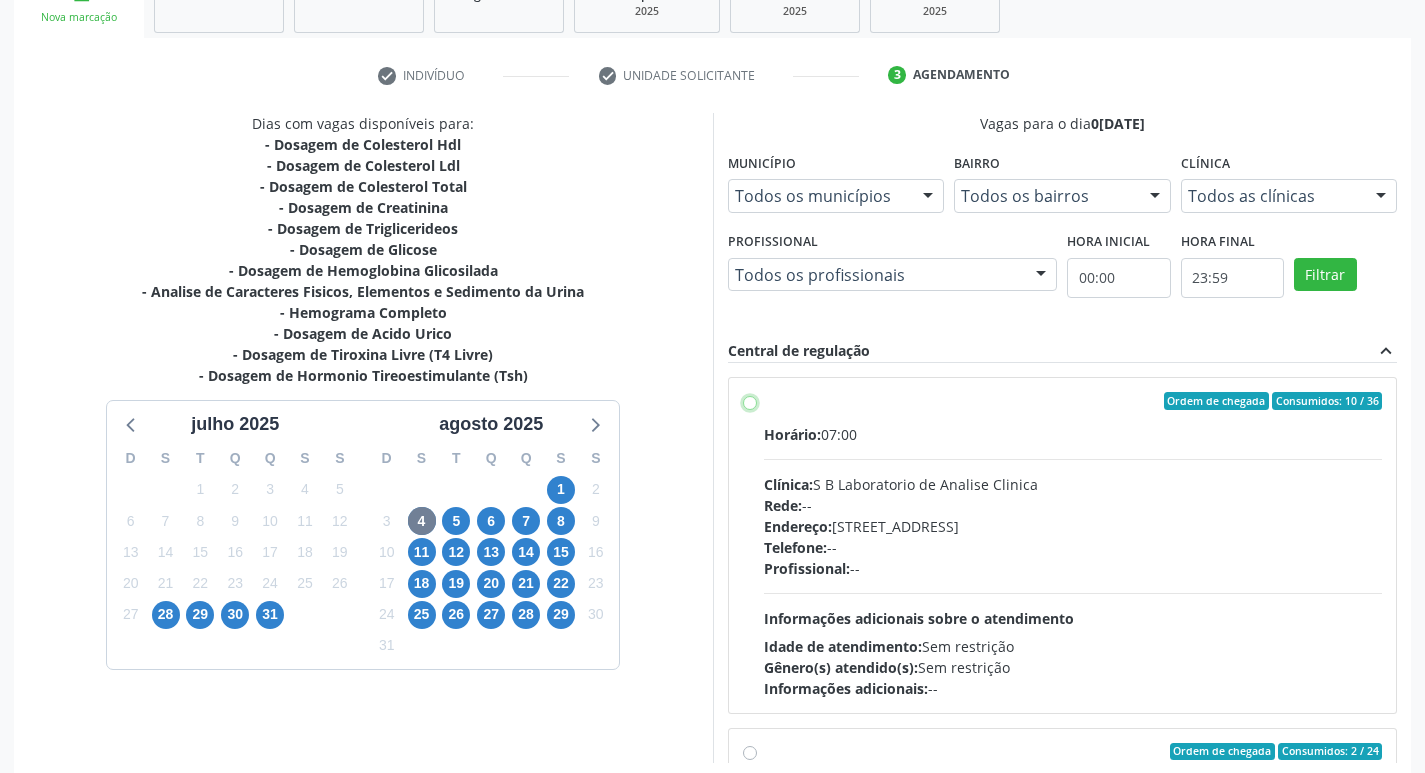 click on "Ordem de chegada
Consumidos: 10 / 36
Horário:   07:00
Clínica:  S B Laboratorio de Analise Clinica
Rede:
--
Endereço:   Casa, nº 679, Centro, Serra Talhada - PE
Telefone:   --
Profissional:
--
Informações adicionais sobre o atendimento
Idade de atendimento:
Sem restrição
Gênero(s) atendido(s):
Sem restrição
Informações adicionais:
--" at bounding box center (750, 401) 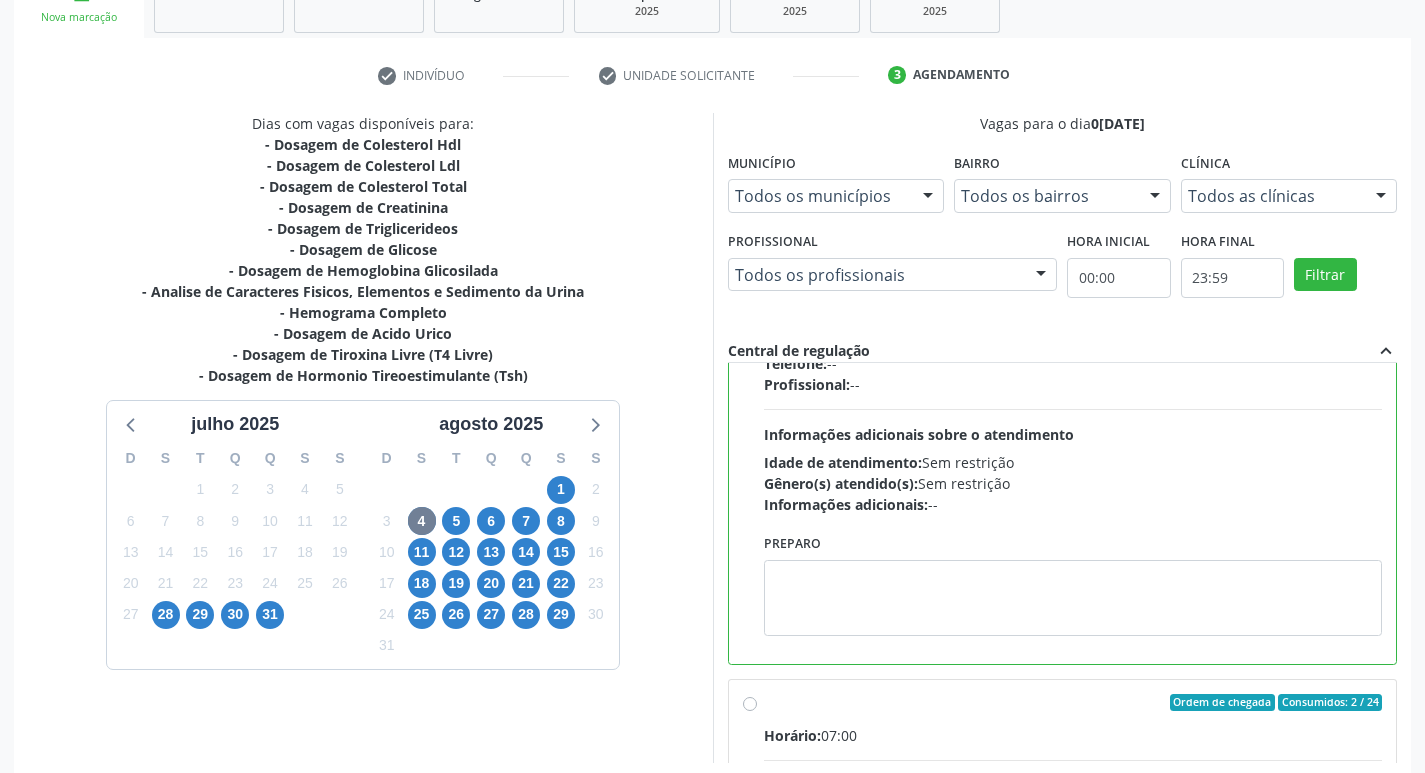 scroll, scrollTop: 200, scrollLeft: 0, axis: vertical 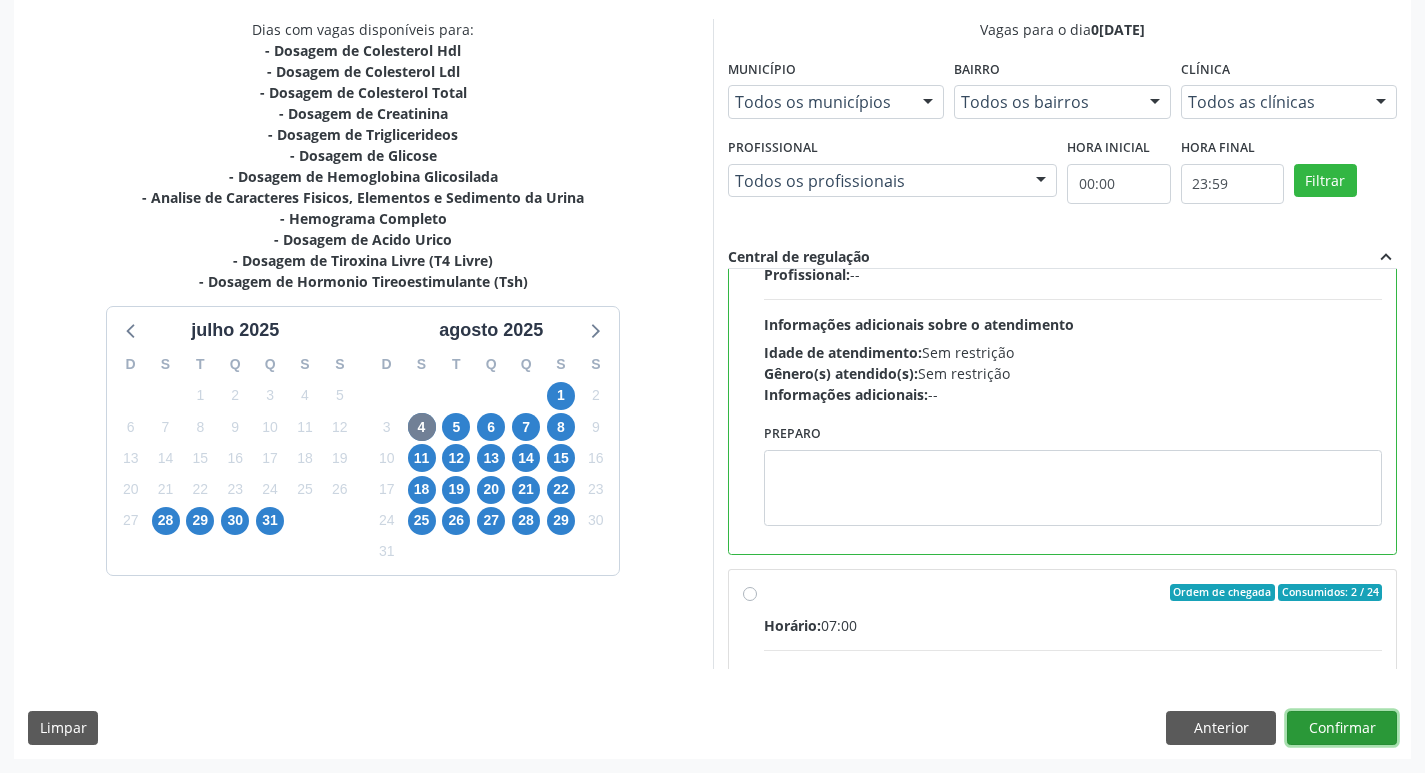 click on "Confirmar" at bounding box center (1342, 728) 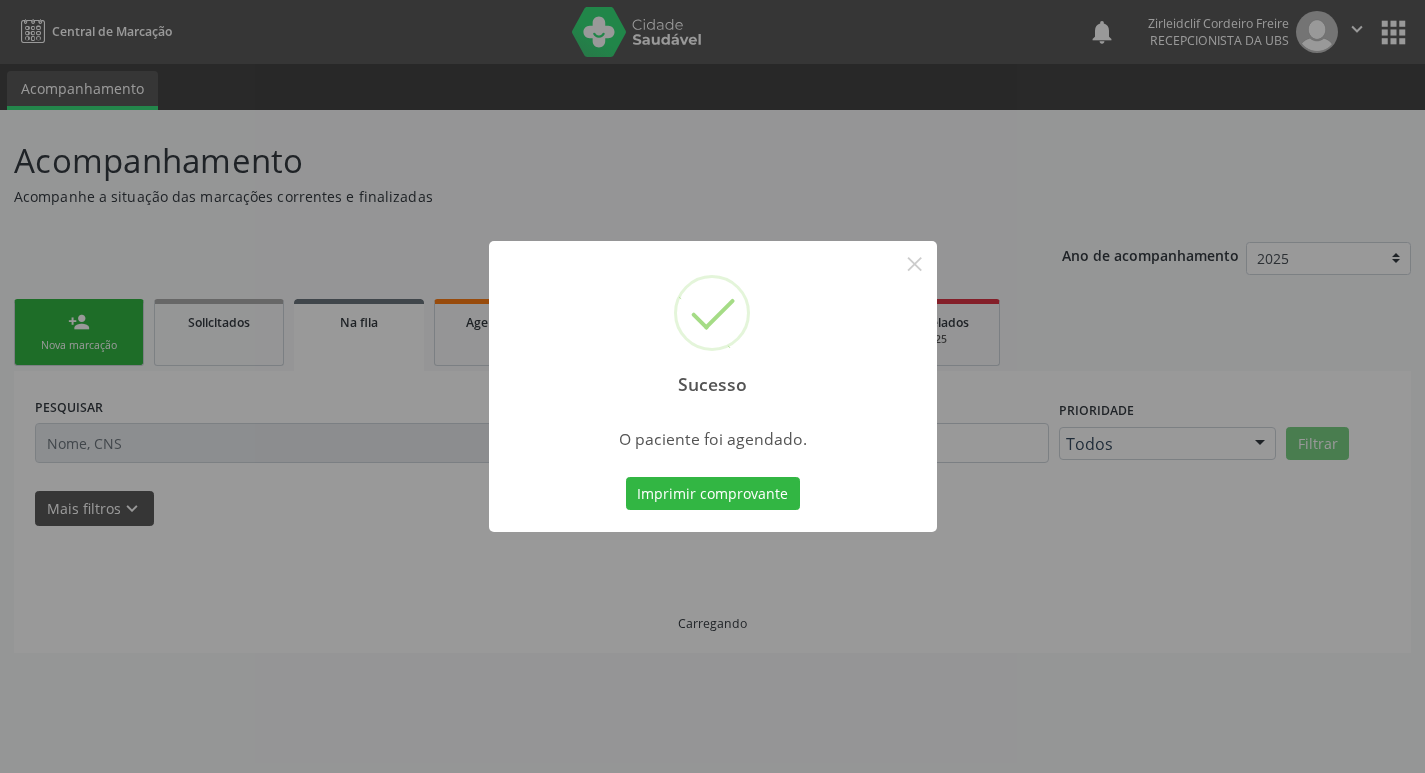 scroll, scrollTop: 0, scrollLeft: 0, axis: both 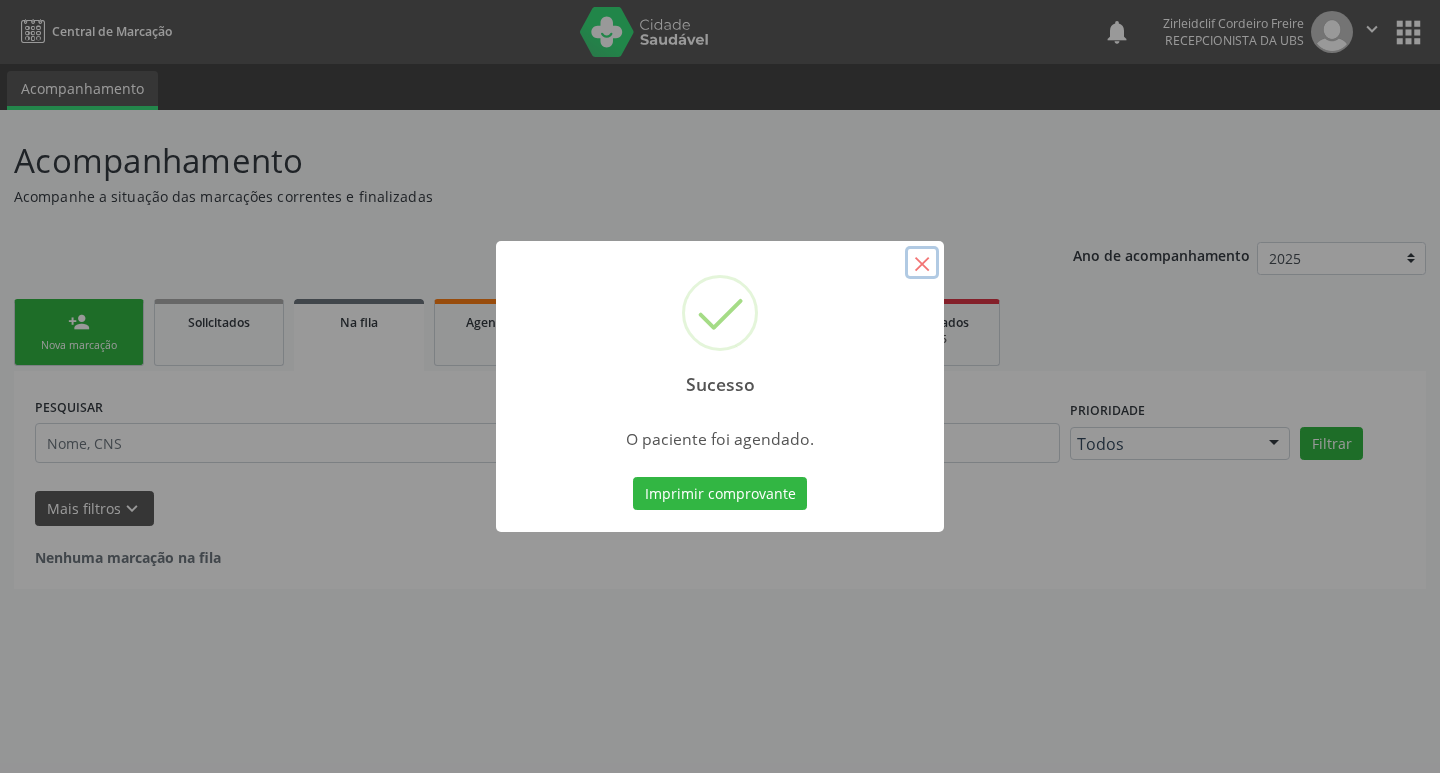 click on "×" at bounding box center [922, 263] 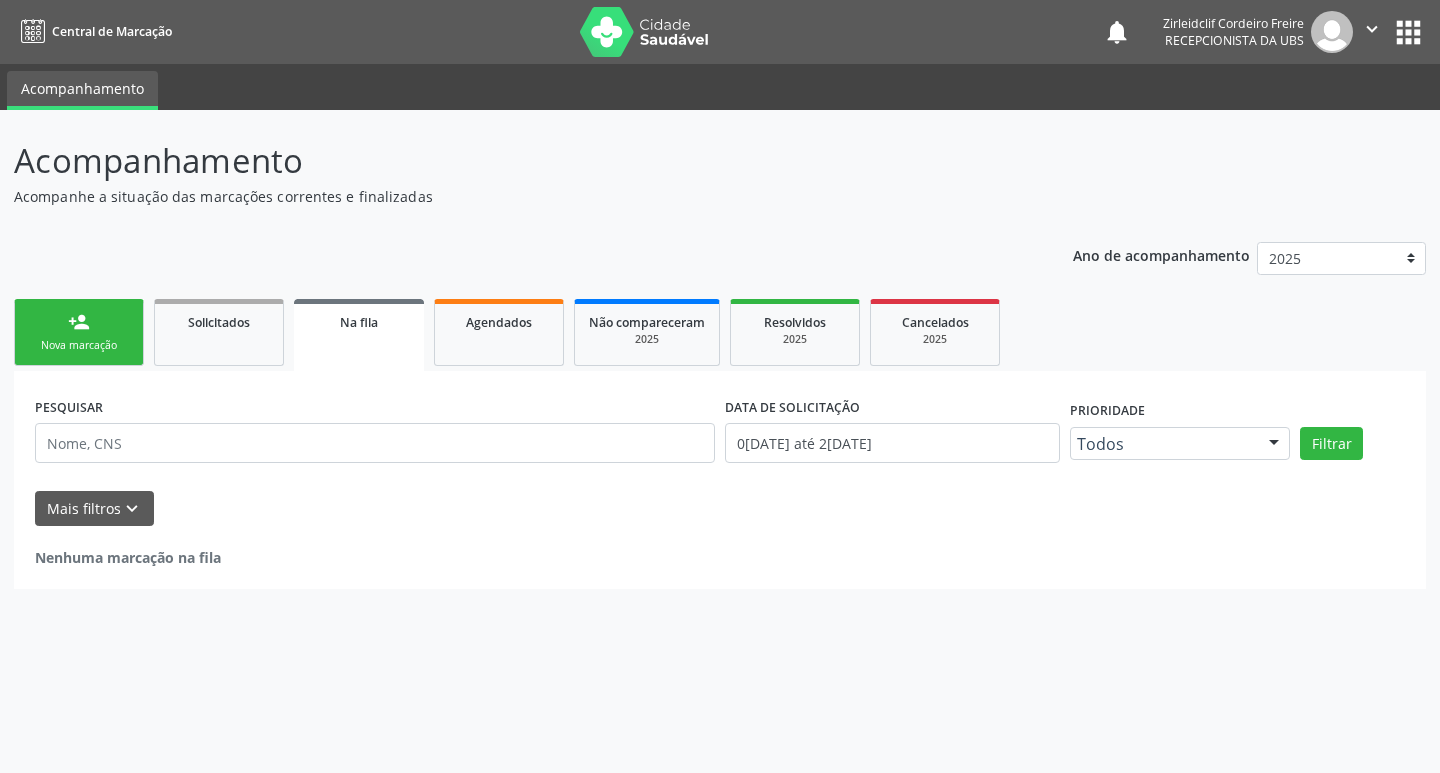 click on "Nova marcação" at bounding box center [79, 345] 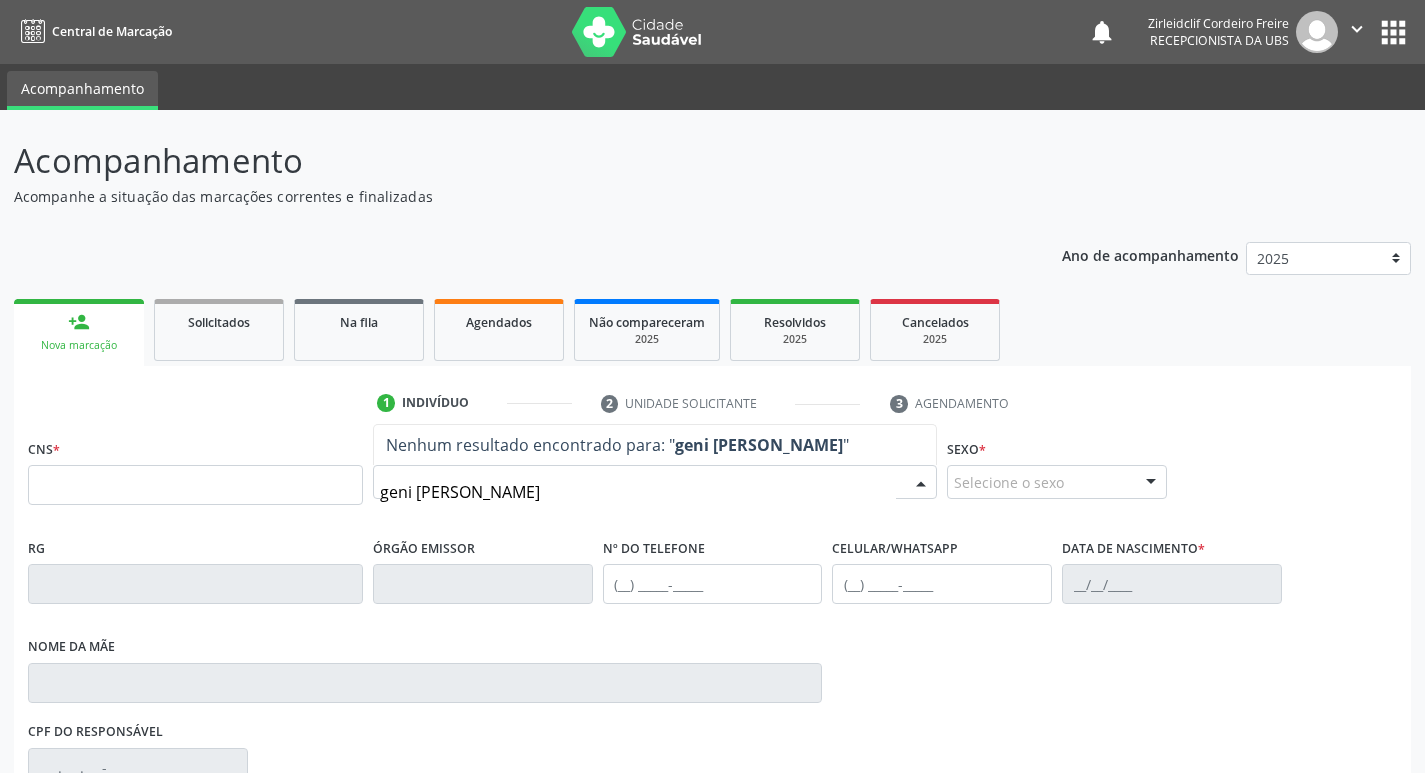 type on "geni maria da silva" 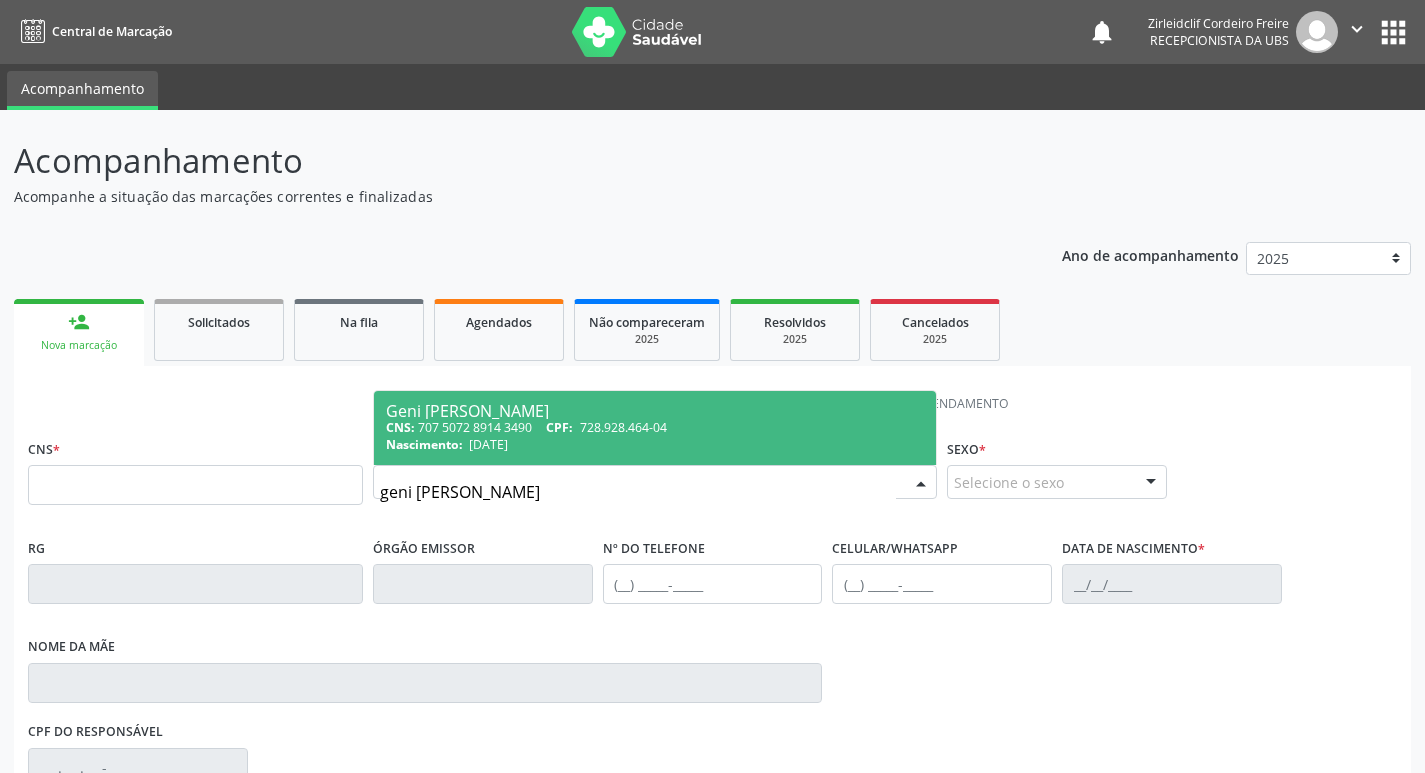 click on "CNS:
707 5072 8914 3490
CPF:
728.928.464-04" at bounding box center (655, 427) 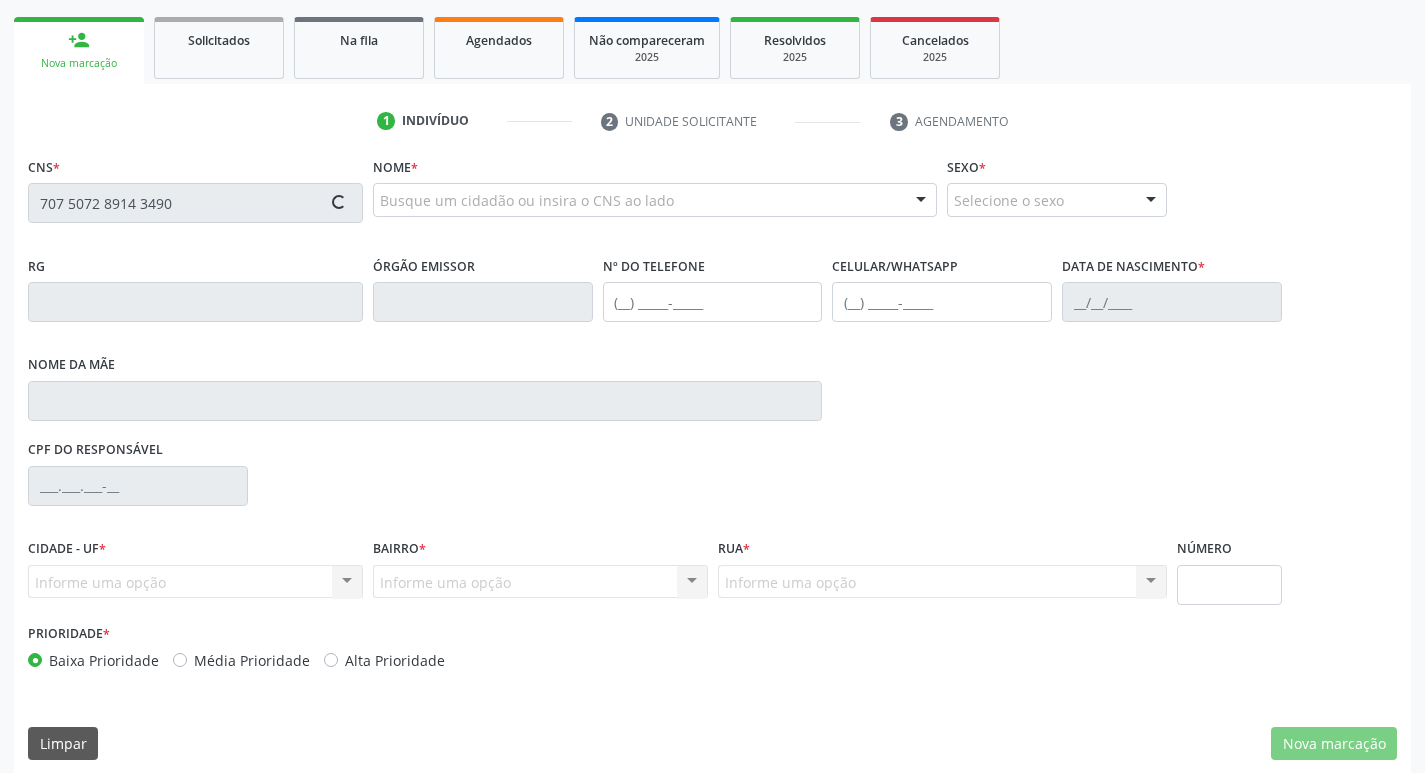 scroll, scrollTop: 297, scrollLeft: 0, axis: vertical 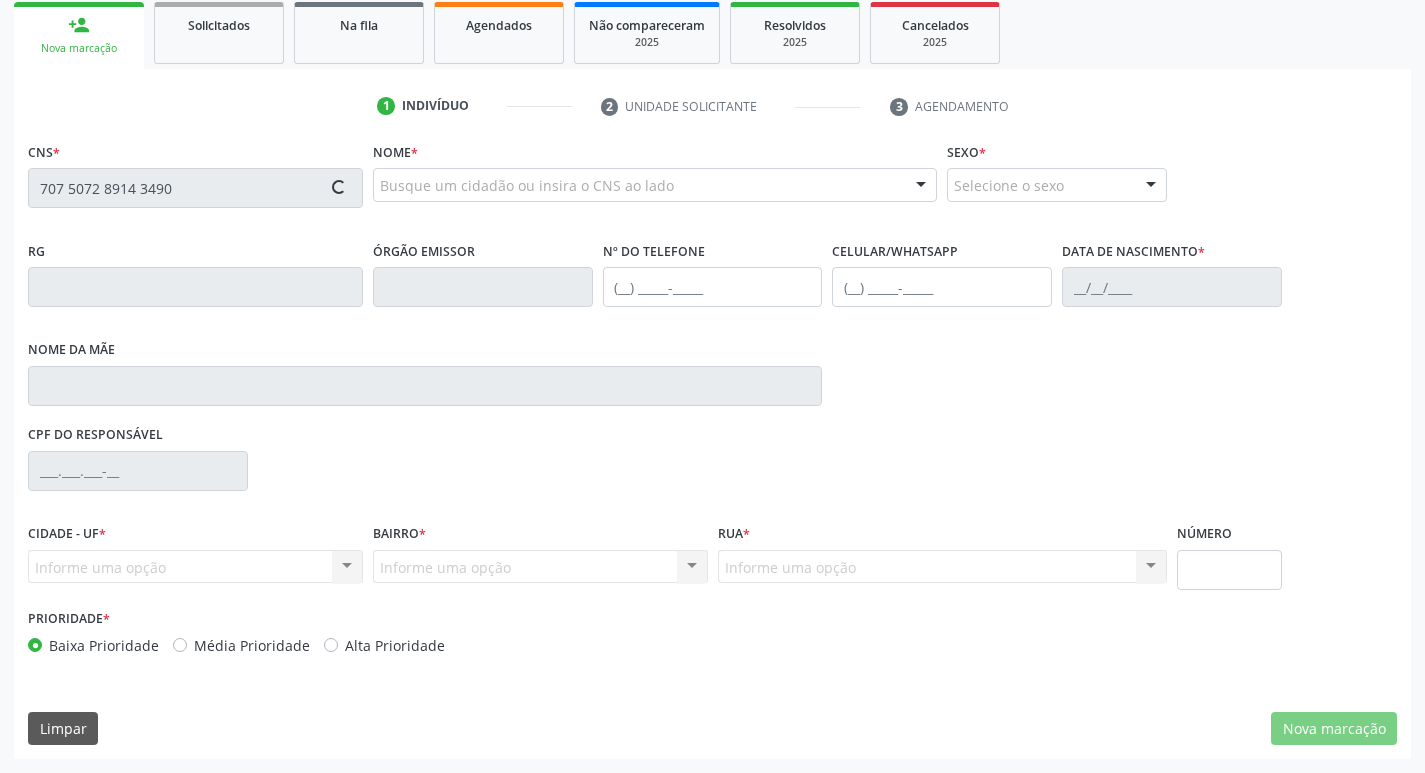 type on "707 5072 8914 3490" 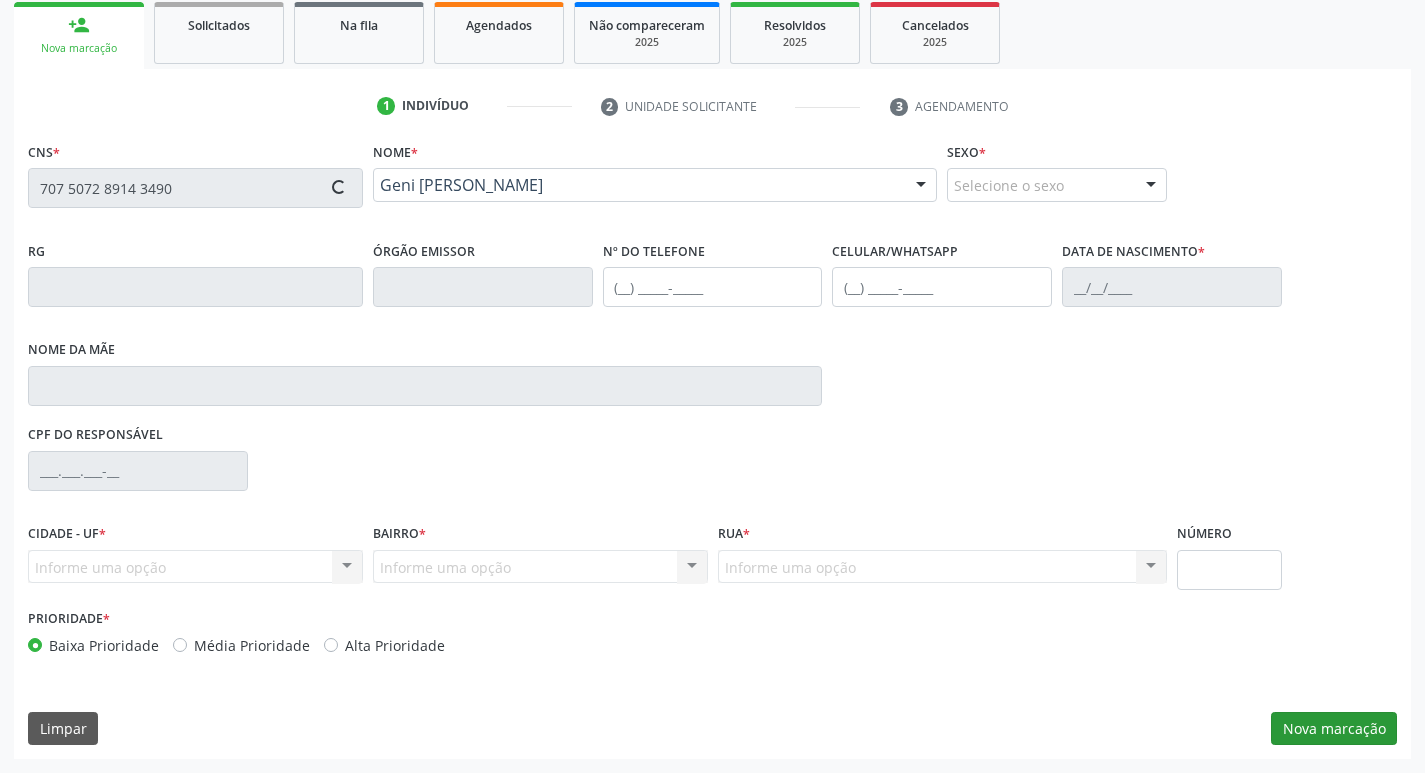 type on "(87) 99101-9097" 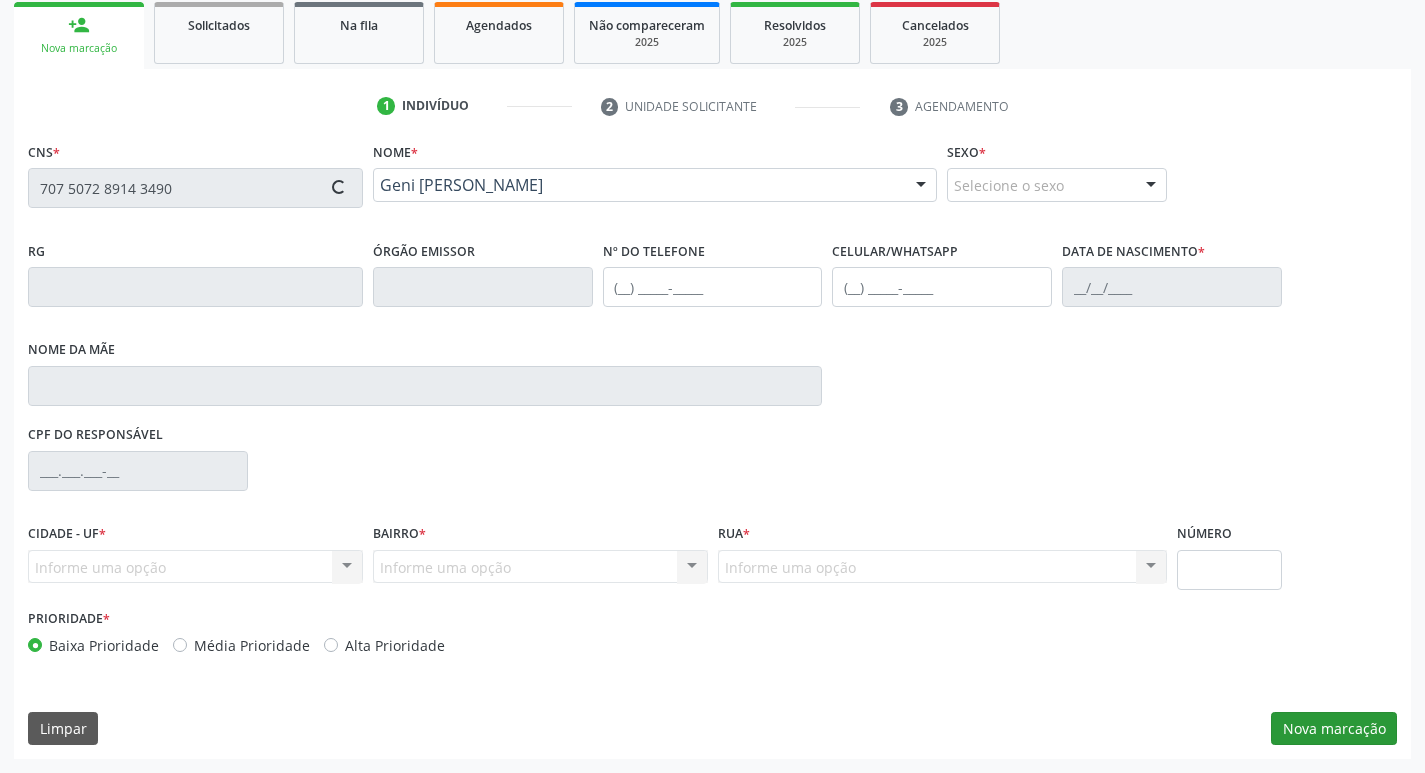 type on "16/08/1959" 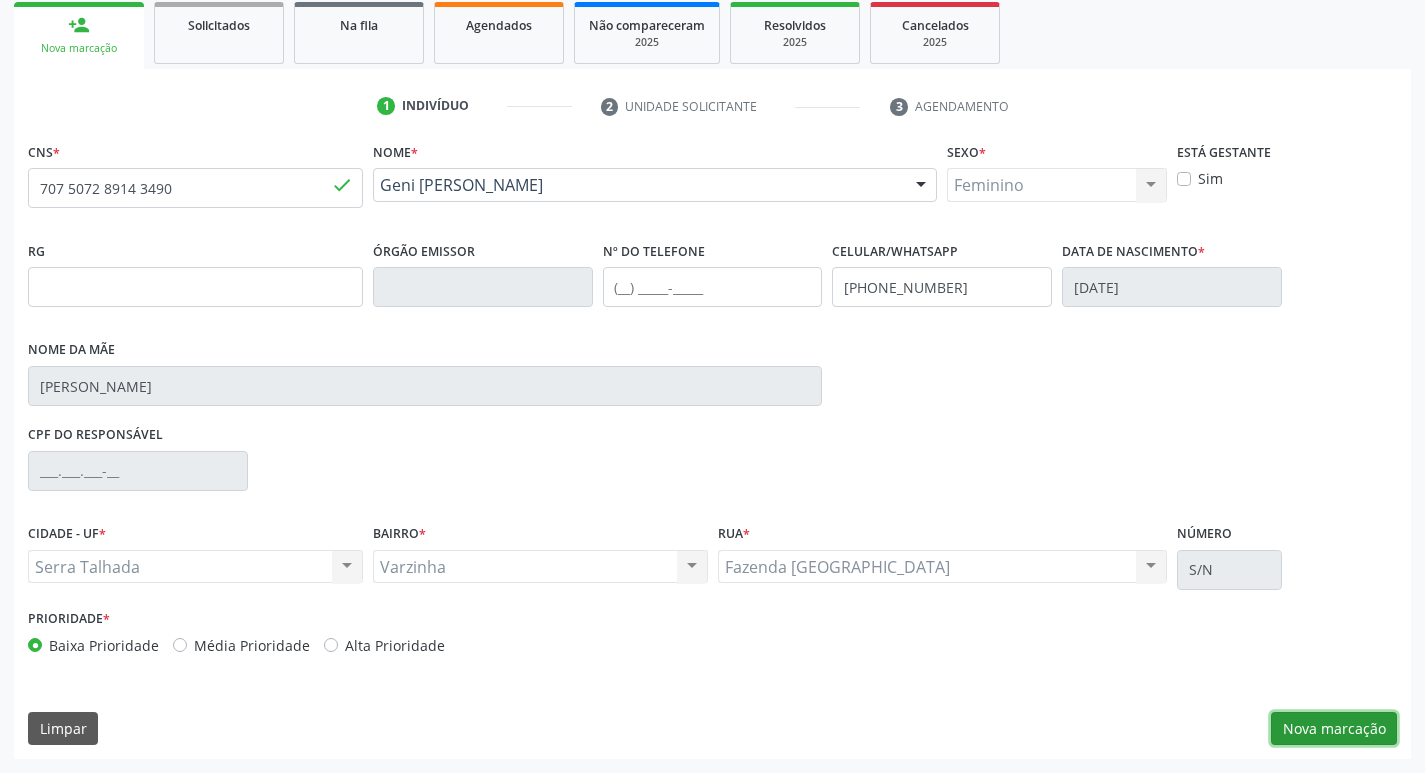 click on "Nova marcação" at bounding box center [1334, 729] 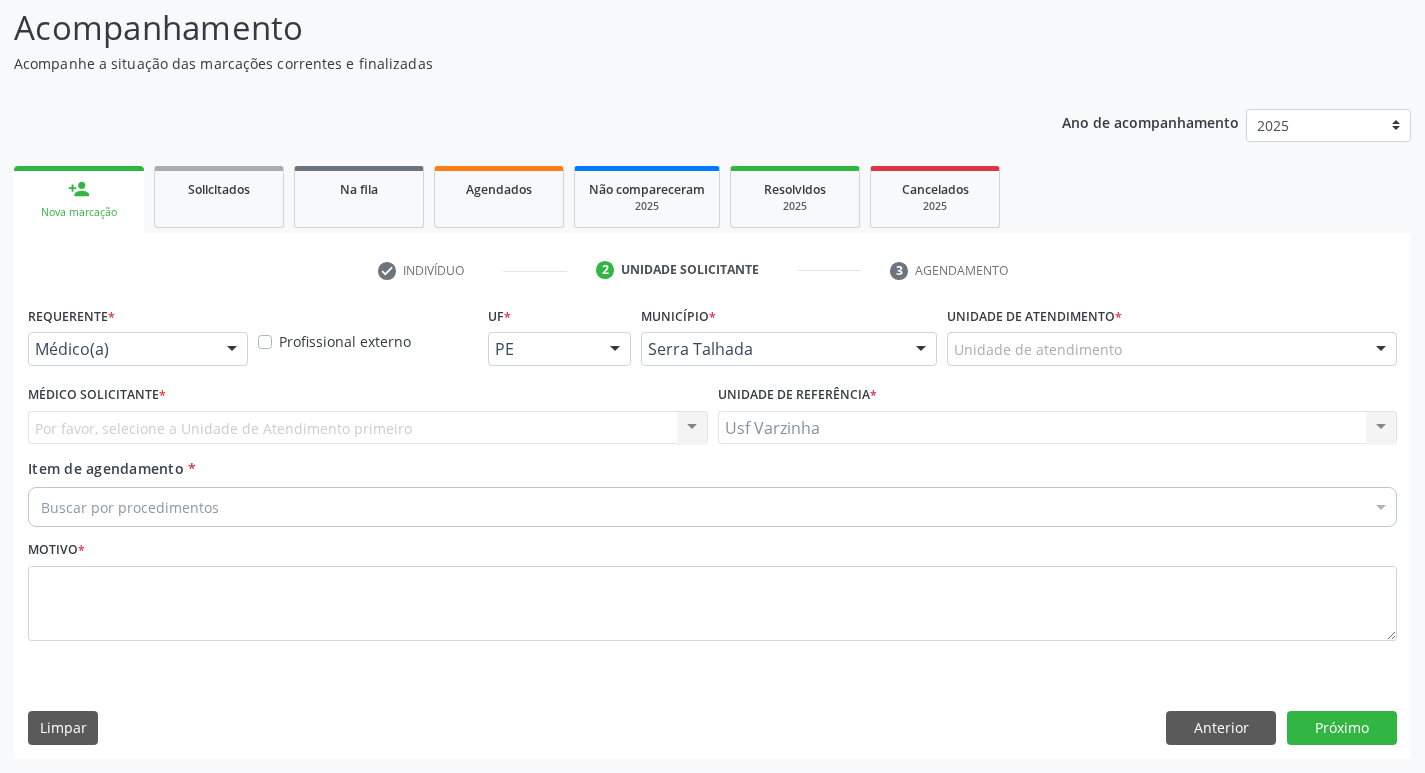 scroll, scrollTop: 133, scrollLeft: 0, axis: vertical 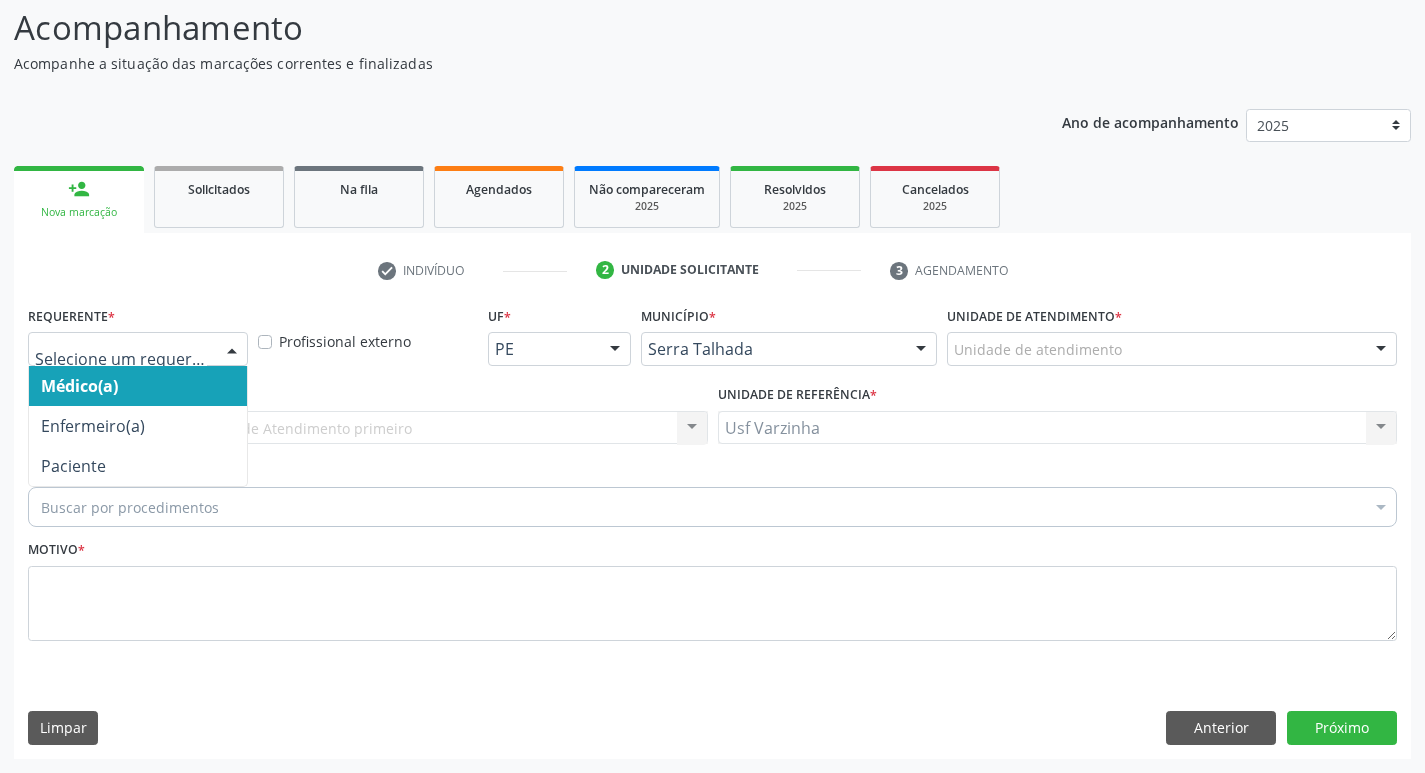 click at bounding box center (232, 350) 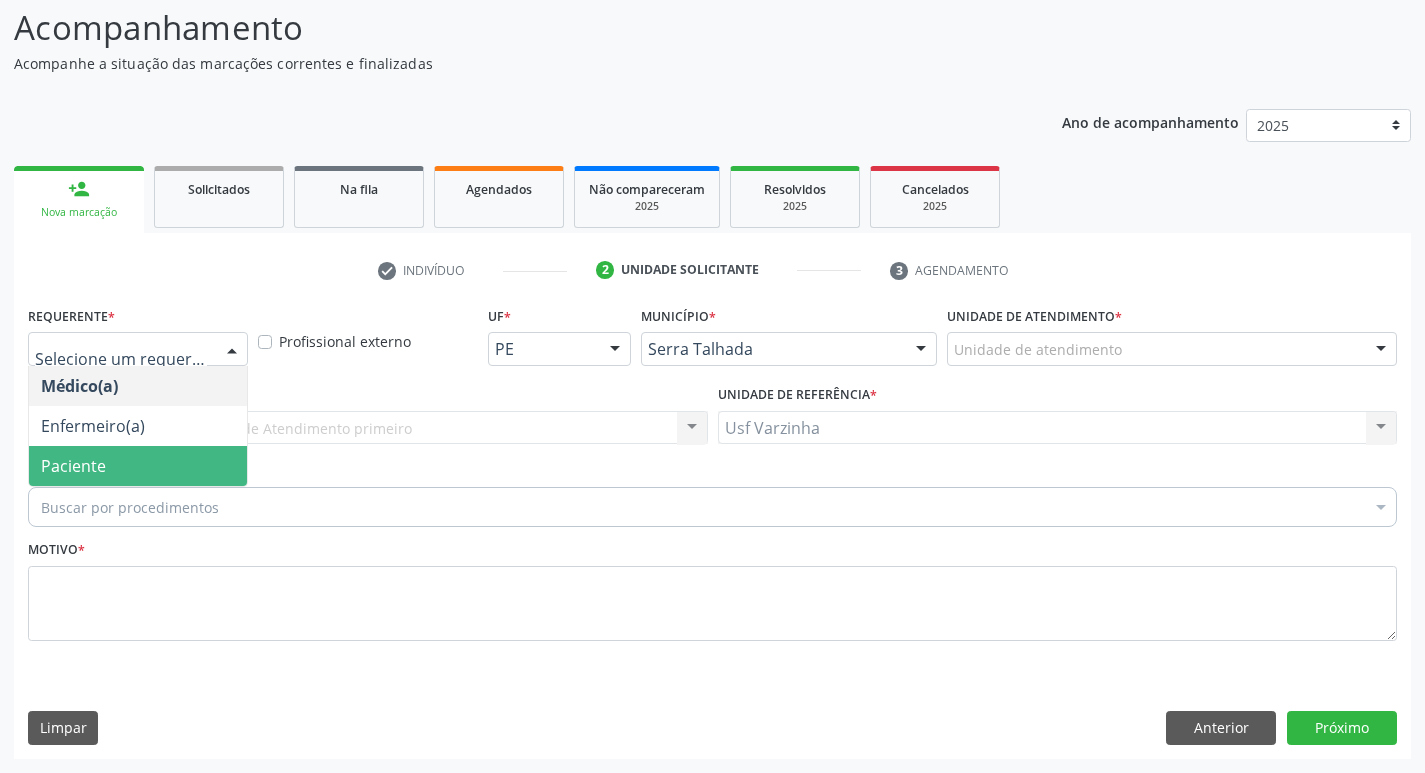 click on "Paciente" at bounding box center [138, 466] 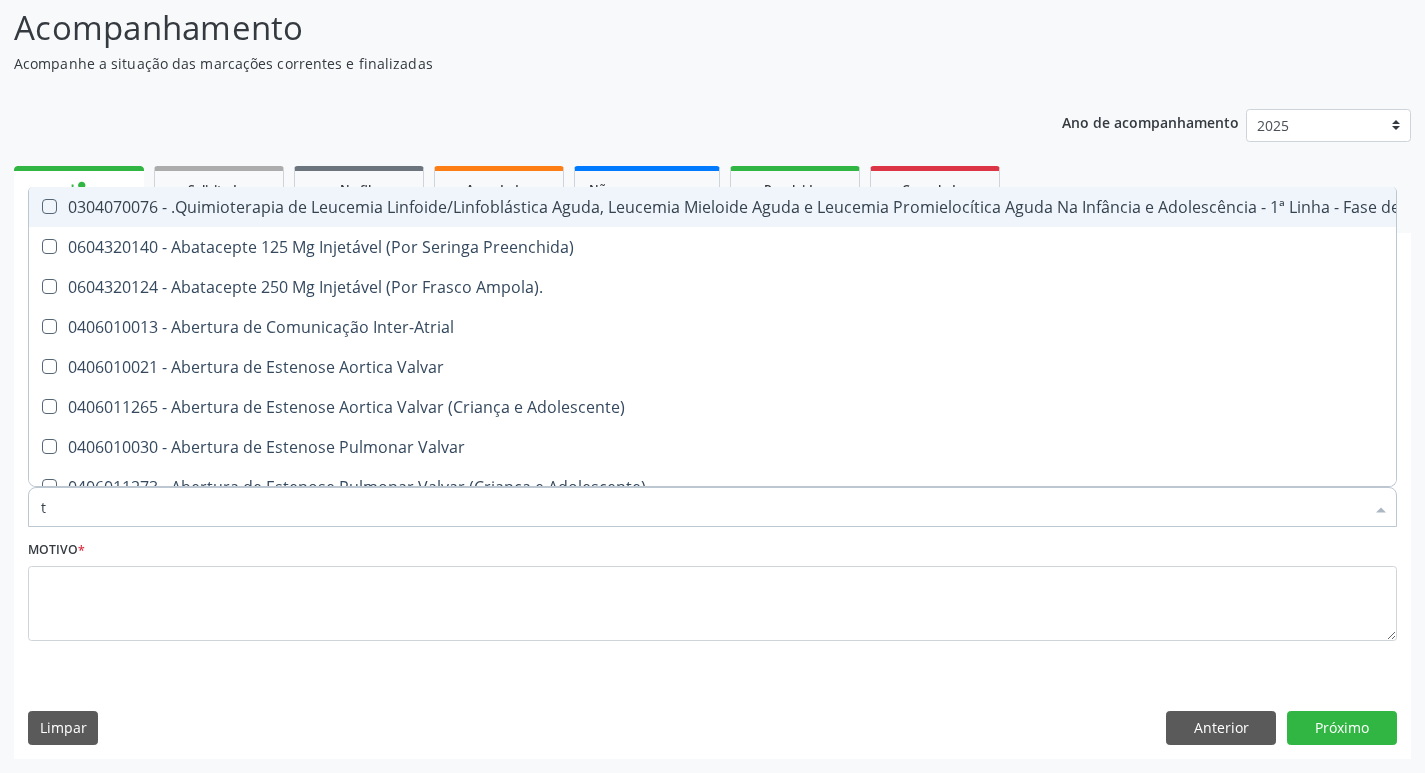 type on "t4" 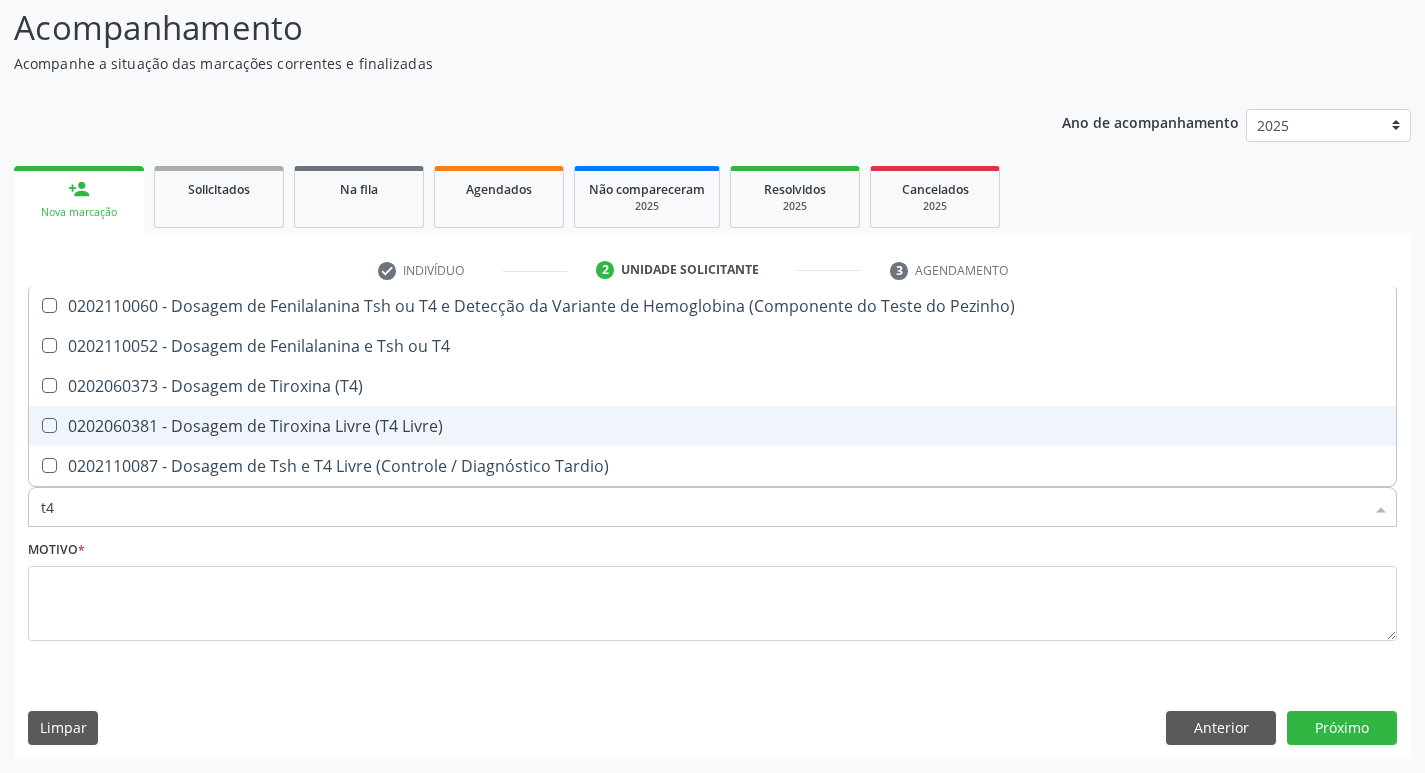 drag, startPoint x: 47, startPoint y: 420, endPoint x: 55, endPoint y: 440, distance: 21.540659 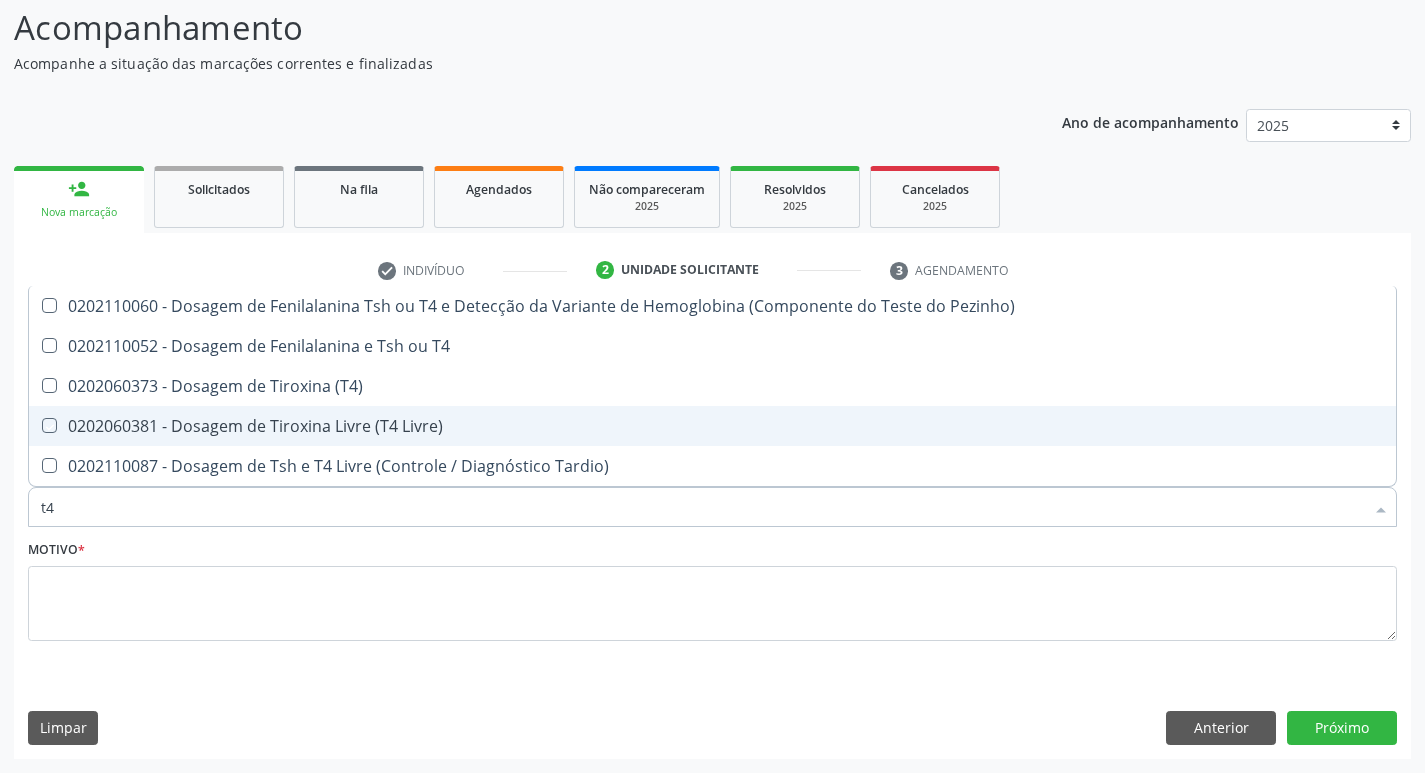click at bounding box center (35, 425) 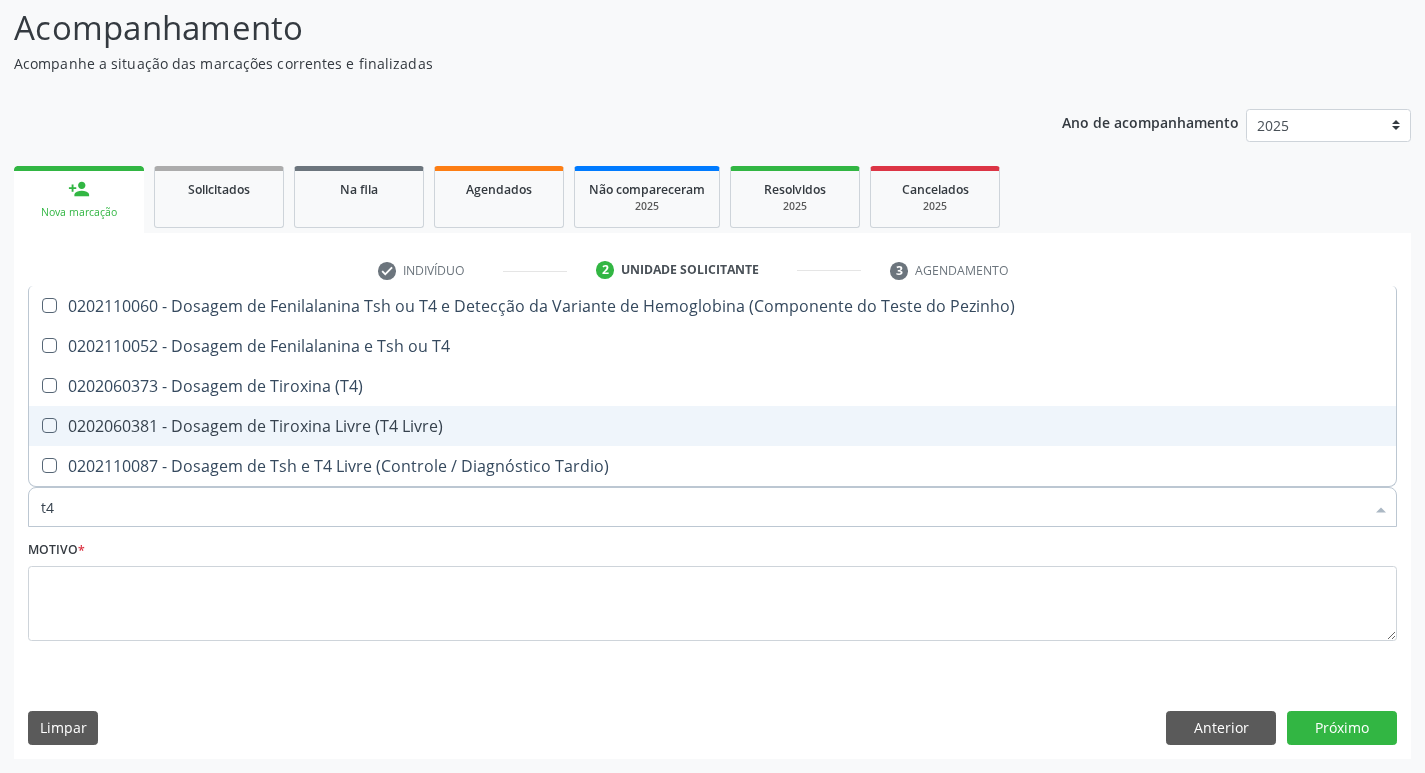 checkbox on "true" 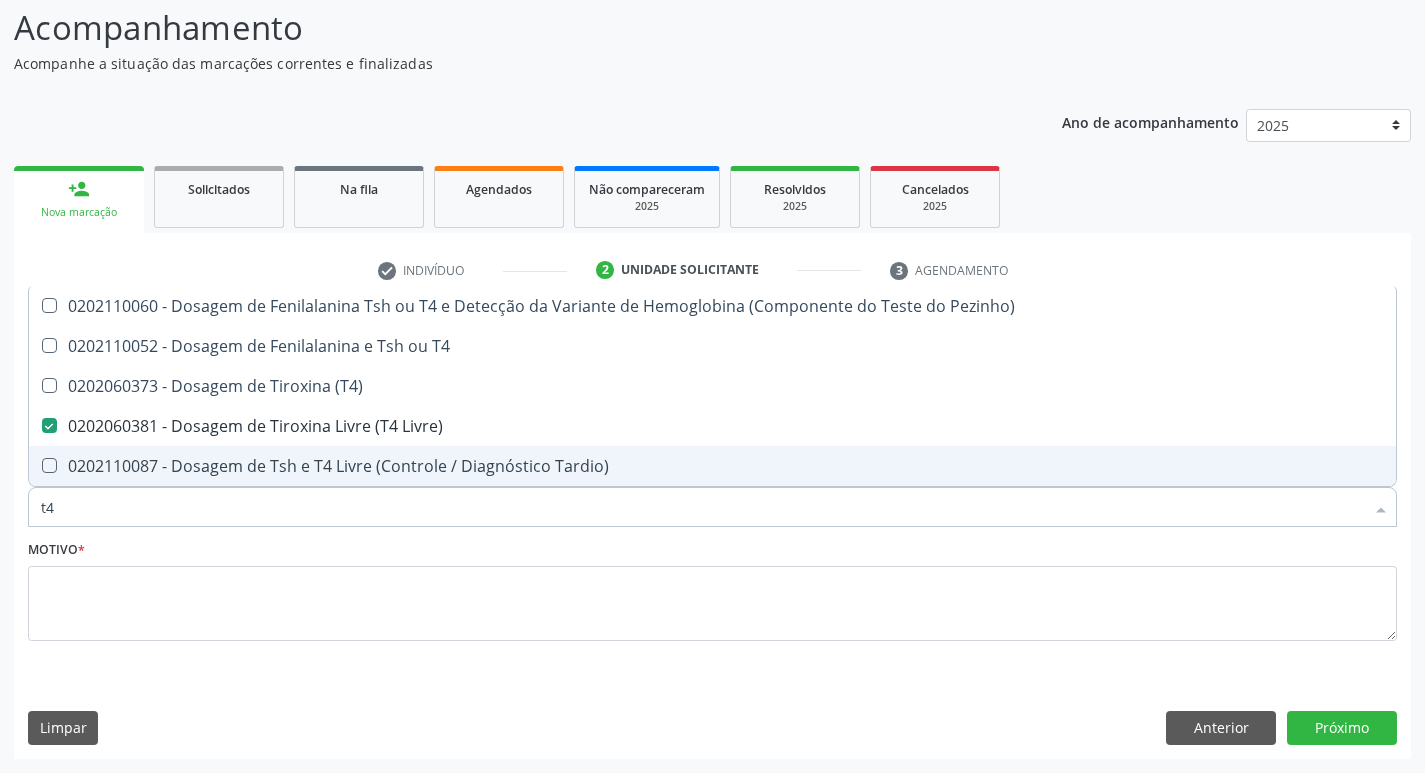 click on "t4" at bounding box center [702, 507] 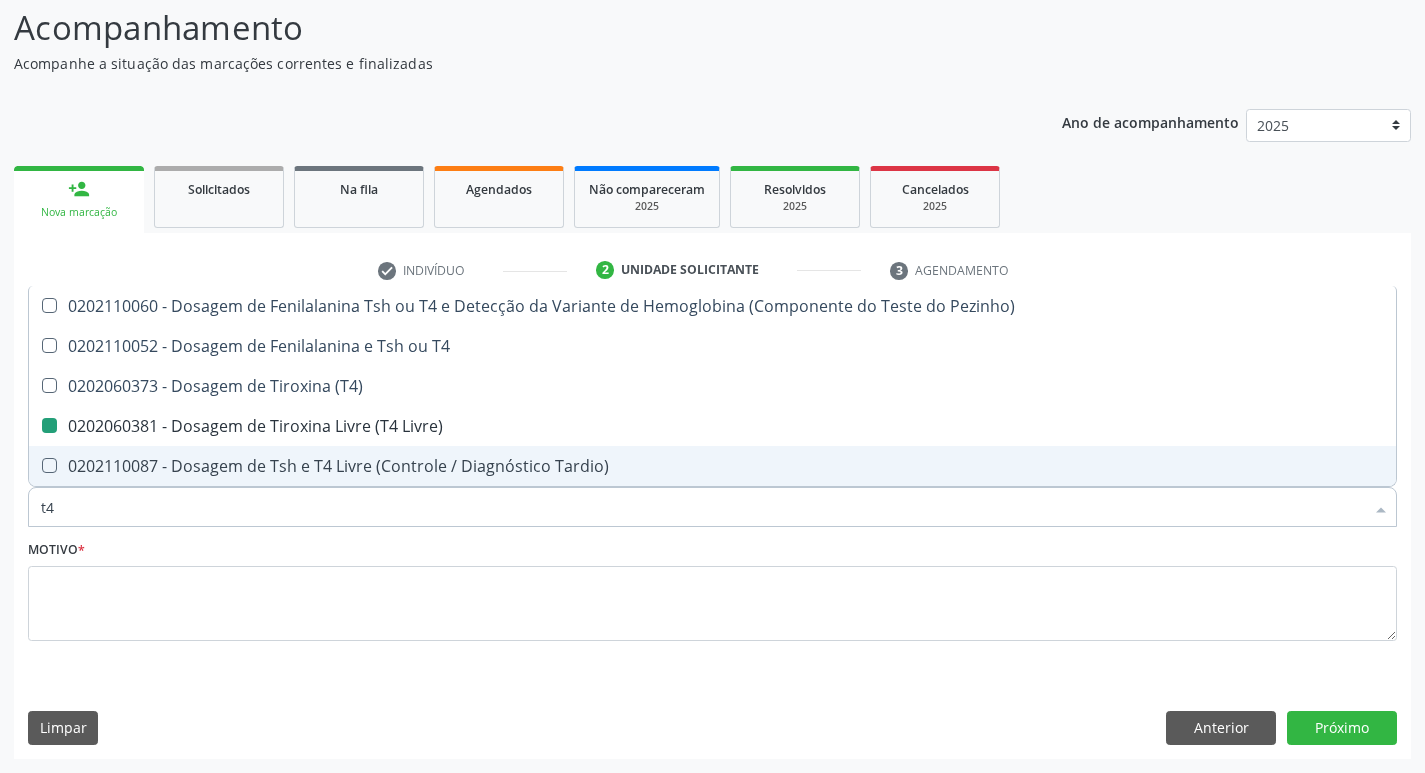 type on "t" 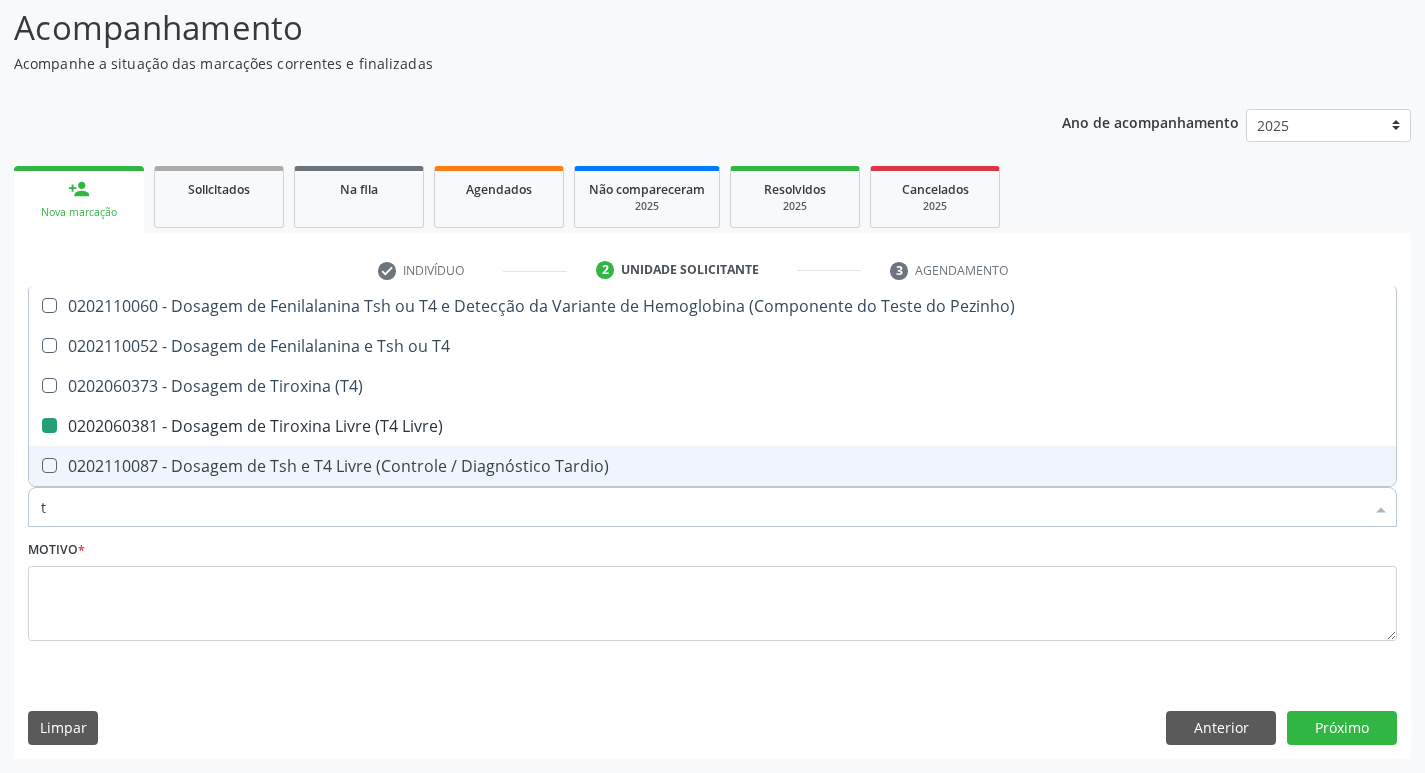 checkbox on "false" 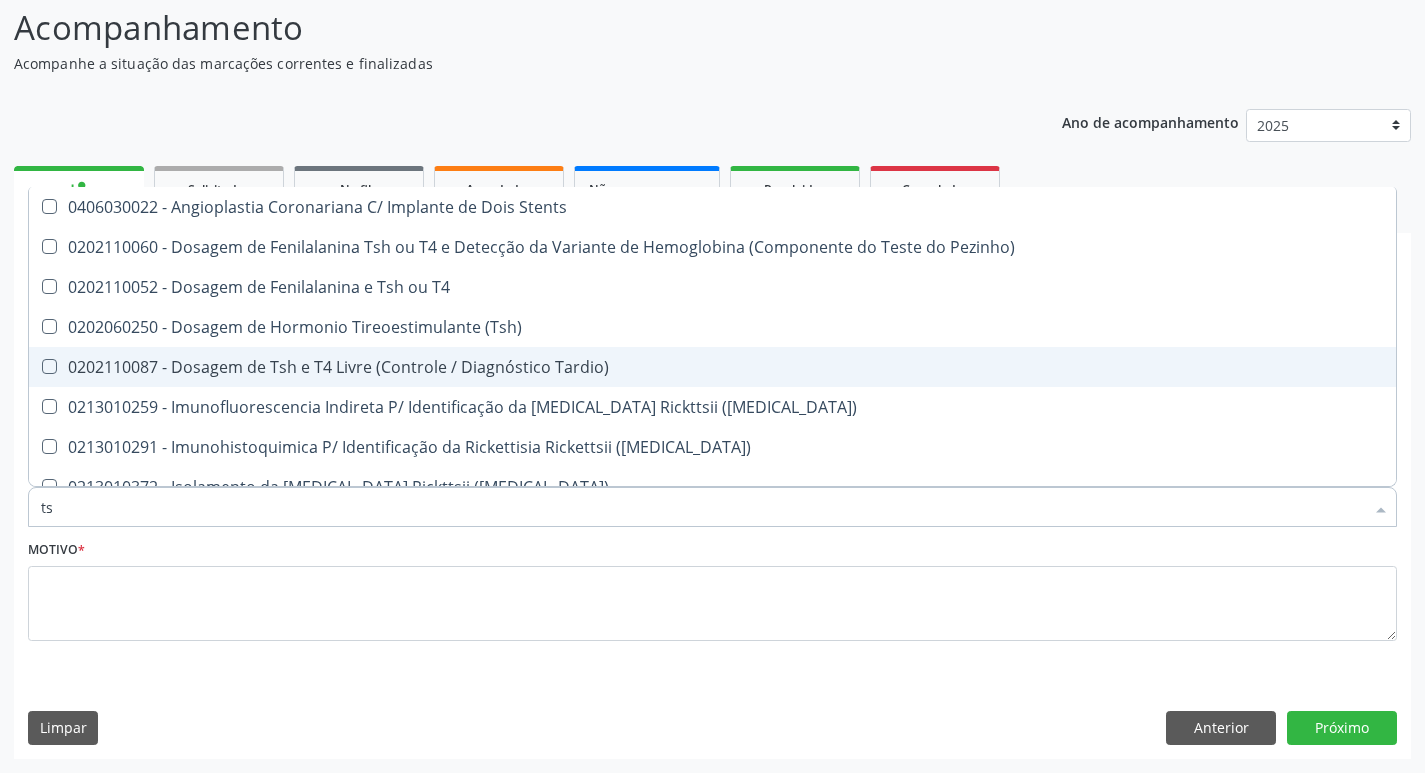 type on "tsh" 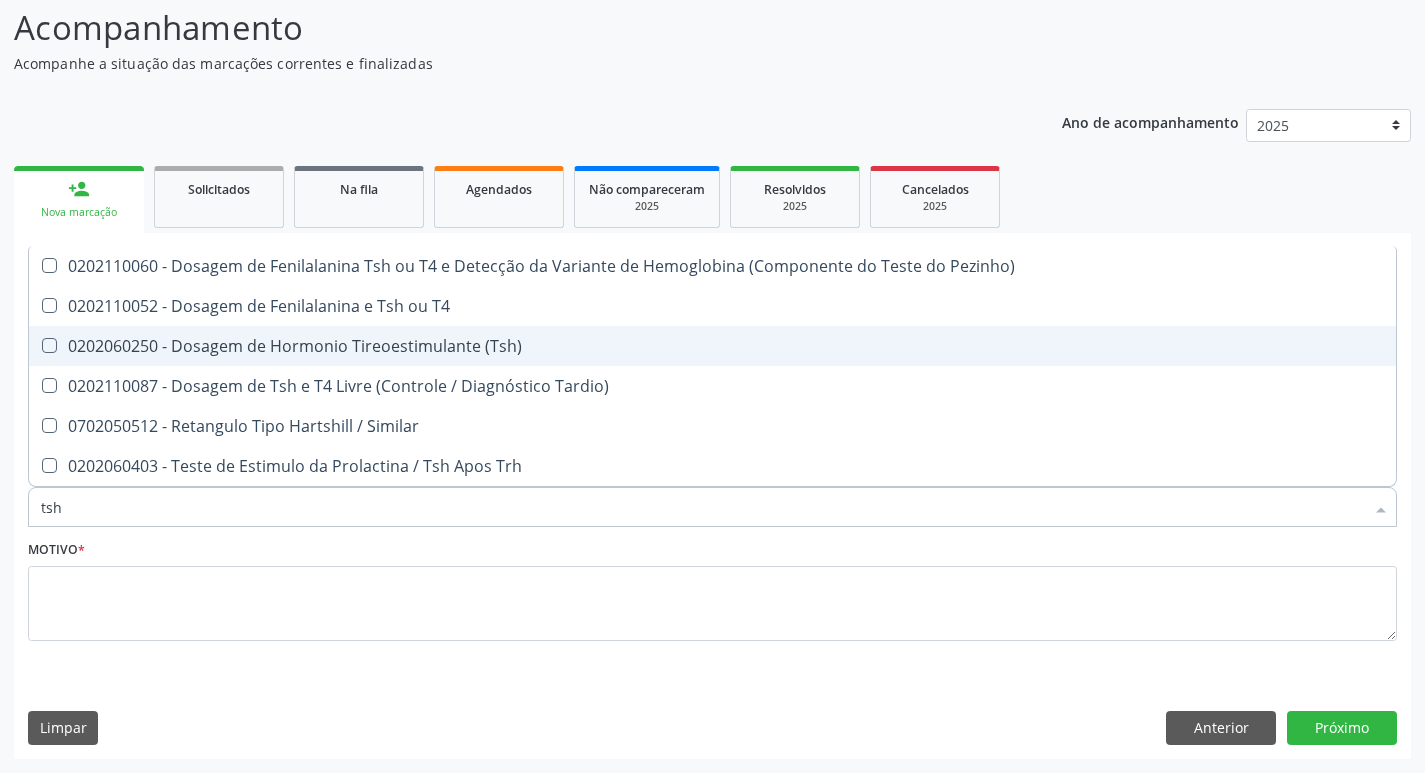 click on "0202060250 - Dosagem de Hormonio Tireoestimulante (Tsh)" at bounding box center (712, 346) 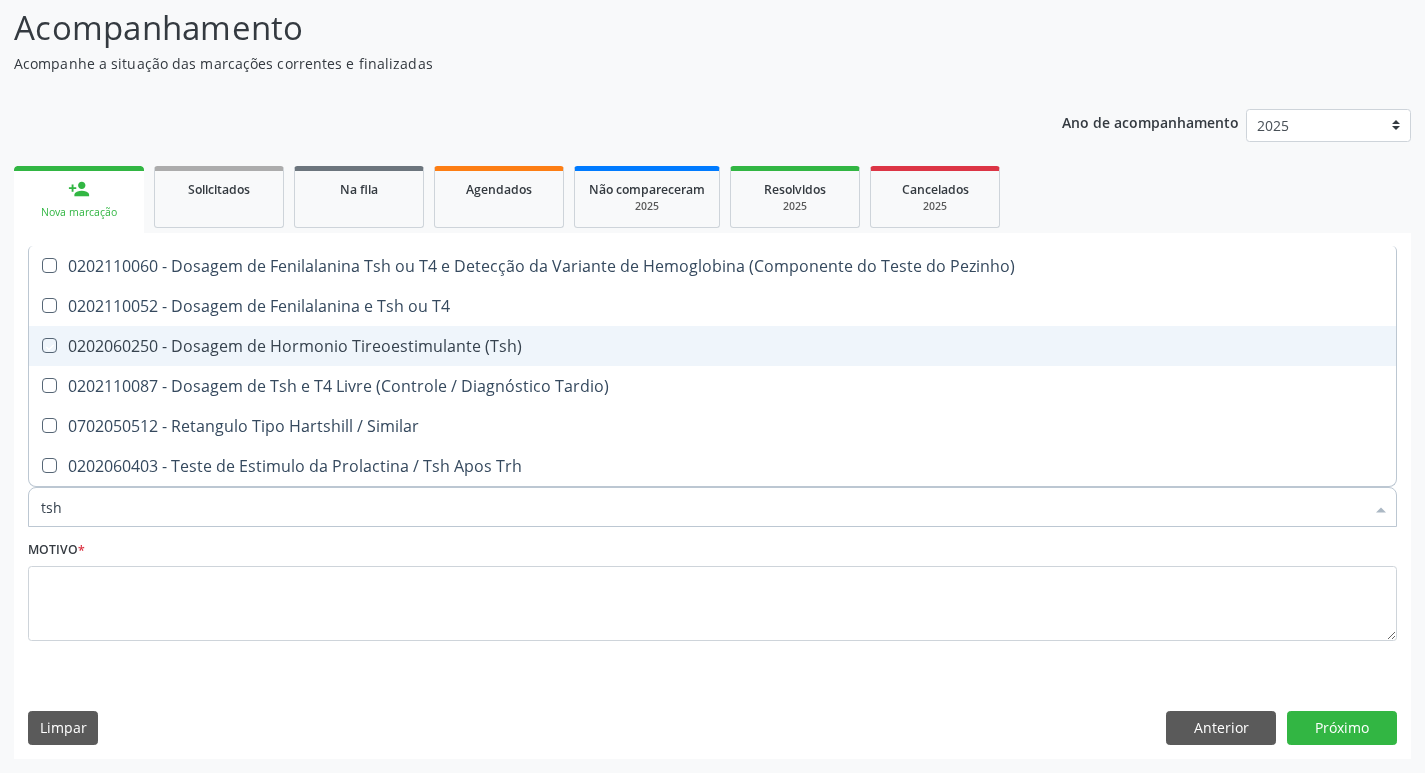 checkbox on "true" 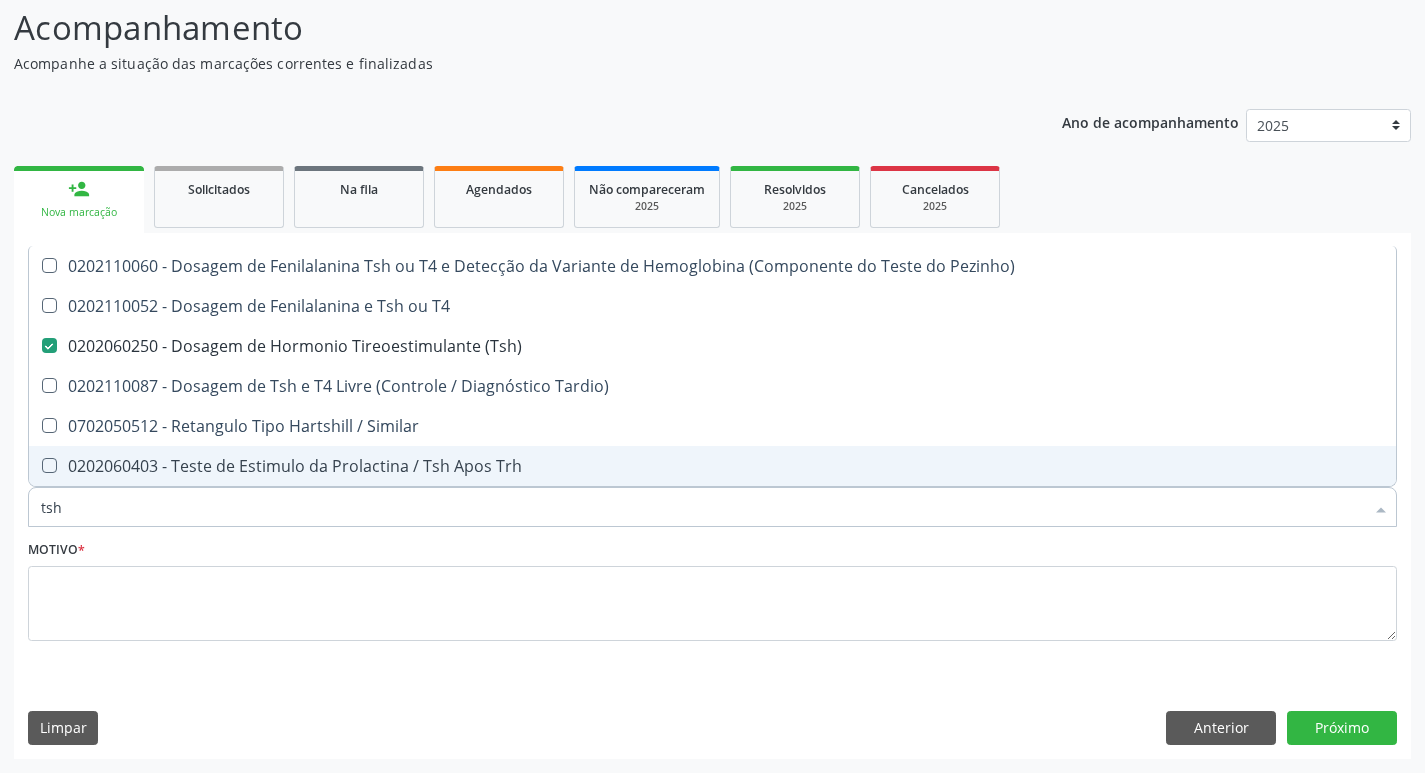 click on "tsh" at bounding box center (702, 507) 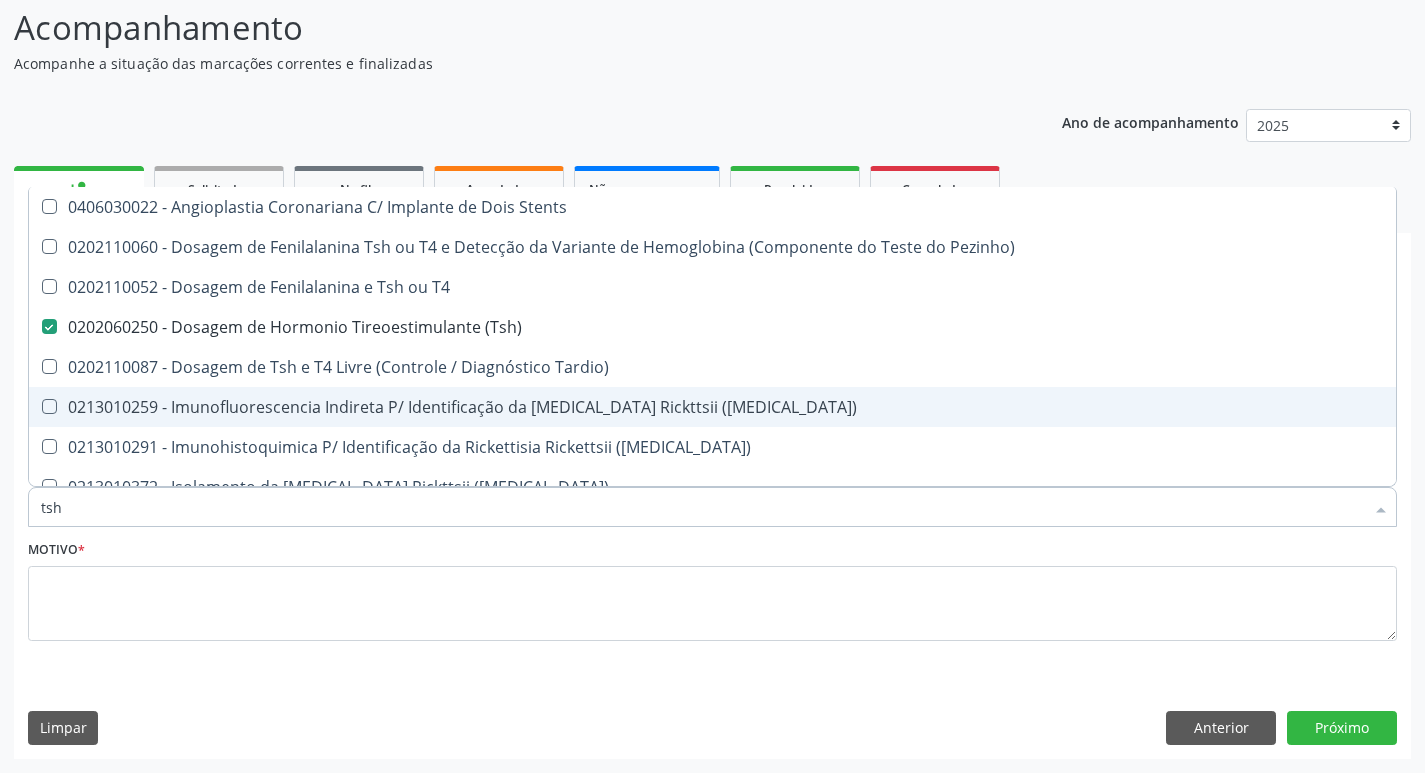type on "ts" 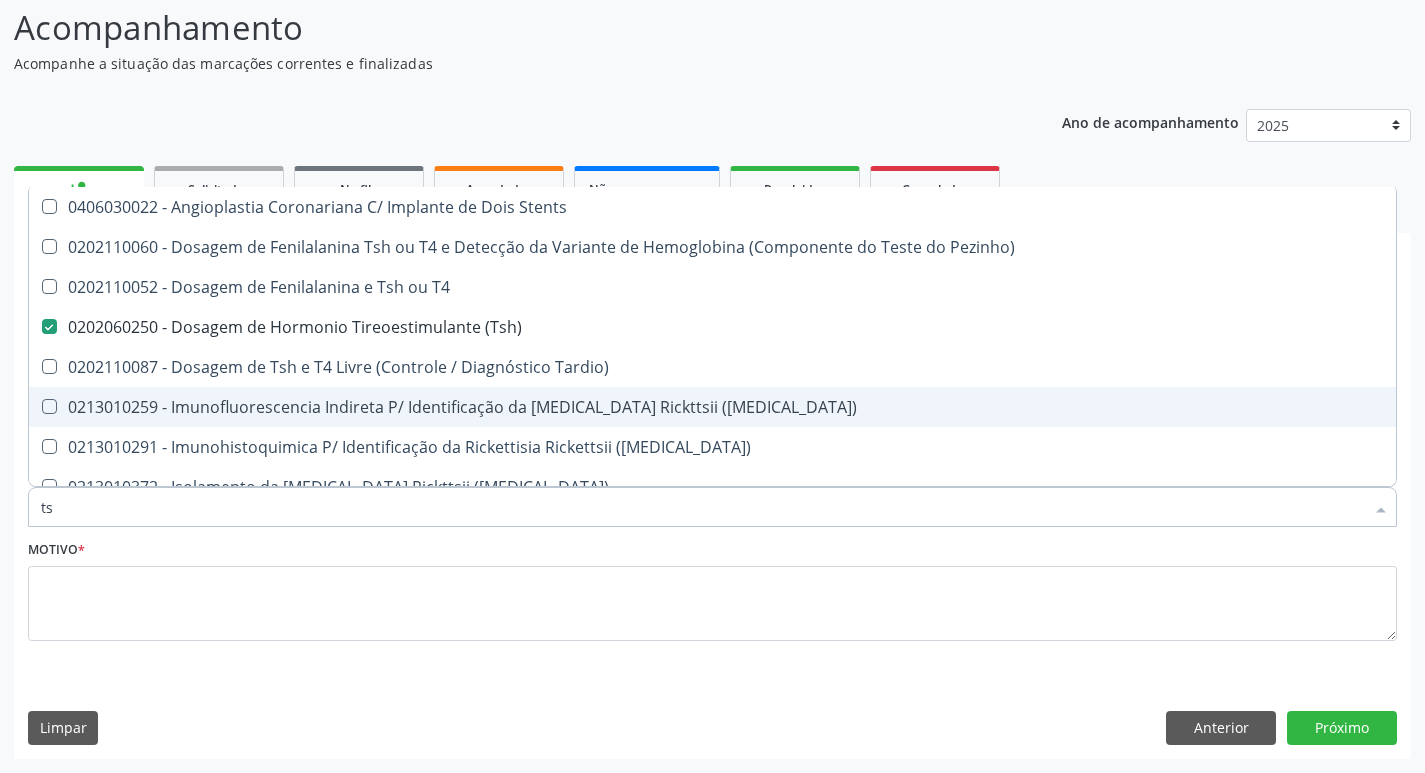 type on "t" 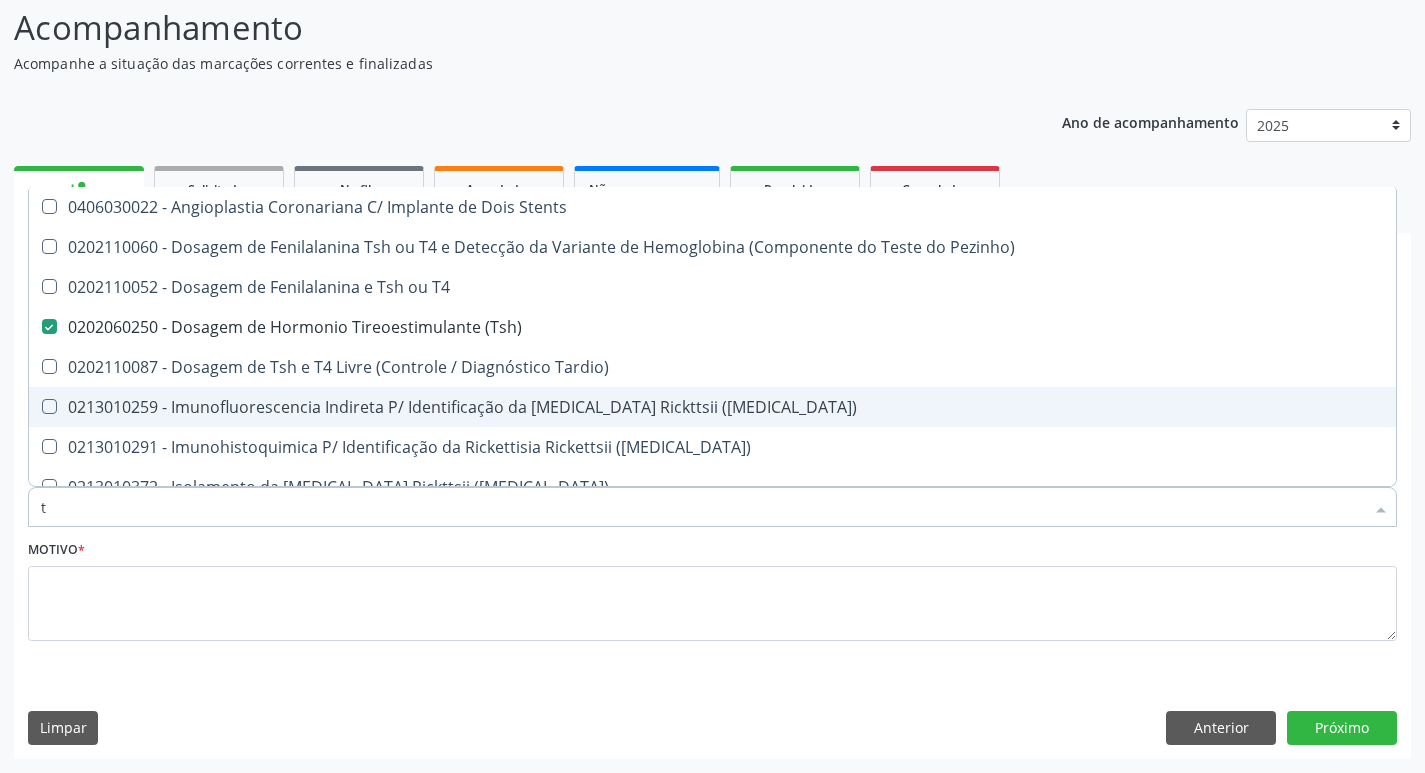 type 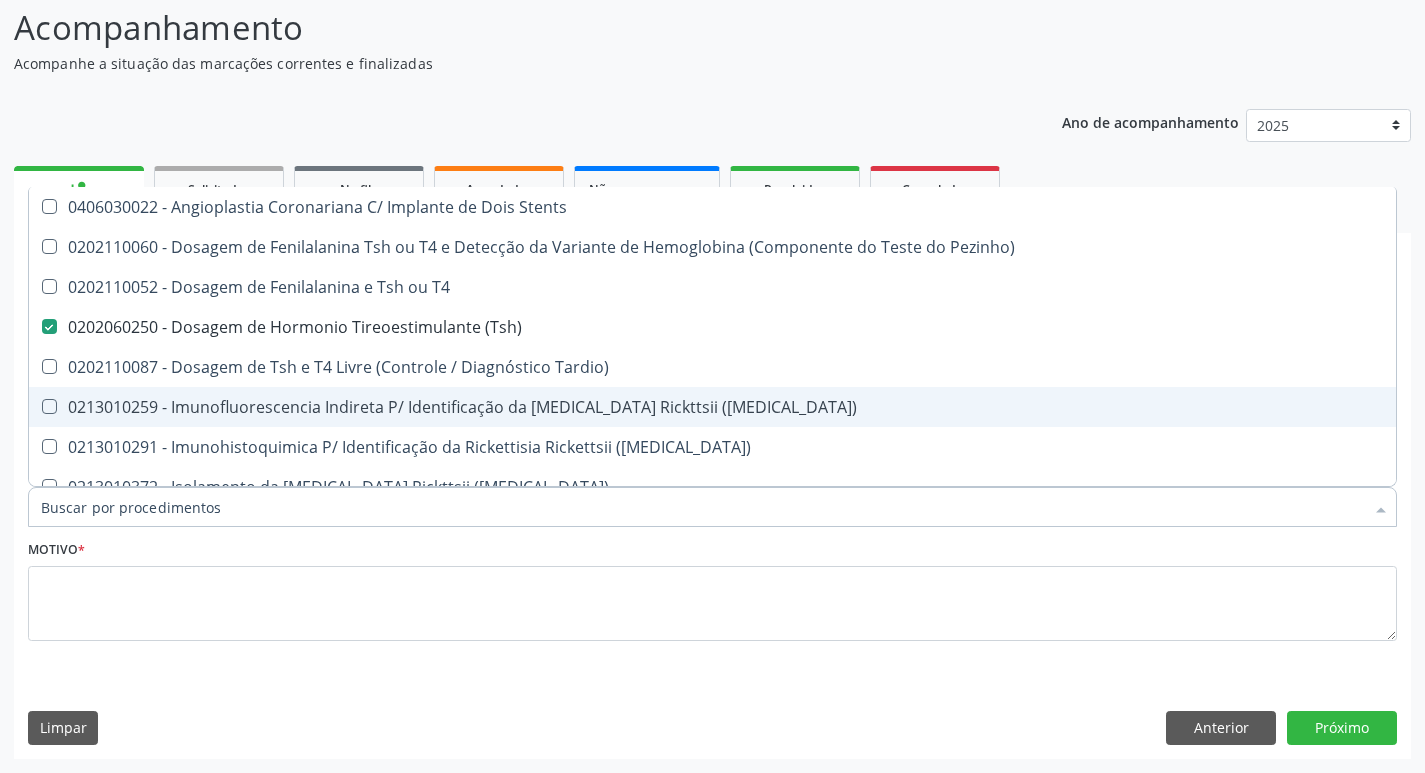 checkbox on "false" 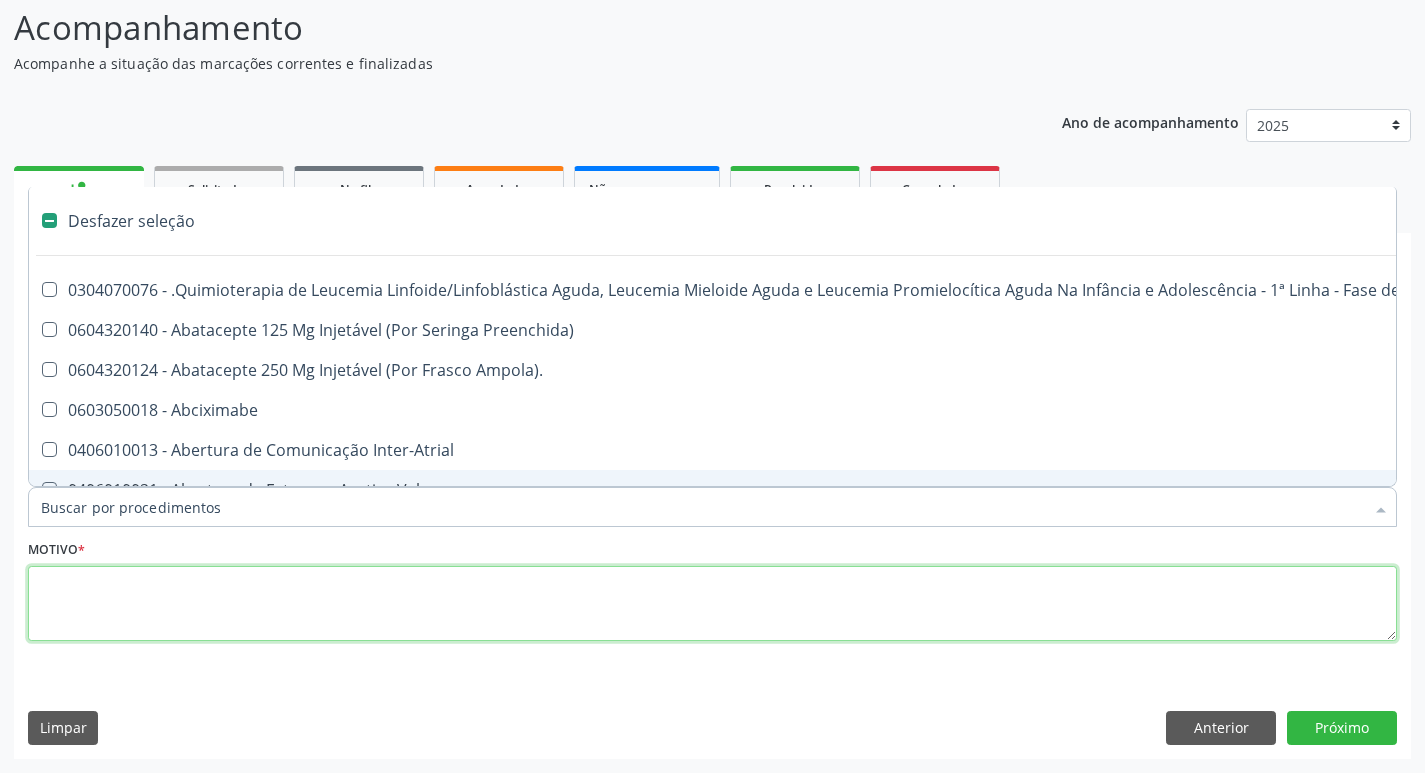 click at bounding box center [712, 604] 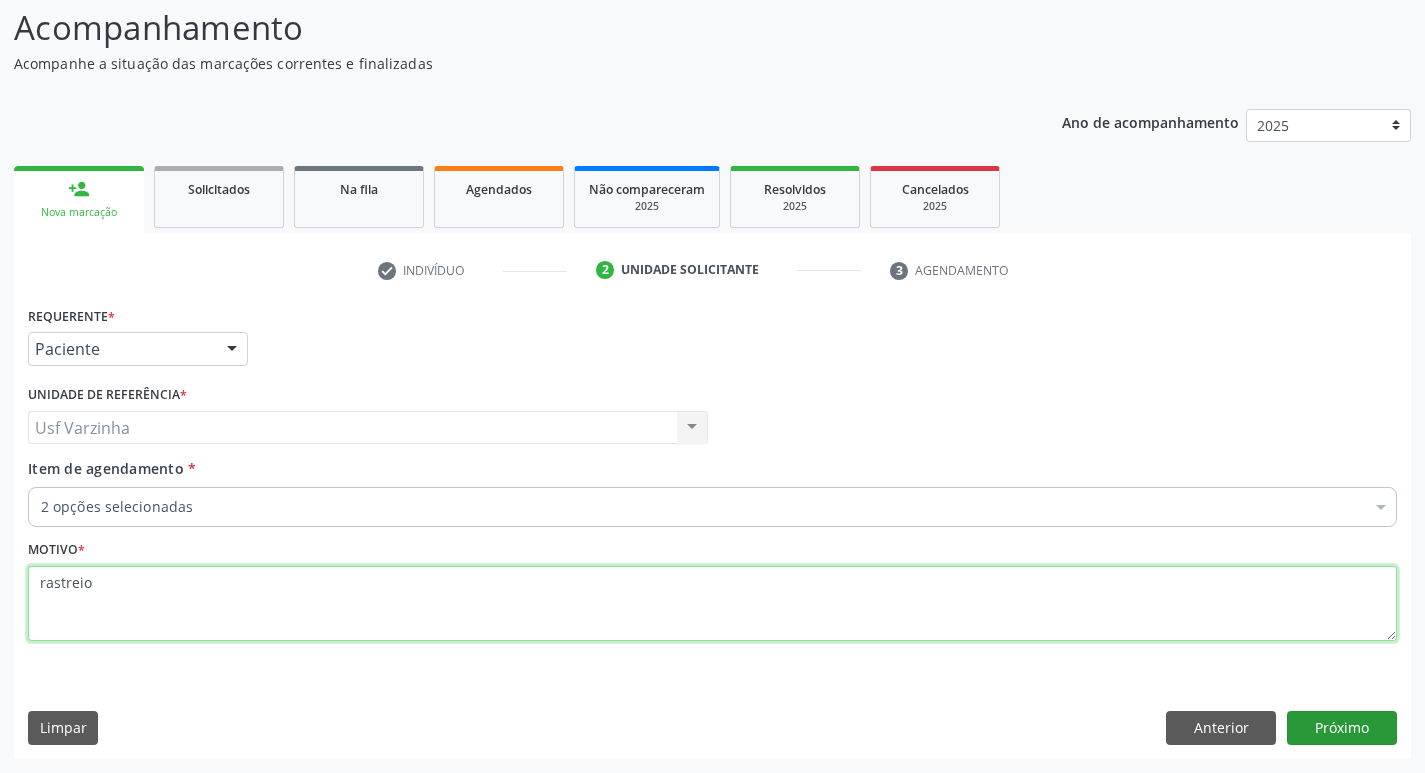 type on "rastreio" 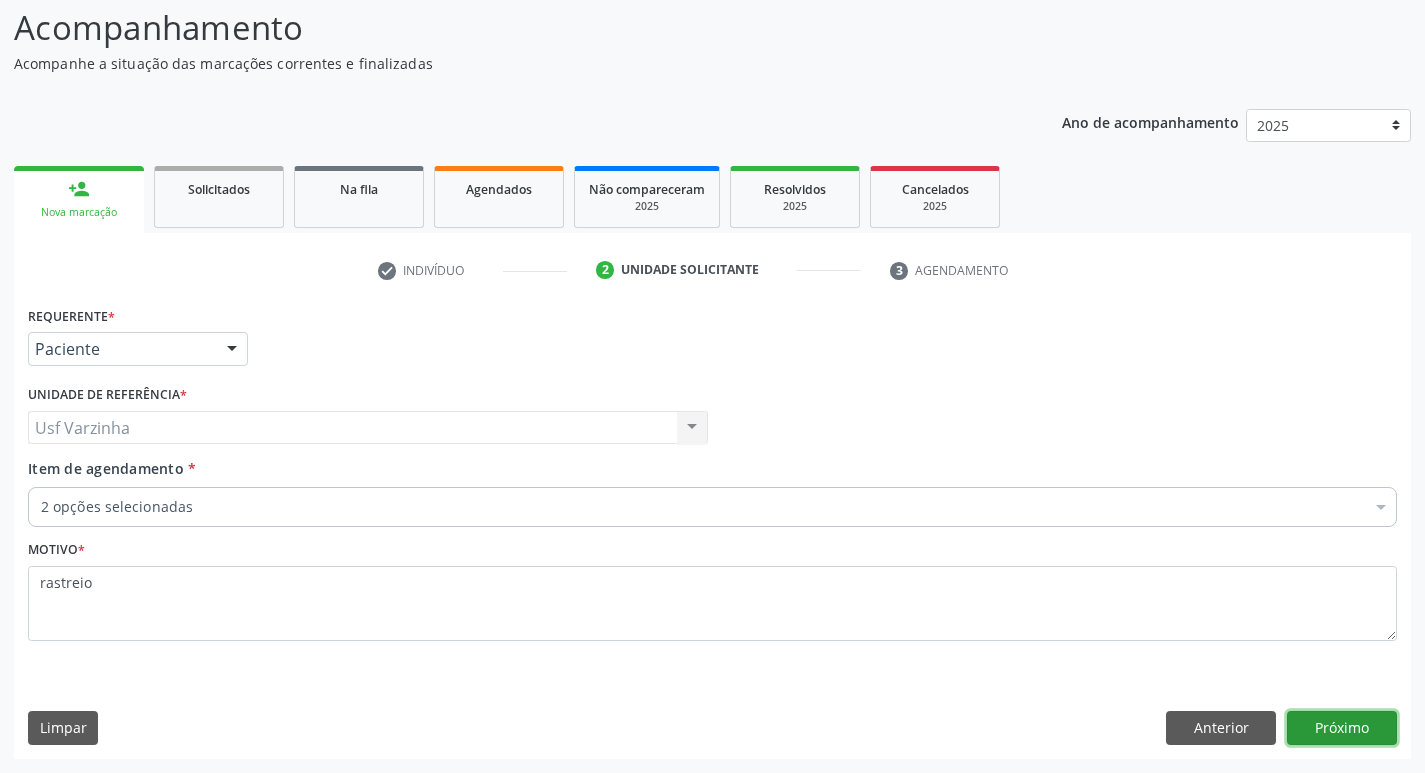 click on "Próximo" at bounding box center (1342, 728) 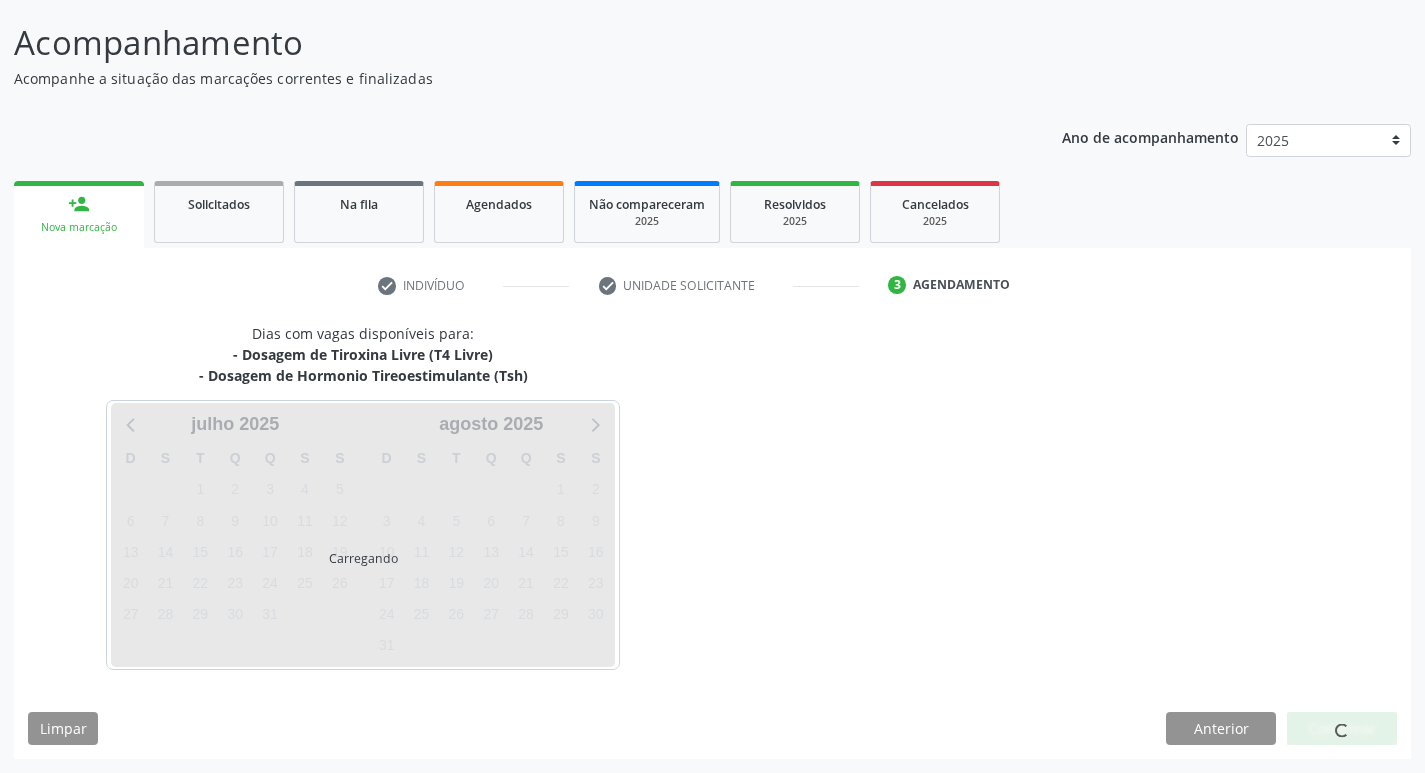 scroll, scrollTop: 118, scrollLeft: 0, axis: vertical 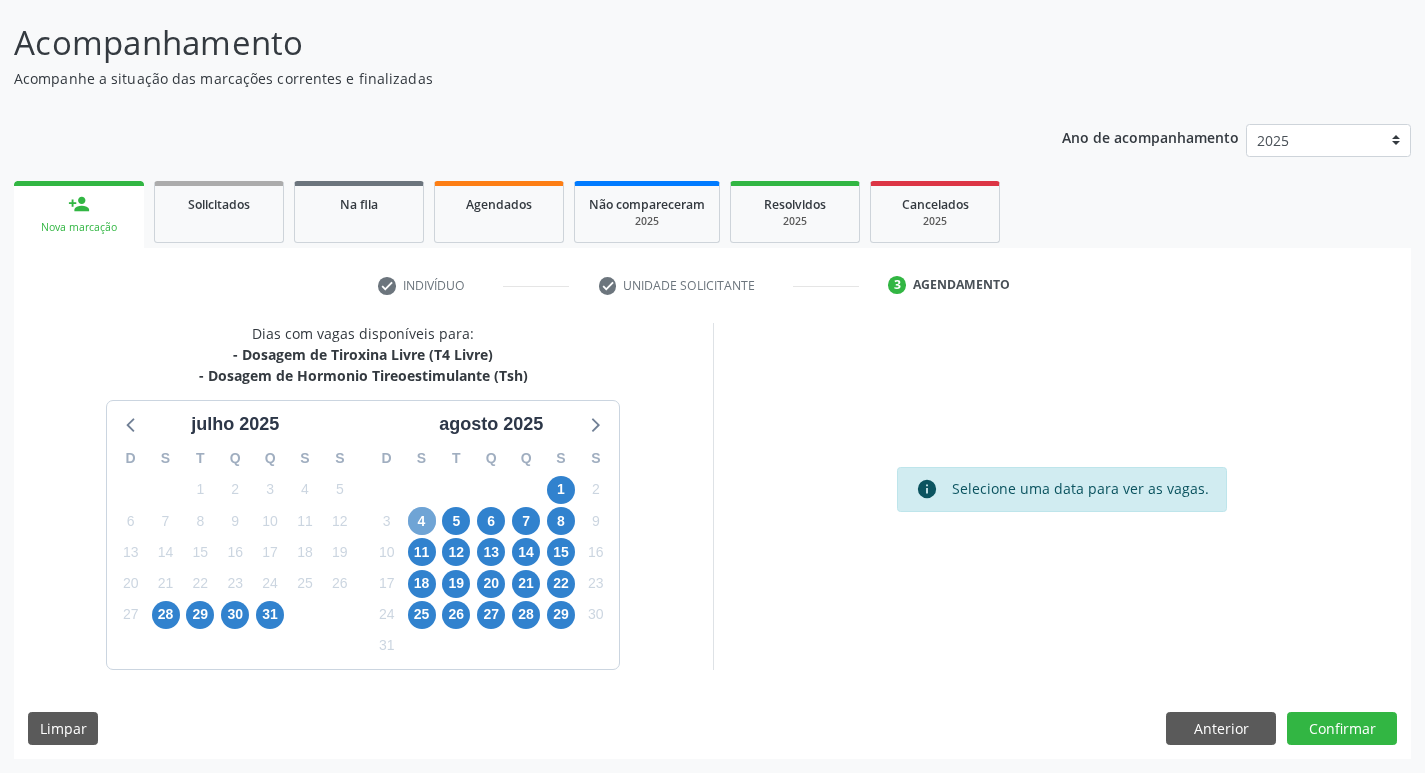 click on "4" at bounding box center [422, 521] 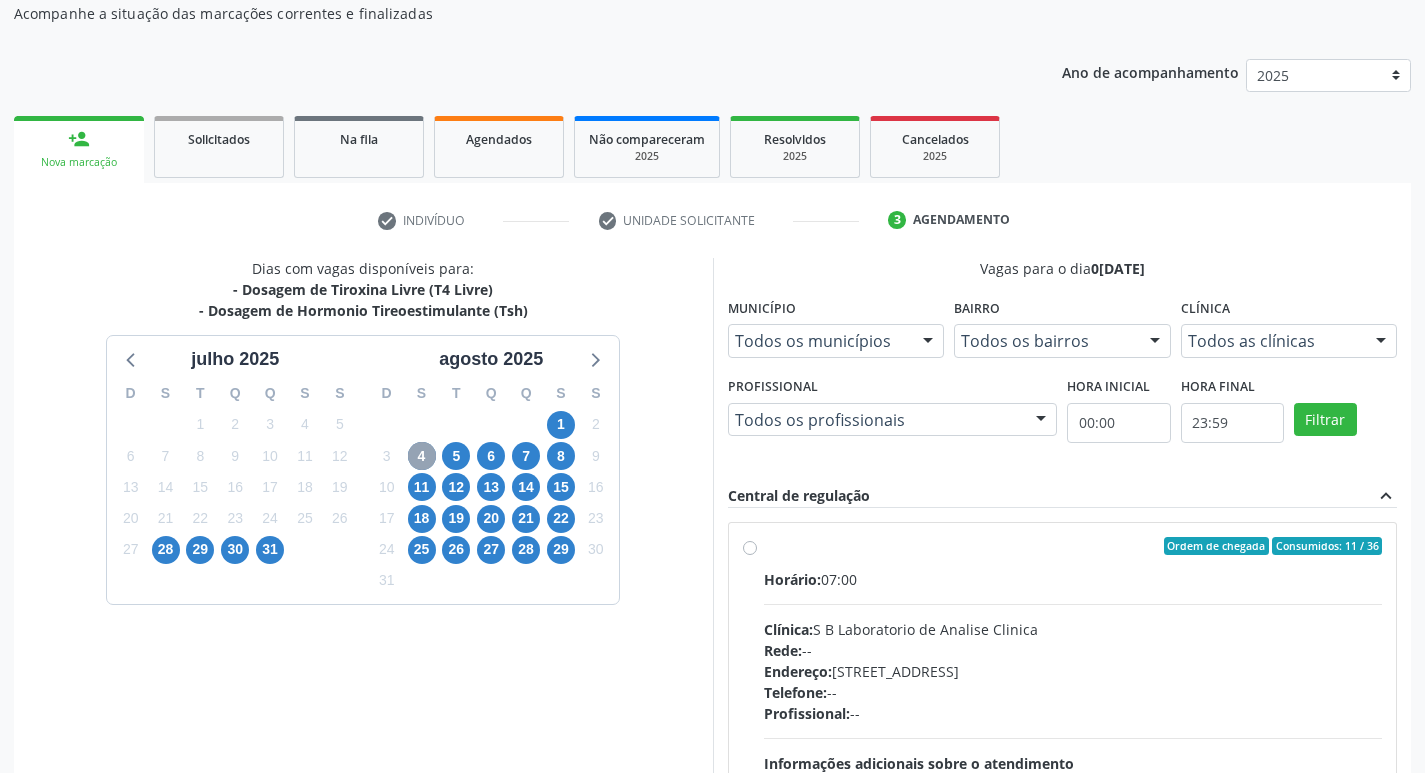 scroll, scrollTop: 218, scrollLeft: 0, axis: vertical 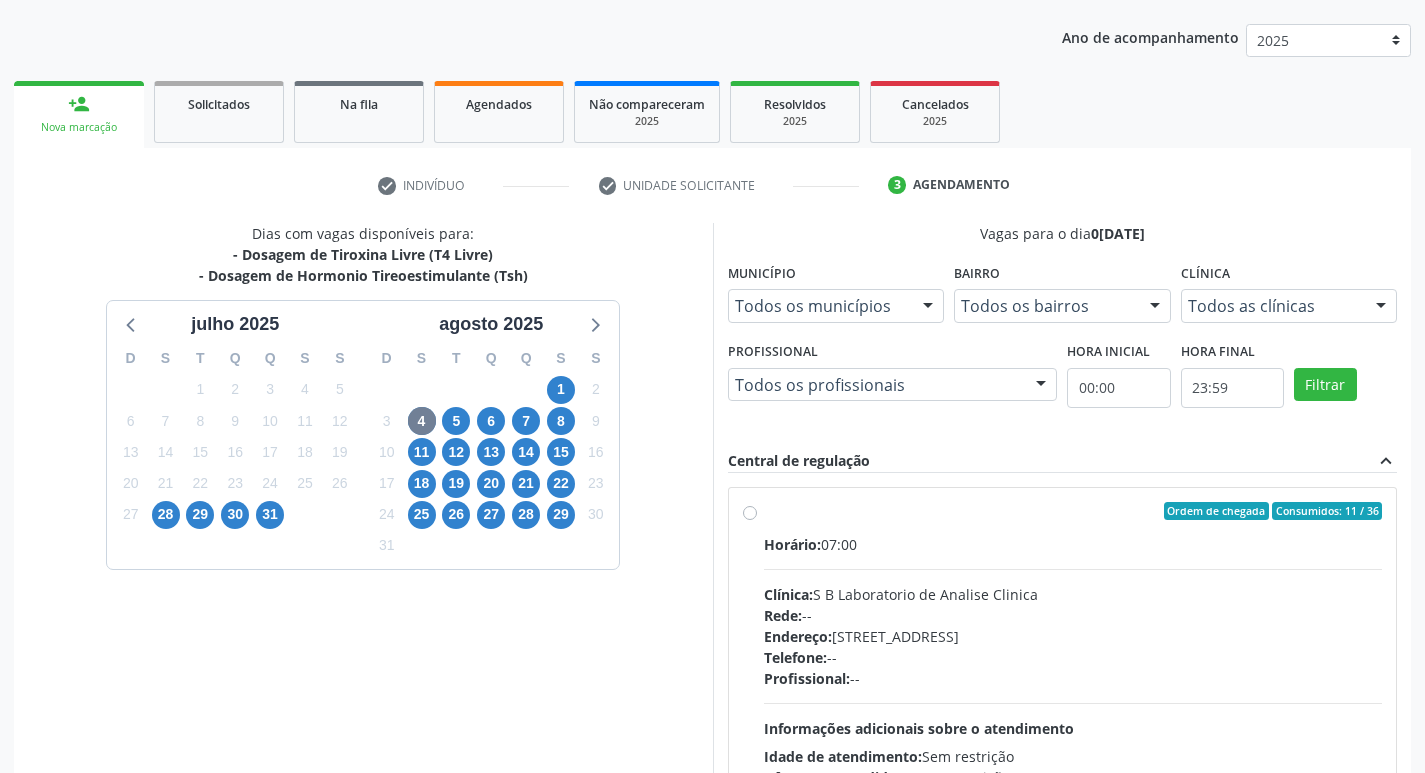 click on "Ordem de chegada
Consumidos: 11 / 36
Horário:   07:00
Clínica:  S B Laboratorio de Analise Clinica
Rede:
--
Endereço:   Casa, nº 679, Centro, Serra Talhada - PE
Telefone:   --
Profissional:
--
Informações adicionais sobre o atendimento
Idade de atendimento:
Sem restrição
Gênero(s) atendido(s):
Sem restrição
Informações adicionais:
--" at bounding box center (1073, 655) 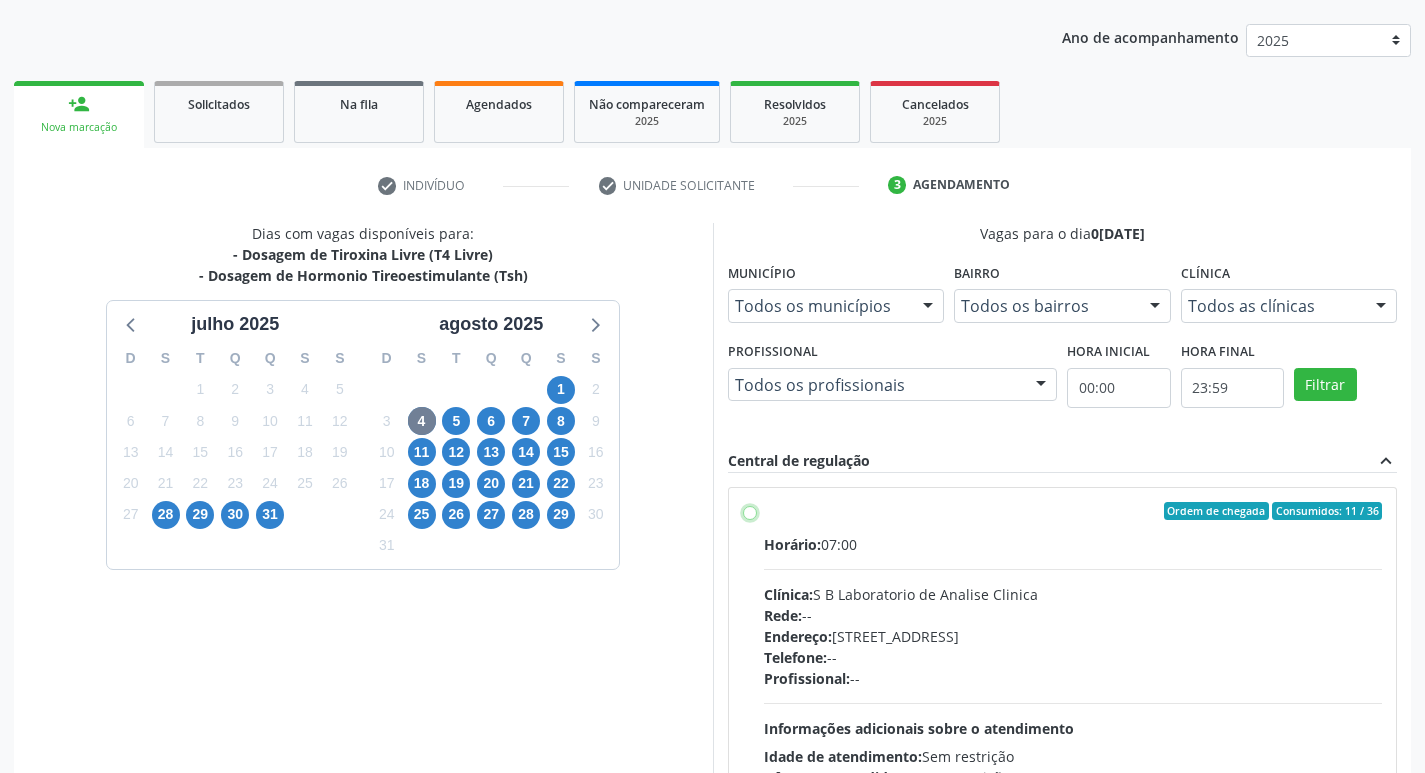click on "Ordem de chegada
Consumidos: 11 / 36
Horário:   07:00
Clínica:  S B Laboratorio de Analise Clinica
Rede:
--
Endereço:   Casa, nº 679, Centro, Serra Talhada - PE
Telefone:   --
Profissional:
--
Informações adicionais sobre o atendimento
Idade de atendimento:
Sem restrição
Gênero(s) atendido(s):
Sem restrição
Informações adicionais:
--" at bounding box center (750, 511) 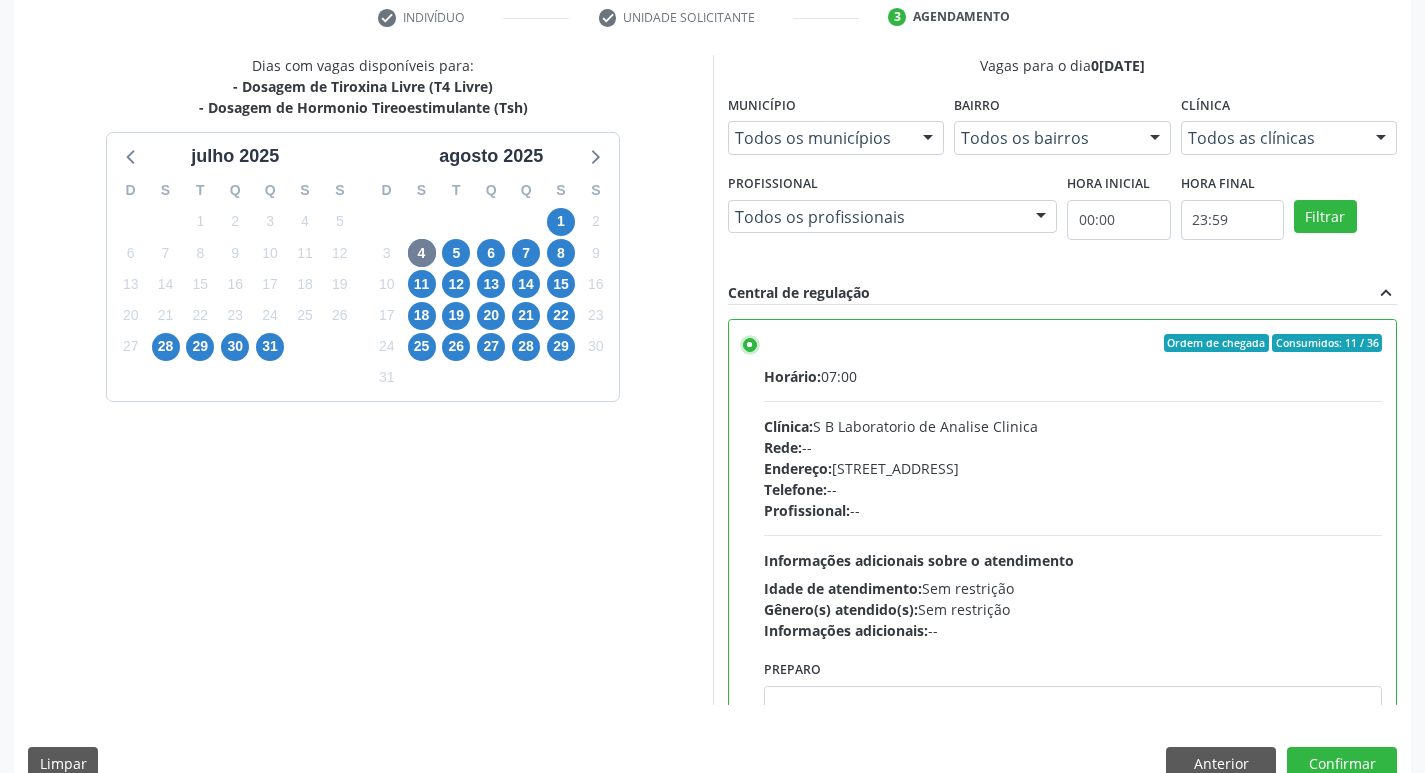 scroll, scrollTop: 422, scrollLeft: 0, axis: vertical 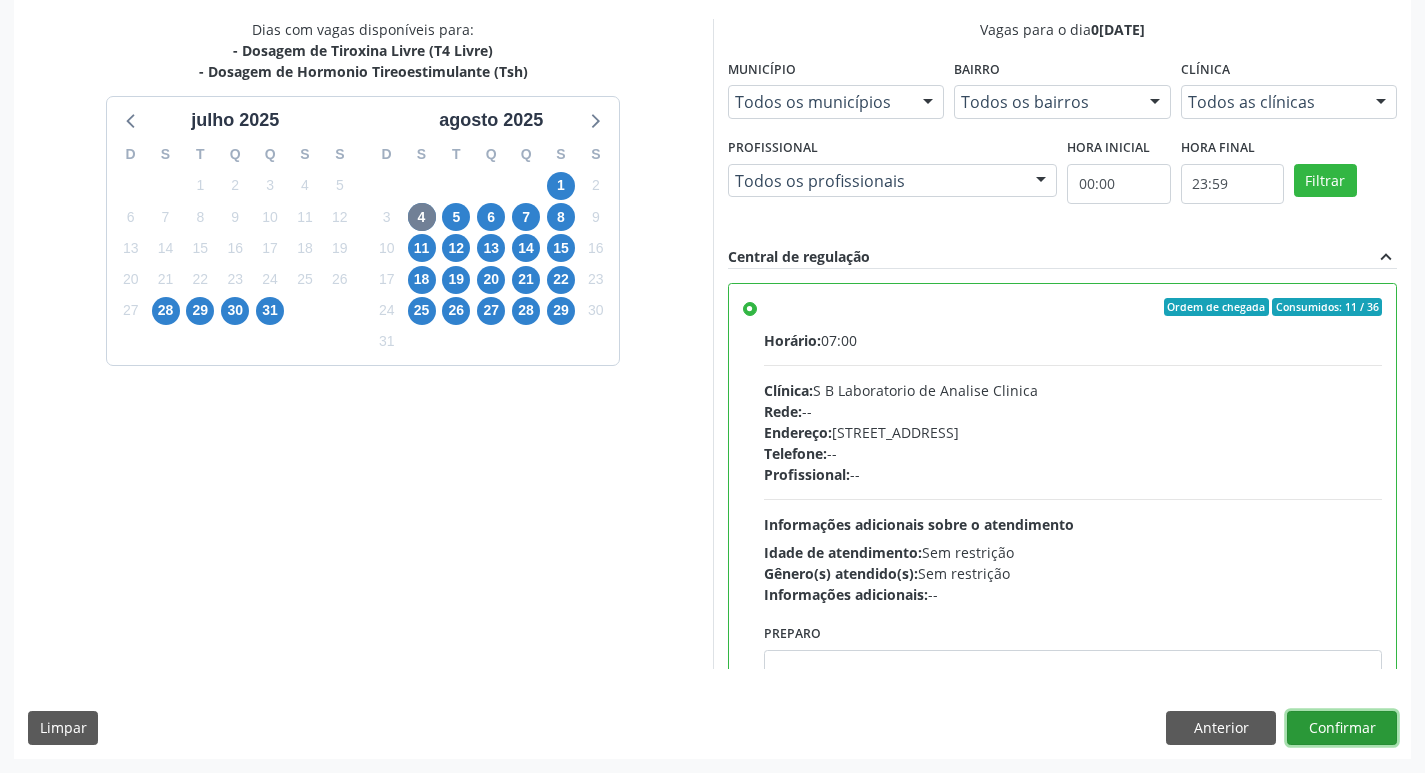 click on "Confirmar" at bounding box center (1342, 728) 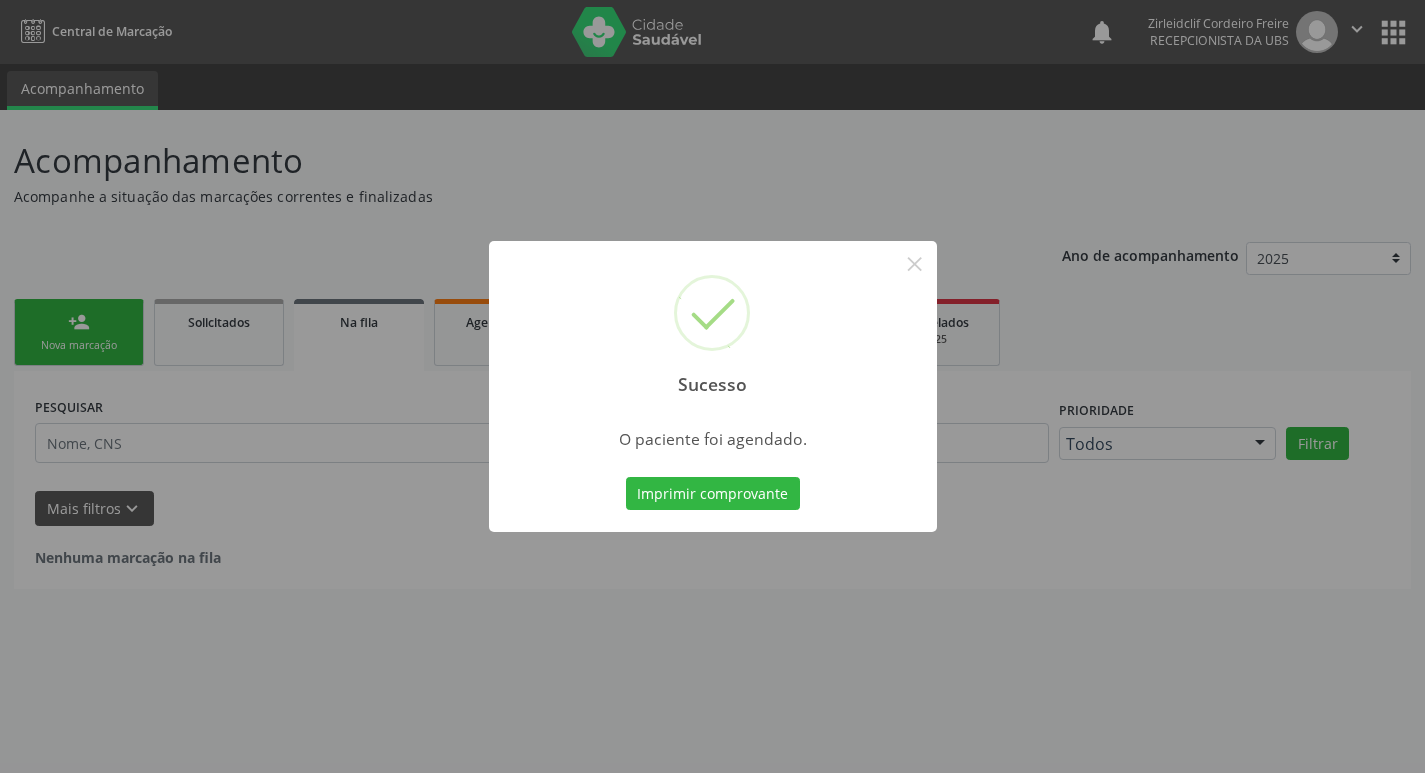 scroll, scrollTop: 0, scrollLeft: 0, axis: both 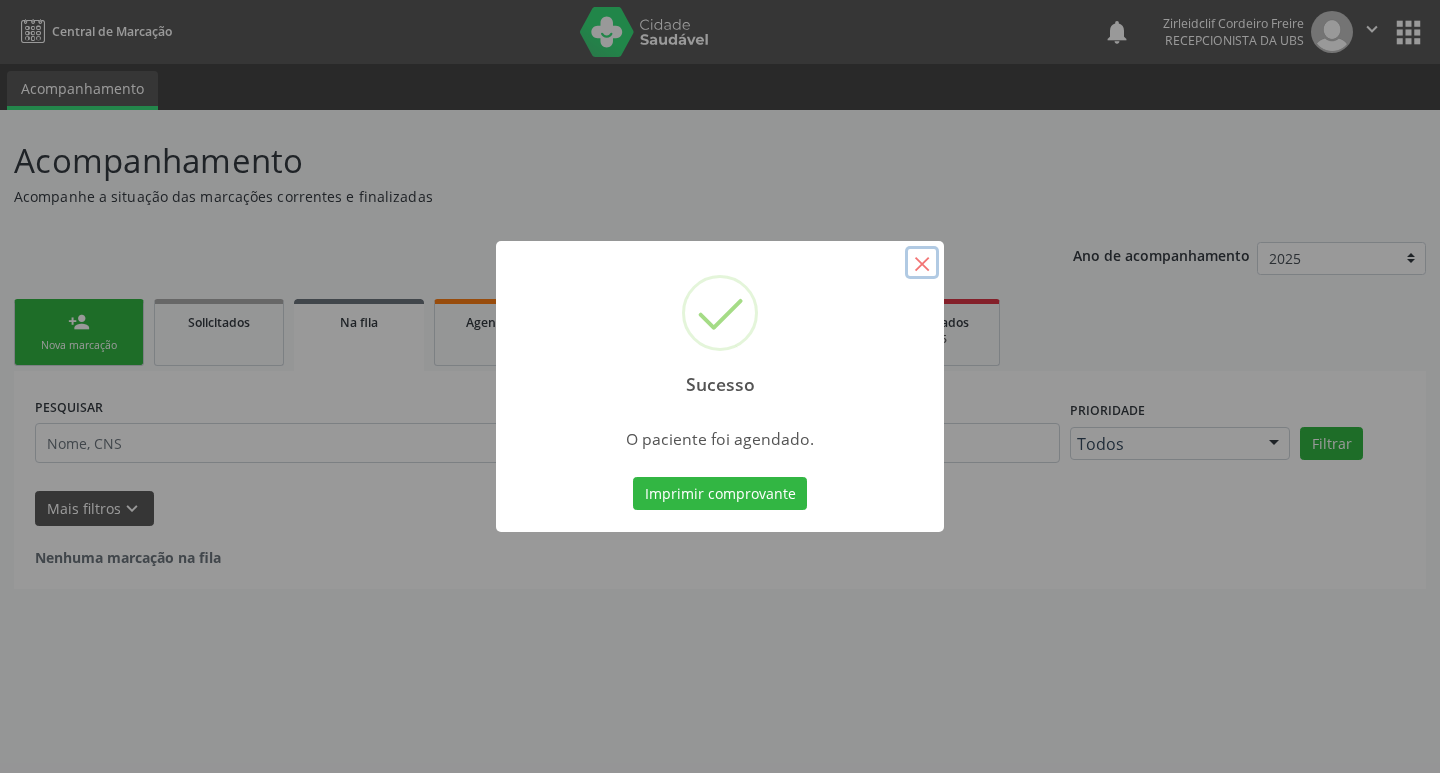 click on "×" at bounding box center (922, 263) 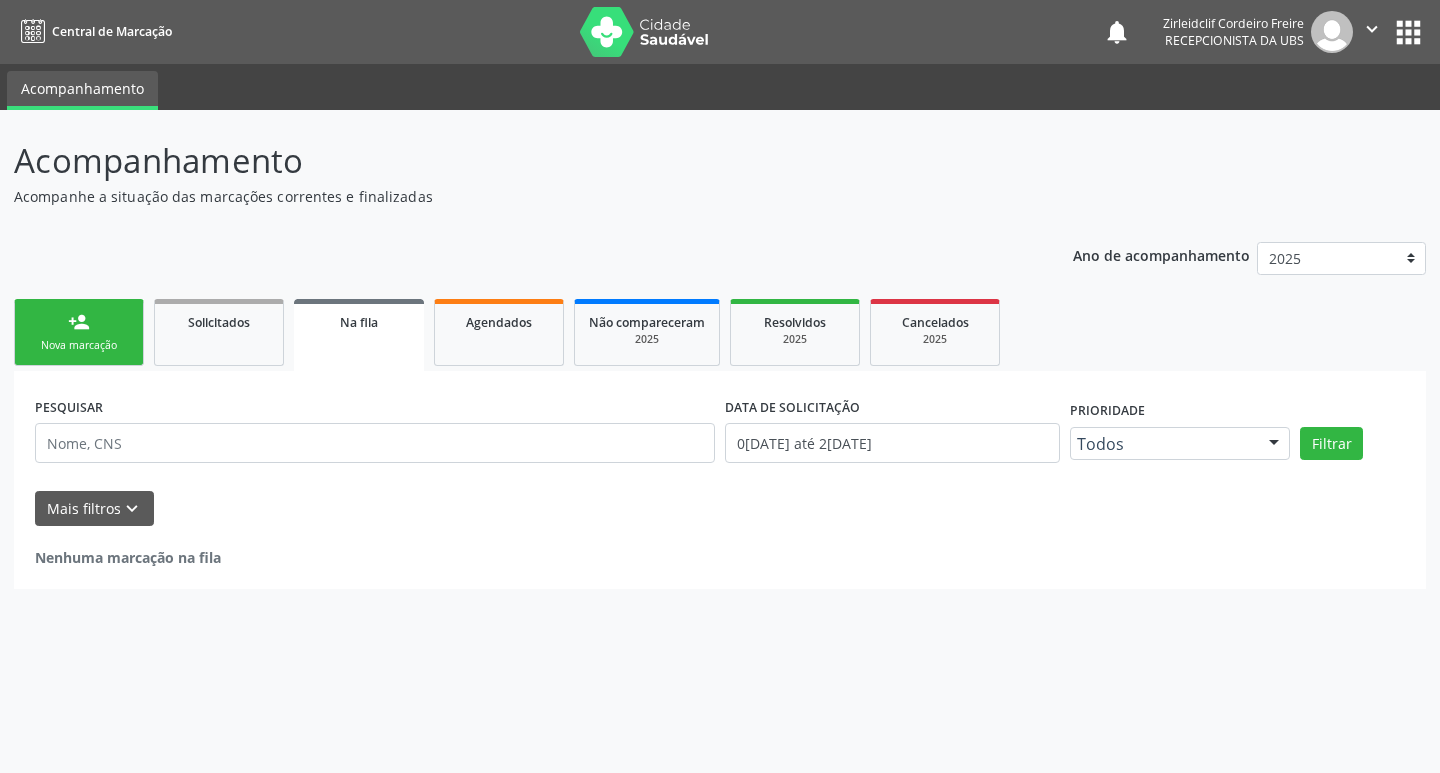 click on "Nova marcação" at bounding box center [79, 345] 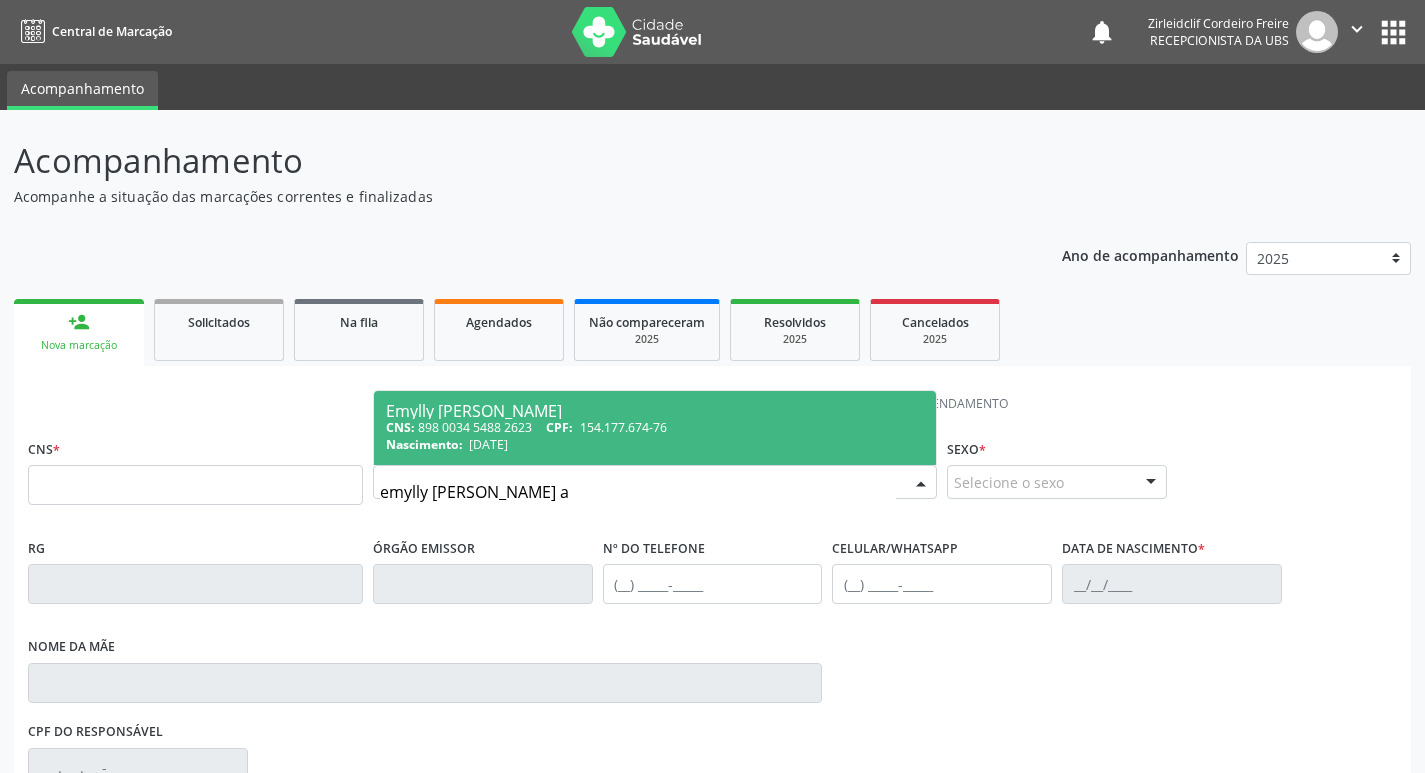 type on "emylly beatriz de lima" 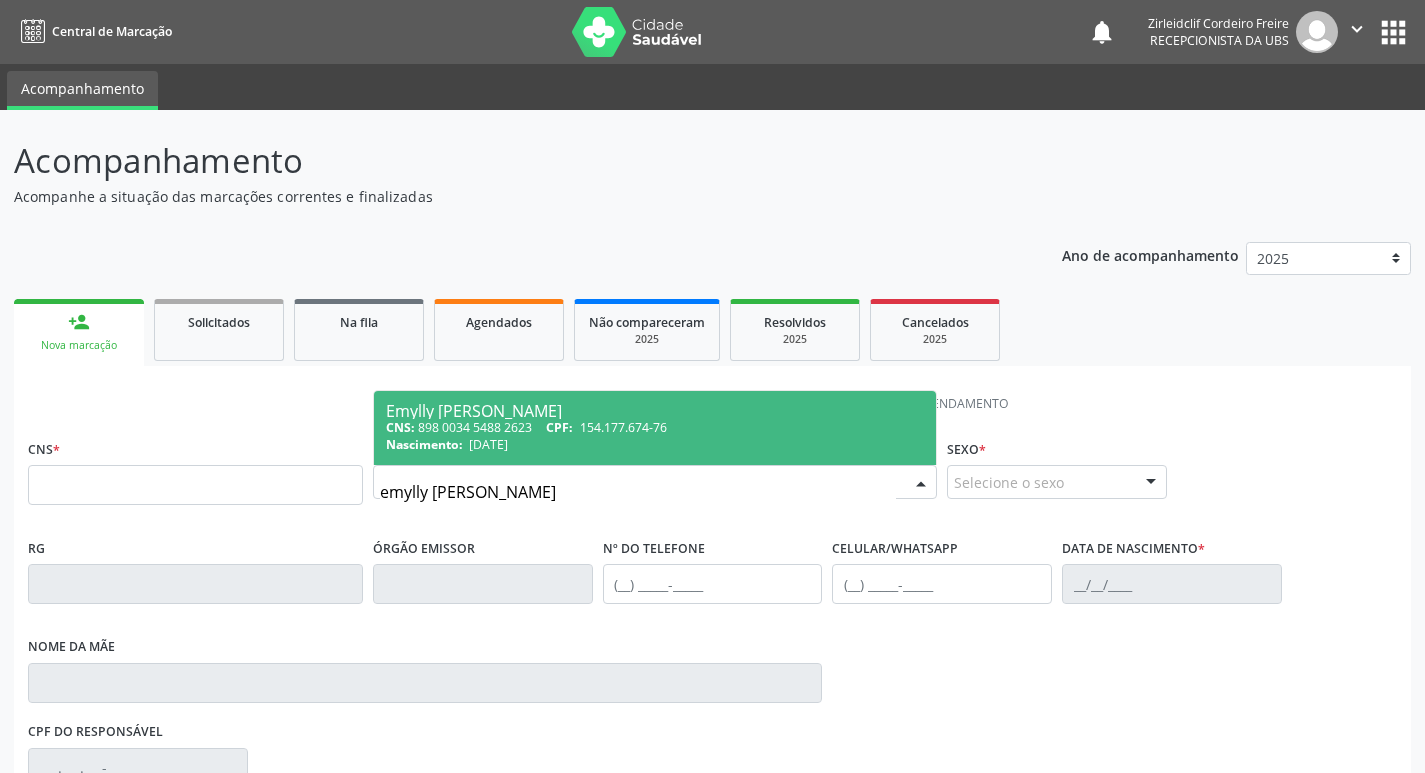 click on "03/12/2009" at bounding box center (488, 444) 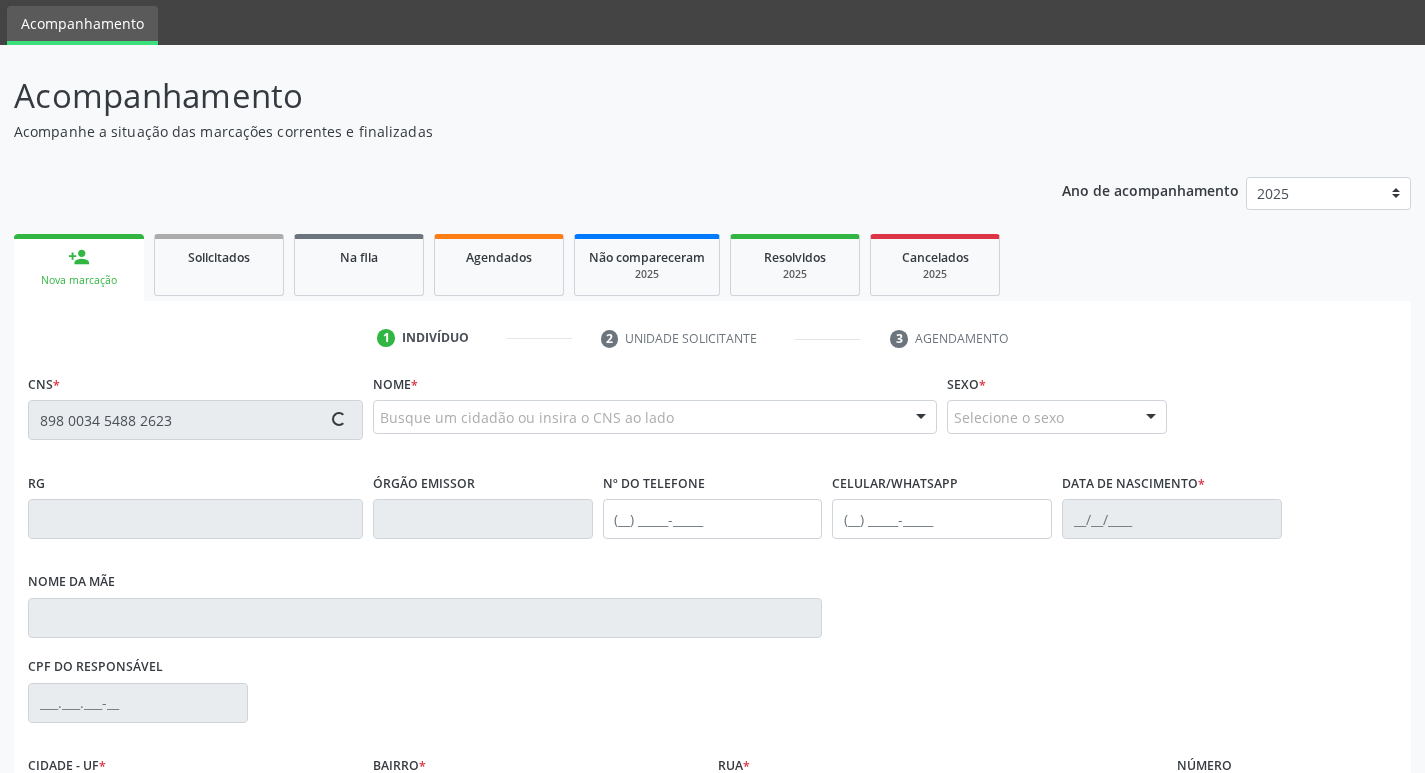 type on "898 0034 5488 2623" 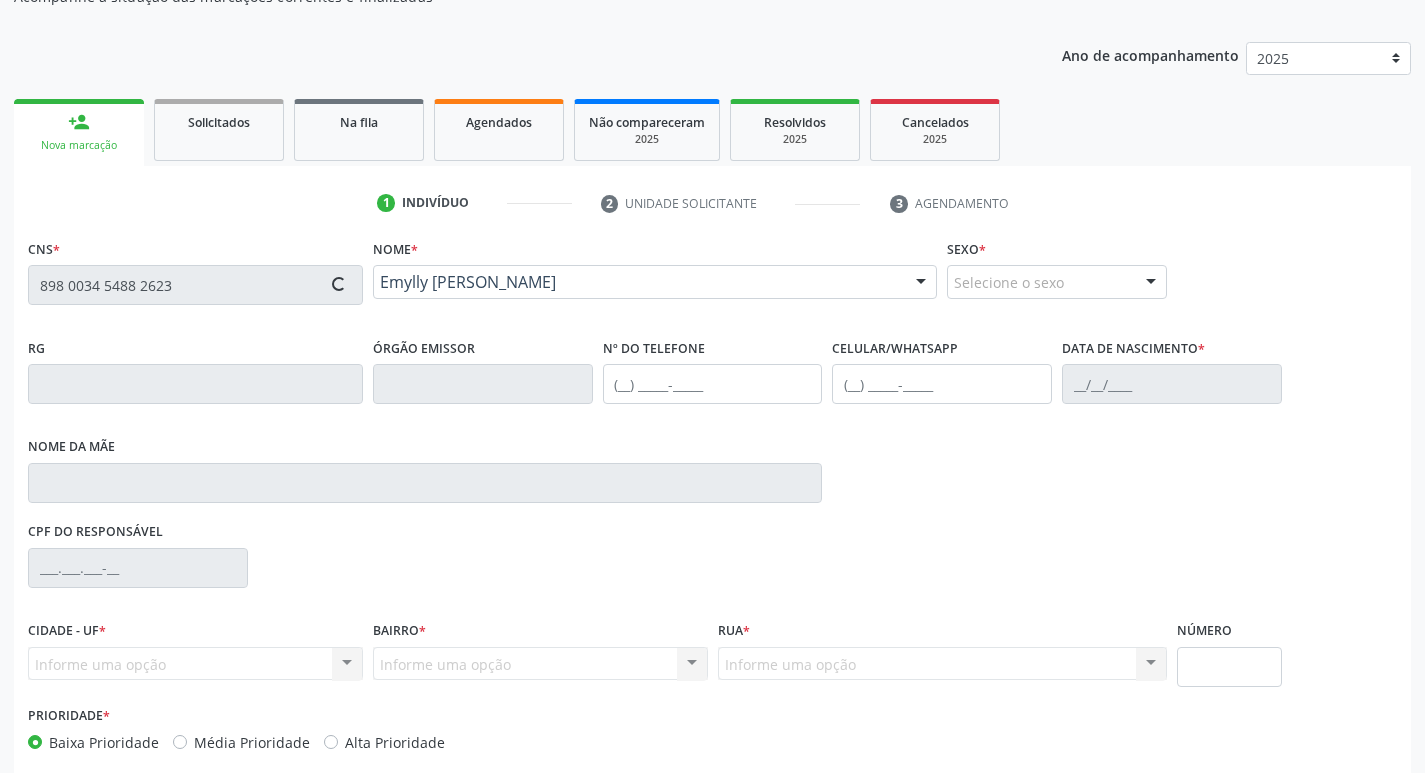 type on "[PHONE_NUMBER]" 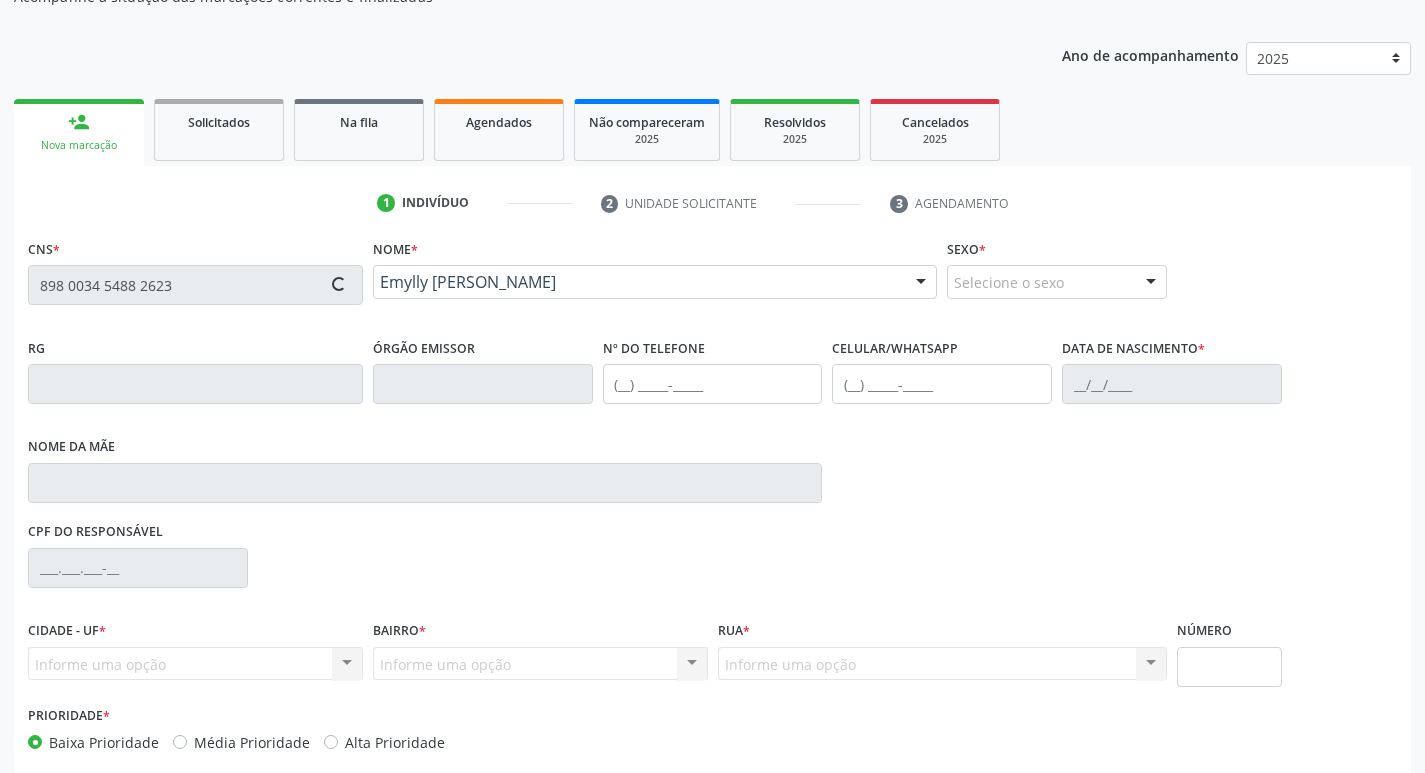type on "[PHONE_NUMBER]" 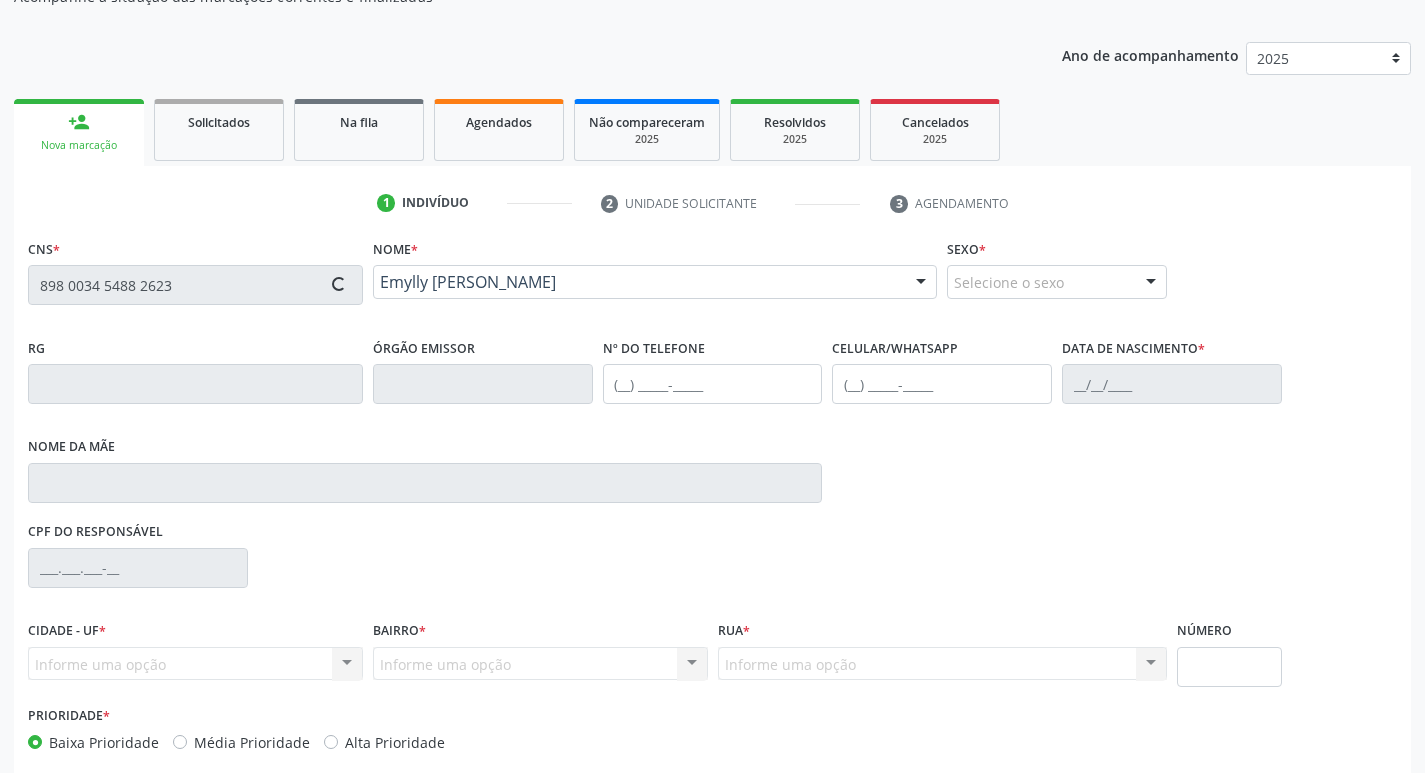 type on "2605" 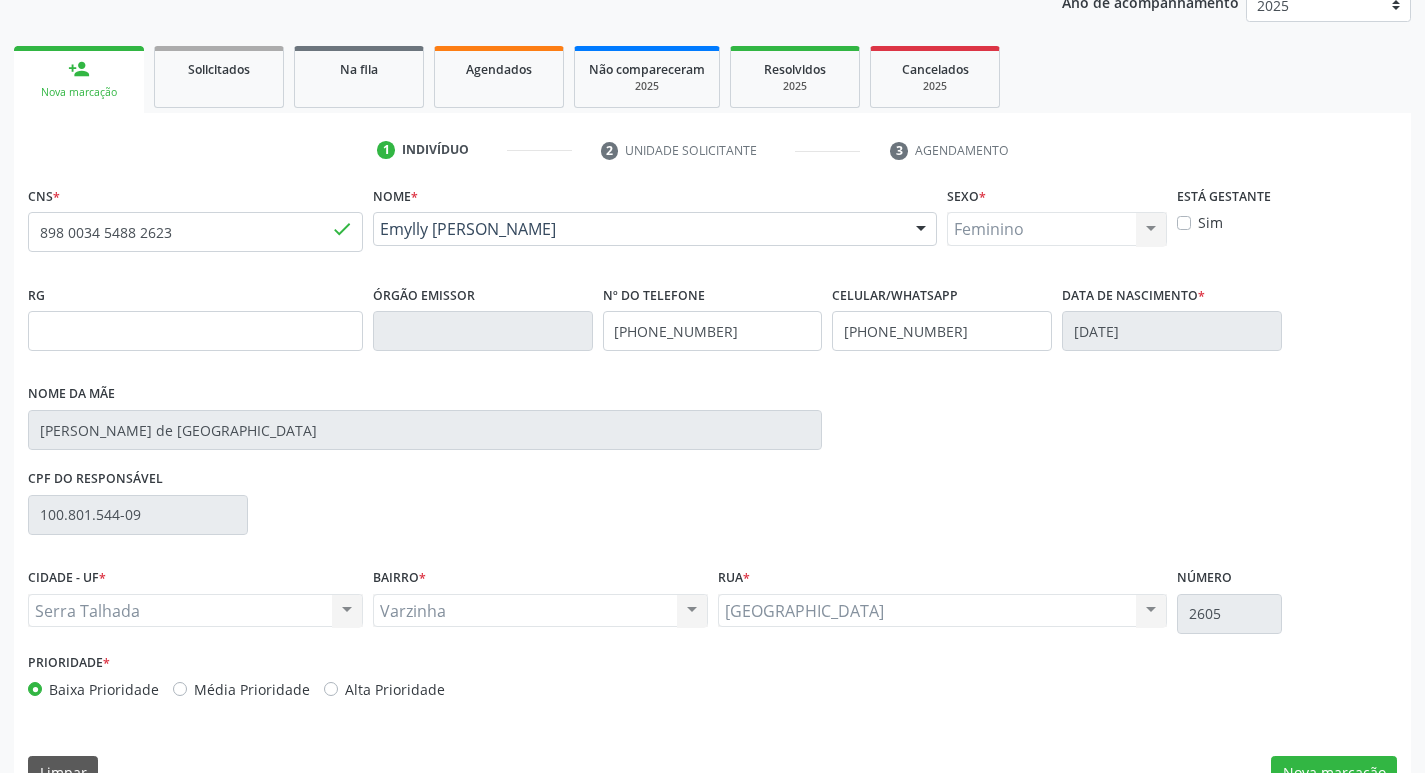 scroll, scrollTop: 297, scrollLeft: 0, axis: vertical 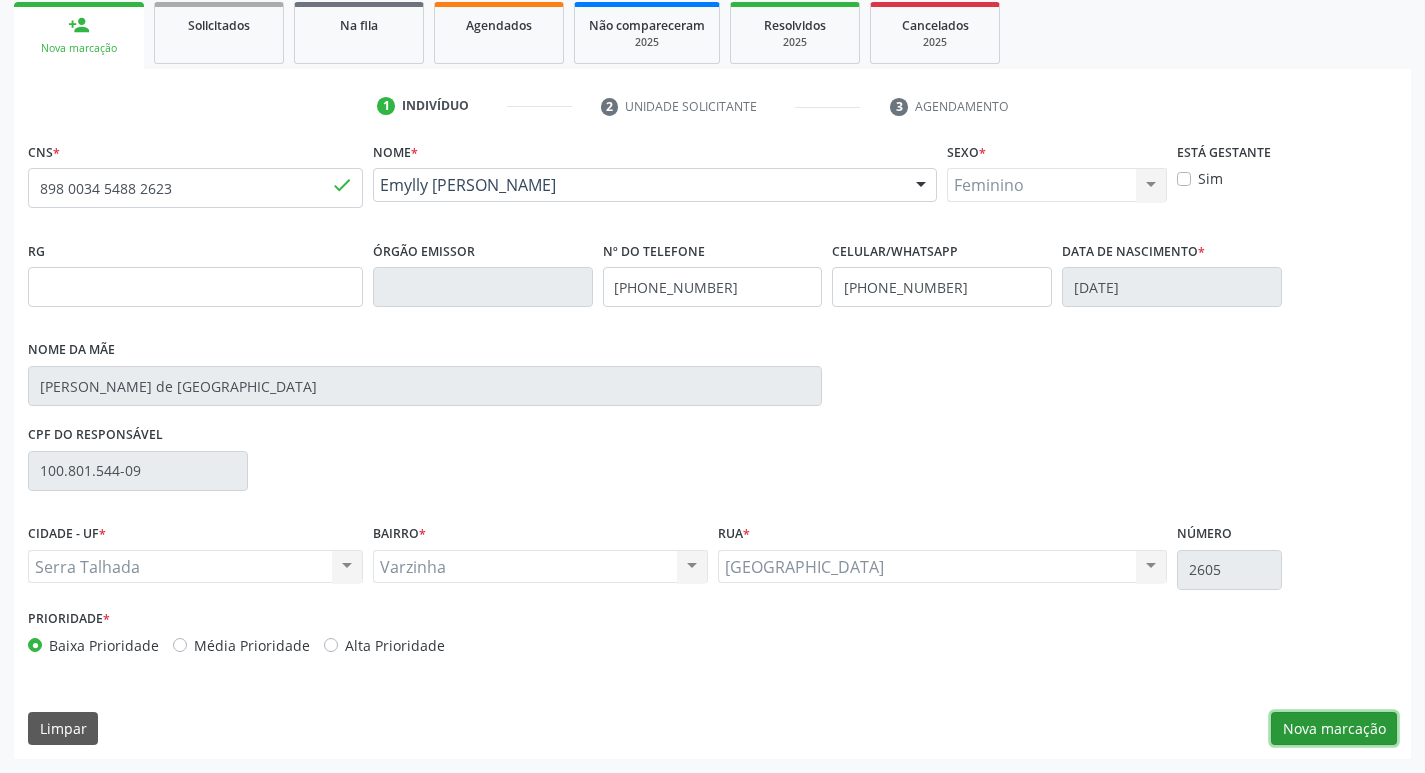 click on "Nova marcação" at bounding box center (1334, 729) 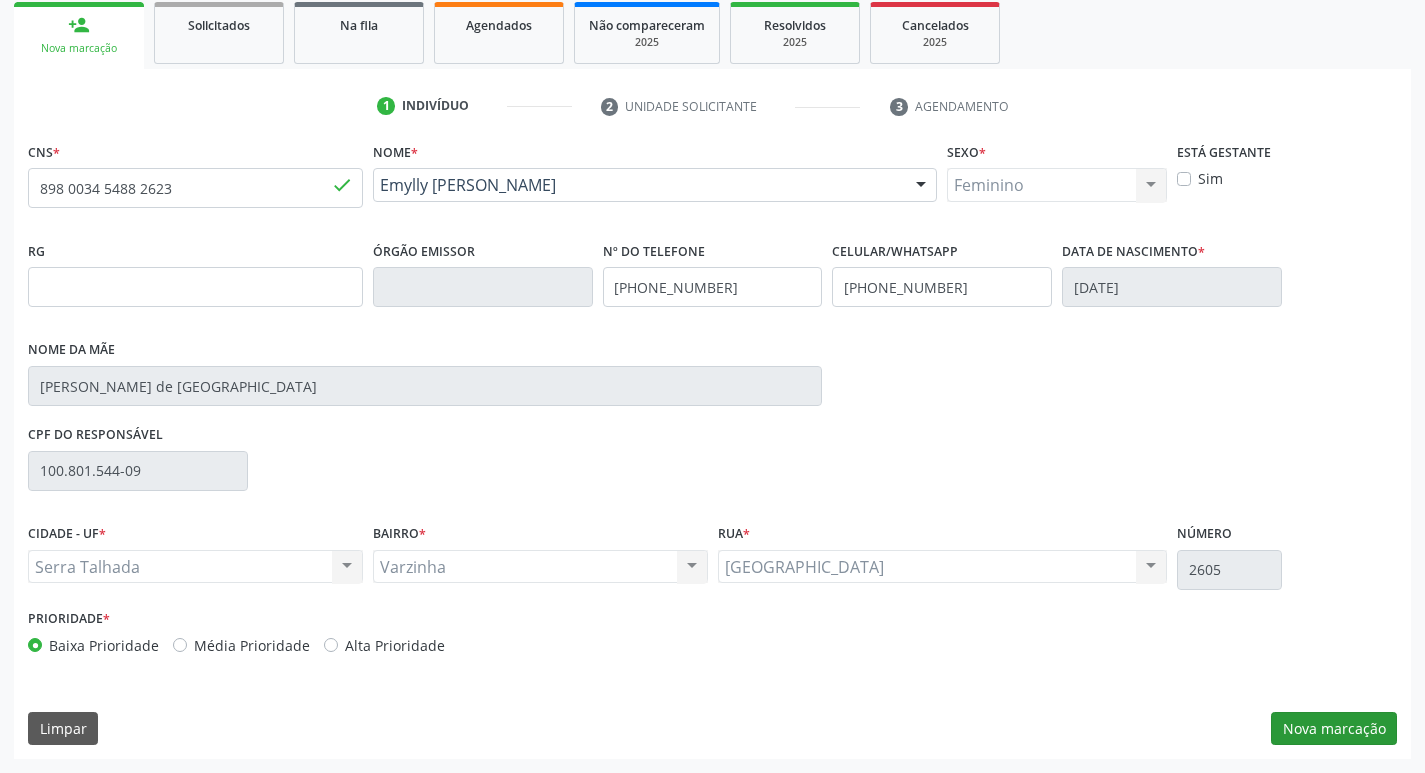 scroll, scrollTop: 133, scrollLeft: 0, axis: vertical 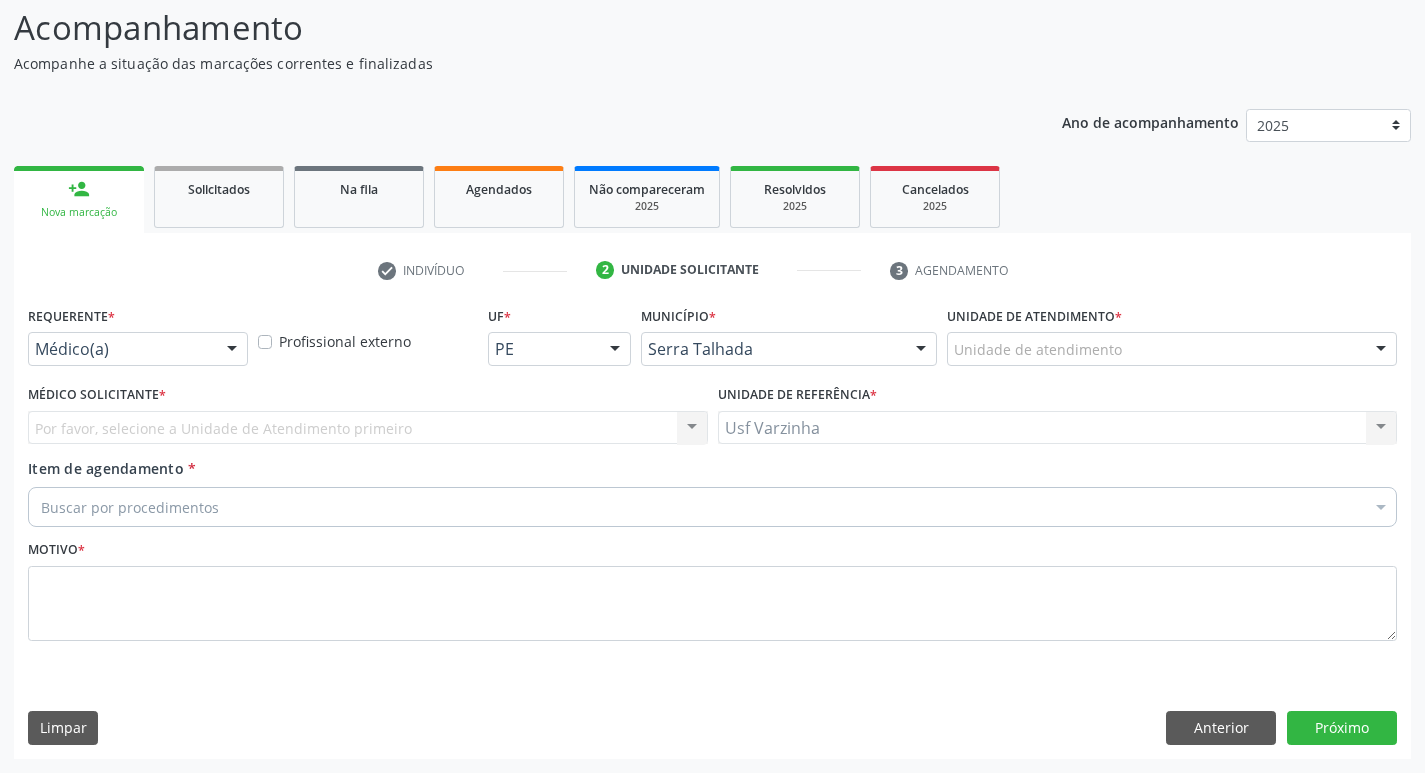 click at bounding box center (232, 350) 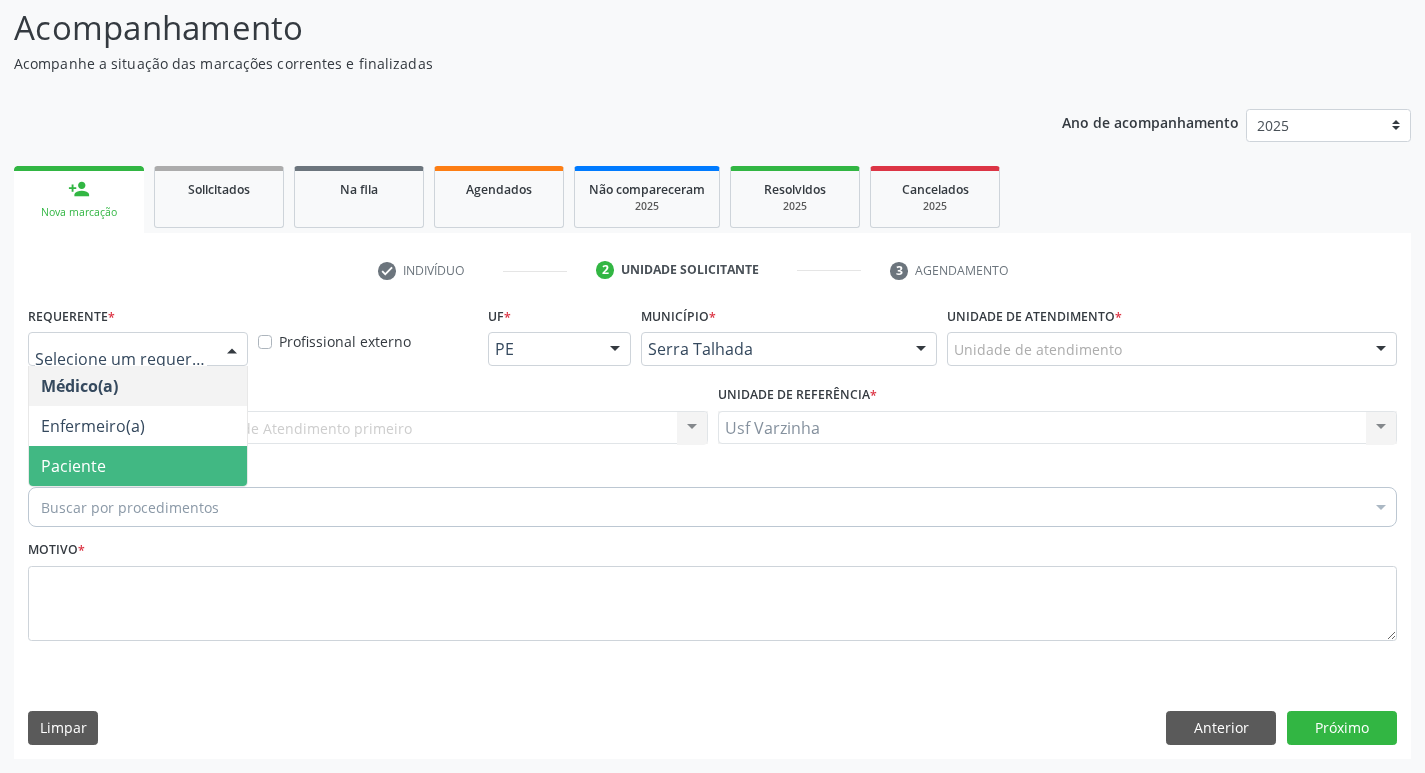 click on "Paciente" at bounding box center [138, 466] 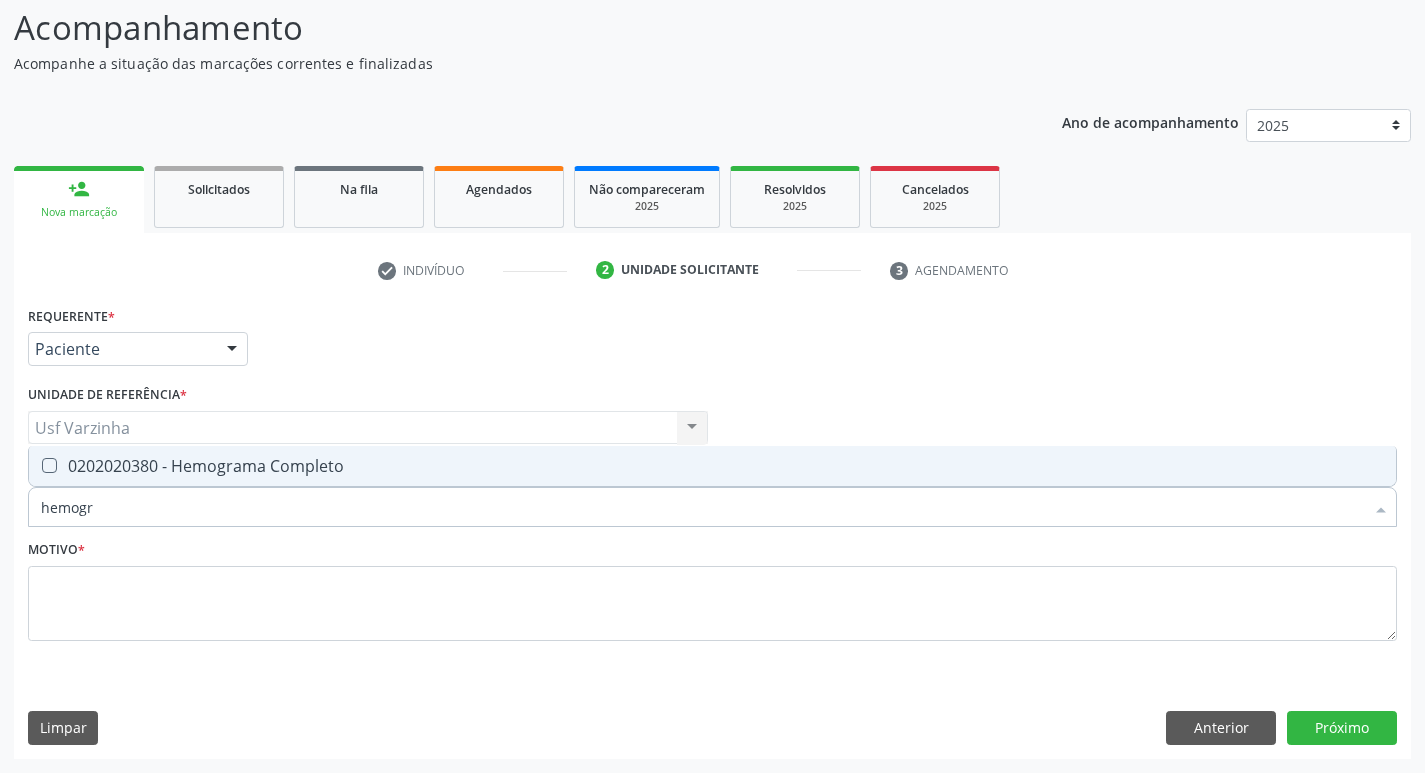 type on "hemogra" 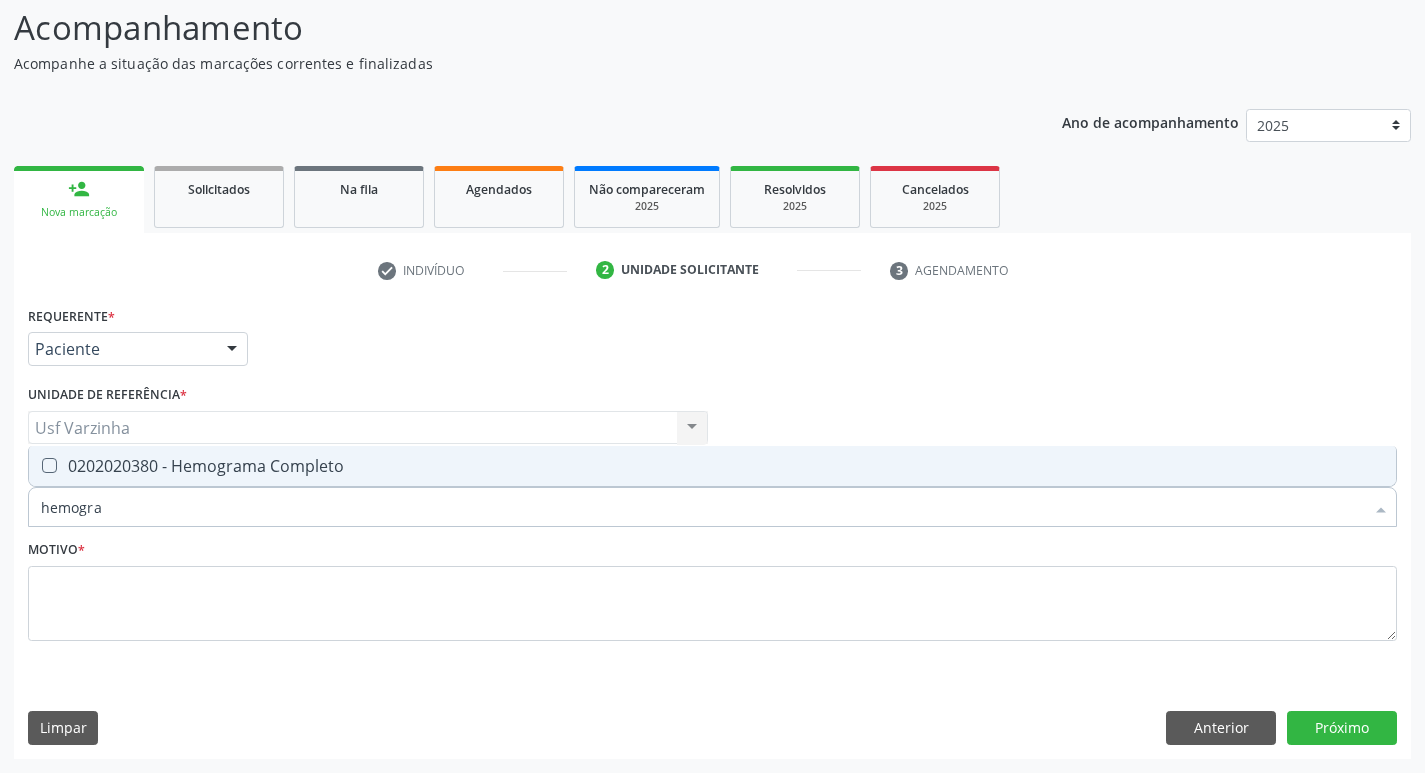 click on "0202020380 - Hemograma Completo" at bounding box center (712, 466) 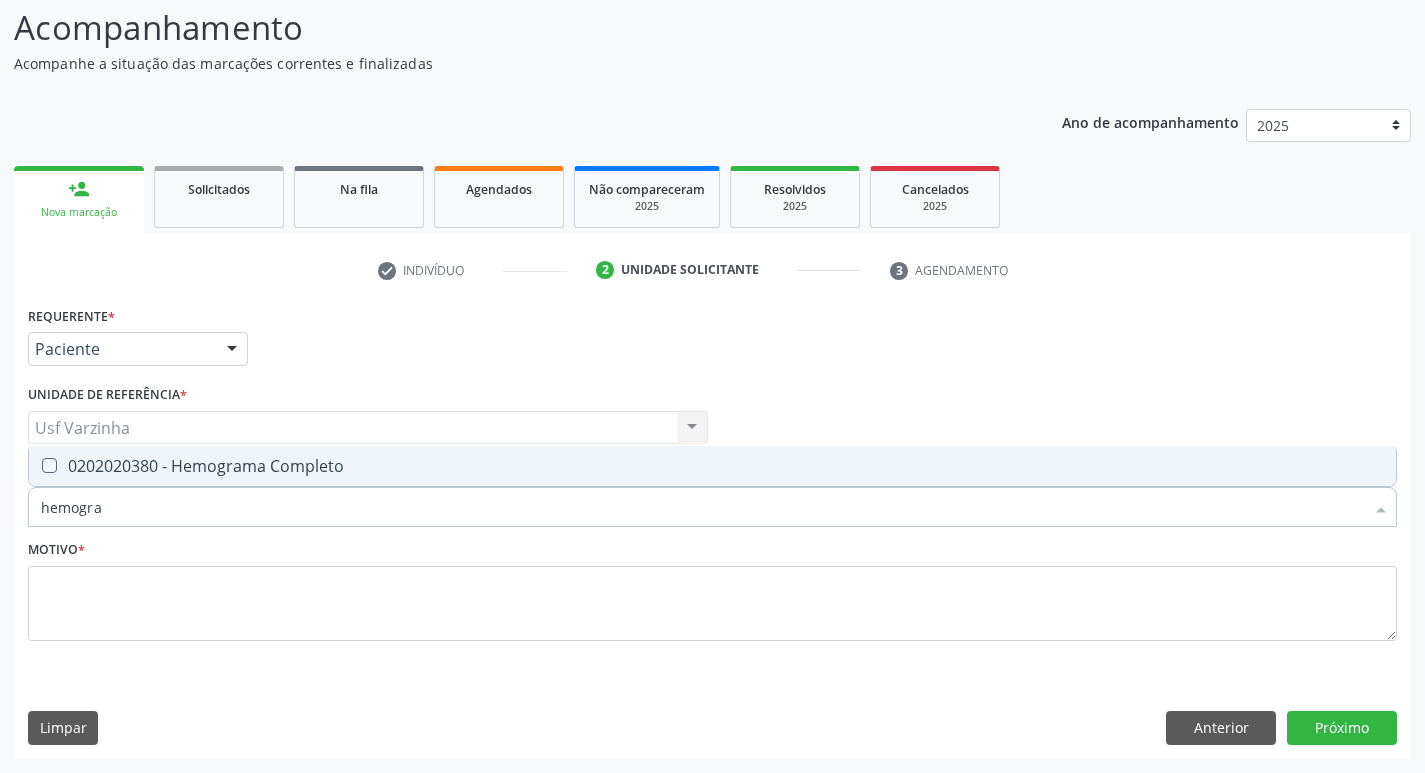 checkbox on "true" 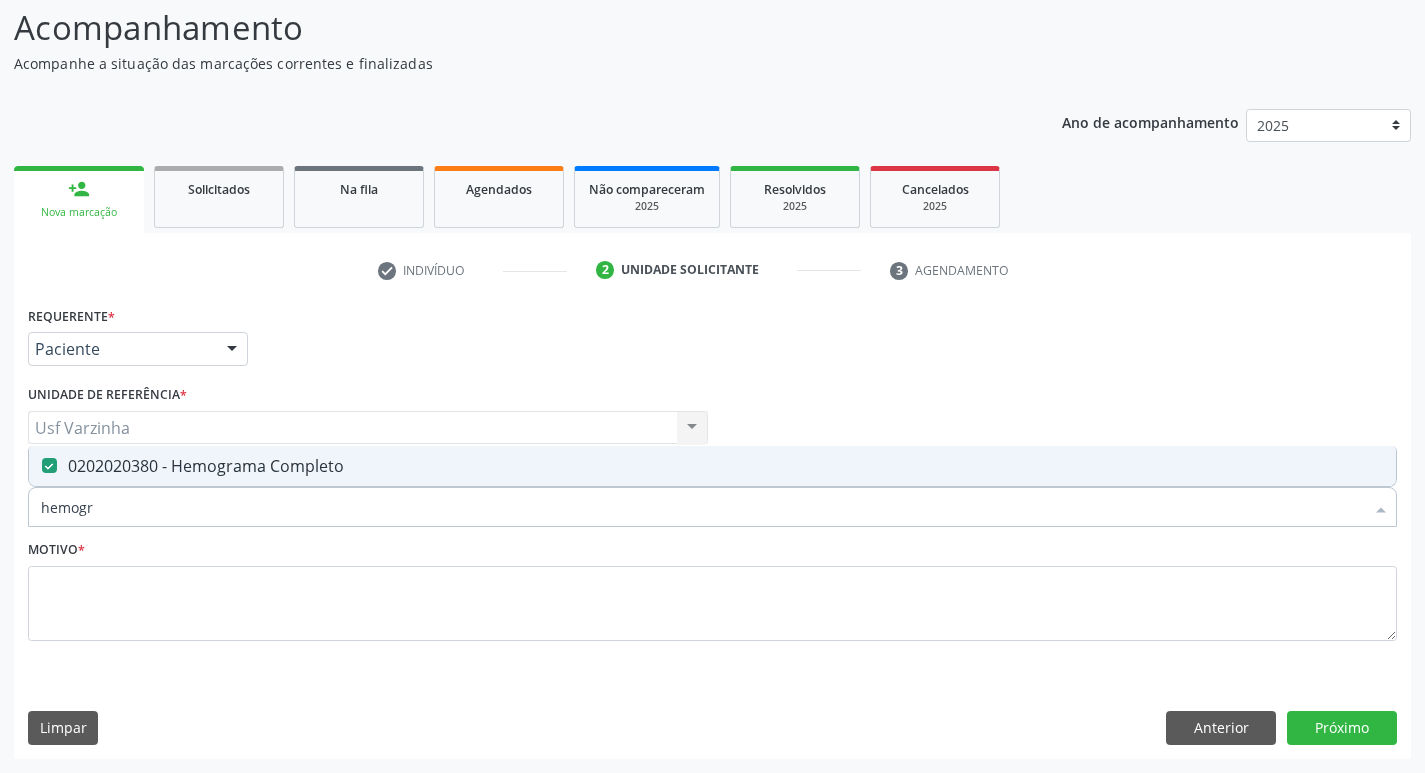 type on "hemog" 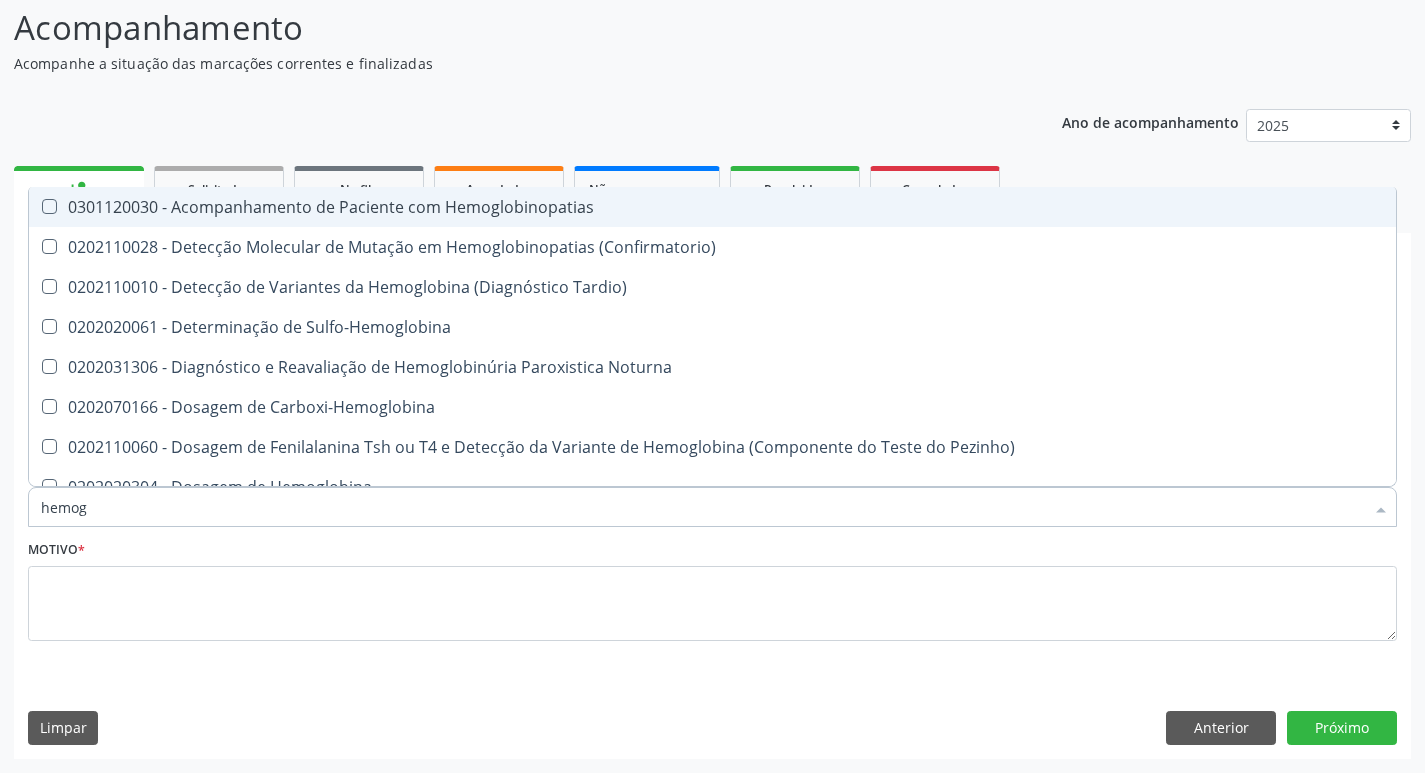 type on "hemo" 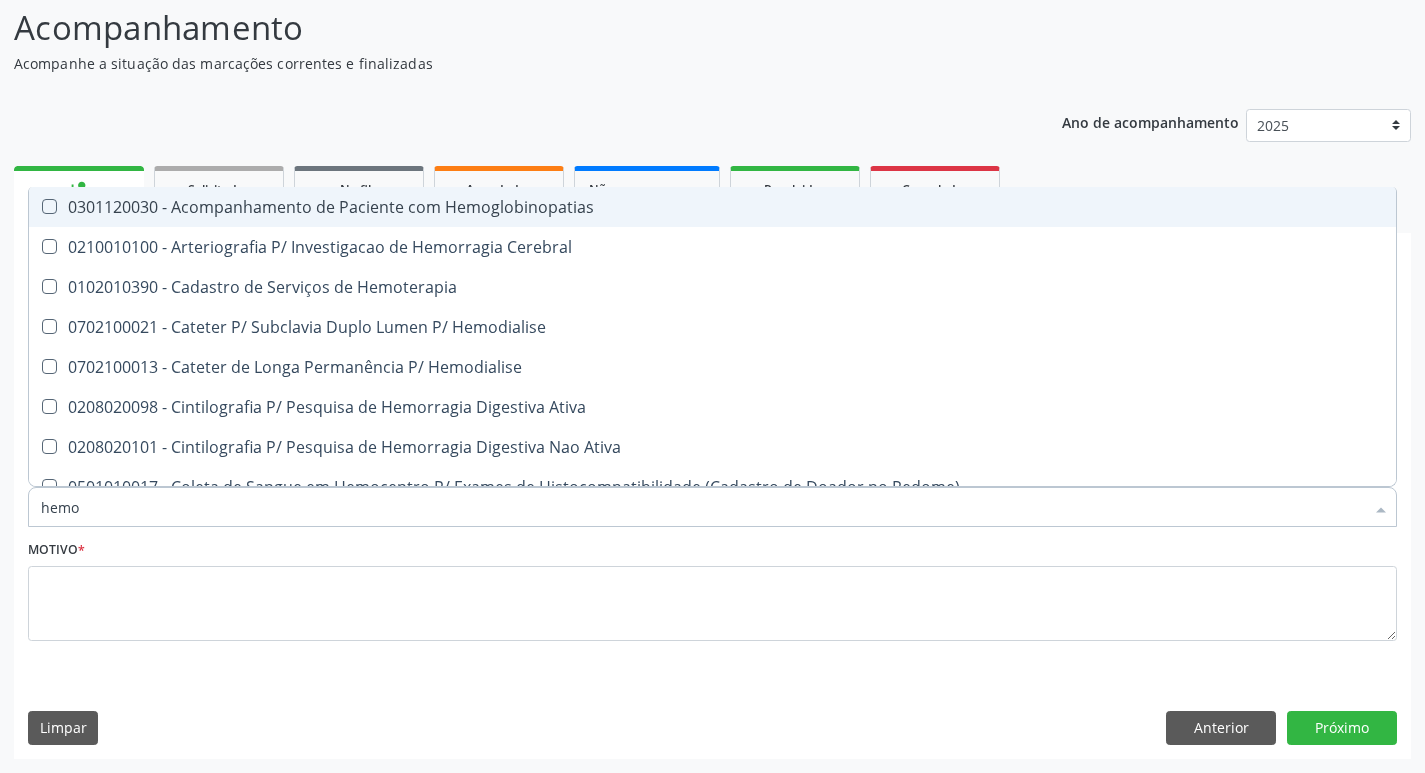 type on "hem" 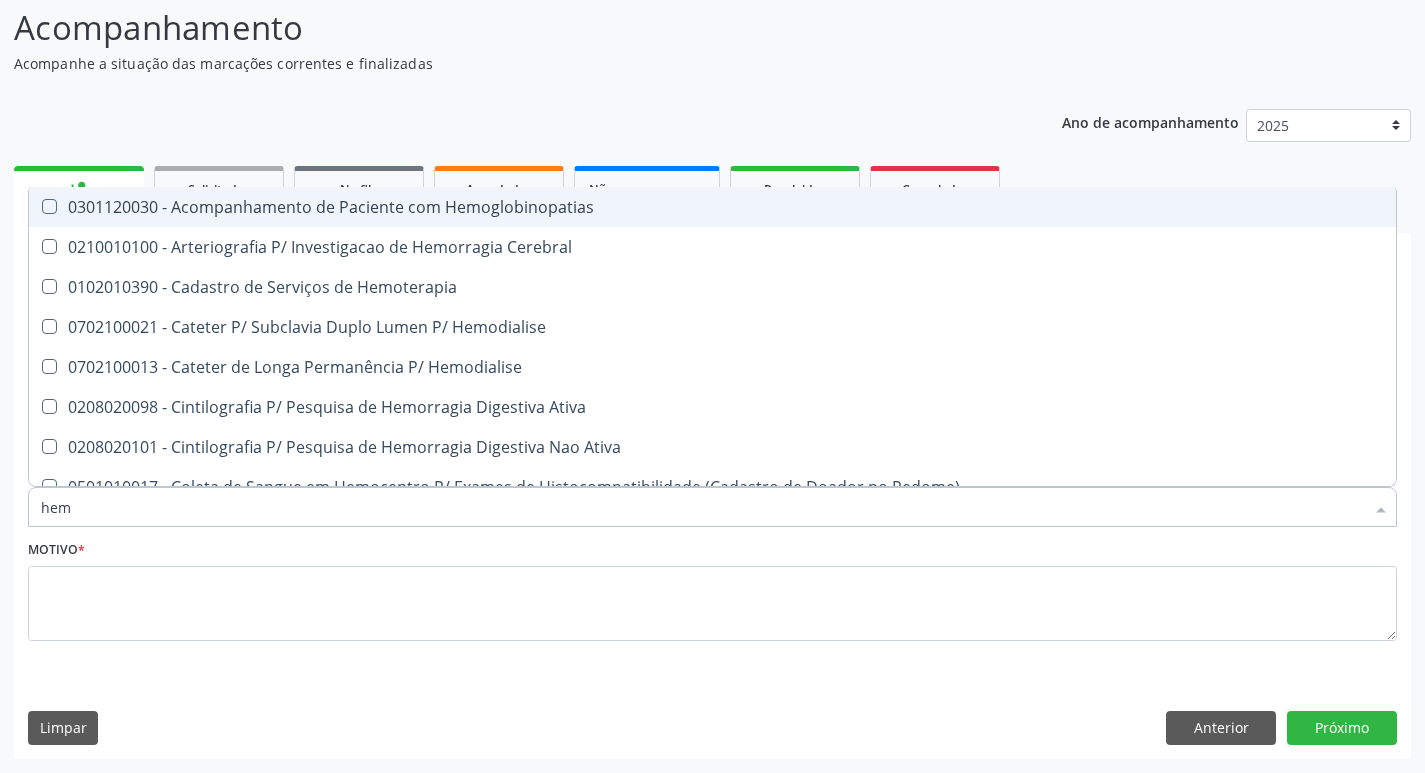 checkbox on "false" 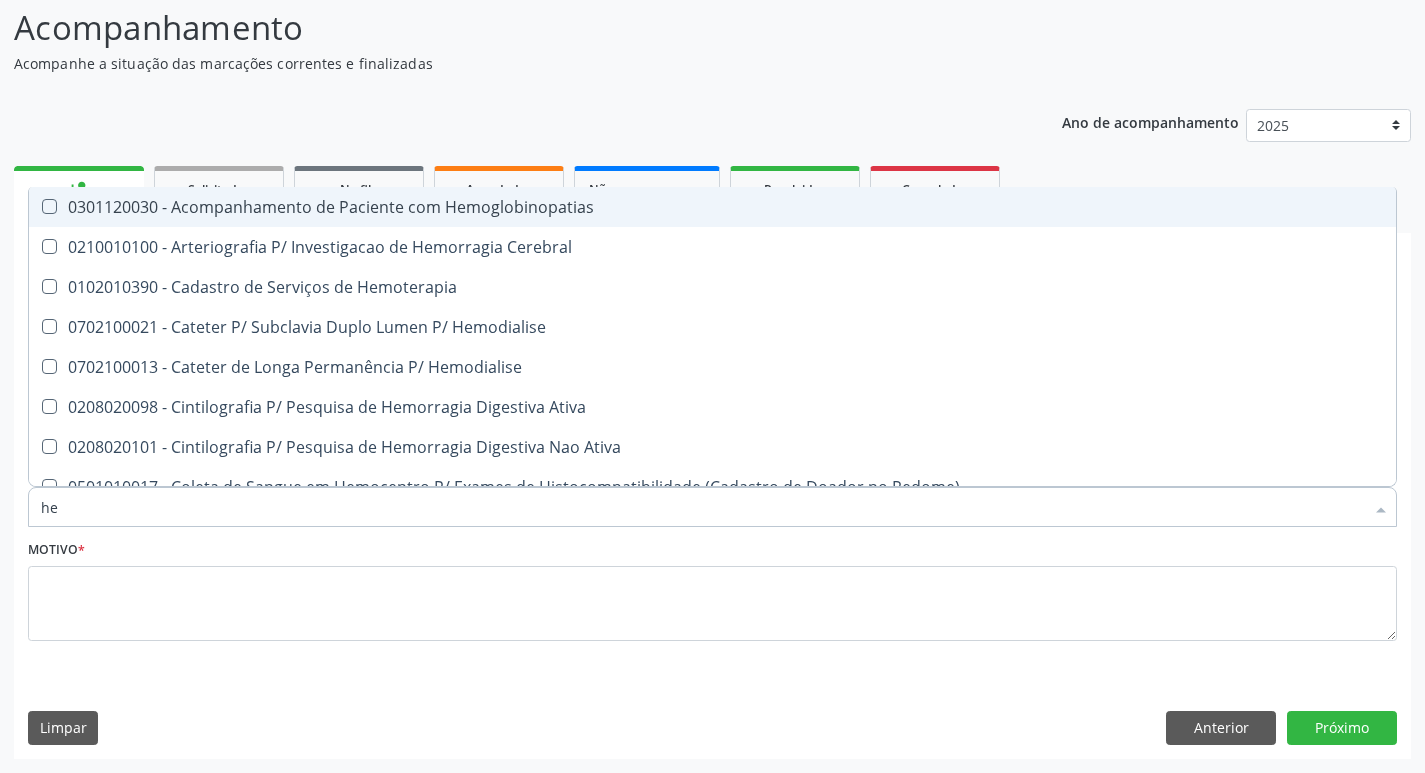 checkbox on "false" 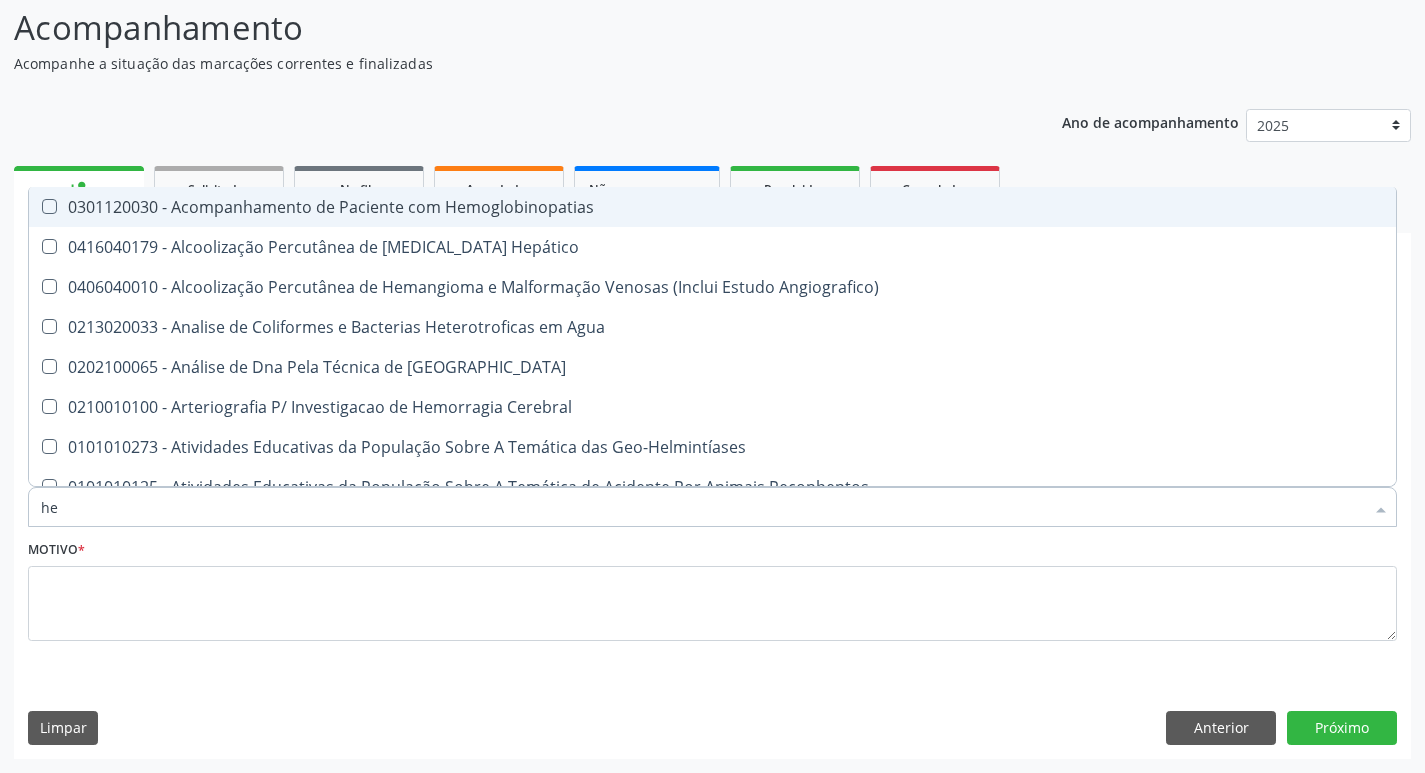 type on "h" 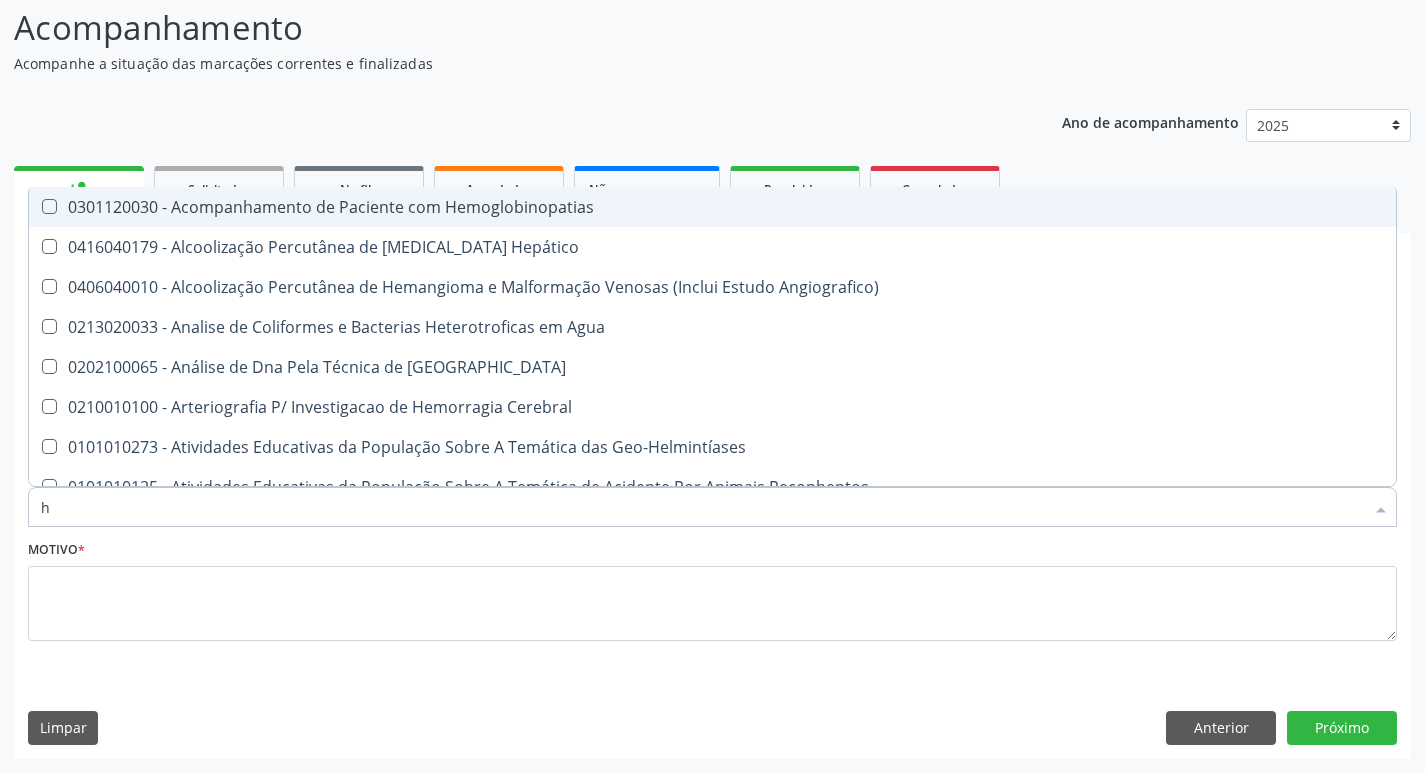type 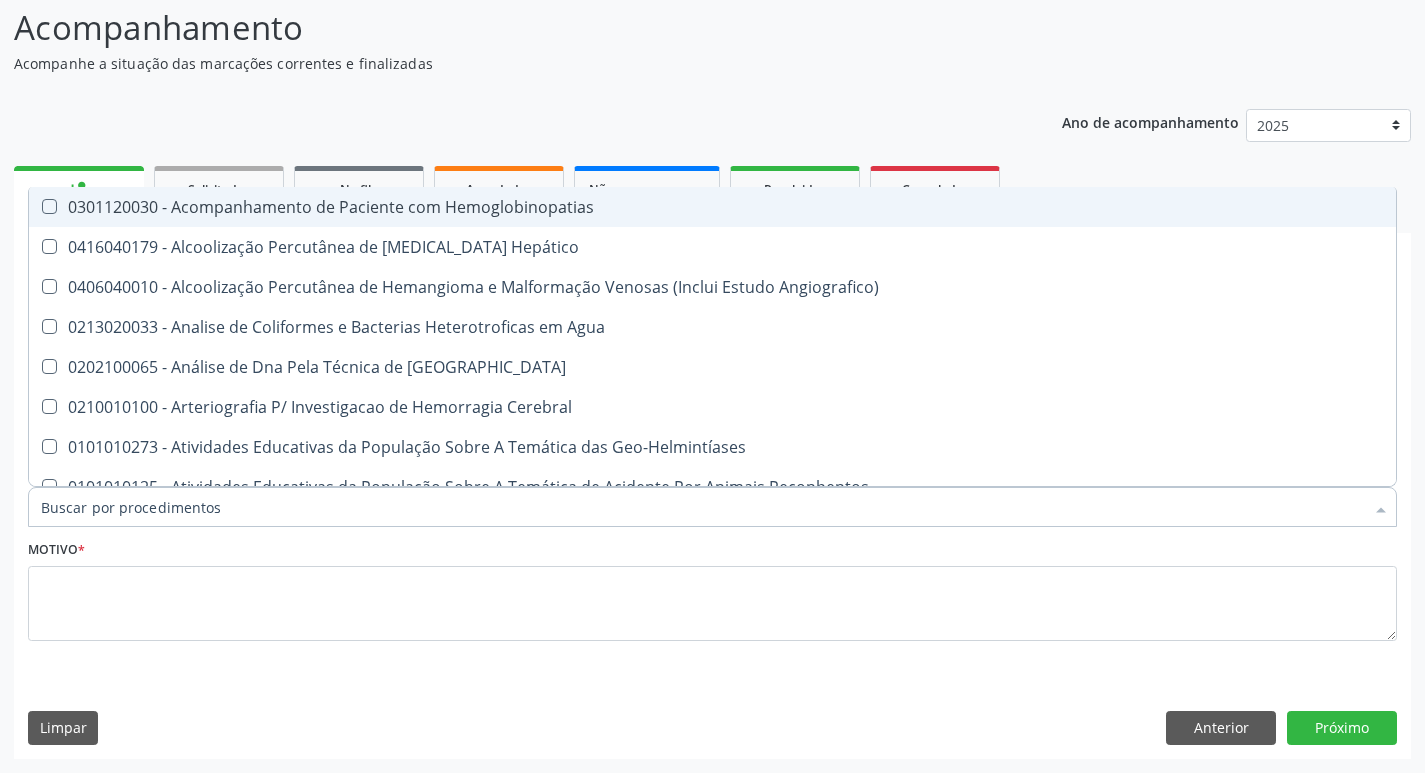 checkbox on "false" 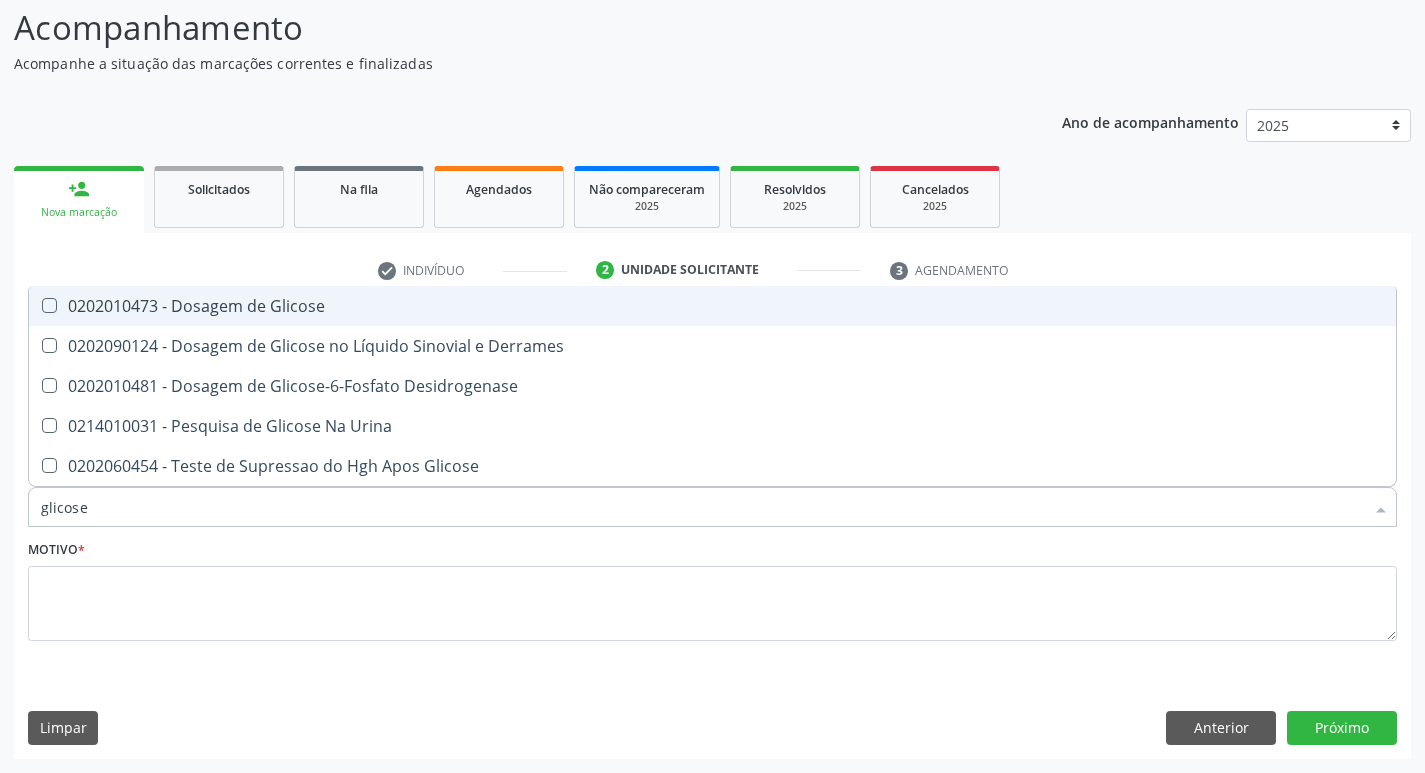 type on "glicose" 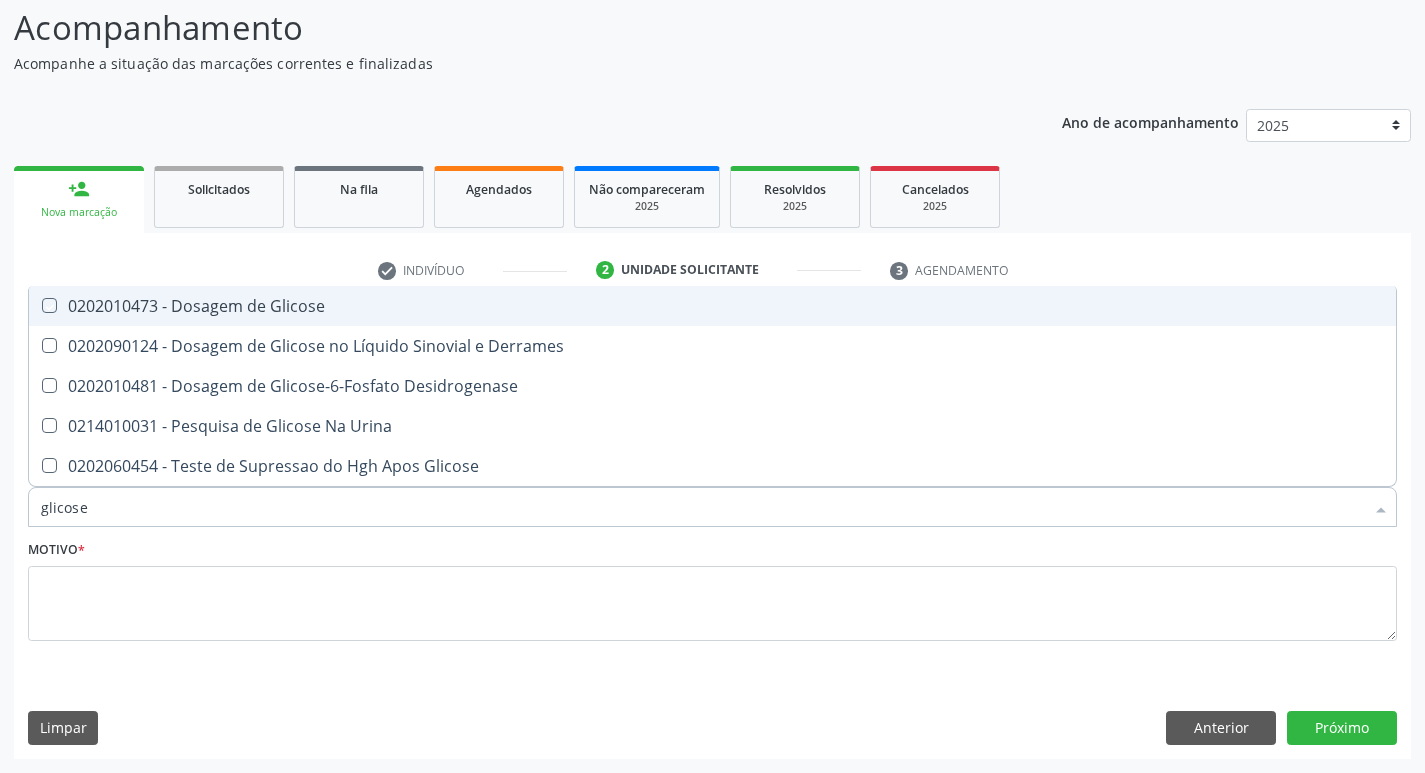 checkbox on "true" 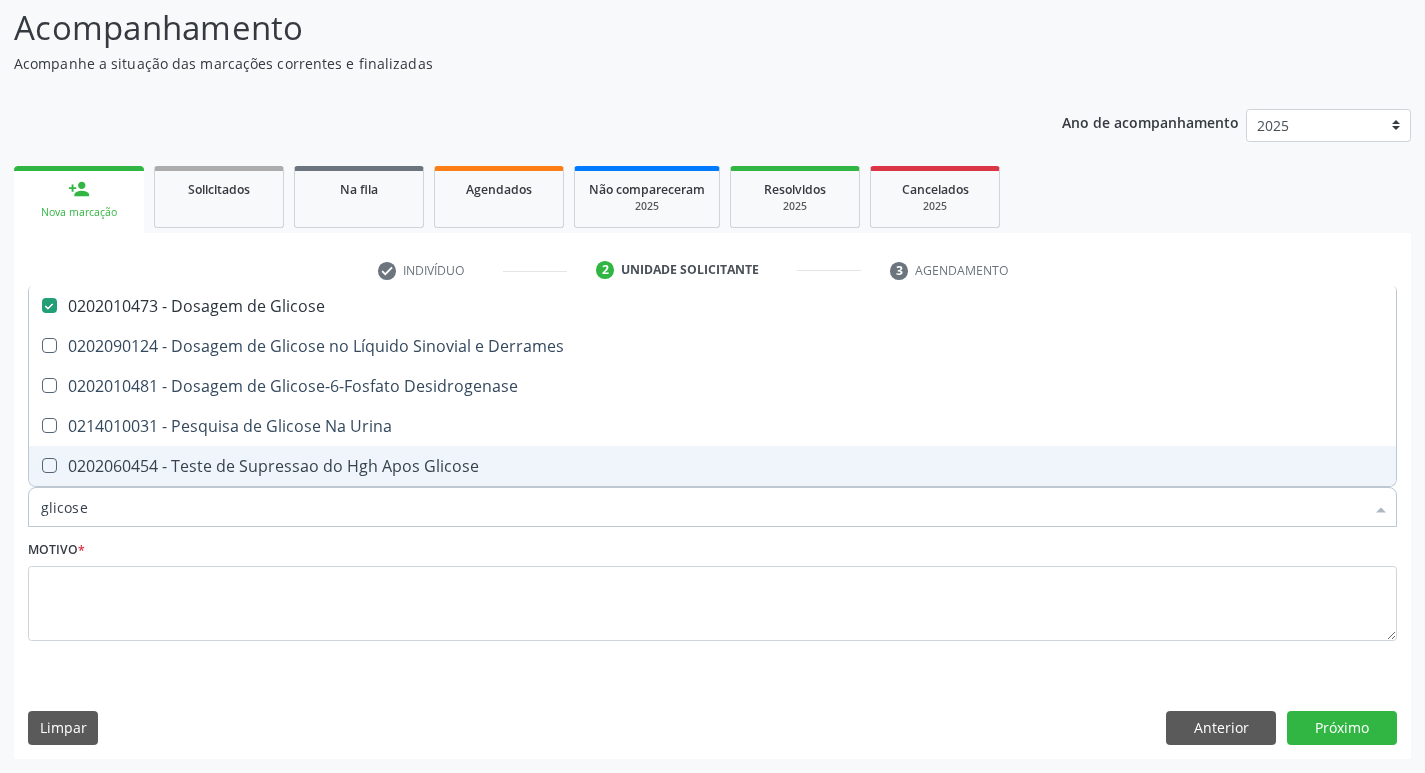 click on "glicose" at bounding box center (702, 507) 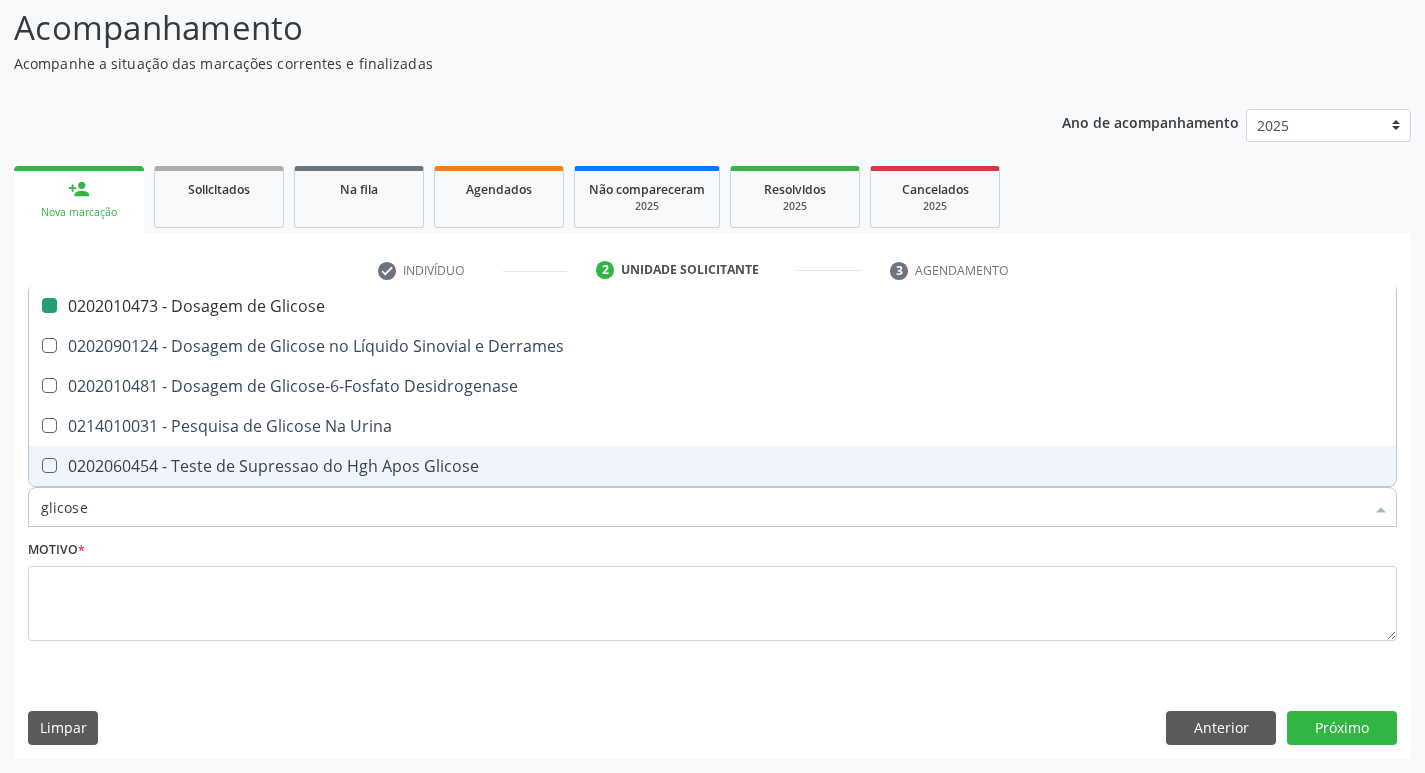 type on "glicos" 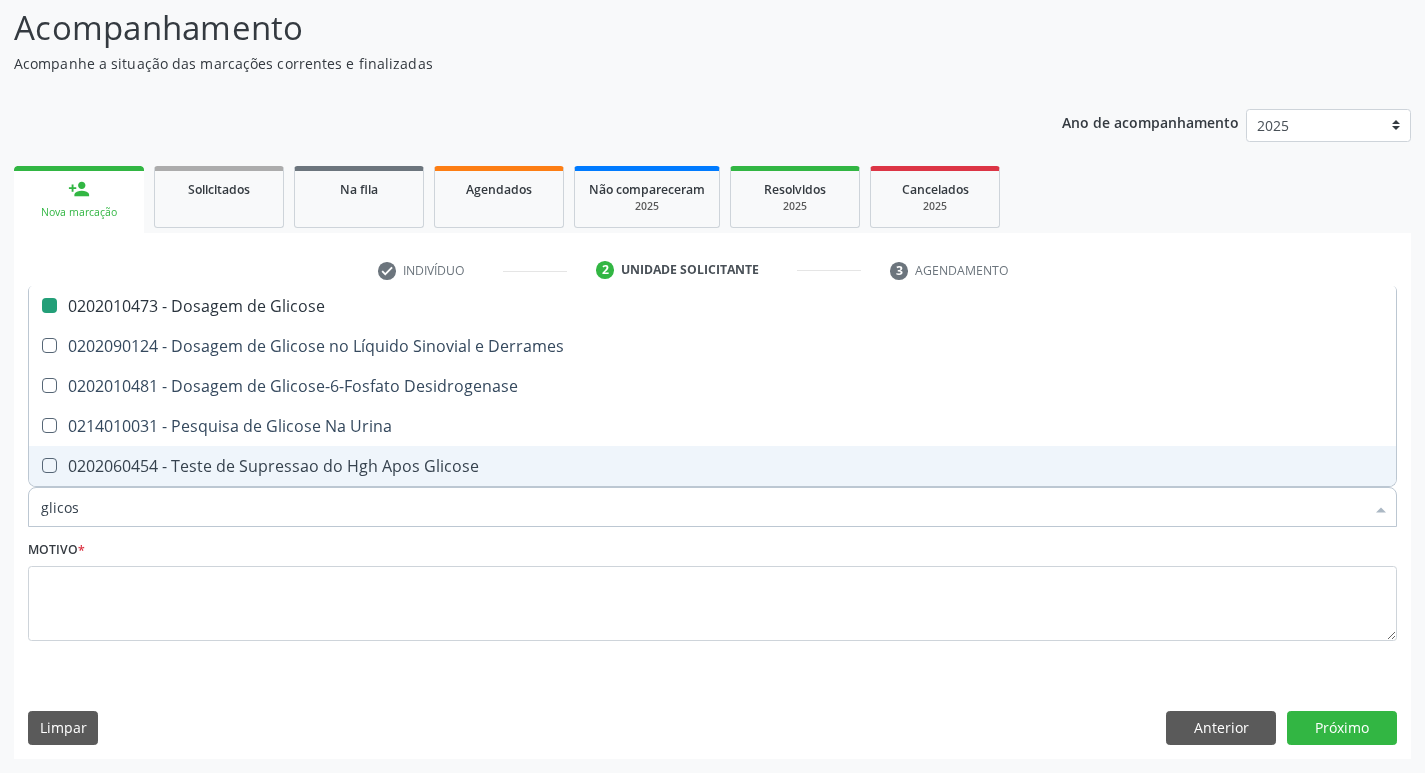 checkbox on "false" 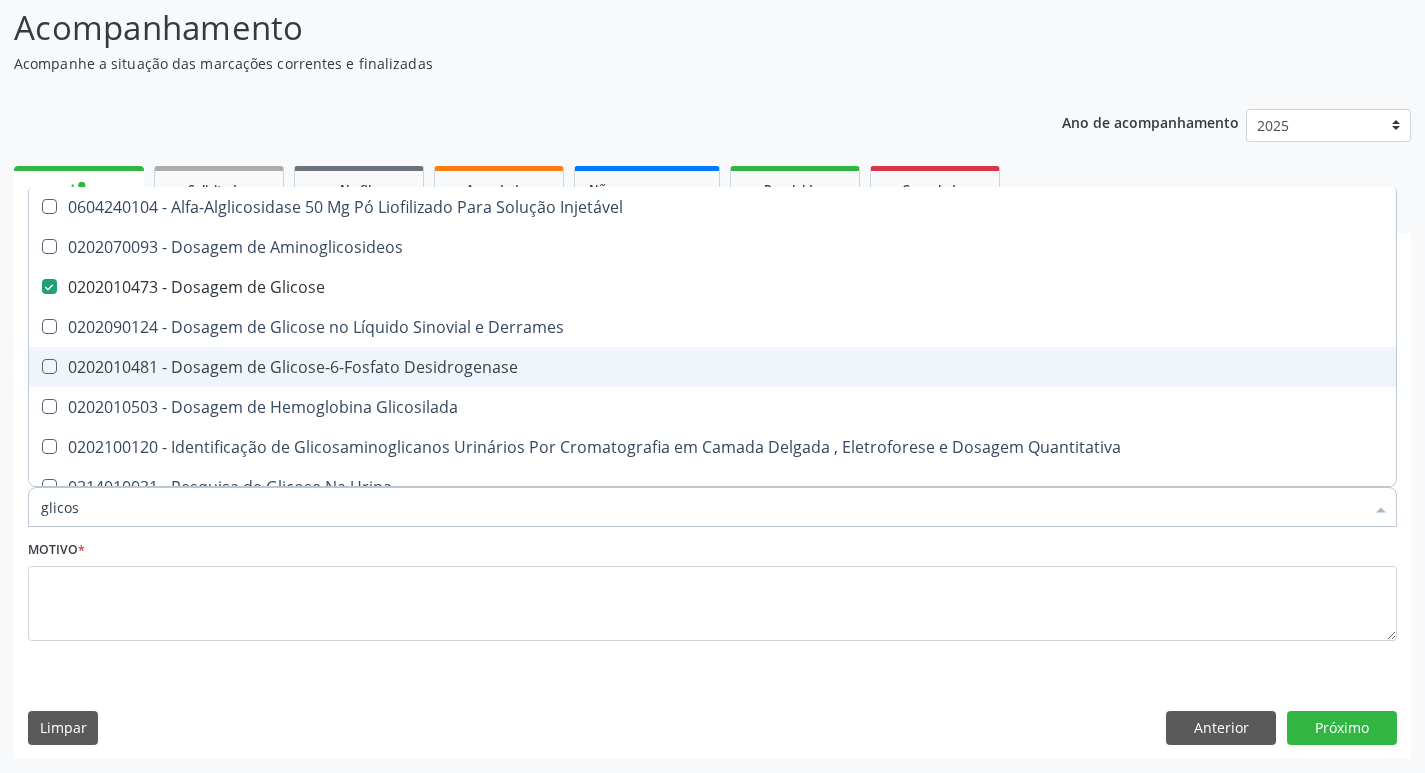 type on "glico" 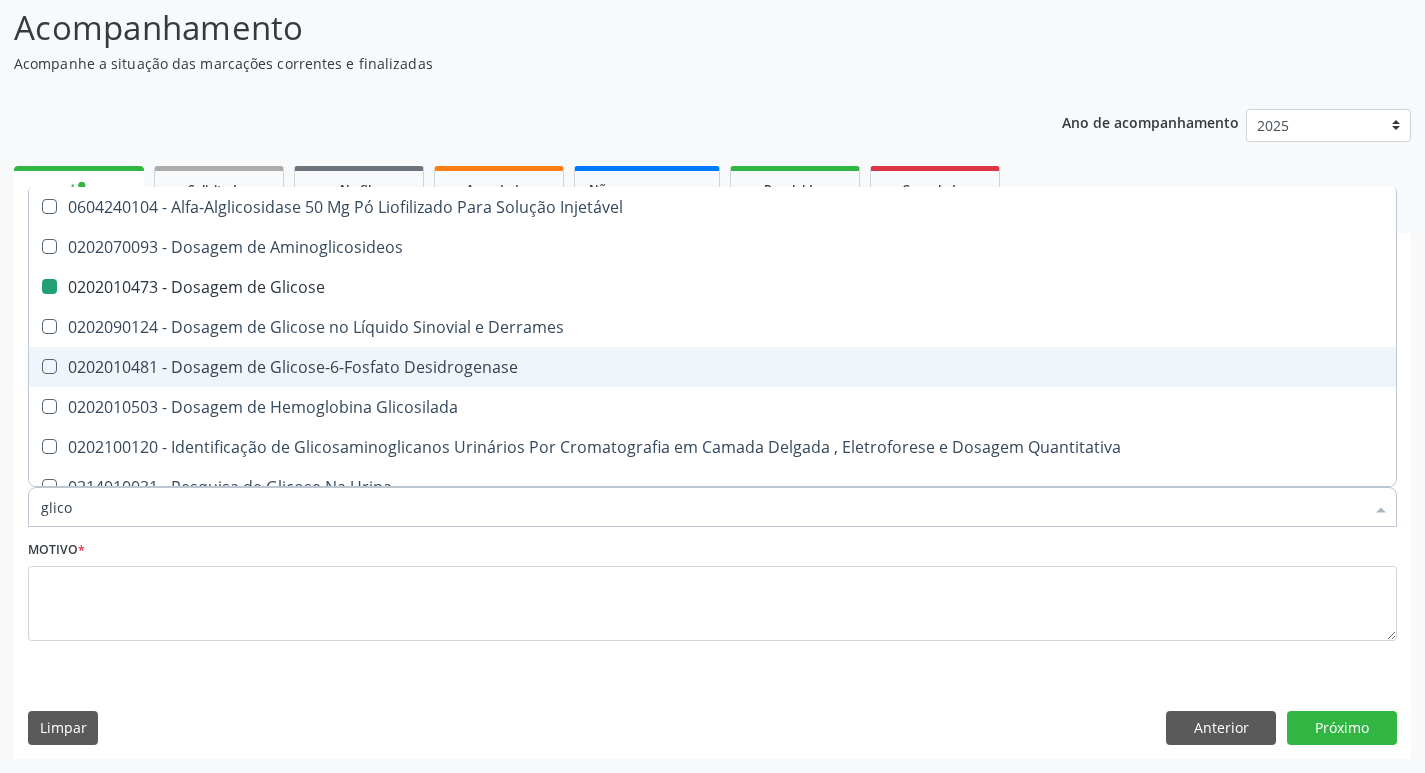 type on "glic" 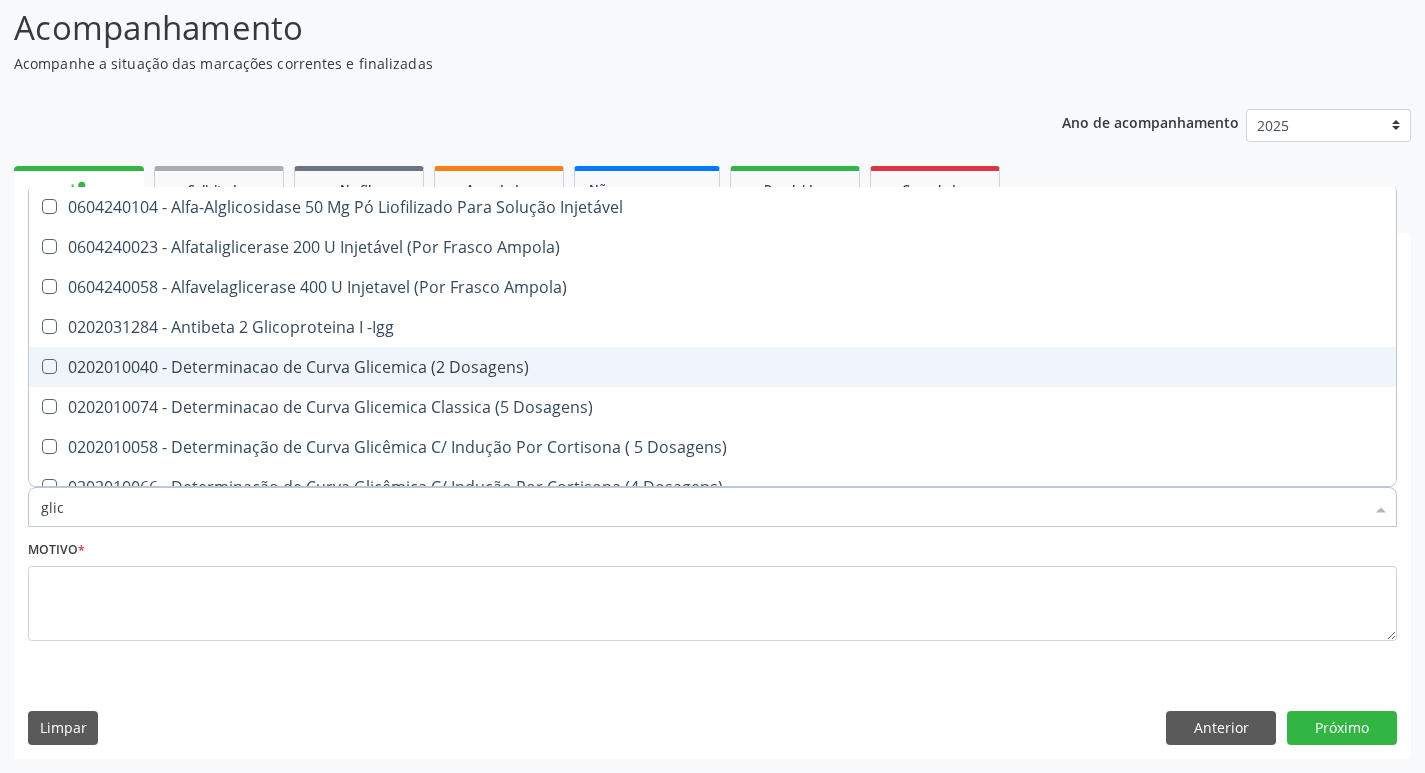 type on "gli" 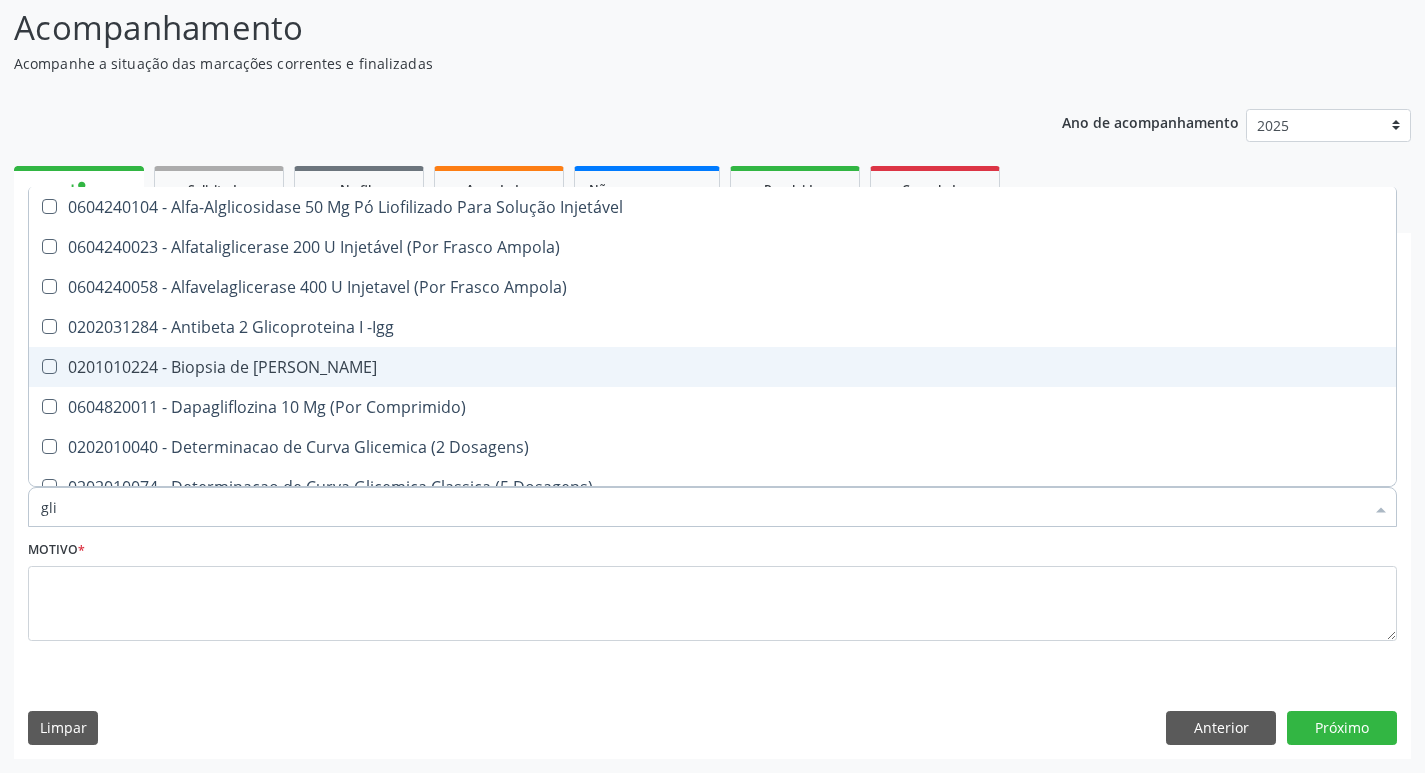 type on "gl" 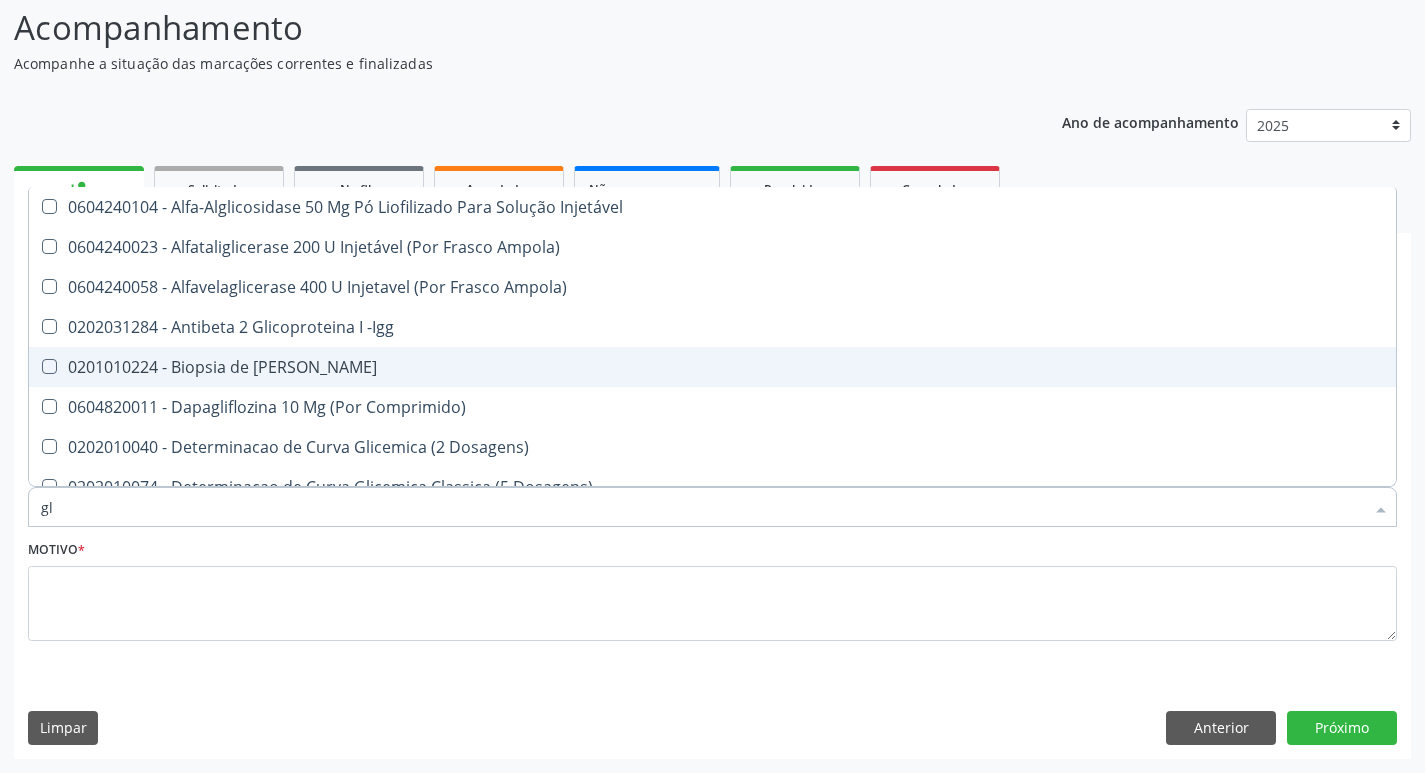 type on "g" 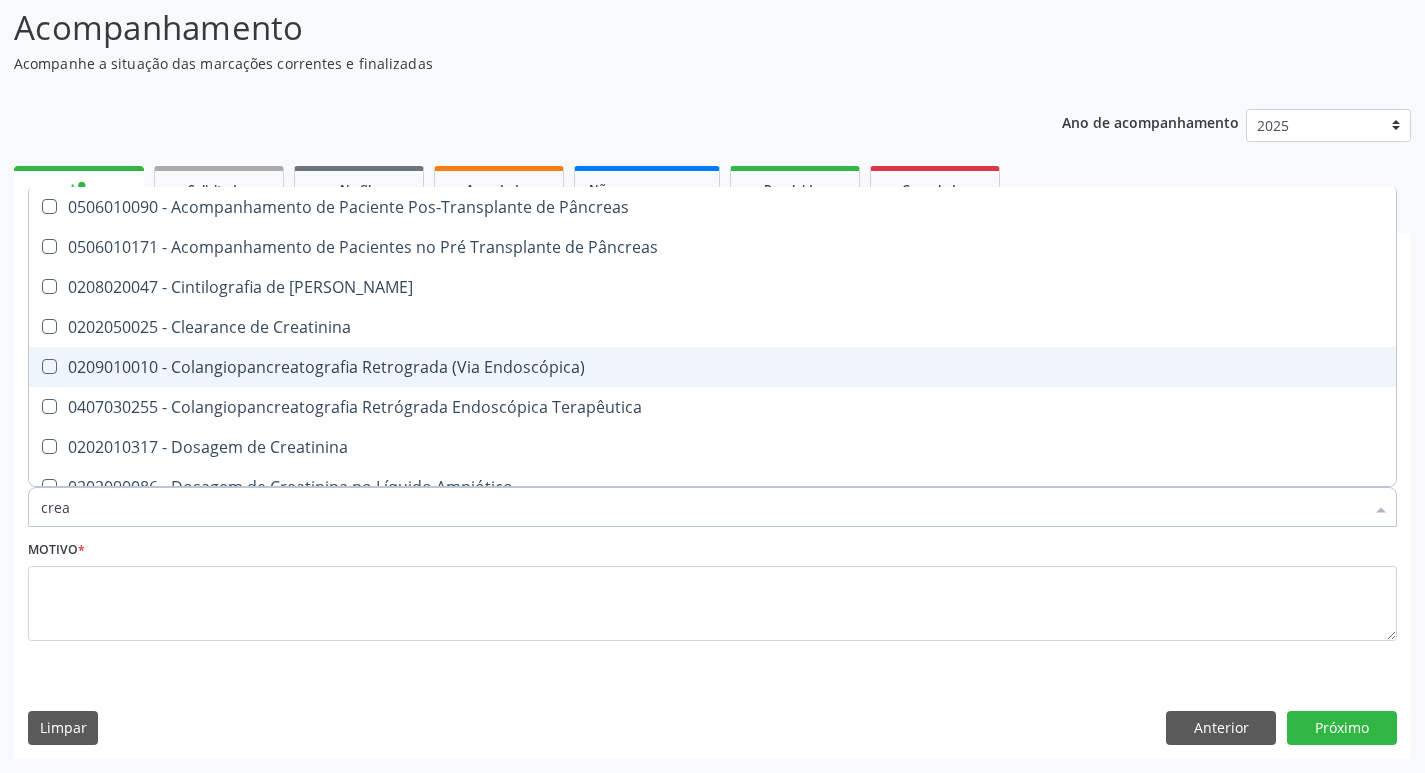 type on "creat" 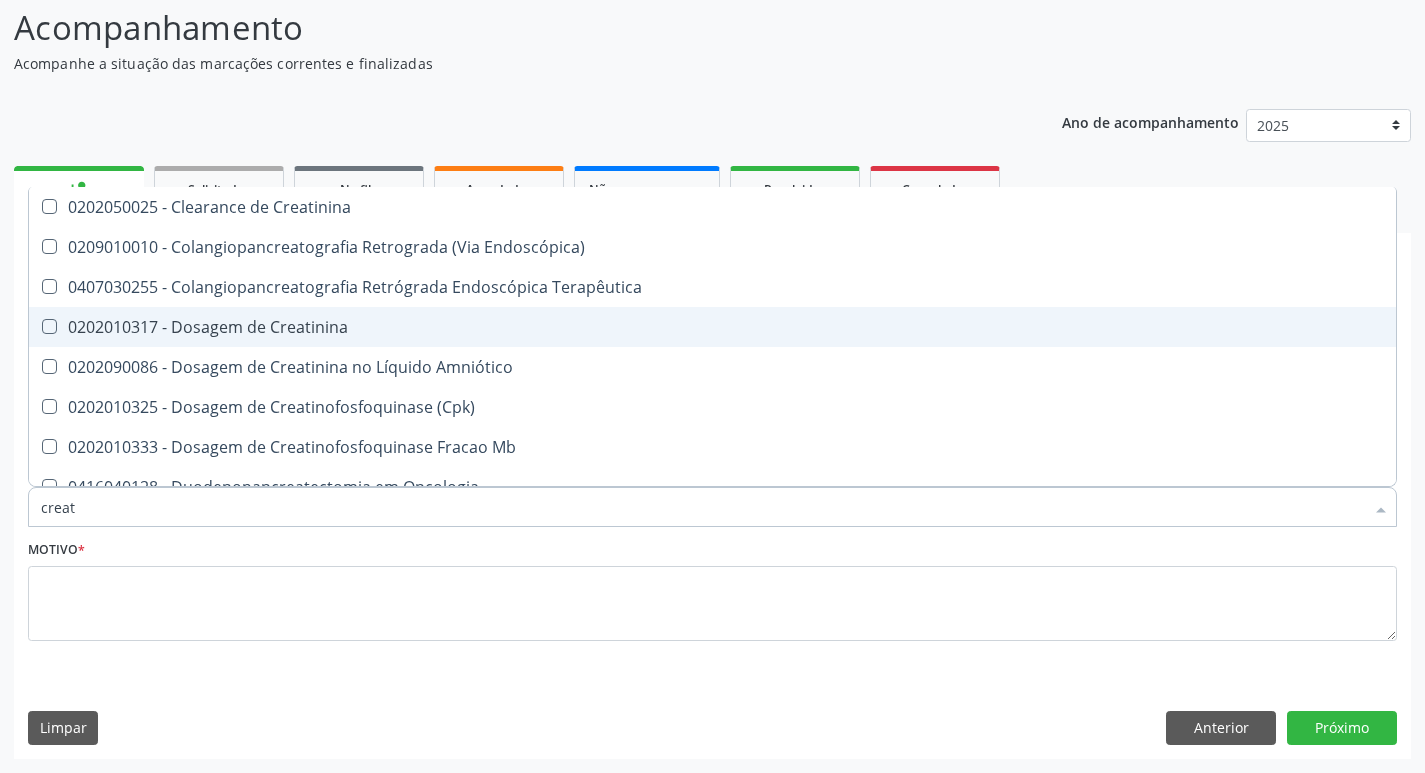 drag, startPoint x: 142, startPoint y: 311, endPoint x: 128, endPoint y: 376, distance: 66.4906 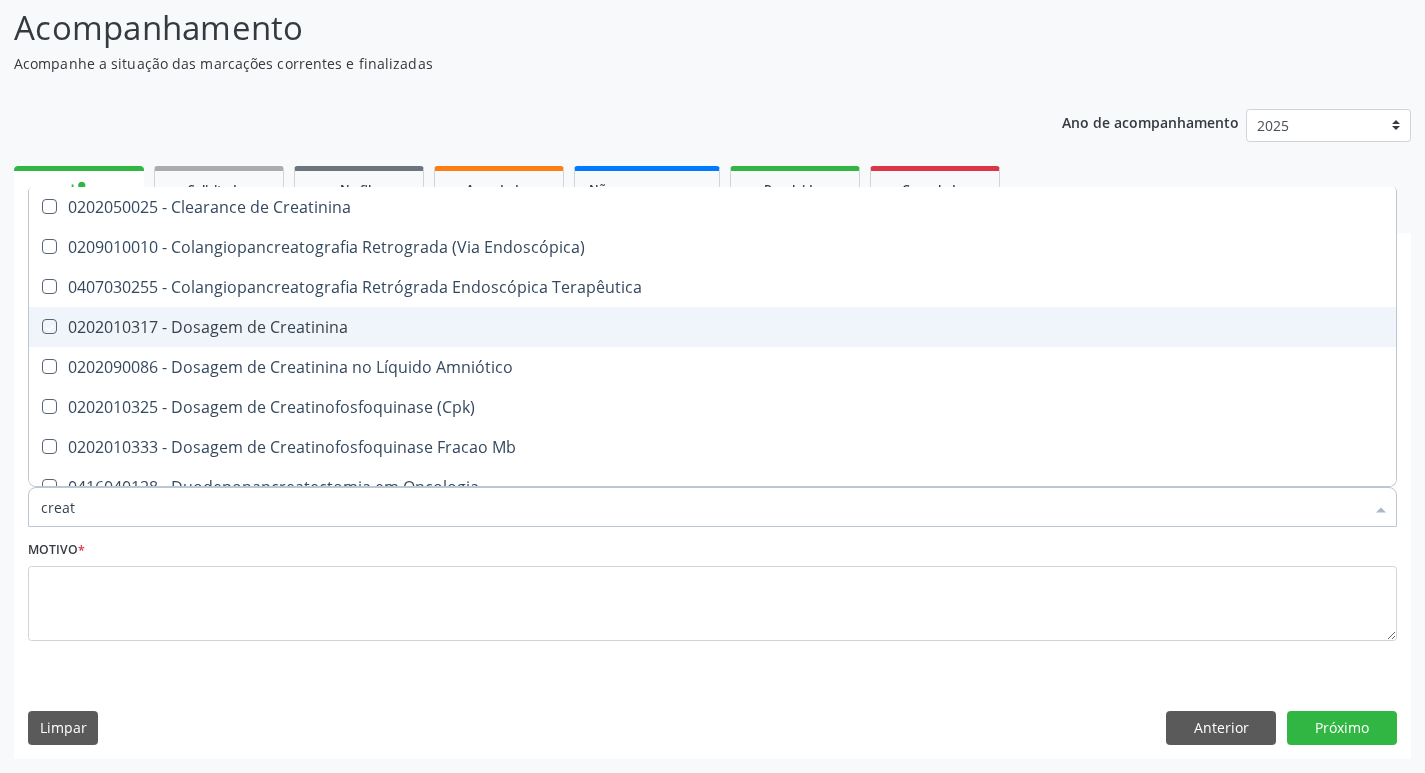 checkbox on "true" 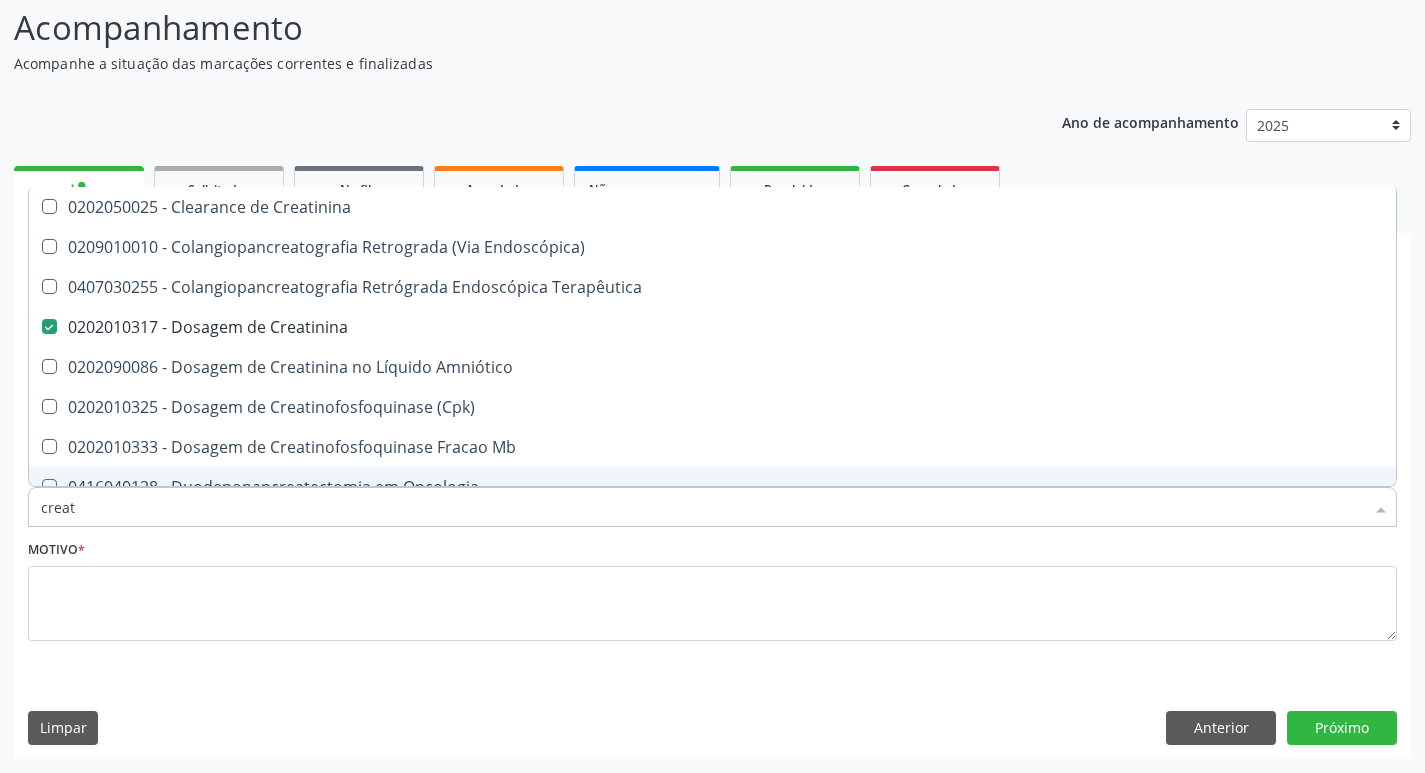 click on "creat" at bounding box center [702, 507] 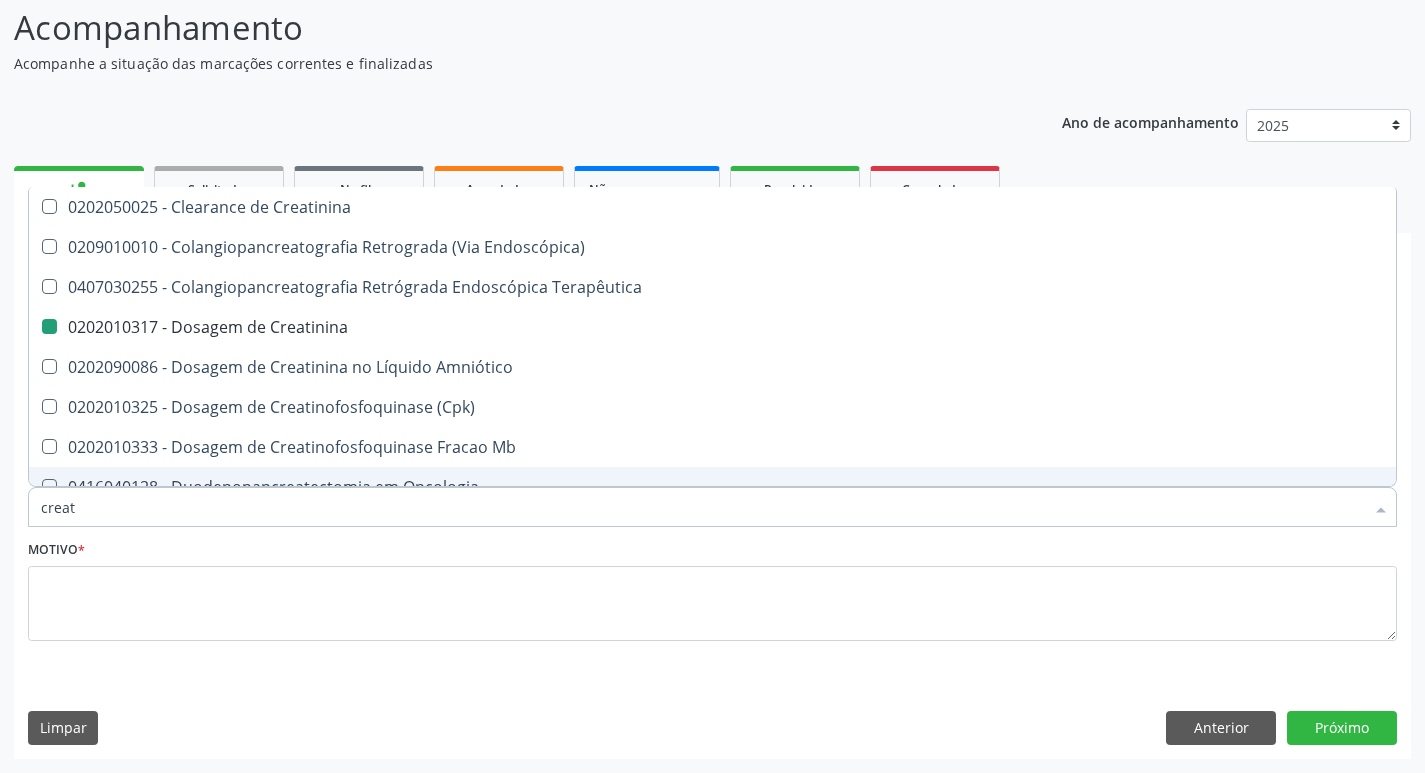 type on "crea" 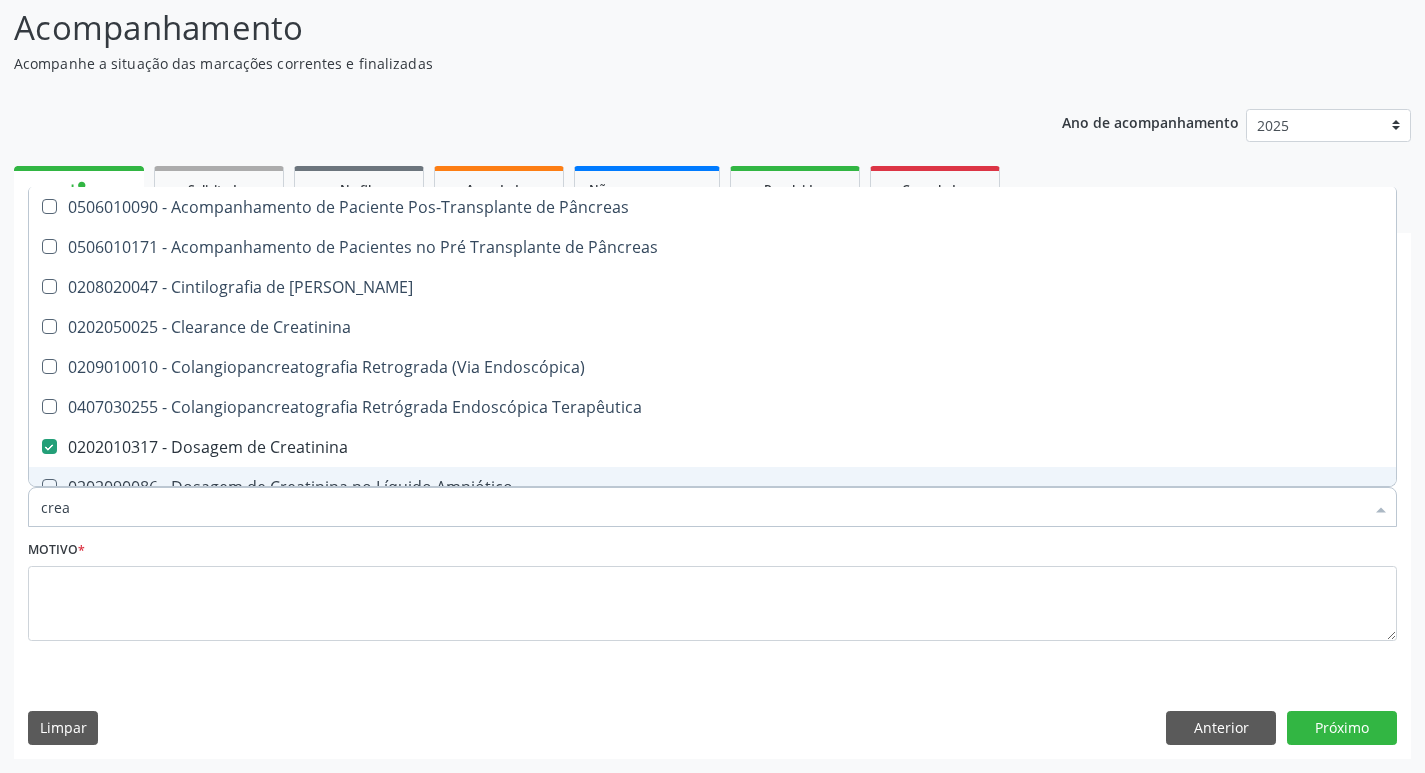 type on "cre" 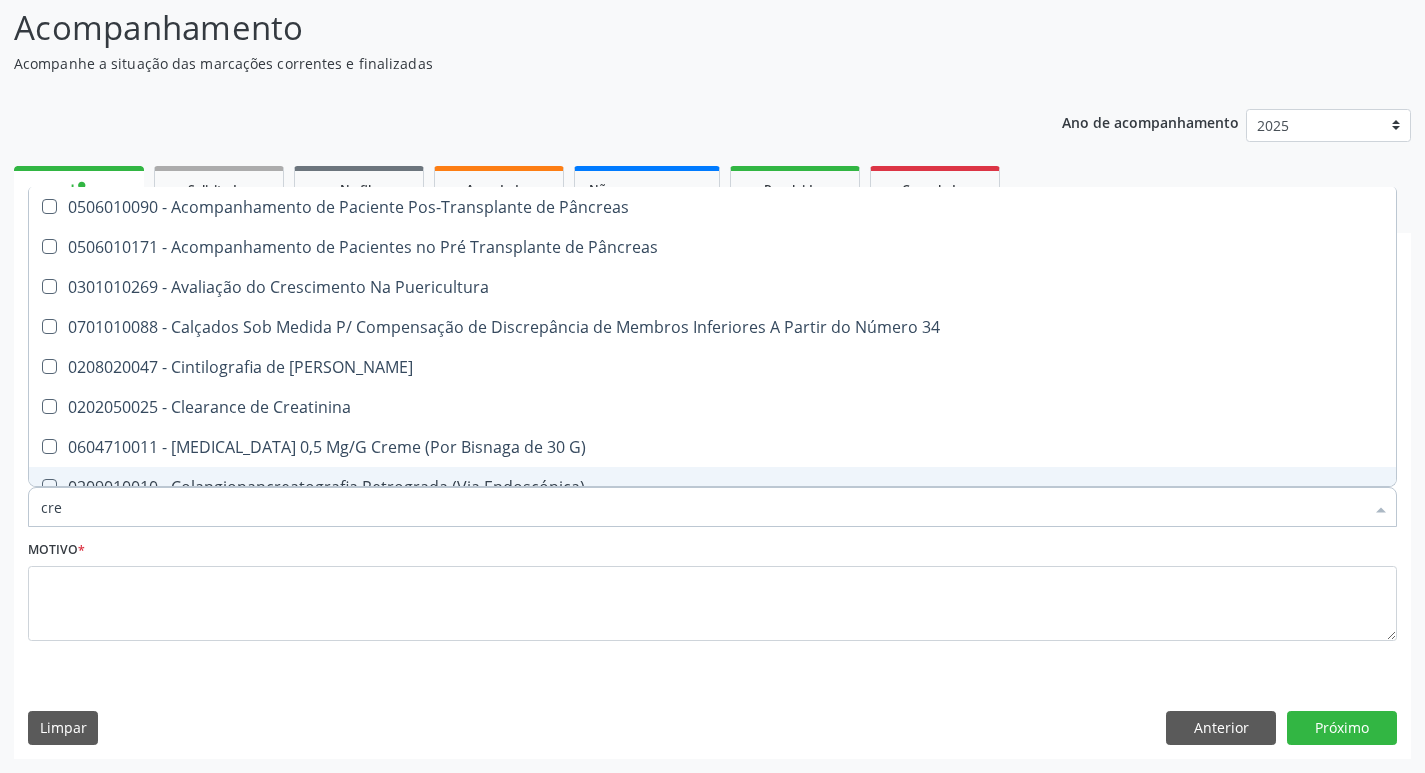 type on "cr" 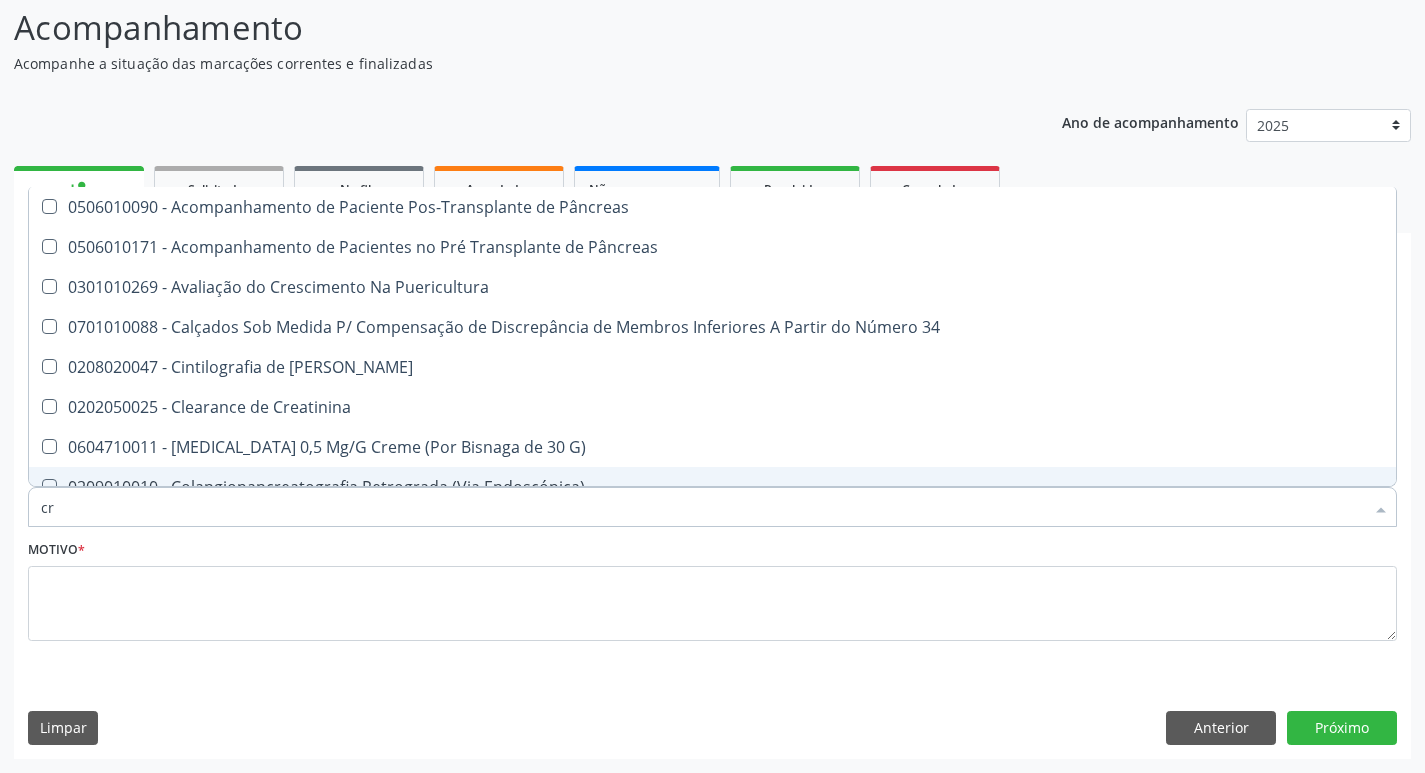 checkbox on "false" 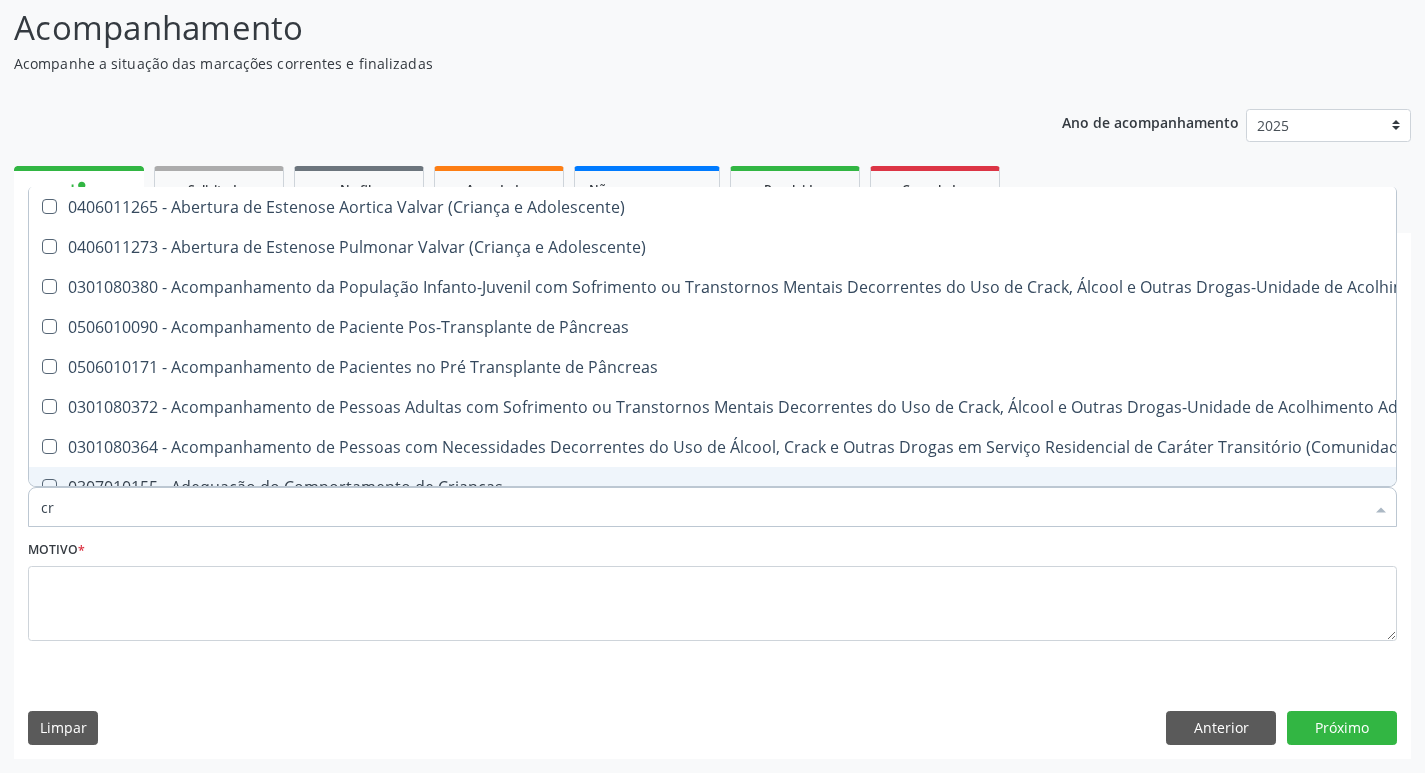 type on "c" 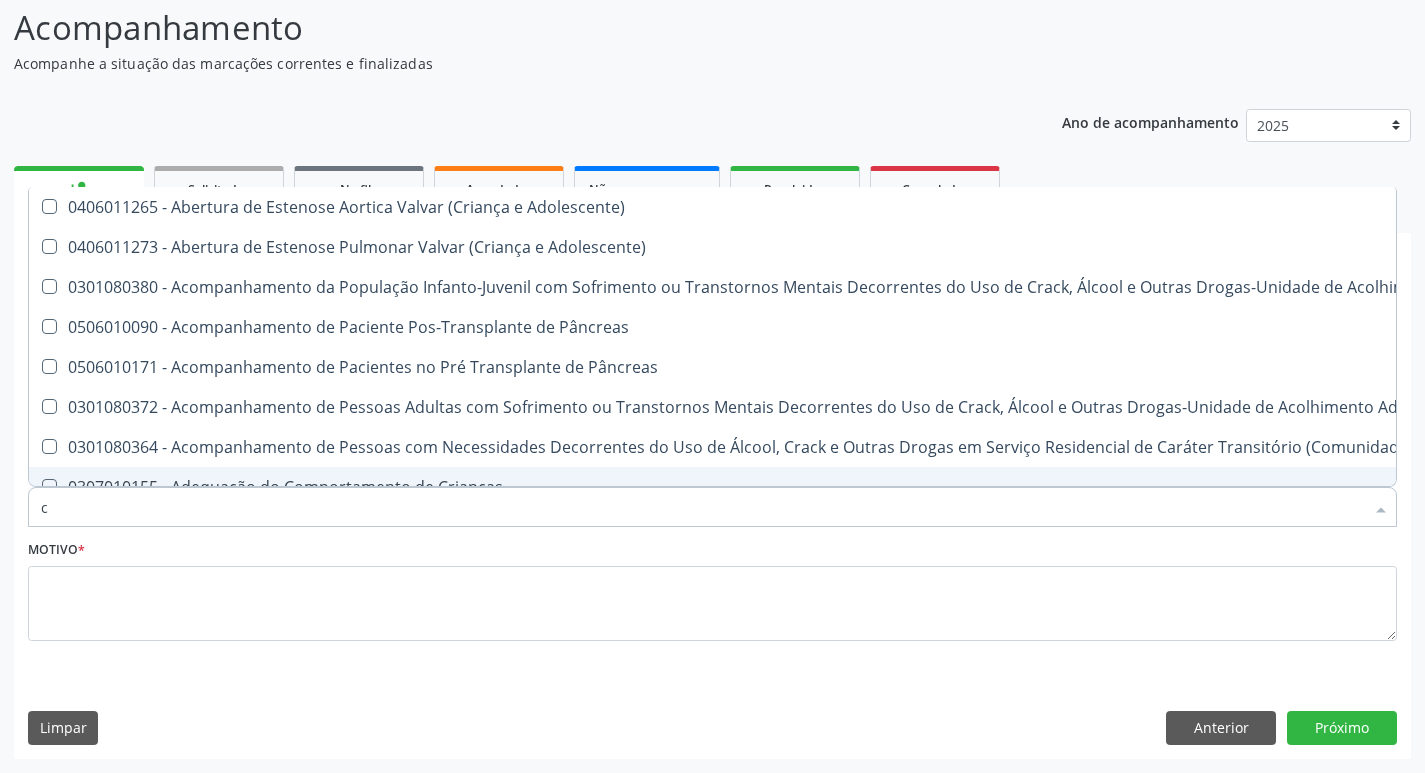 checkbox on "false" 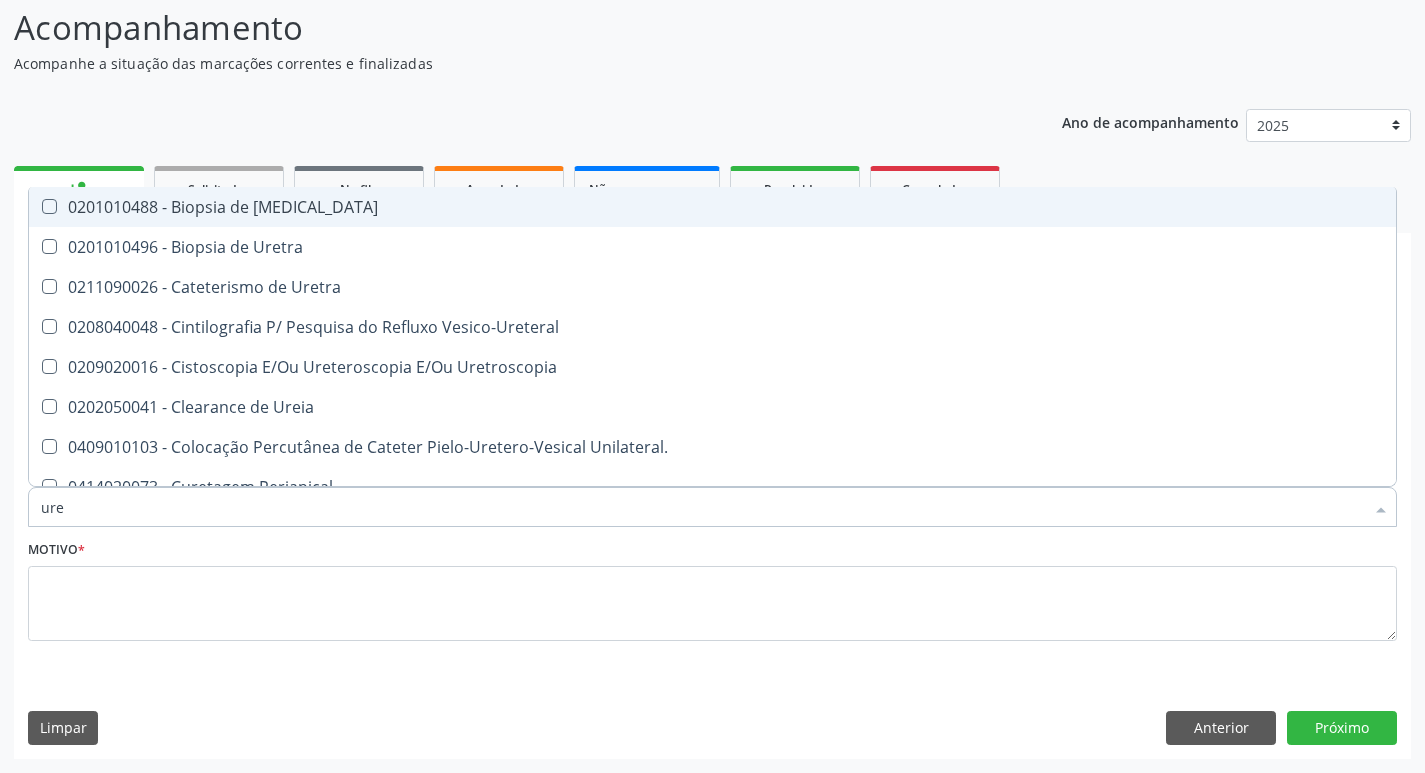 type on "urei" 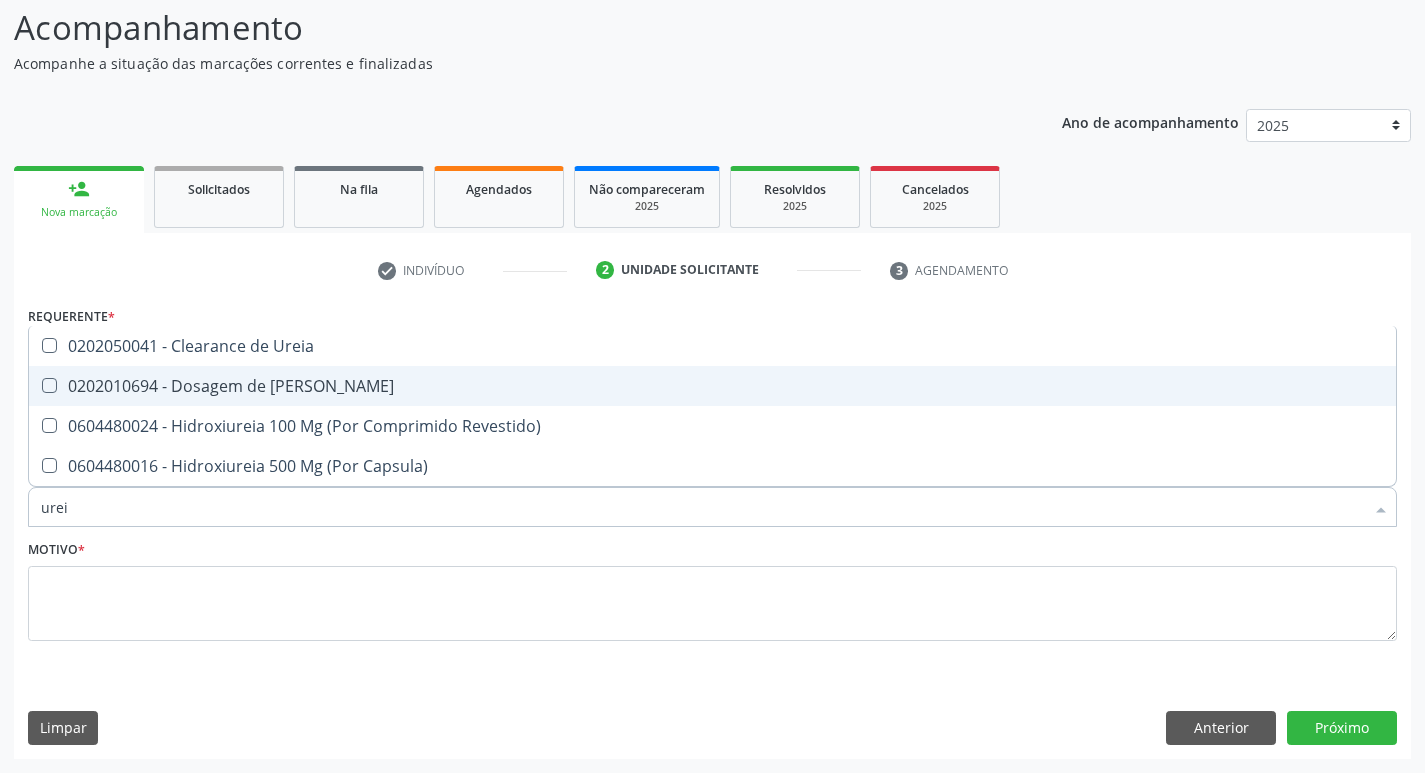 click on "0202010694 - Dosagem de [PERSON_NAME]" at bounding box center [712, 386] 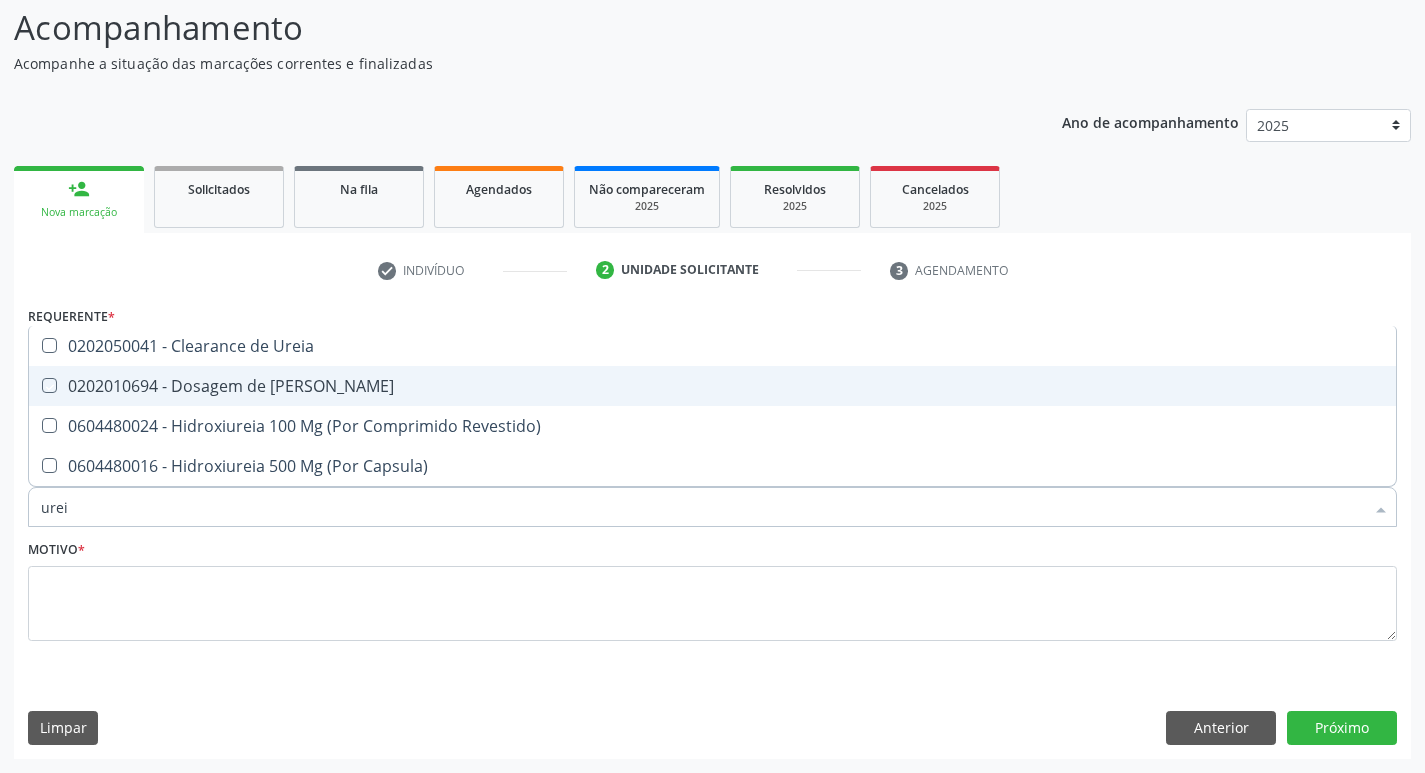 checkbox on "true" 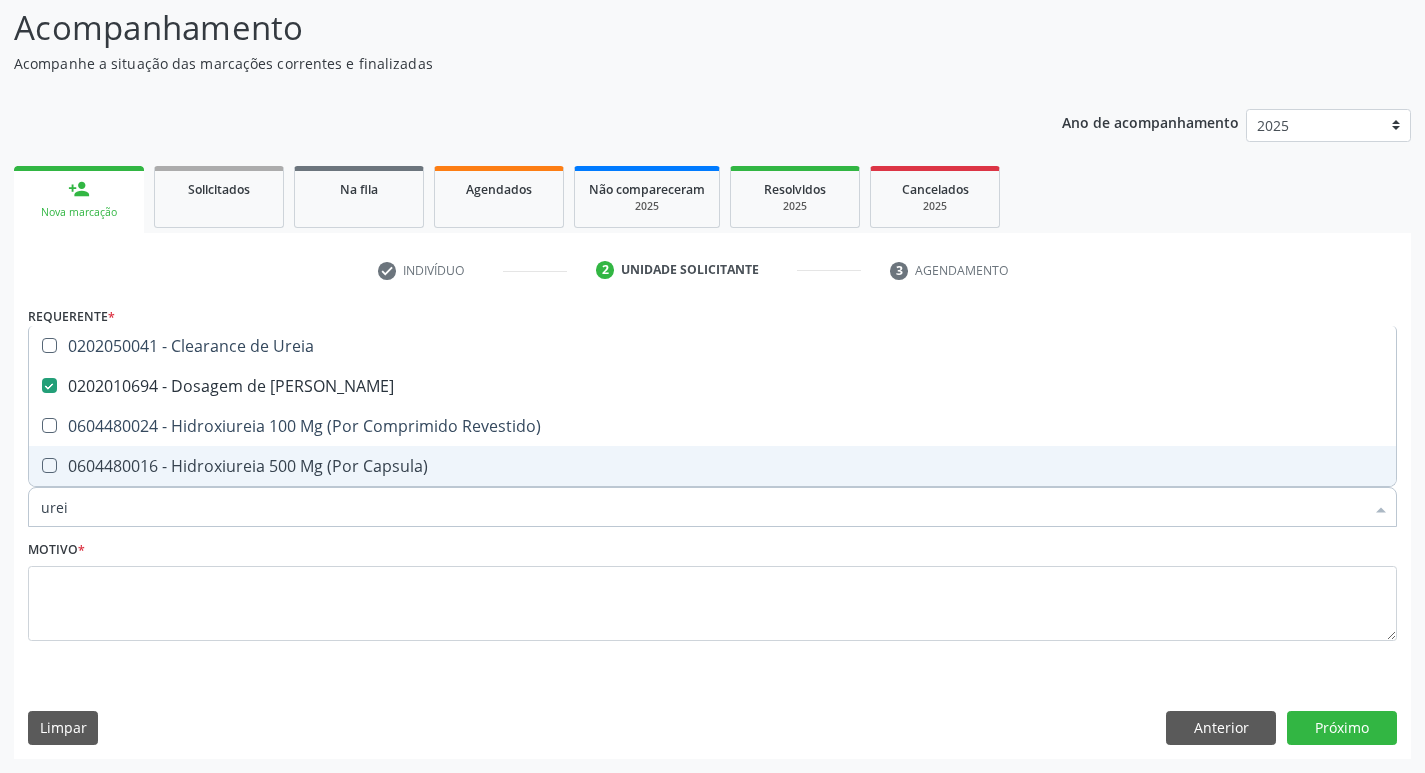 click on "urei" at bounding box center [702, 507] 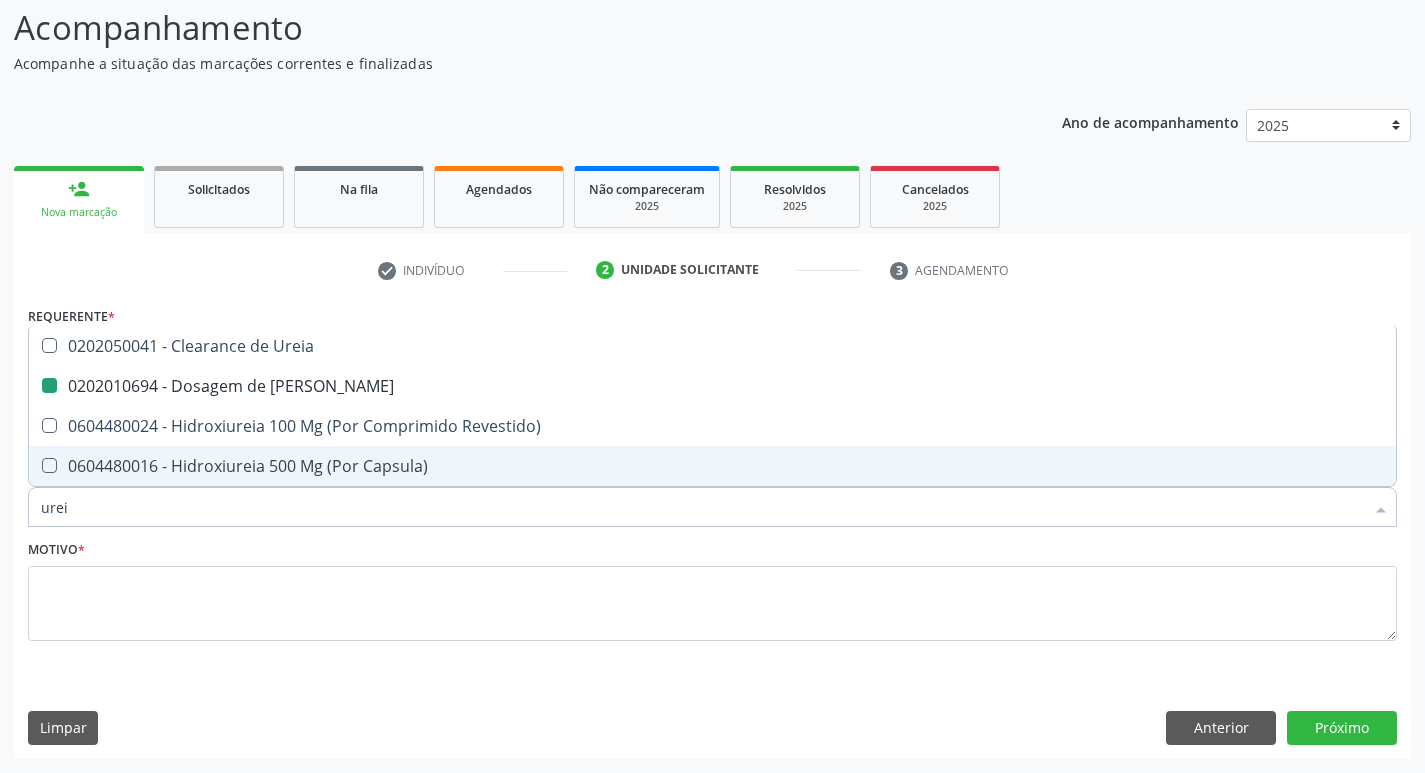 type on "ure" 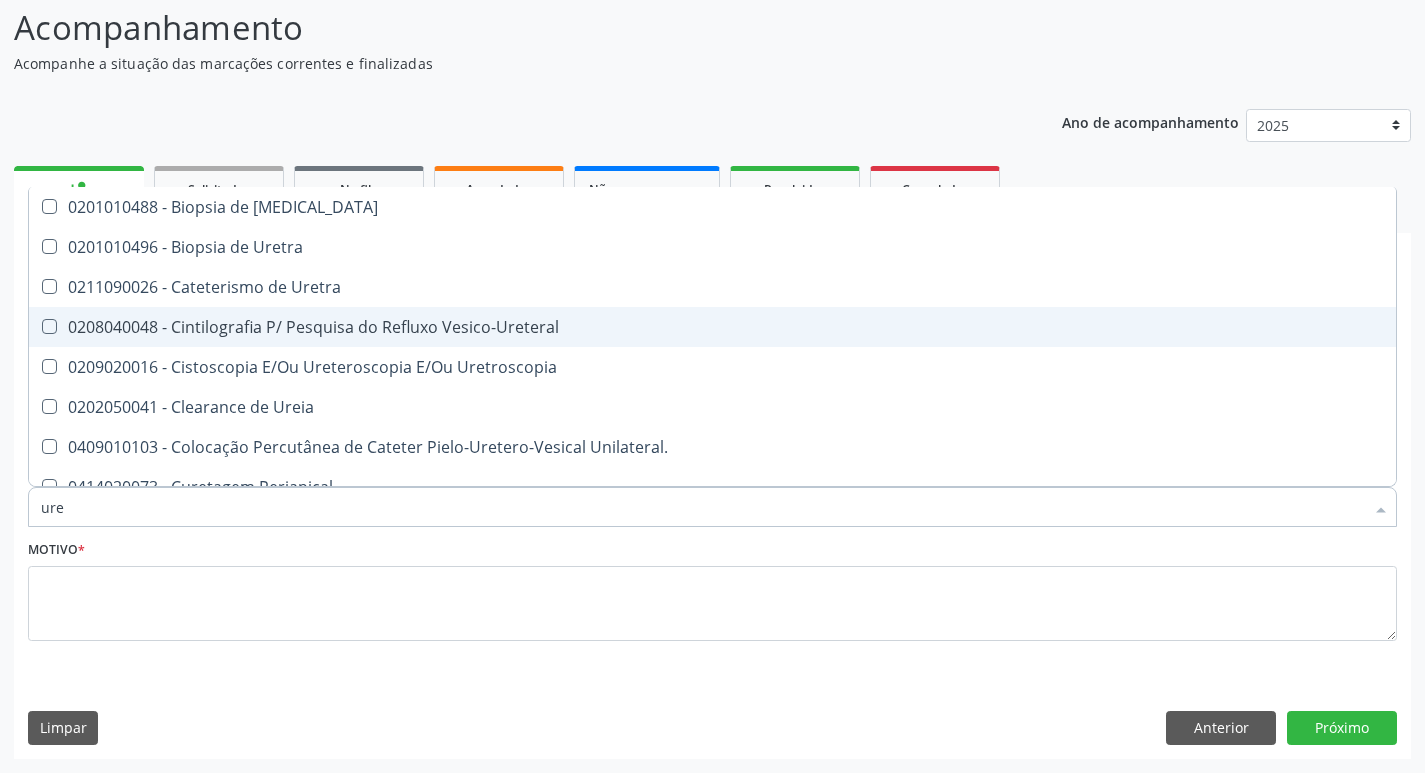 type on "ur" 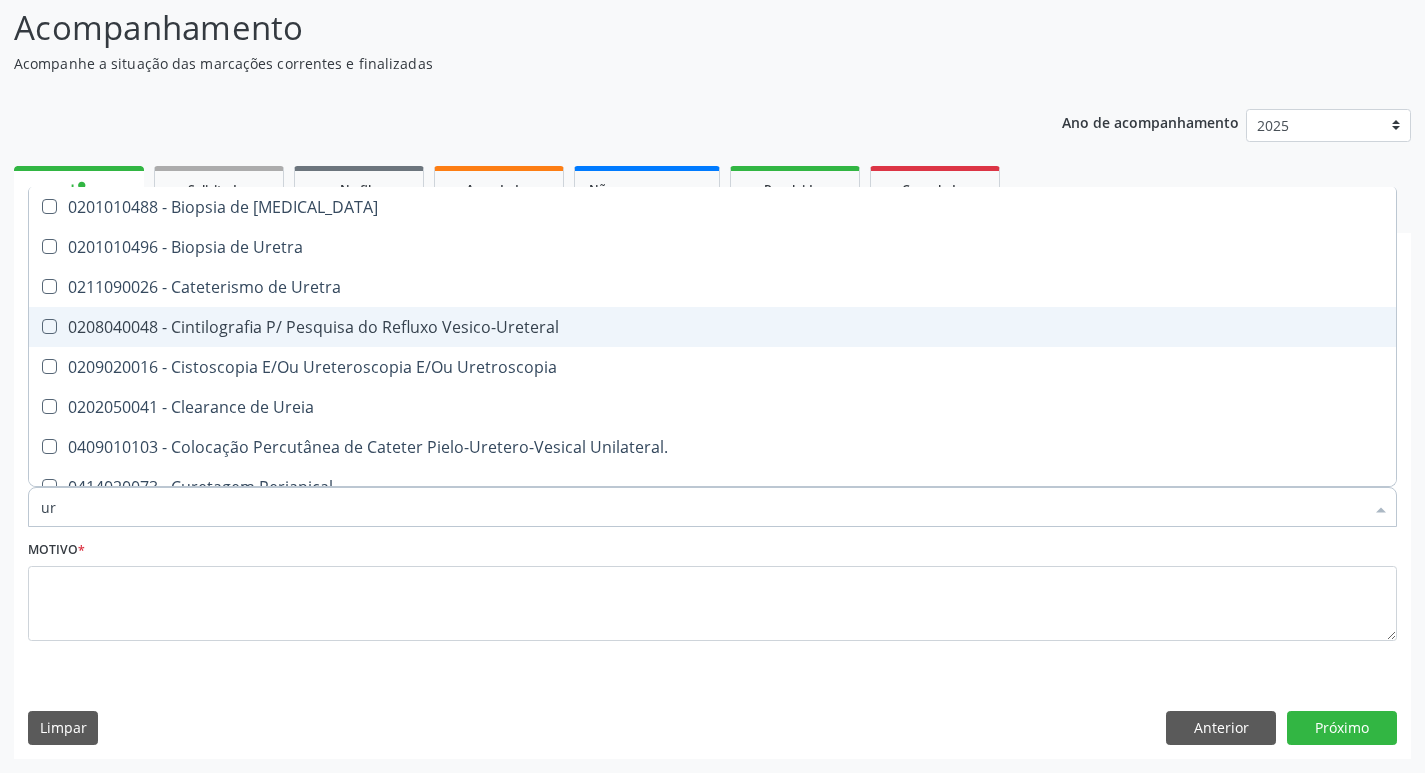 checkbox on "false" 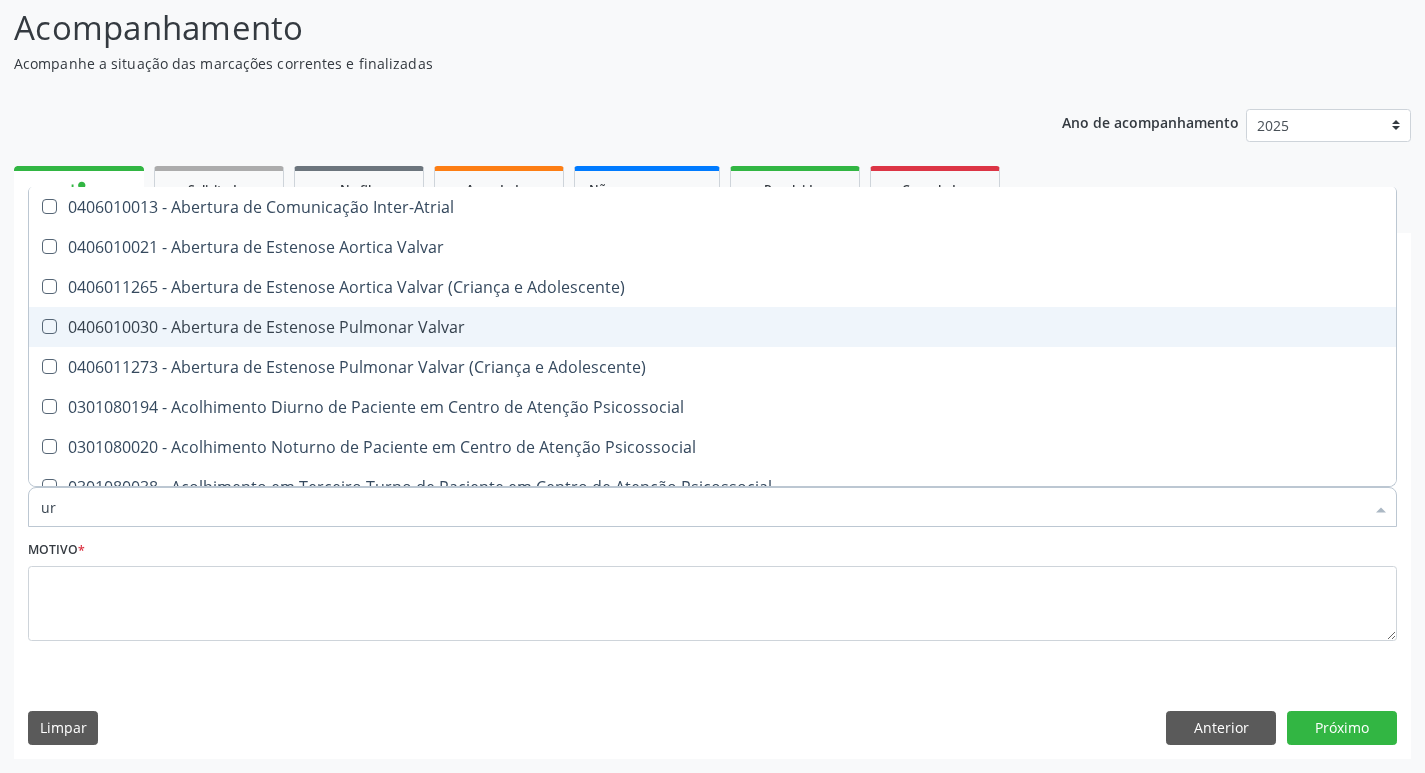 type on "u" 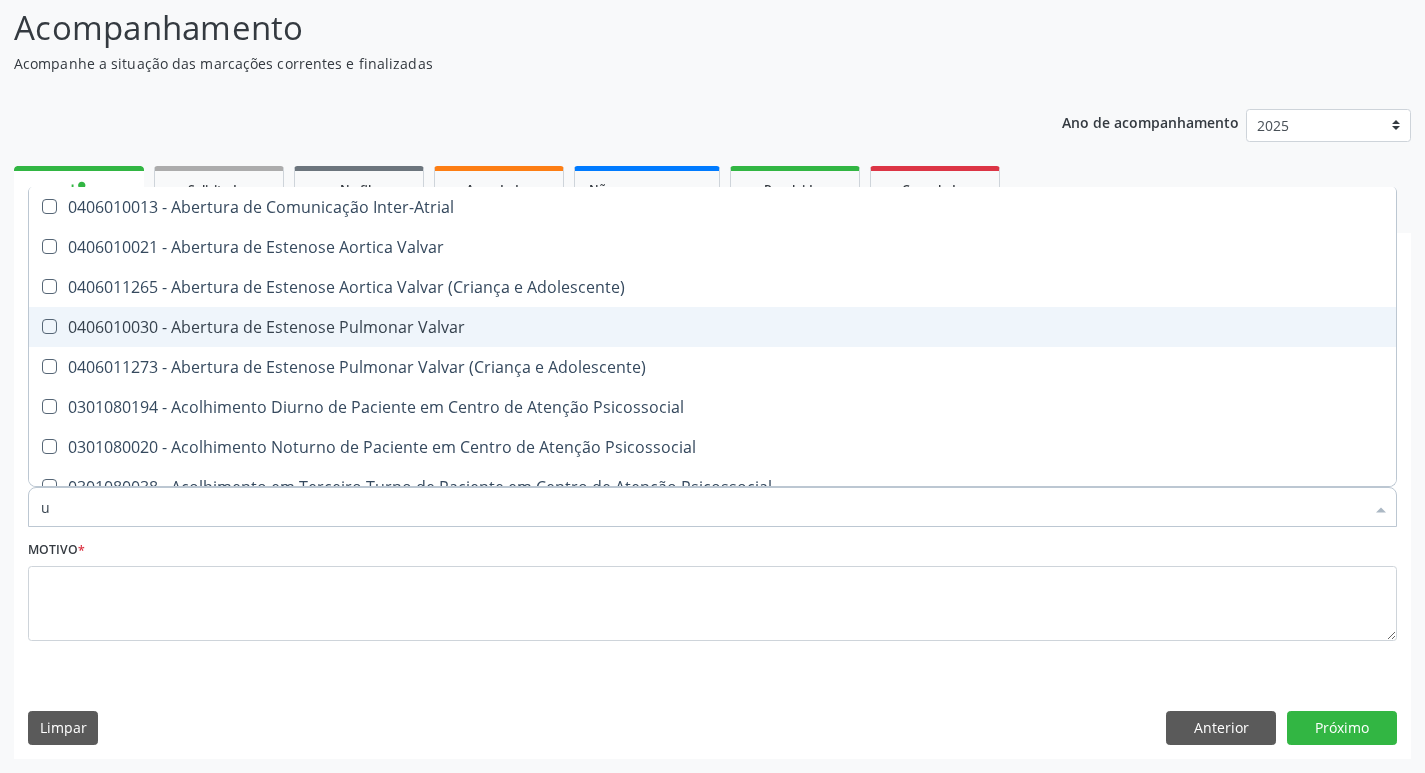 type 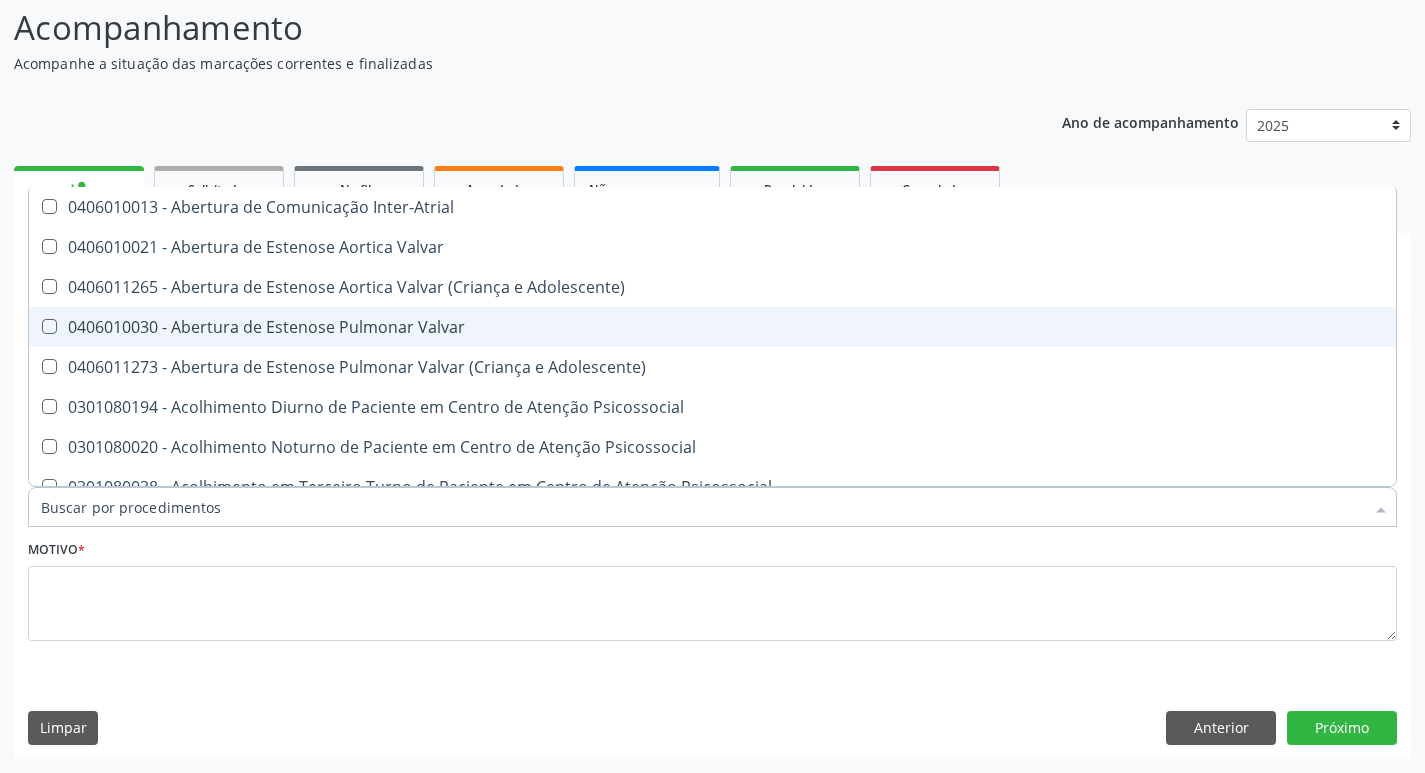 checkbox on "false" 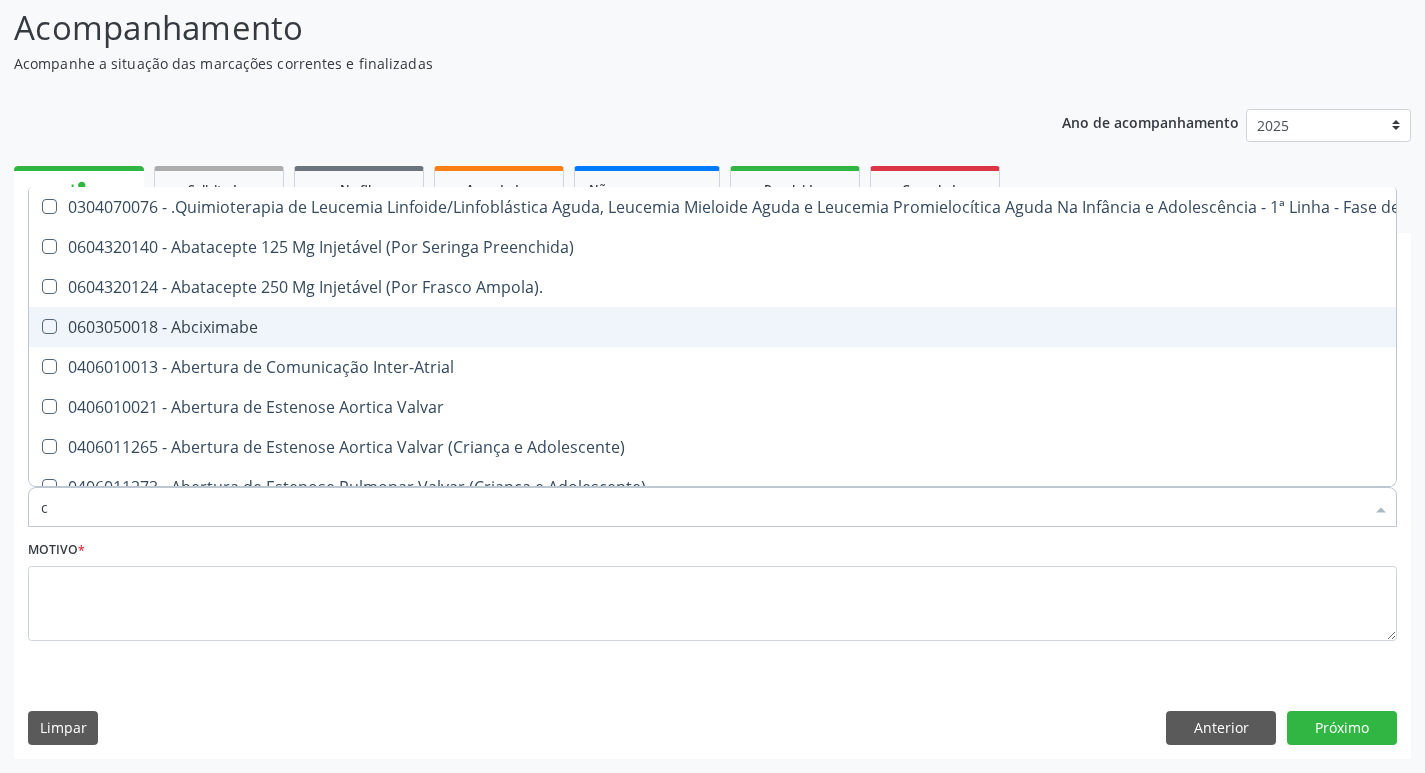 type on "co" 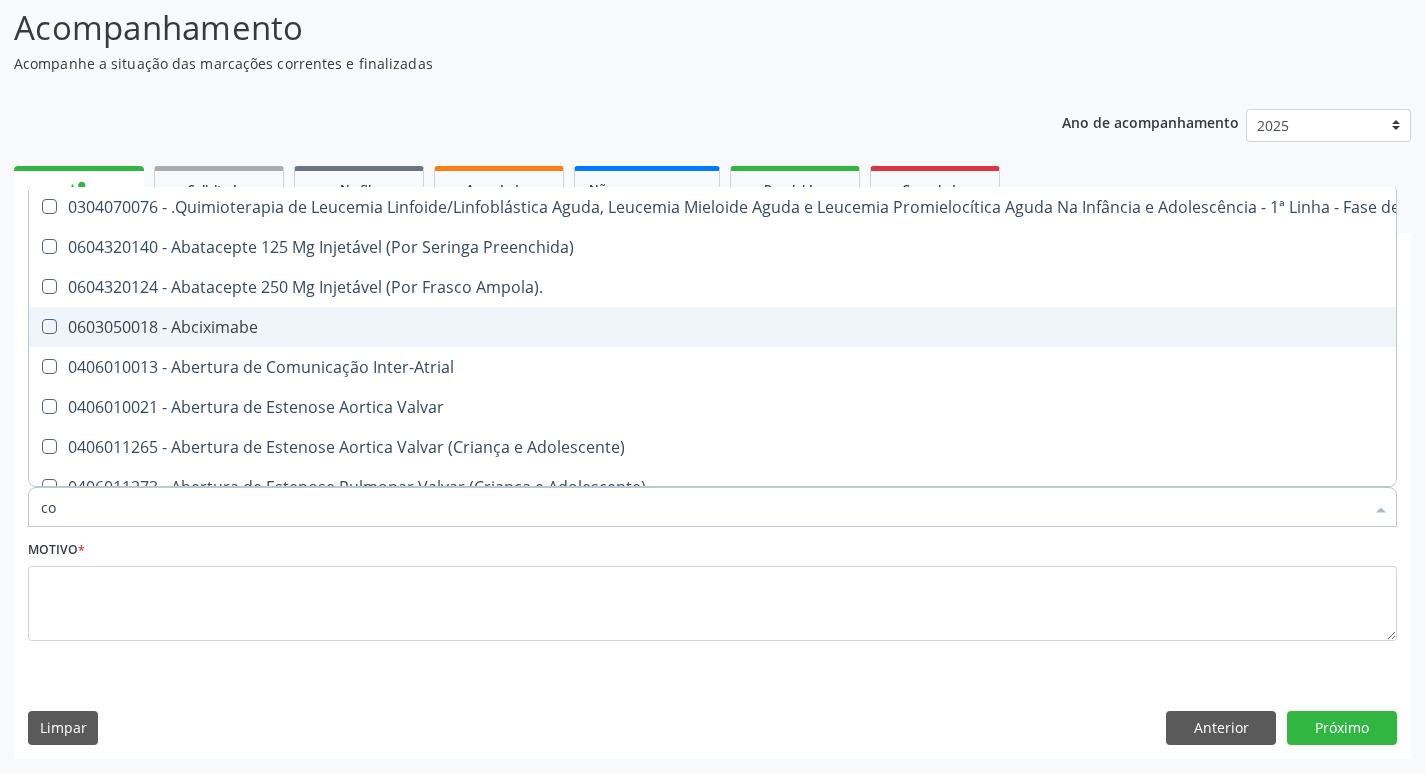 checkbox on "true" 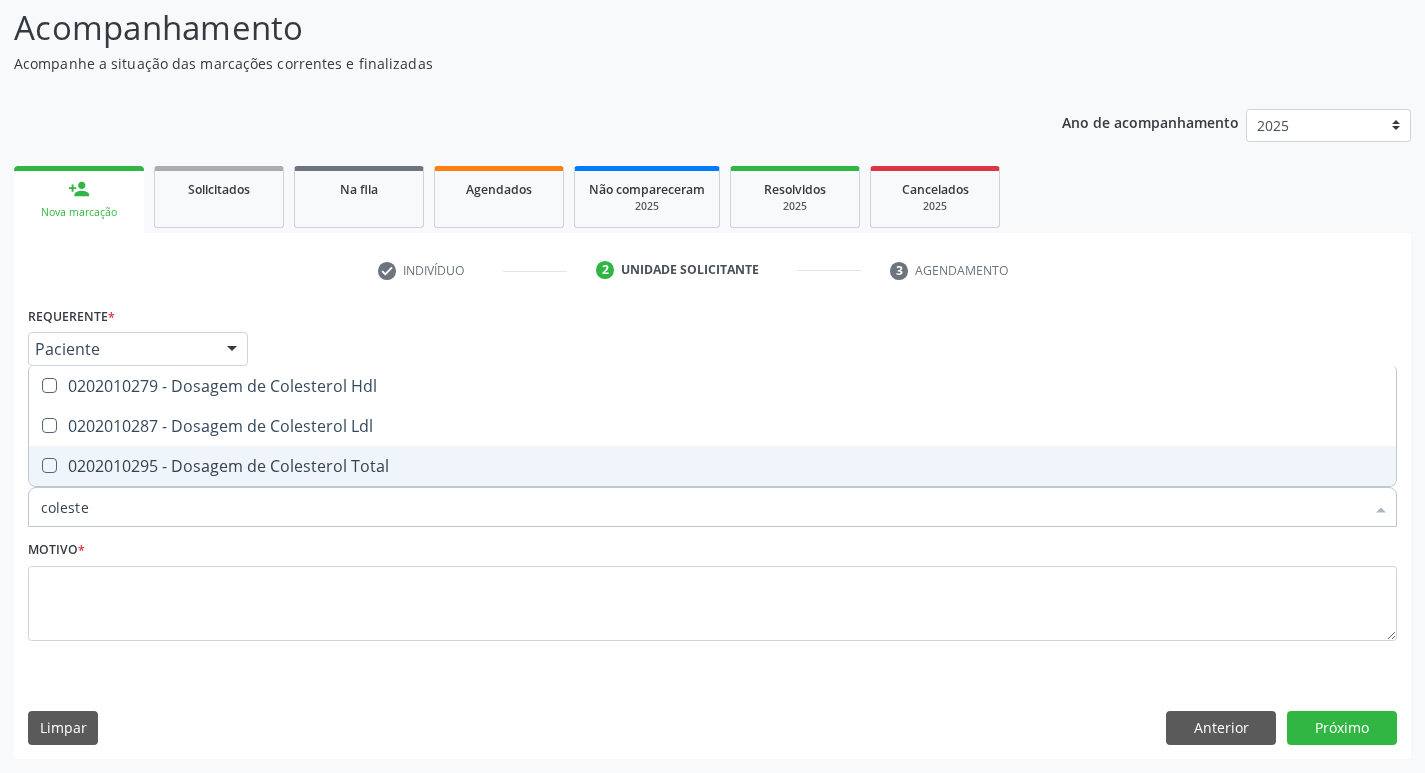 type on "colester" 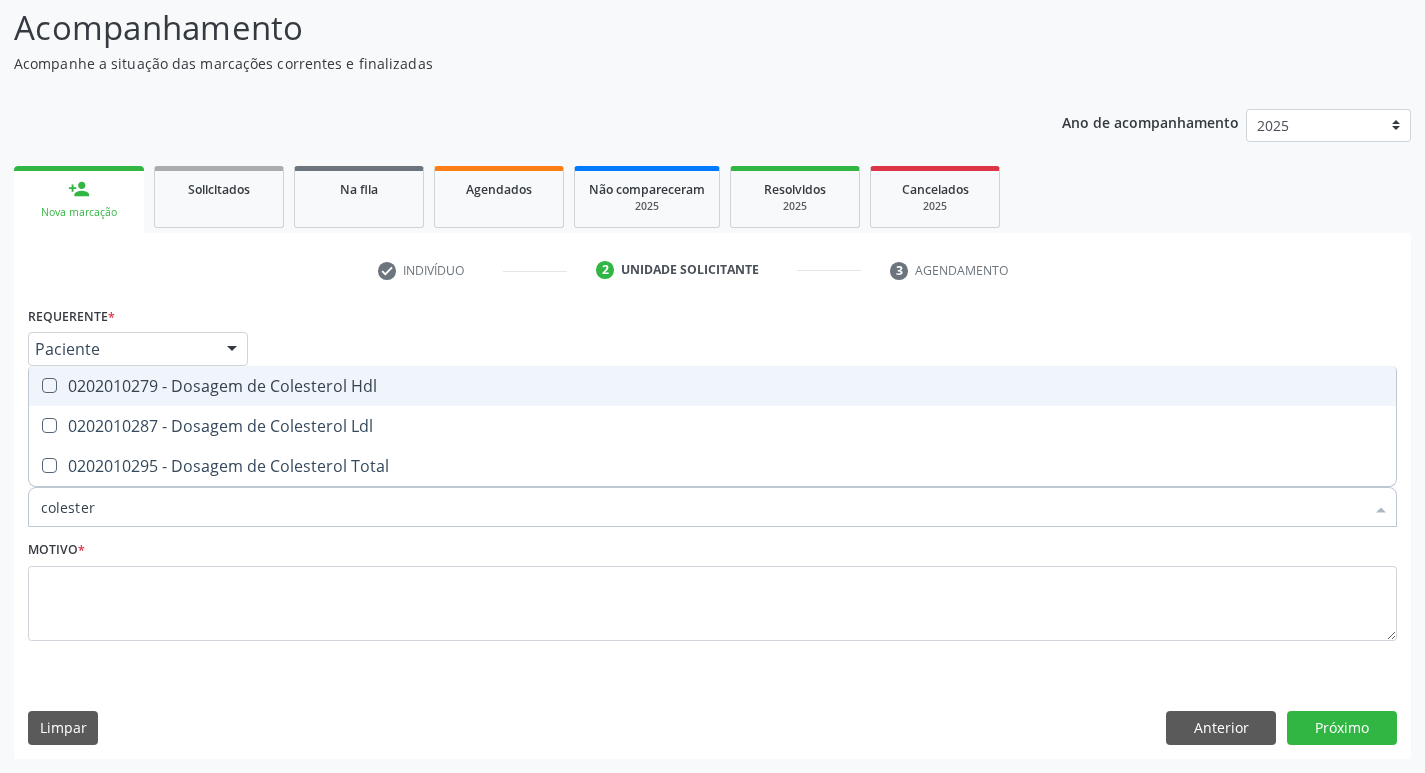 drag, startPoint x: 149, startPoint y: 402, endPoint x: 140, endPoint y: 420, distance: 20.12461 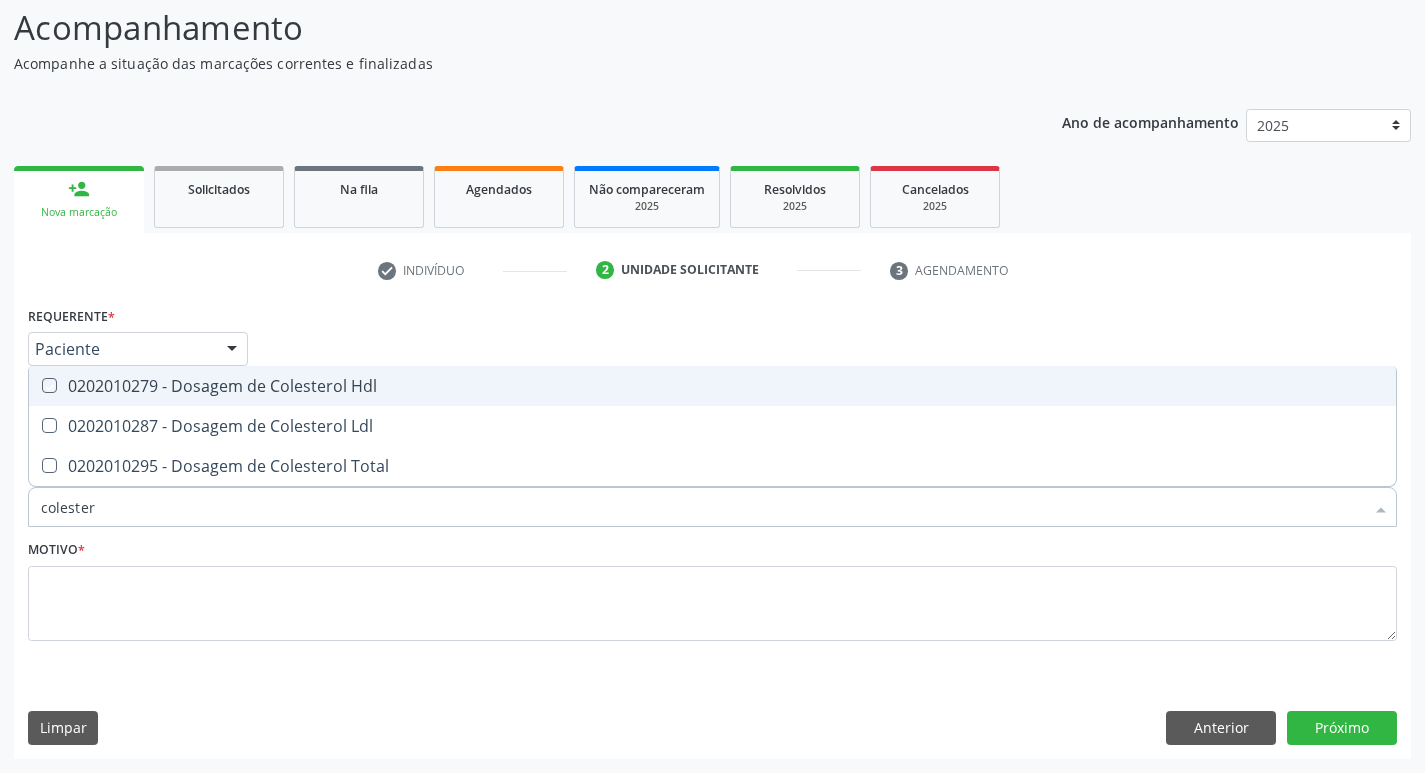 checkbox on "true" 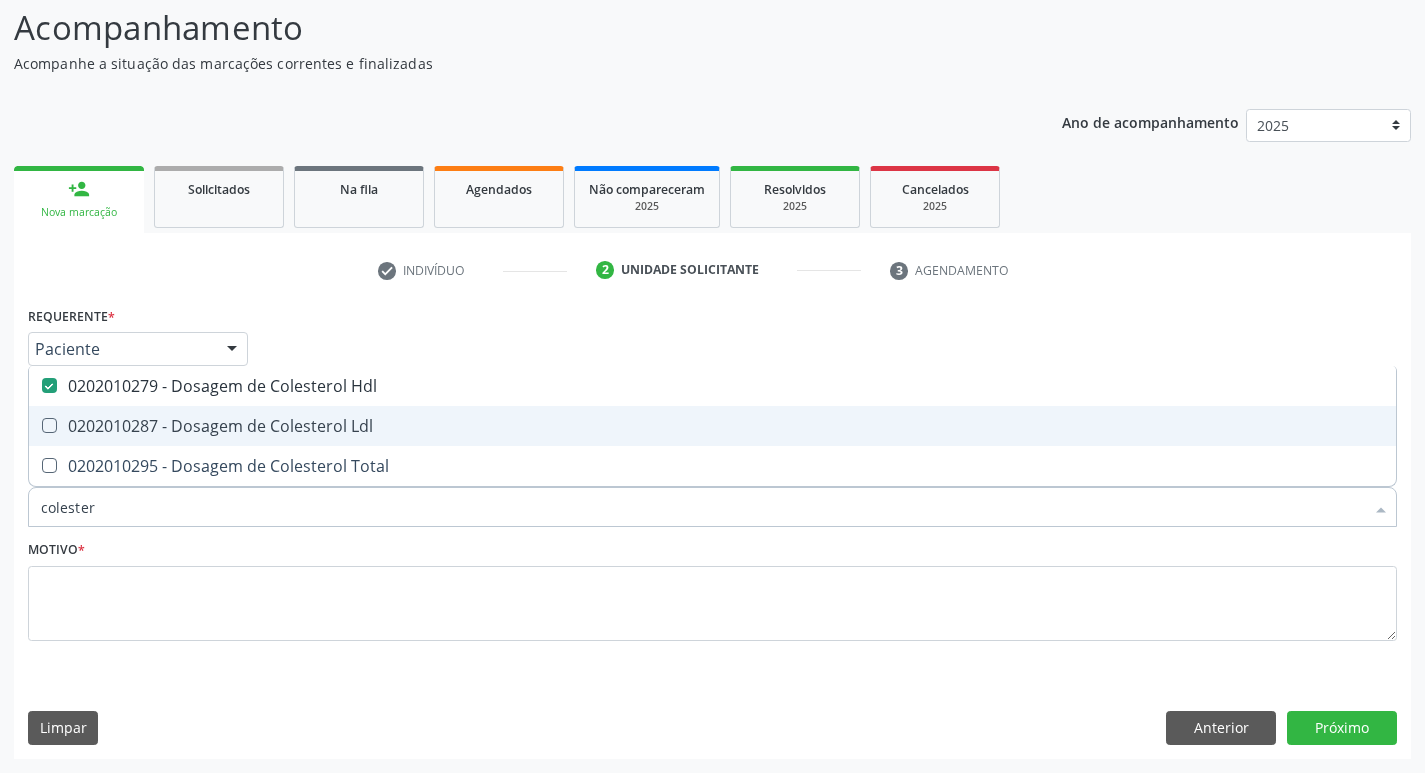 drag, startPoint x: 140, startPoint y: 421, endPoint x: 130, endPoint y: 452, distance: 32.572994 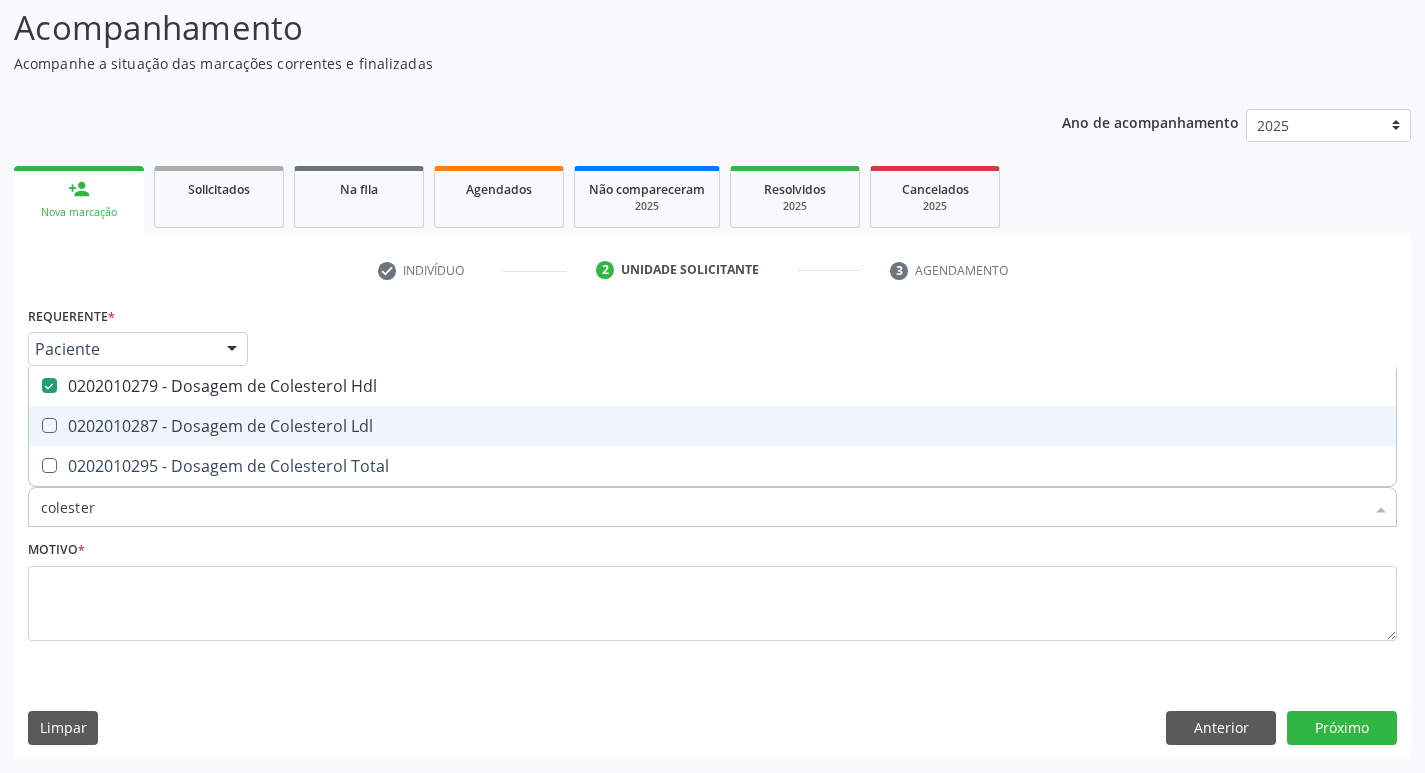 checkbox on "true" 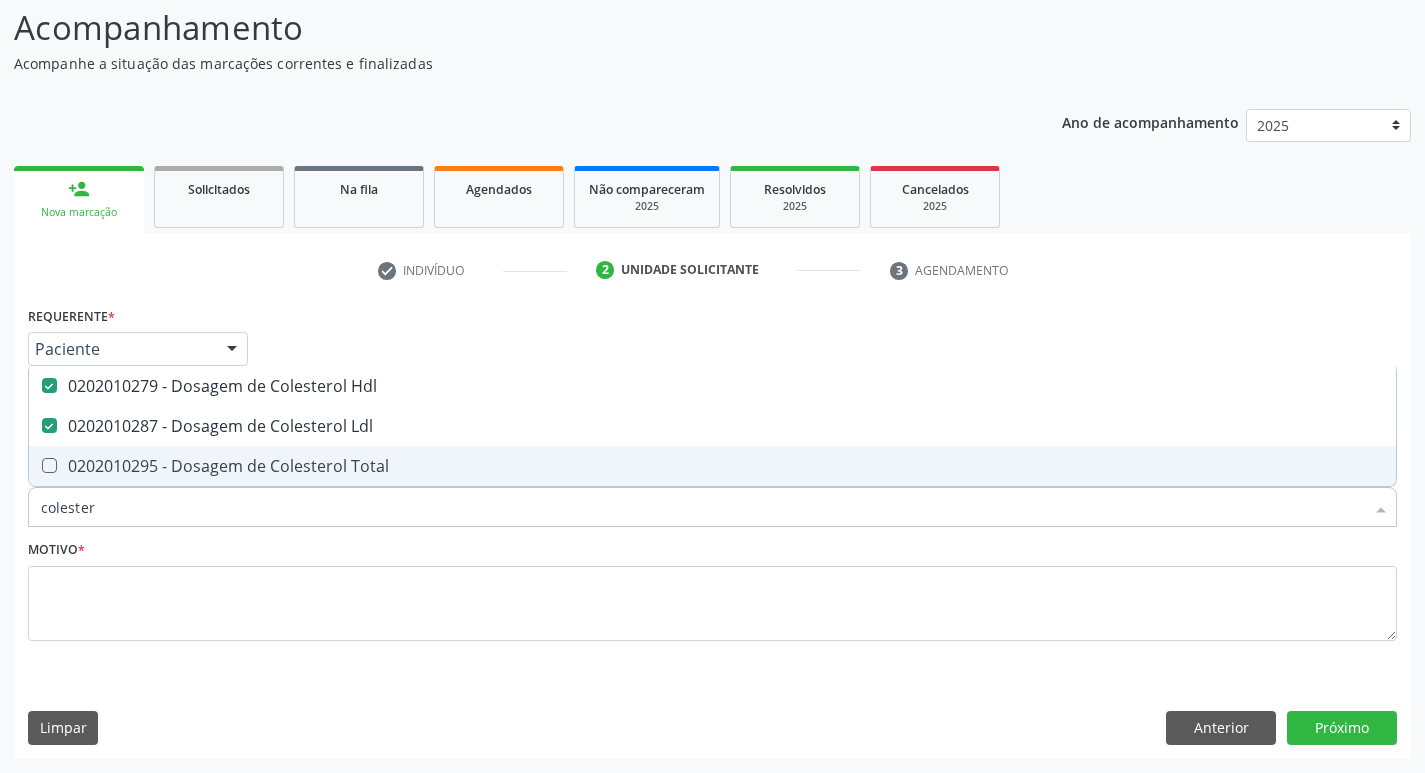 drag, startPoint x: 129, startPoint y: 454, endPoint x: 111, endPoint y: 486, distance: 36.71512 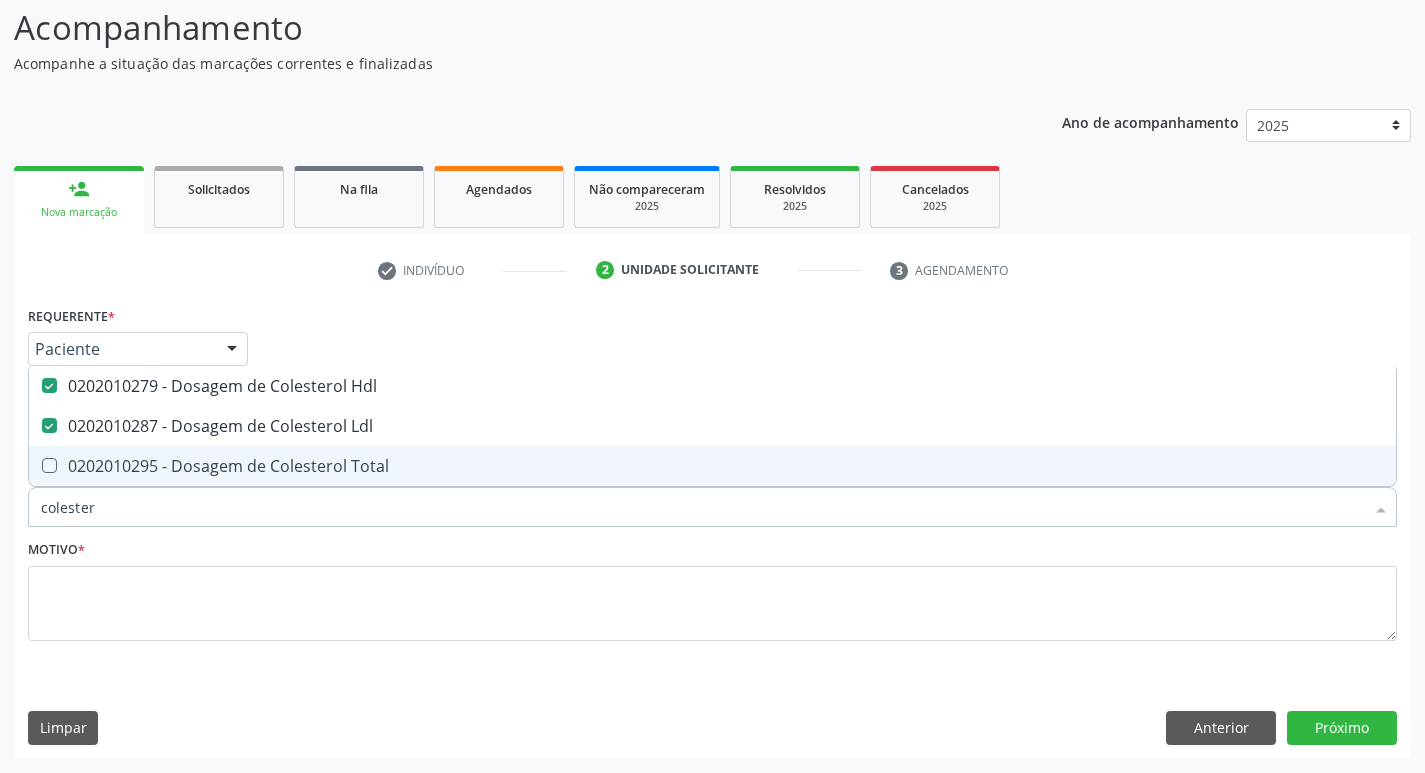 checkbox on "true" 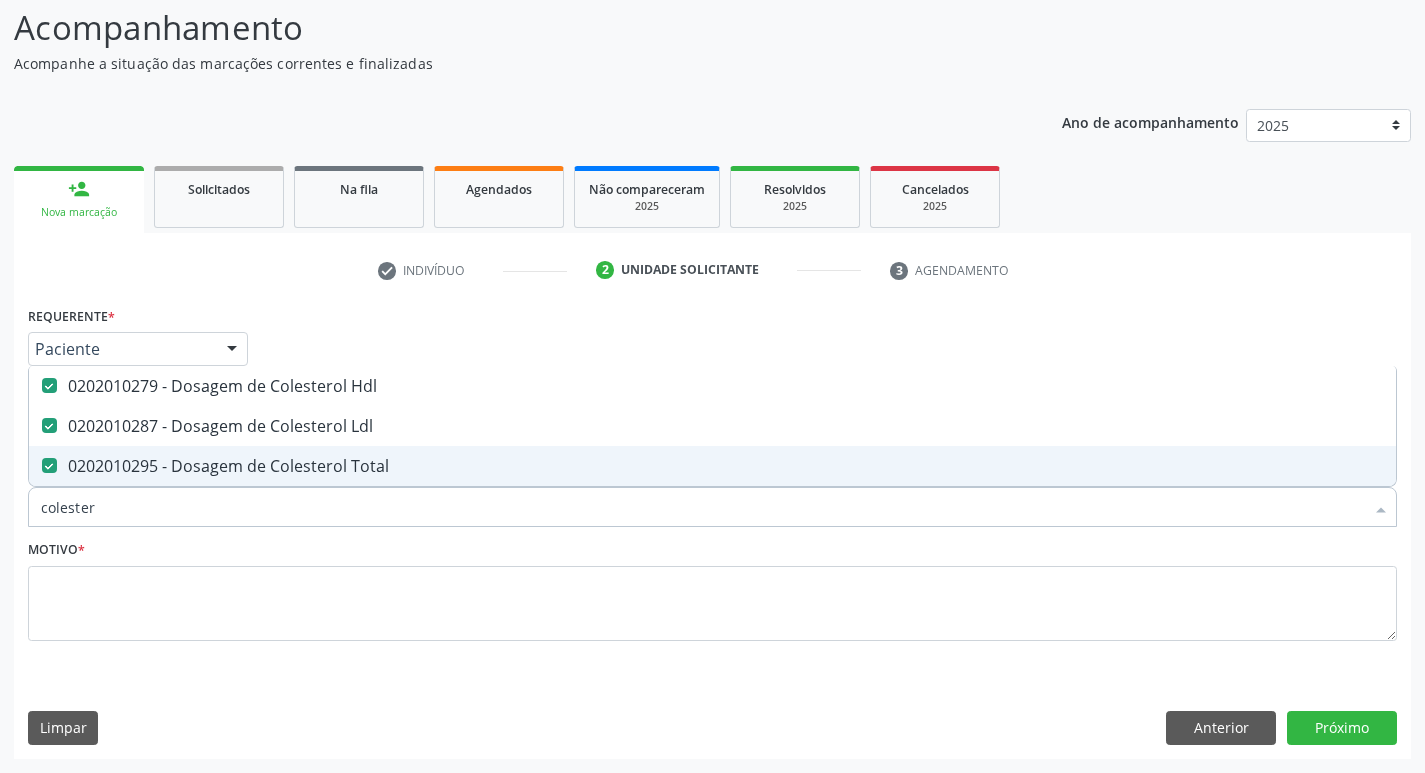 click on "colester" at bounding box center [702, 507] 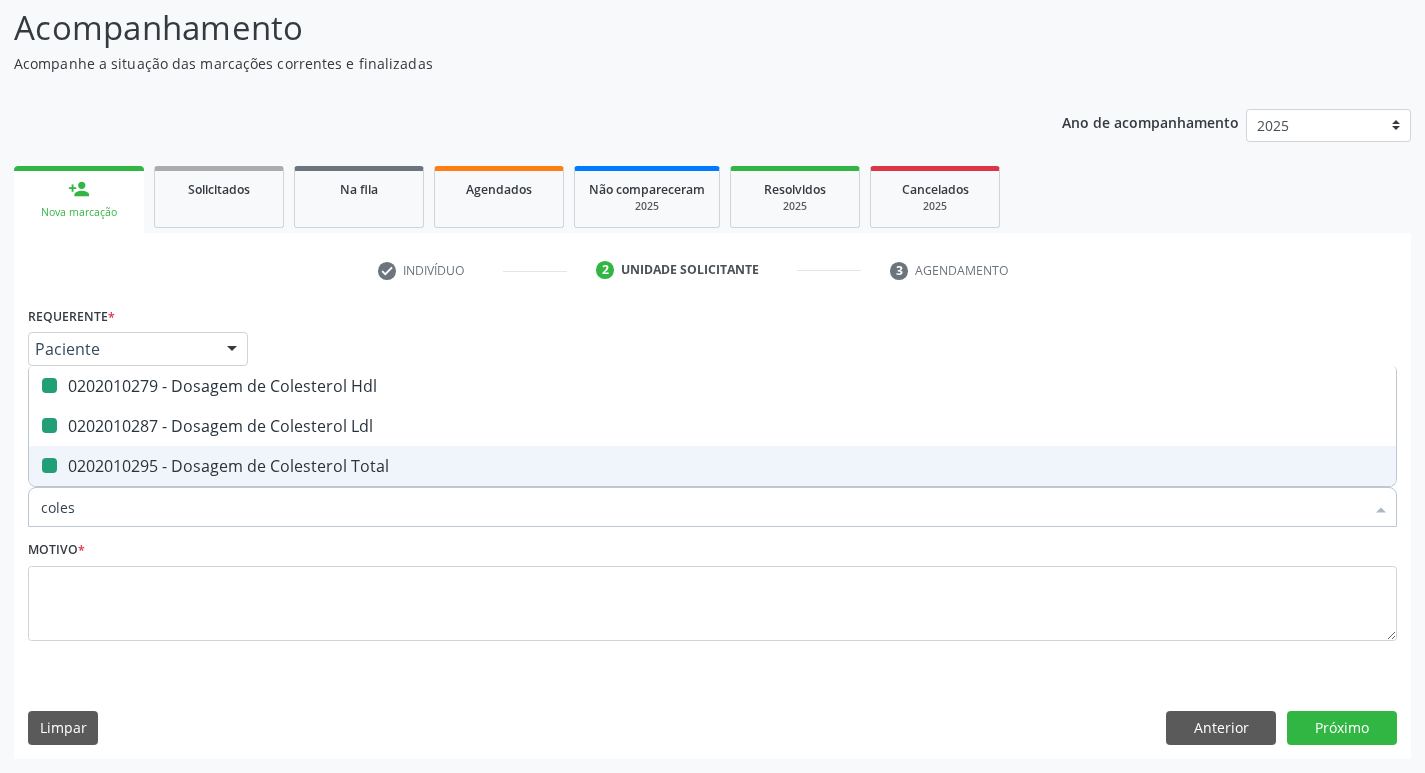 type on "cole" 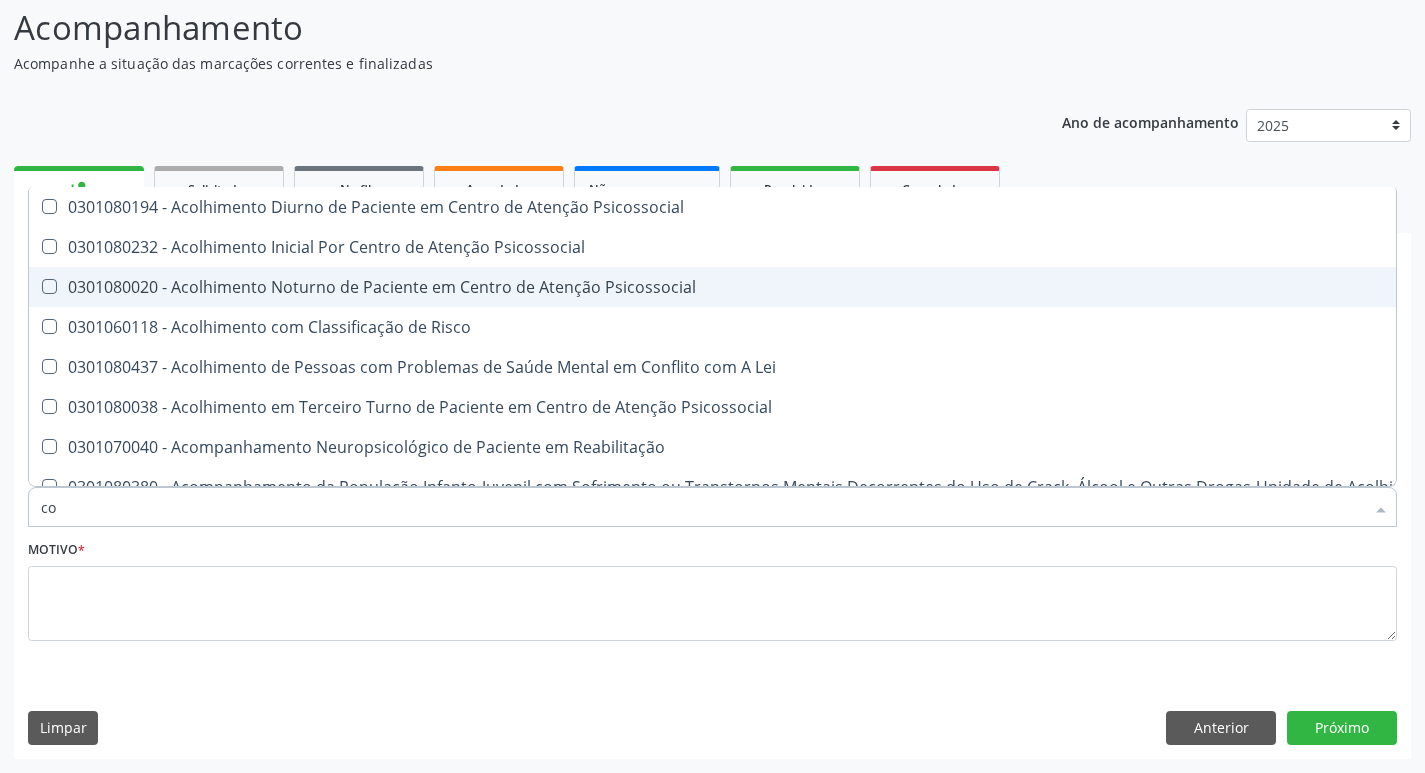 type on "c" 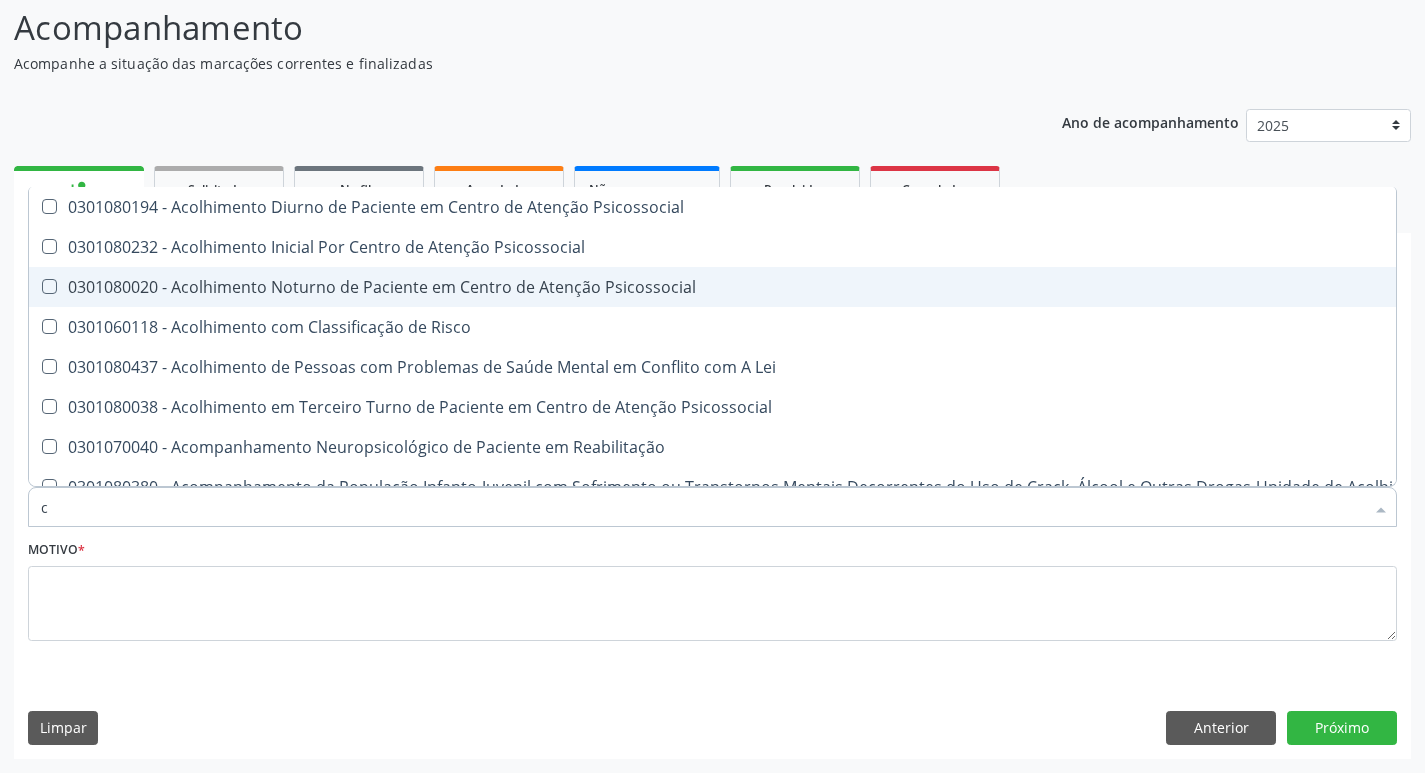 type 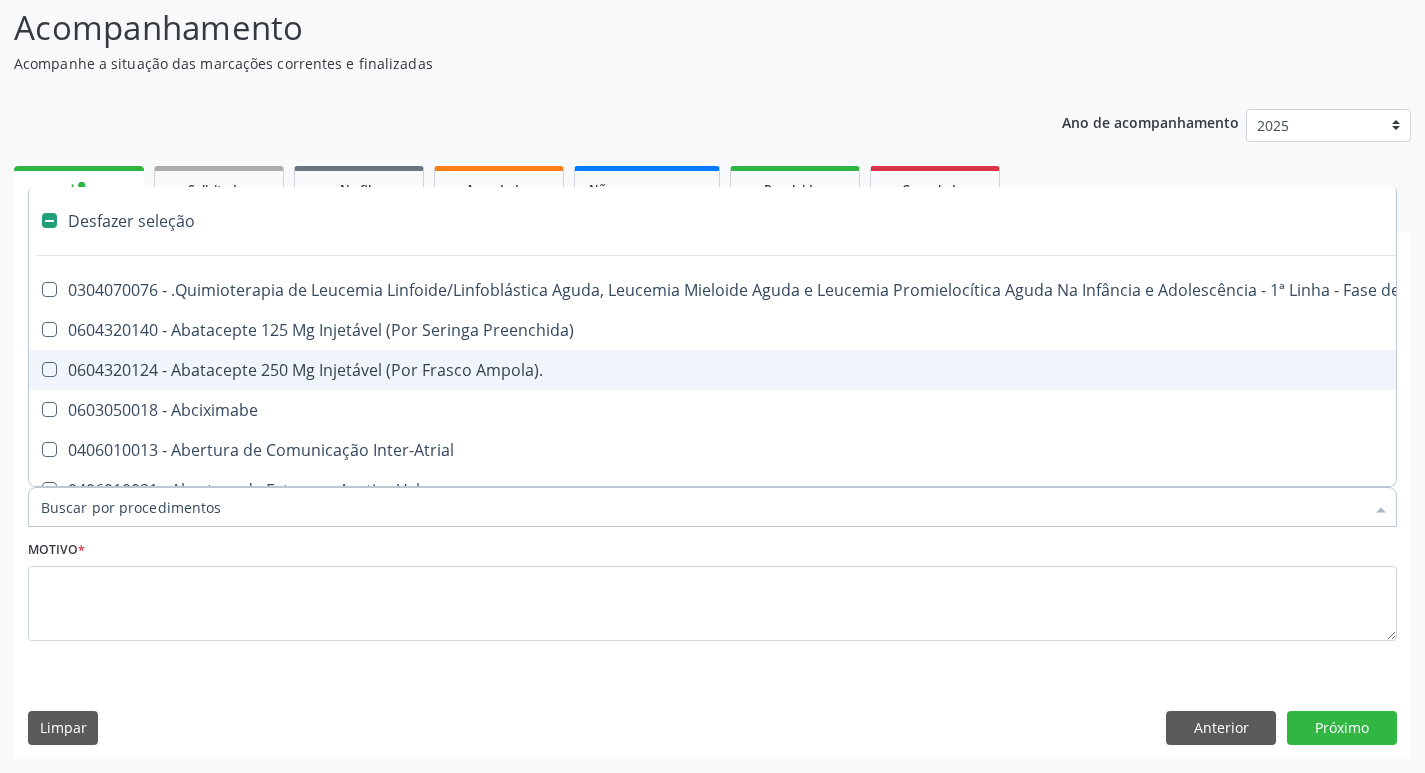 checkbox on "false" 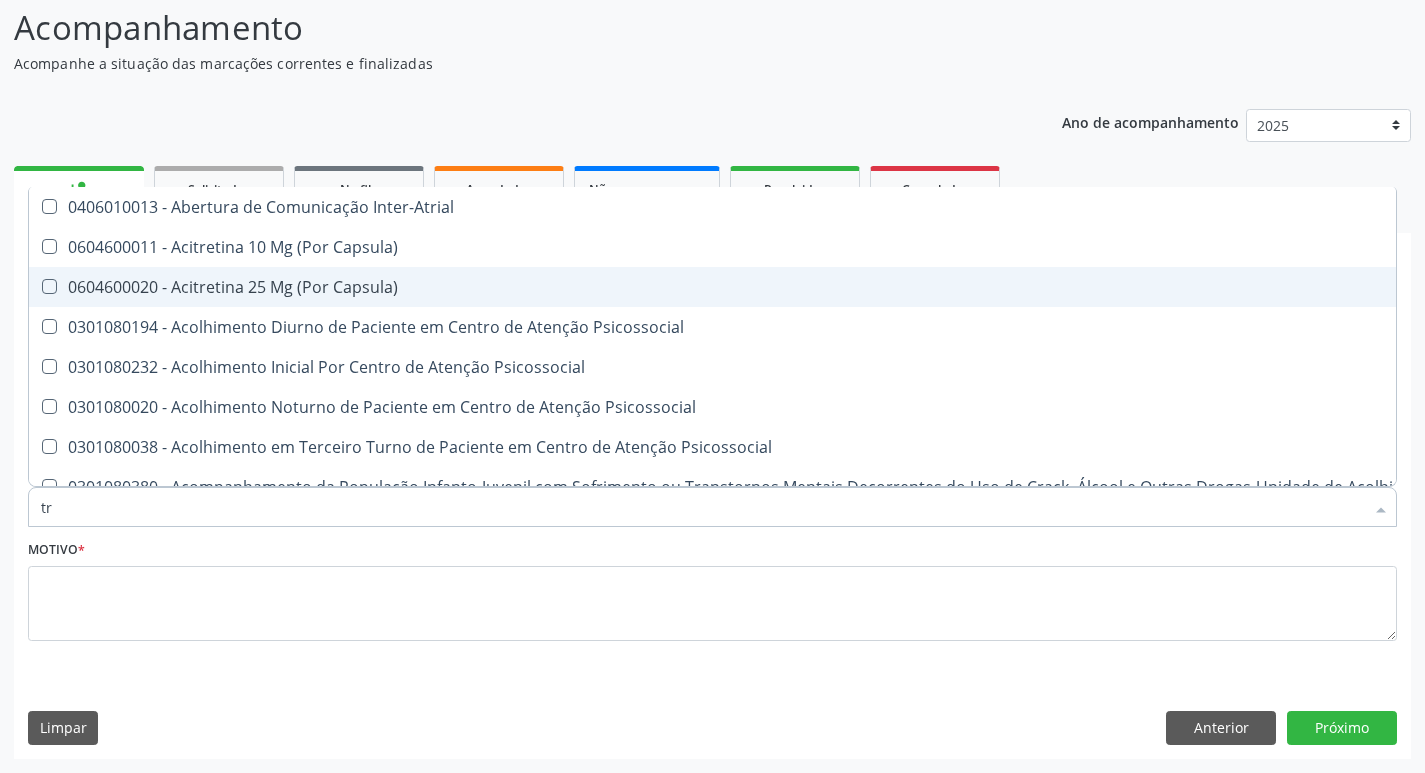 type on "tri" 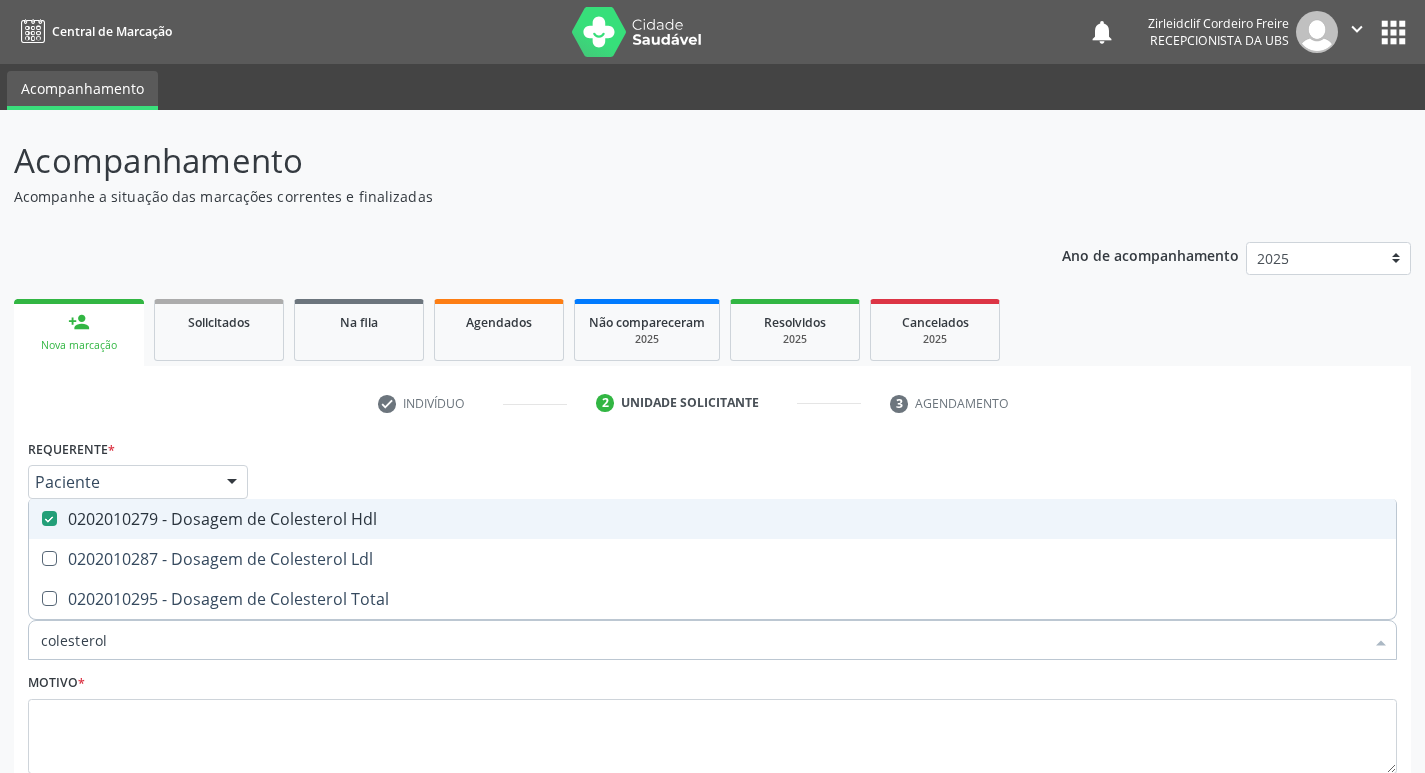 scroll, scrollTop: 133, scrollLeft: 0, axis: vertical 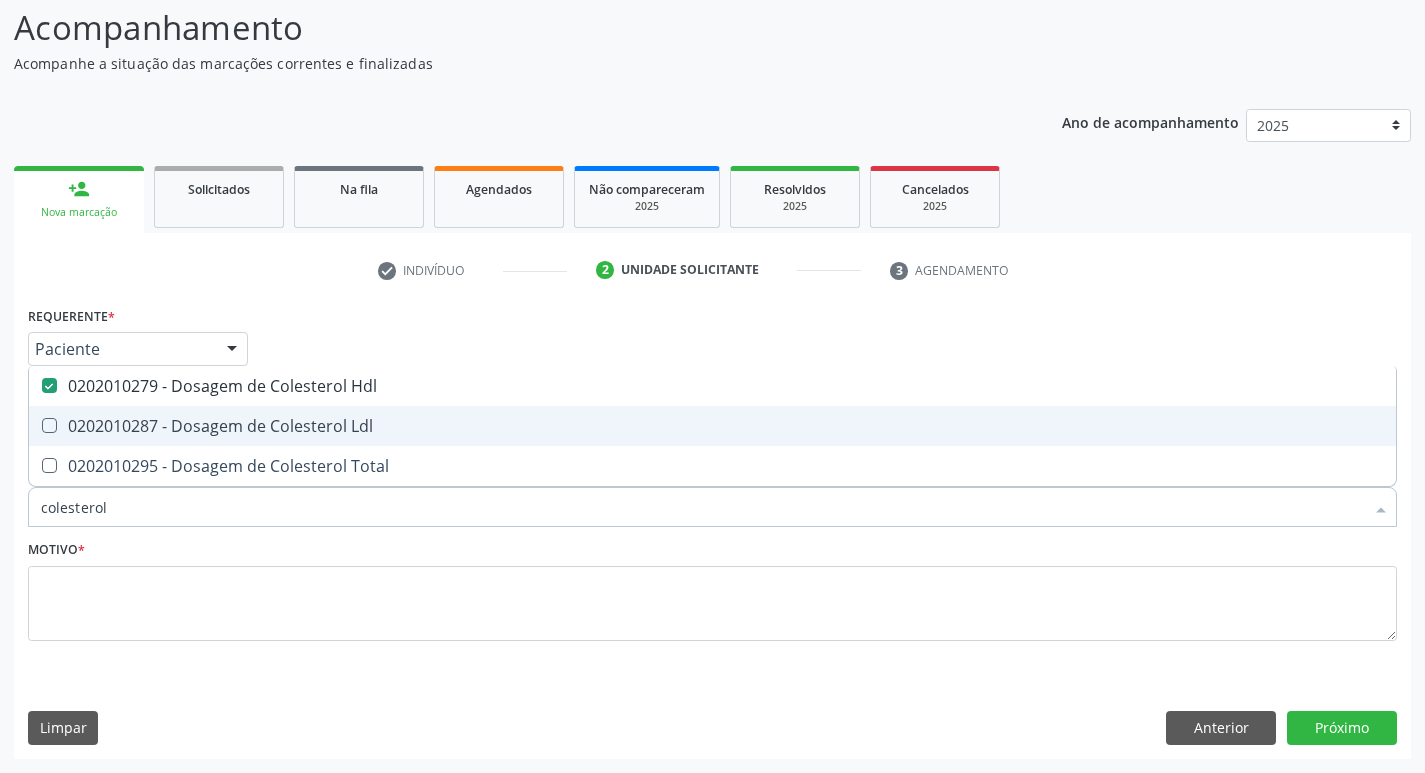 drag, startPoint x: 185, startPoint y: 412, endPoint x: 182, endPoint y: 428, distance: 16.27882 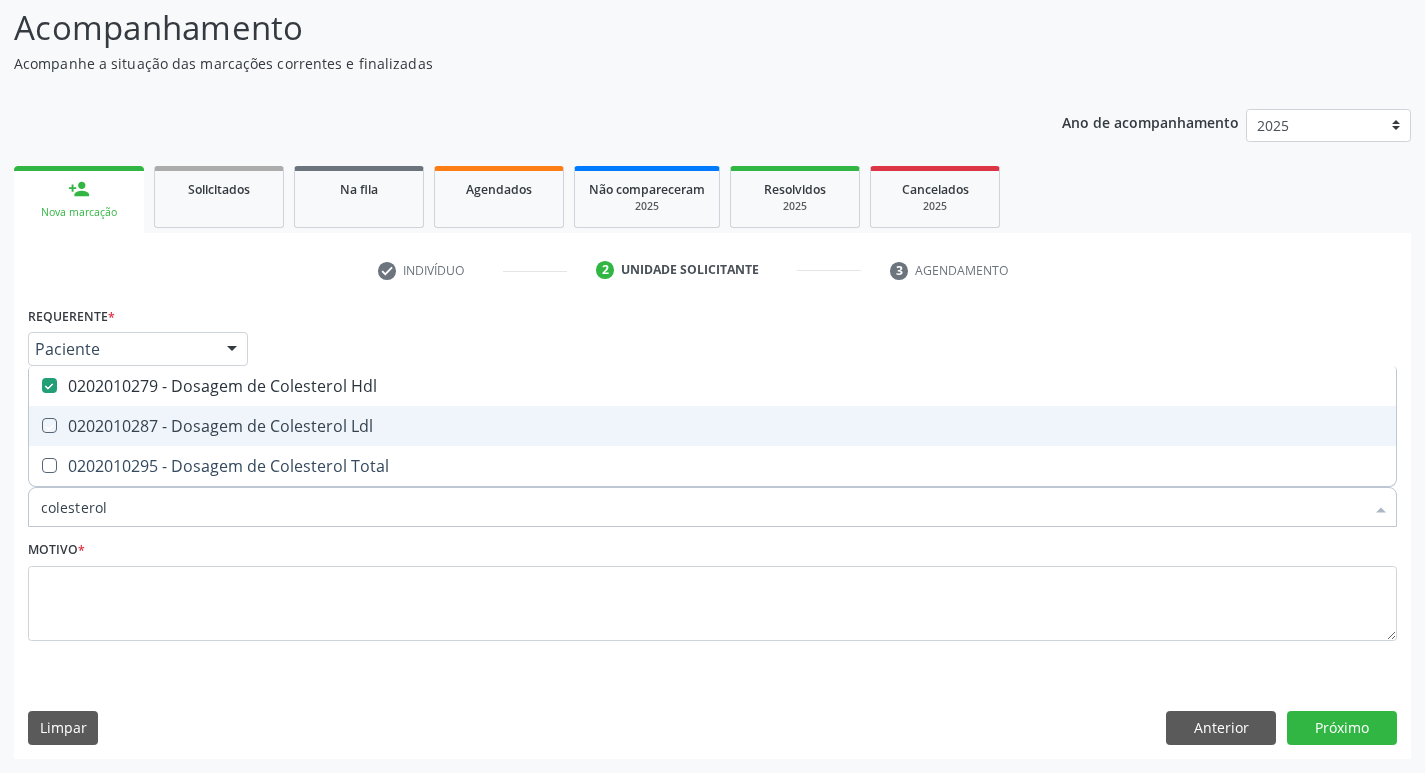 checkbox on "true" 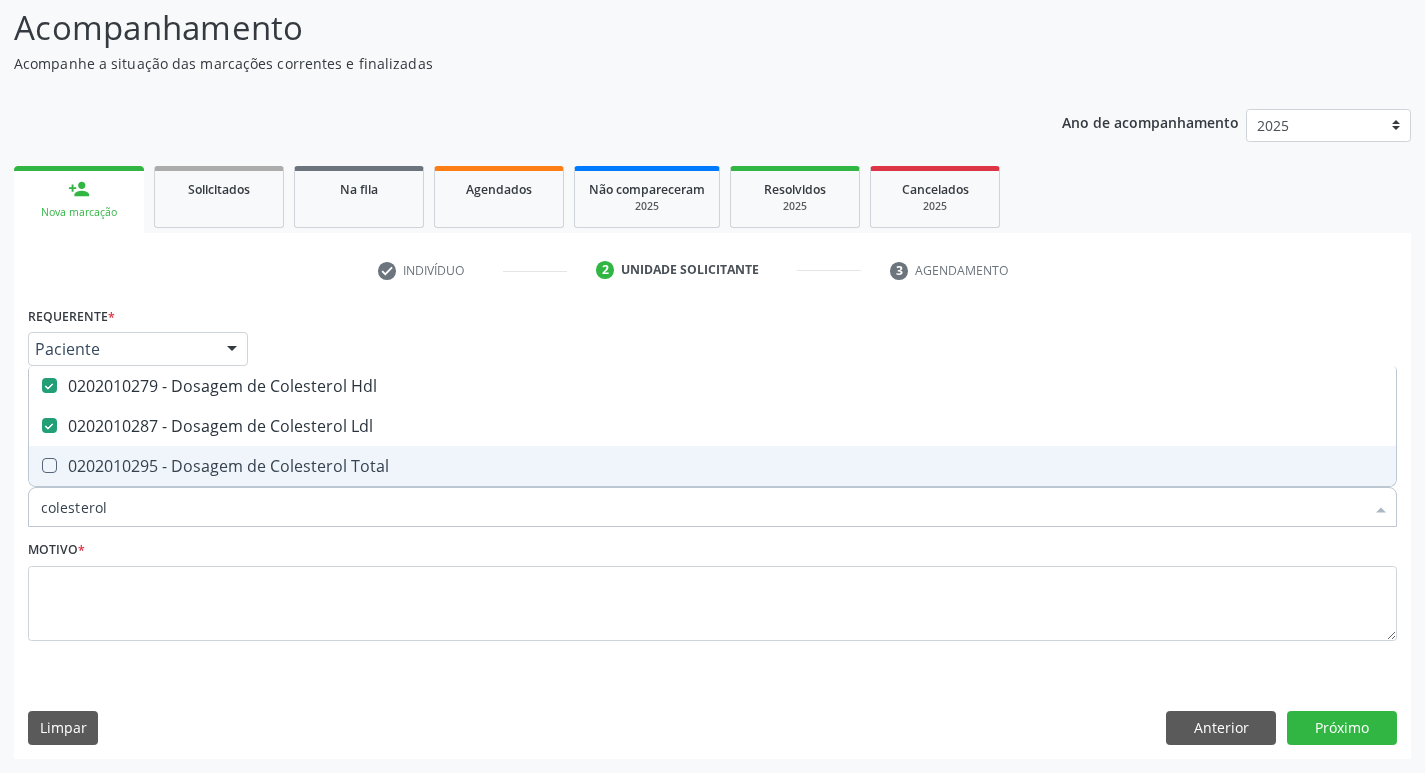 click on "0202010295 - Dosagem de Colesterol Total" at bounding box center [712, 466] 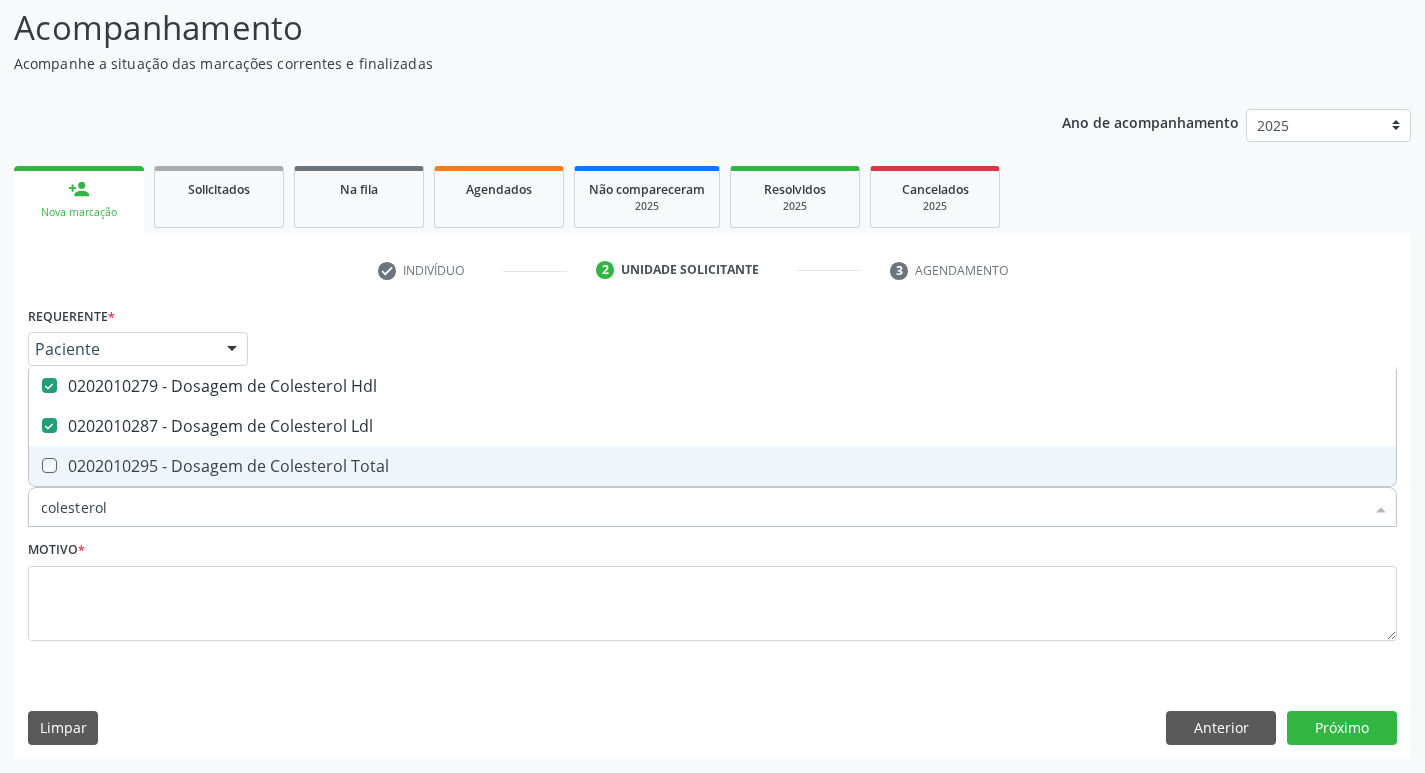 checkbox on "true" 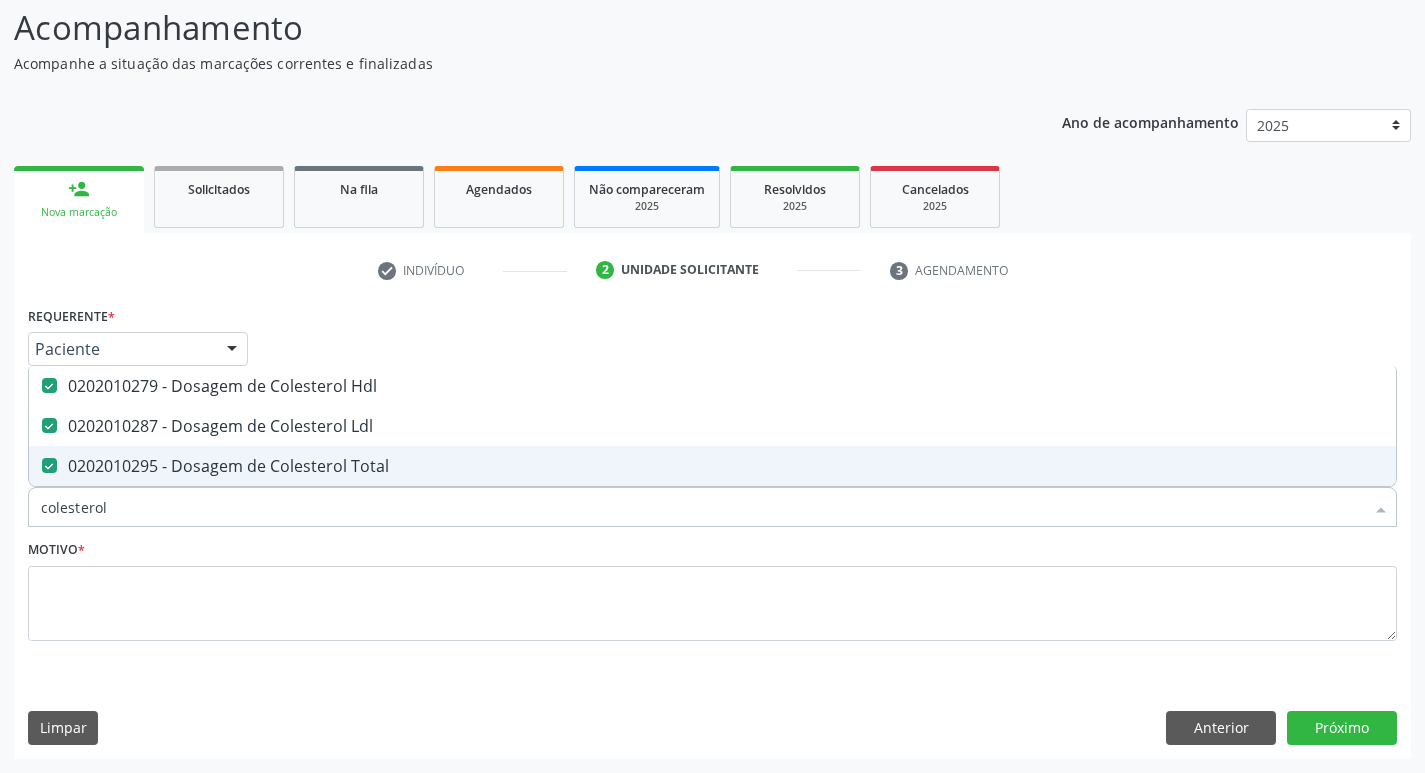 click on "colesterol" at bounding box center [702, 507] 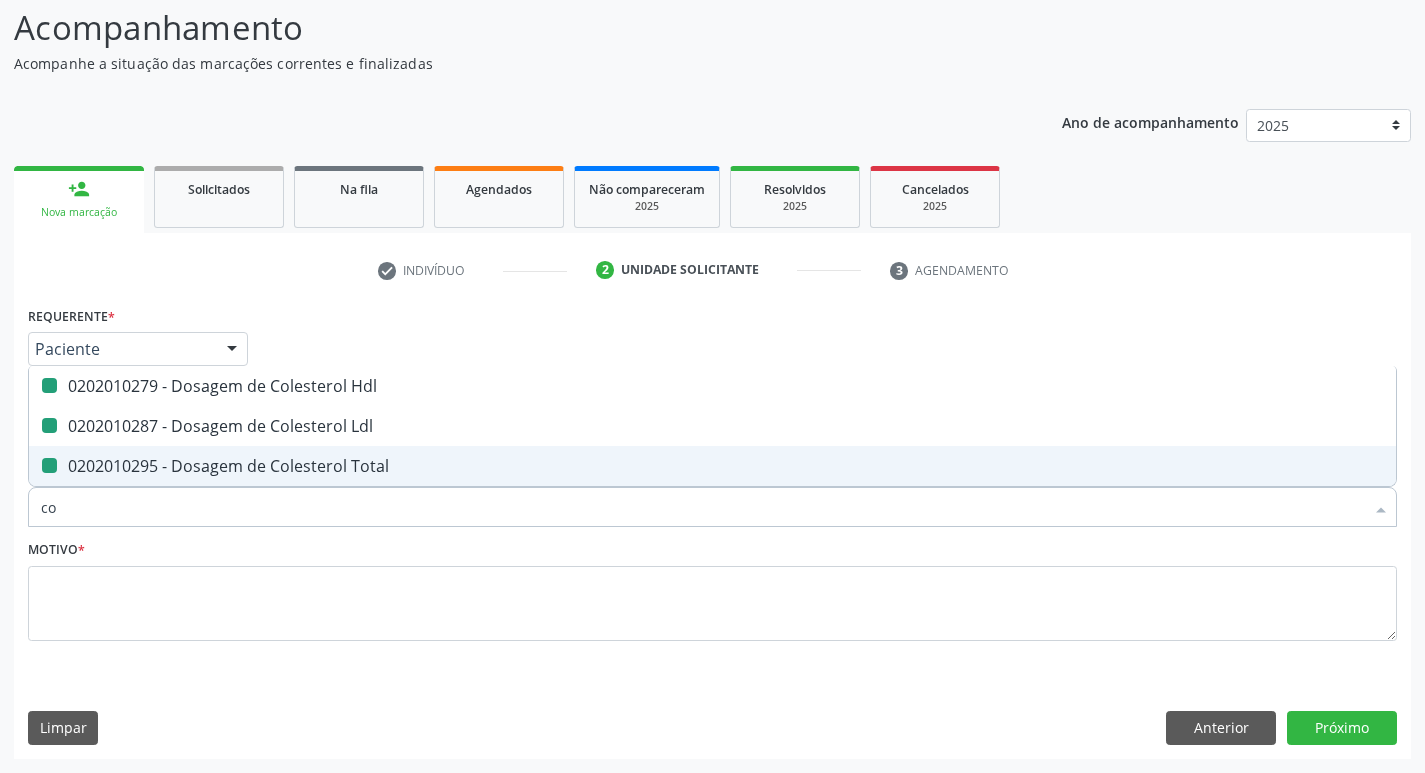 type on "c" 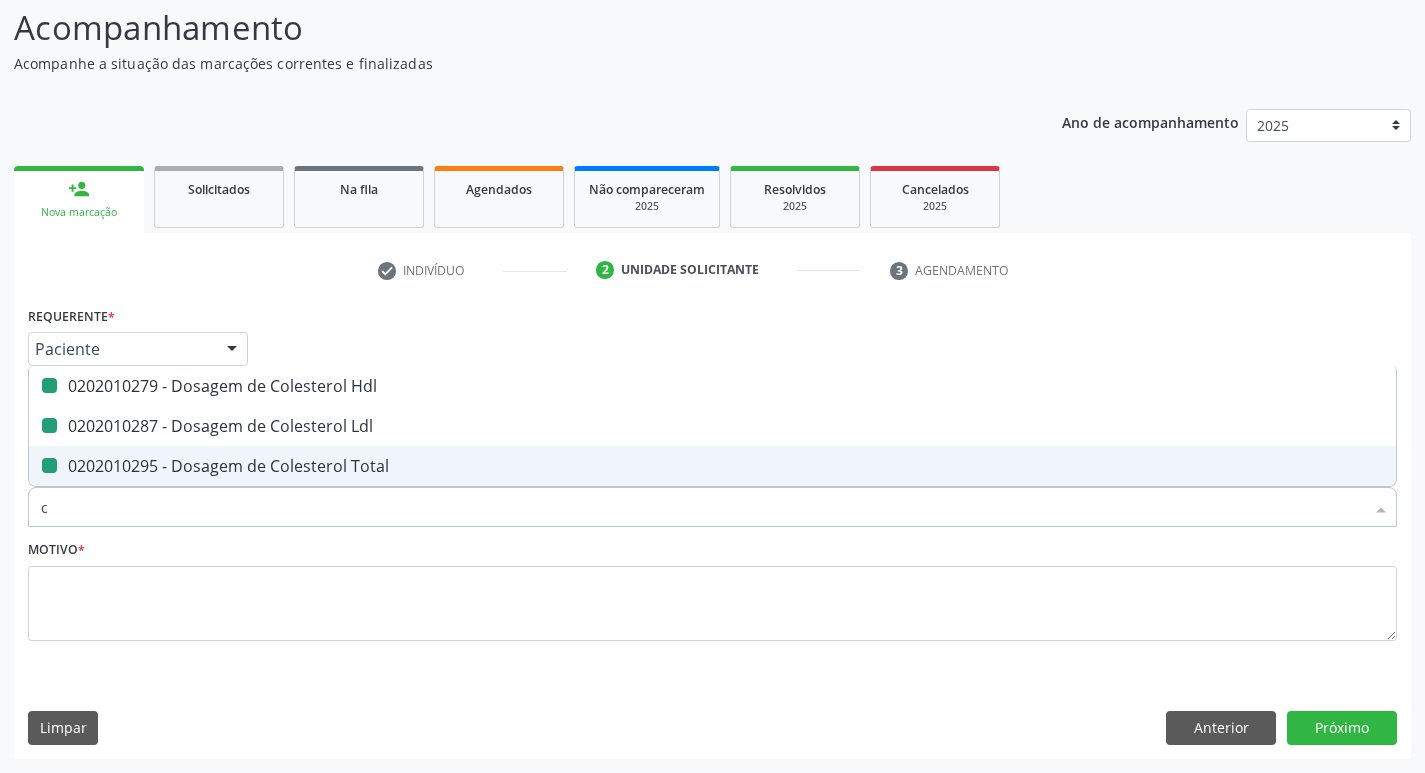 type 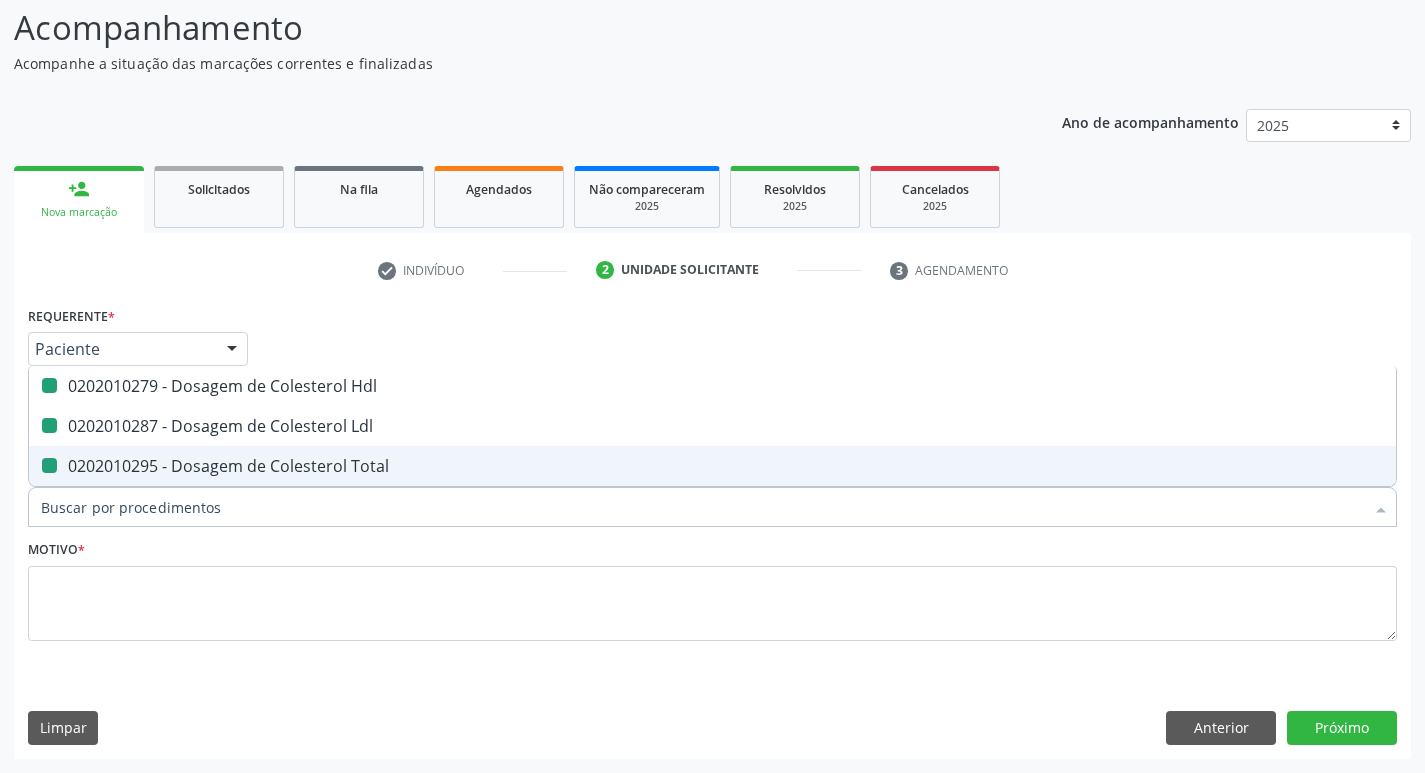 checkbox on "false" 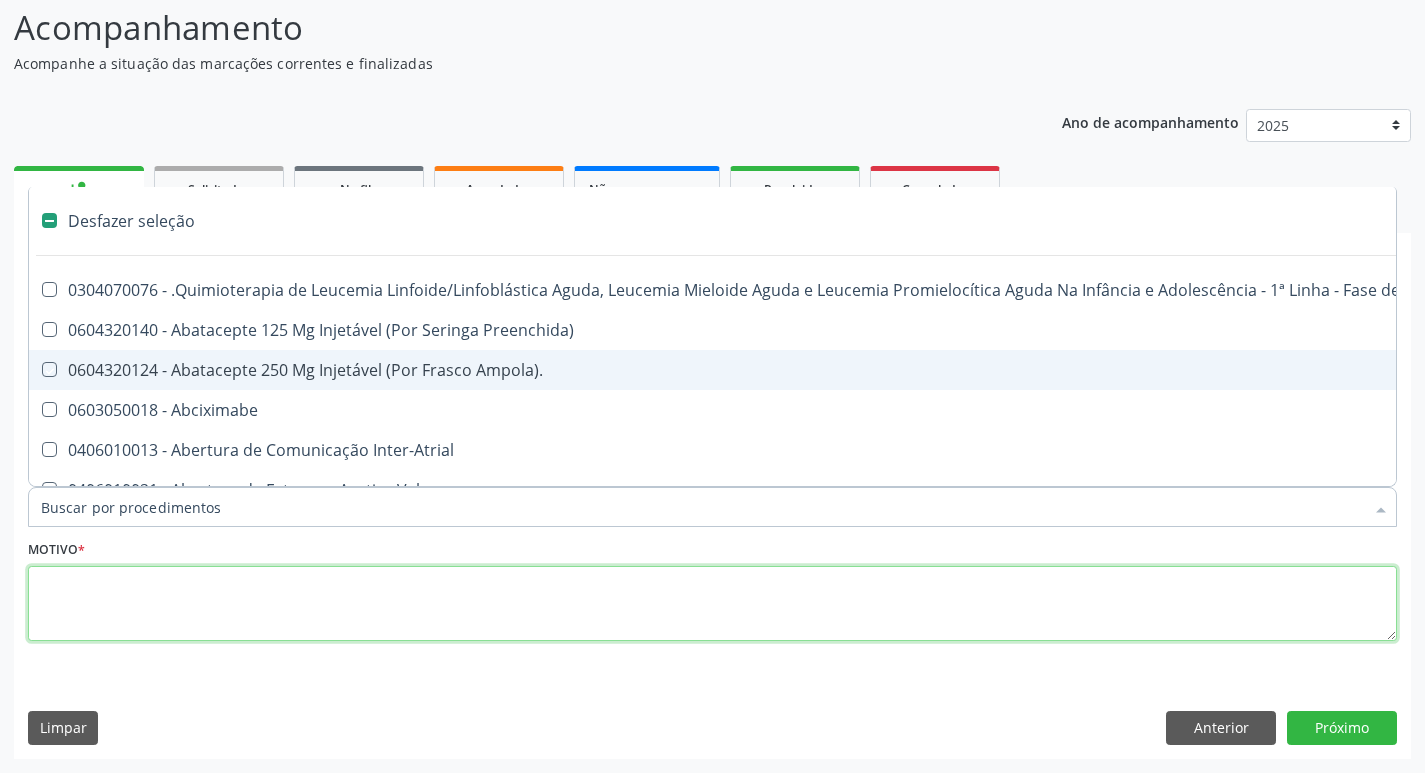 click at bounding box center (712, 604) 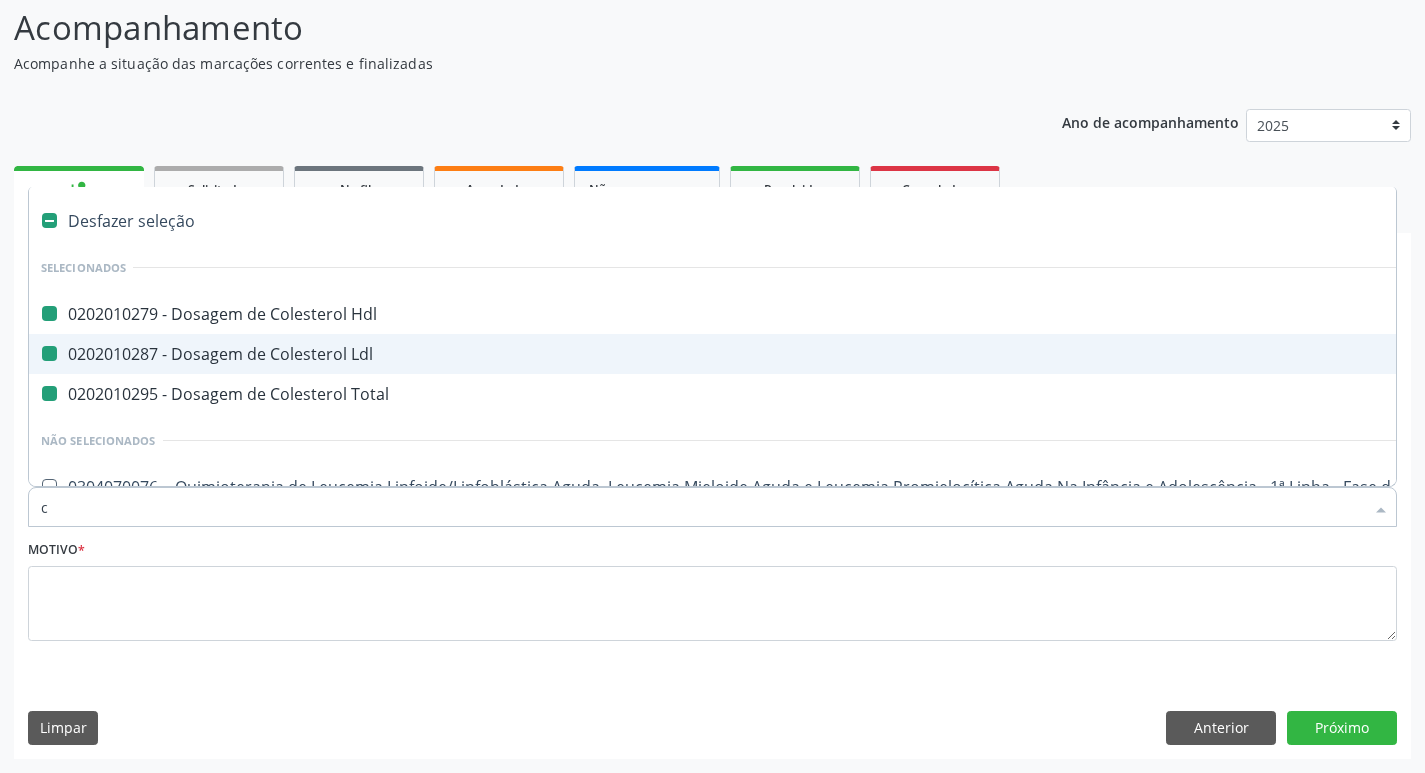 type on "cr" 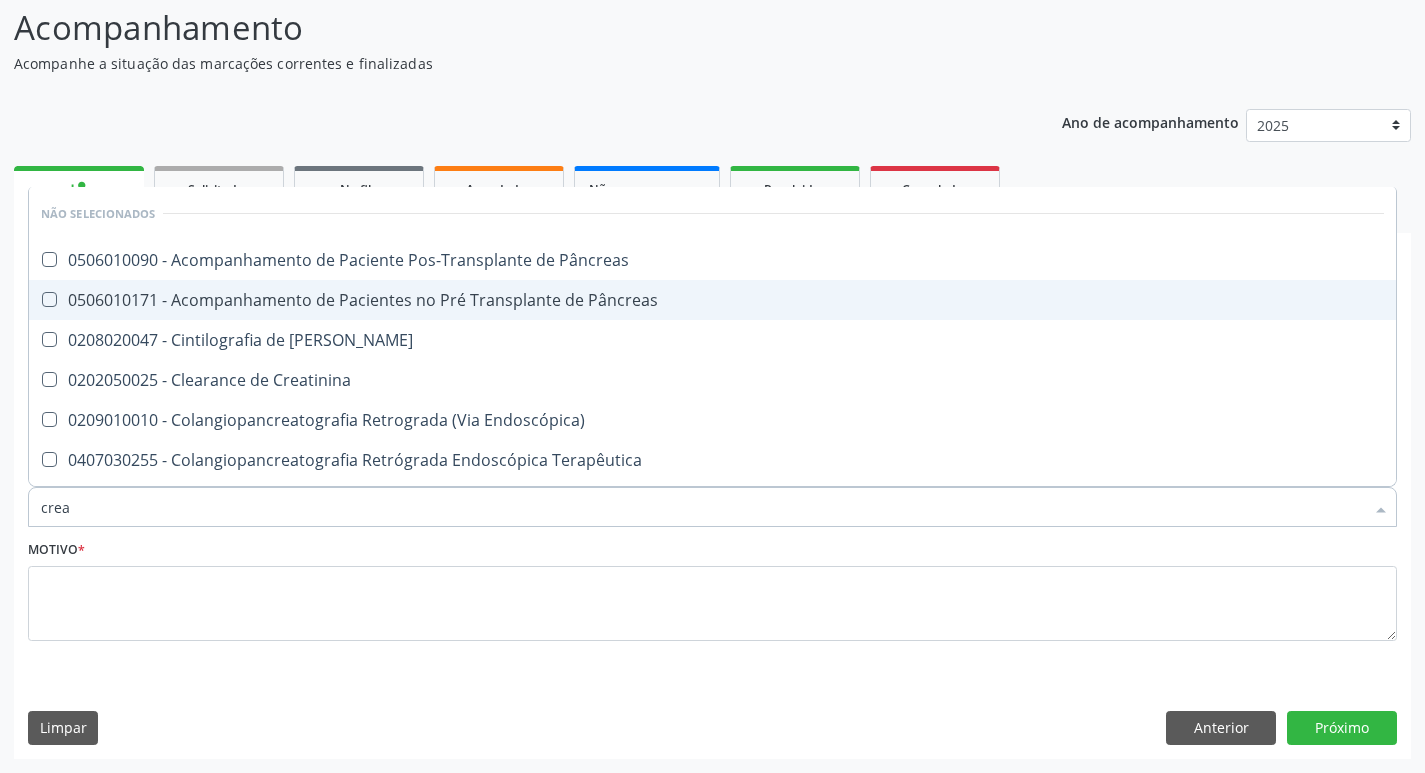 type on "creat" 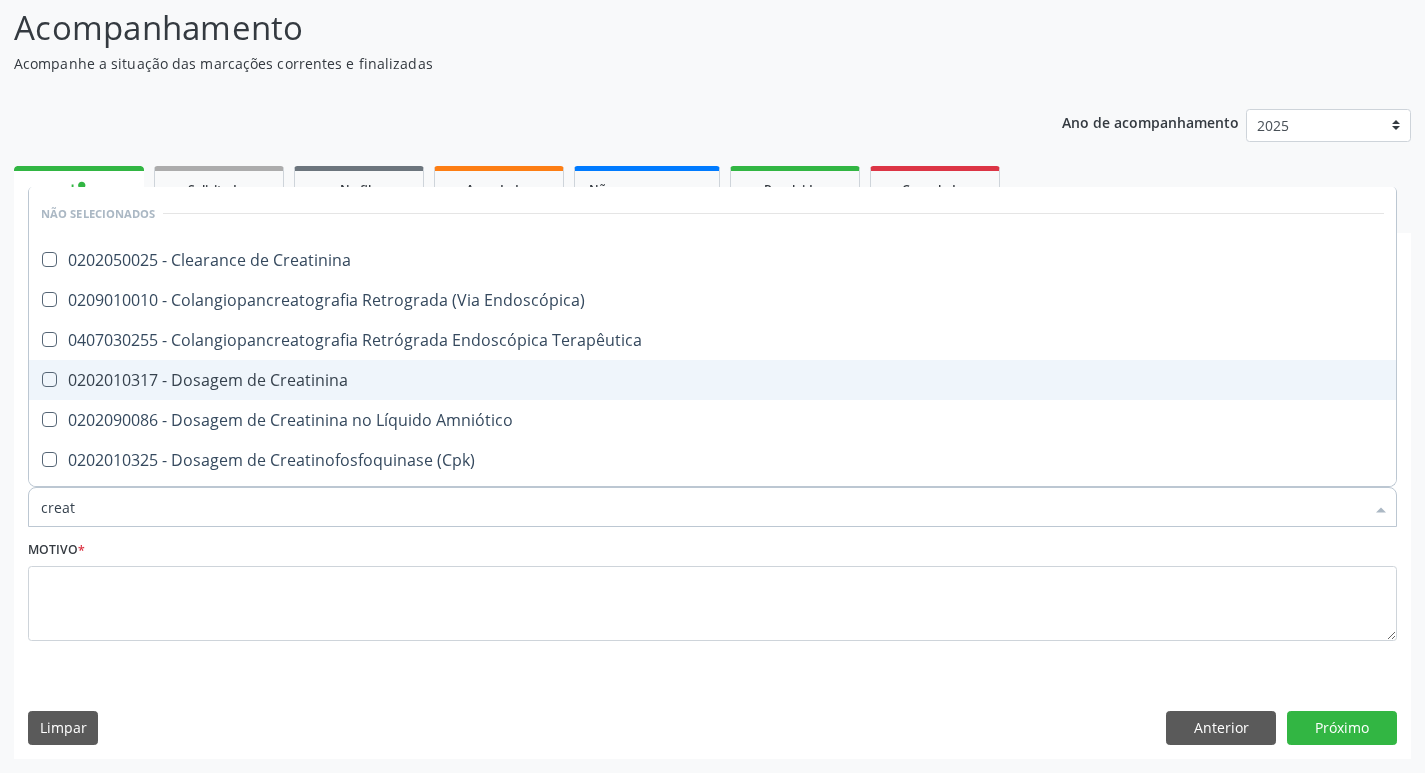 drag, startPoint x: 209, startPoint y: 373, endPoint x: 203, endPoint y: 387, distance: 15.231546 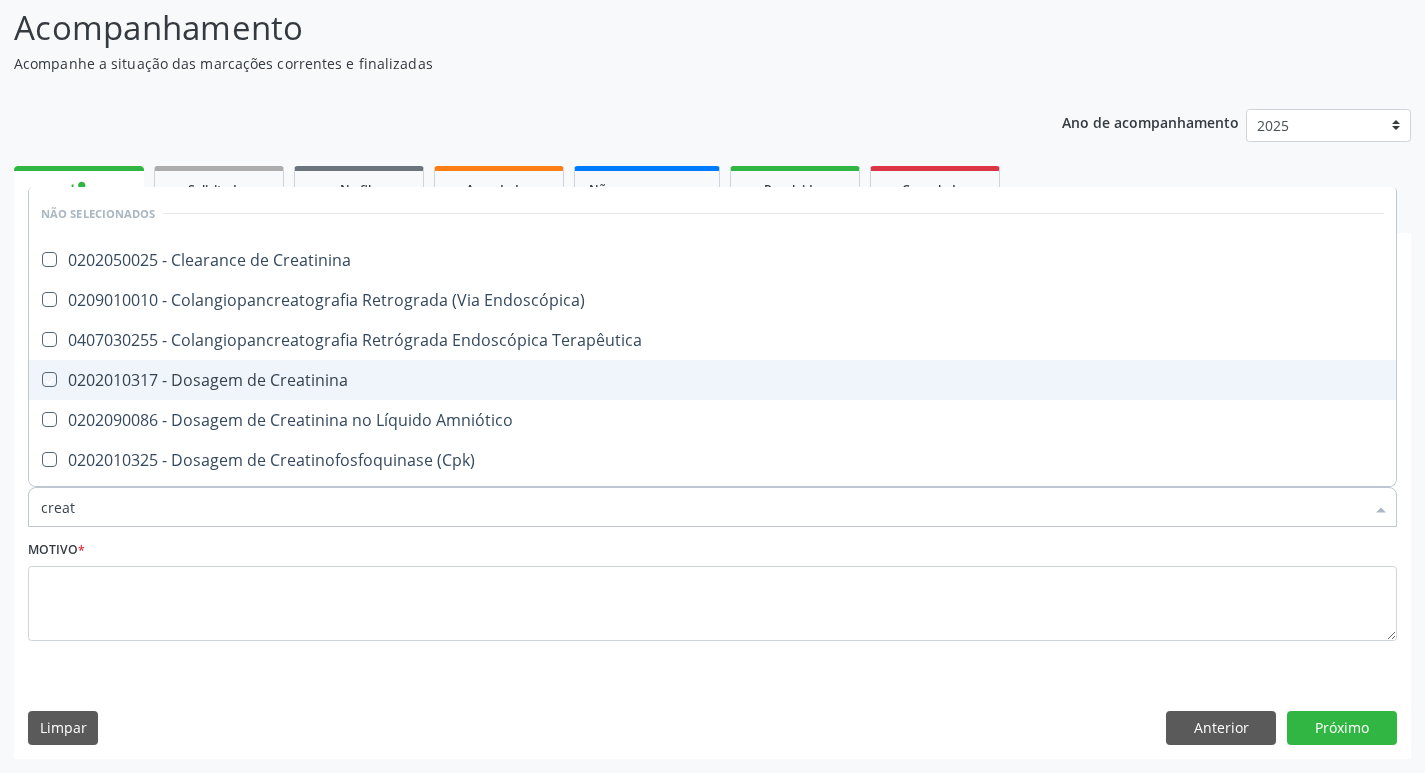 checkbox on "true" 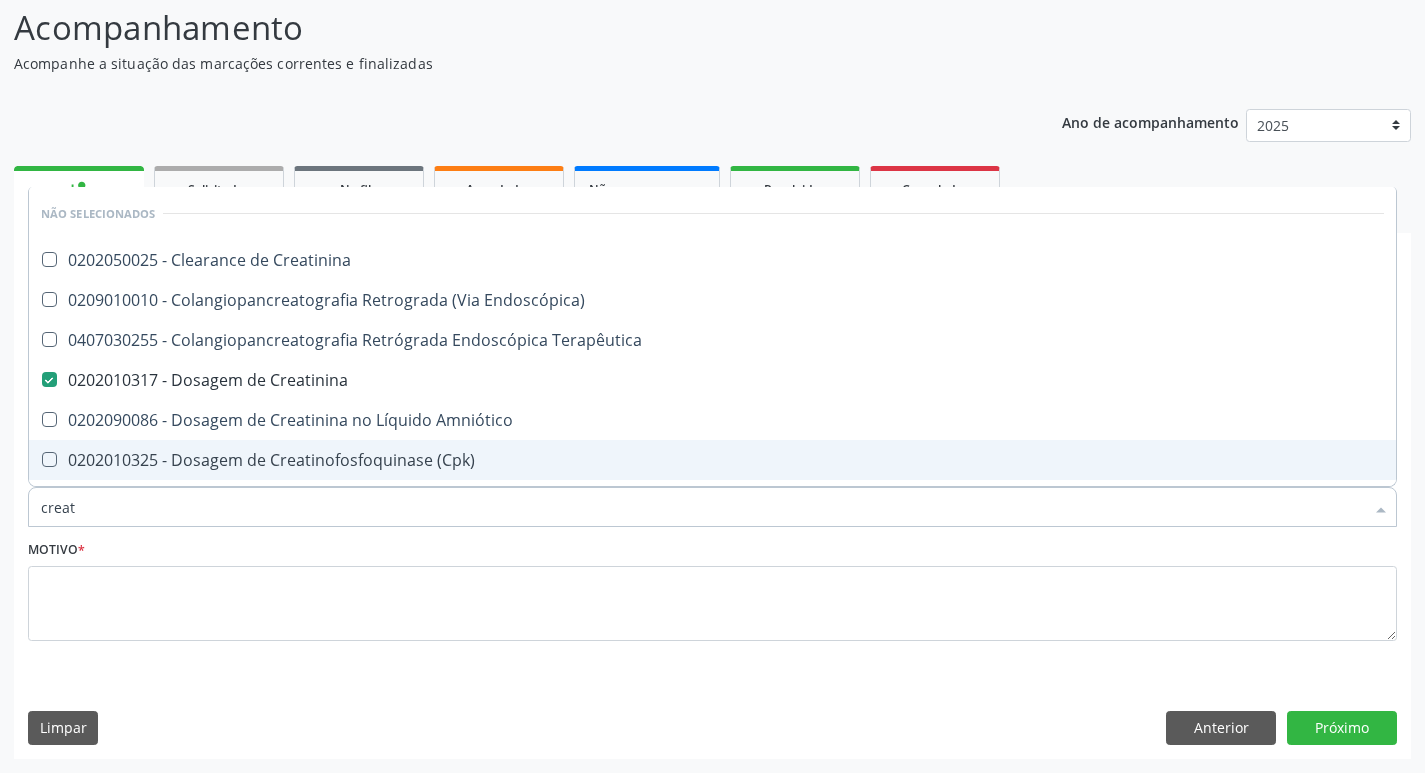 click on "creat" at bounding box center [702, 507] 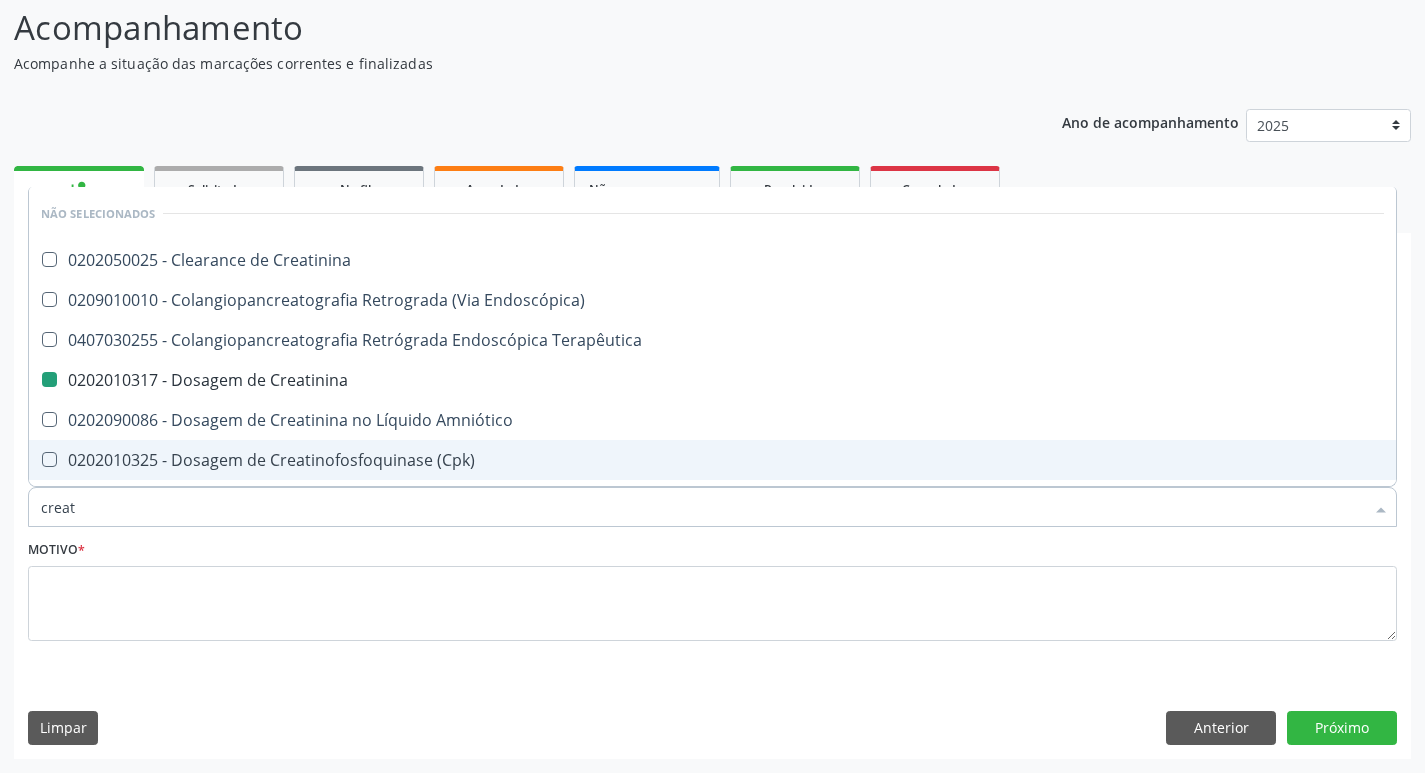type on "crea" 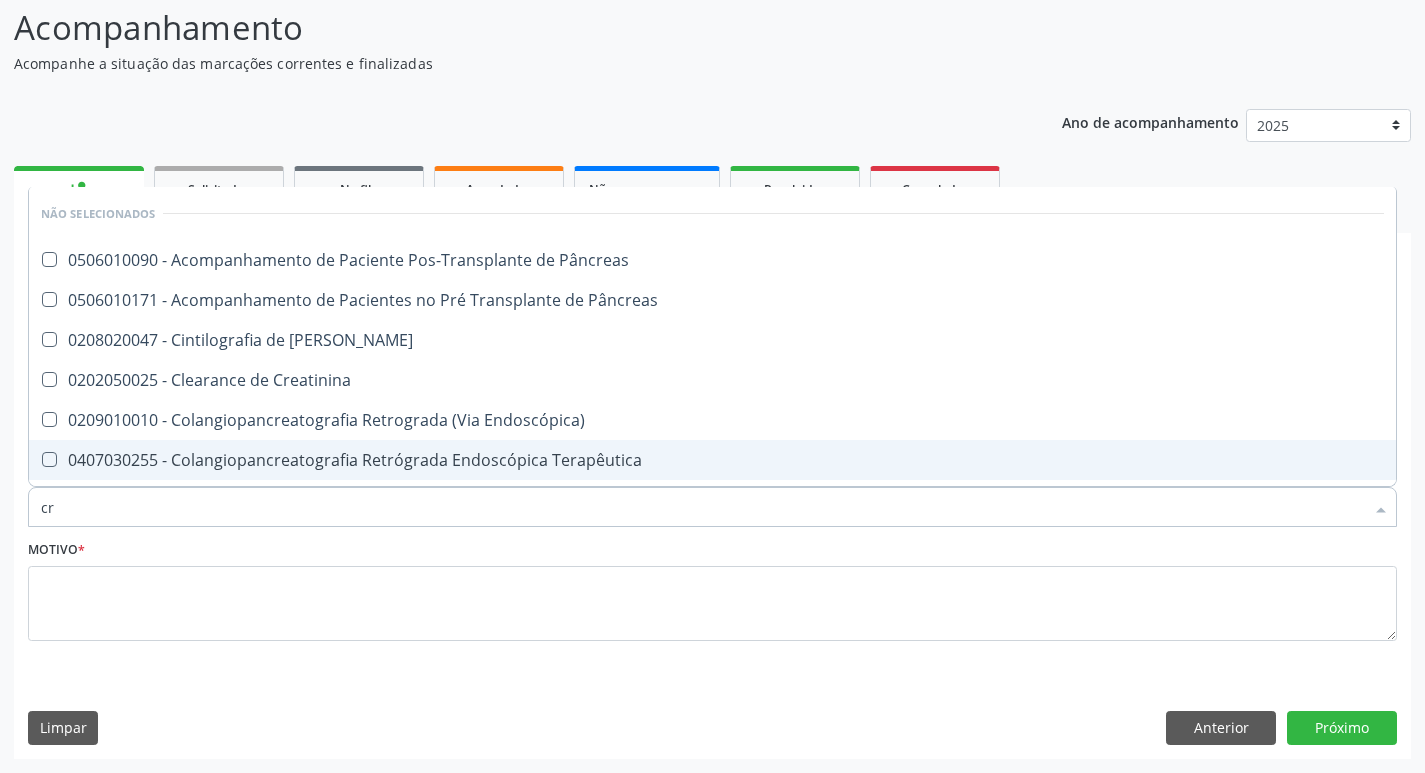 type on "c" 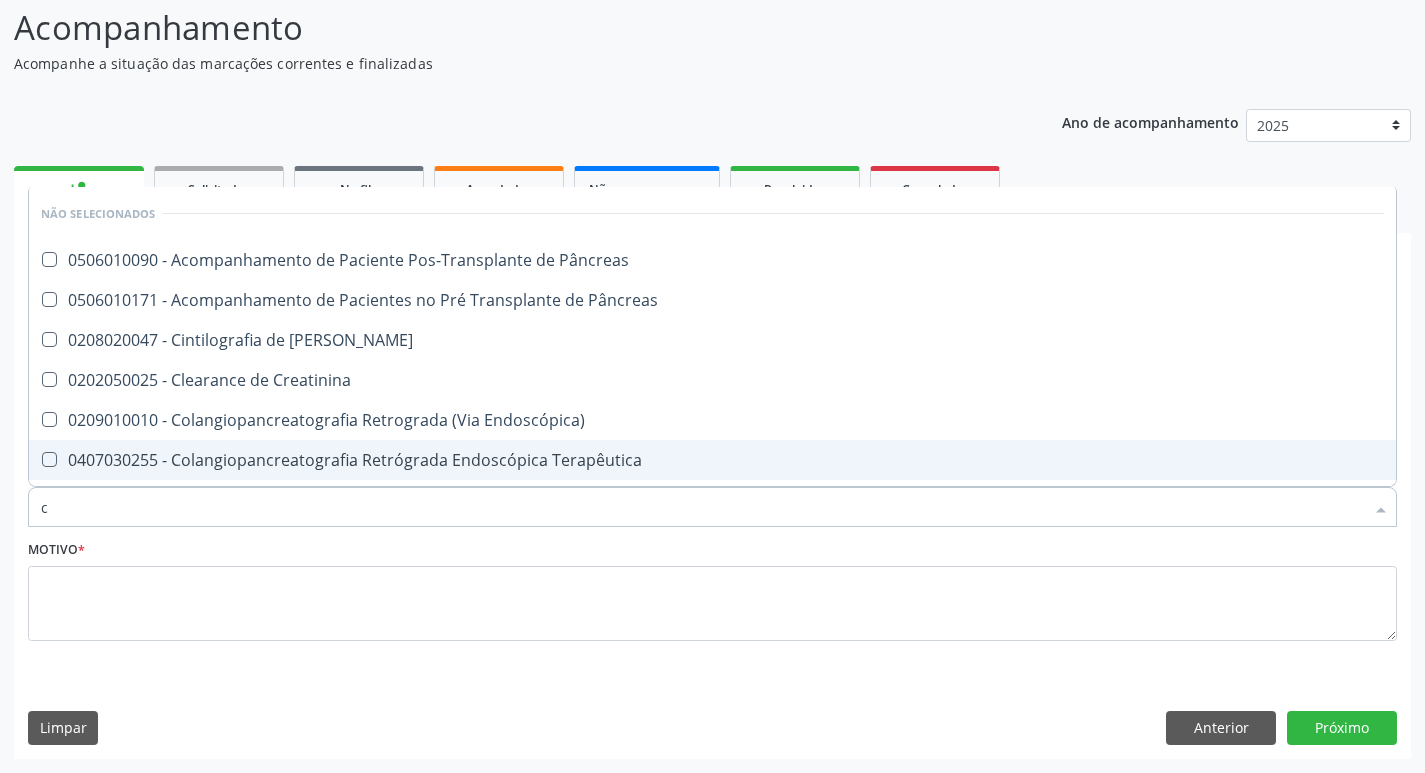 type 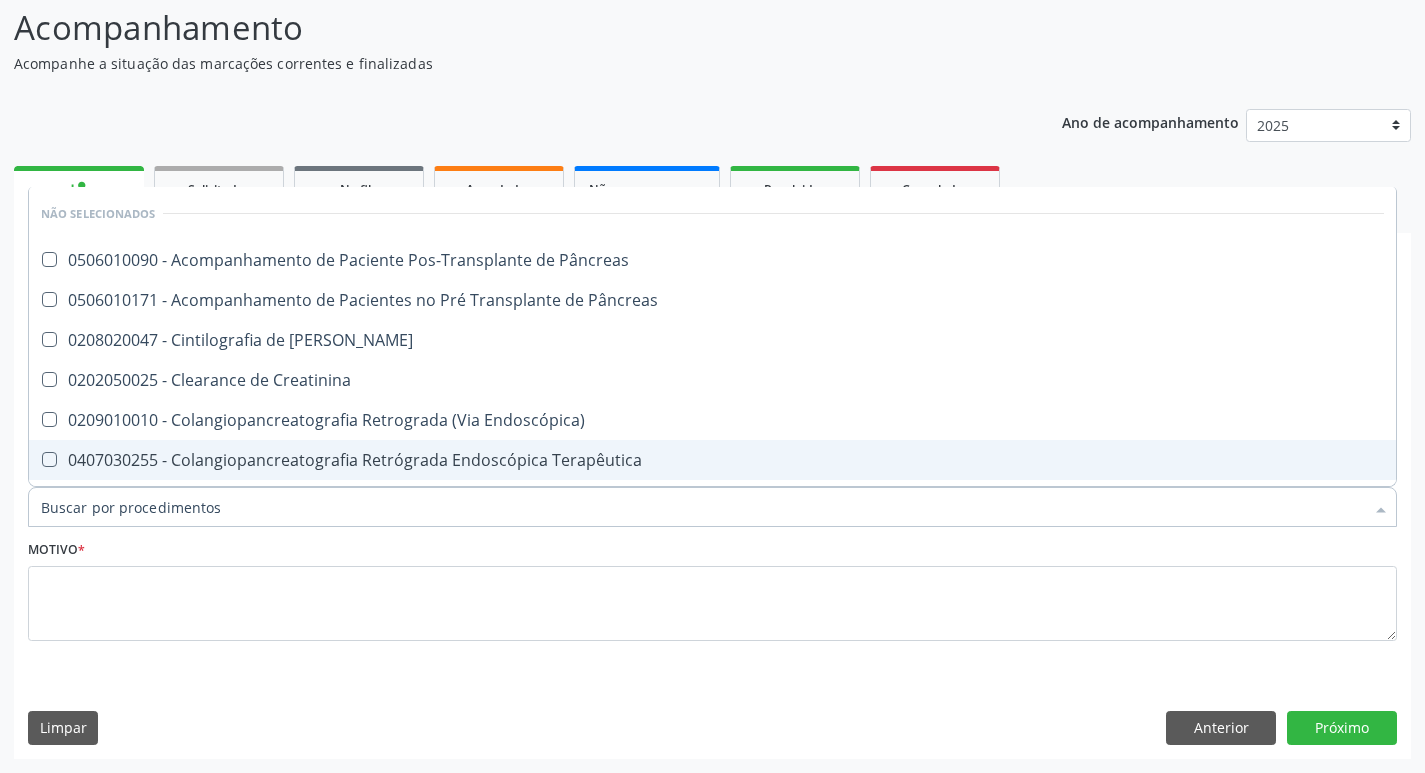 checkbox on "true" 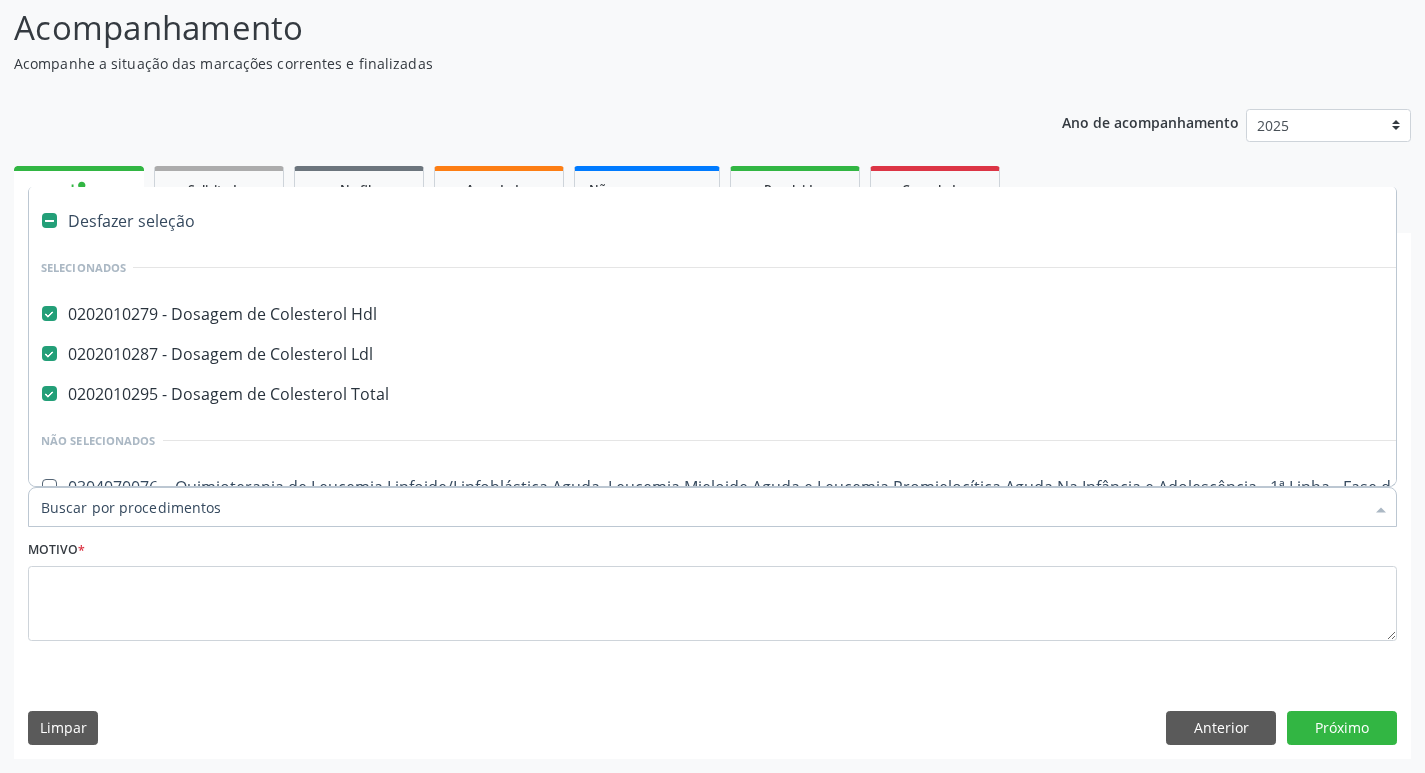 type on "h" 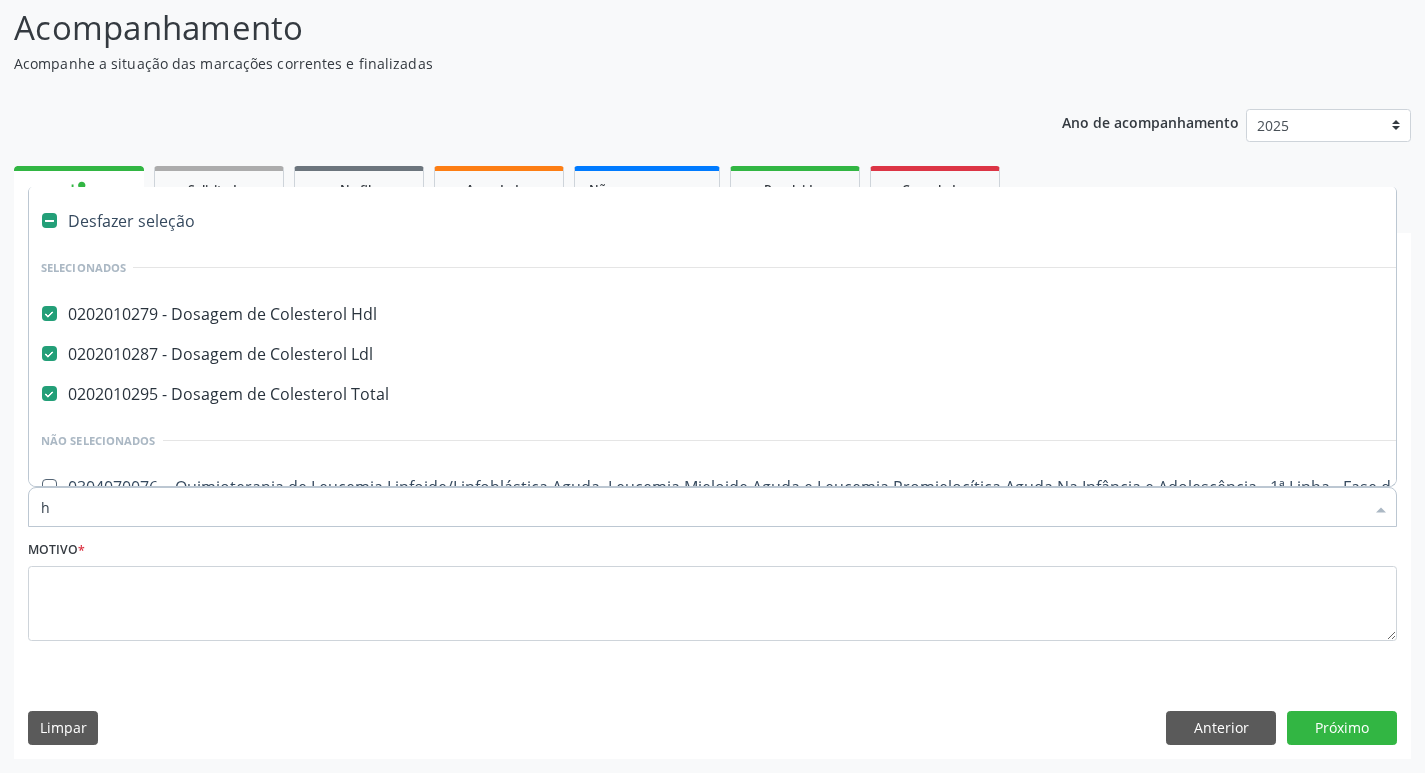 checkbox on "false" 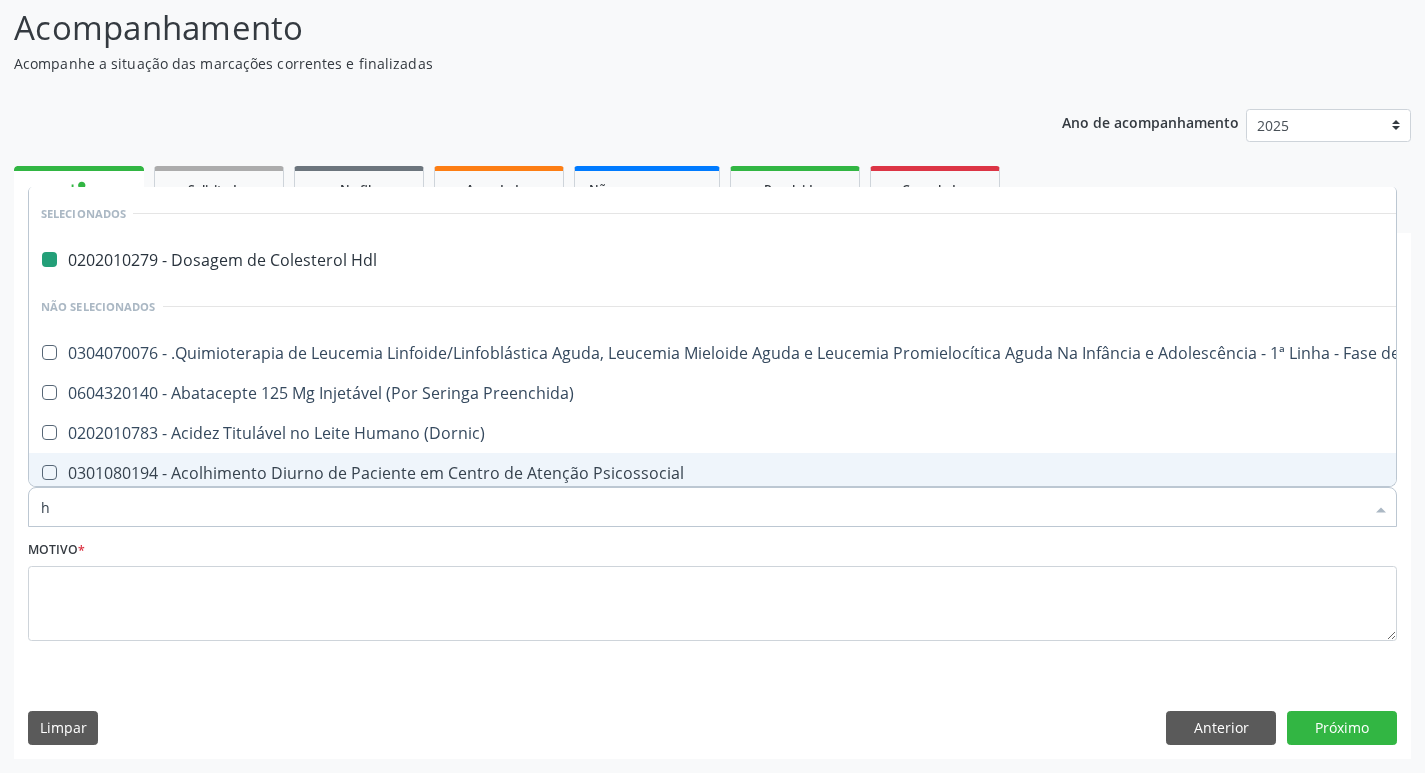 type on "he" 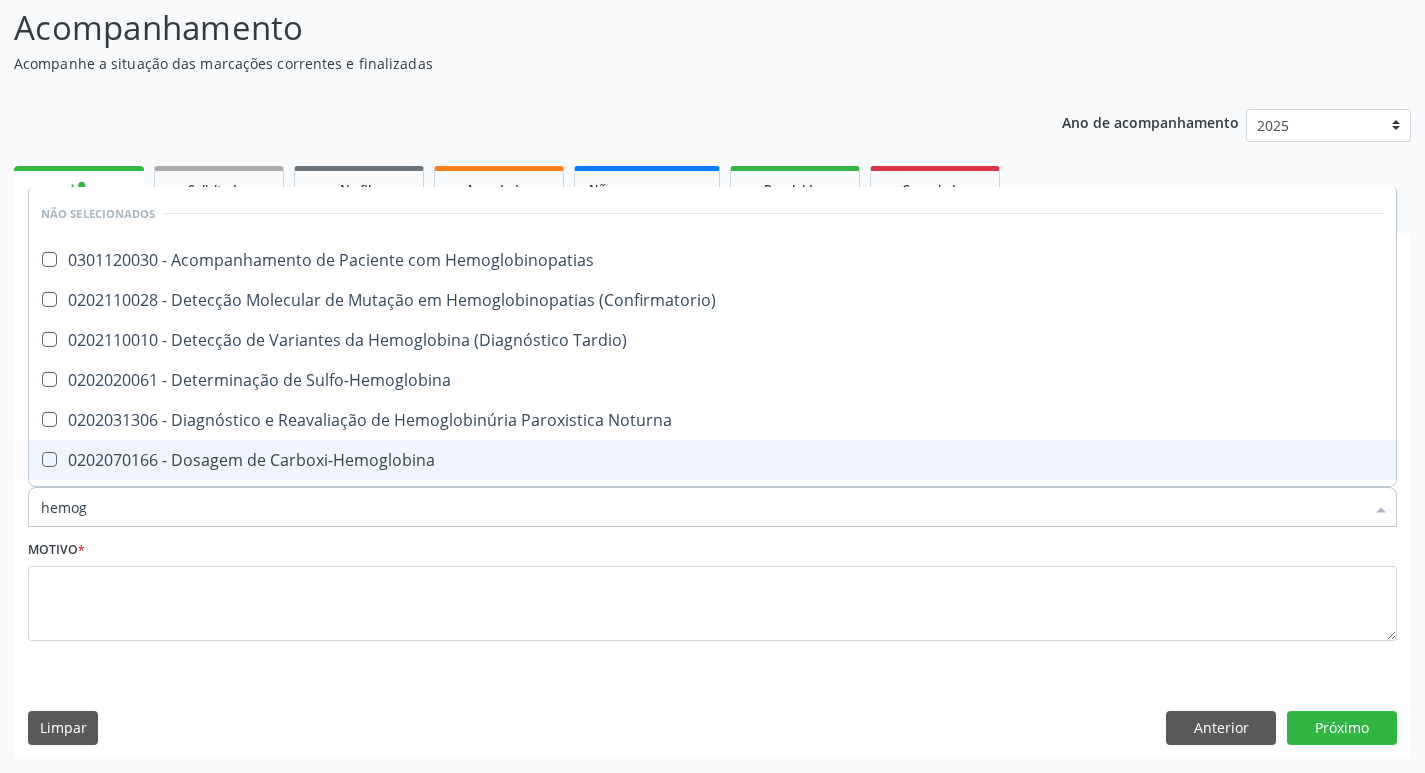 type on "hemogr" 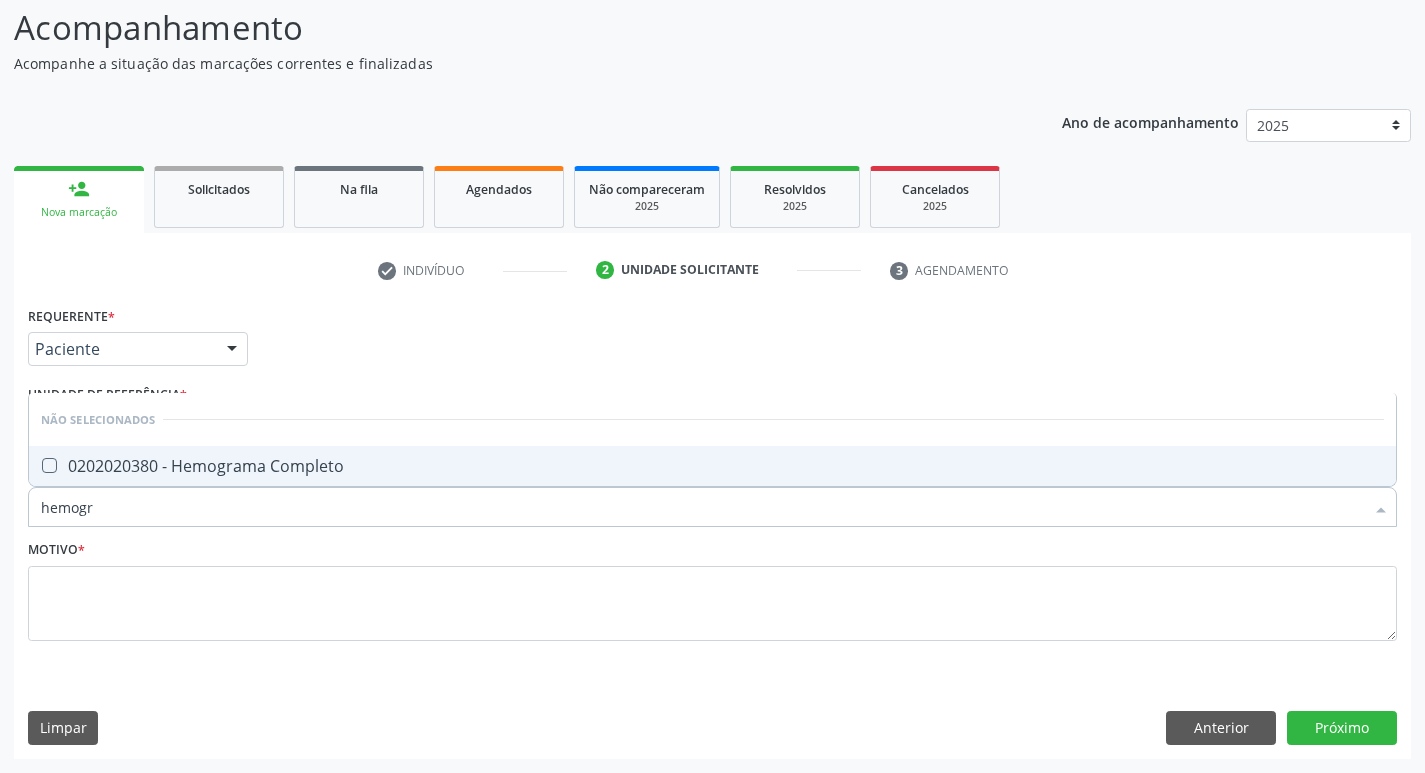 drag, startPoint x: 78, startPoint y: 465, endPoint x: 95, endPoint y: 488, distance: 28.600698 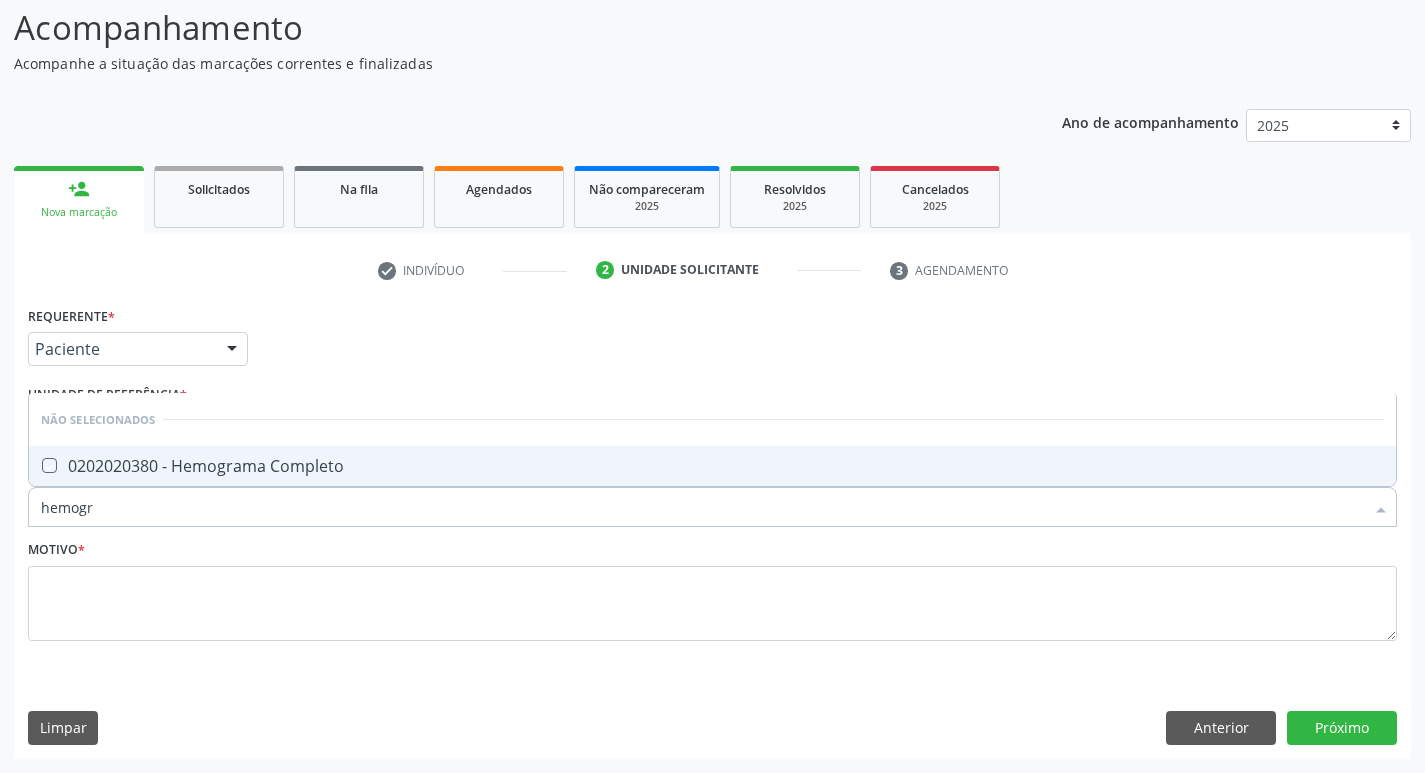 checkbox on "true" 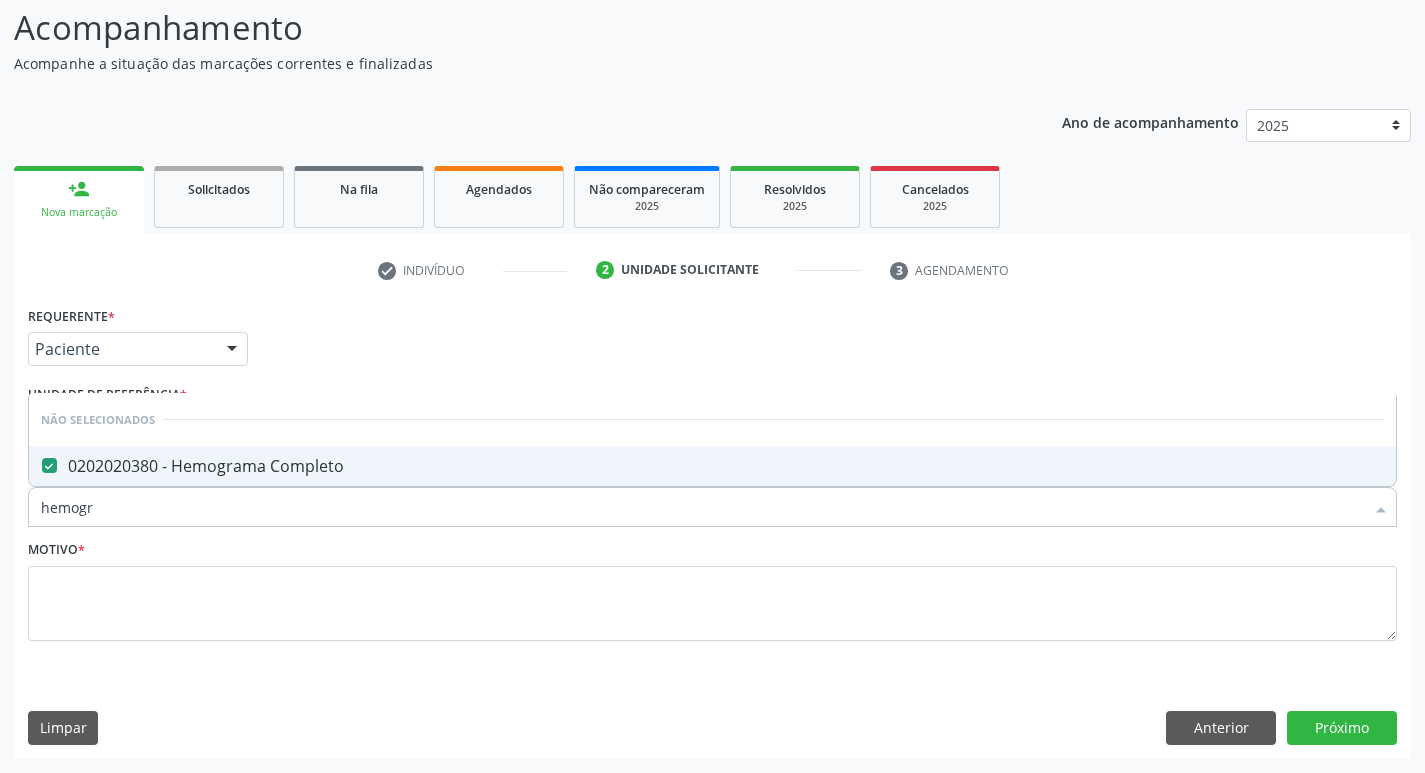click on "hemogr" at bounding box center [702, 507] 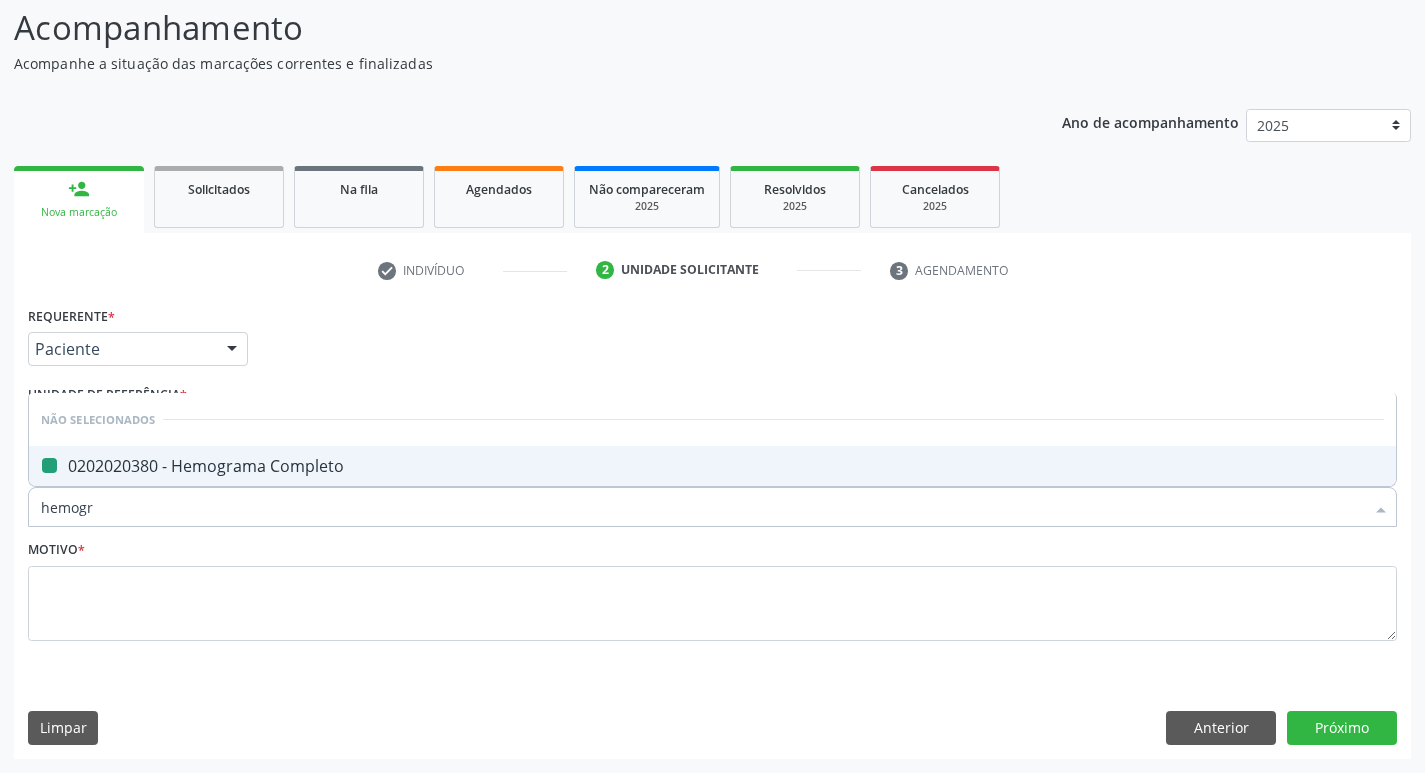 type on "hemog" 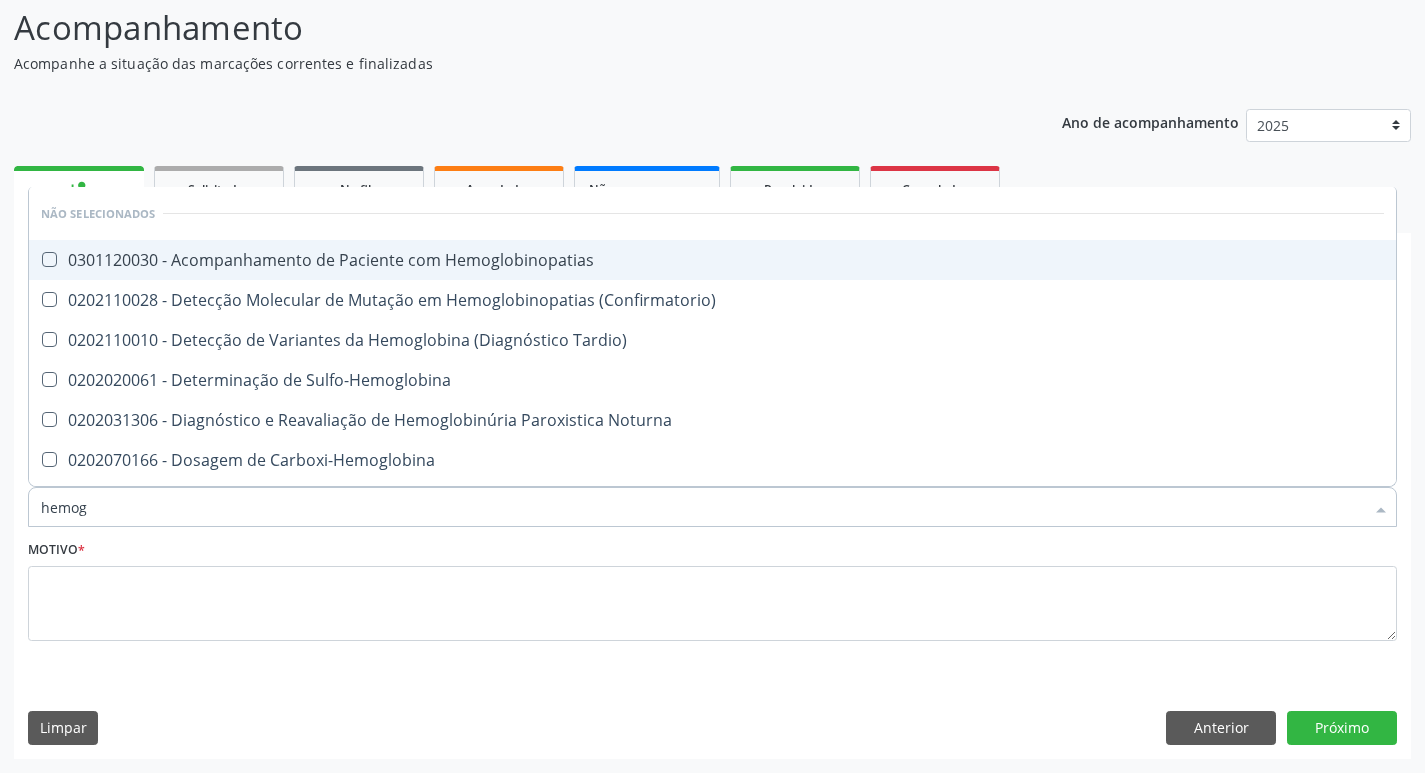 type on "hemo" 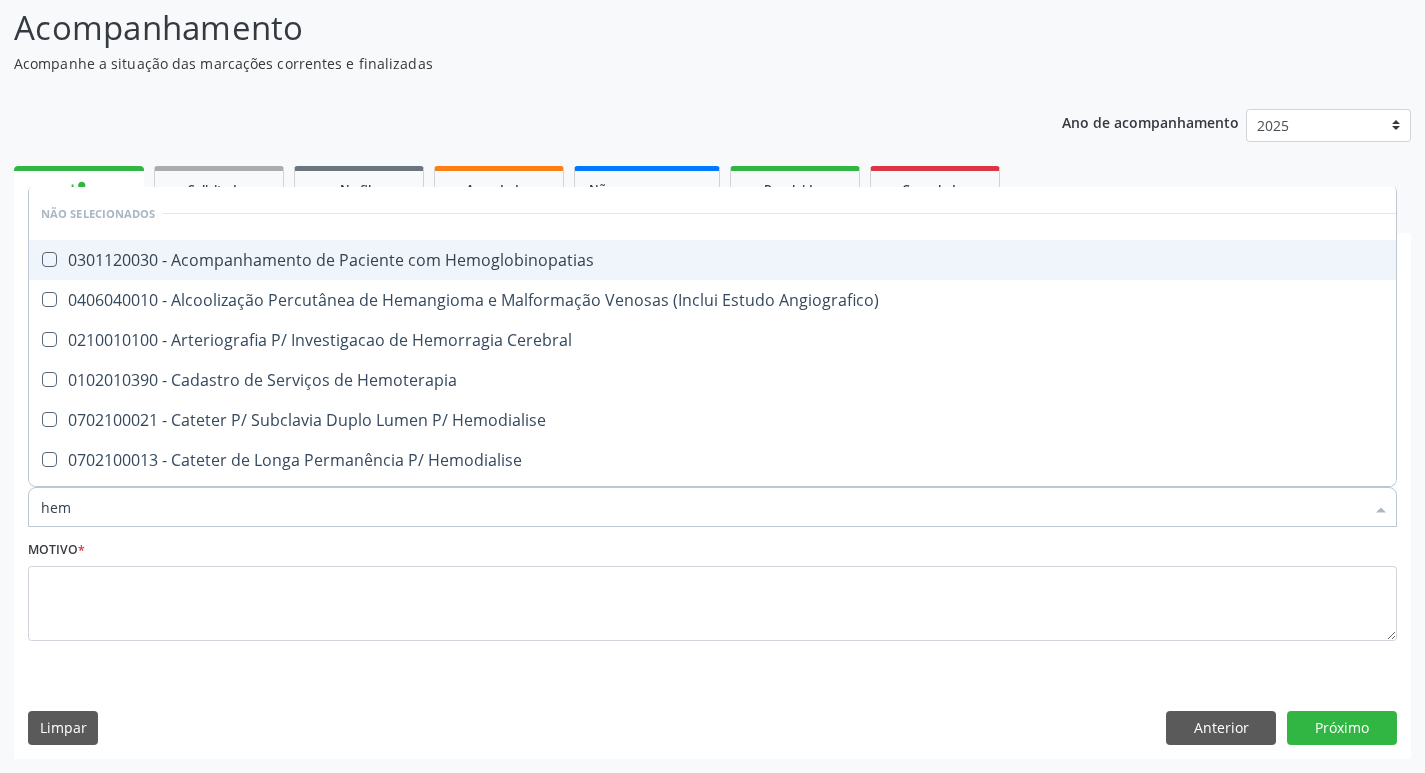 type on "he" 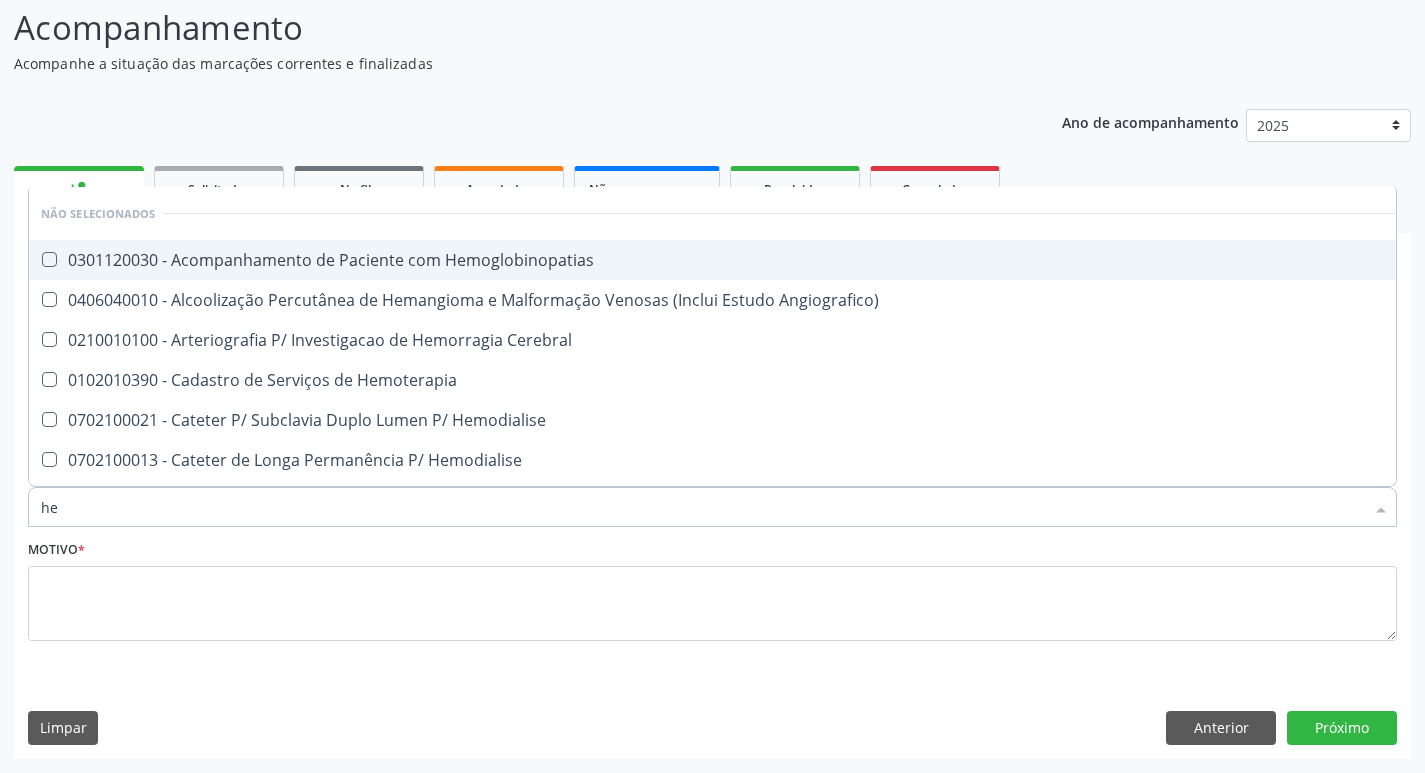 checkbox on "false" 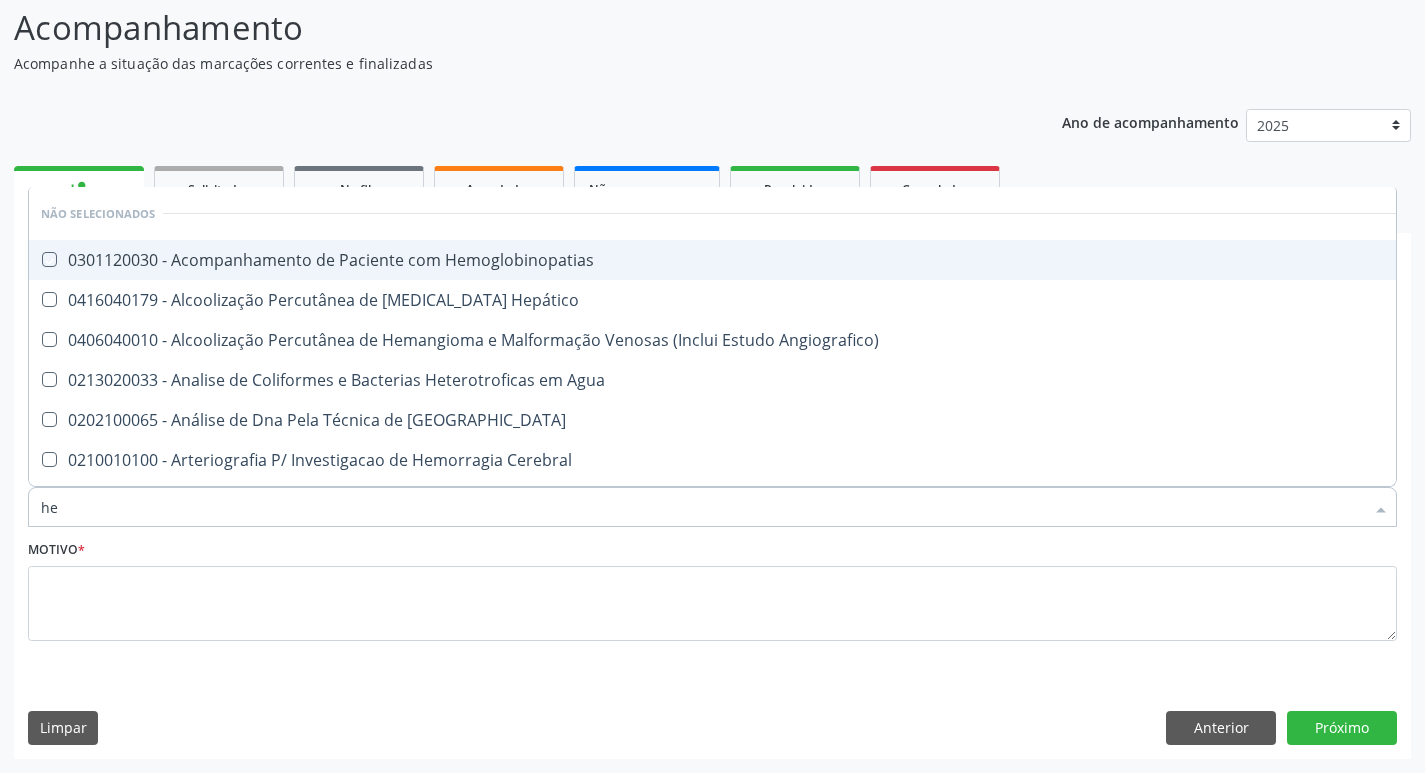 type on "h" 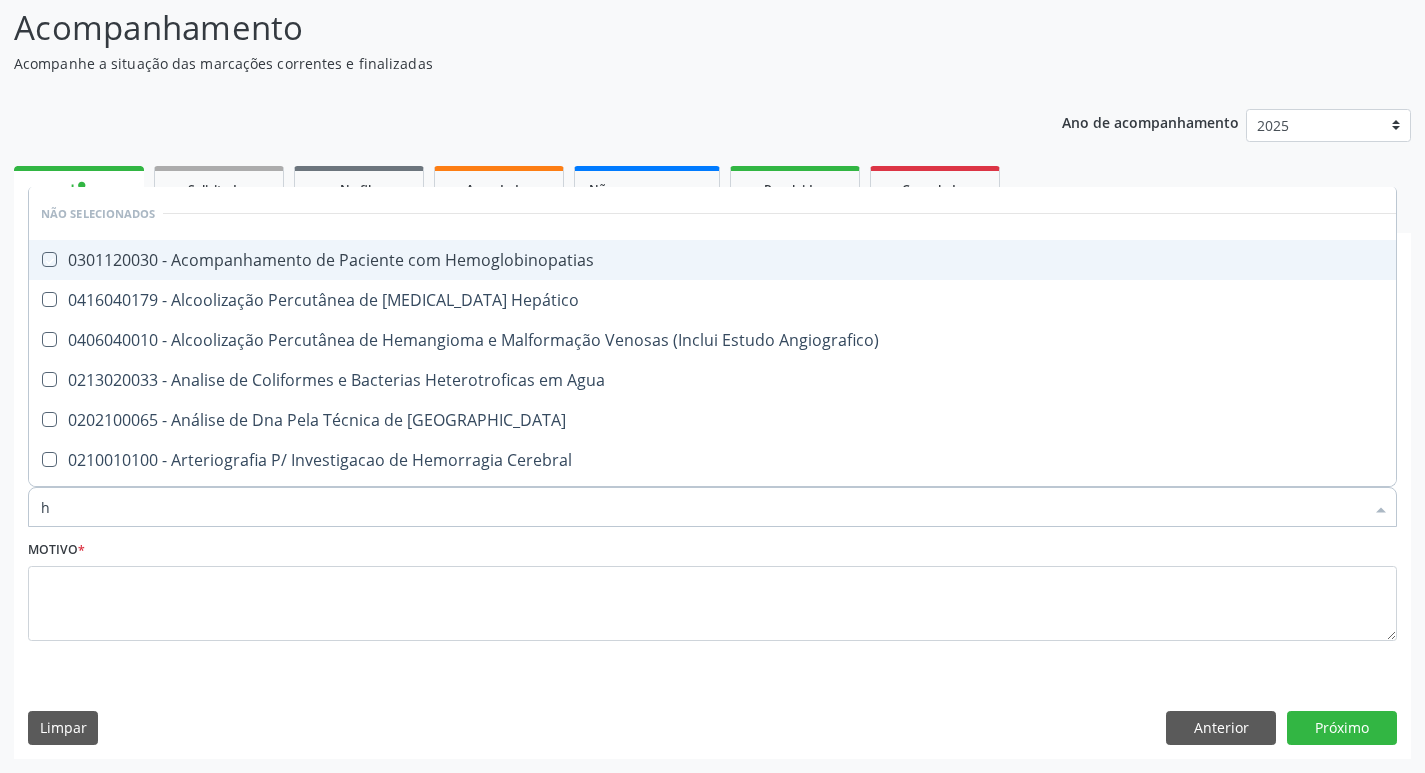 type 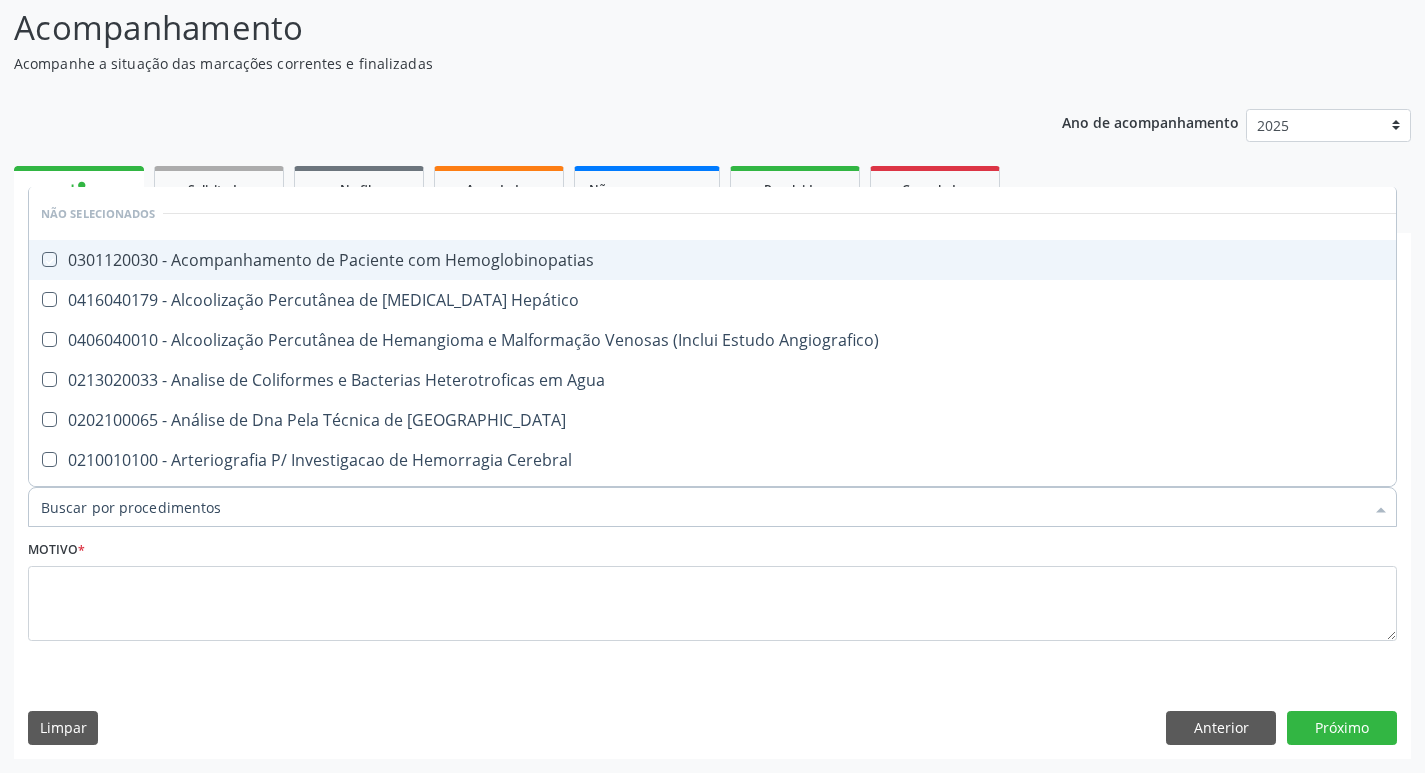 checkbox on "true" 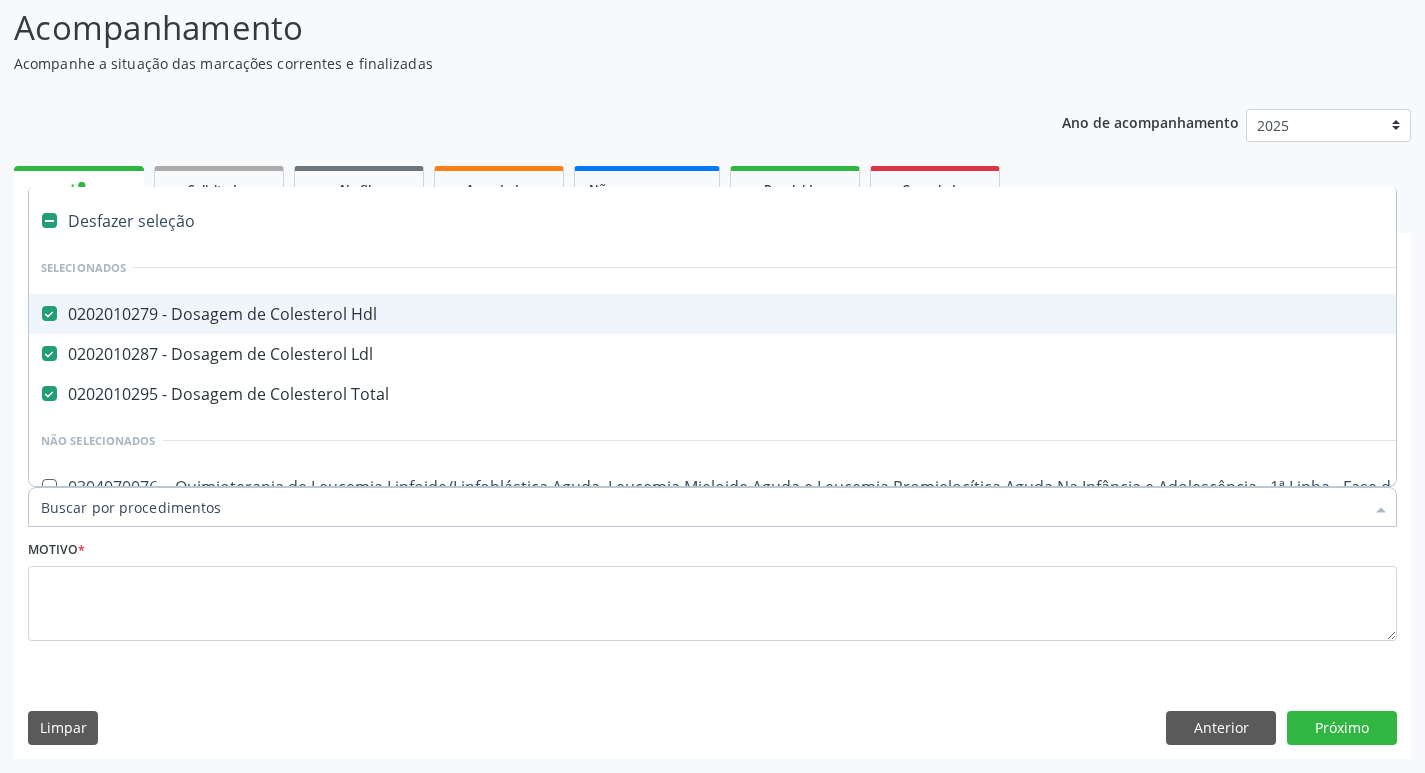 type on "u" 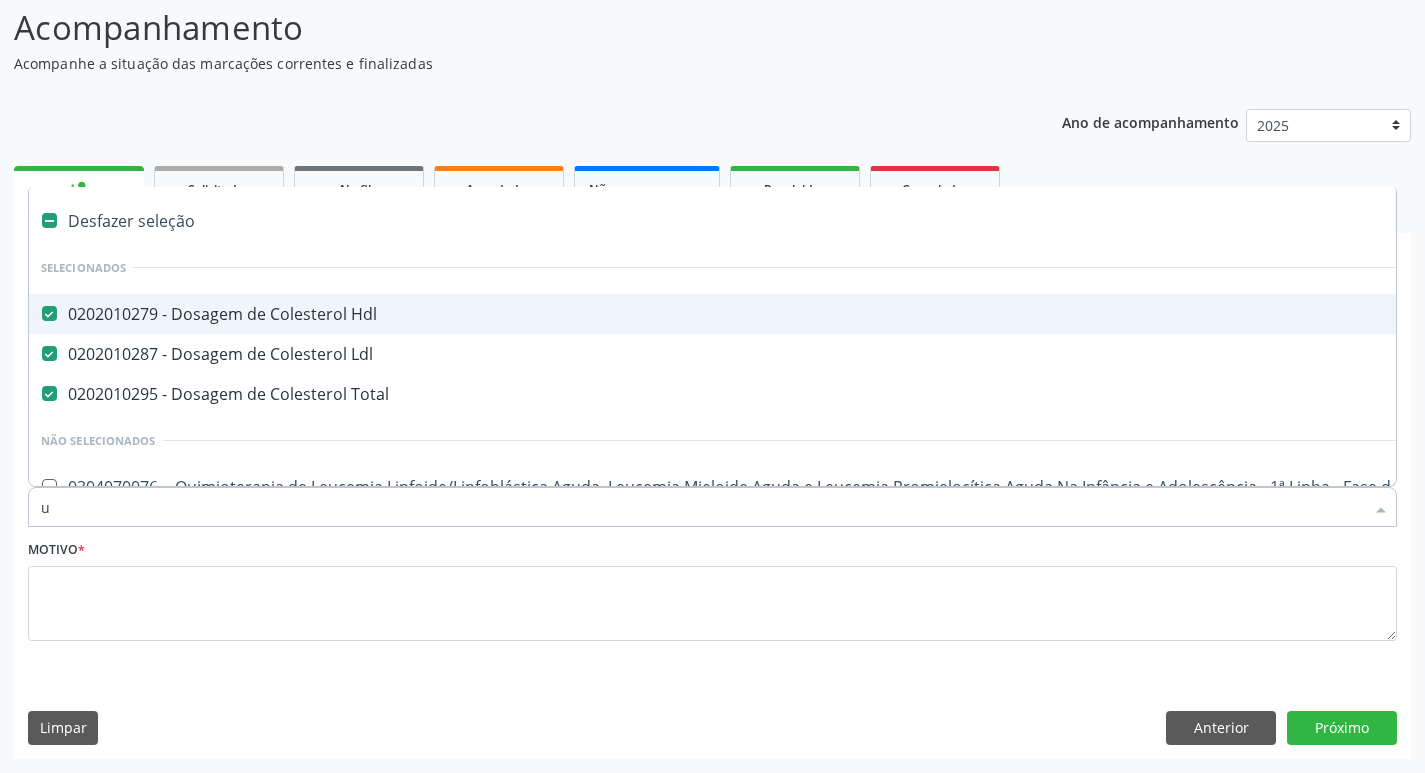 checkbox on "false" 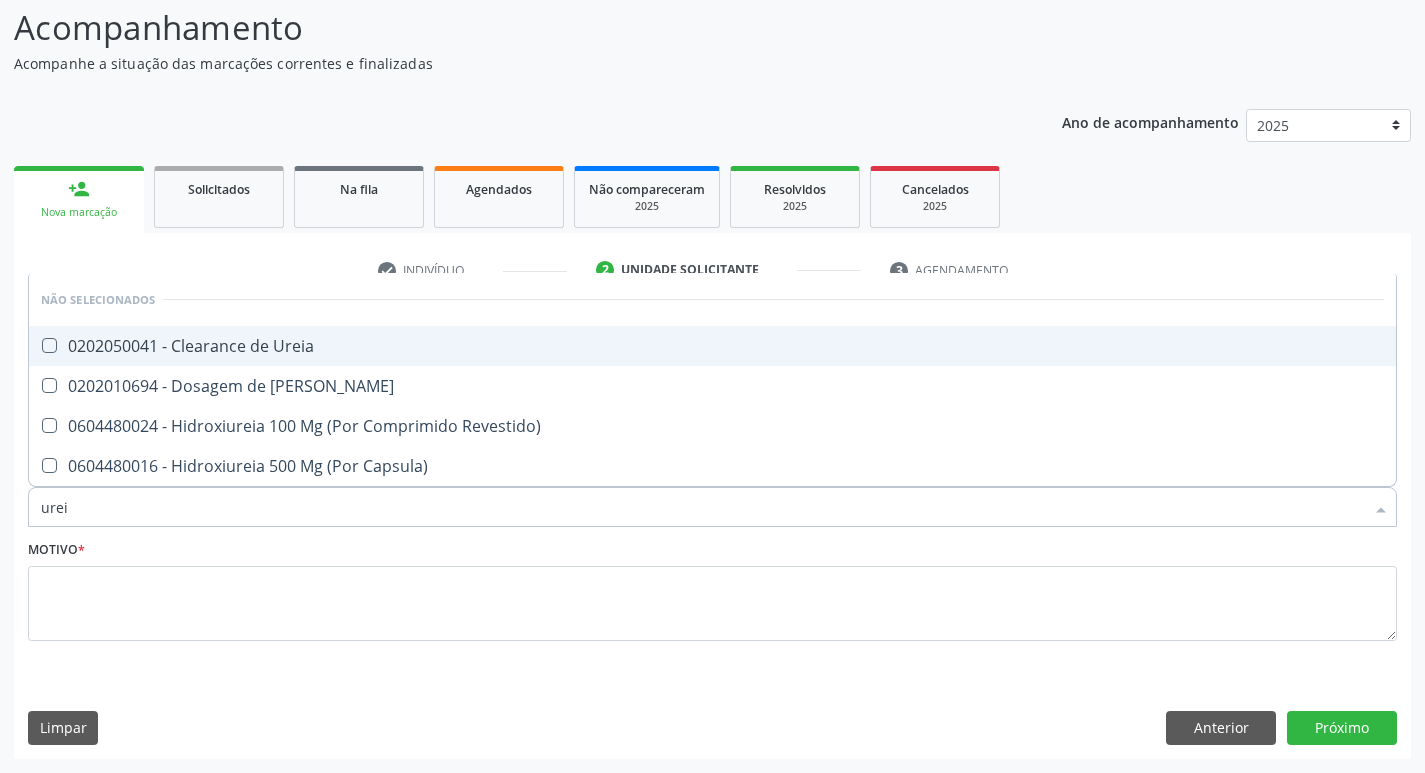type on "ureia" 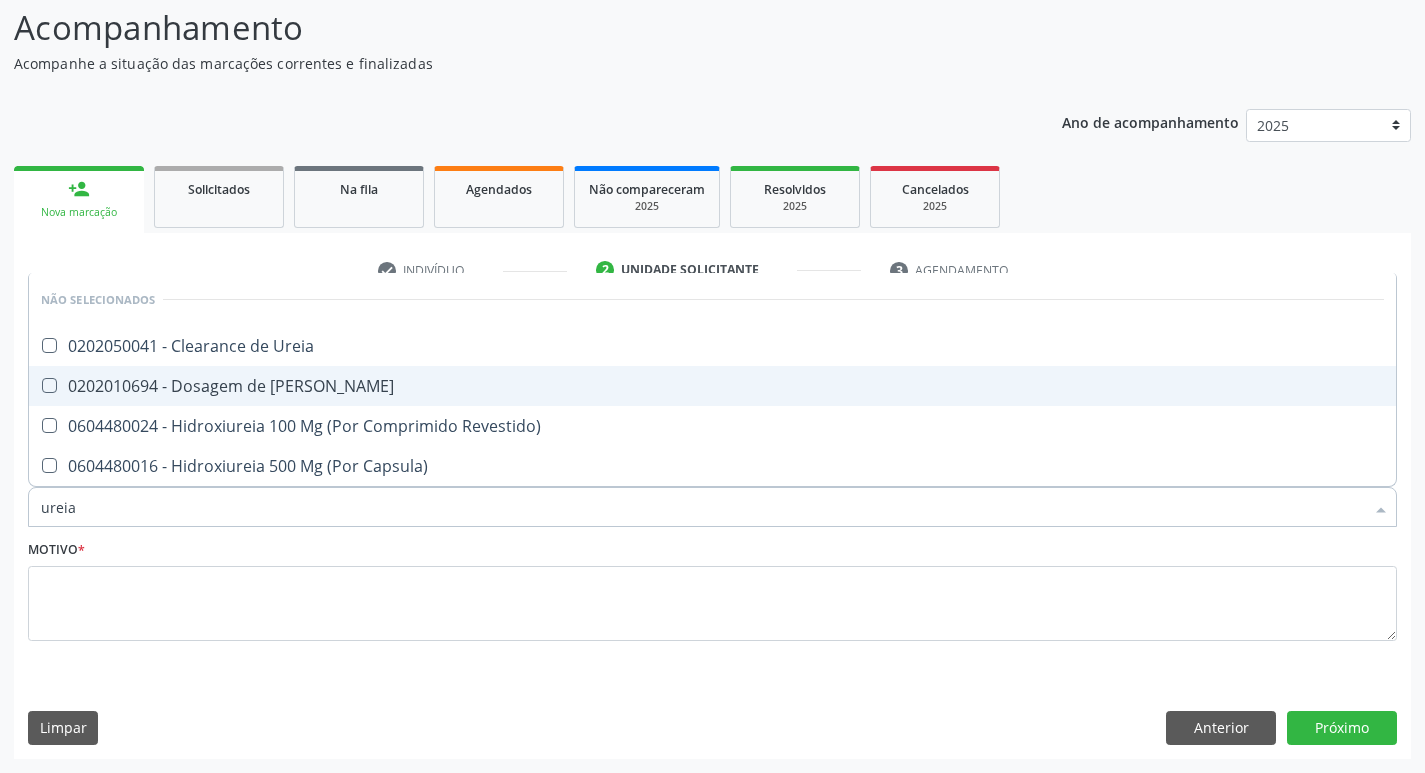 click on "0202010694 - Dosagem de [PERSON_NAME]" at bounding box center [712, 386] 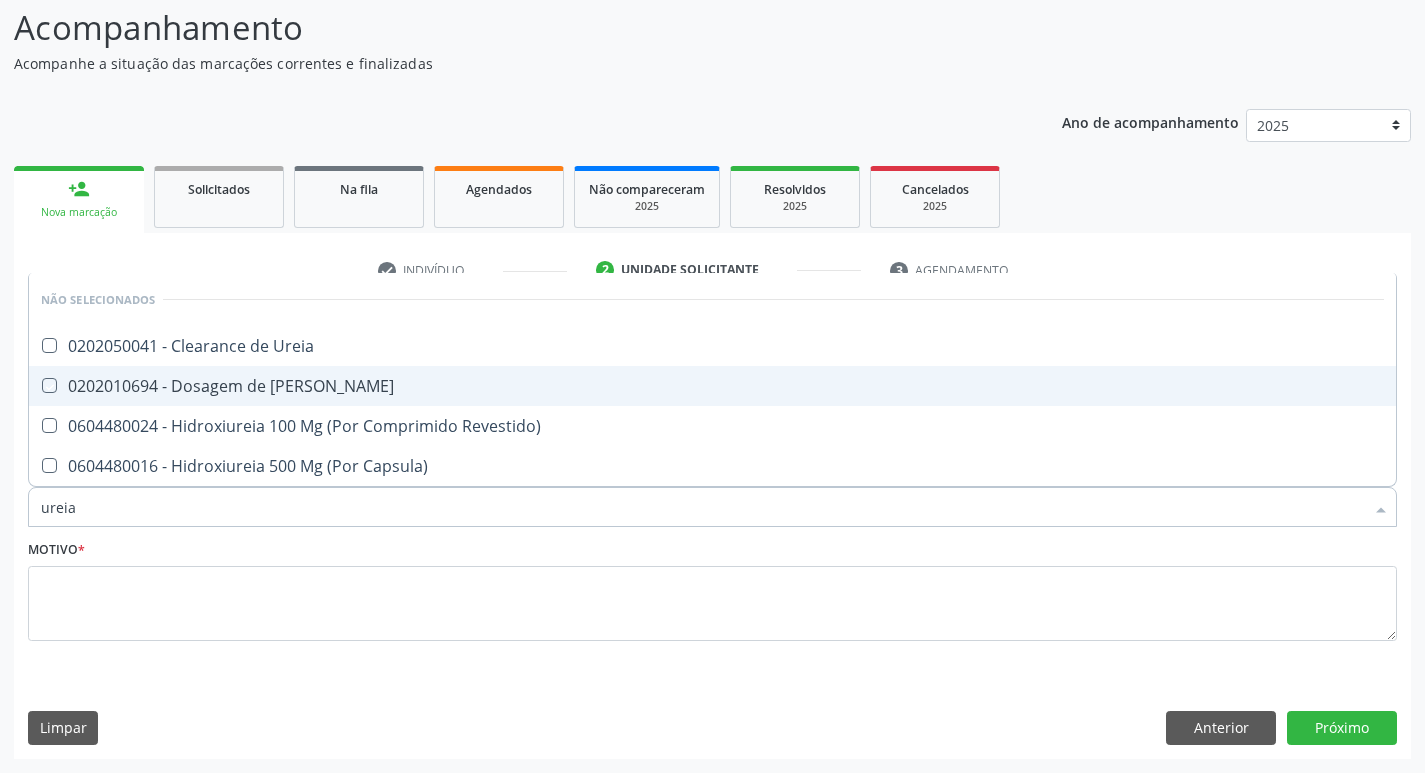 checkbox on "true" 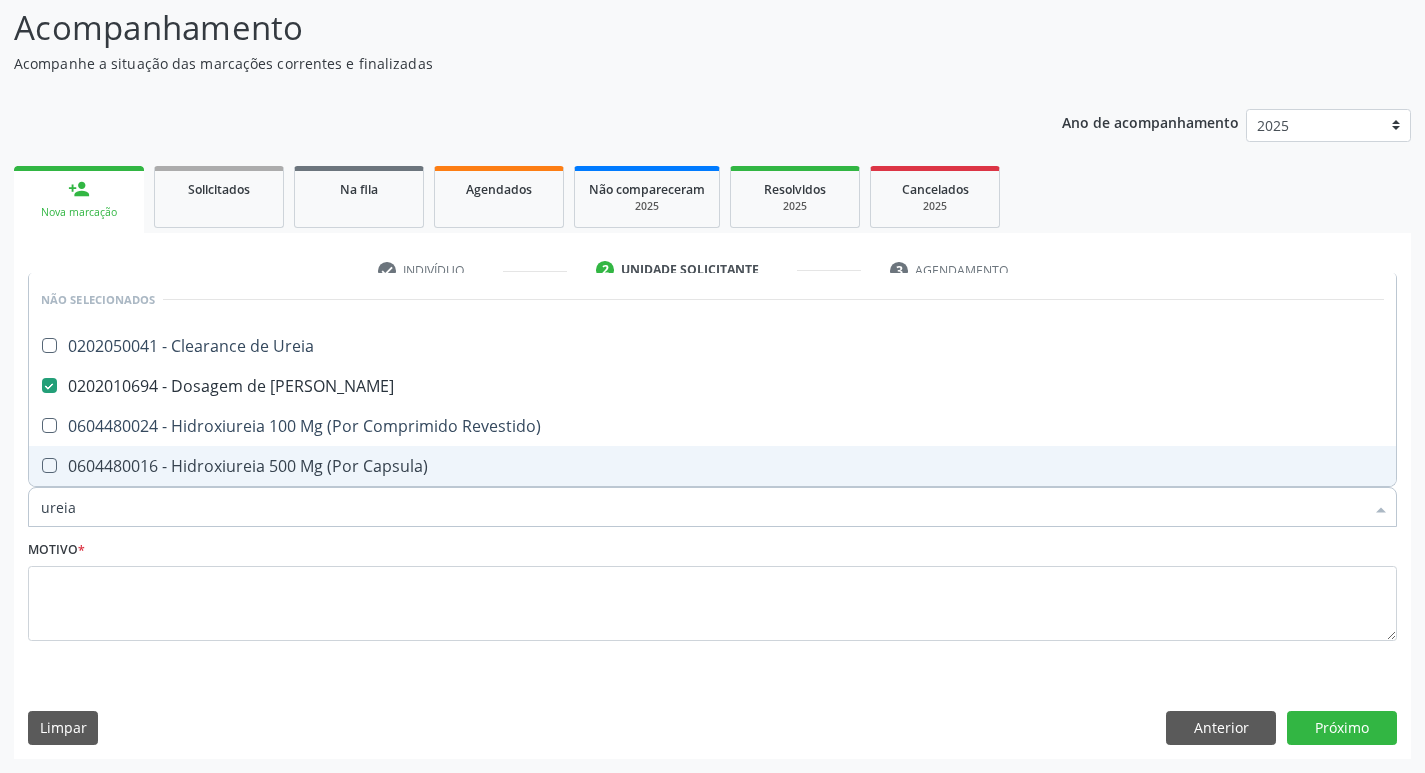 click on "ureia" at bounding box center (702, 507) 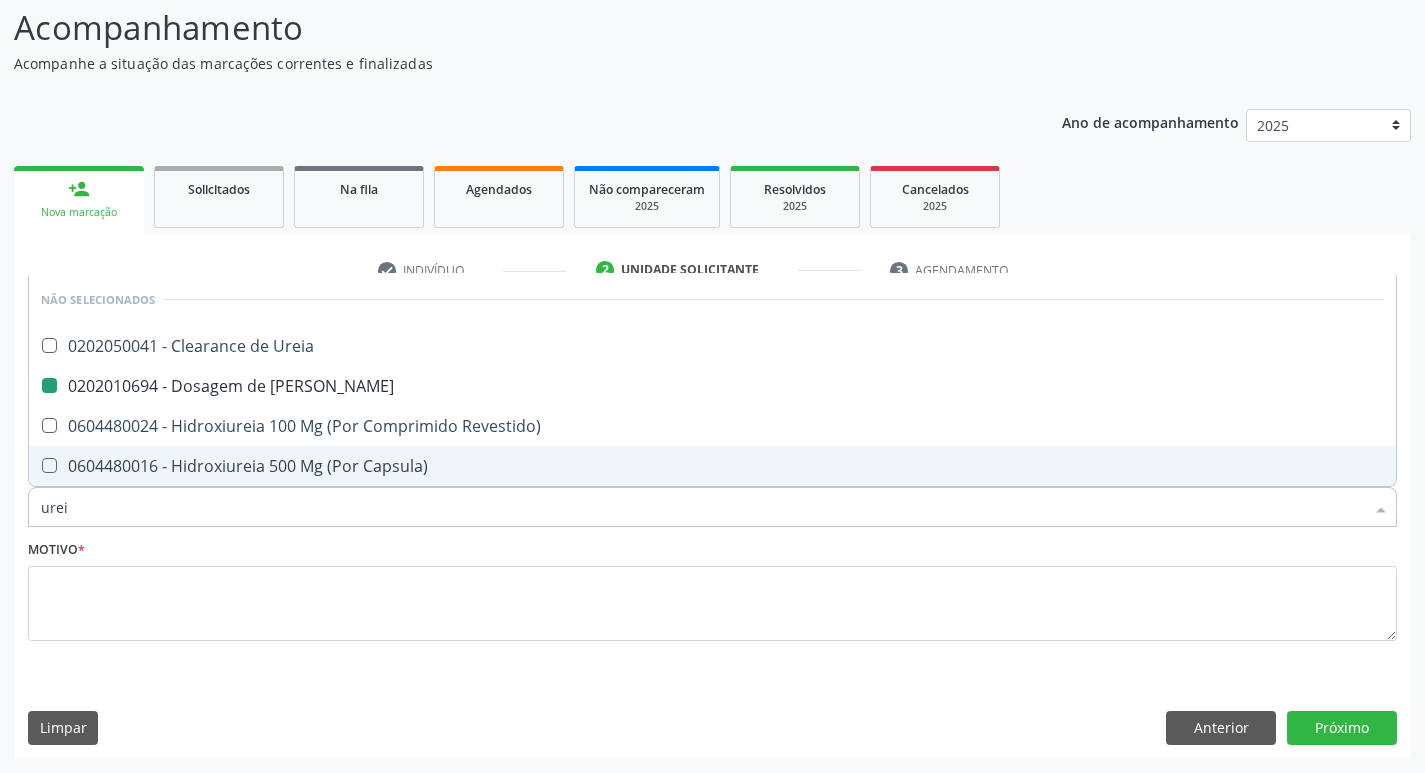 type on "ure" 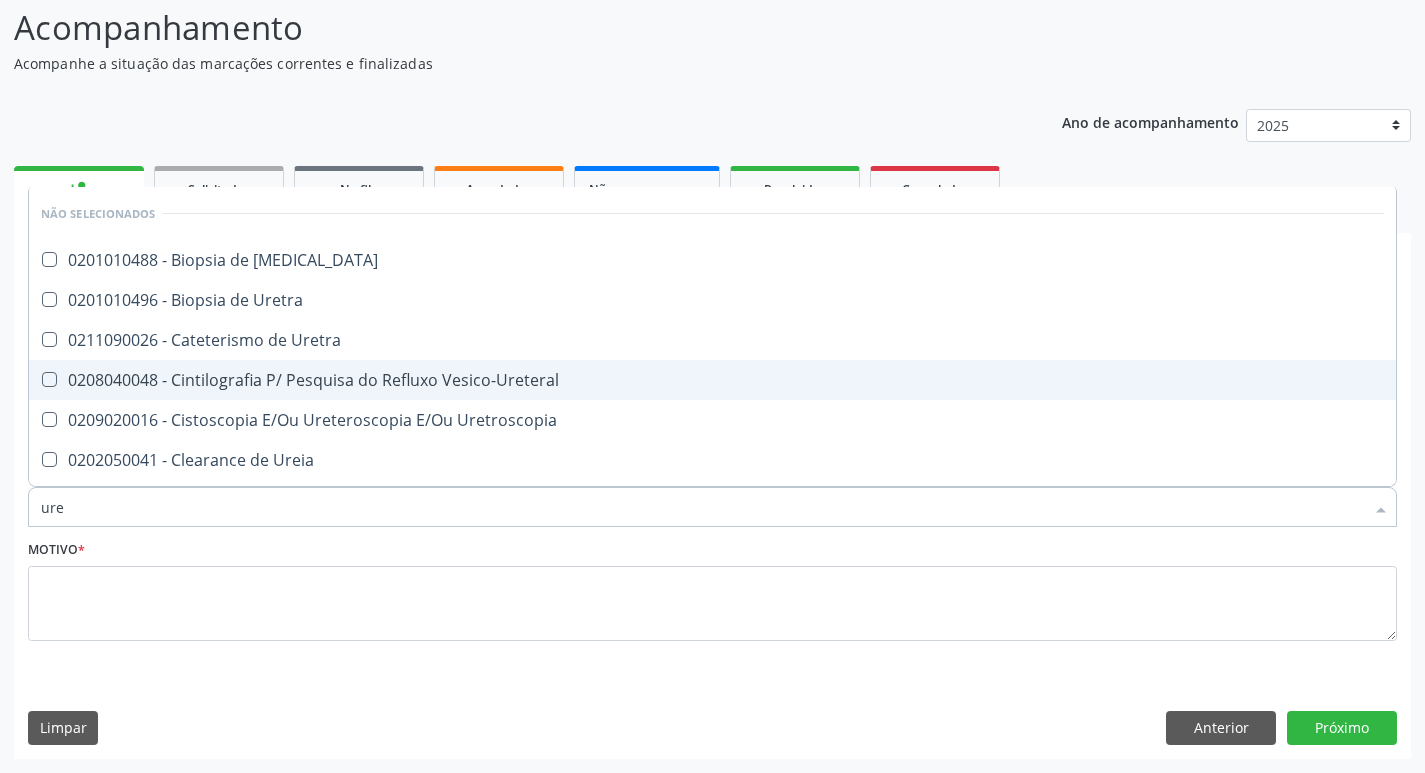 type on "ur" 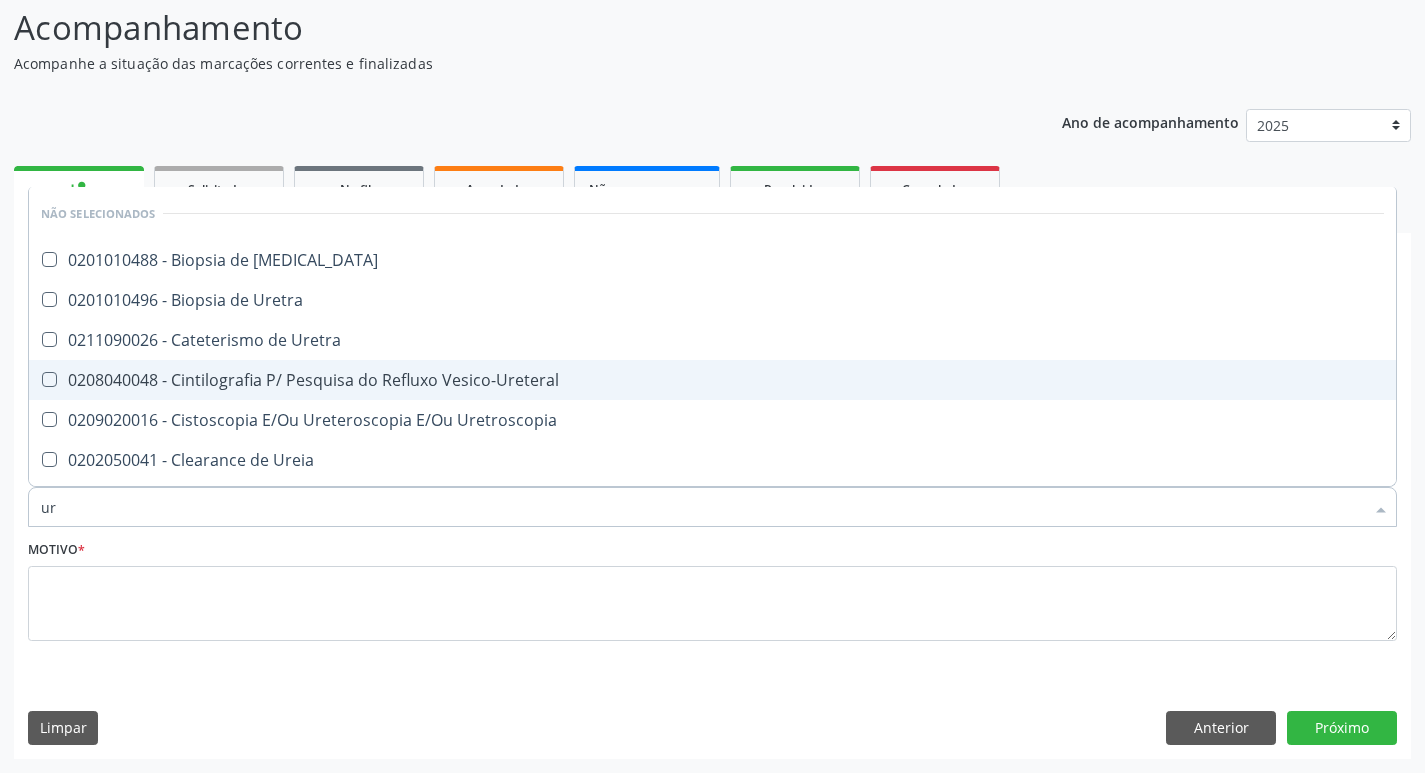 checkbox on "false" 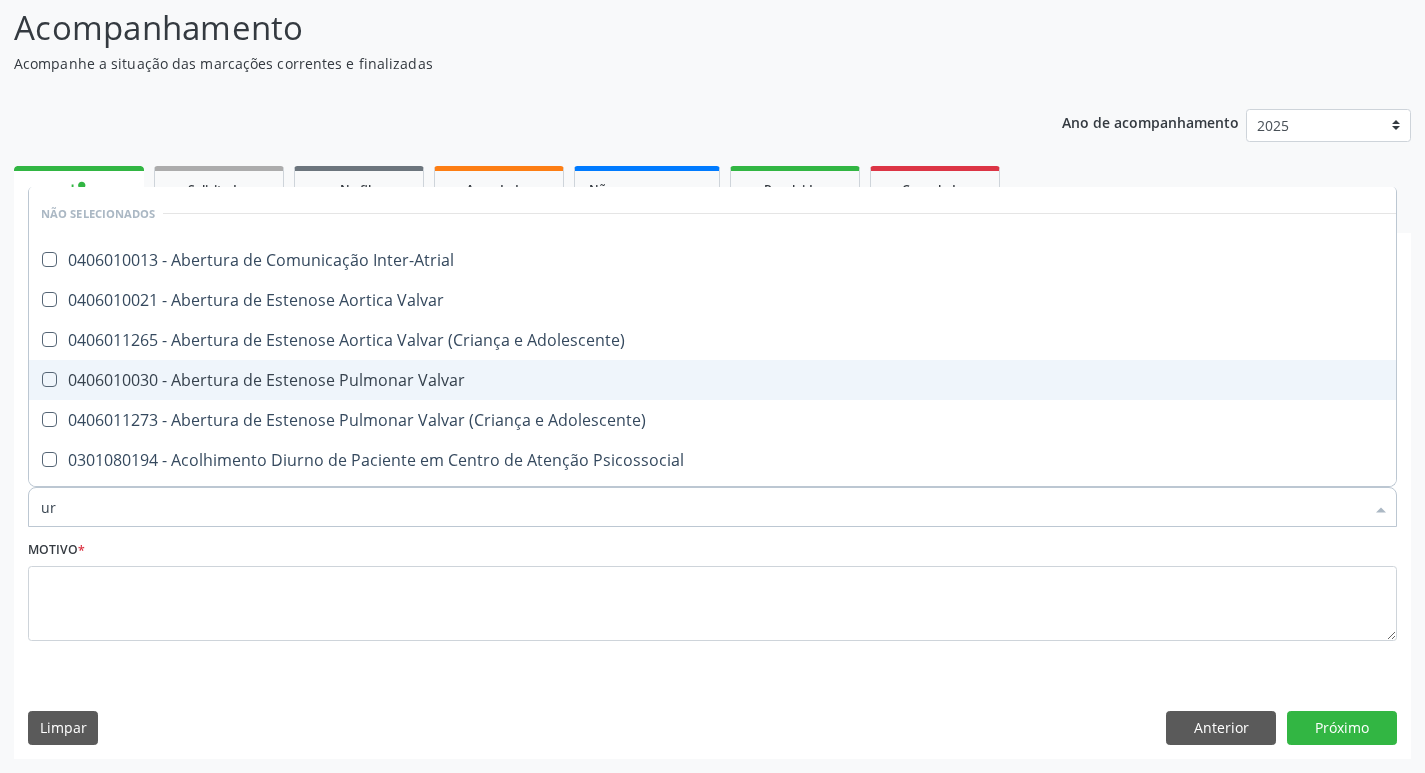 type on "u" 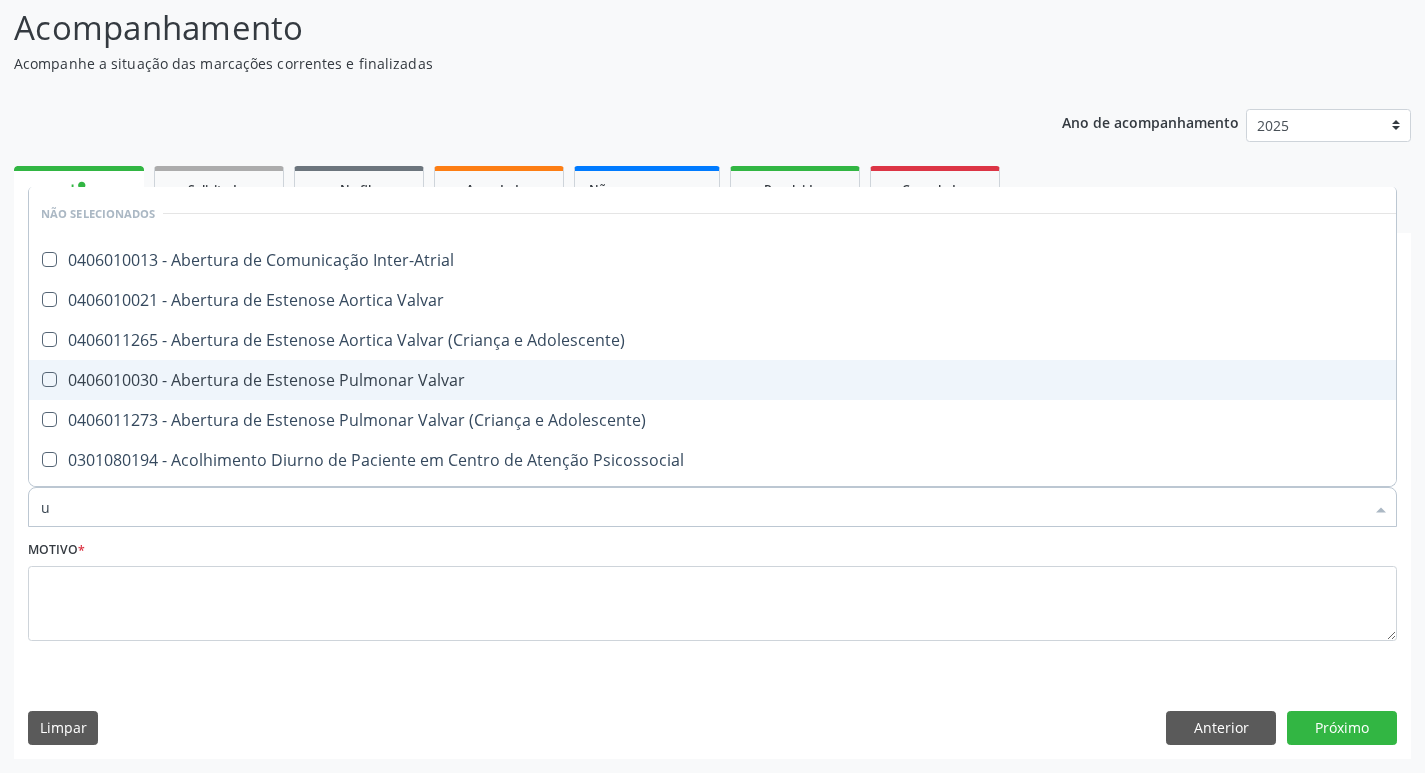 checkbox on "false" 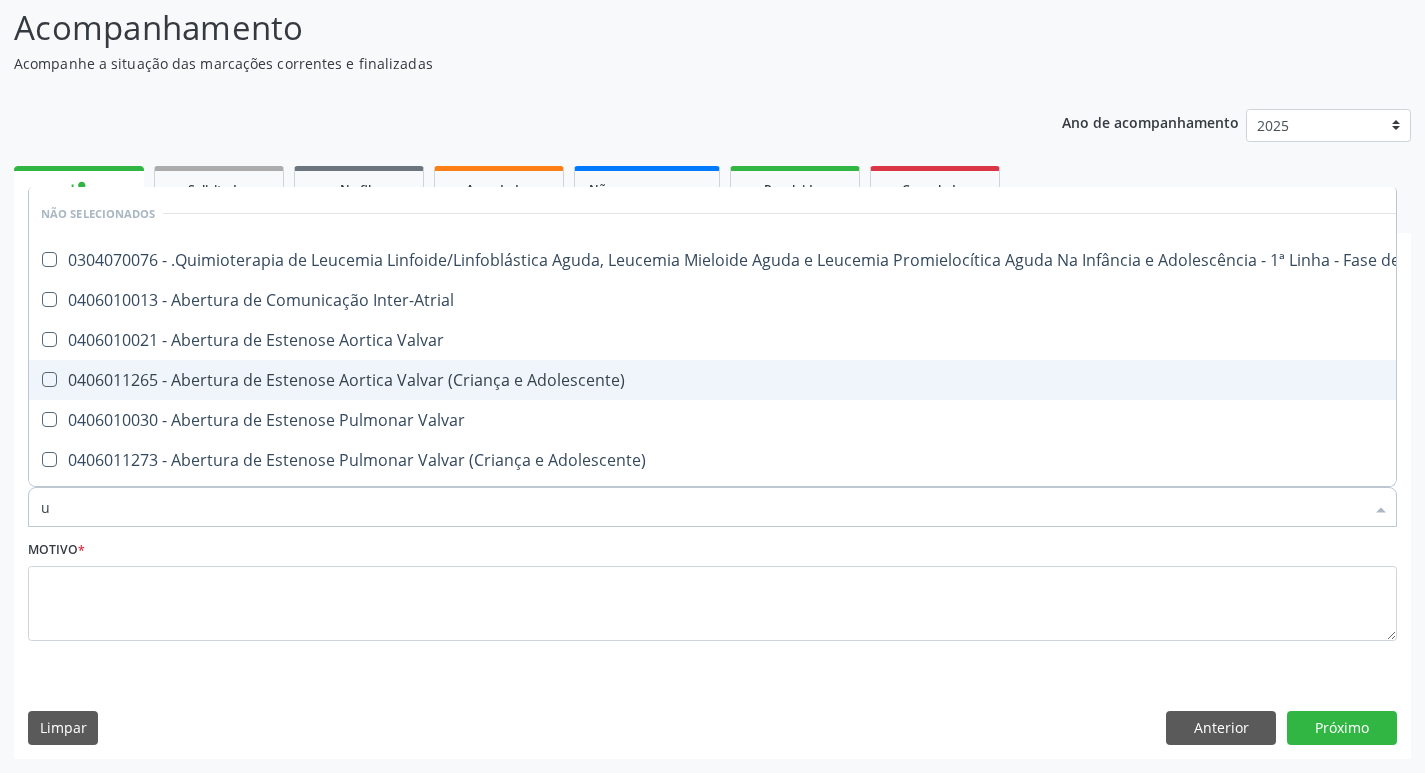 type 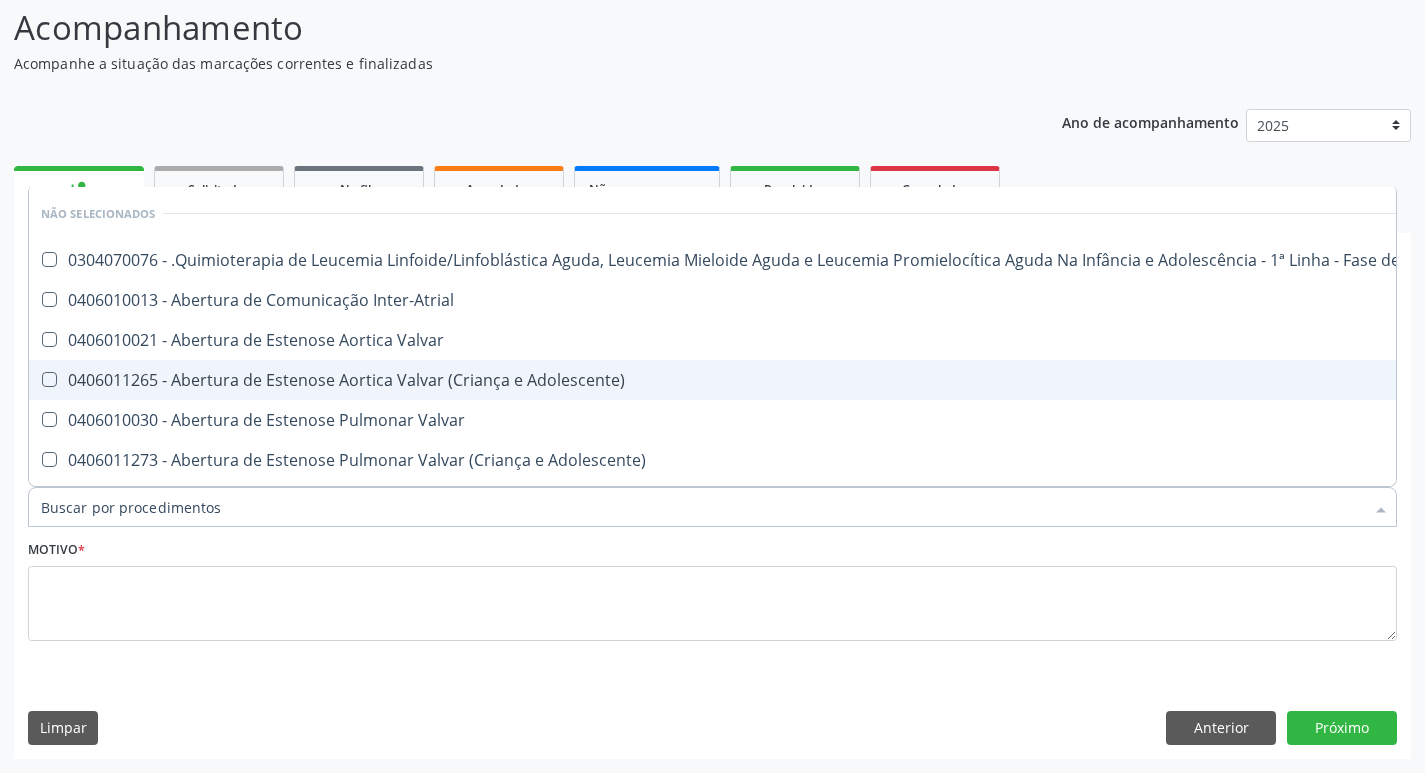 checkbox on "true" 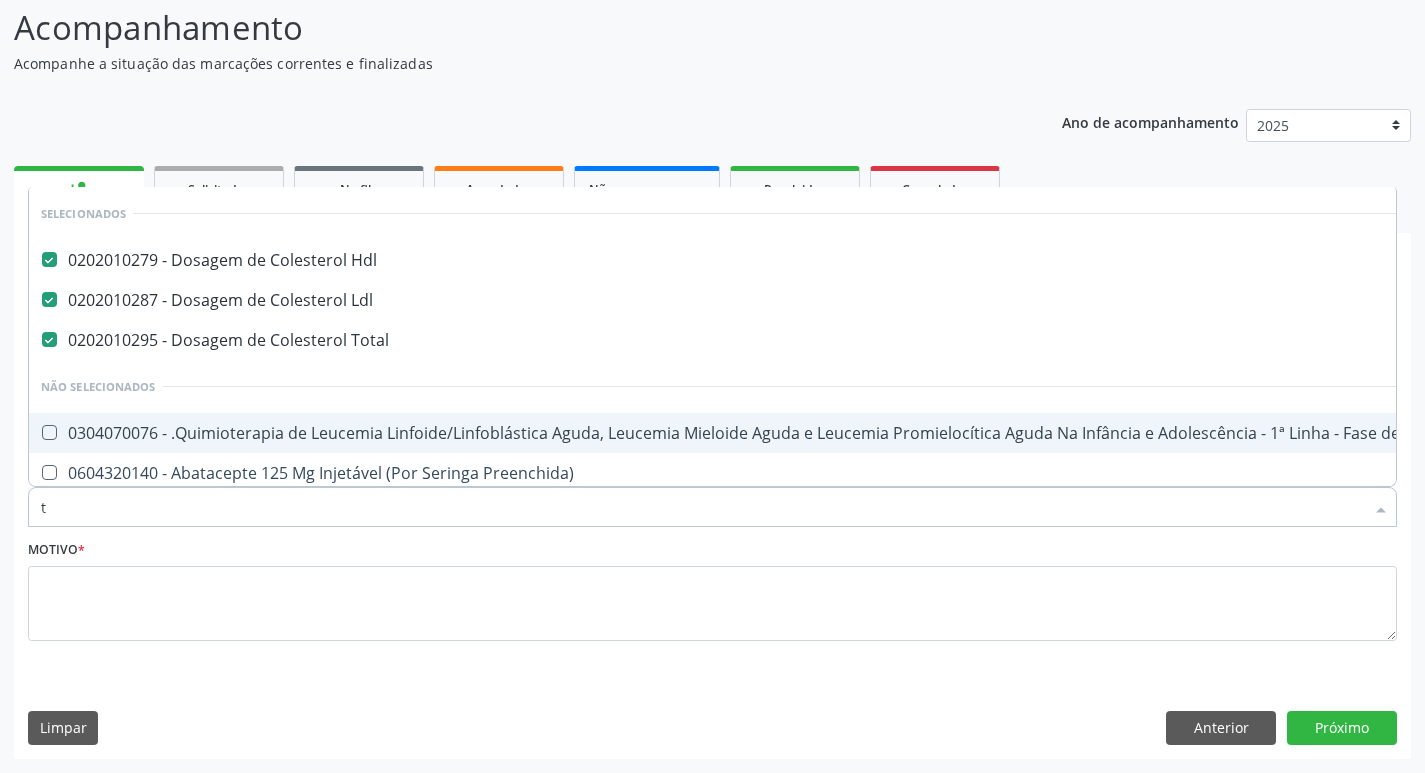 type on "tr" 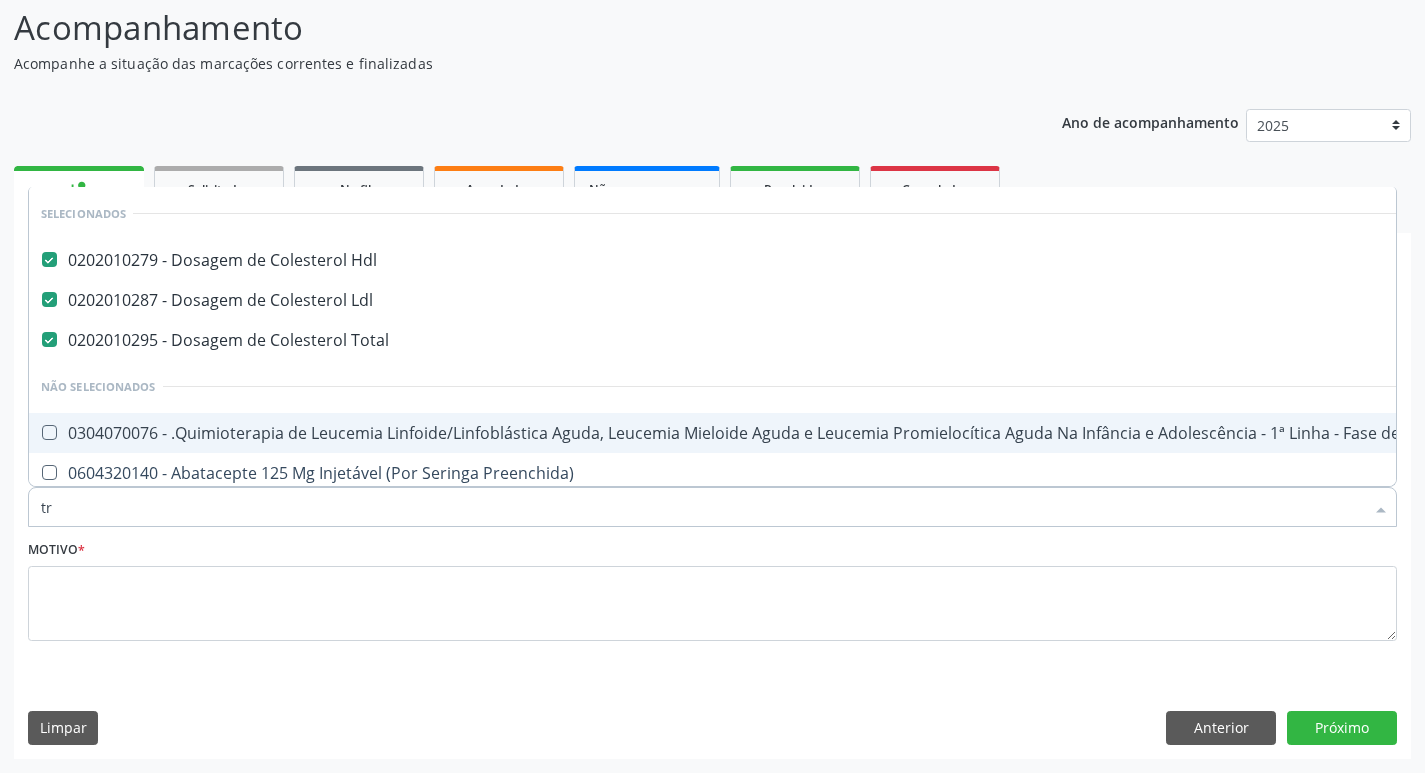 checkbox on "false" 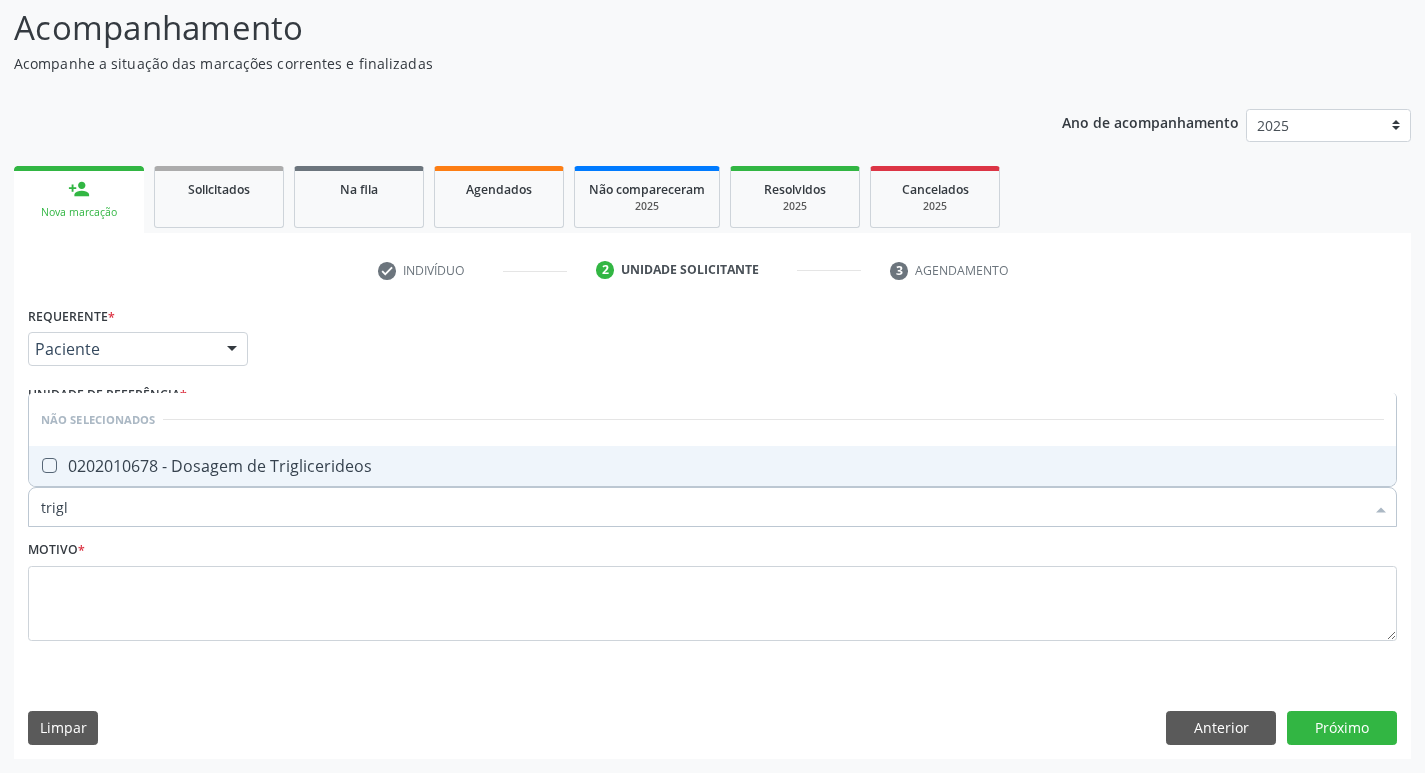 type on "trigli" 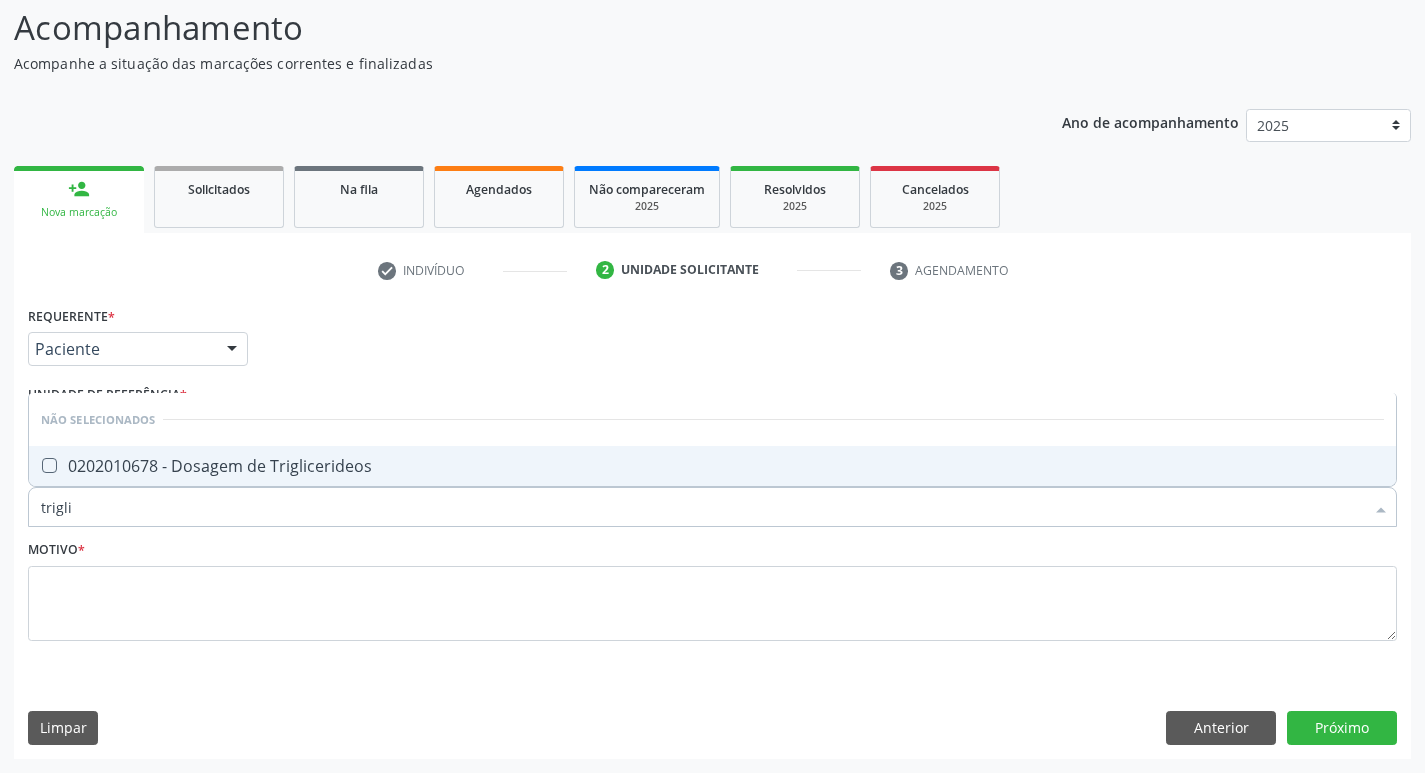 click on "0202010678 - Dosagem de Triglicerideos" at bounding box center [712, 466] 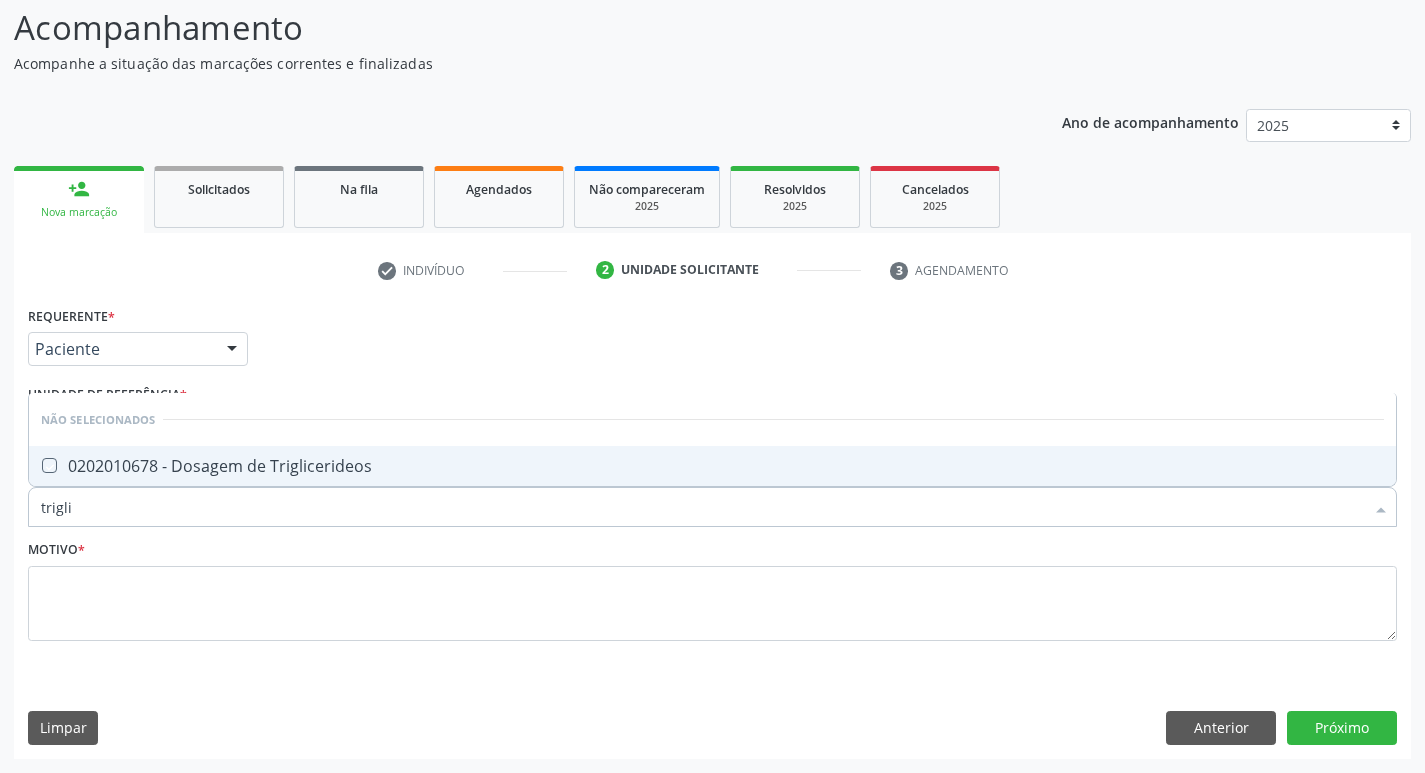 checkbox on "true" 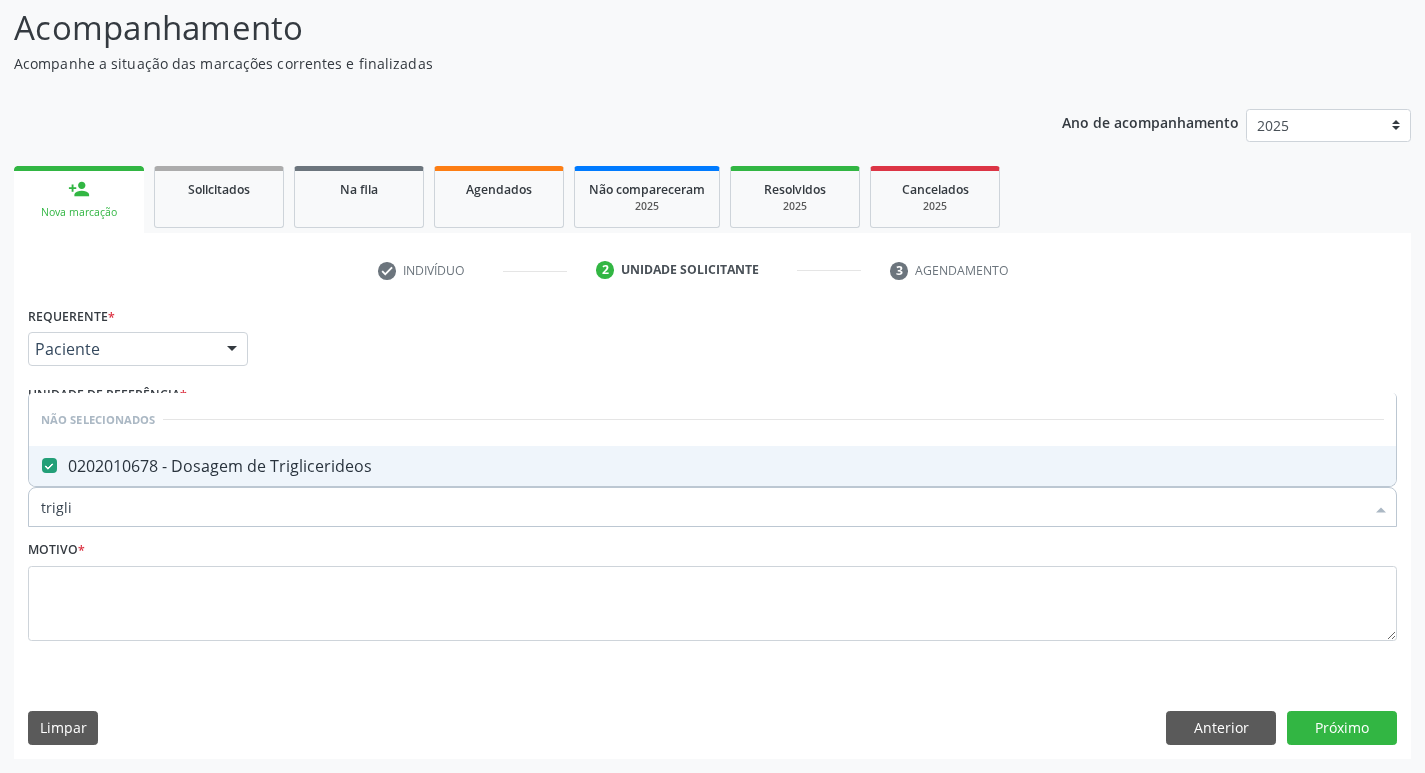 drag, startPoint x: 99, startPoint y: 515, endPoint x: 89, endPoint y: 522, distance: 12.206555 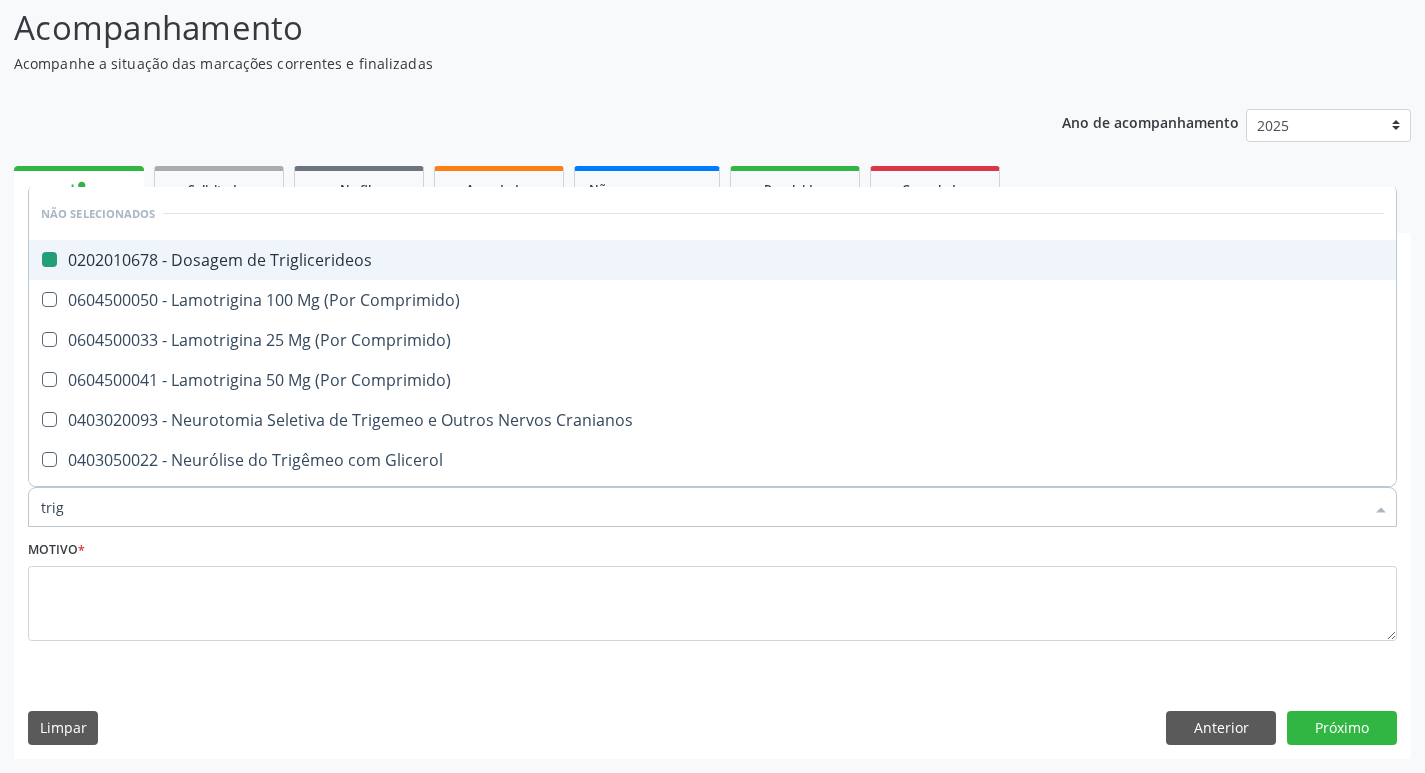 type on "tri" 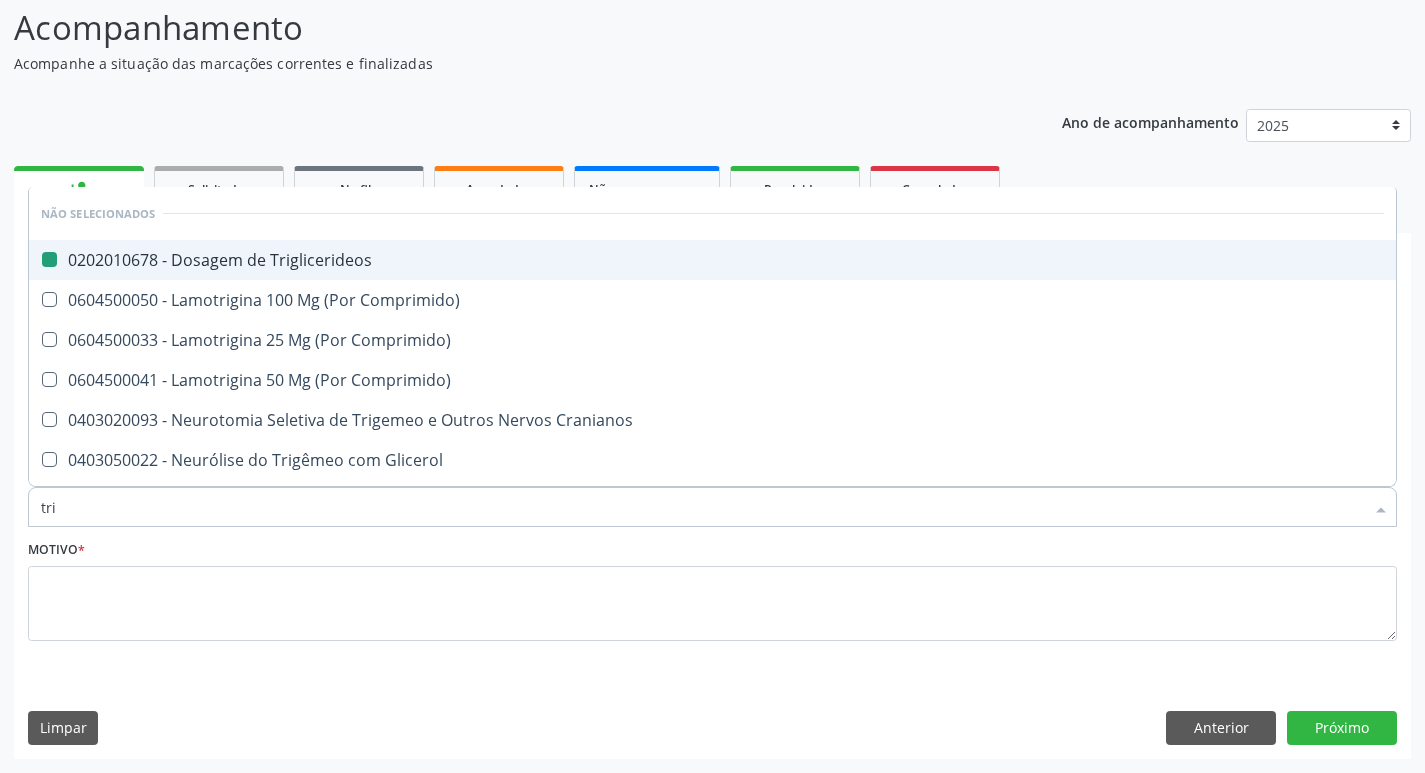 checkbox on "false" 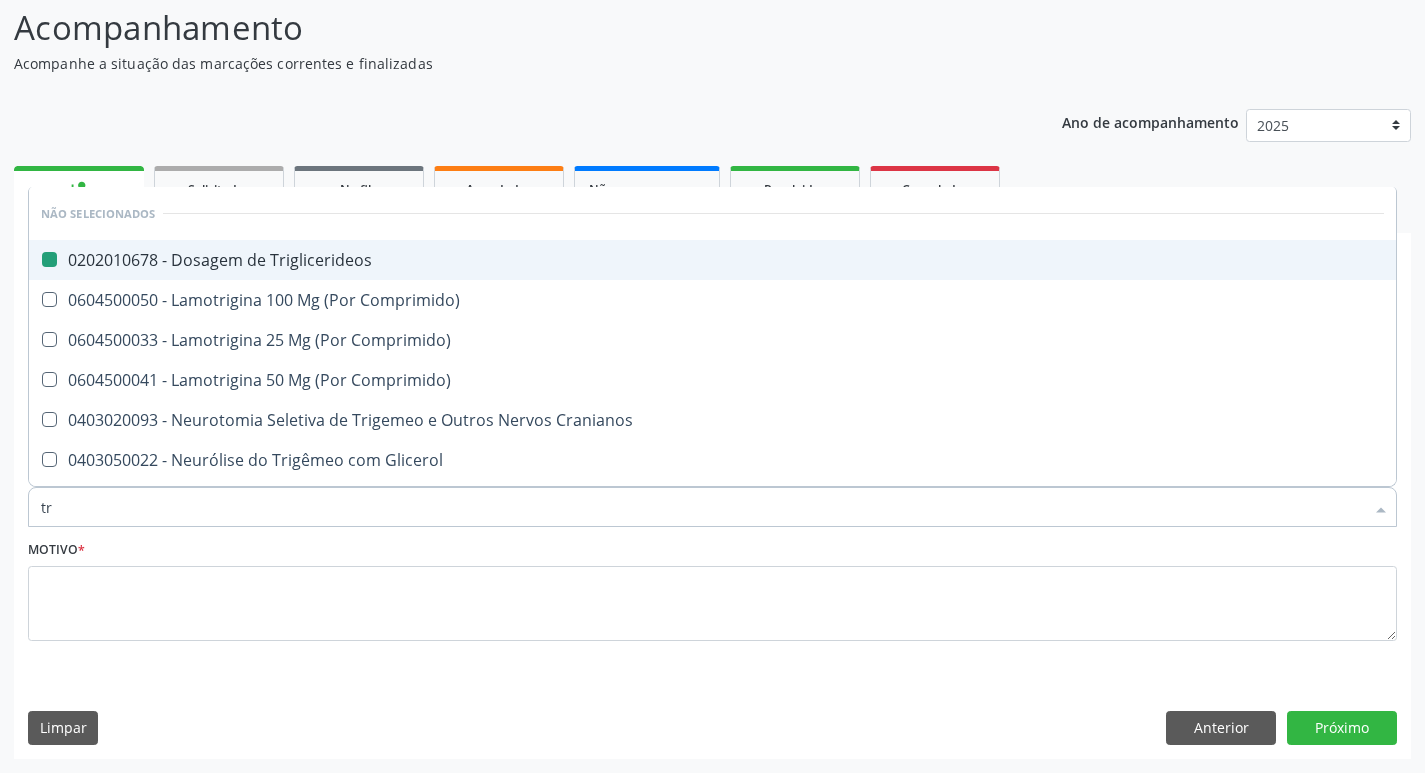 type on "t" 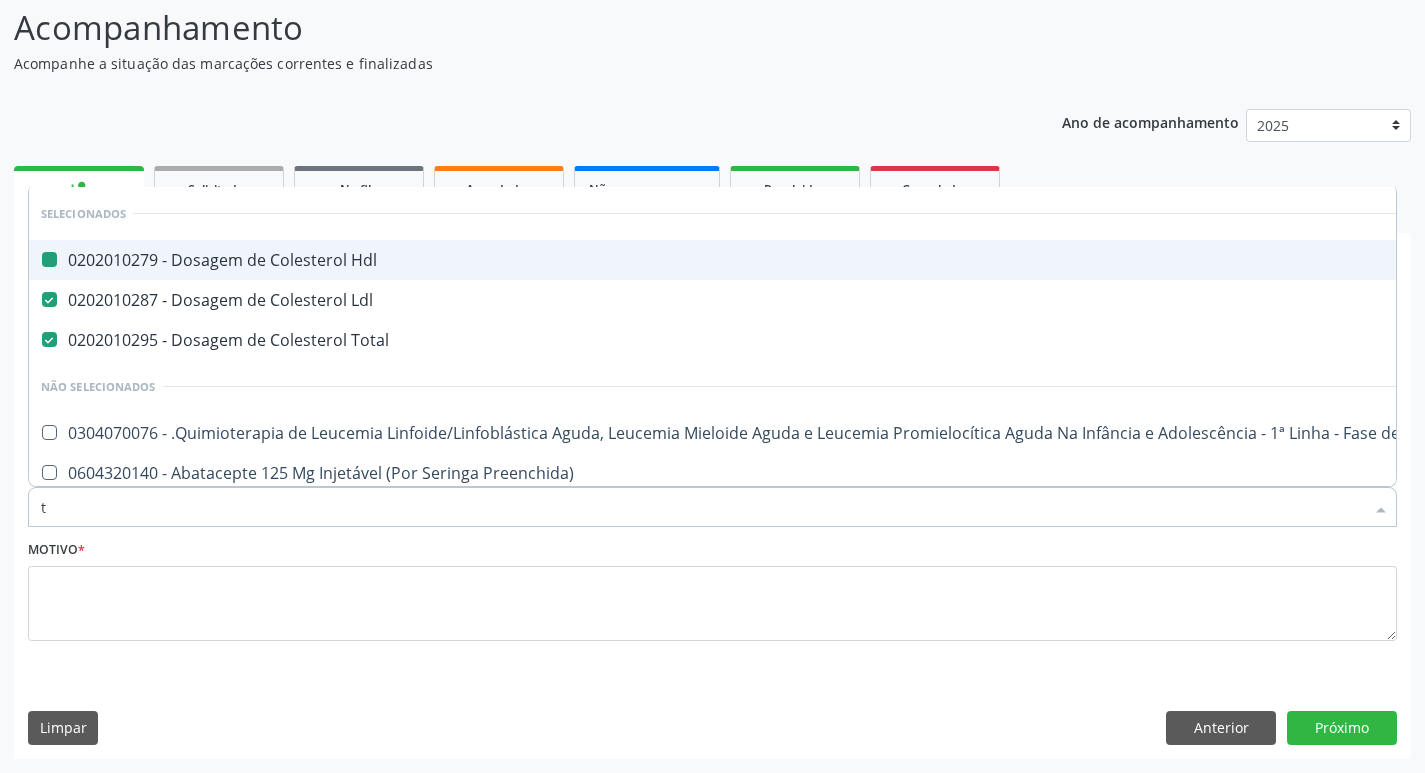 checkbox on "true" 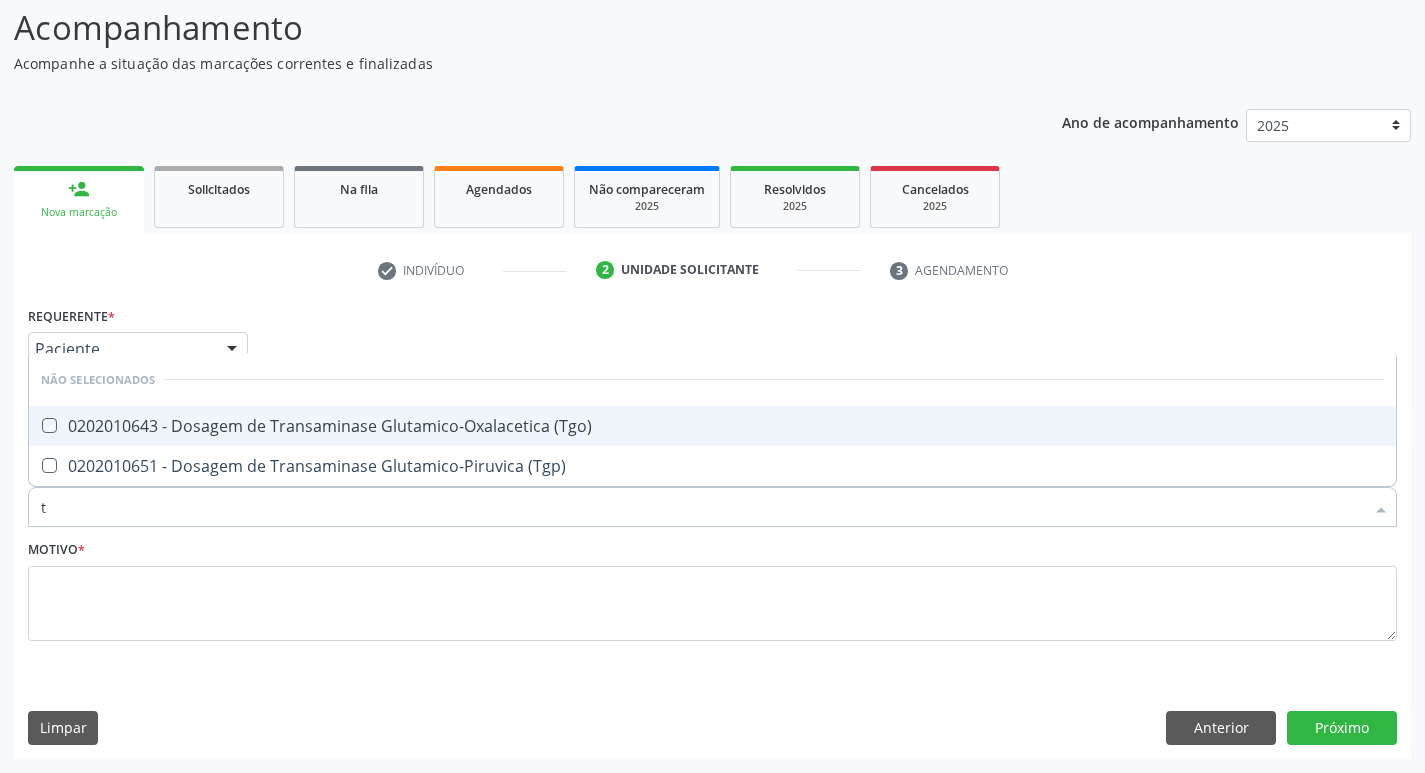 type on "tg" 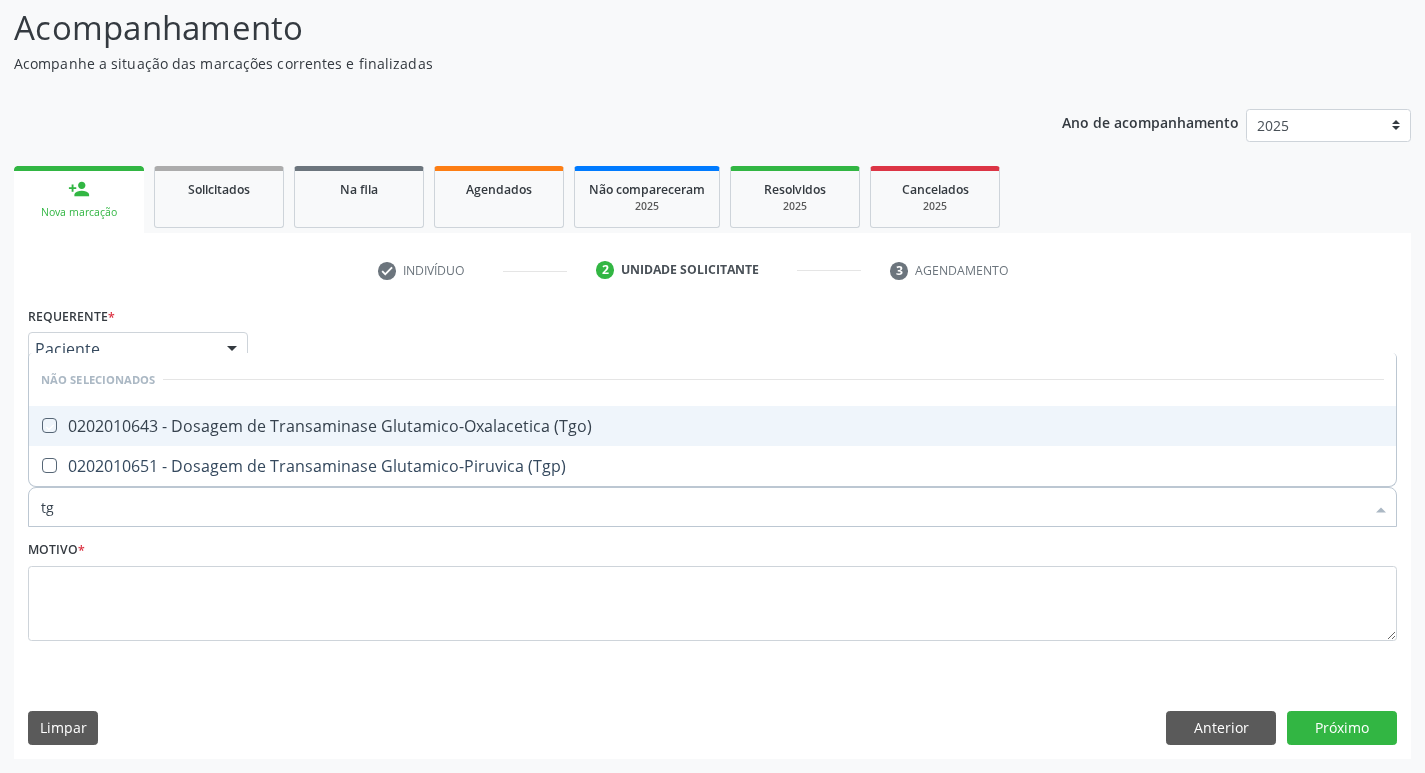 checkbox on "false" 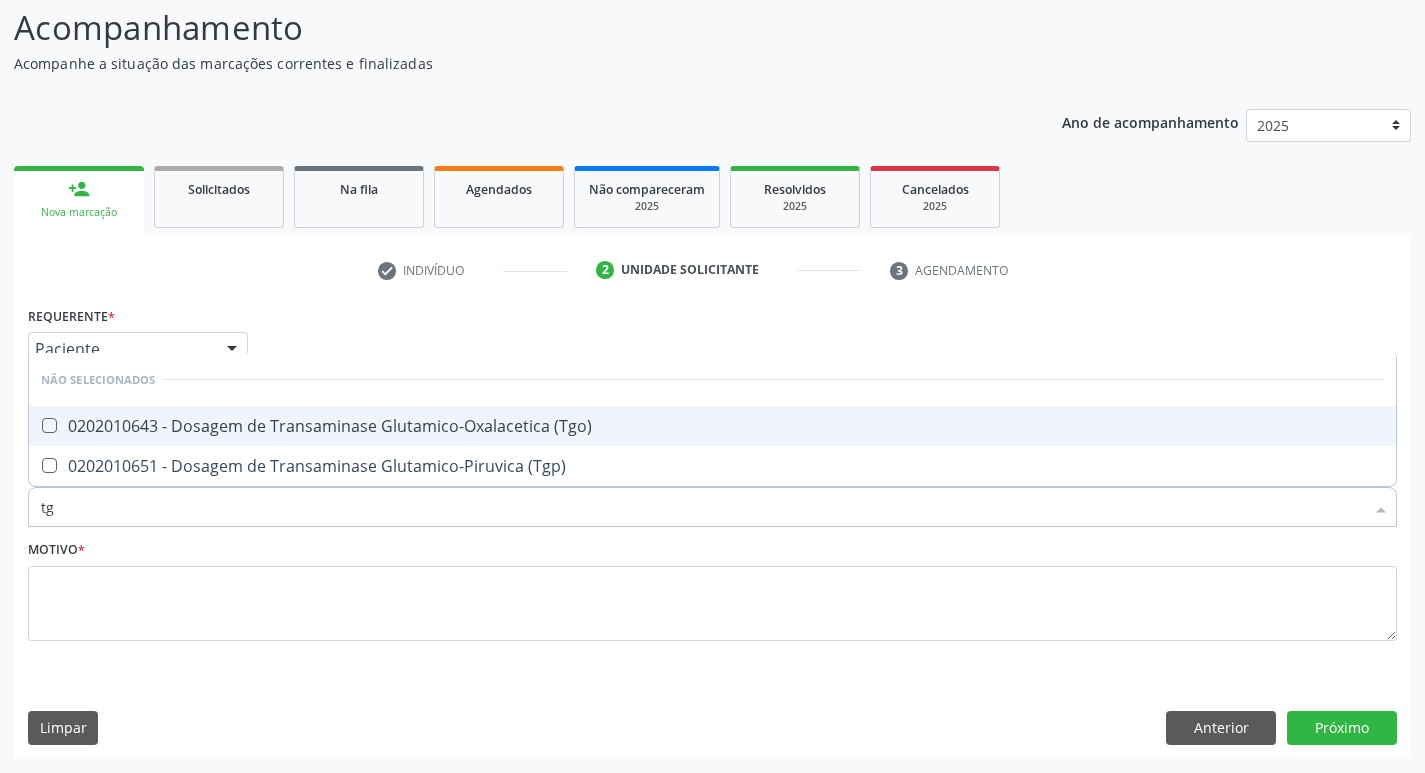 click on "0202010643 - Dosagem de Transaminase Glutamico-Oxalacetica (Tgo)" at bounding box center (712, 426) 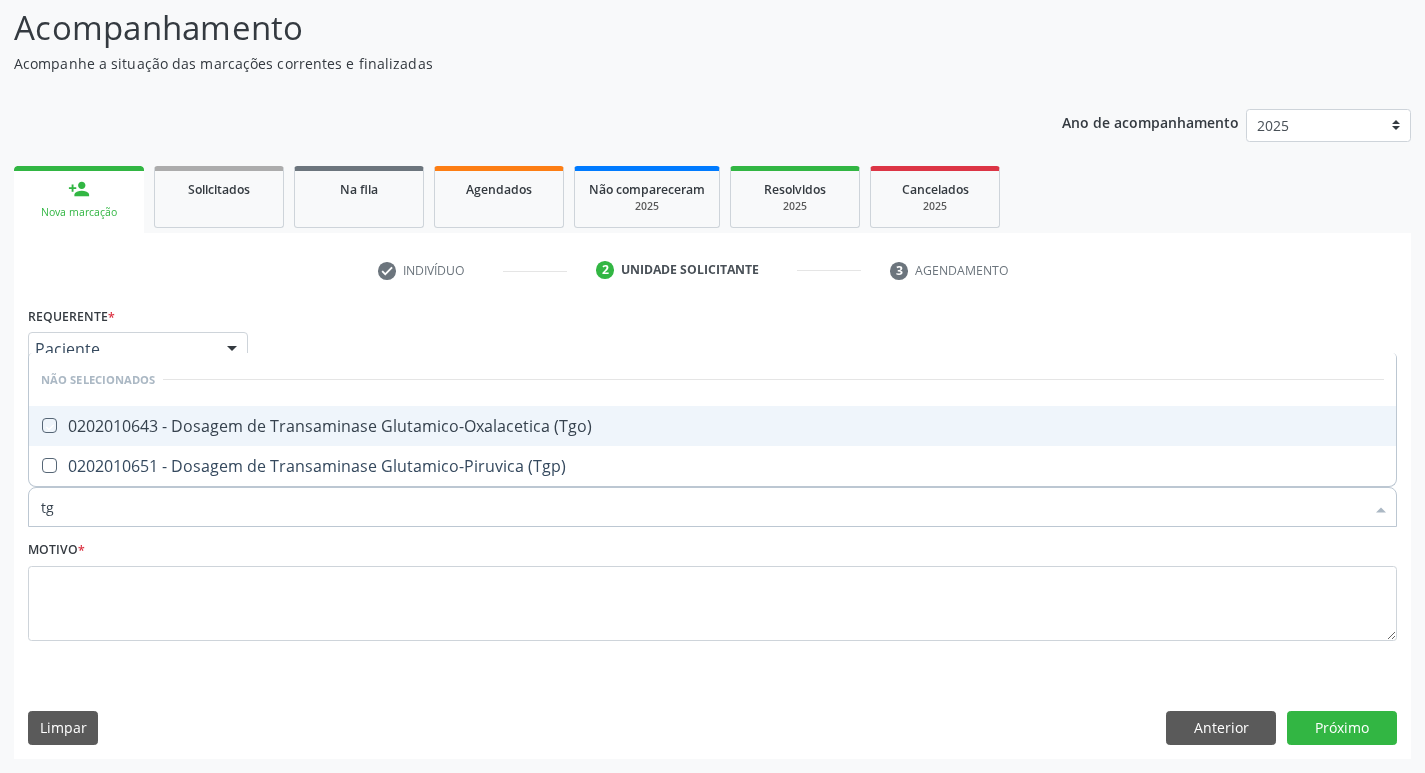 checkbox on "true" 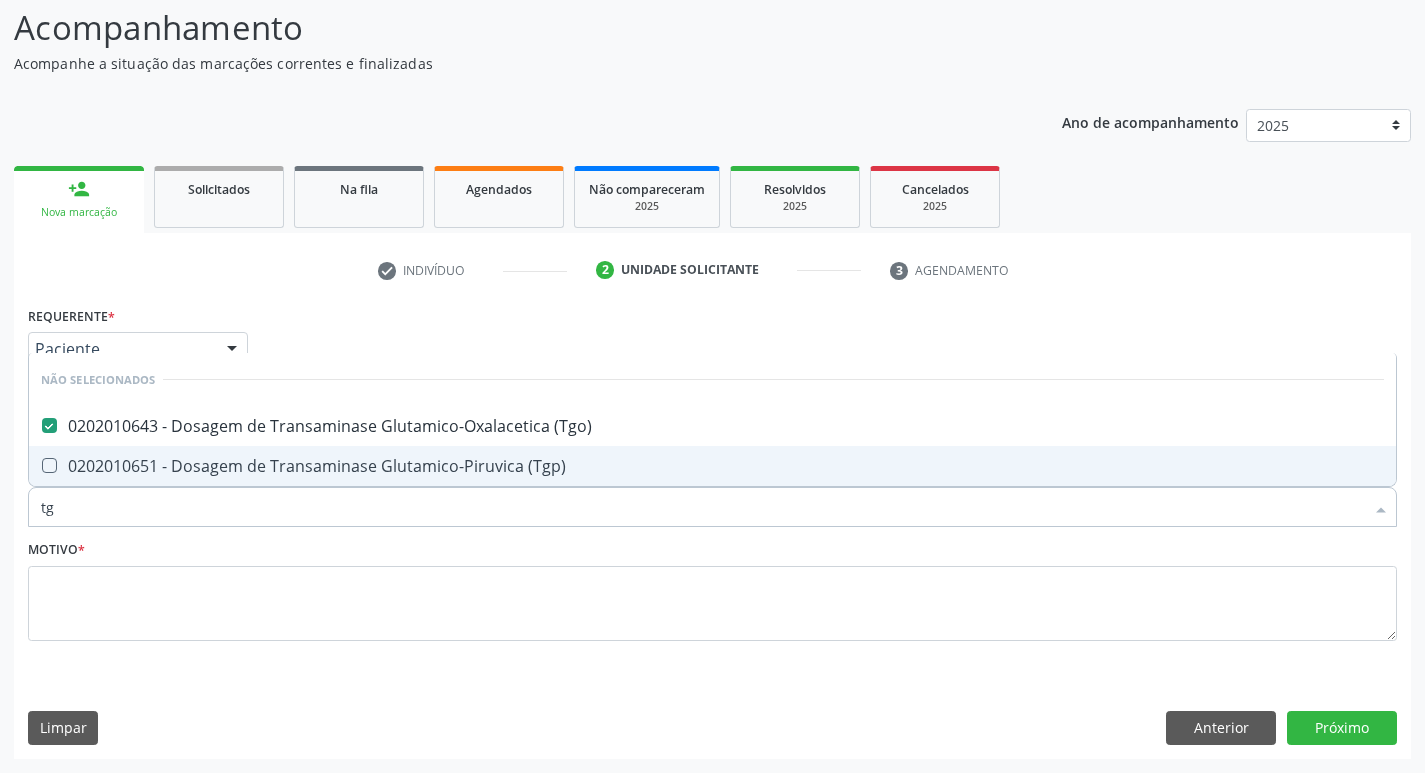 drag, startPoint x: 122, startPoint y: 459, endPoint x: 97, endPoint y: 487, distance: 37.536648 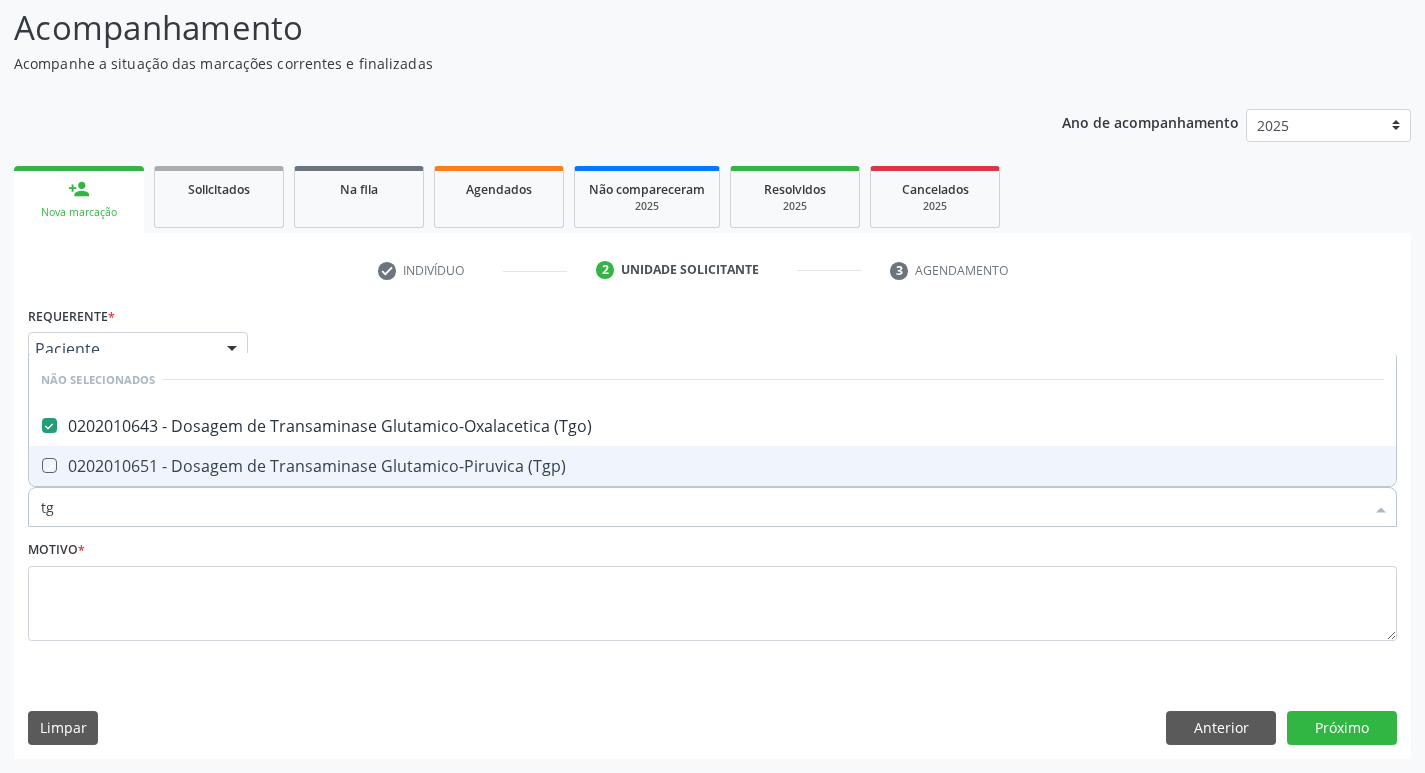 checkbox on "true" 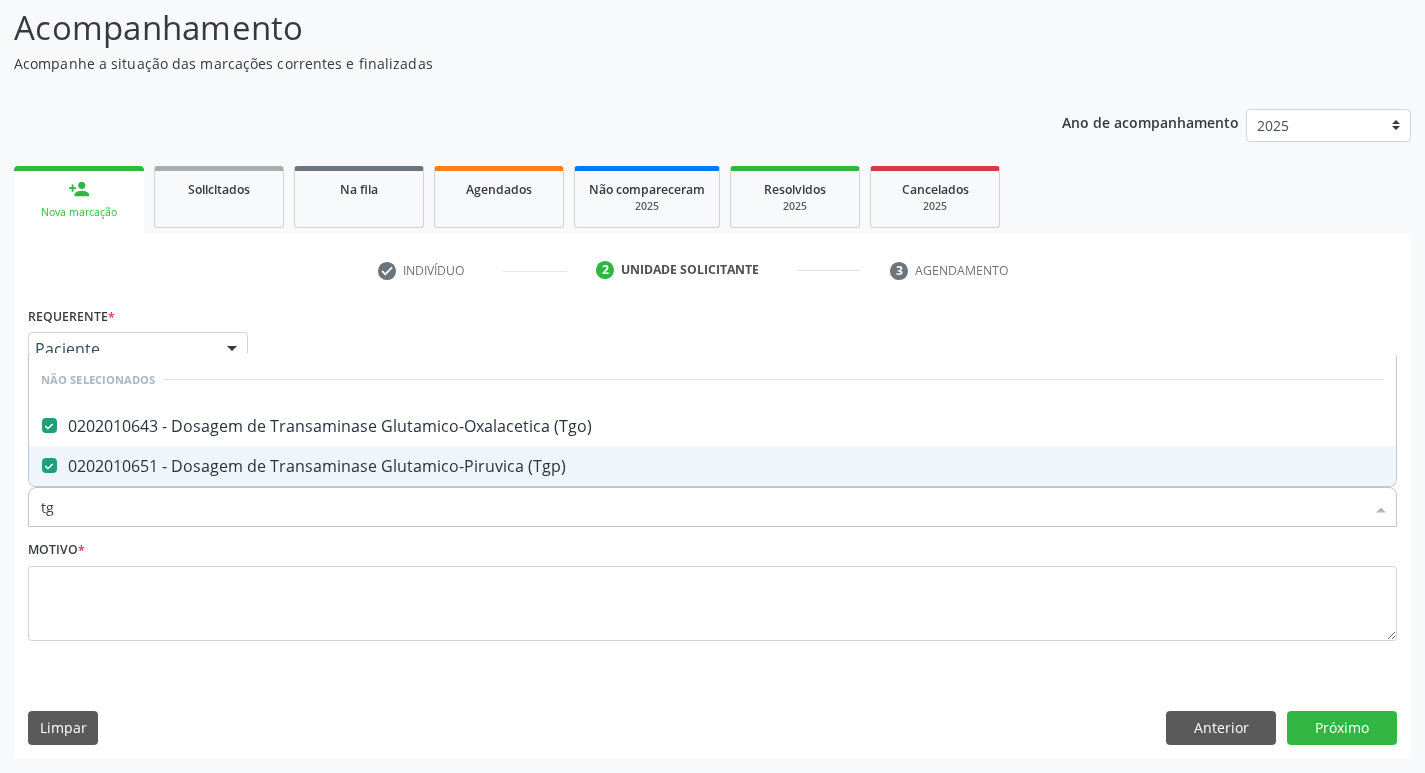 click on "tg" at bounding box center (702, 507) 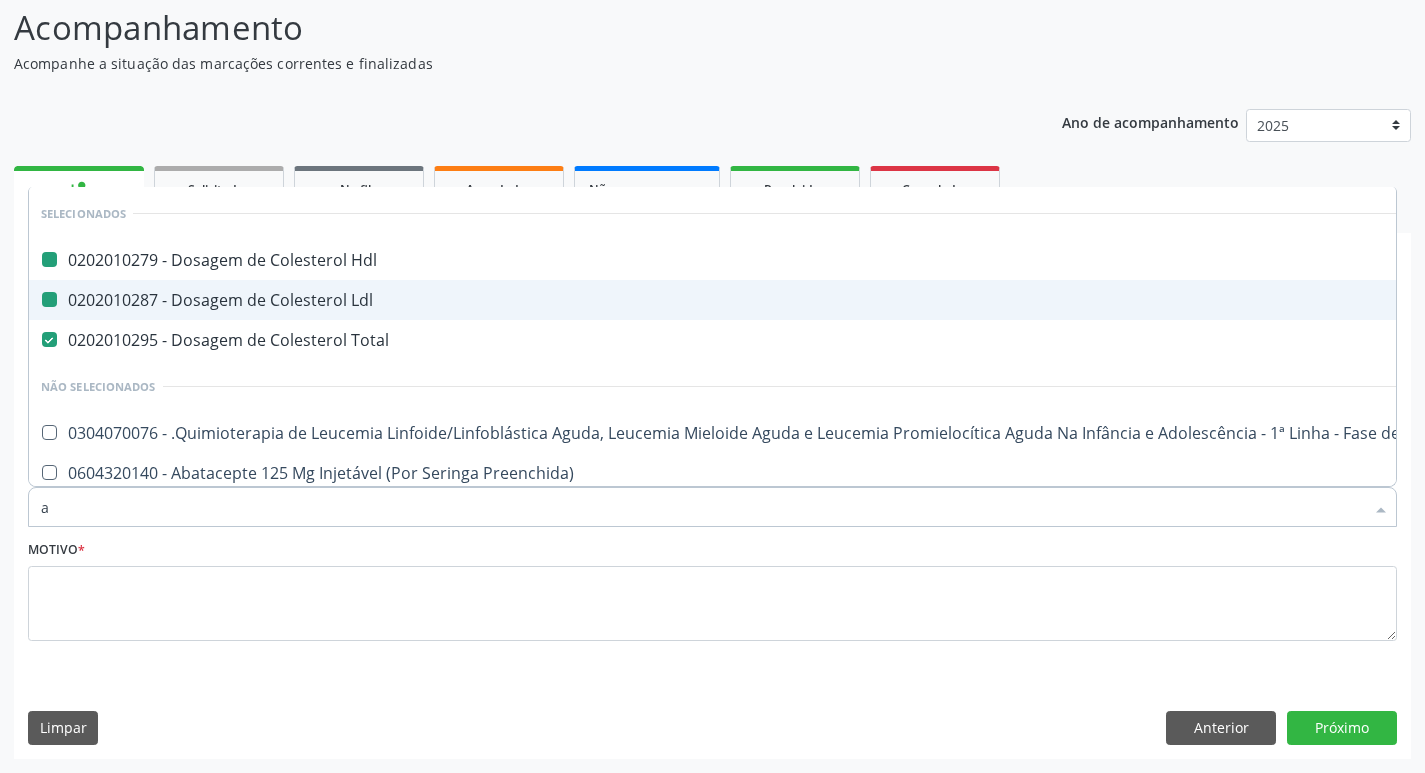 type on "ac" 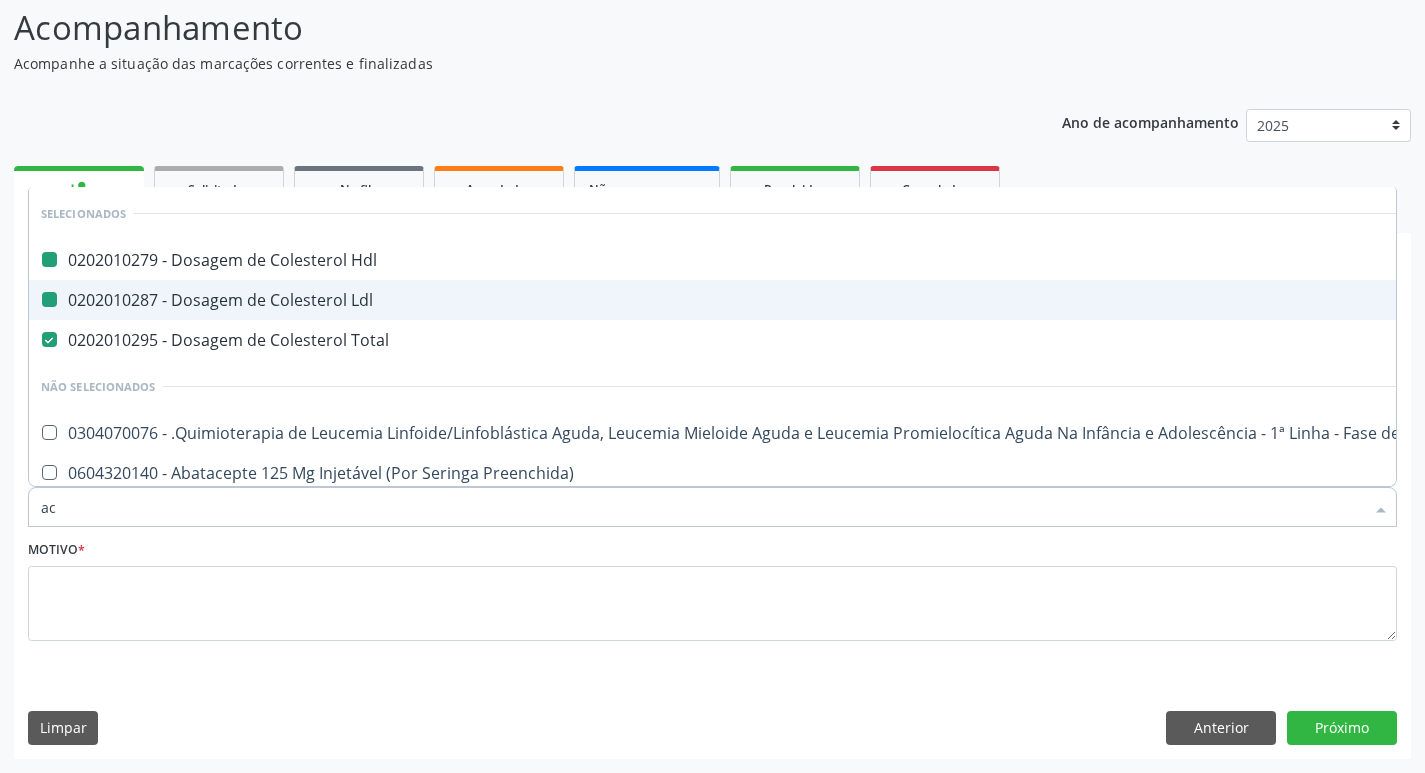 checkbox on "false" 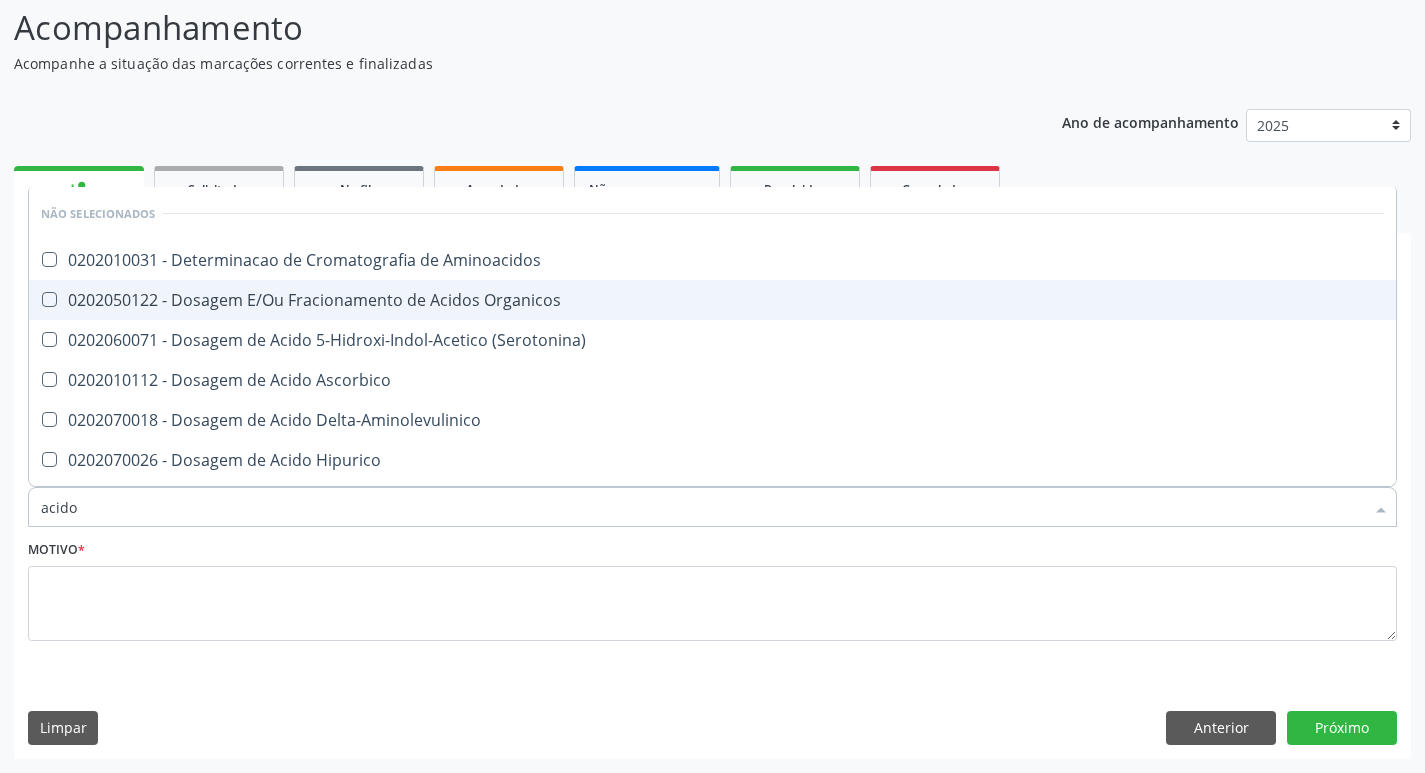 type on "acido u" 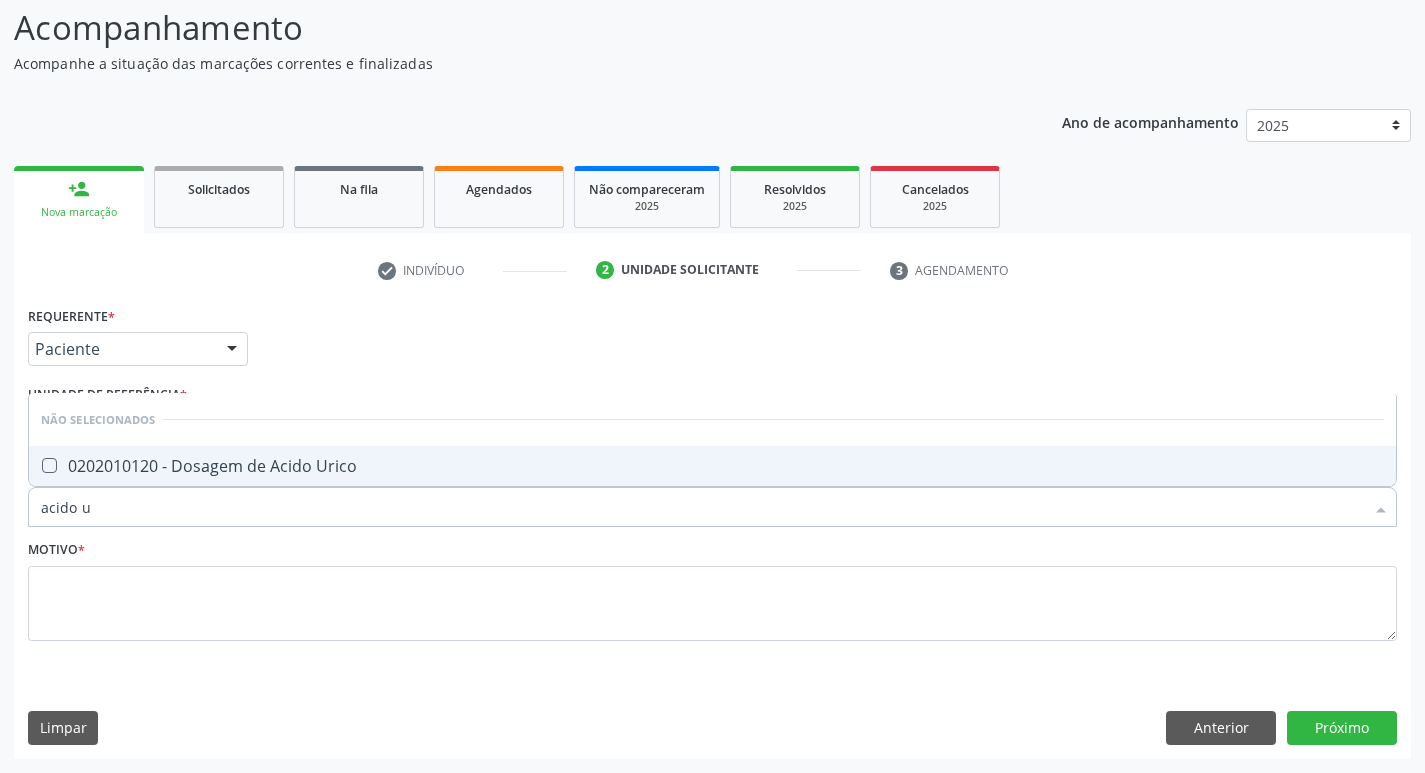 drag, startPoint x: 214, startPoint y: 474, endPoint x: 168, endPoint y: 497, distance: 51.42956 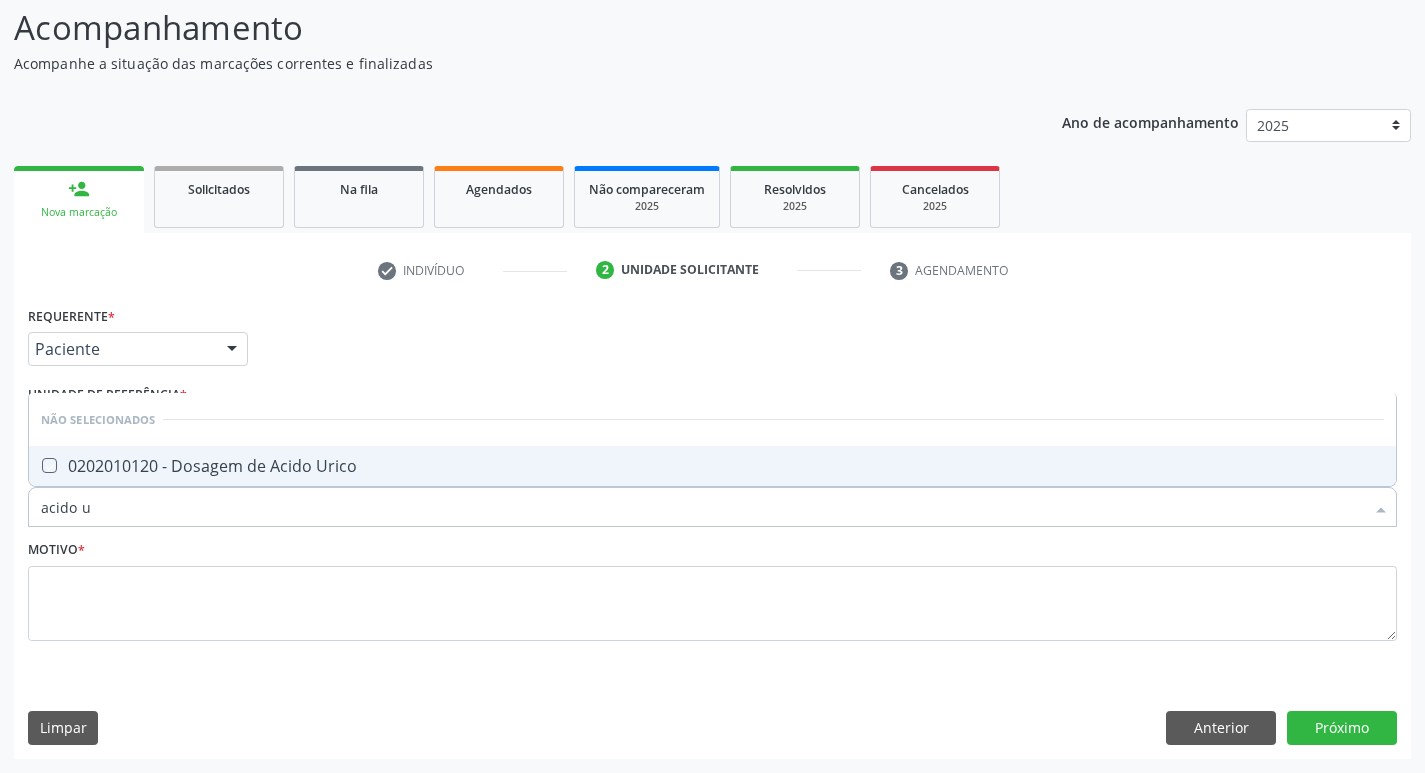 checkbox on "true" 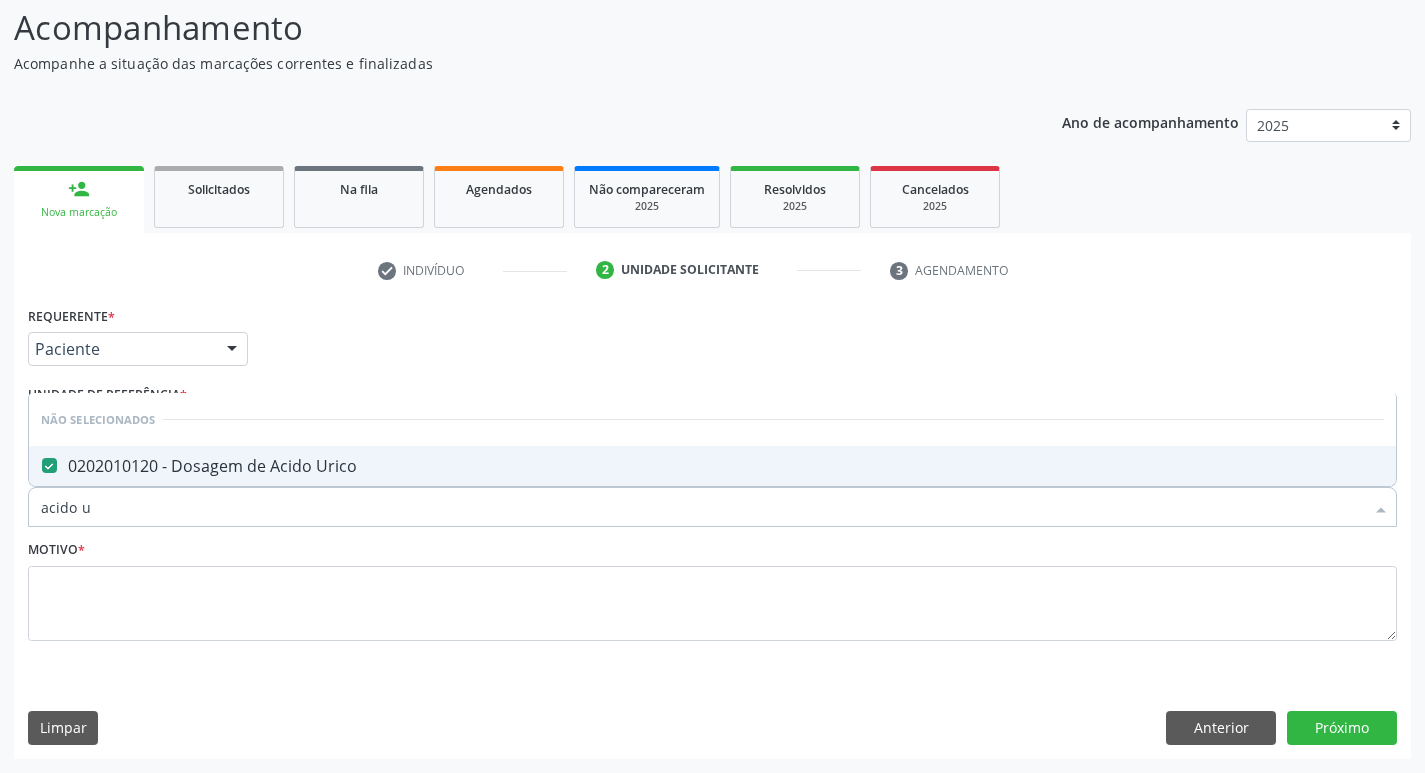 click on "acido u" at bounding box center (702, 507) 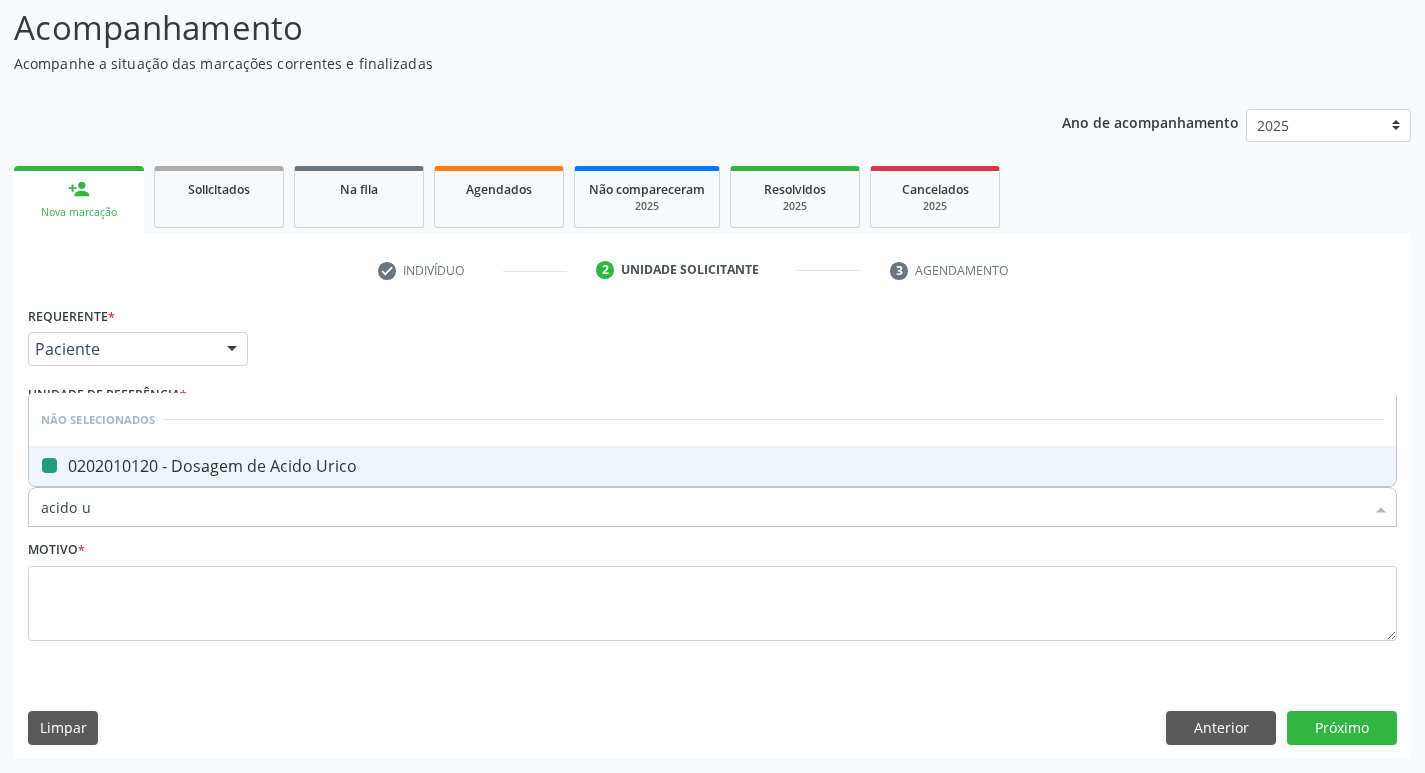 type on "acido" 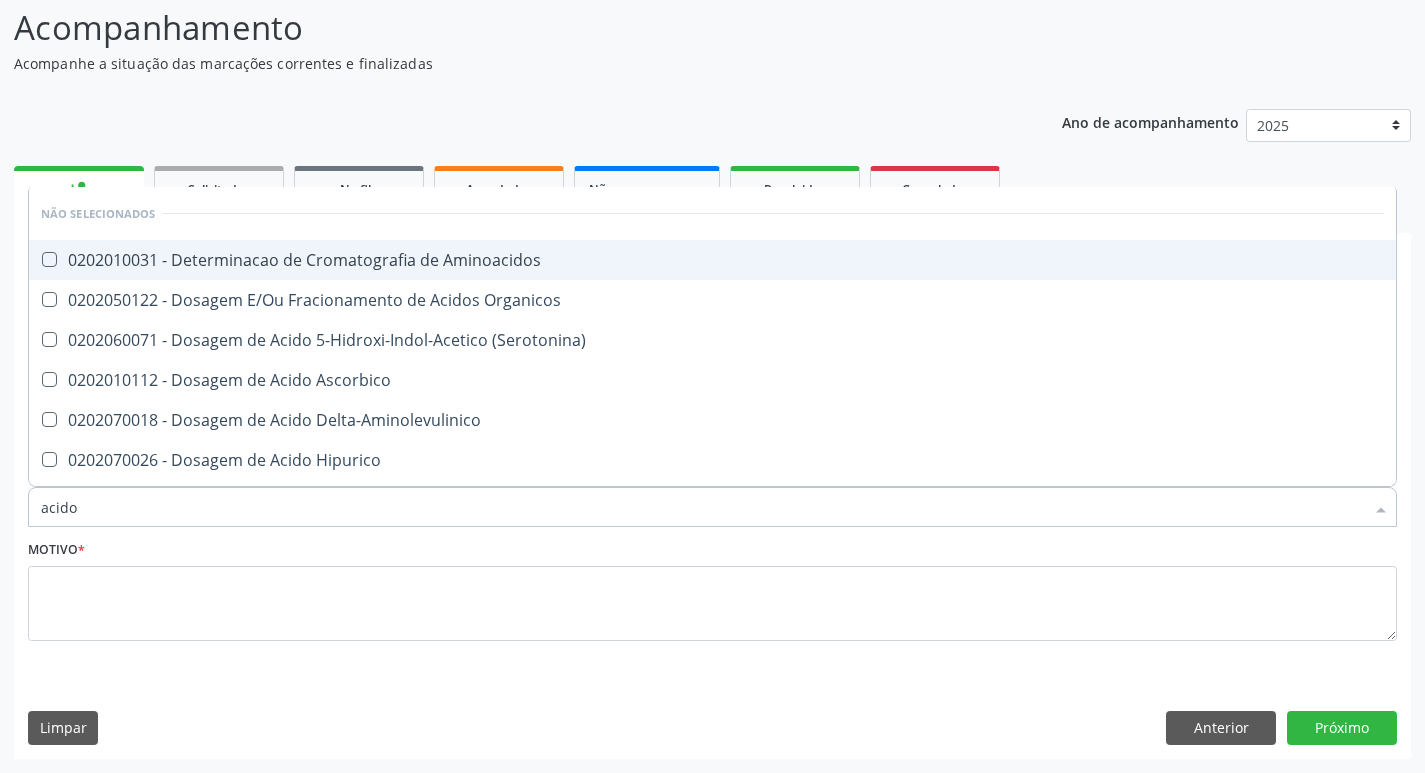 type on "acid" 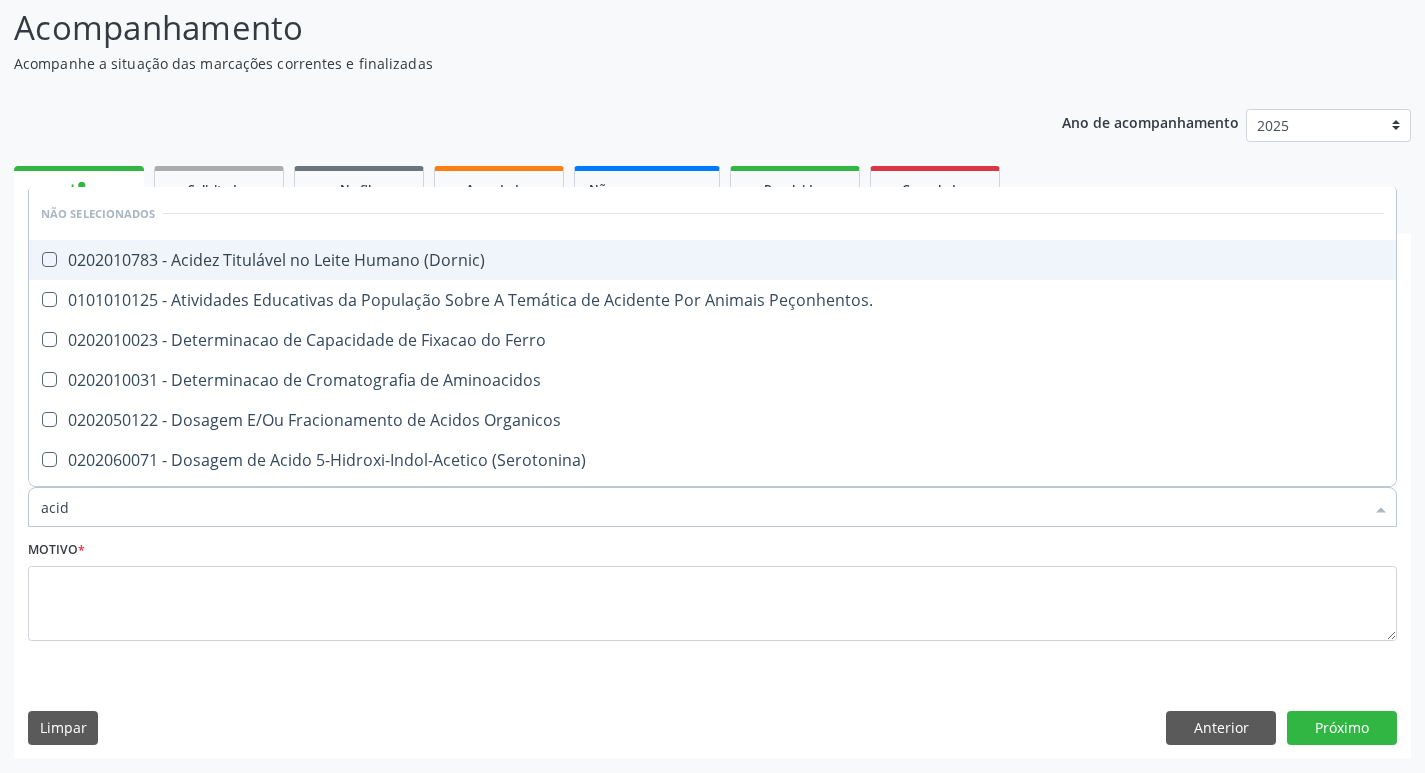 type on "aci" 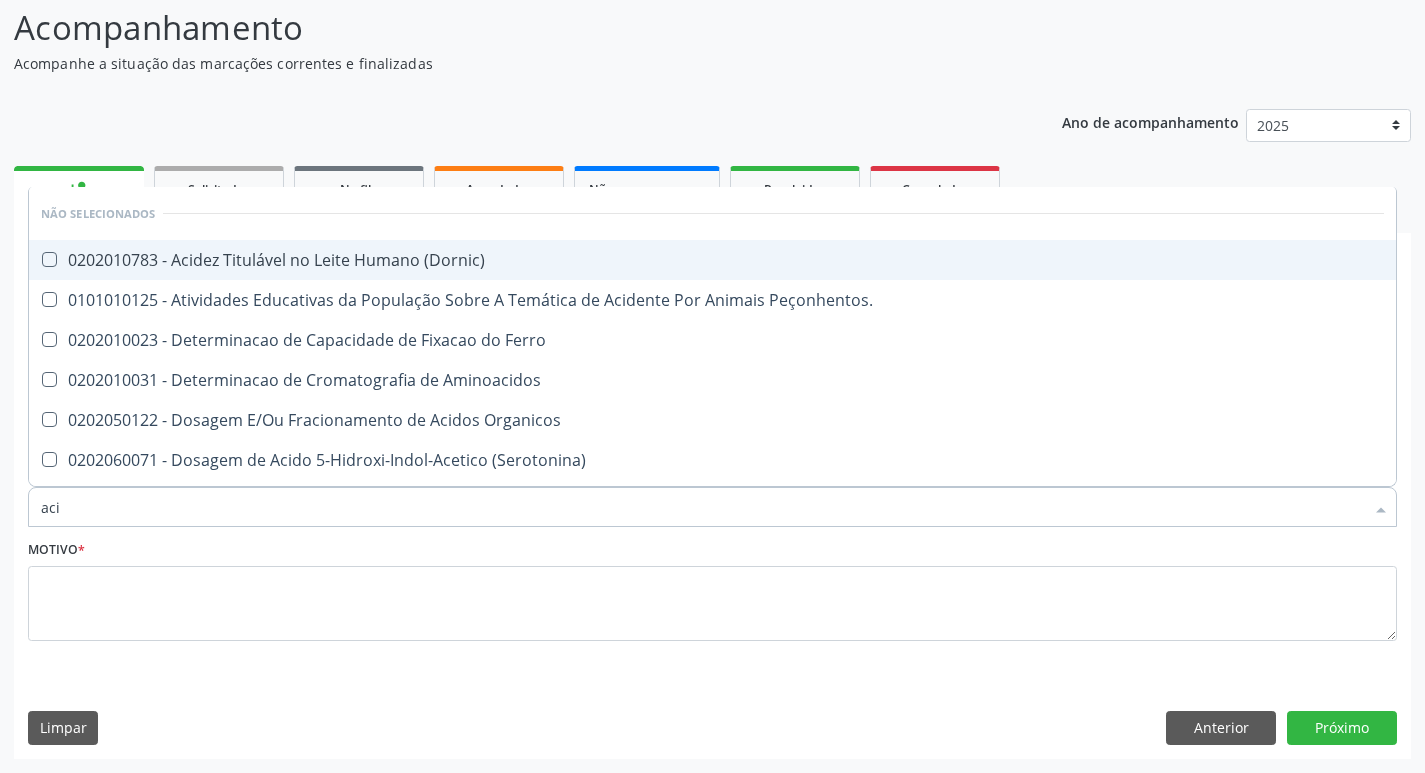 checkbox on "false" 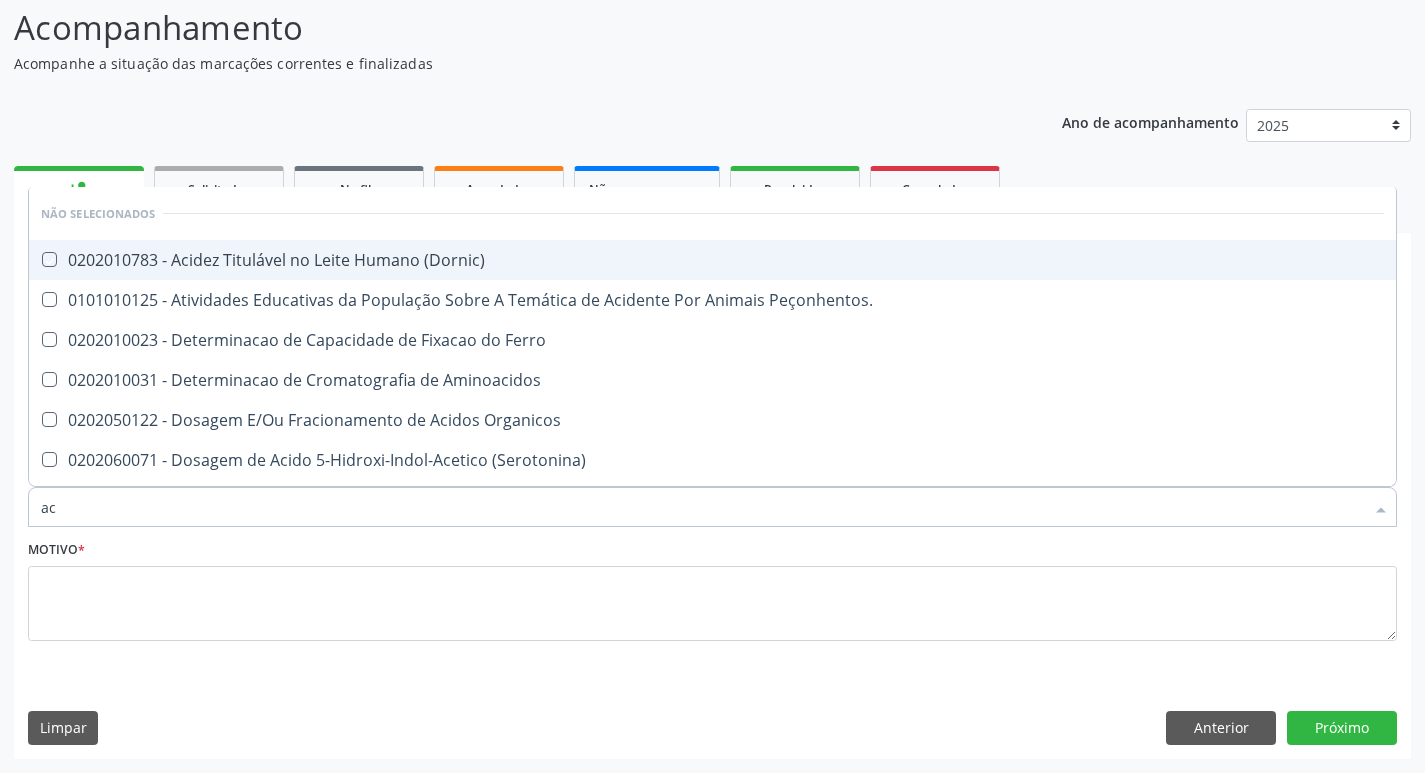 type on "a" 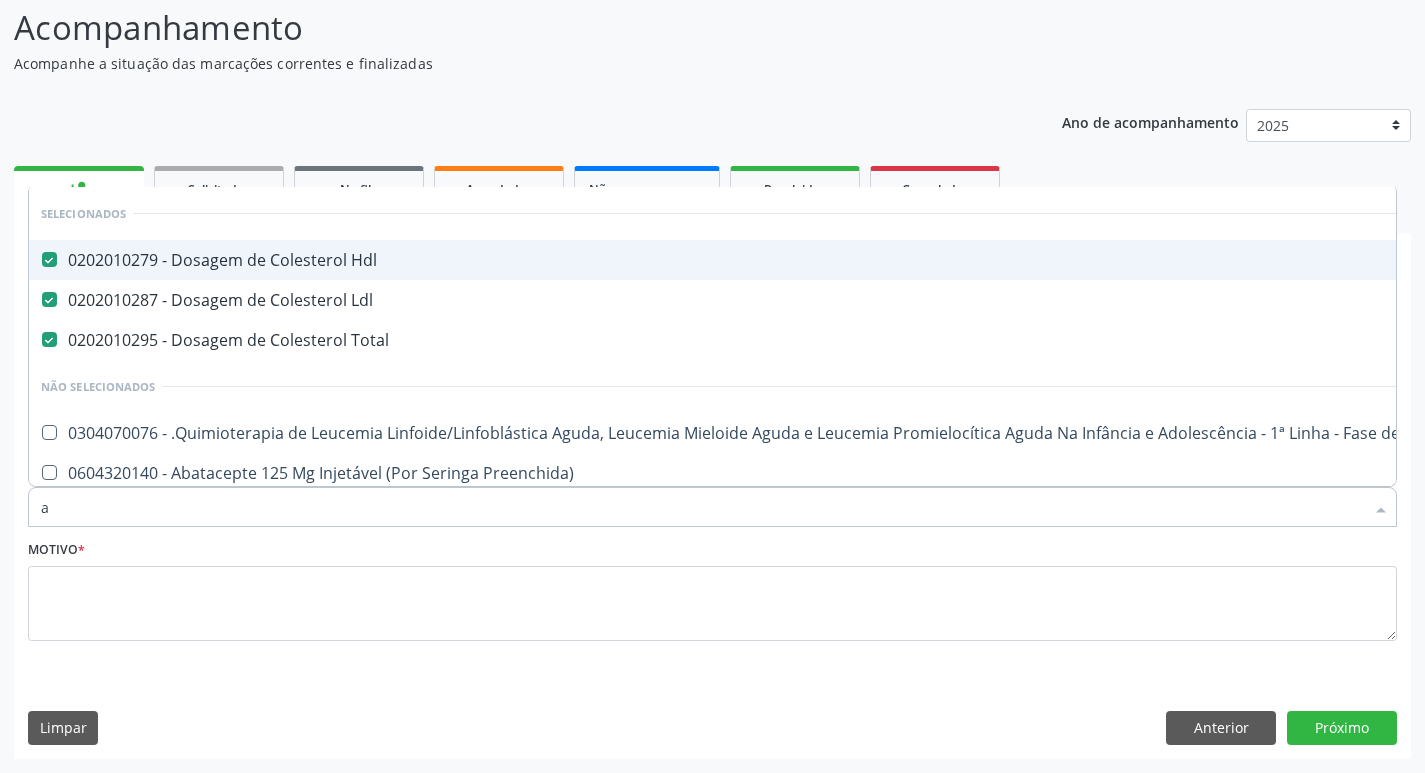 type 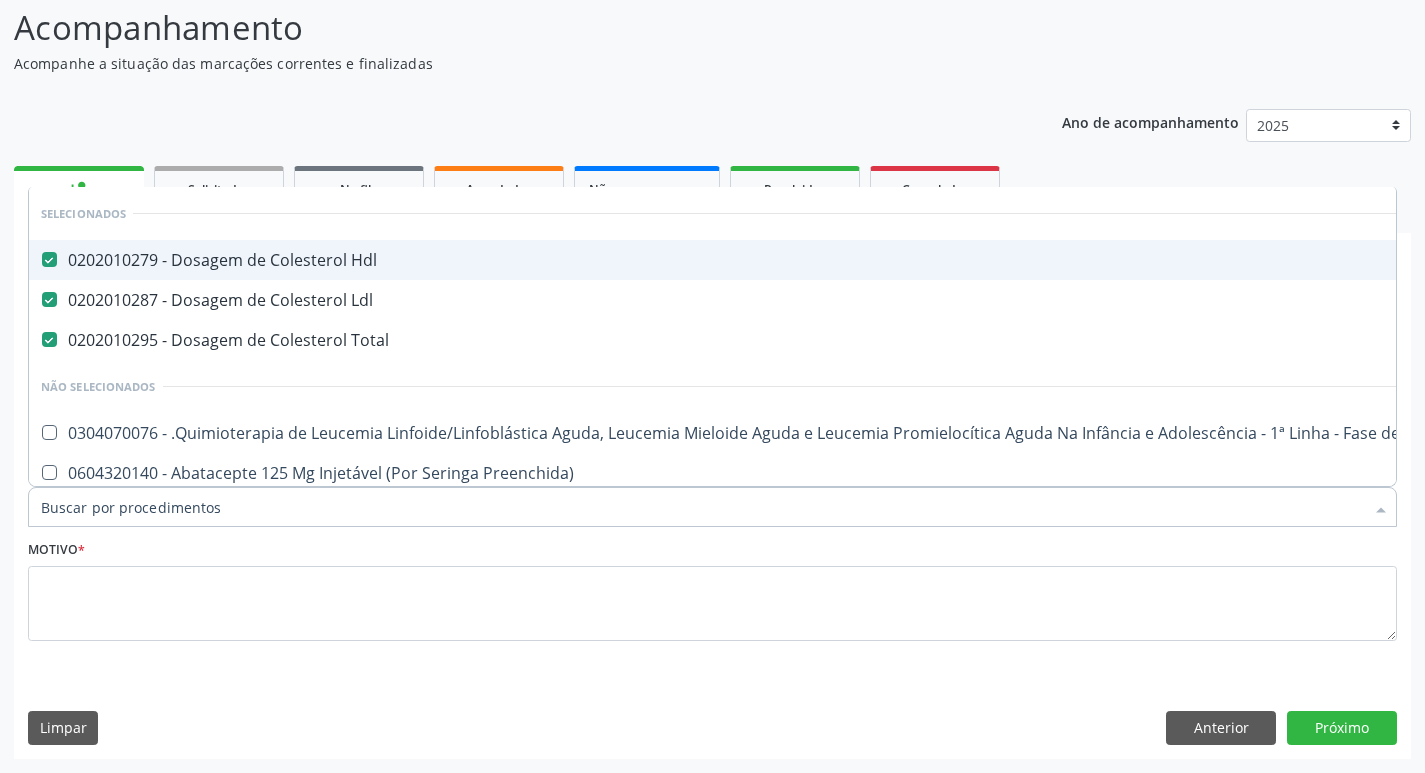checkbox on "true" 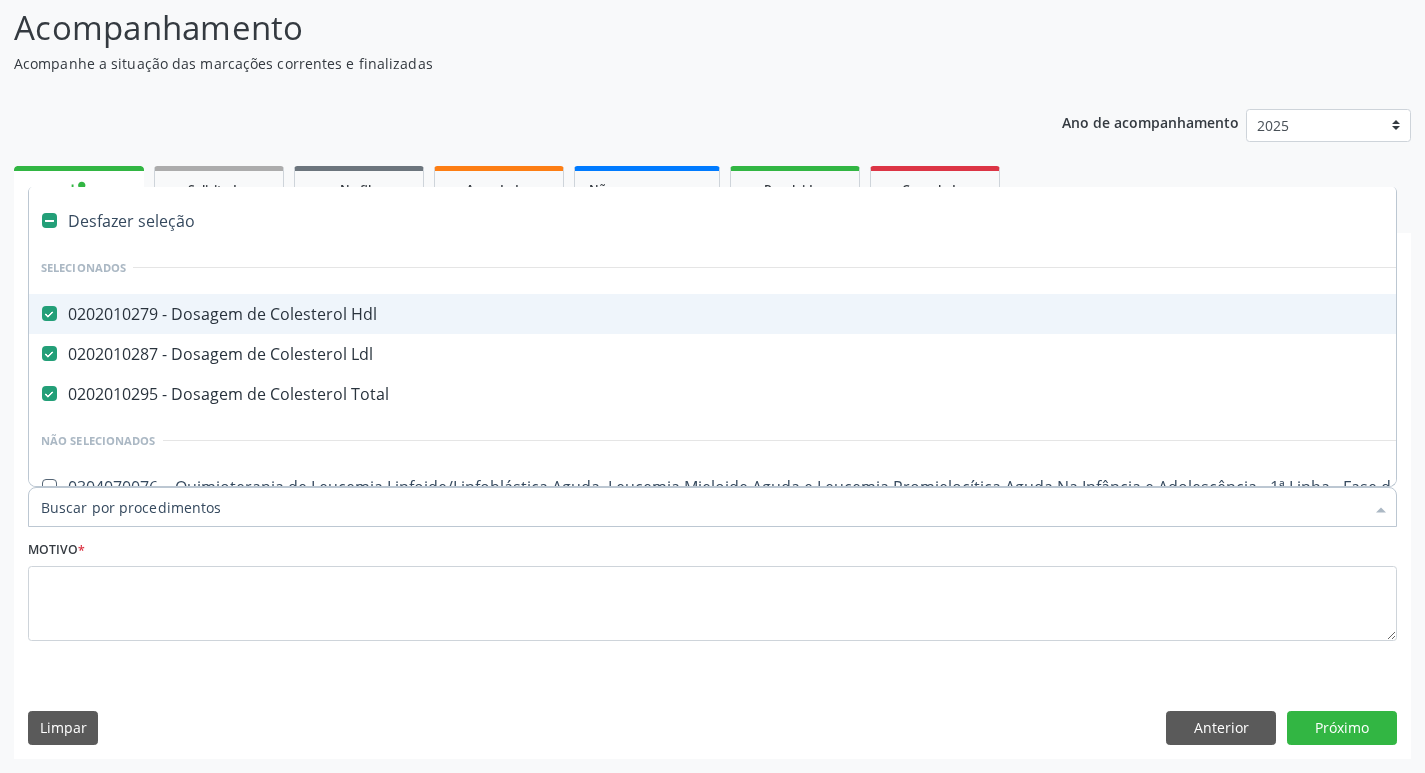 type on "h" 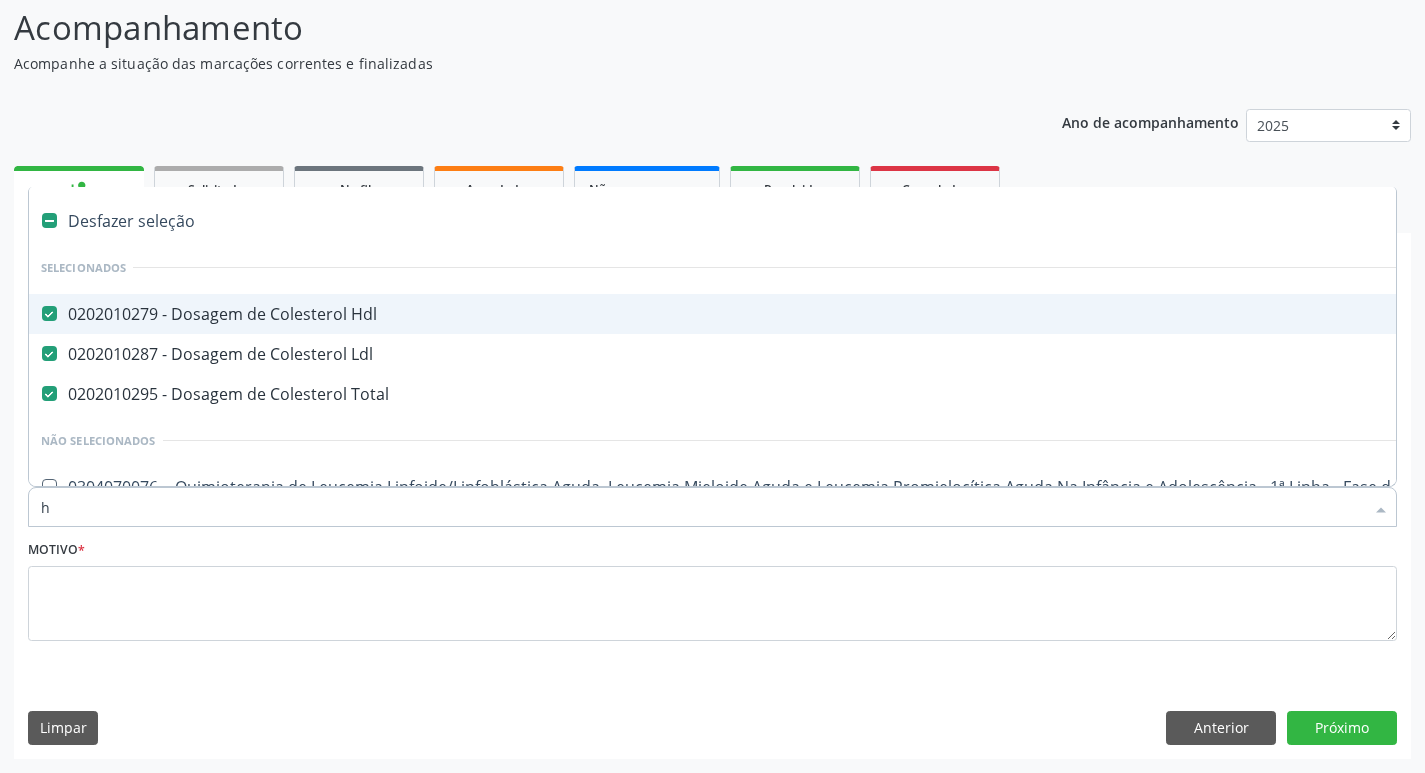 checkbox on "false" 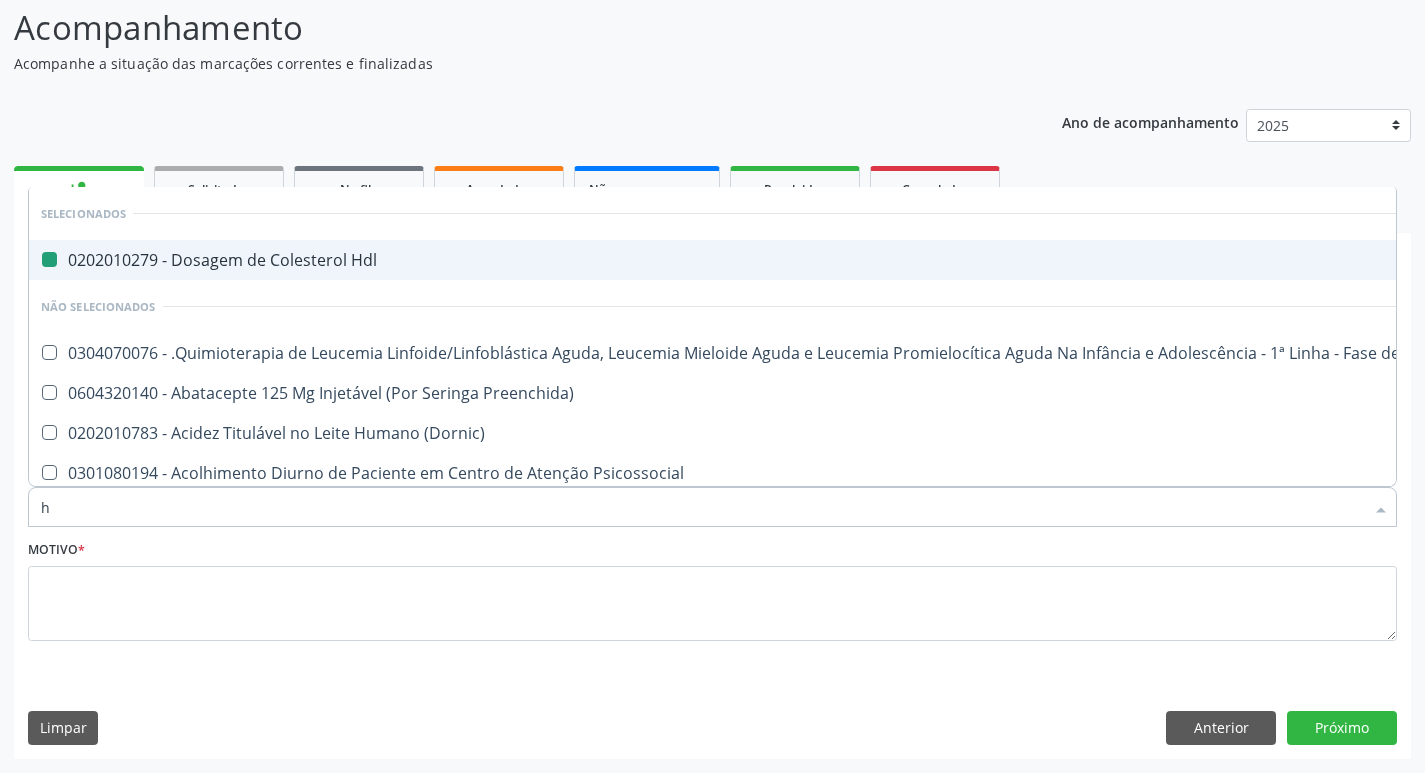 type on "he" 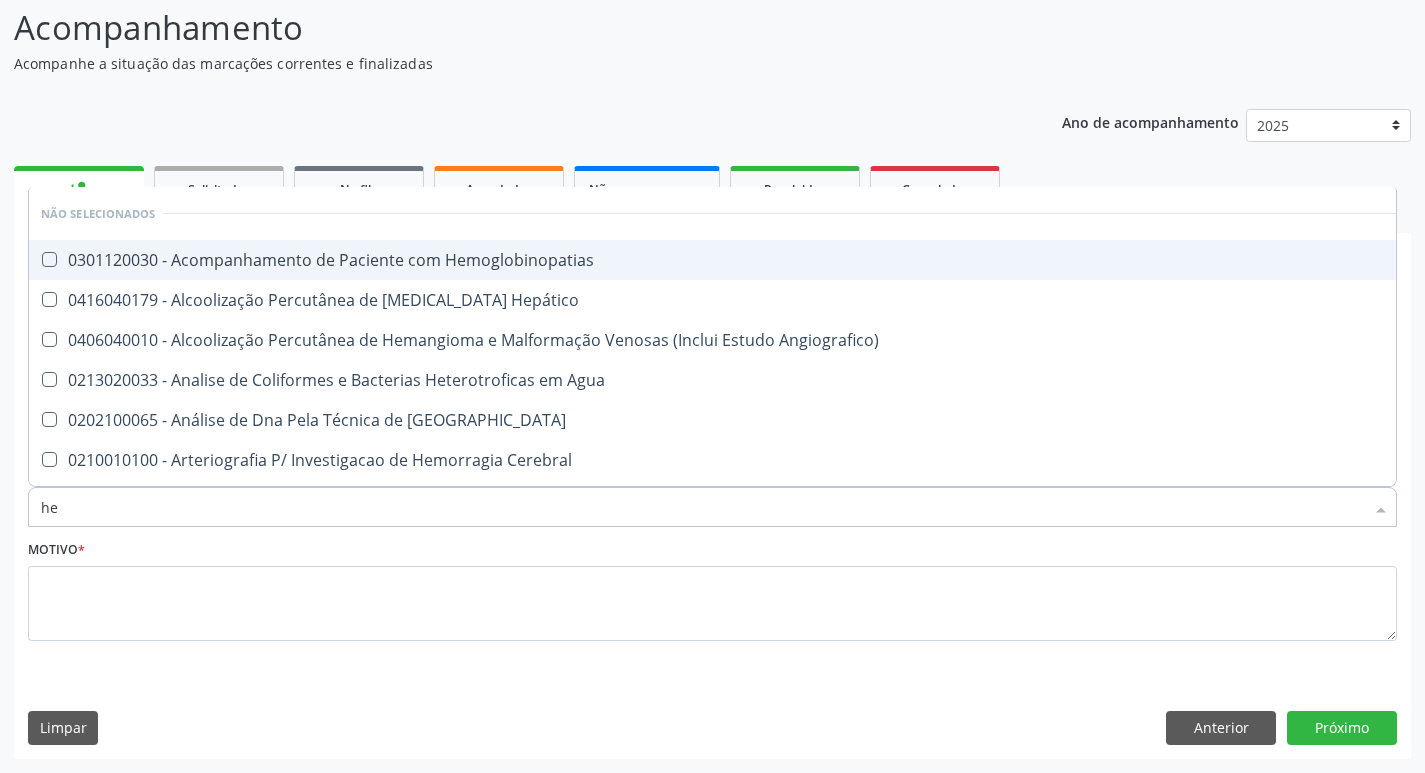 type on "hem" 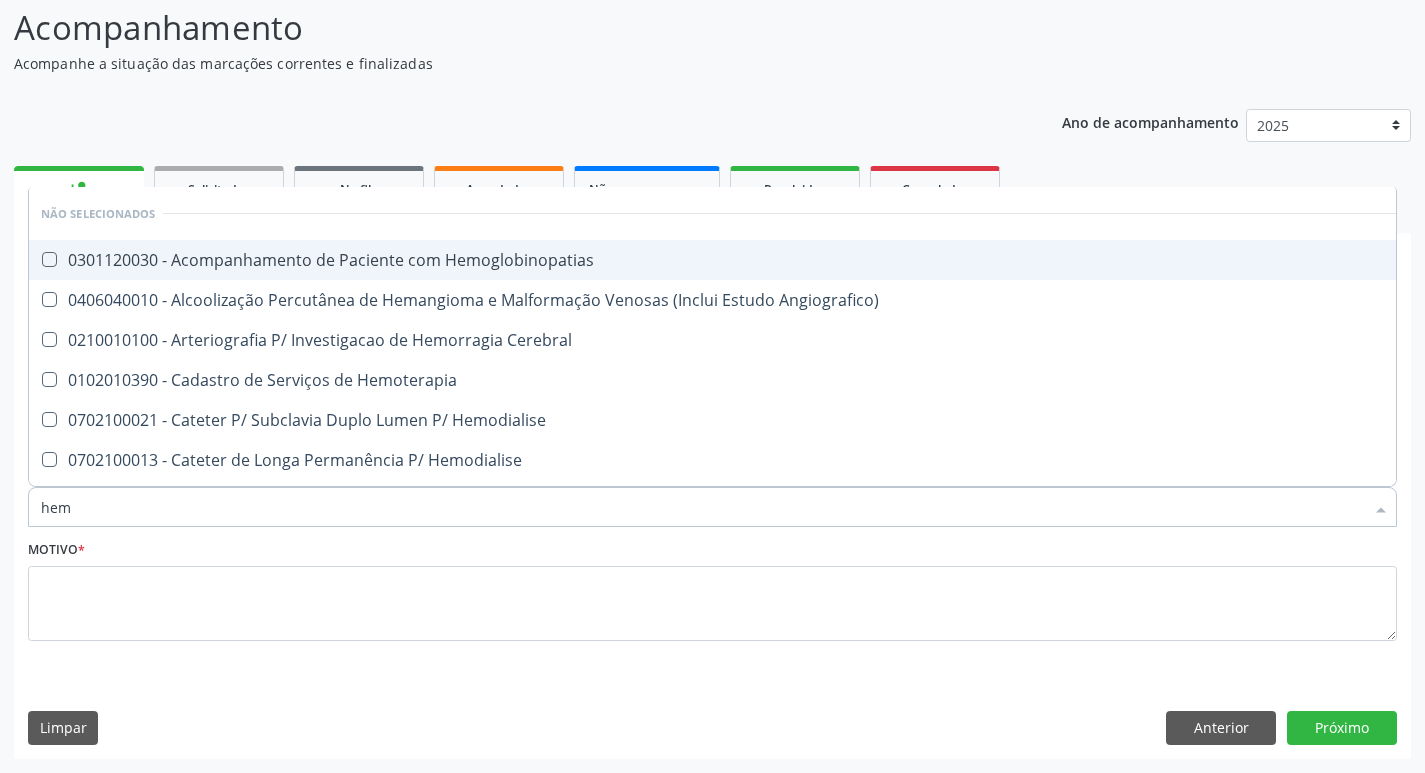 type on "hemo" 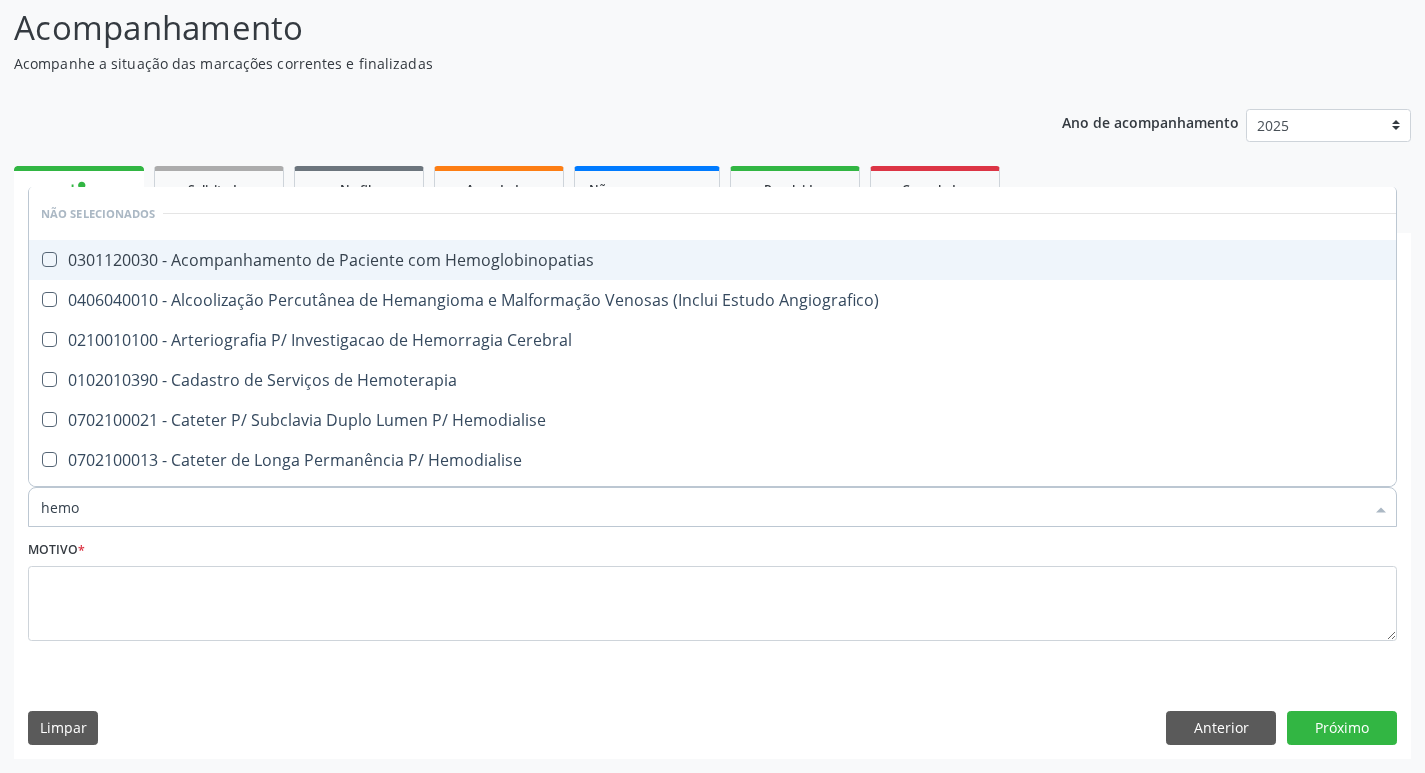 checkbox on "true" 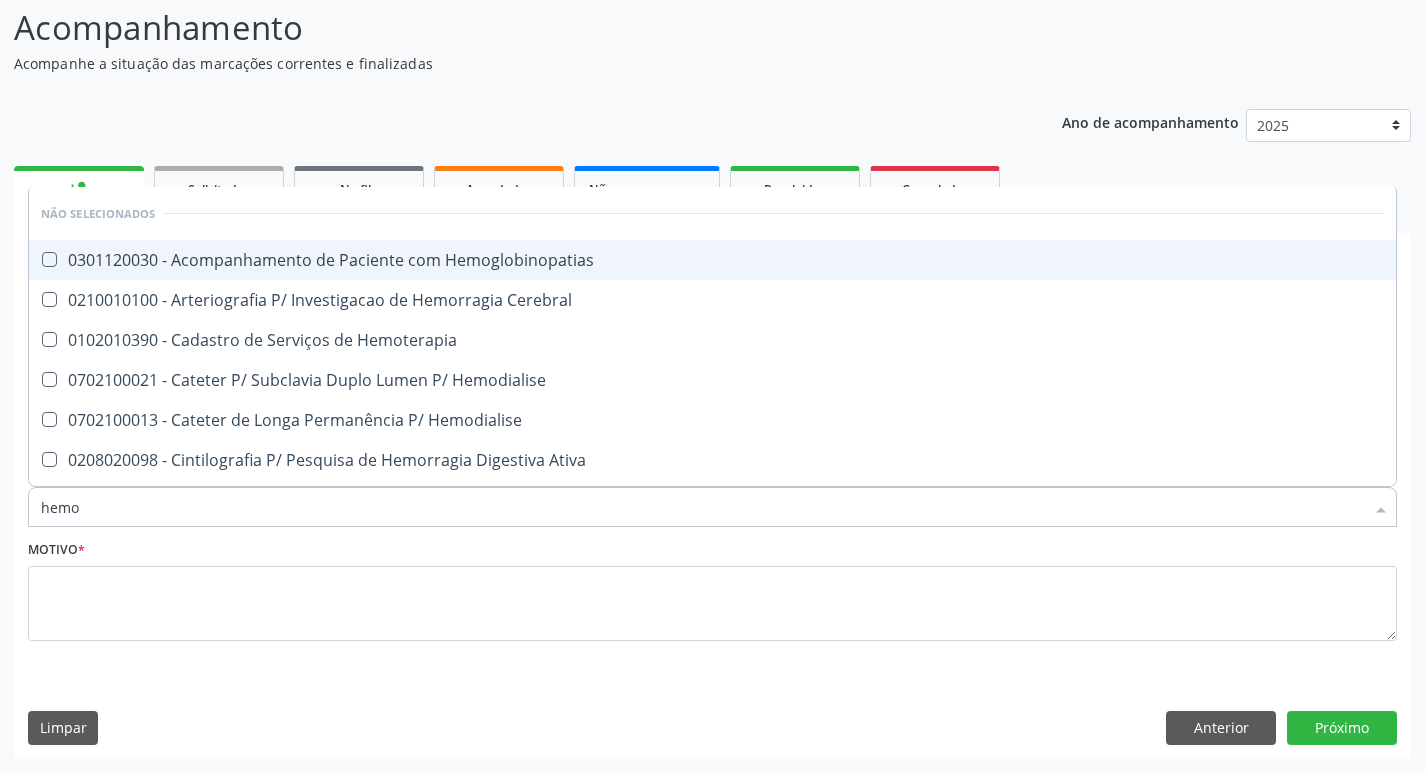 type on "hemog" 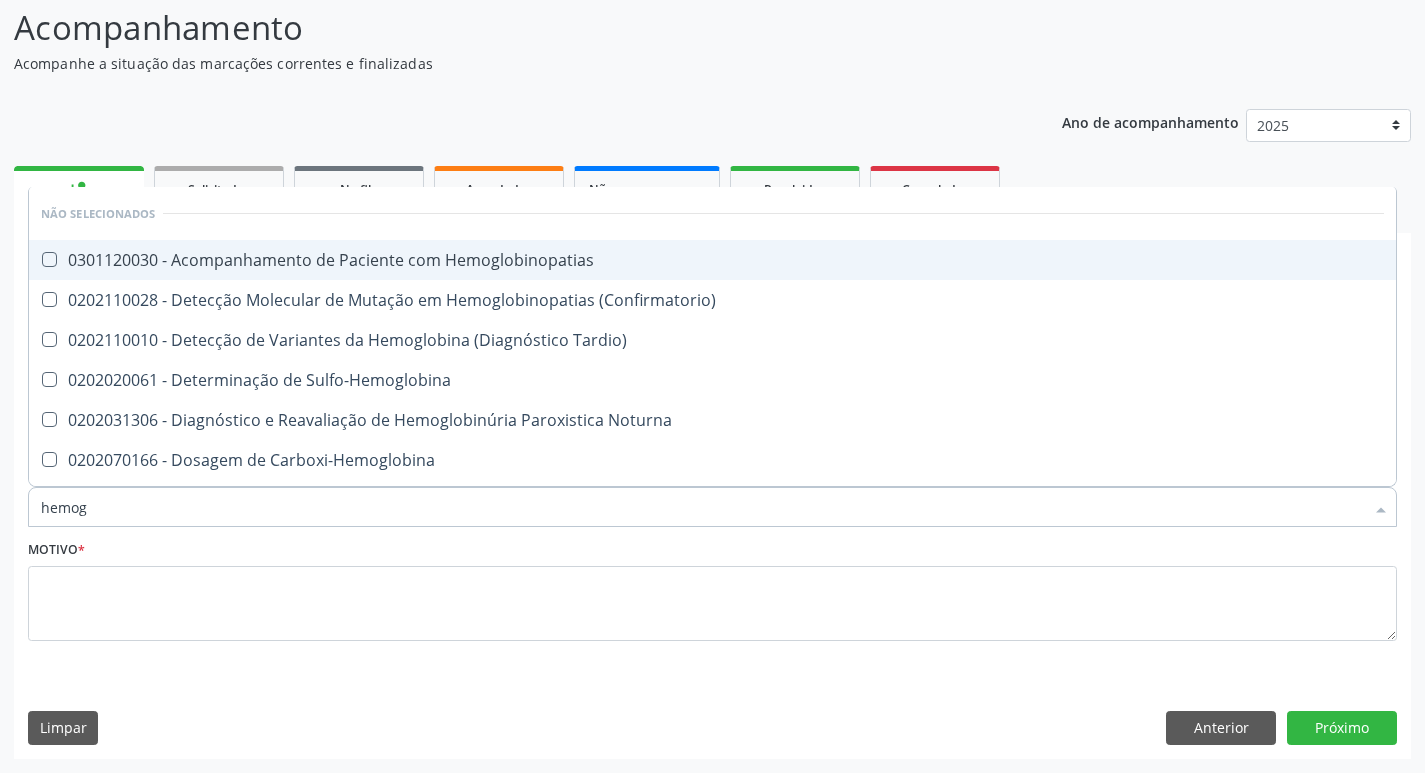 type on "hemogl" 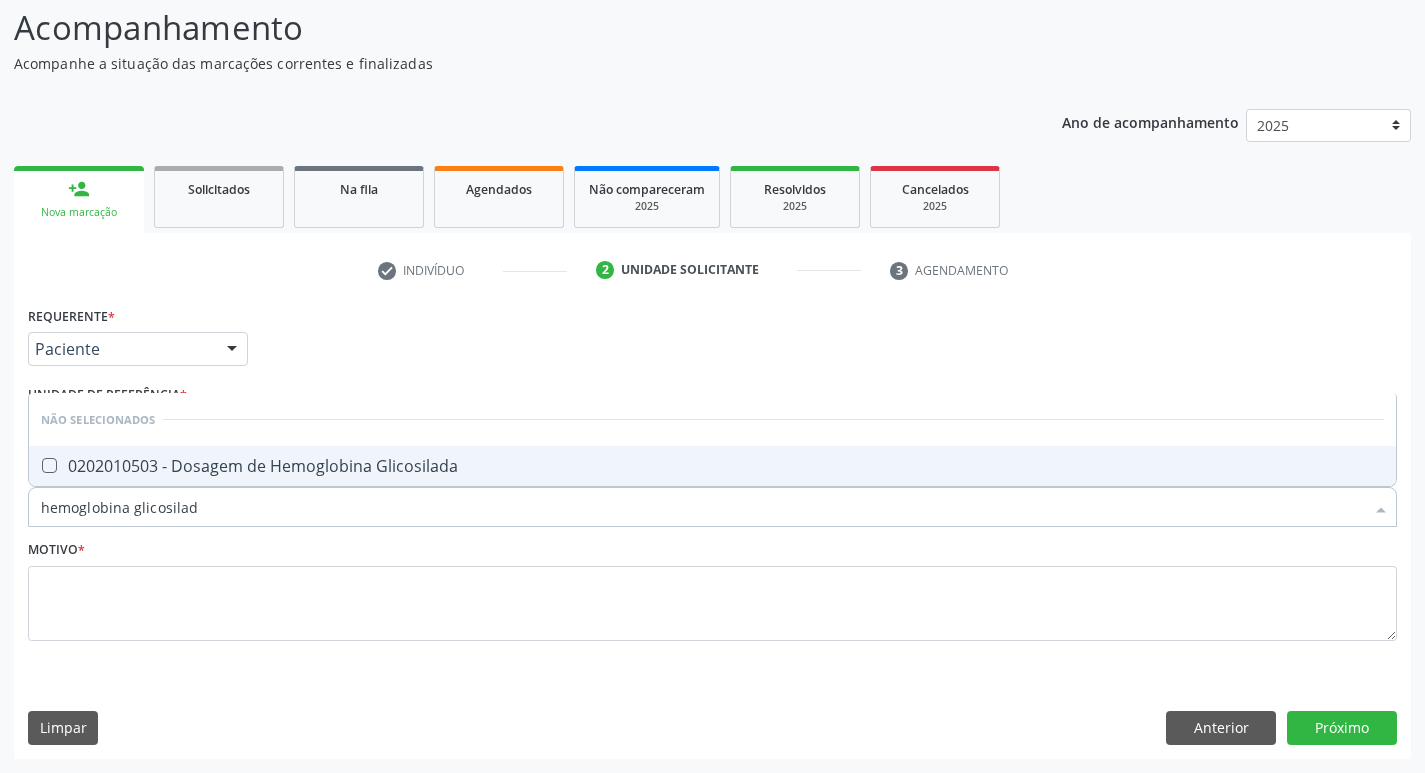 type on "hemoglobina glicosilada" 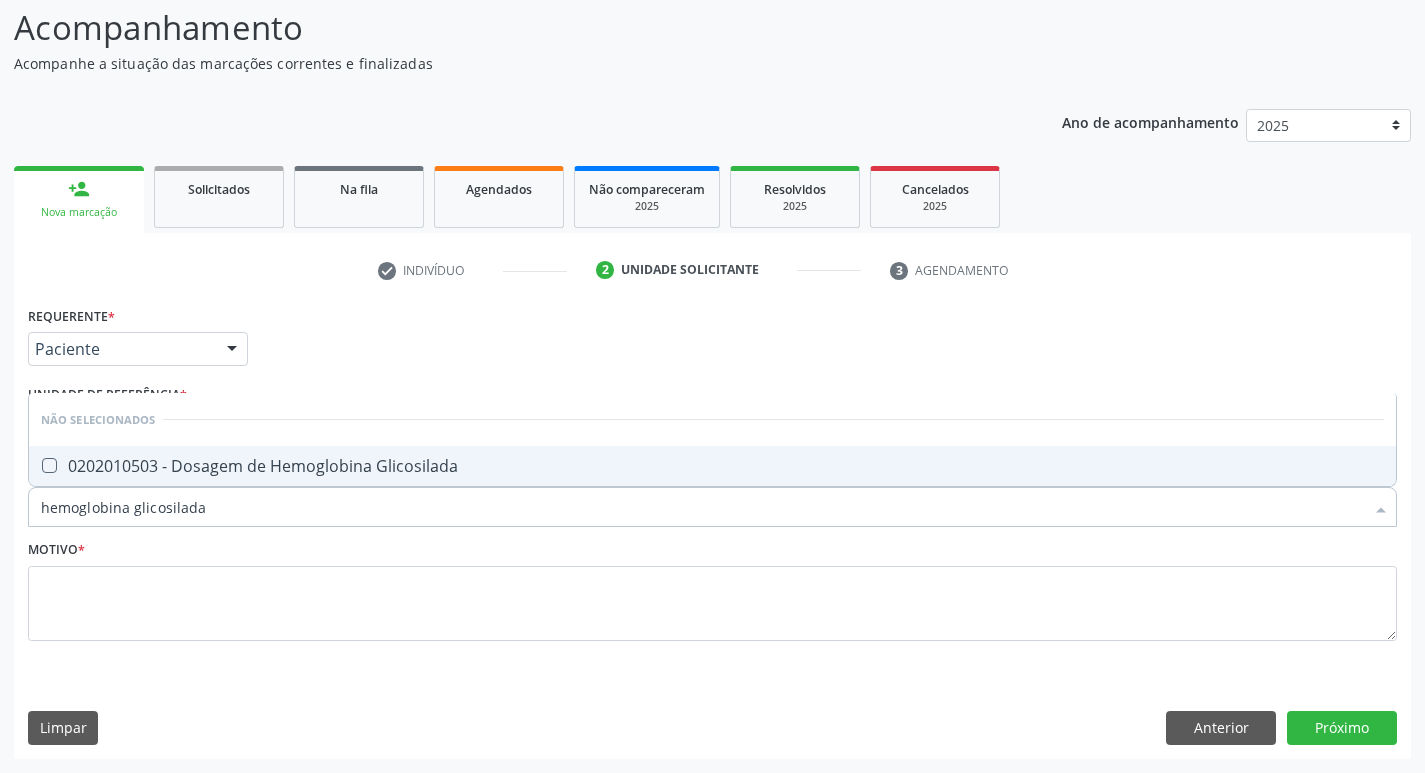 click on "0202010503 - Dosagem de Hemoglobina Glicosilada" at bounding box center (712, 466) 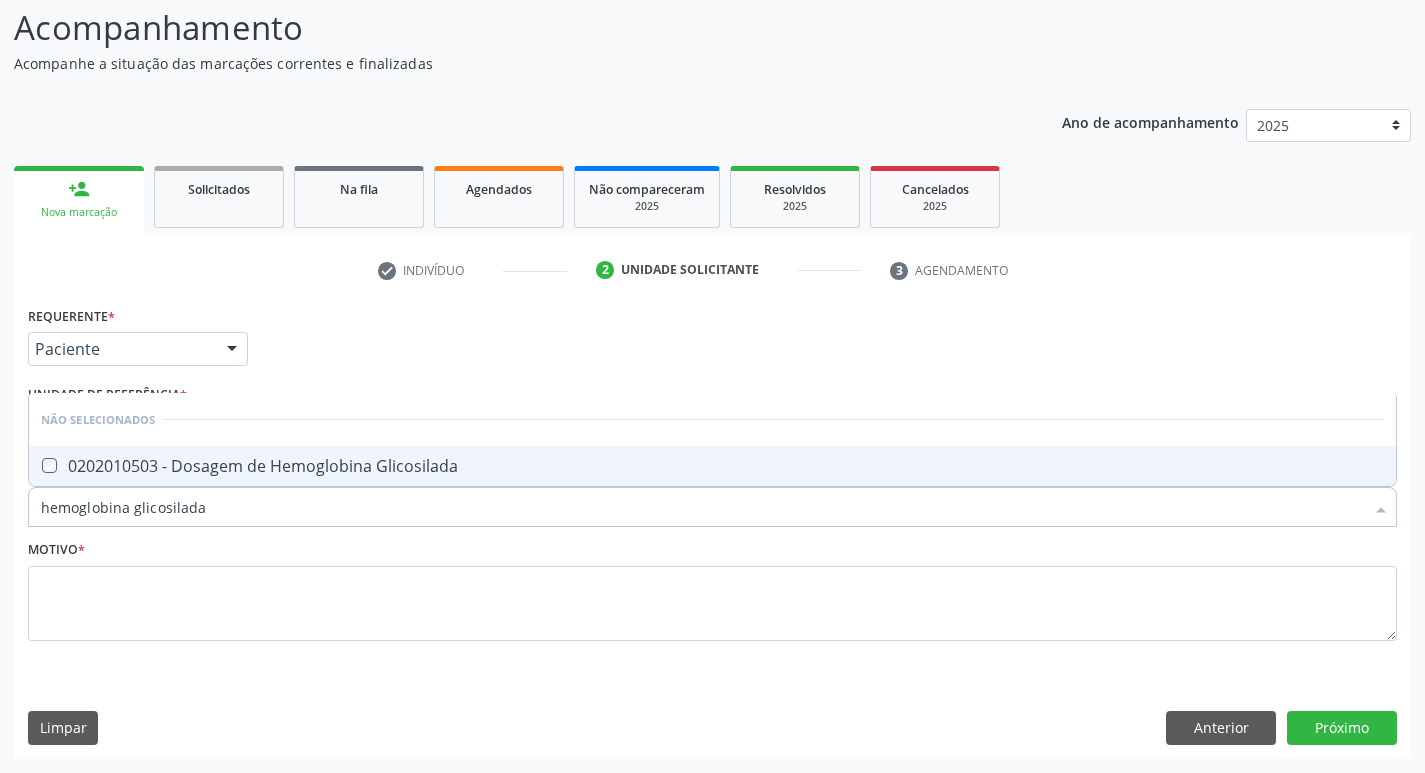 checkbox on "true" 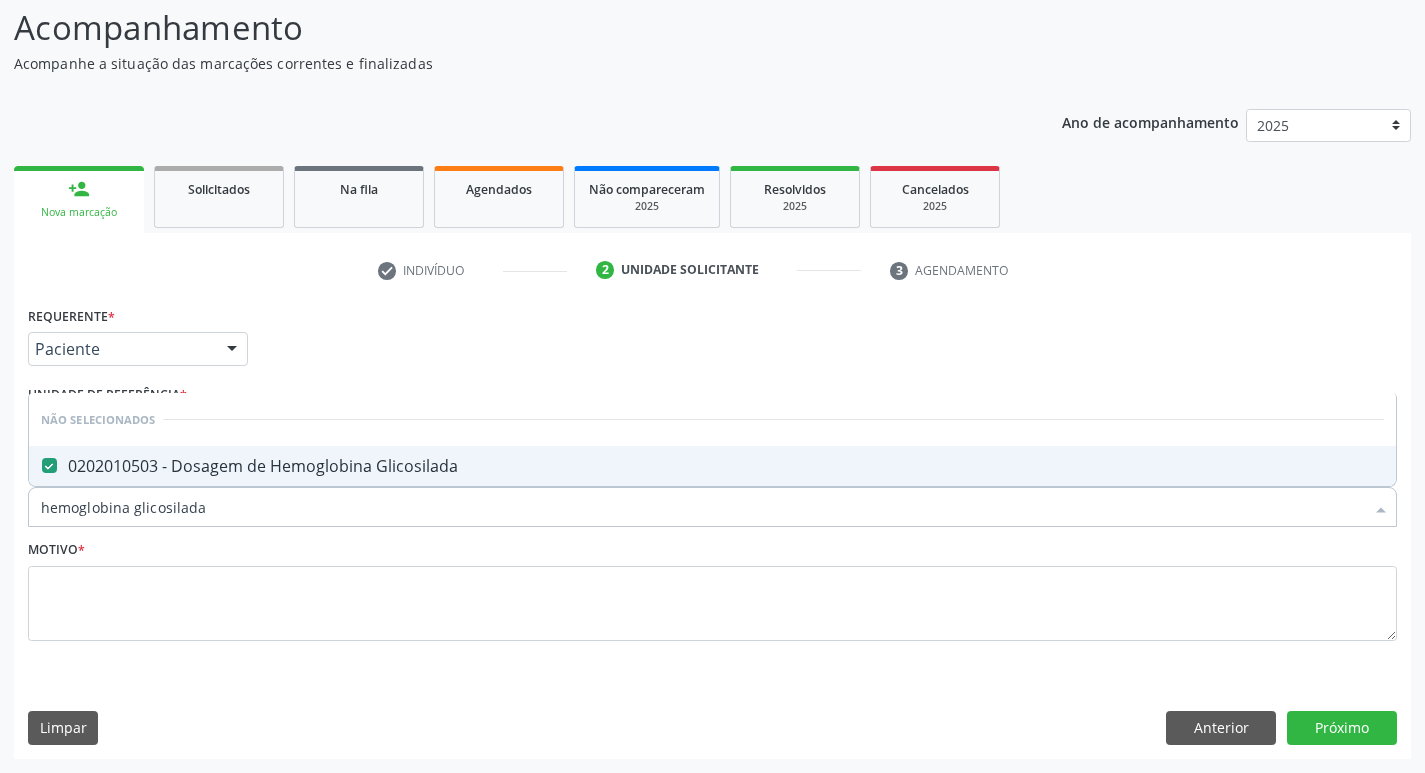 click on "hemoglobina glicosilada" at bounding box center (702, 507) 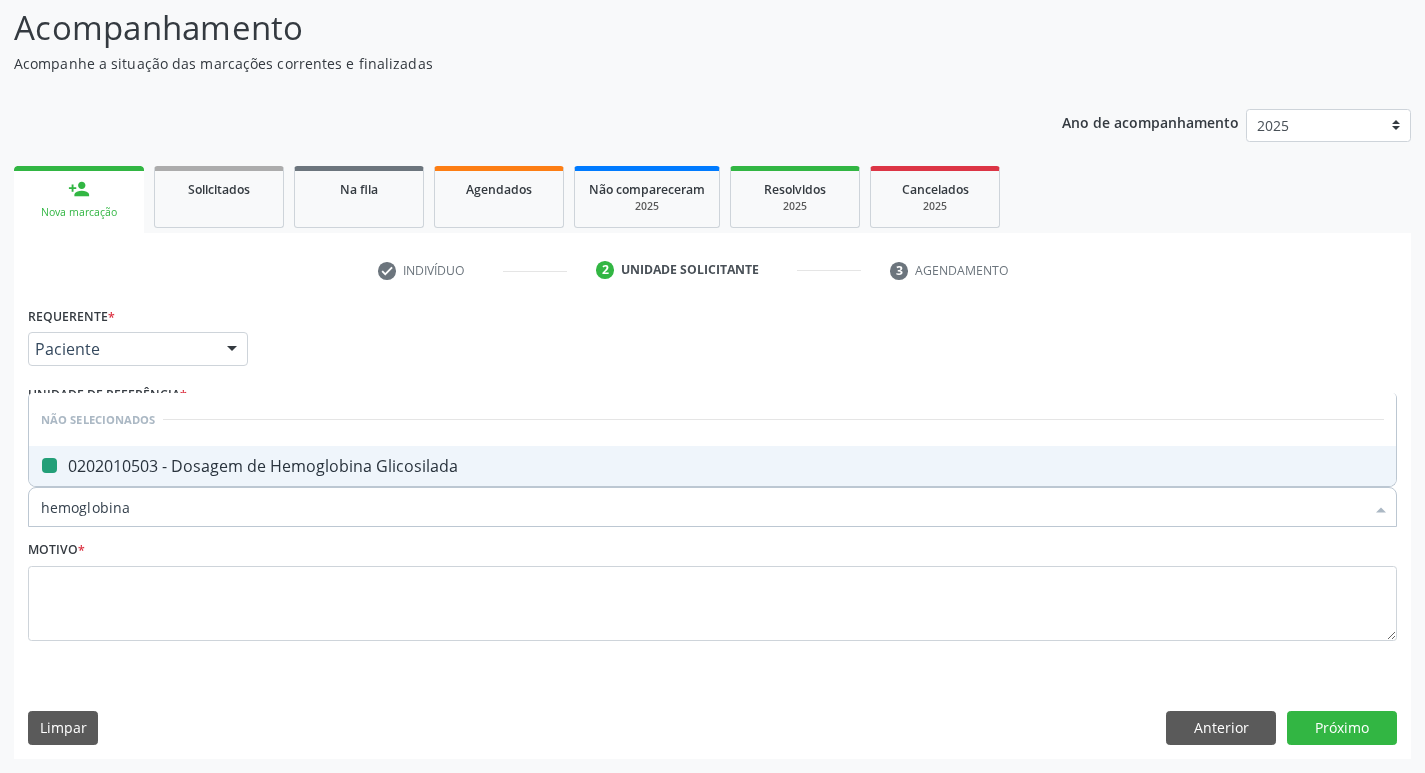 type on "hemoglobin" 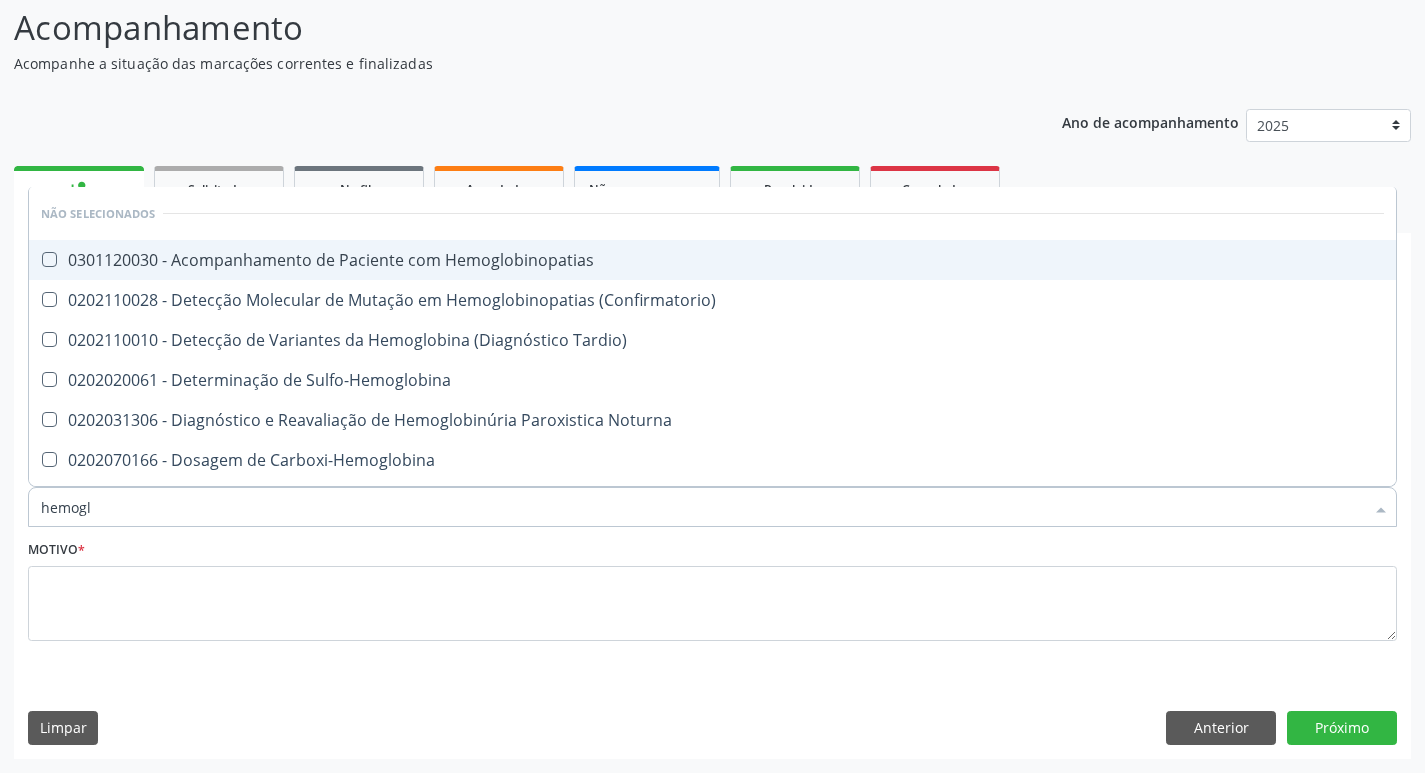 type on "hemog" 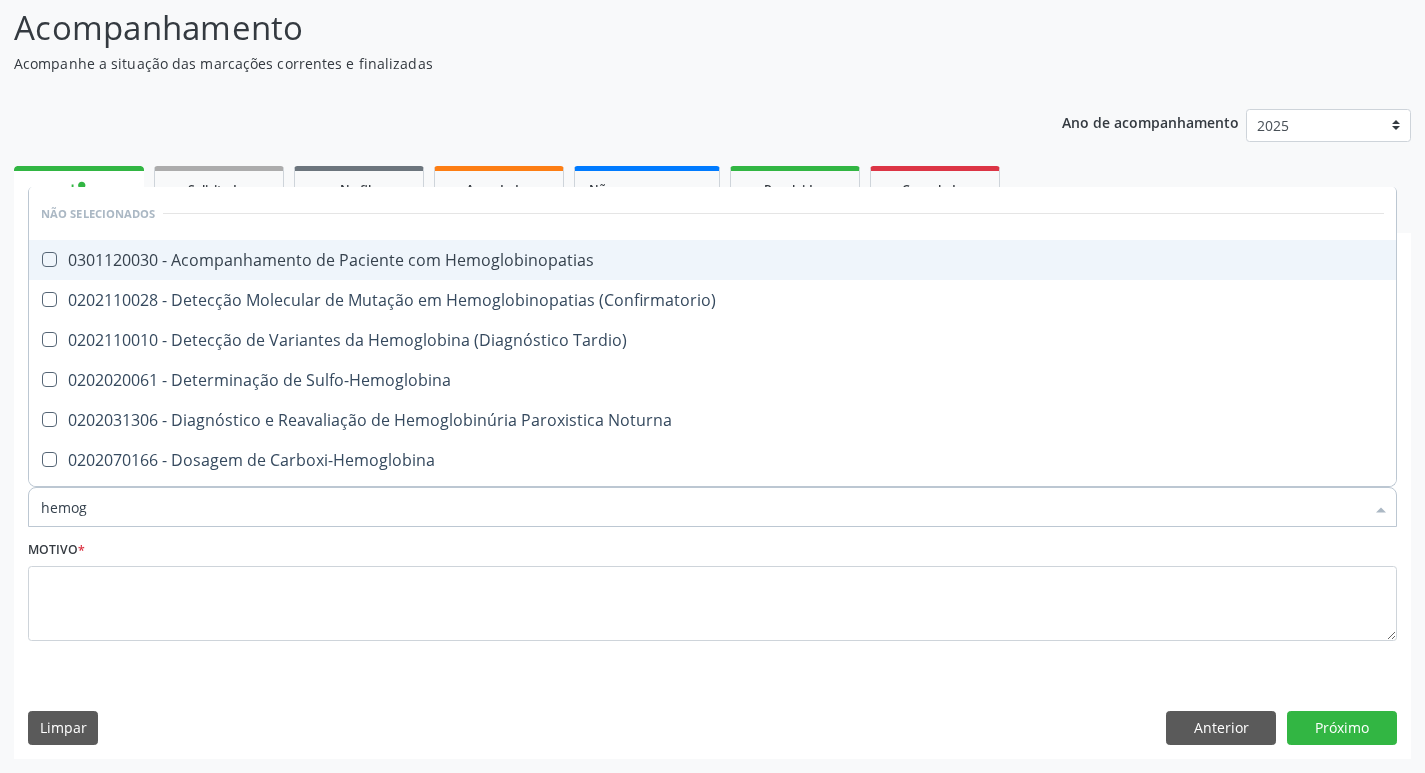 checkbox on "true" 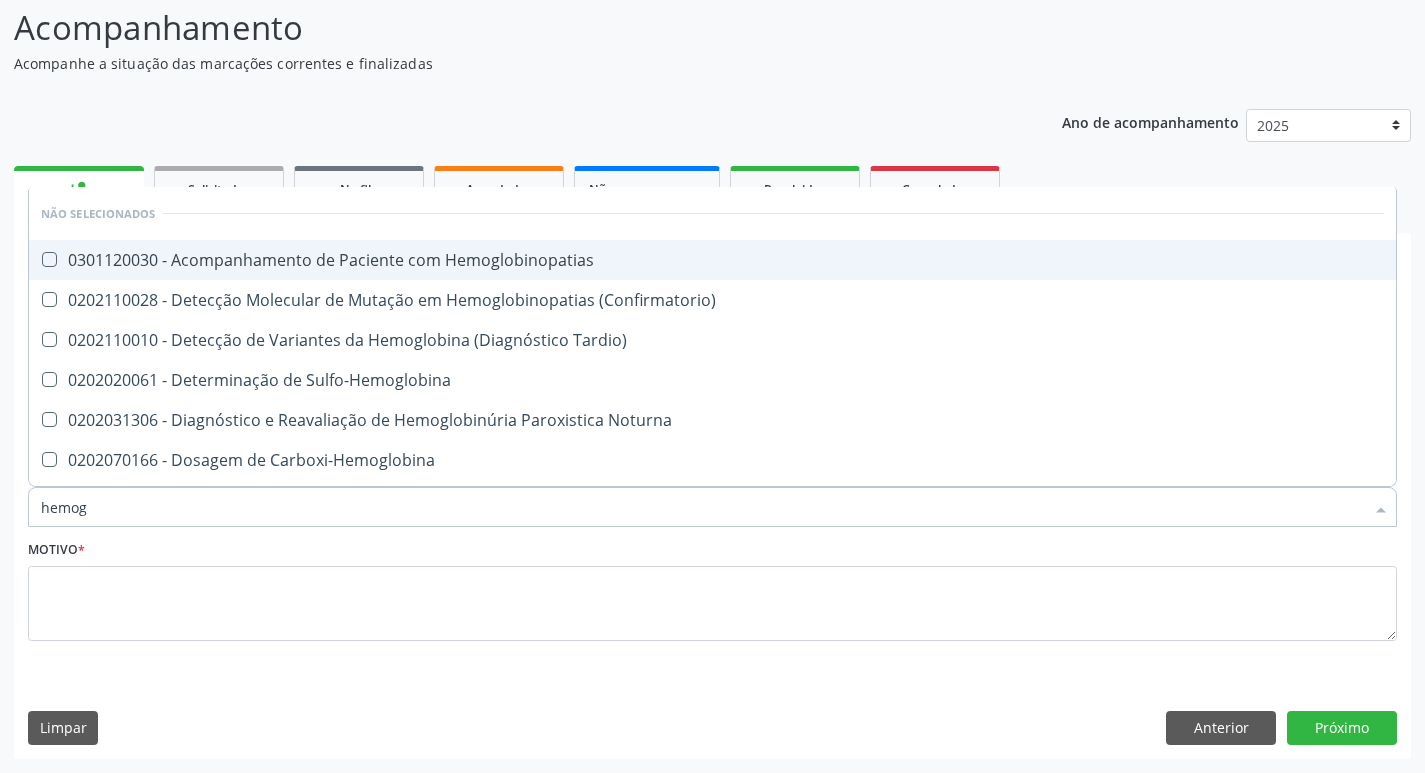 type on "hemo" 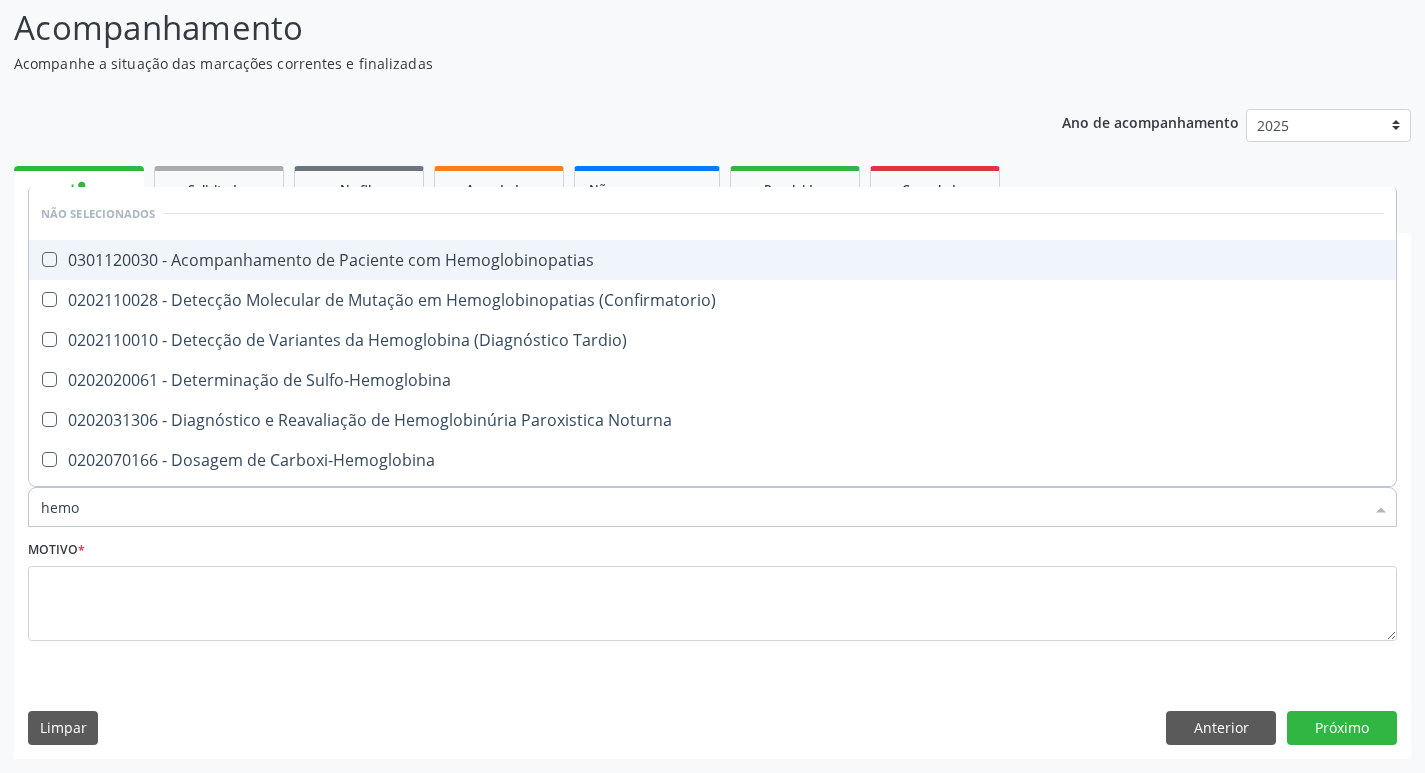 checkbox on "false" 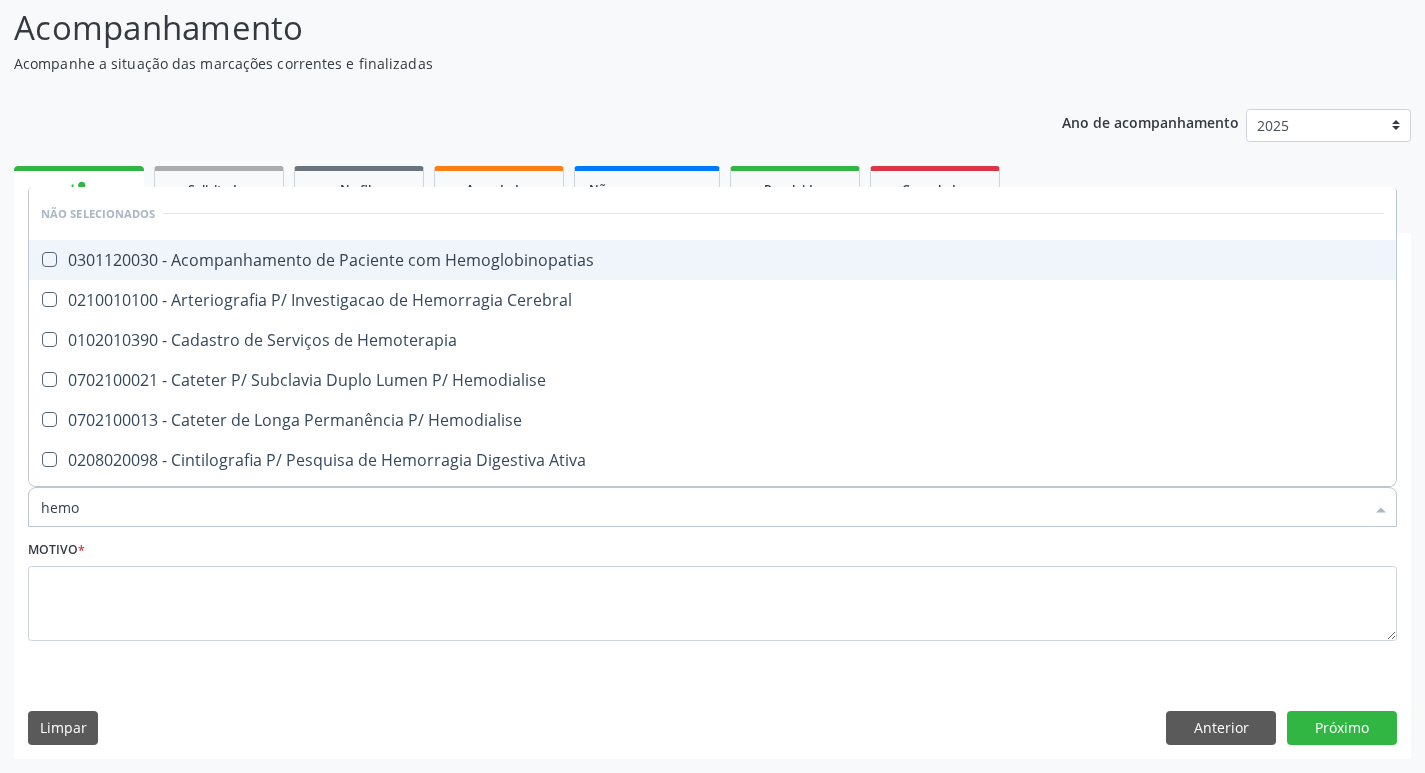 type on "hem" 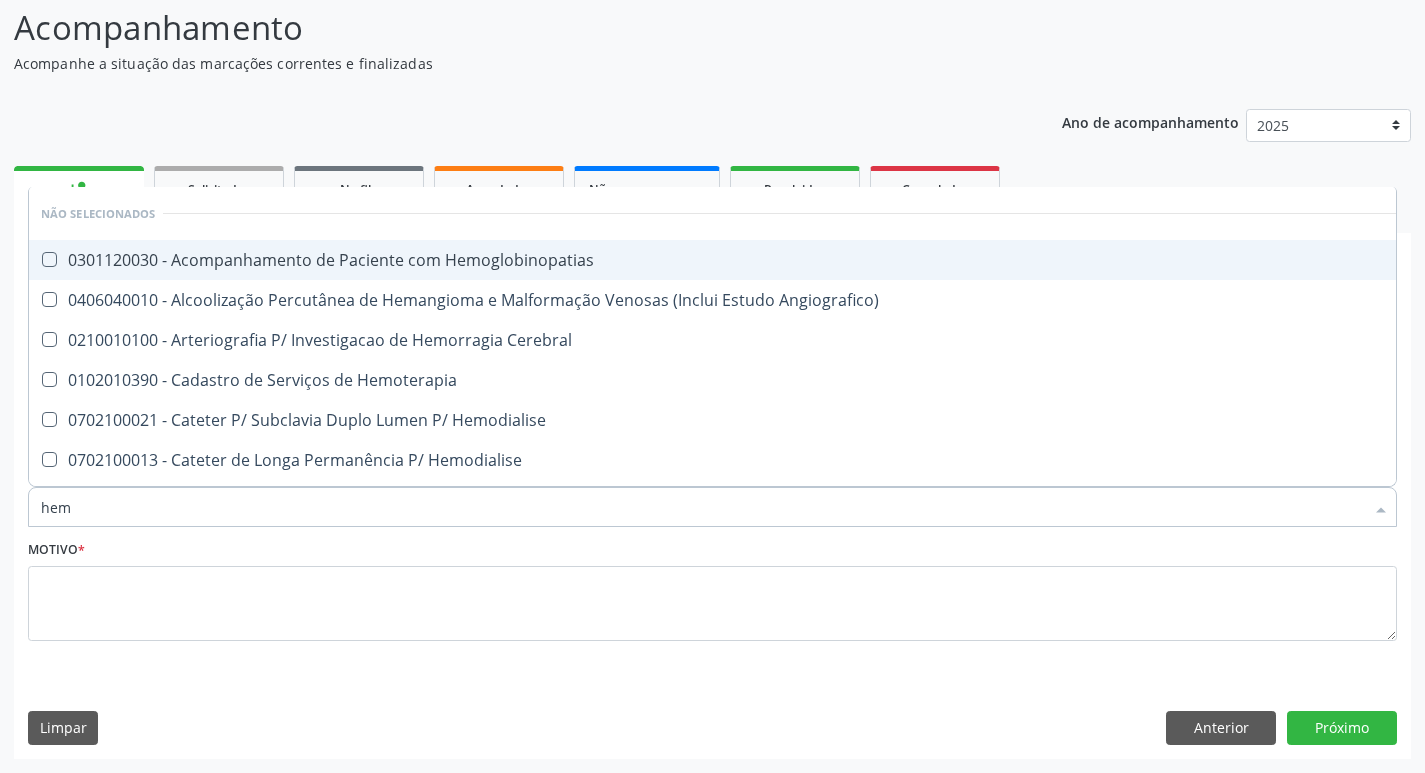type on "he" 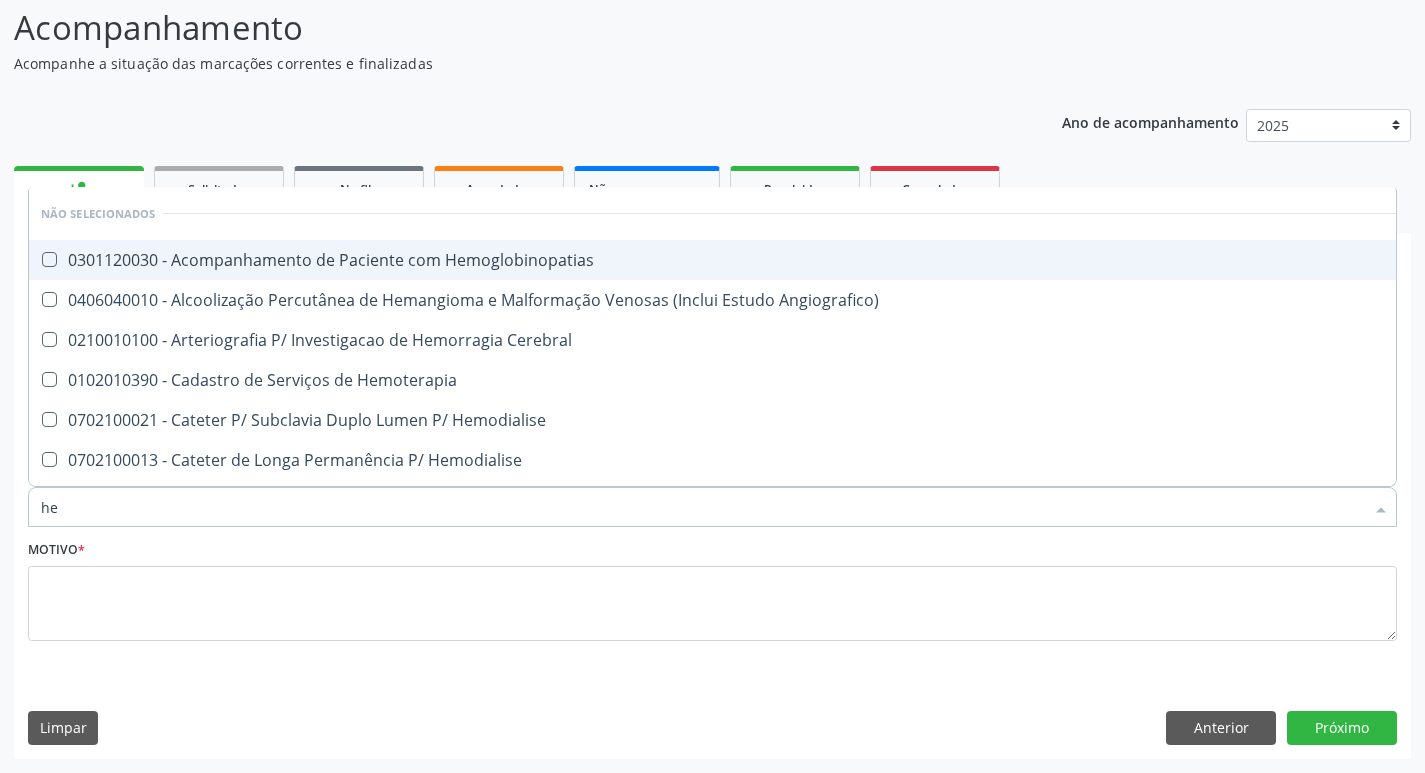 checkbox on "false" 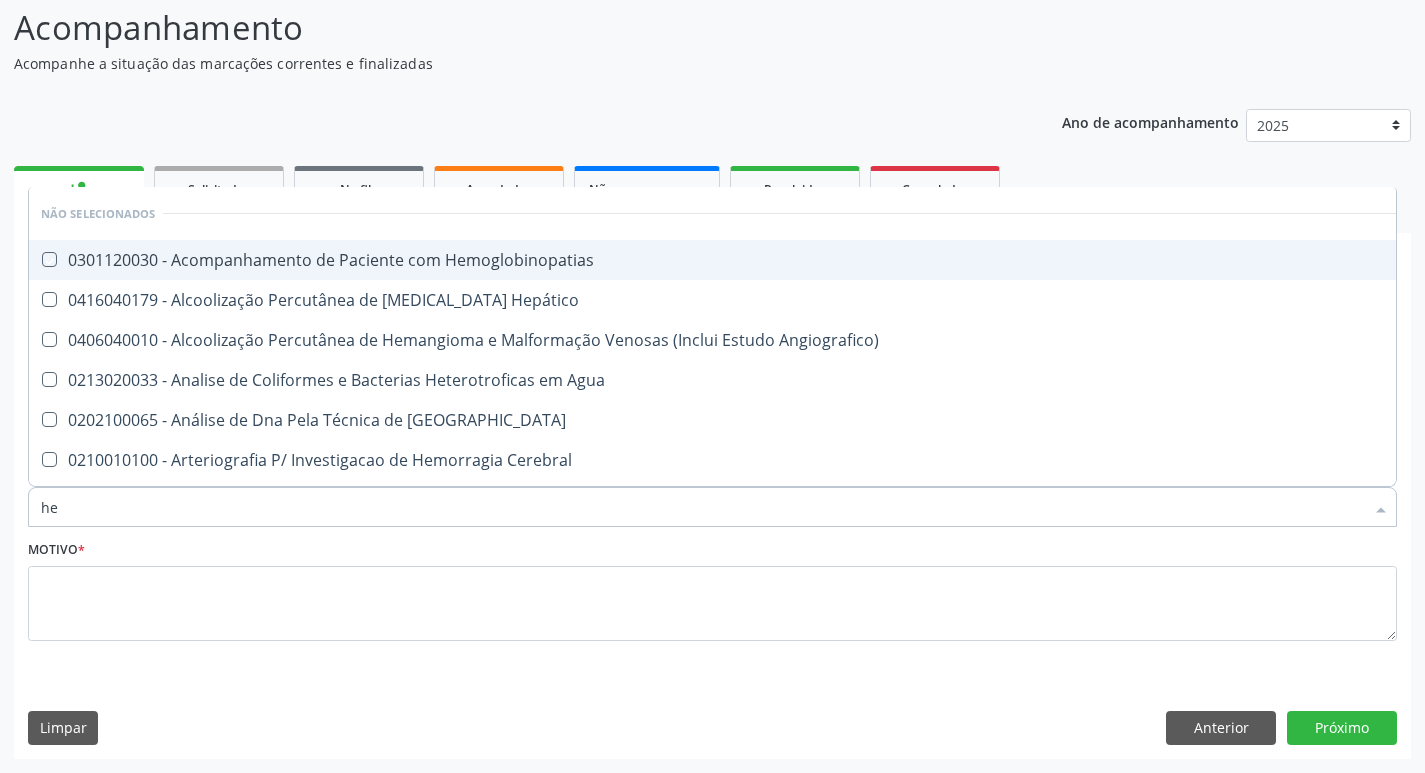 type on "h" 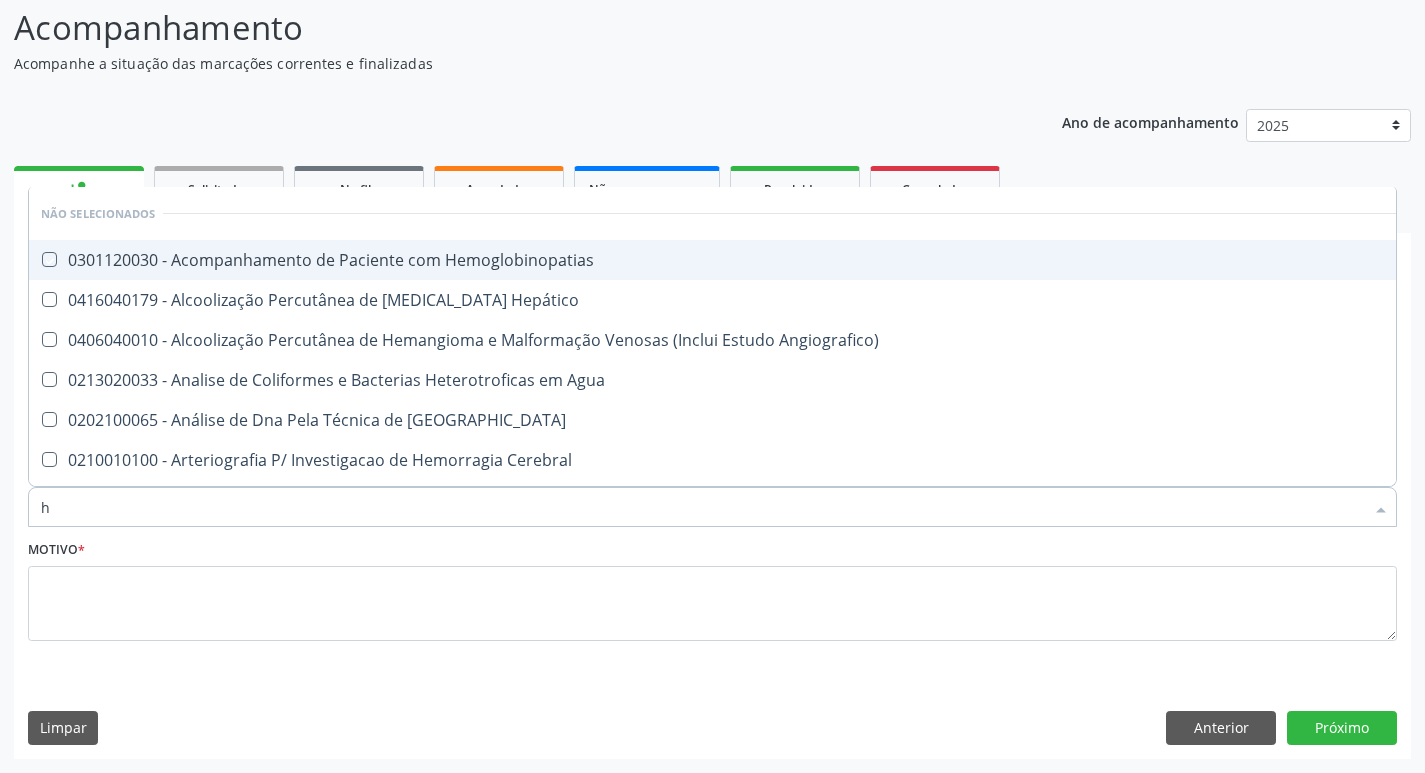 type 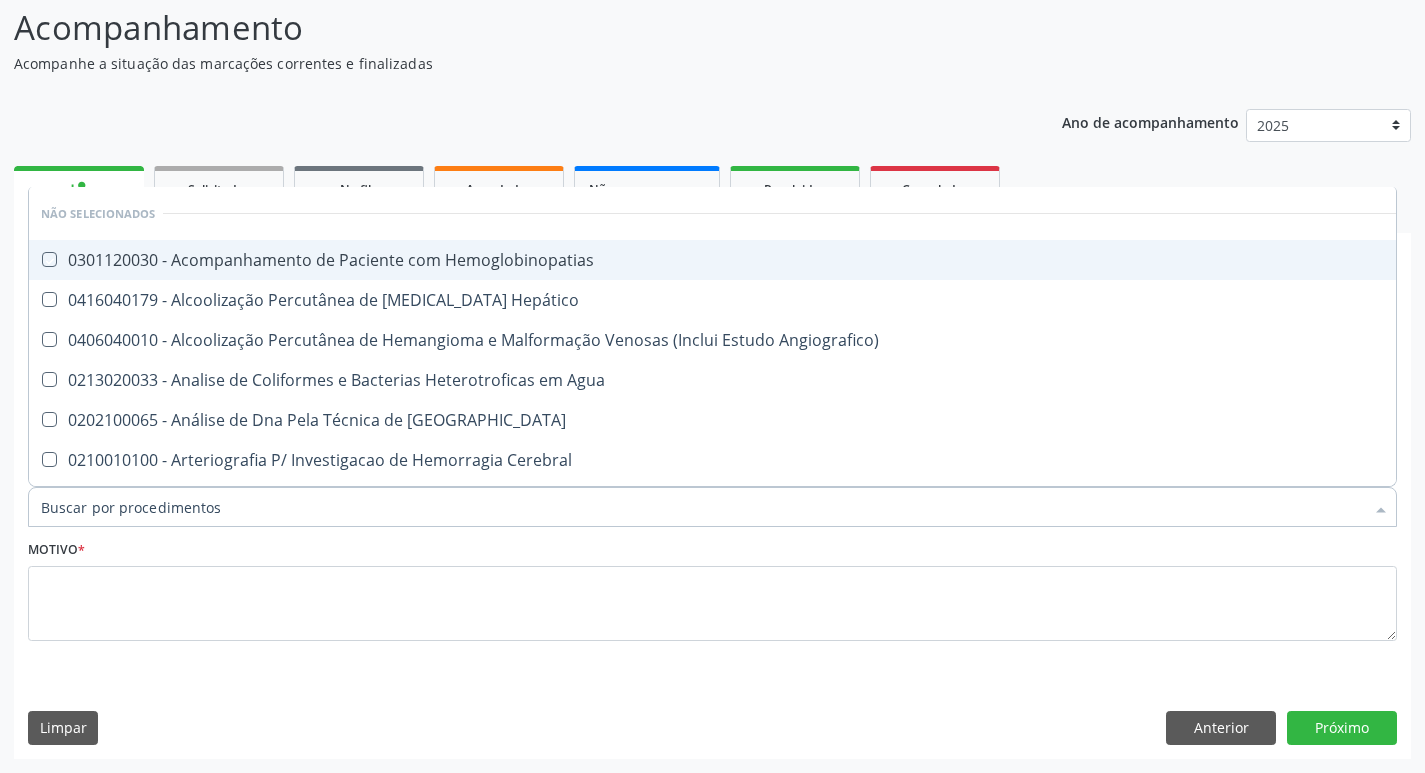 checkbox on "true" 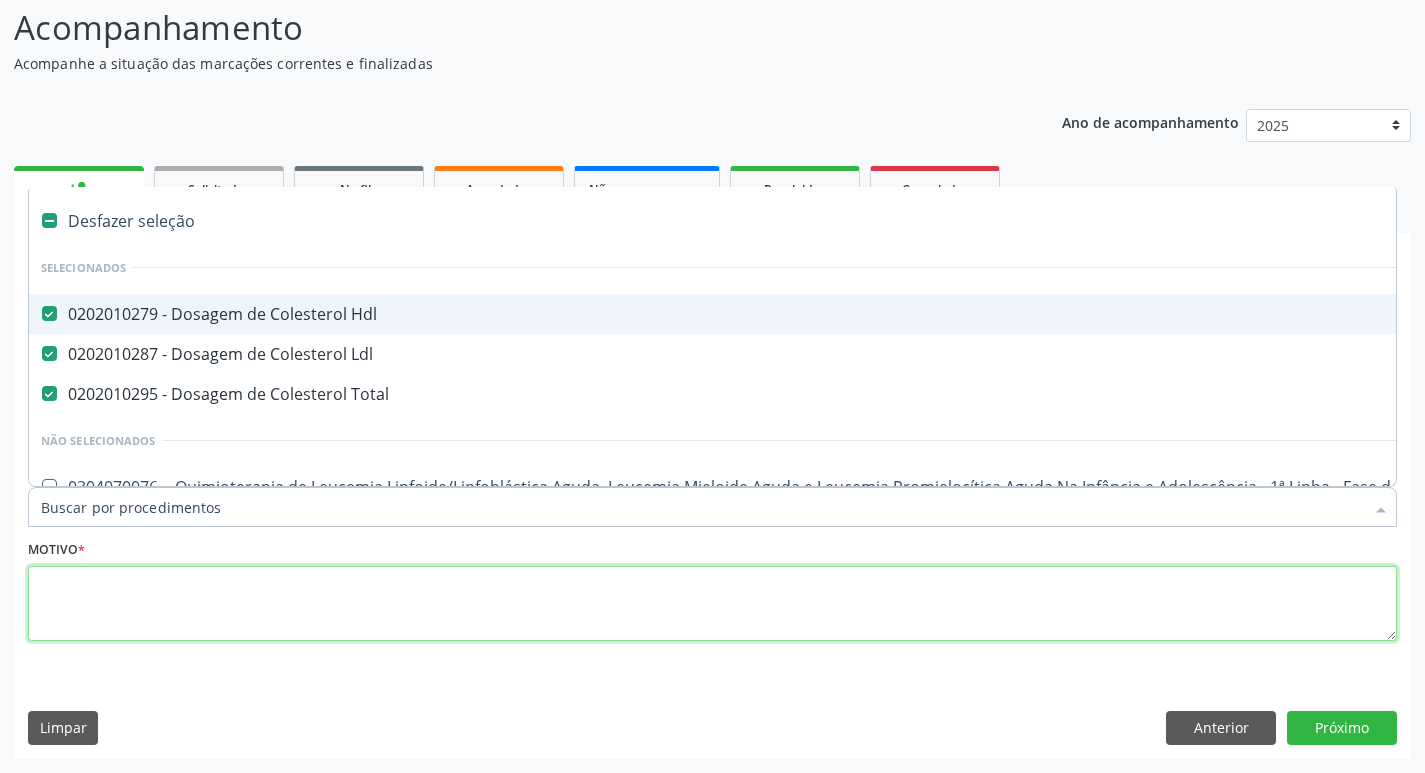 click at bounding box center [712, 604] 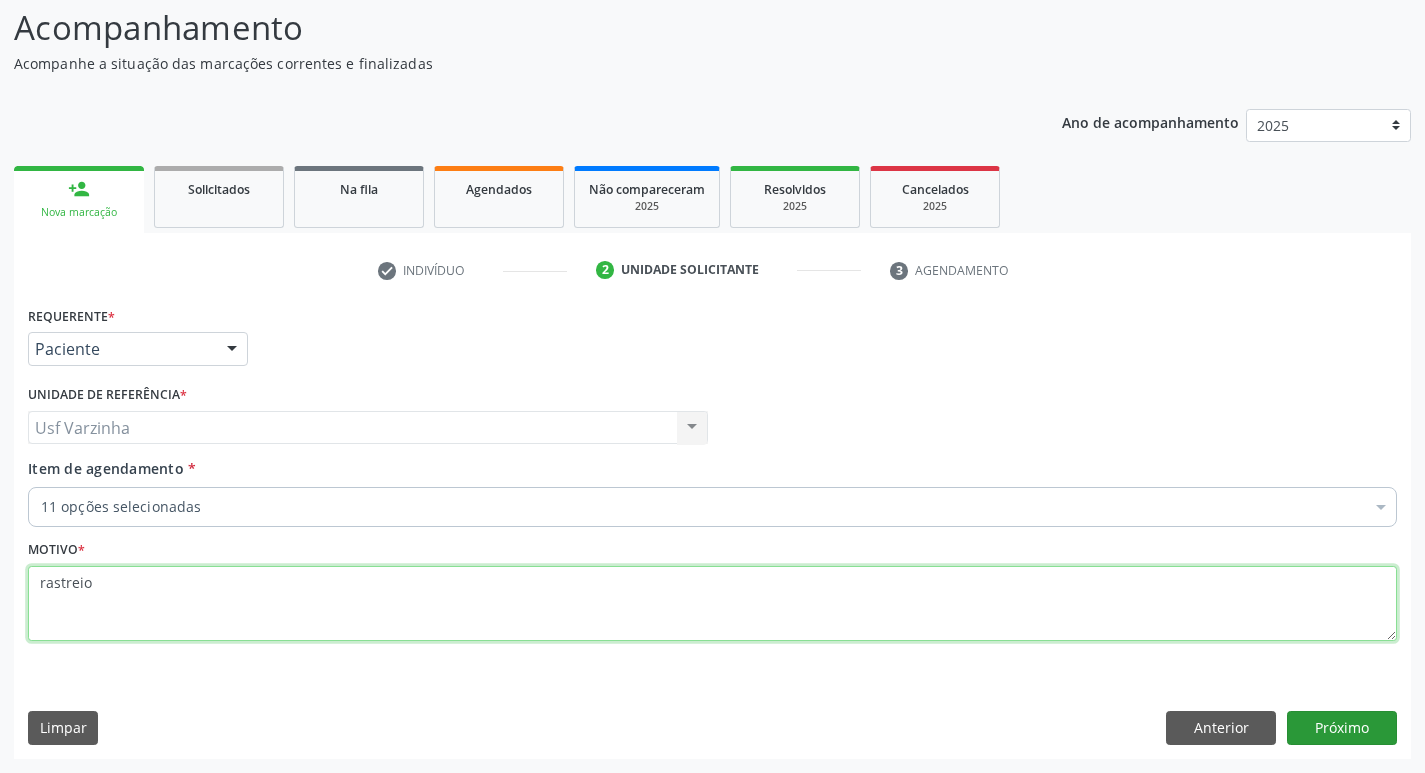 type on "rastreio" 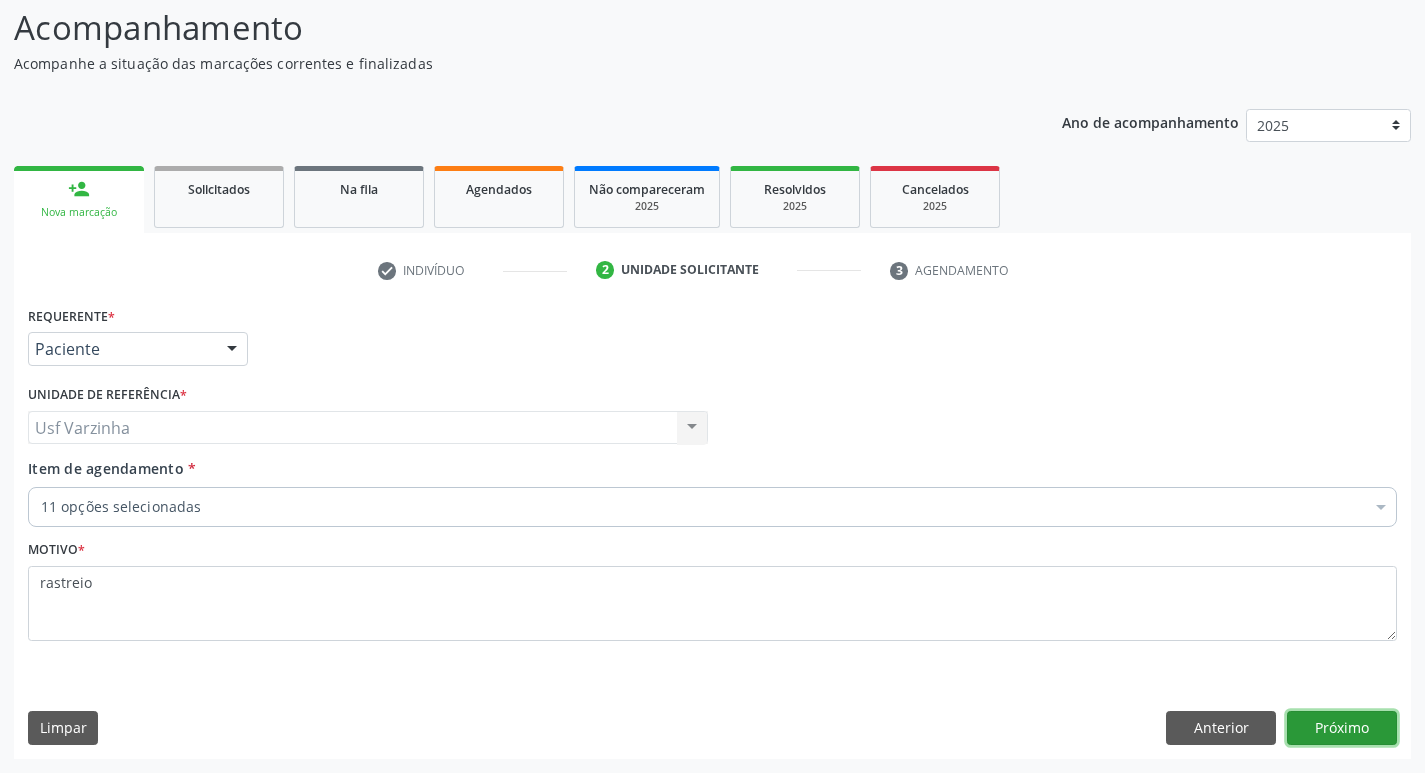 click on "Próximo" at bounding box center [1342, 728] 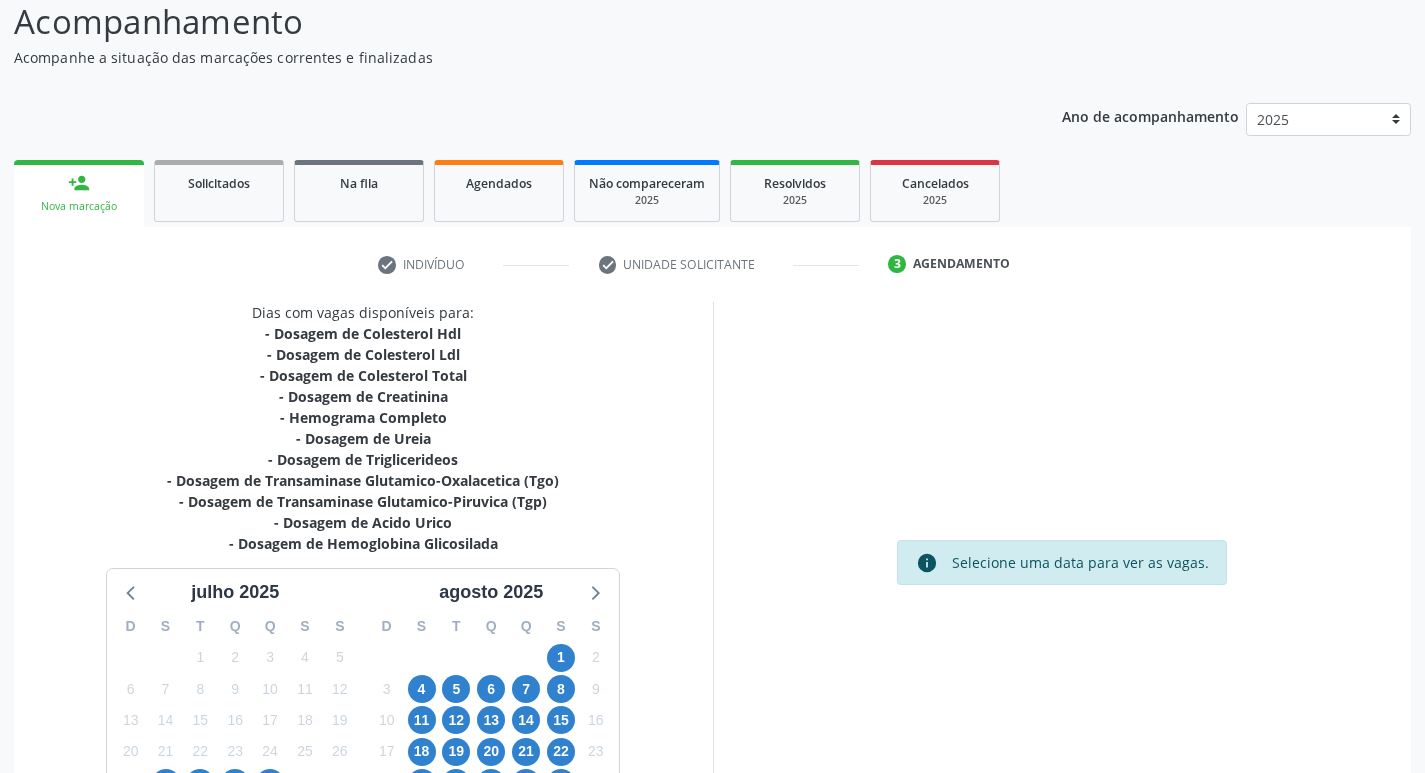 scroll, scrollTop: 233, scrollLeft: 0, axis: vertical 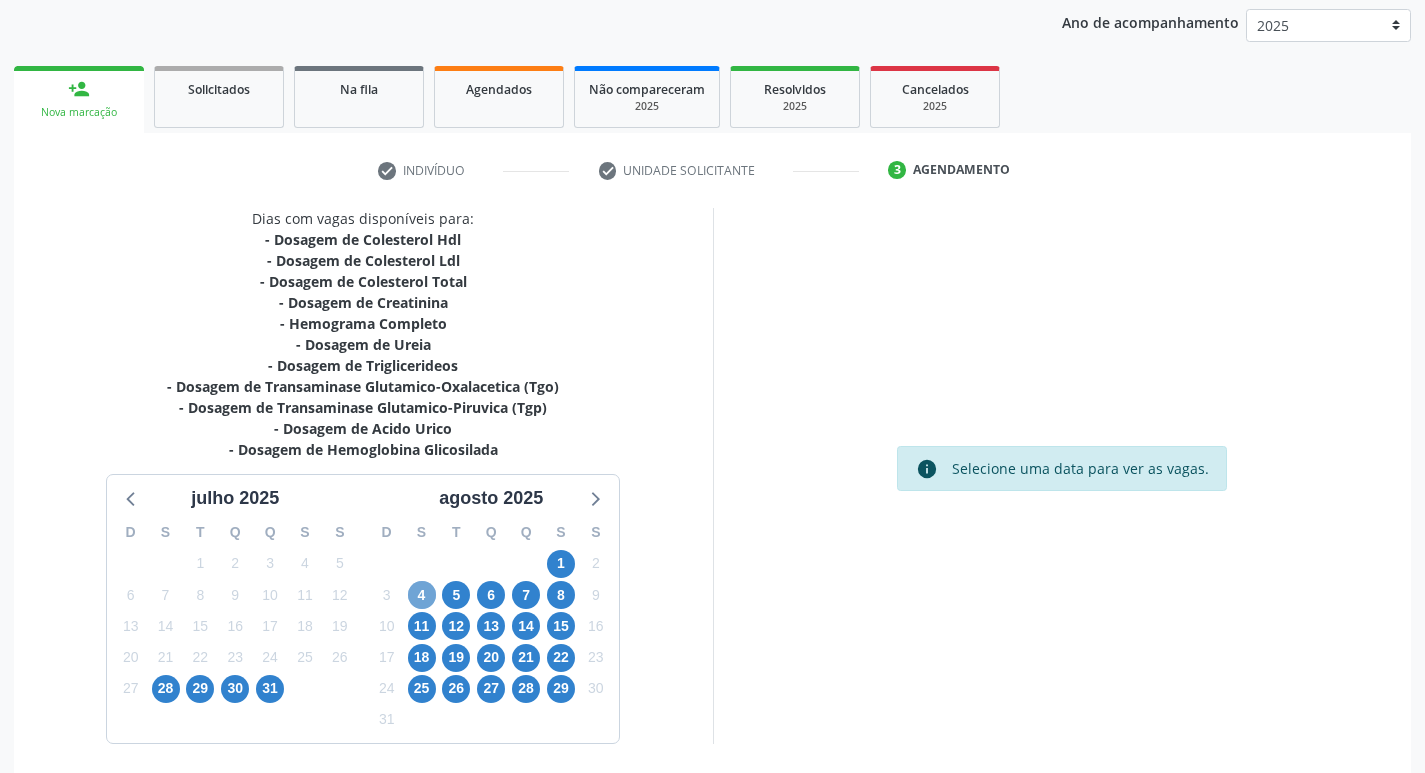 click on "4" at bounding box center [422, 595] 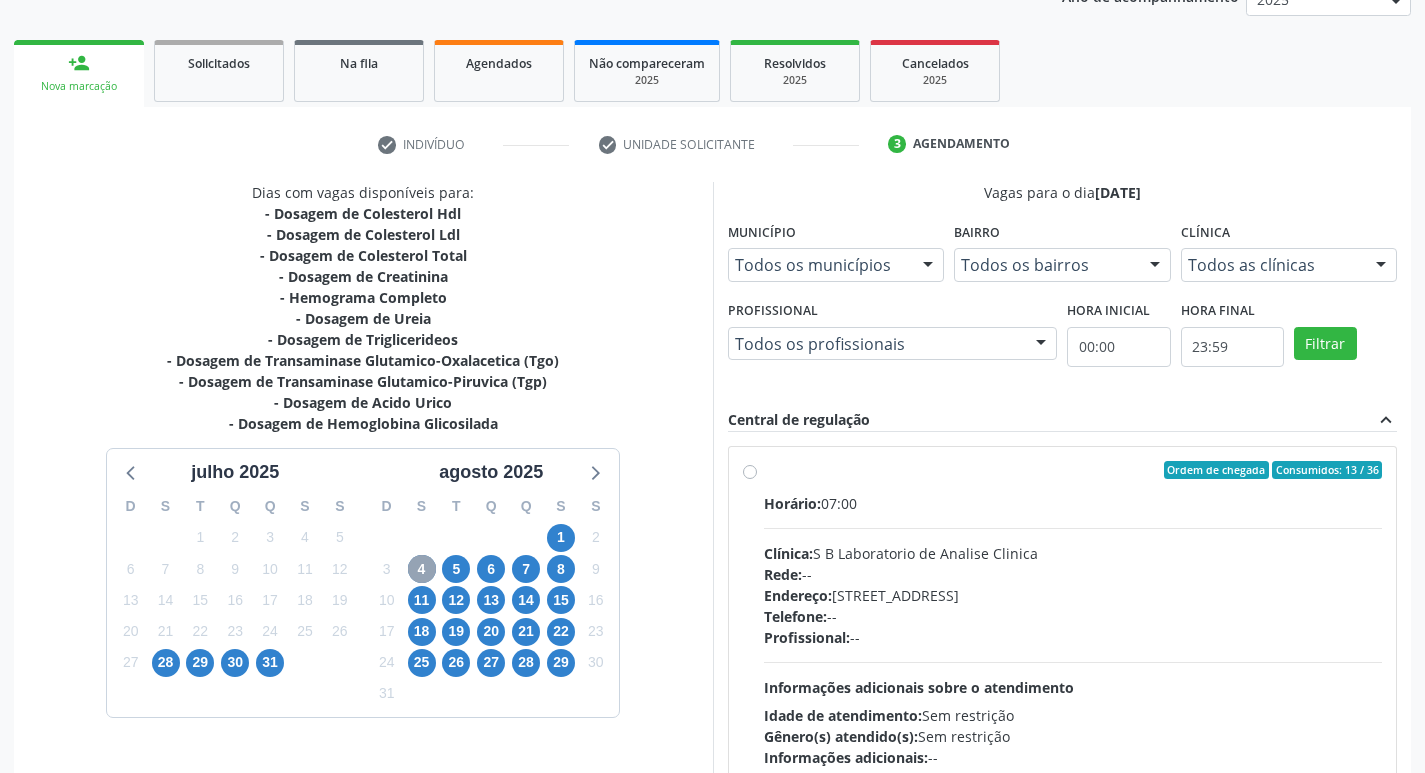scroll, scrollTop: 333, scrollLeft: 0, axis: vertical 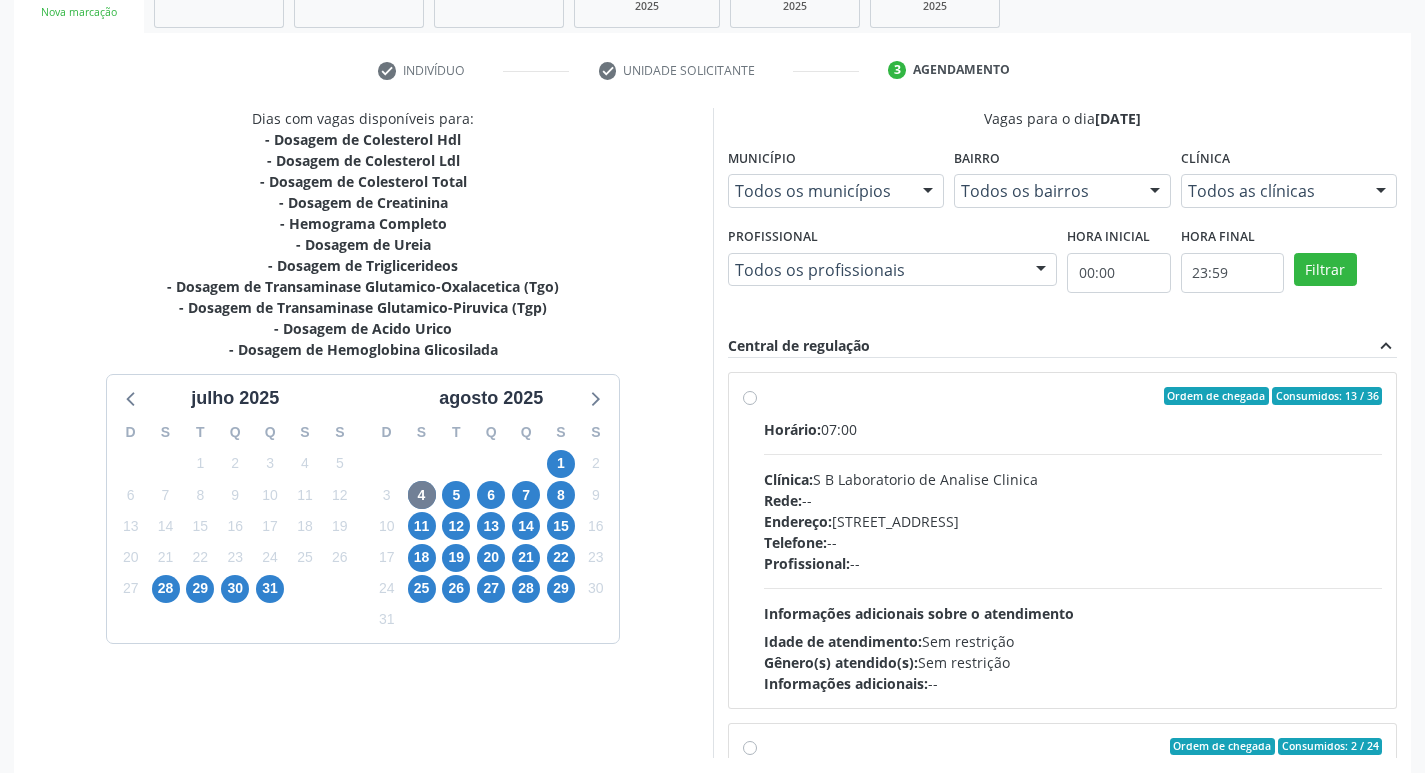 click on "Ordem de chegada
Consumidos: 13 / 36
Horário:   07:00
Clínica:  S B Laboratorio de Analise Clinica
Rede:
--
Endereço:   Casa, nº 679, Centro, Serra Talhada - PE
Telefone:   --
Profissional:
--
Informações adicionais sobre o atendimento
Idade de atendimento:
Sem restrição
Gênero(s) atendido(s):
Sem restrição
Informações adicionais:
--" at bounding box center [1063, 540] 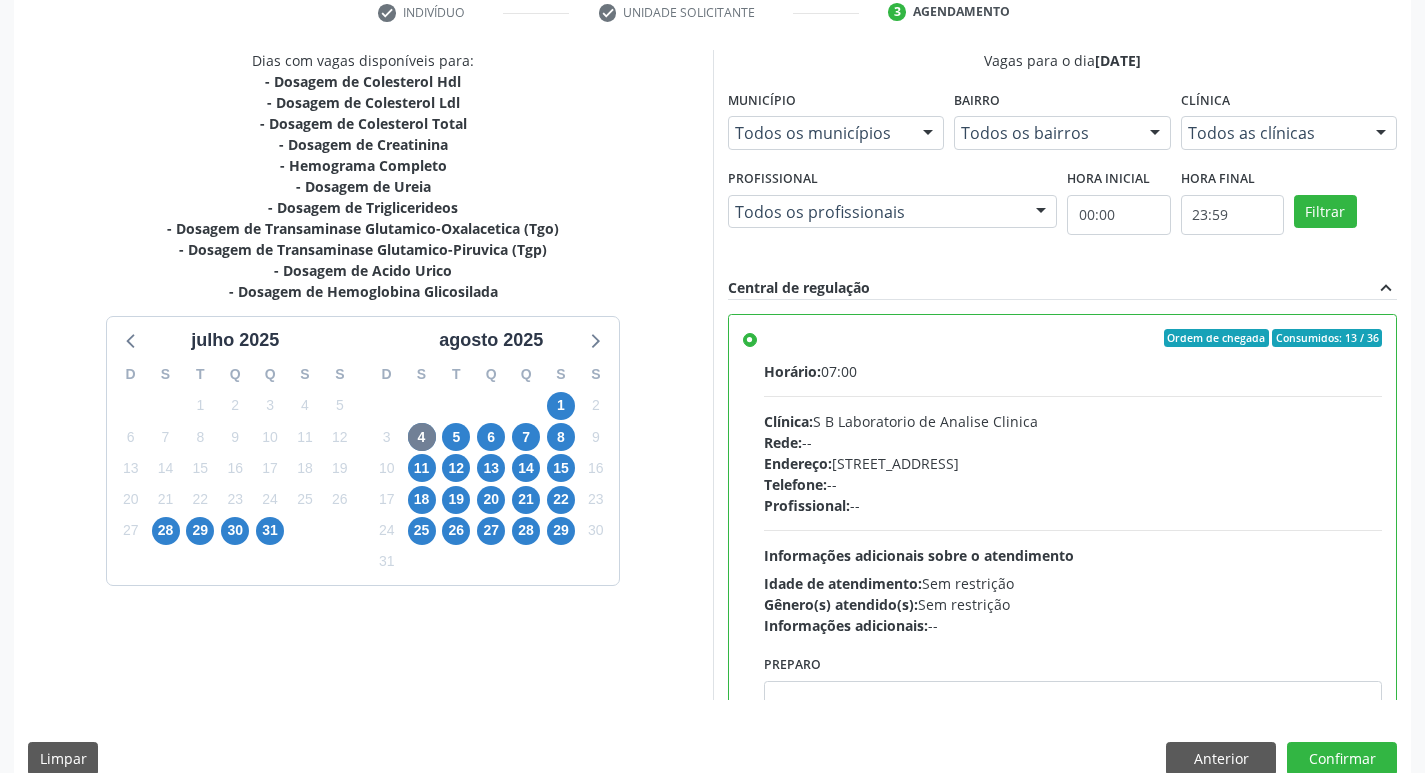scroll, scrollTop: 422, scrollLeft: 0, axis: vertical 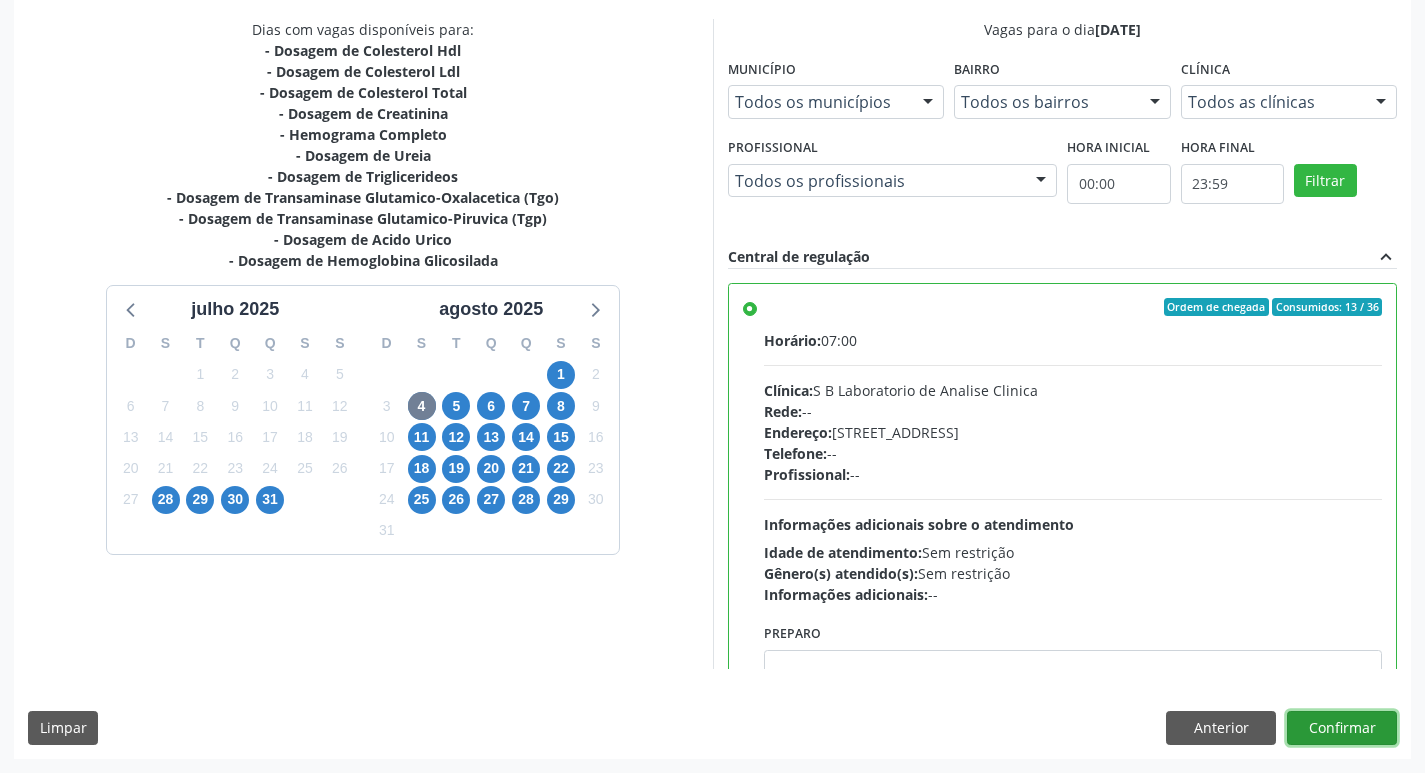 click on "Confirmar" at bounding box center [1342, 728] 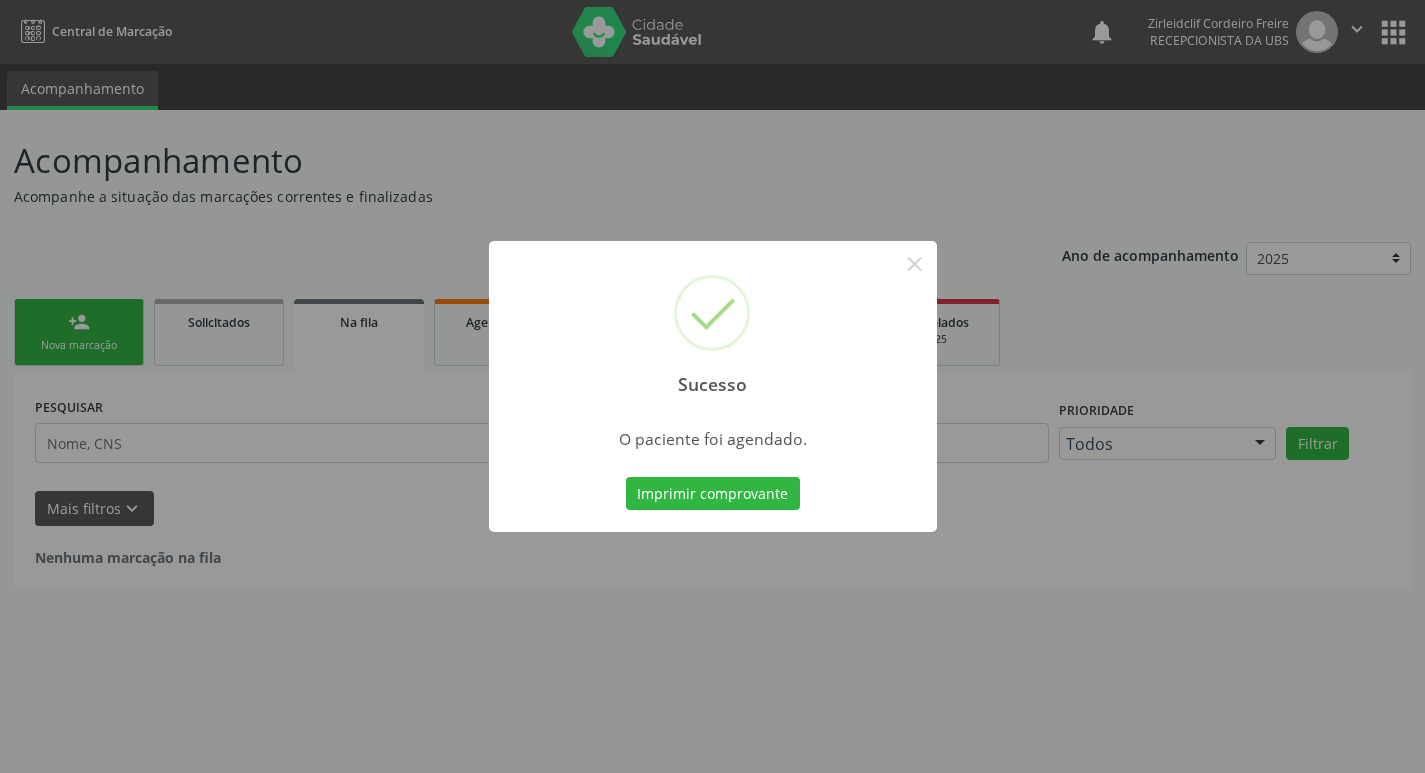 scroll, scrollTop: 0, scrollLeft: 0, axis: both 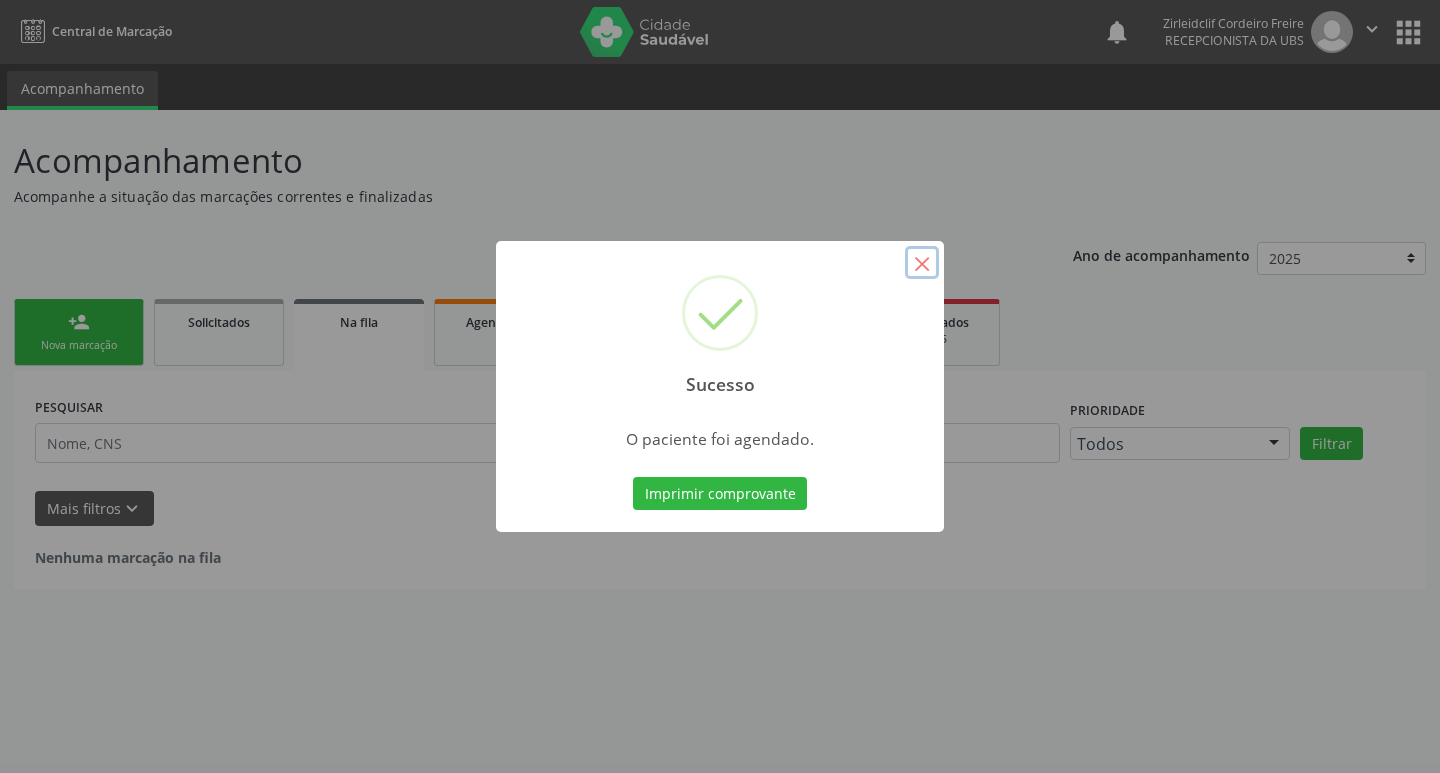 click on "×" at bounding box center [922, 263] 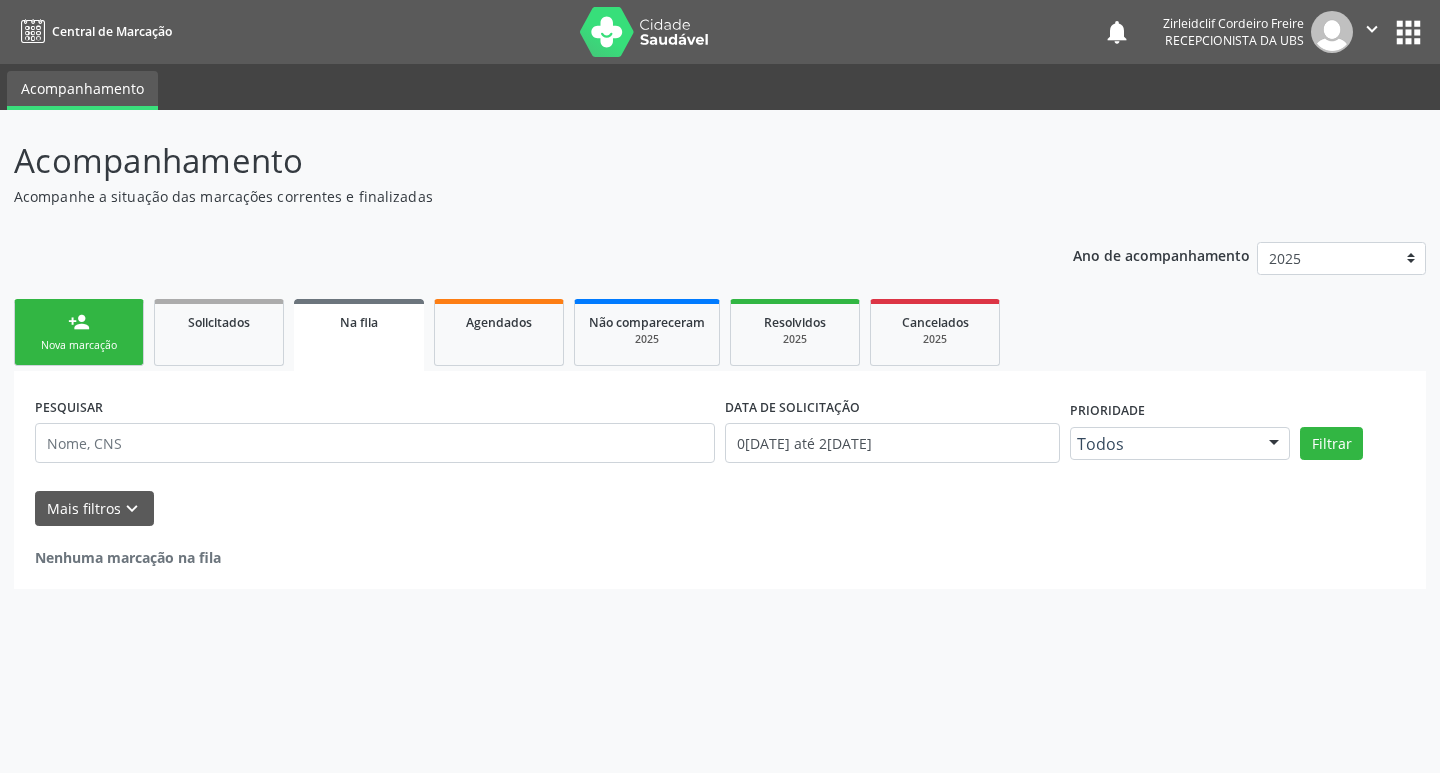 click on "person_add" at bounding box center (79, 322) 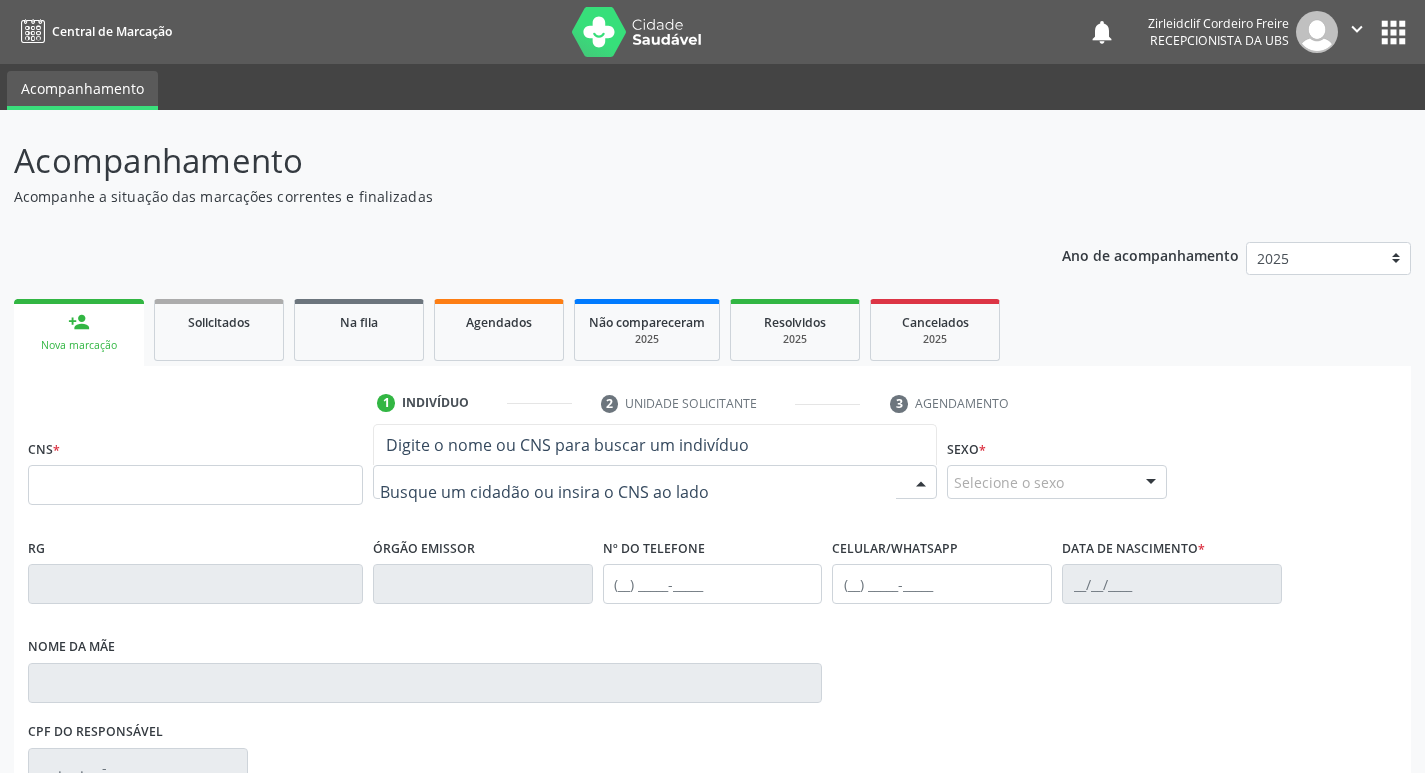 drag, startPoint x: 433, startPoint y: 485, endPoint x: 429, endPoint y: 465, distance: 20.396078 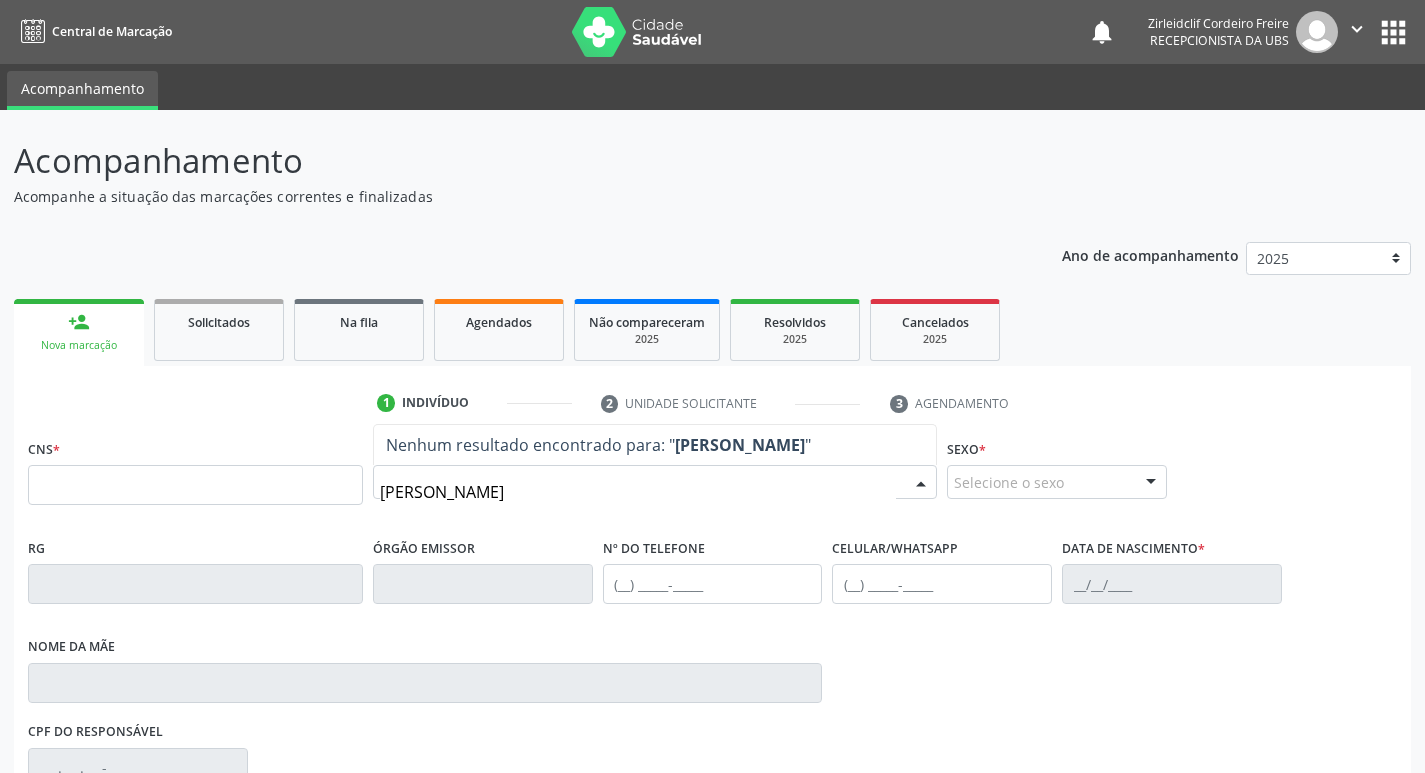 type on "maria ana da silva" 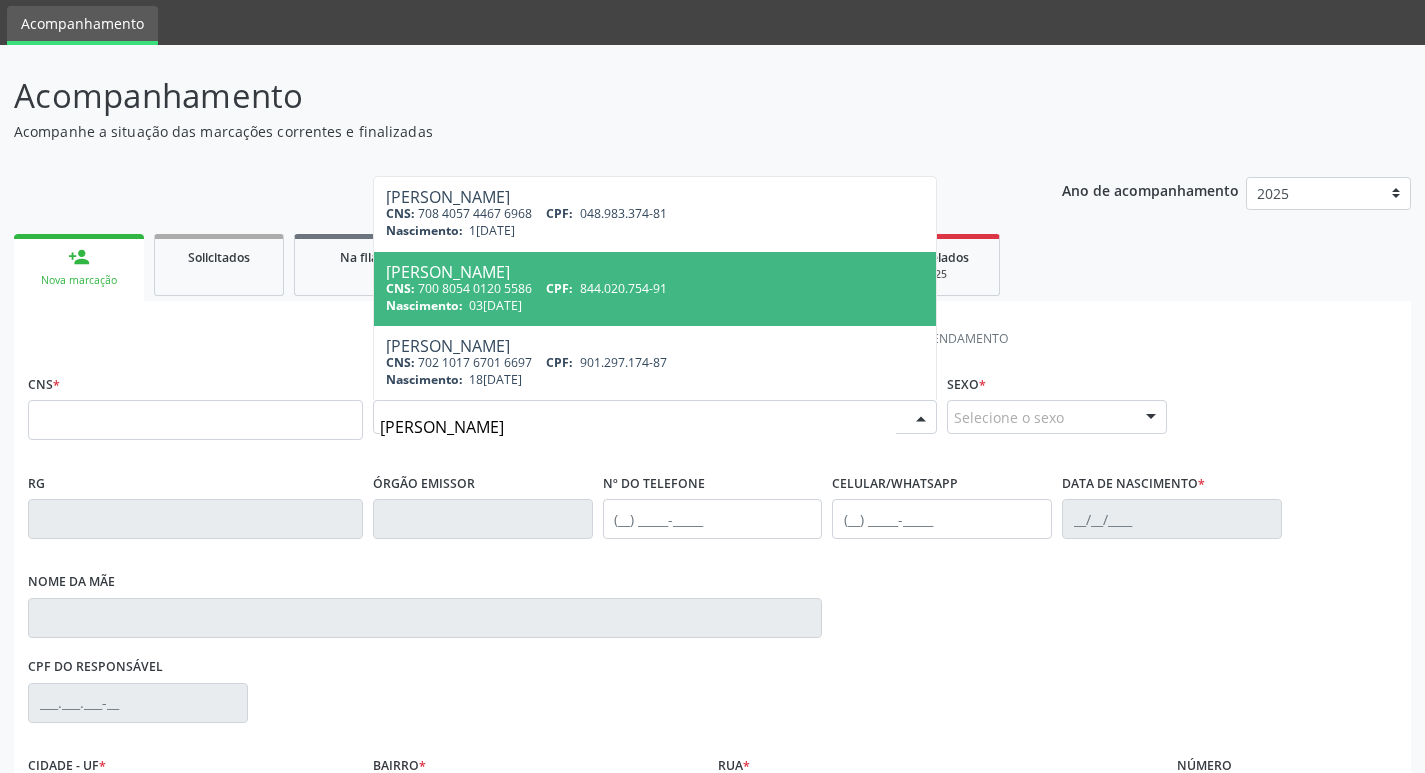 scroll, scrollTop: 100, scrollLeft: 0, axis: vertical 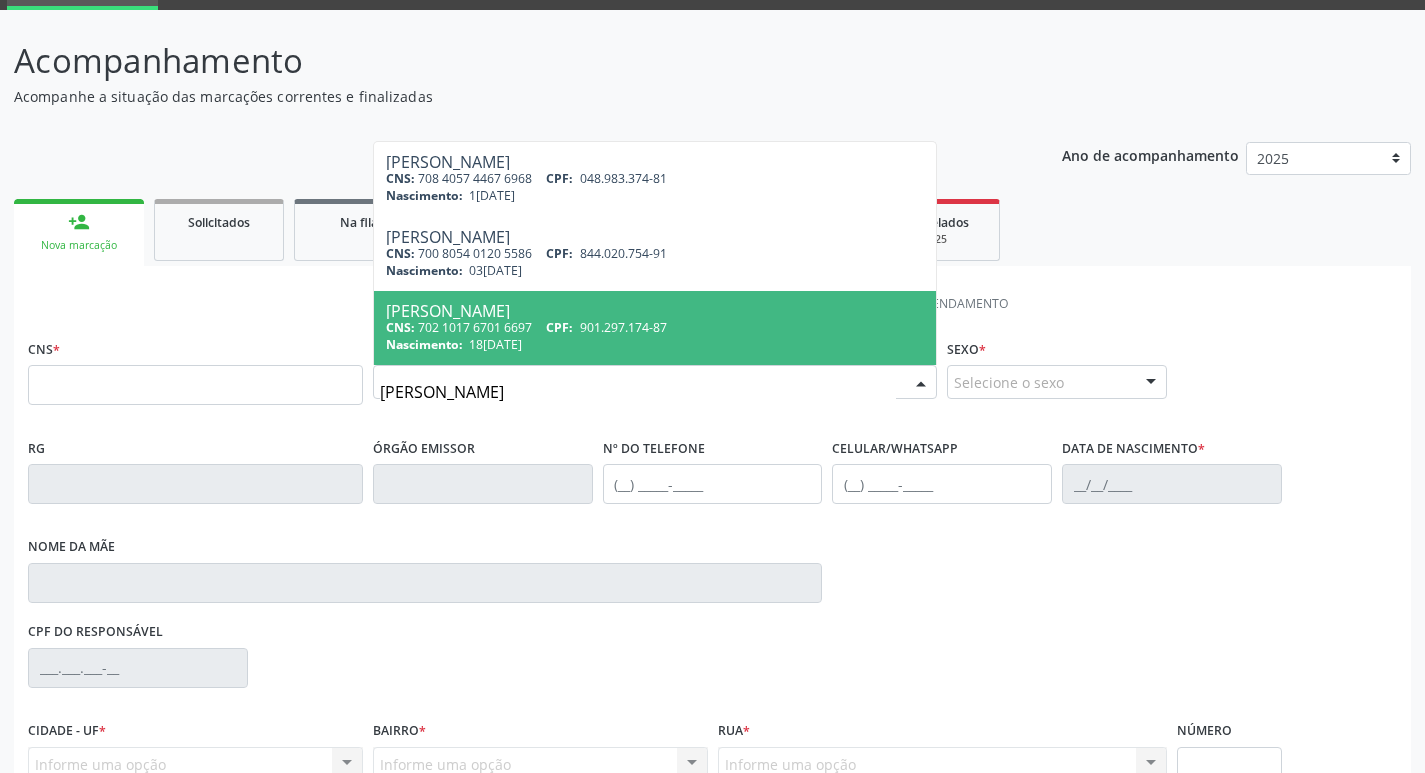 click on "CNS:
702 1017 6701 6697
CPF:
901.297.174-87" at bounding box center (655, 327) 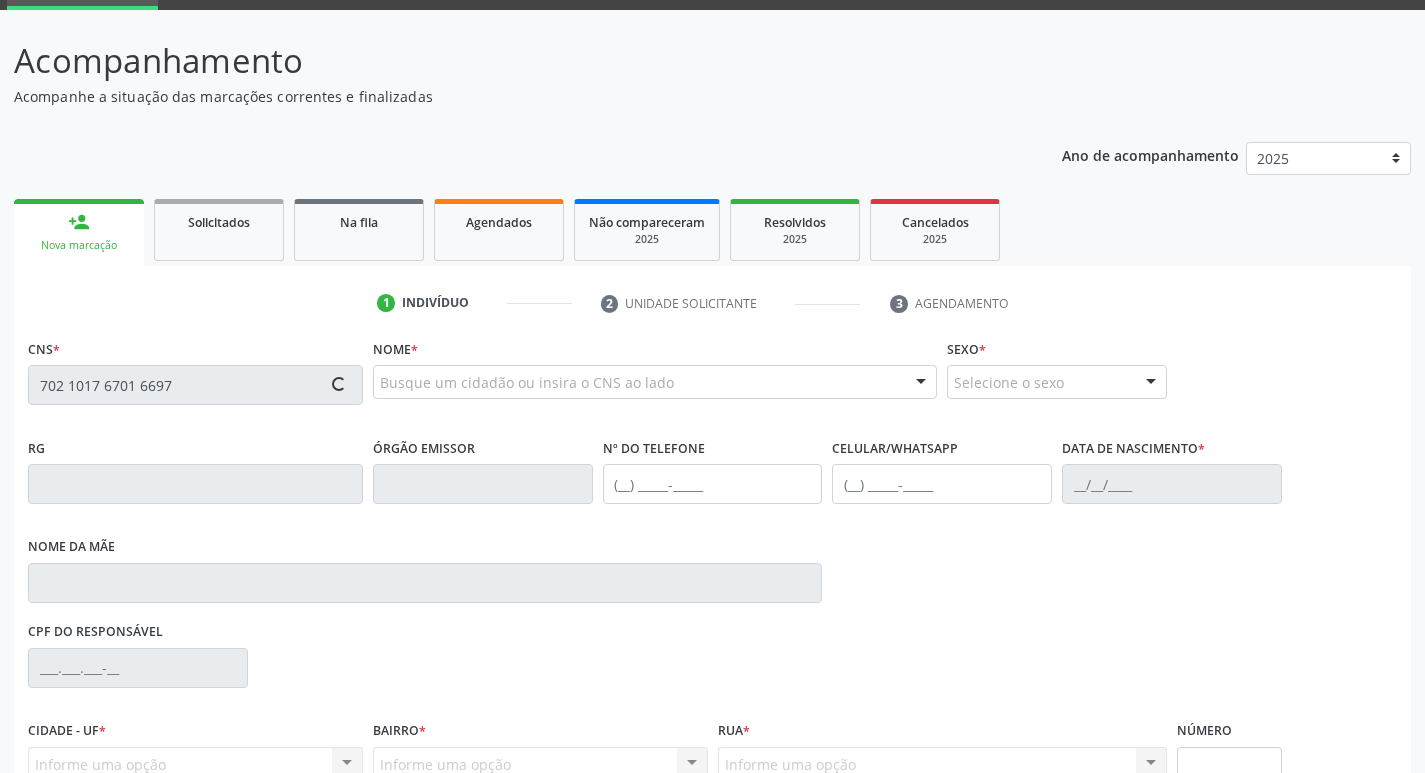 type on "702 1017 6701 6697" 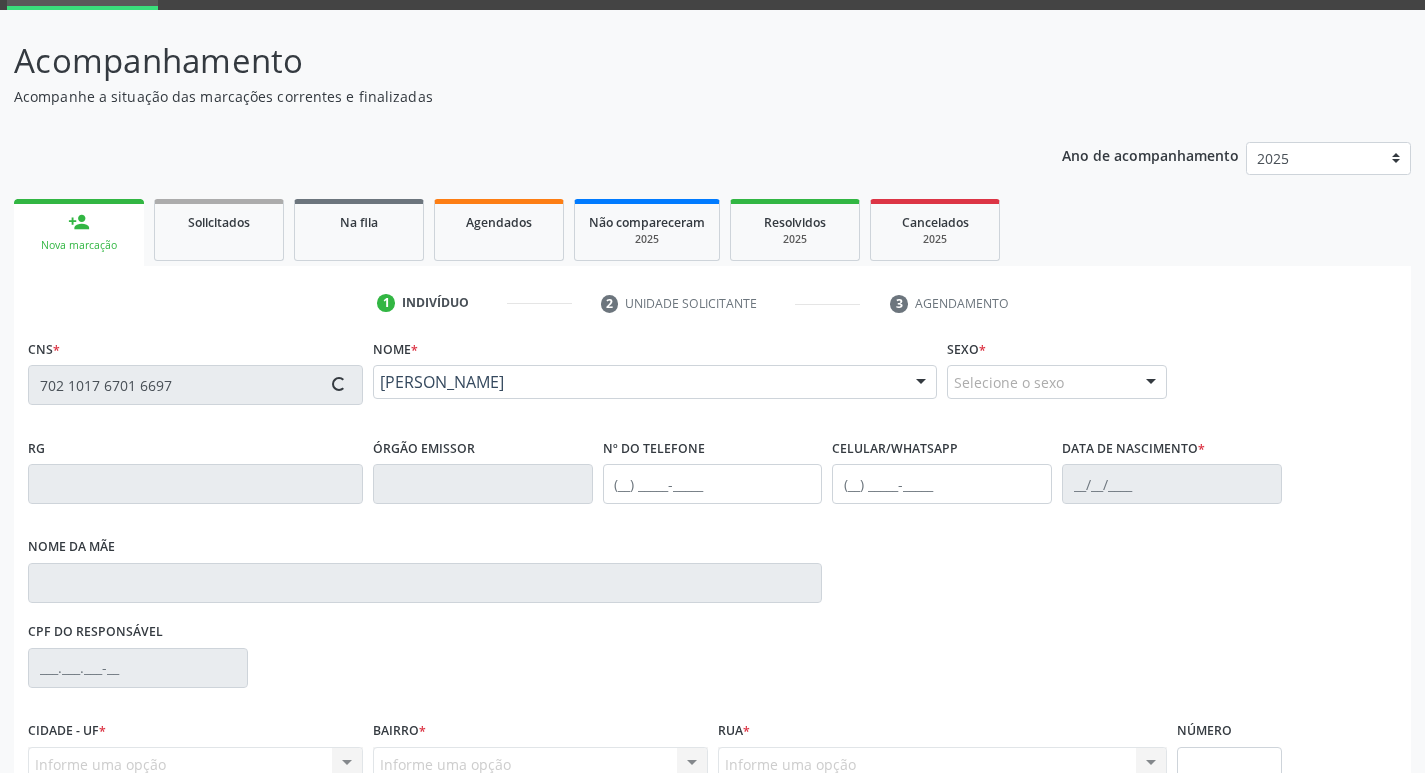 type on "(87) 99990-7457" 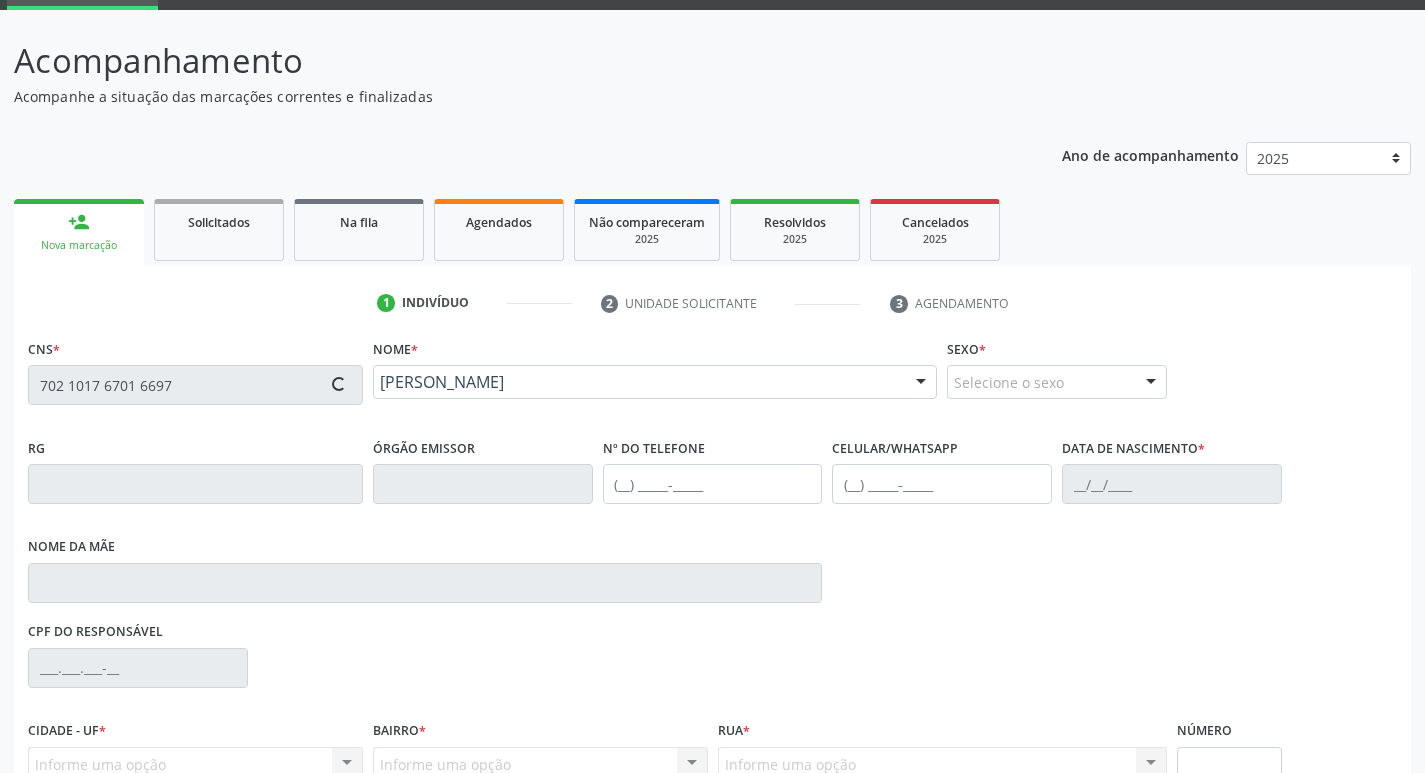 type on "18/03/1936" 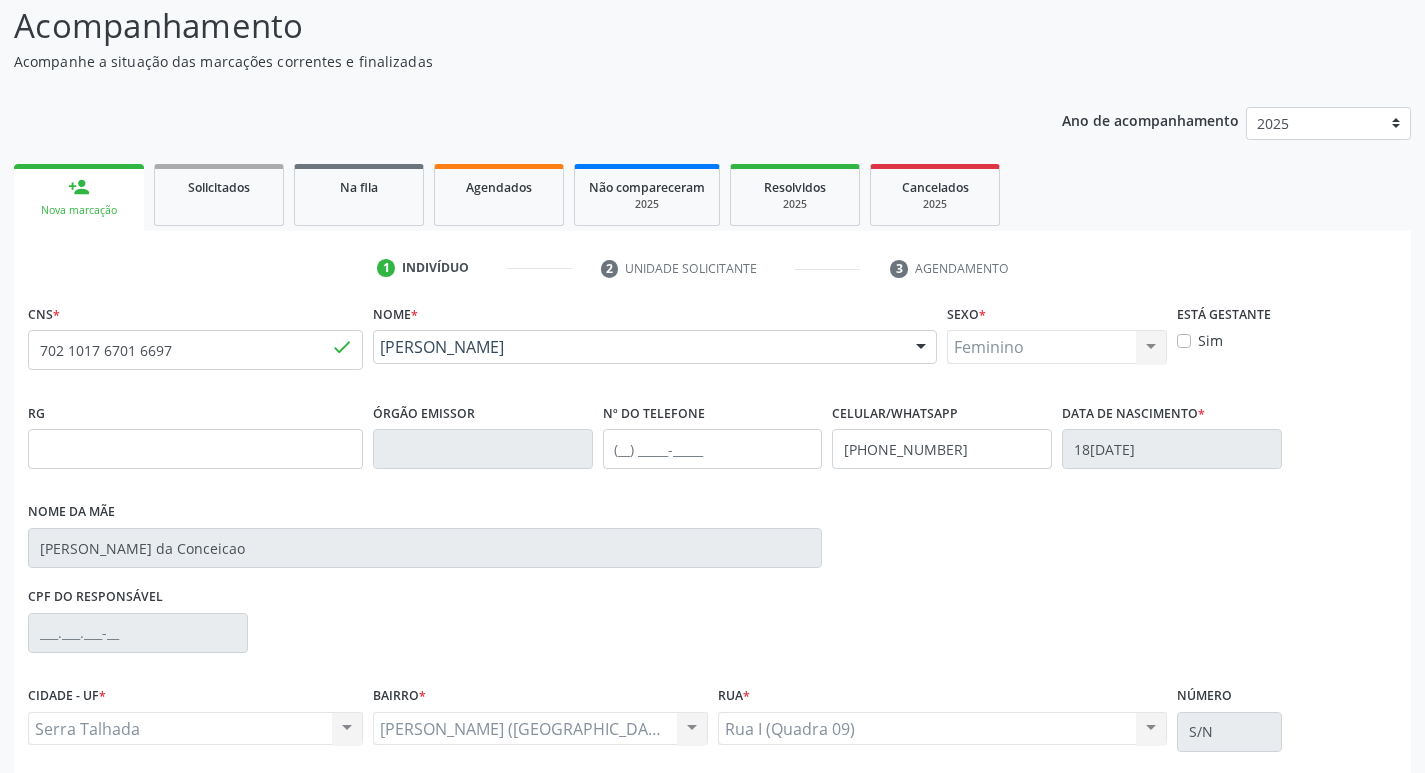scroll, scrollTop: 100, scrollLeft: 0, axis: vertical 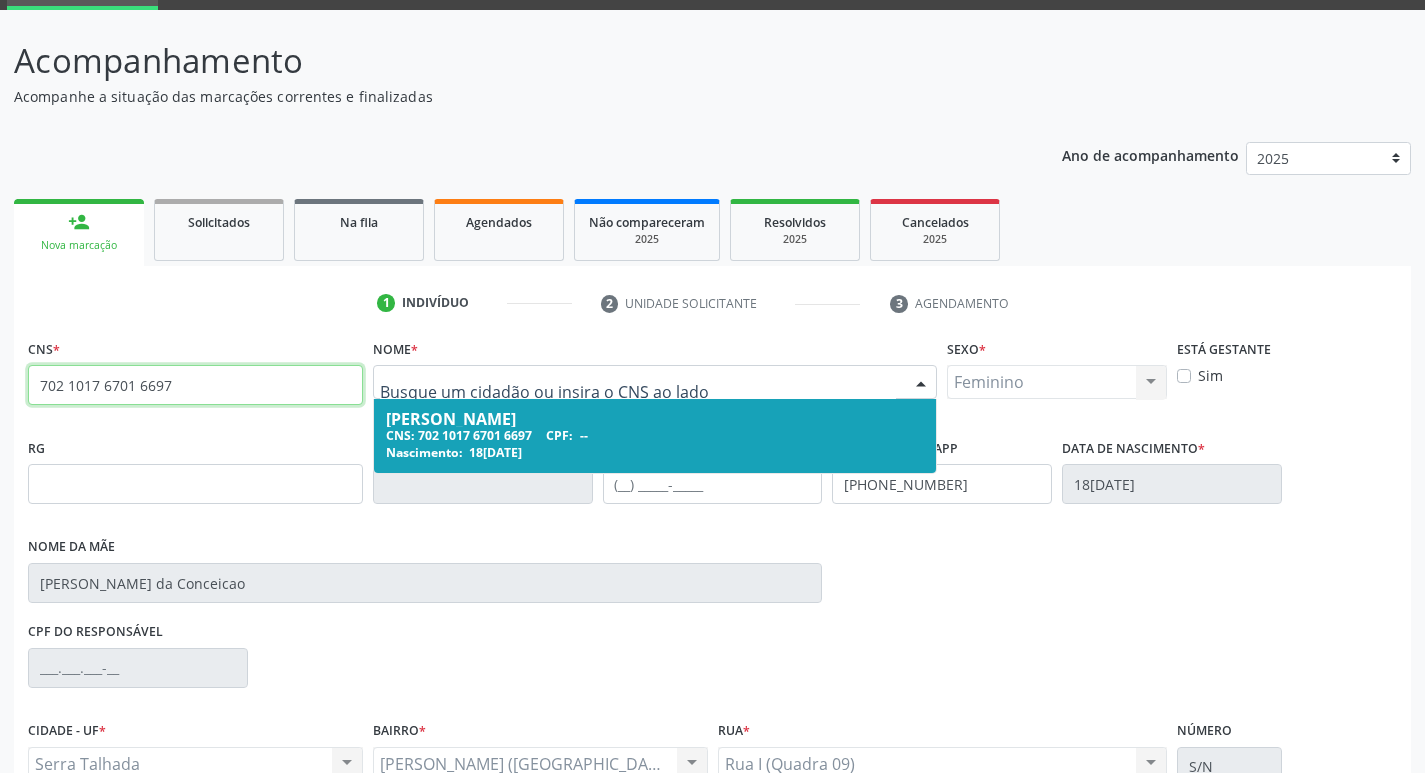 click on "702 1017 6701 6697" at bounding box center [195, 385] 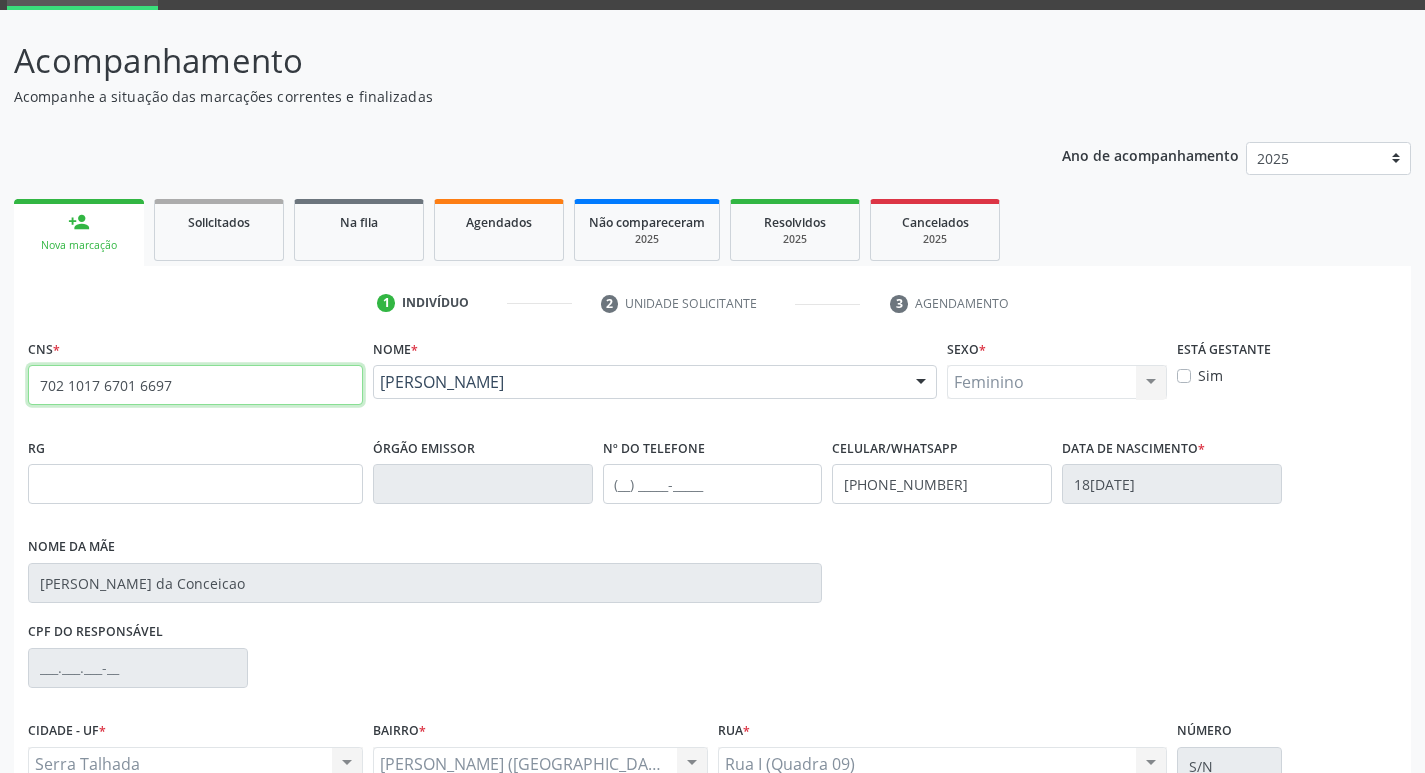 type on "702 1017 6701 669" 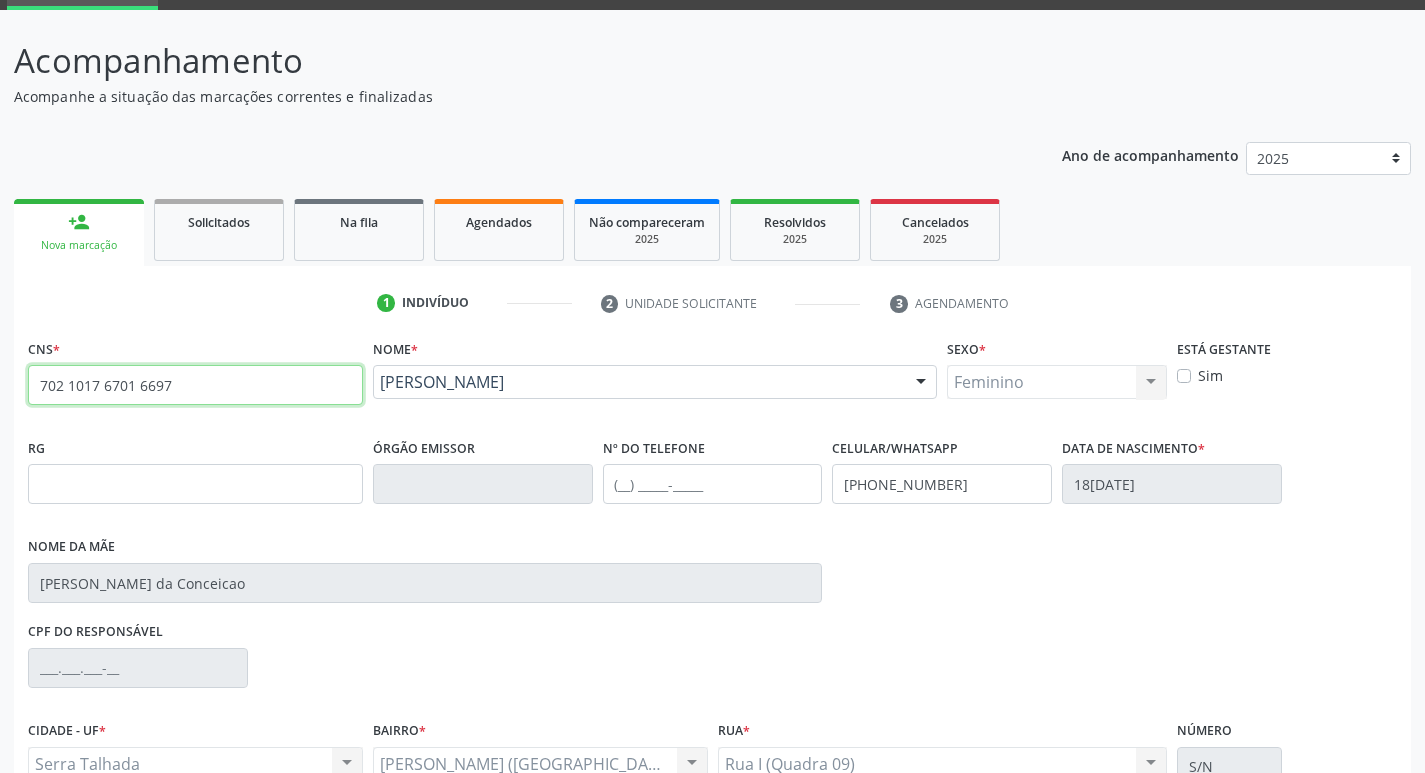 type 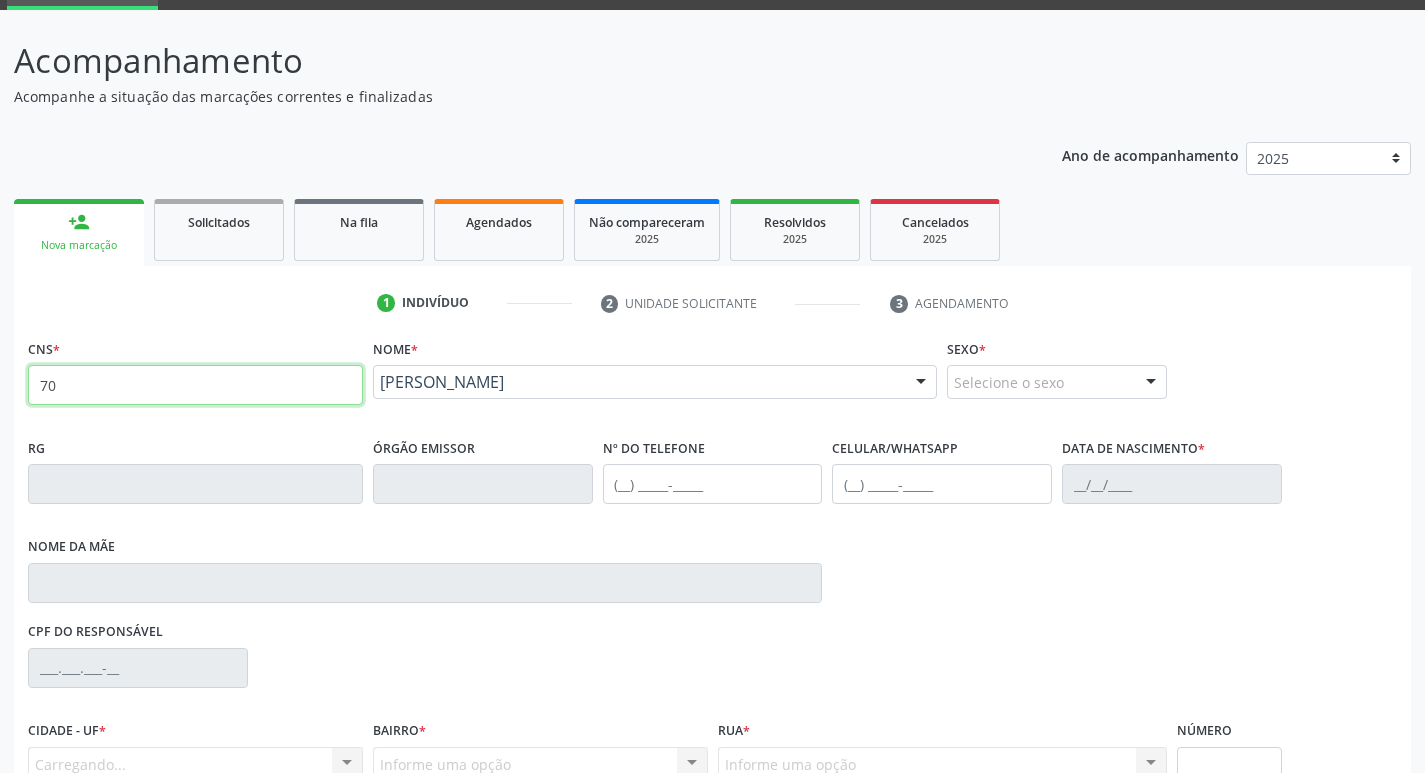 type on "7" 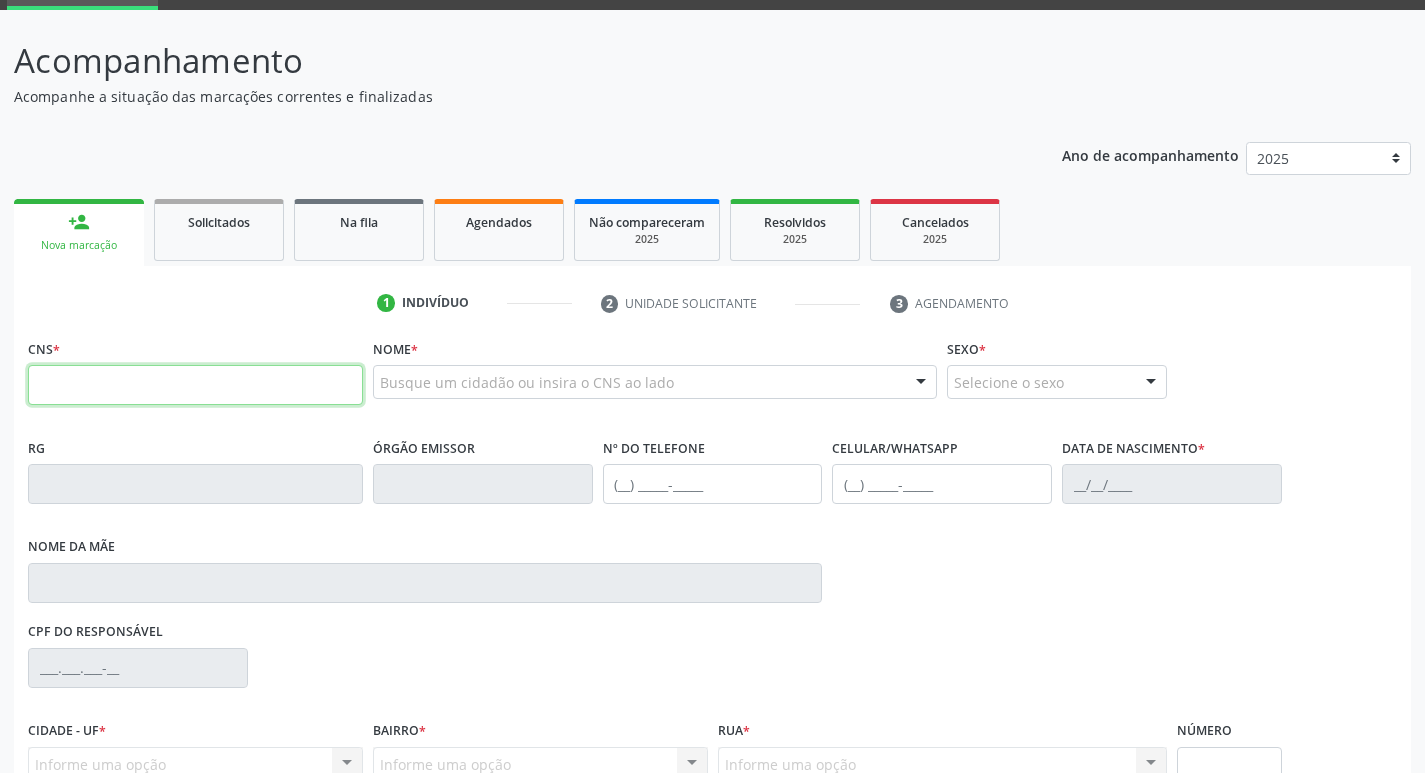 type 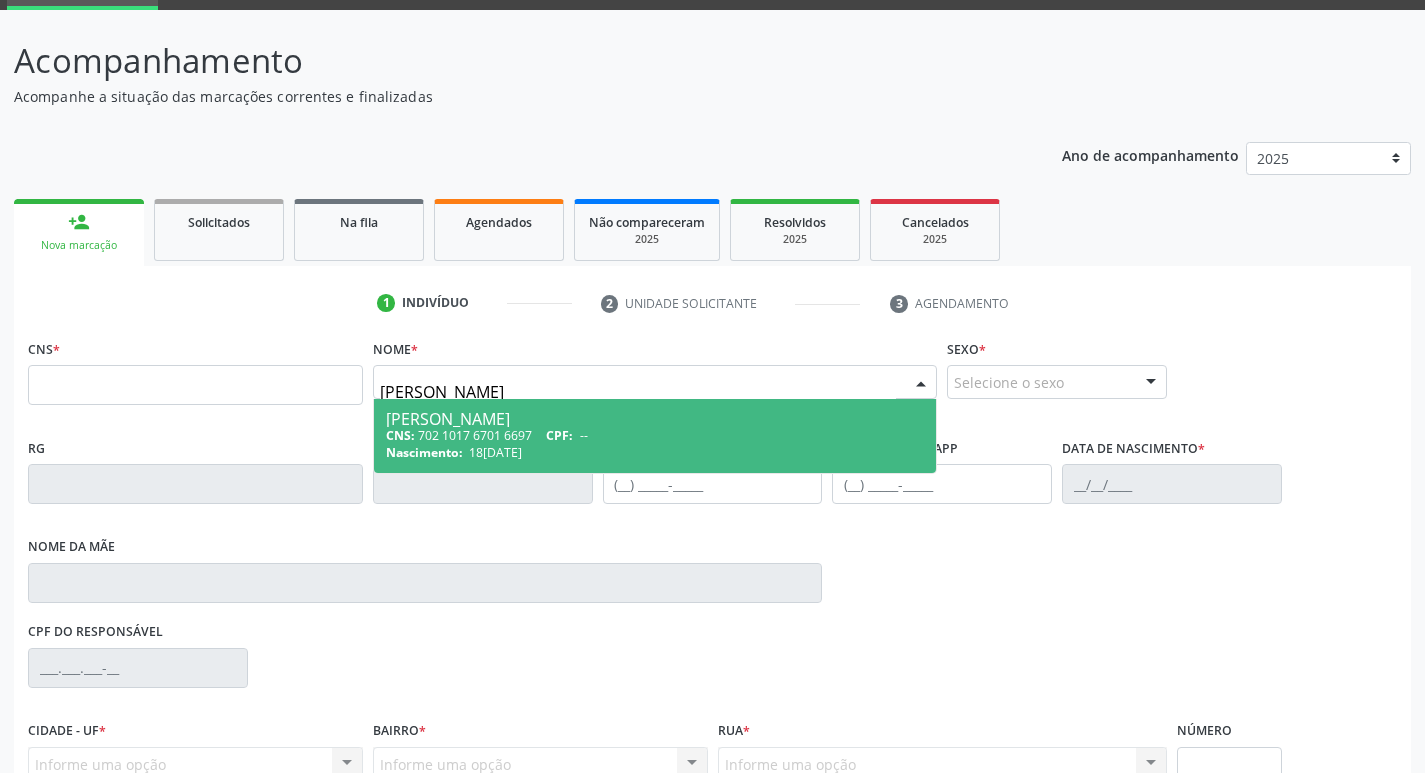 click on "[PERSON_NAME]" at bounding box center [655, 419] 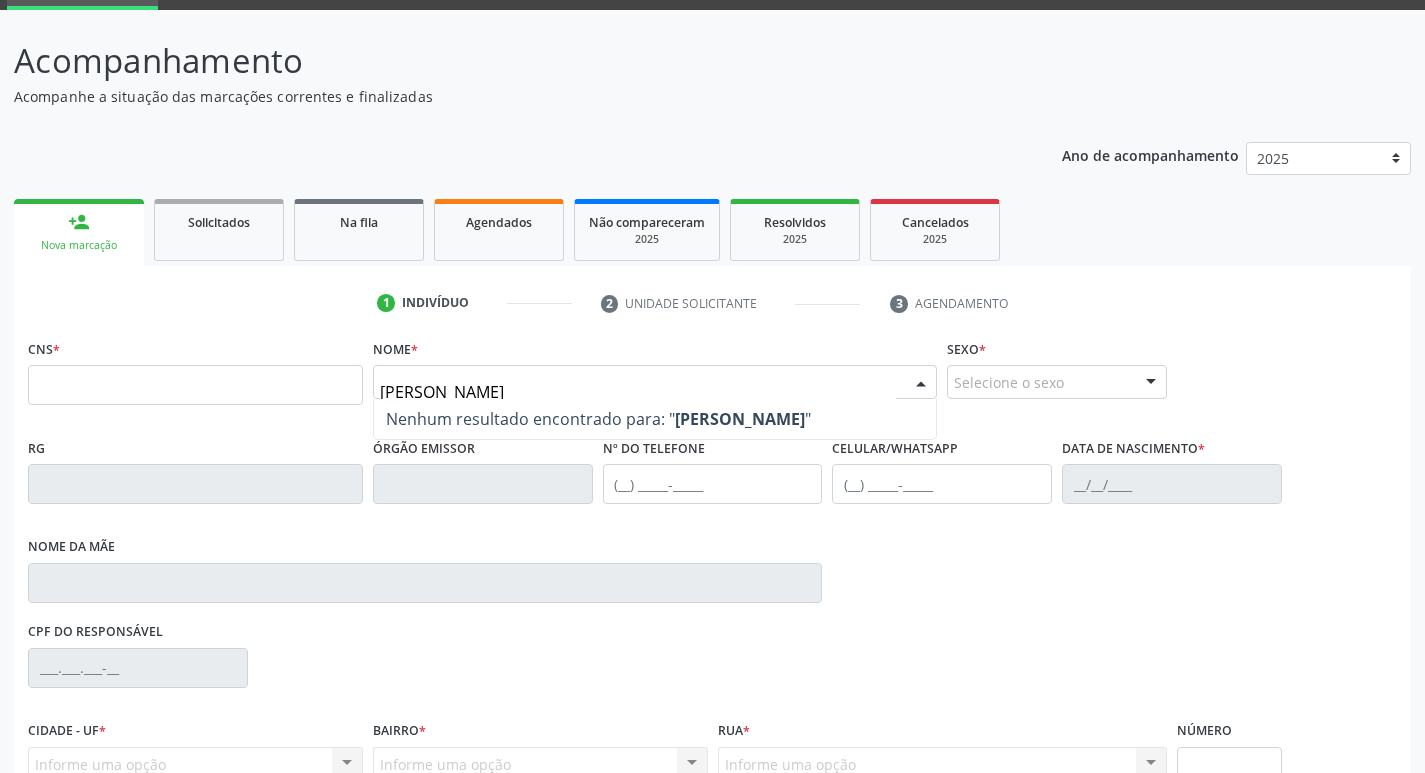 type on "maria ana da silva" 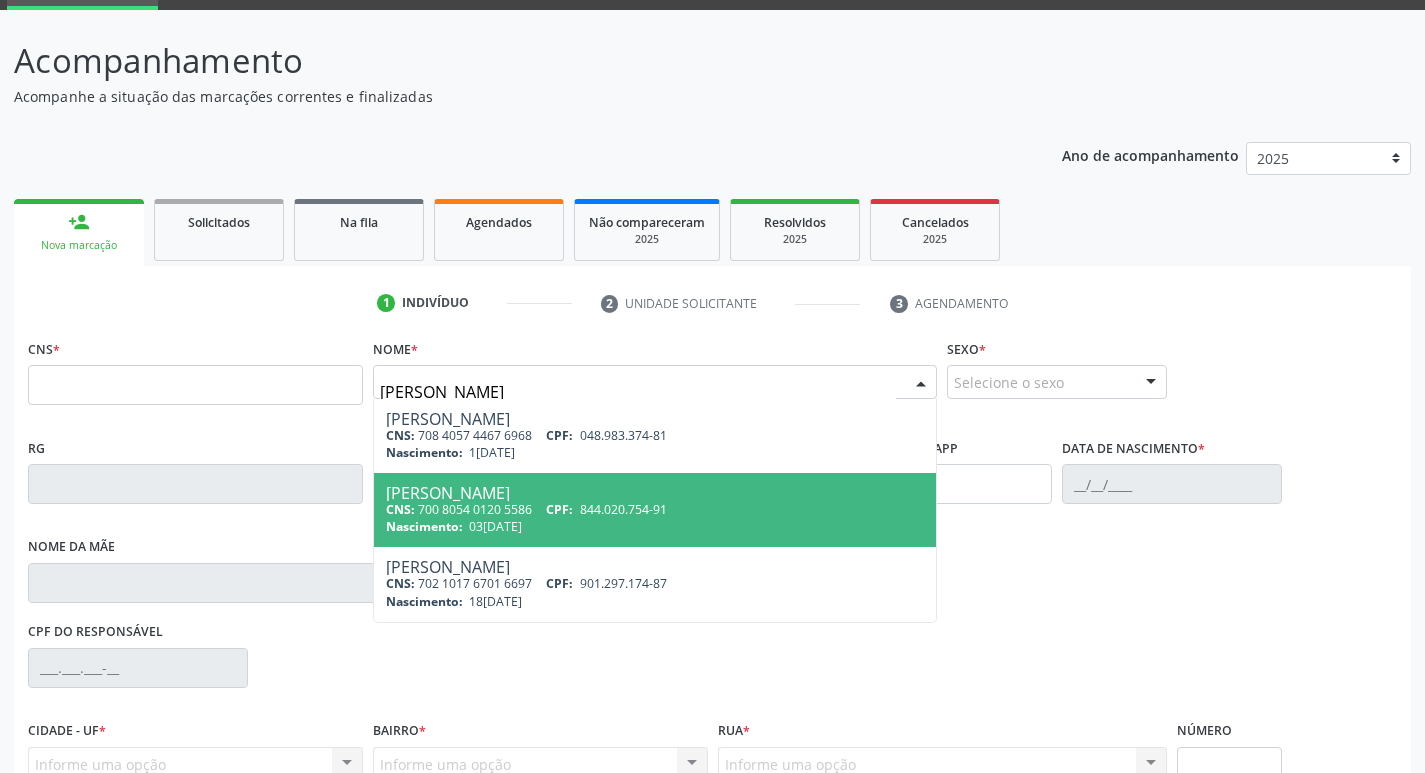 click on "Nascimento:
03/03/1946" at bounding box center (655, 526) 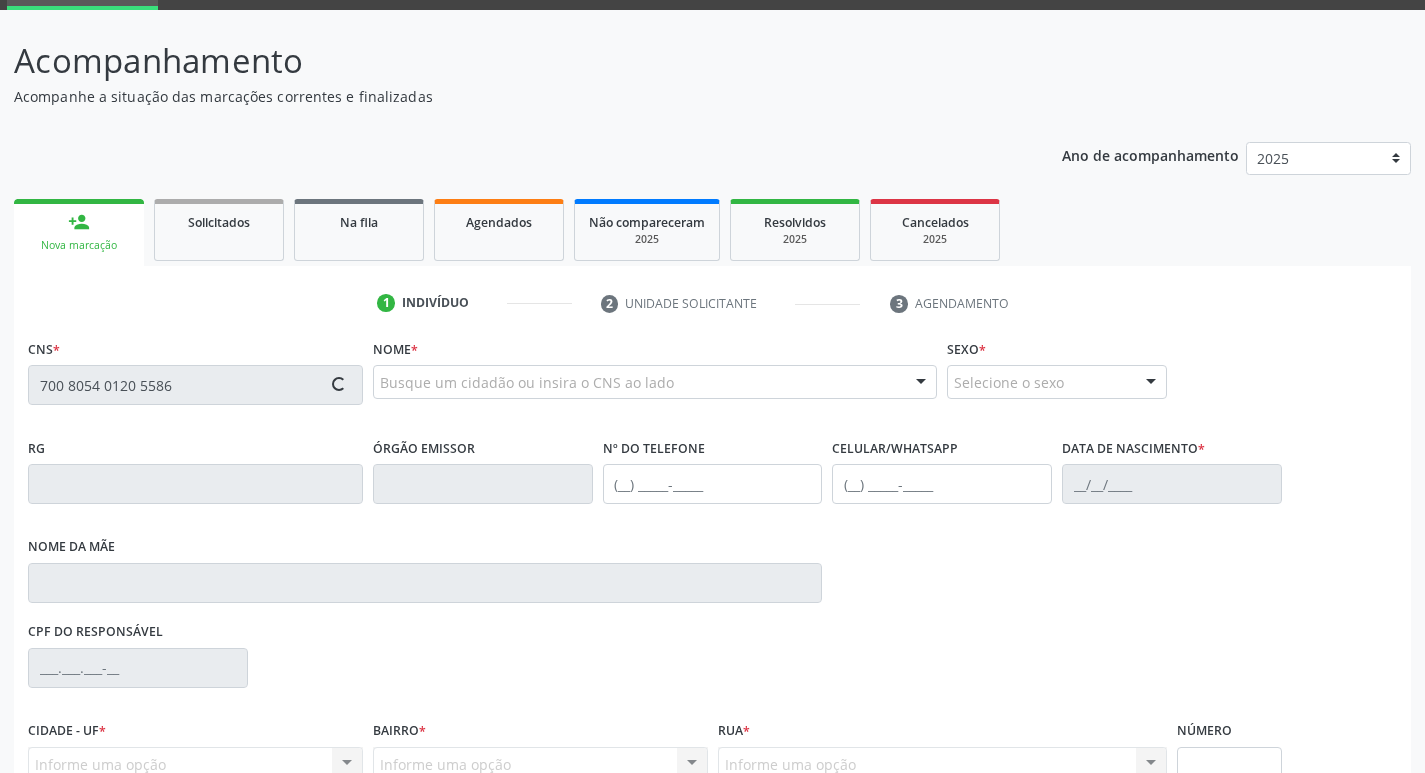 type on "700 8054 0120 5586" 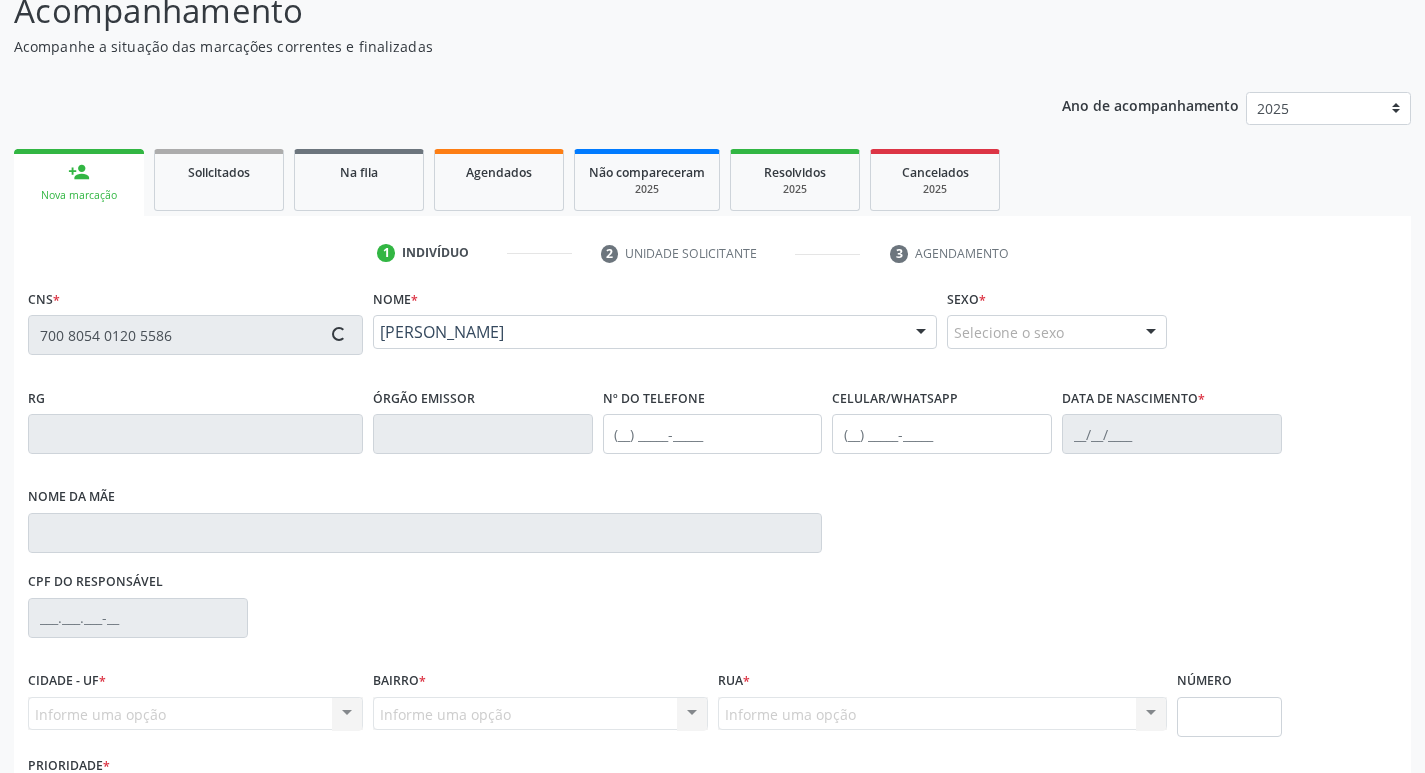 type on "(87) 99194-0377" 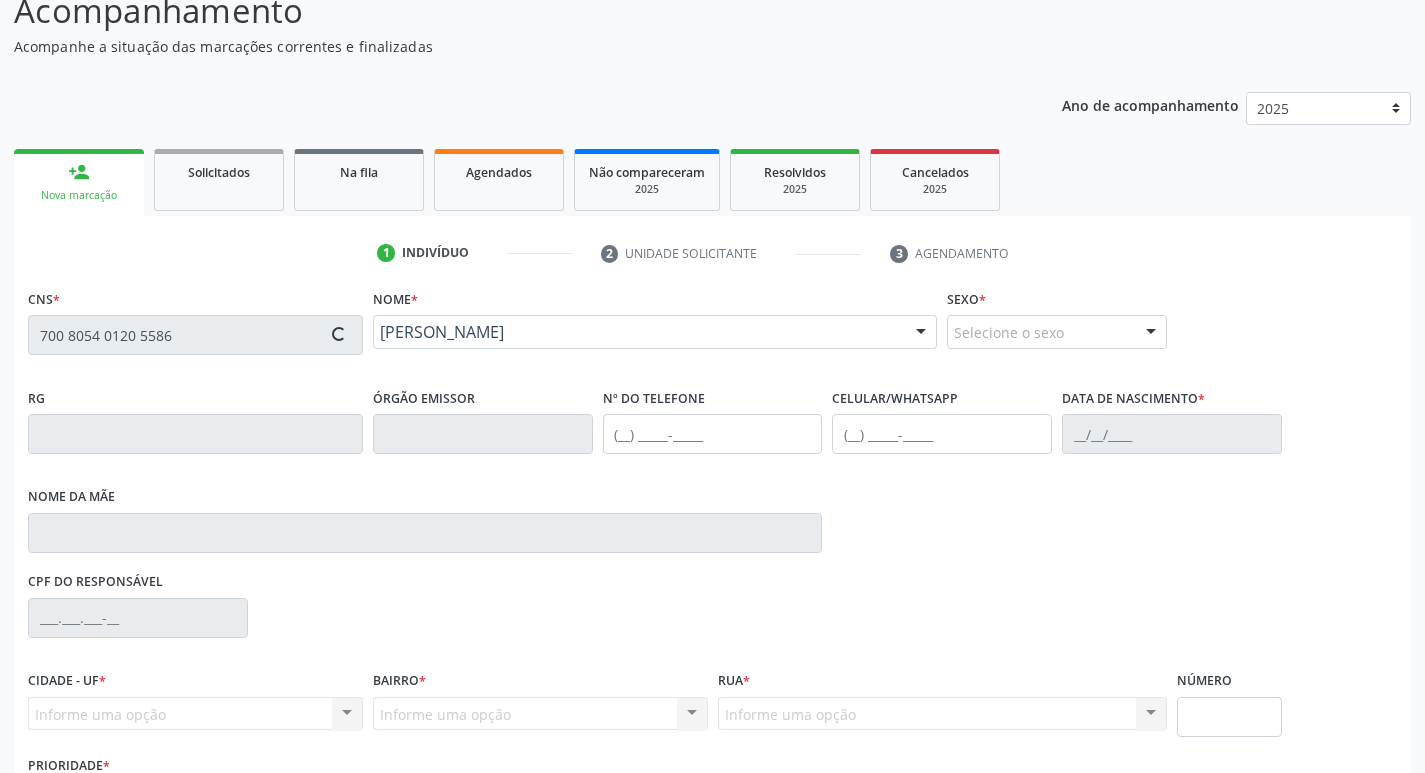 type on "(87) 99194-0377" 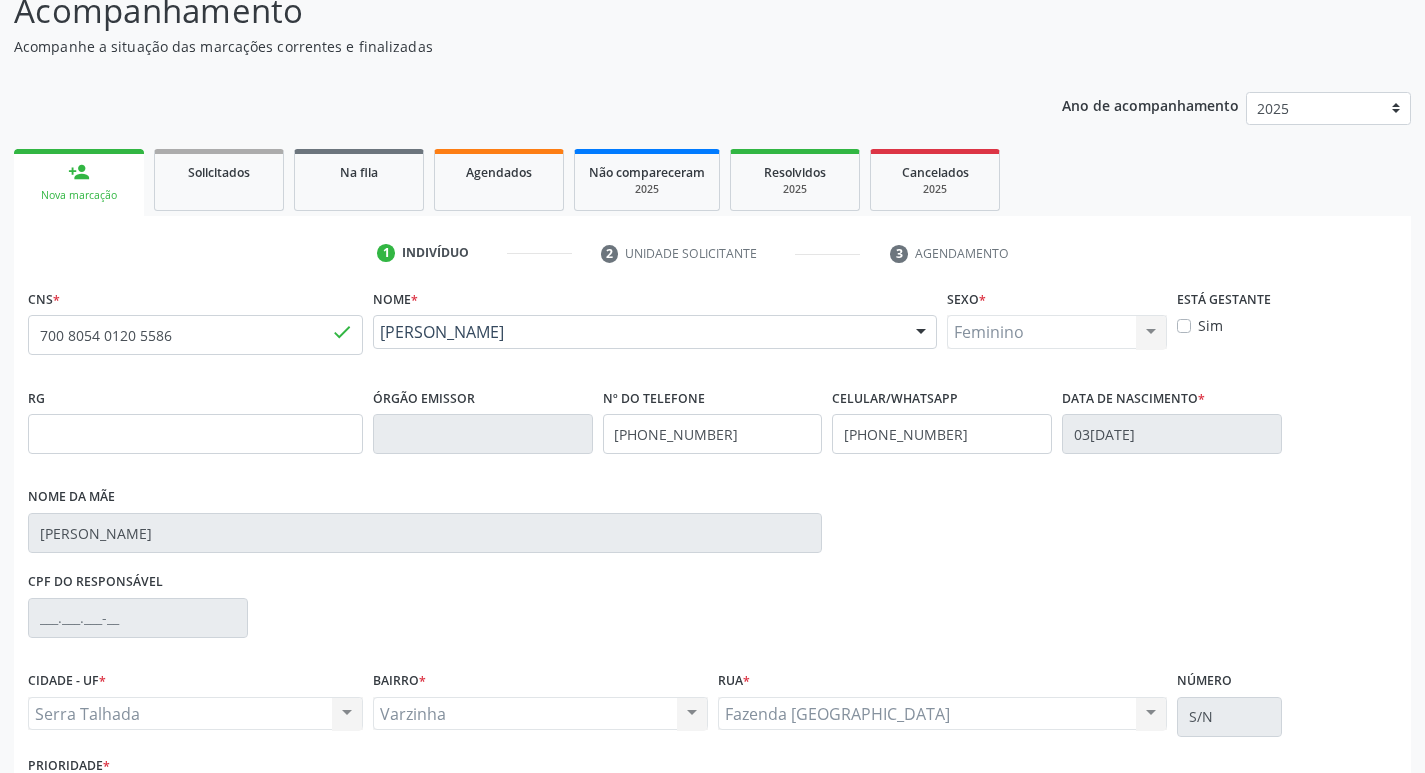 scroll, scrollTop: 297, scrollLeft: 0, axis: vertical 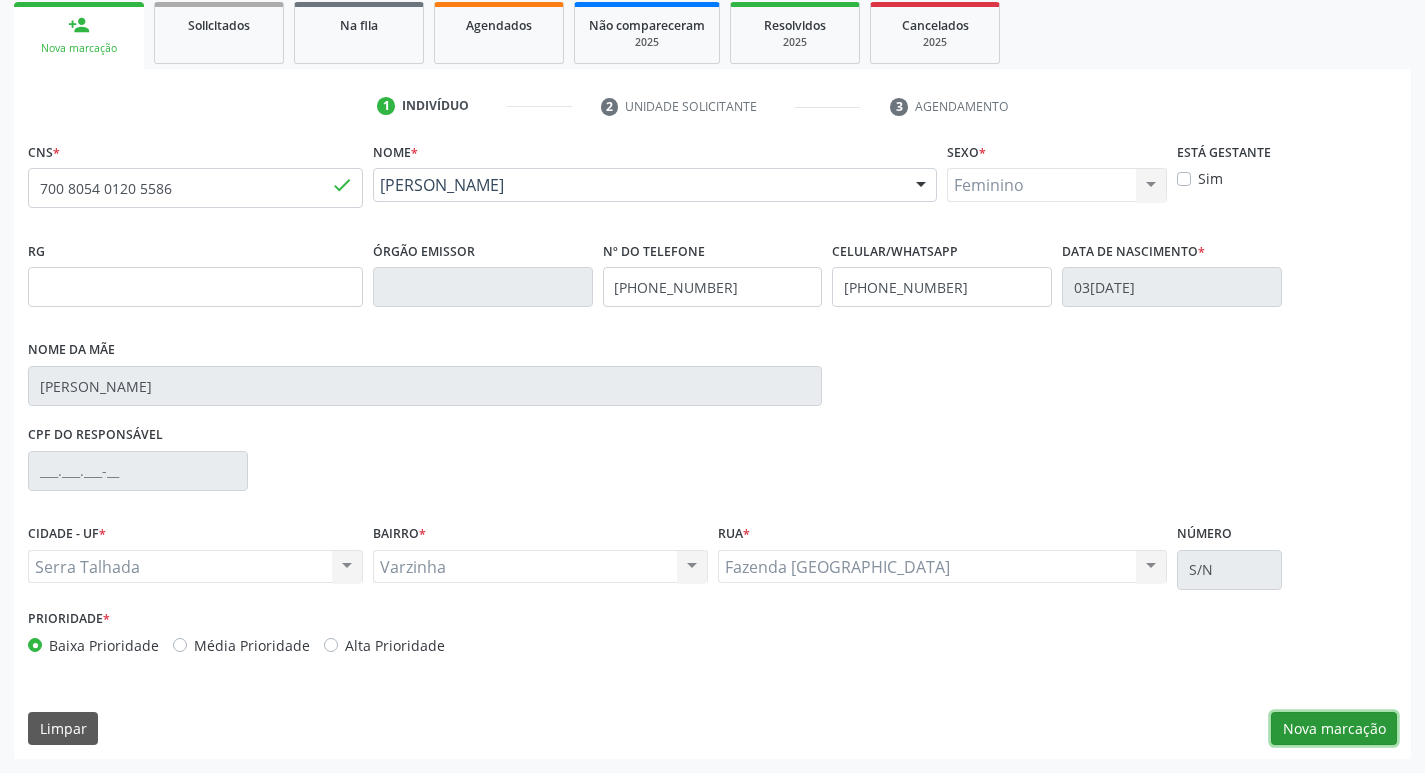 click on "Nova marcação" at bounding box center (1334, 729) 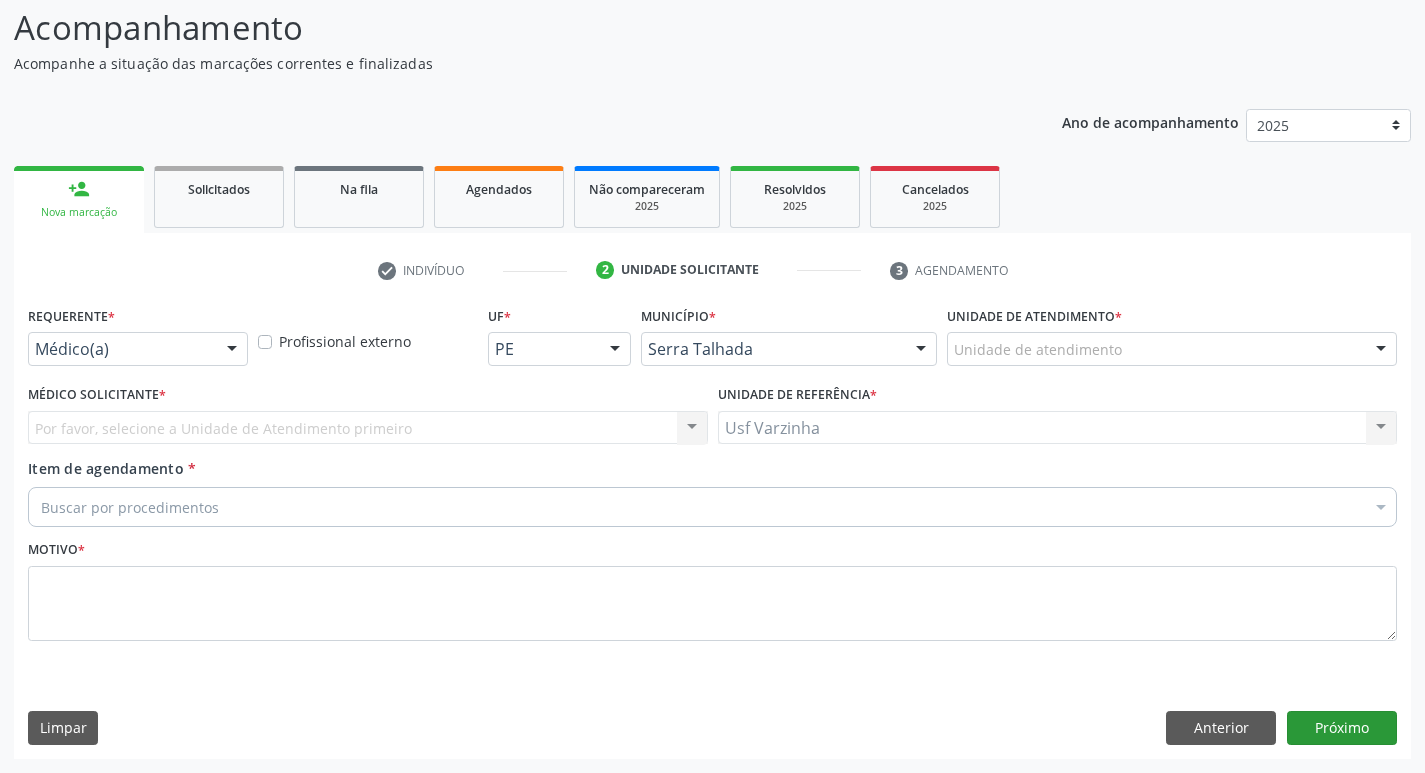 scroll, scrollTop: 133, scrollLeft: 0, axis: vertical 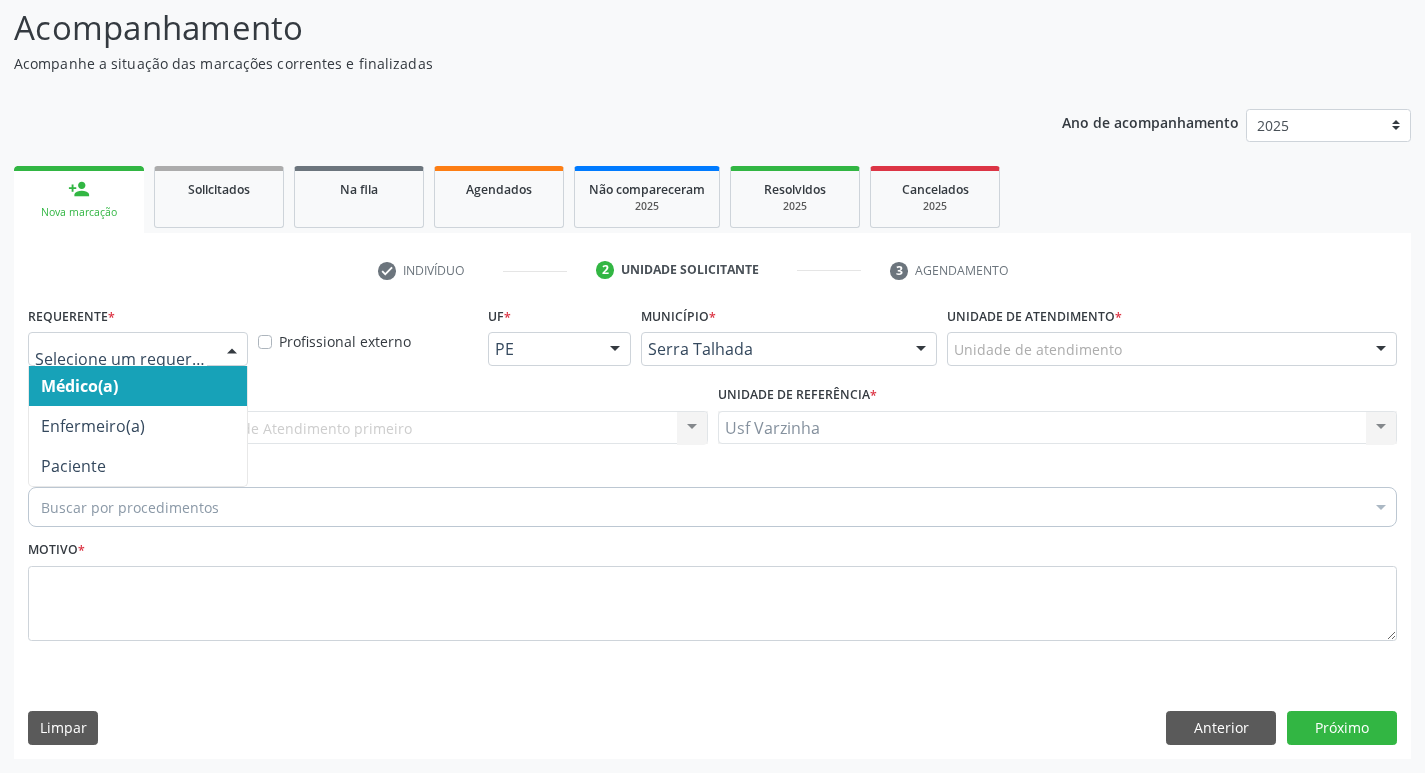 drag, startPoint x: 232, startPoint y: 341, endPoint x: 209, endPoint y: 350, distance: 24.698177 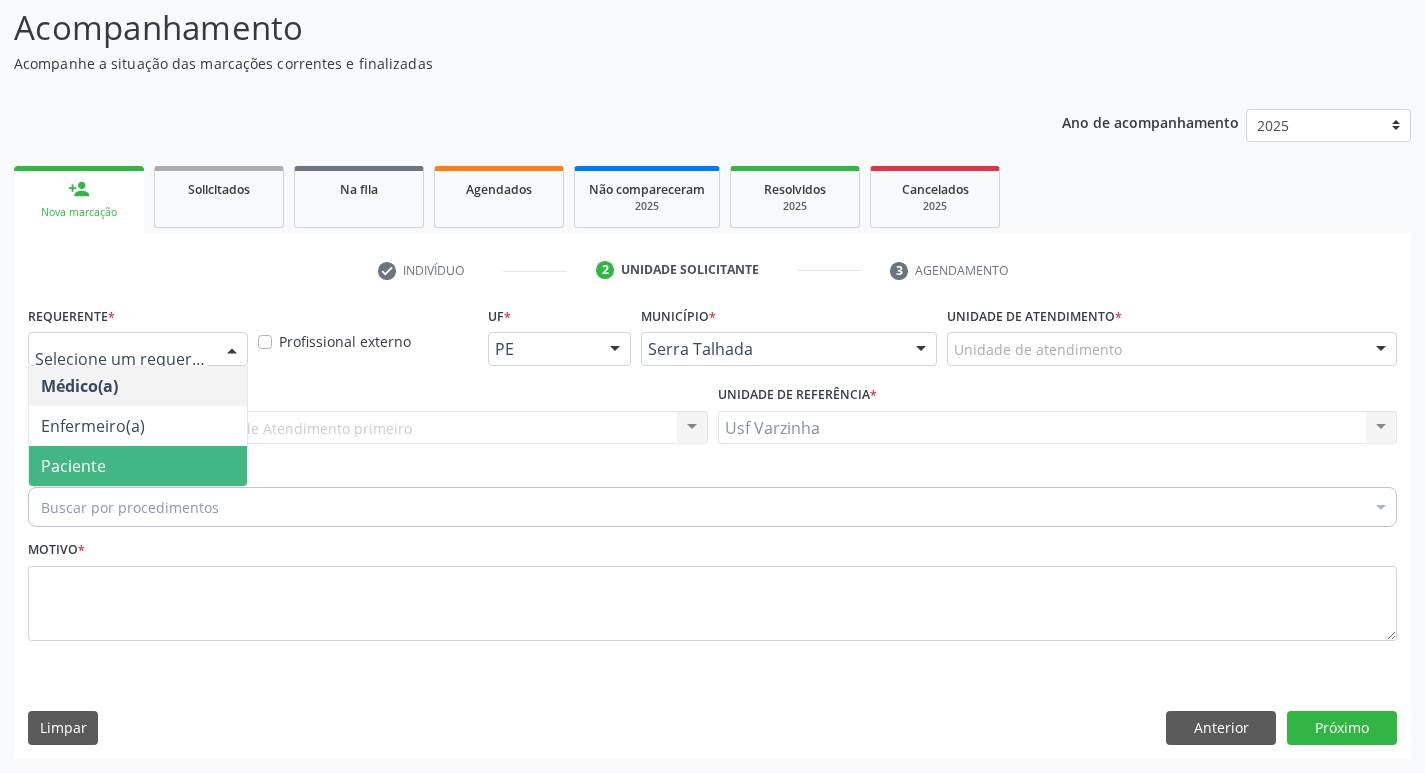 click on "Paciente" at bounding box center (138, 466) 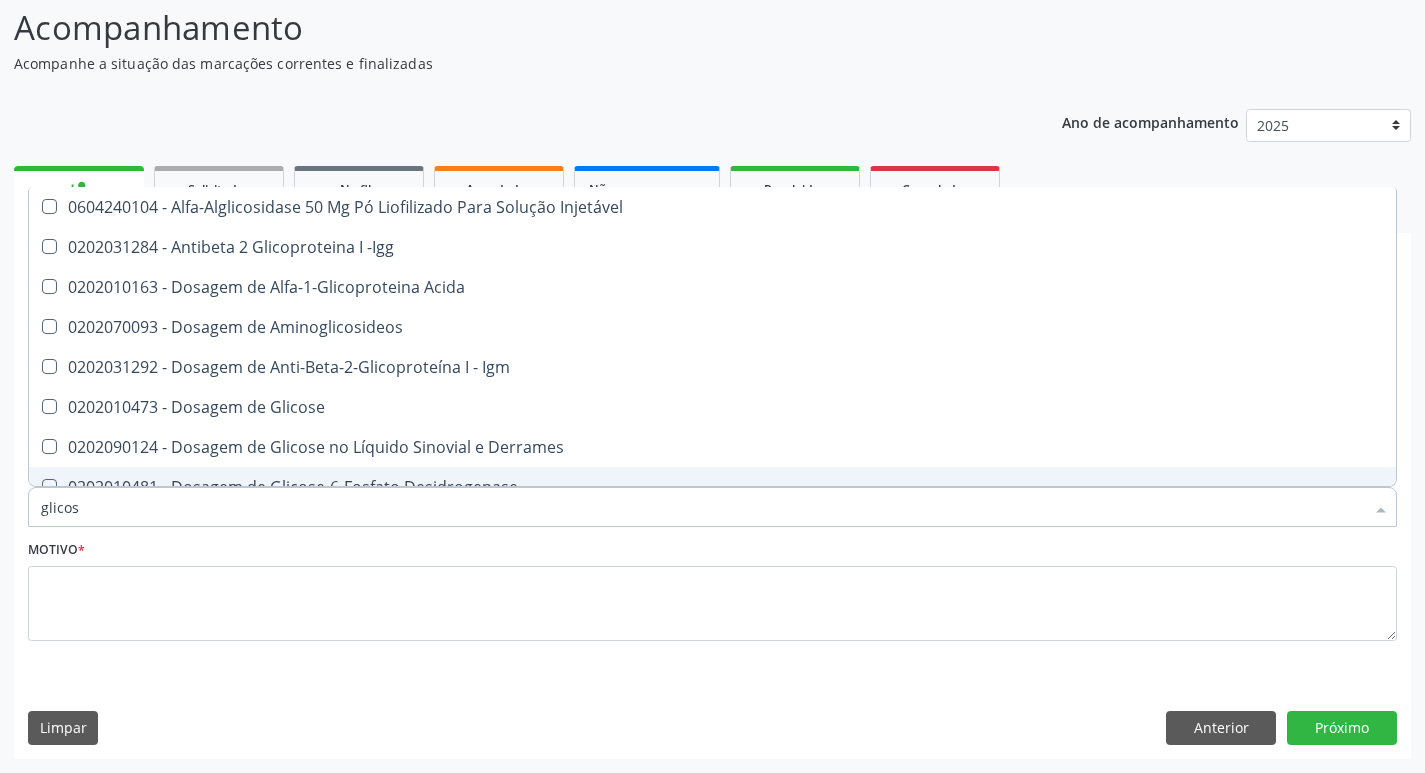 type on "glicose" 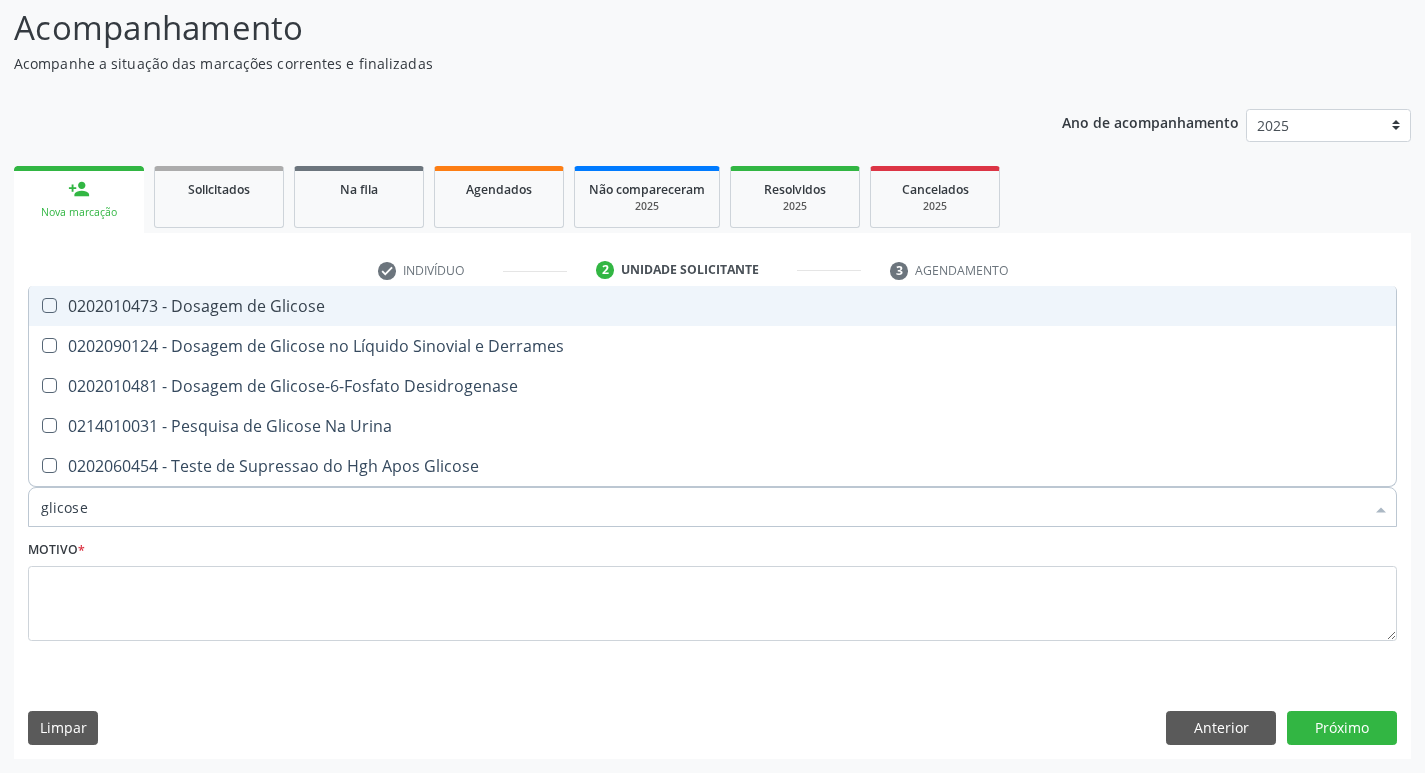 click on "0202010473 - Dosagem de Glicose" at bounding box center (712, 306) 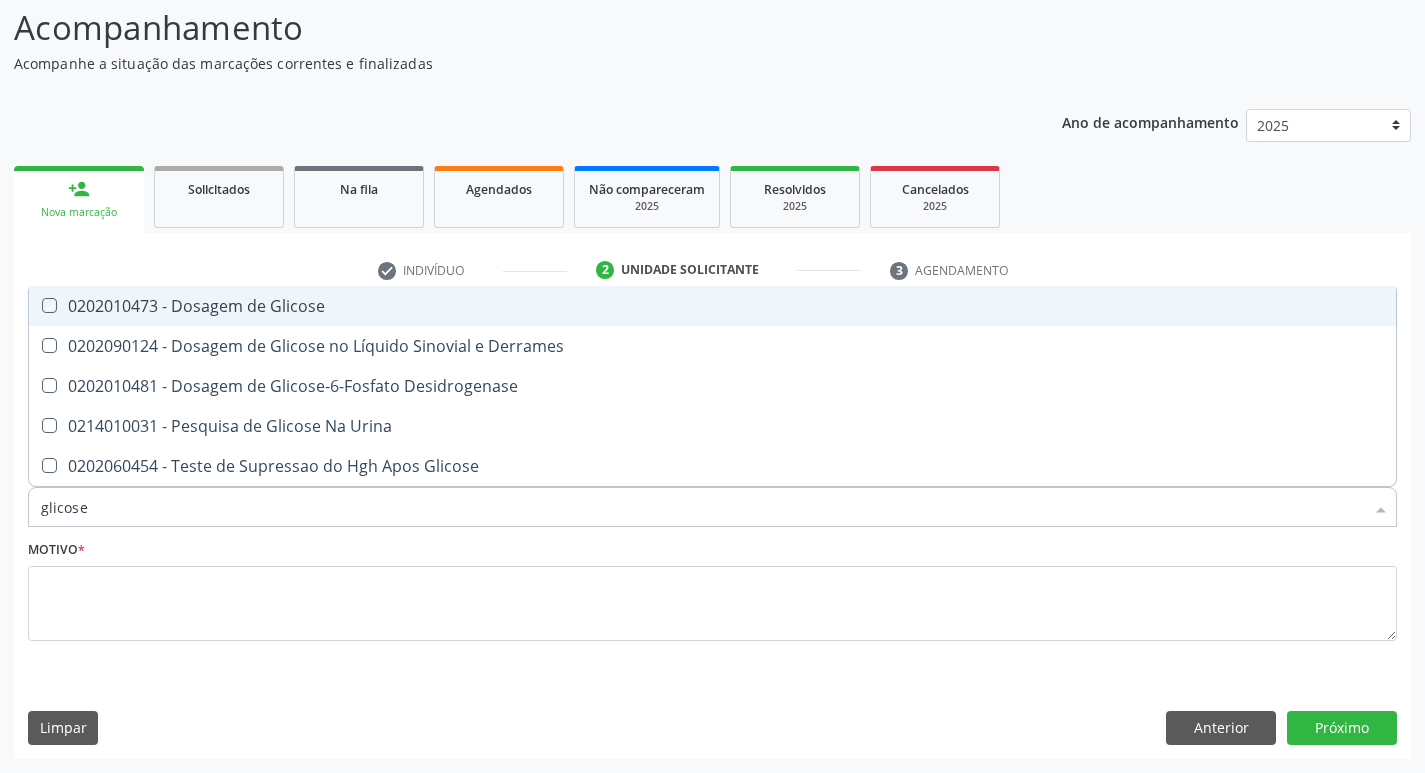 checkbox on "true" 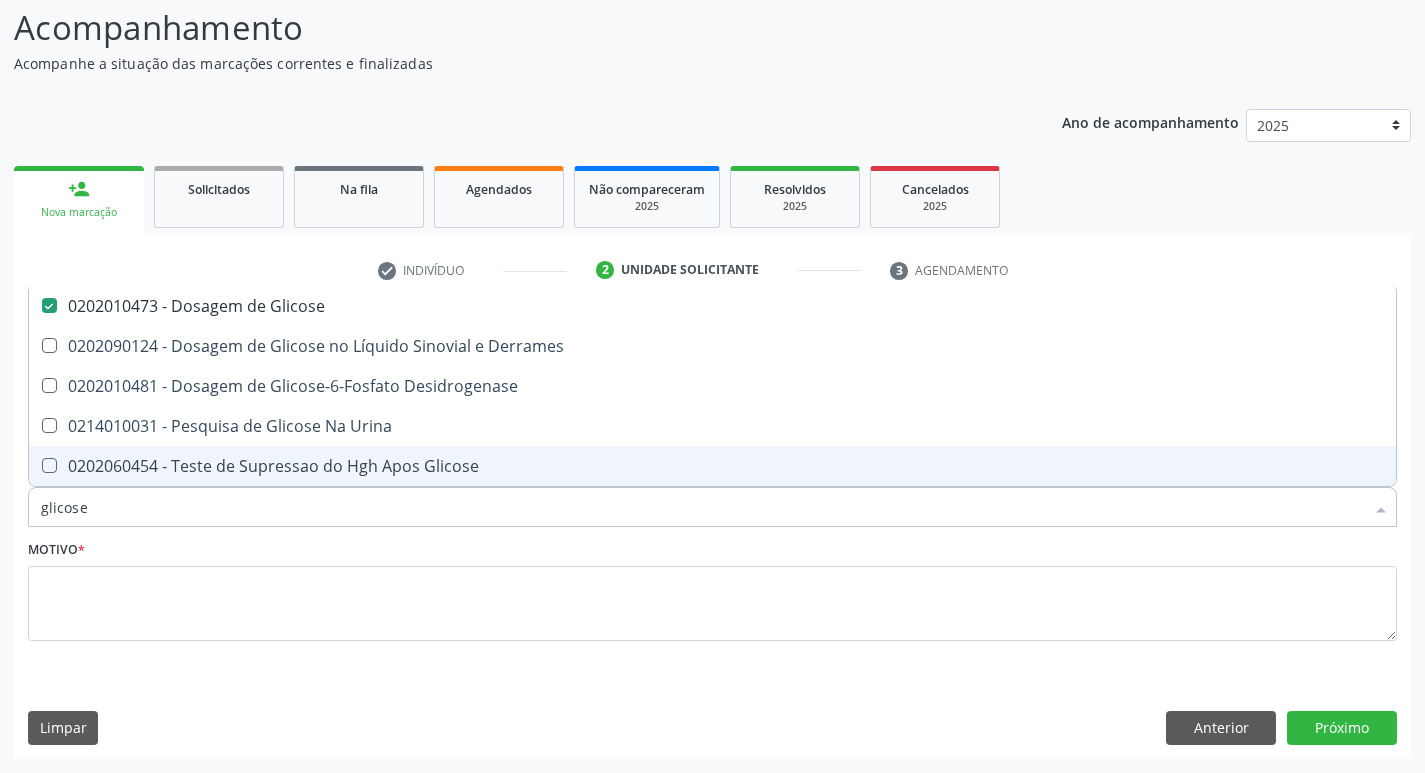 click on "glicose" at bounding box center (702, 507) 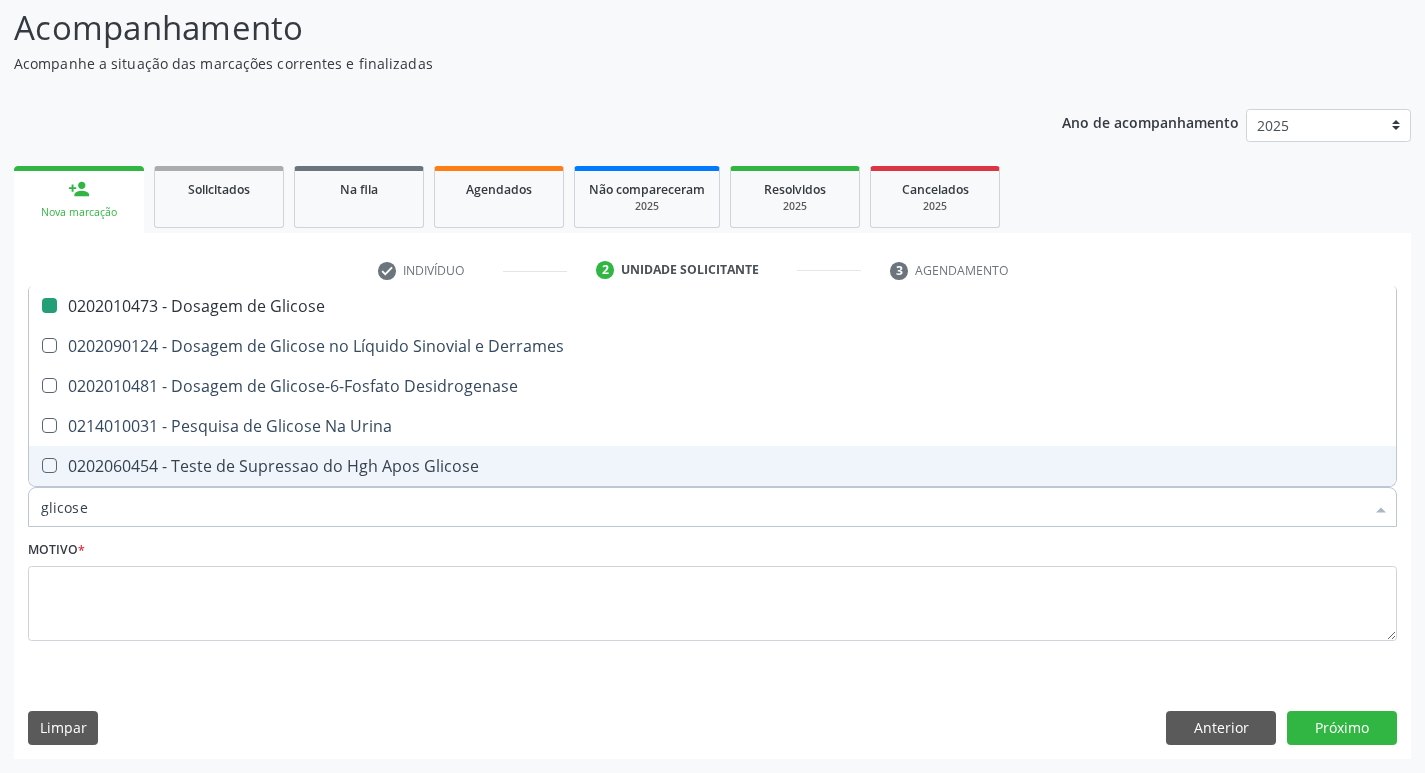 type on "glicos" 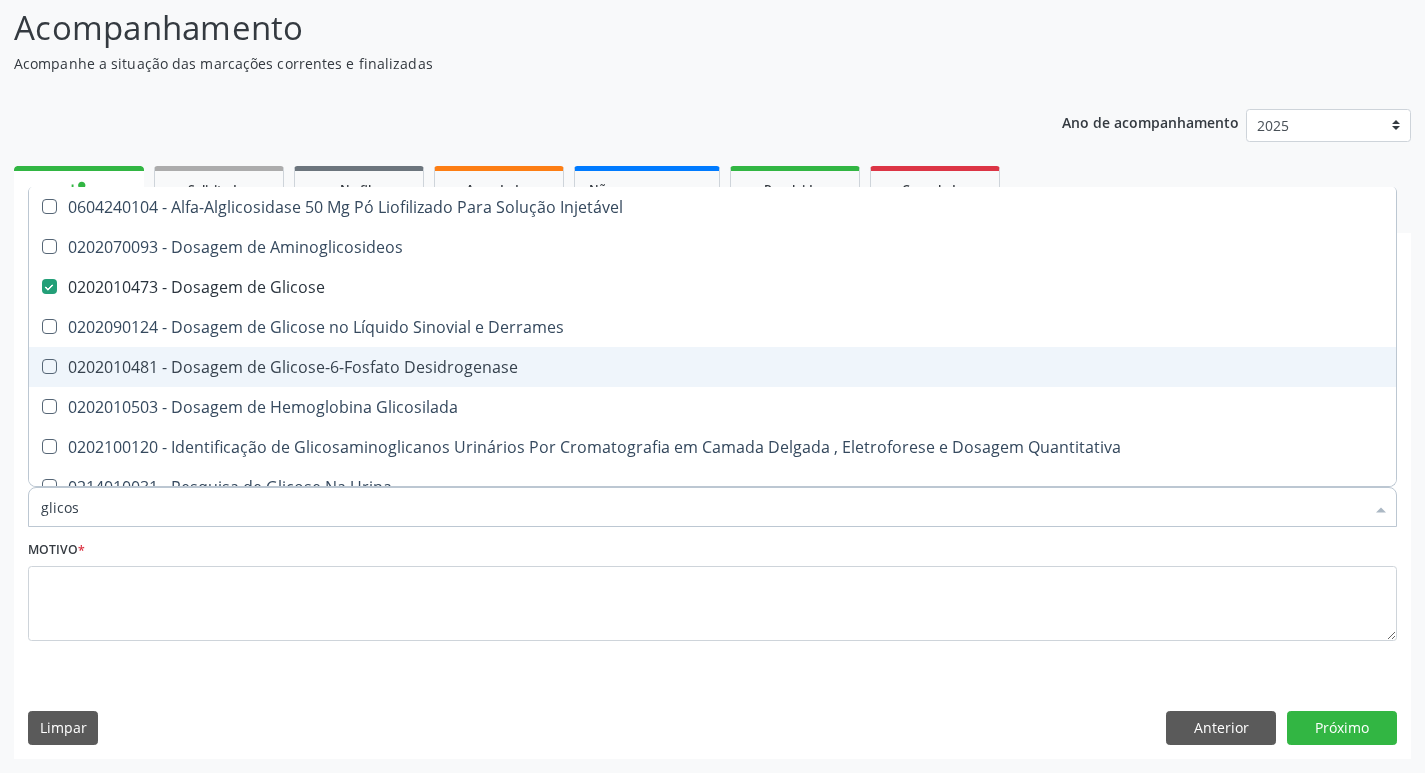 type on "glico" 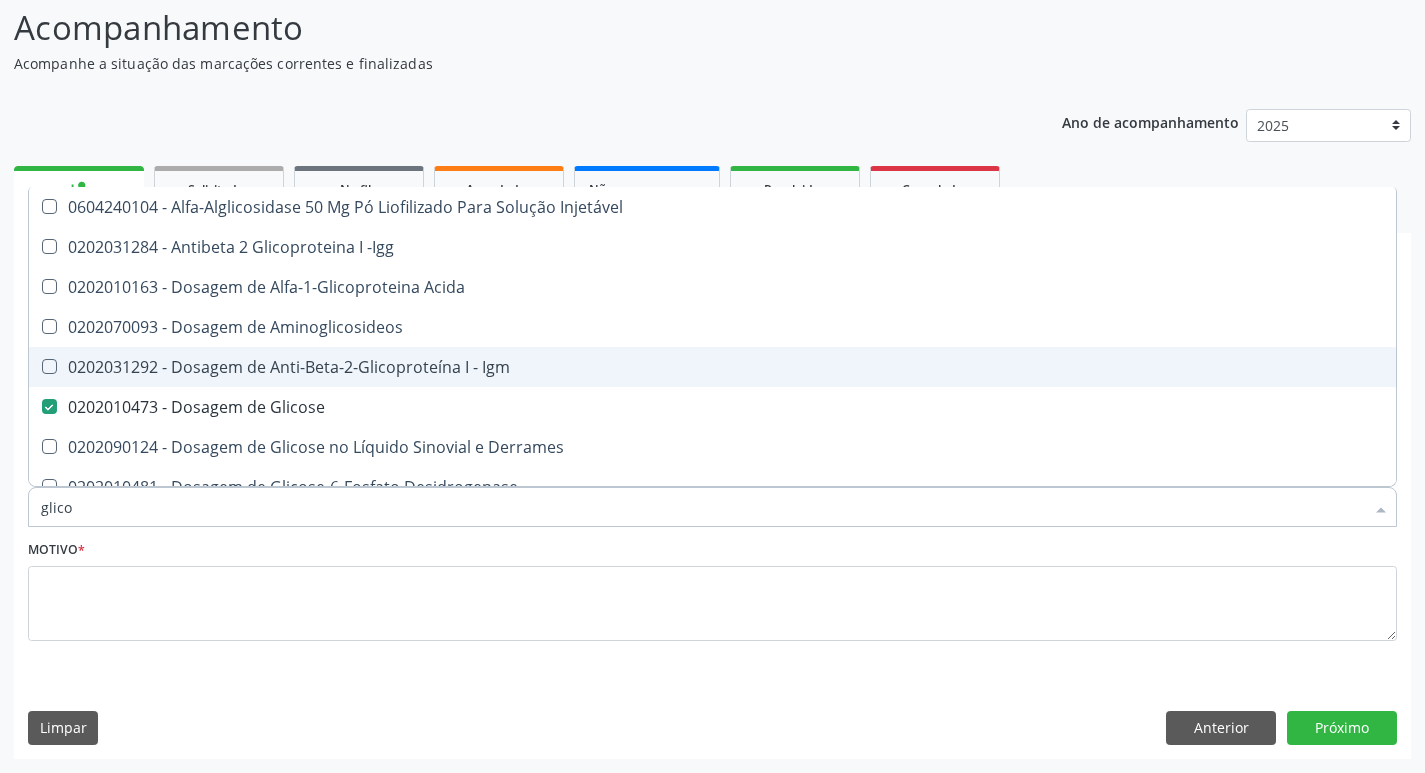 type on "glic" 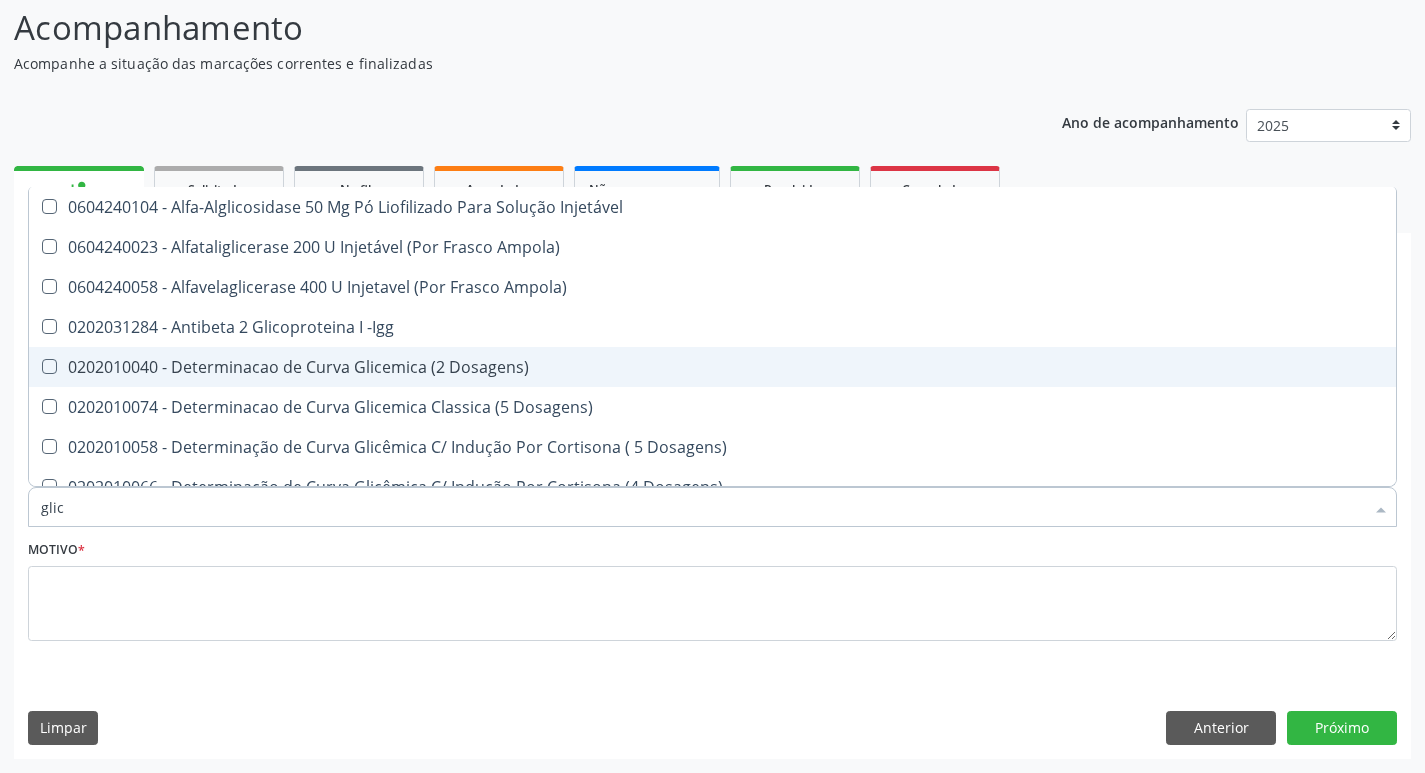 type on "gli" 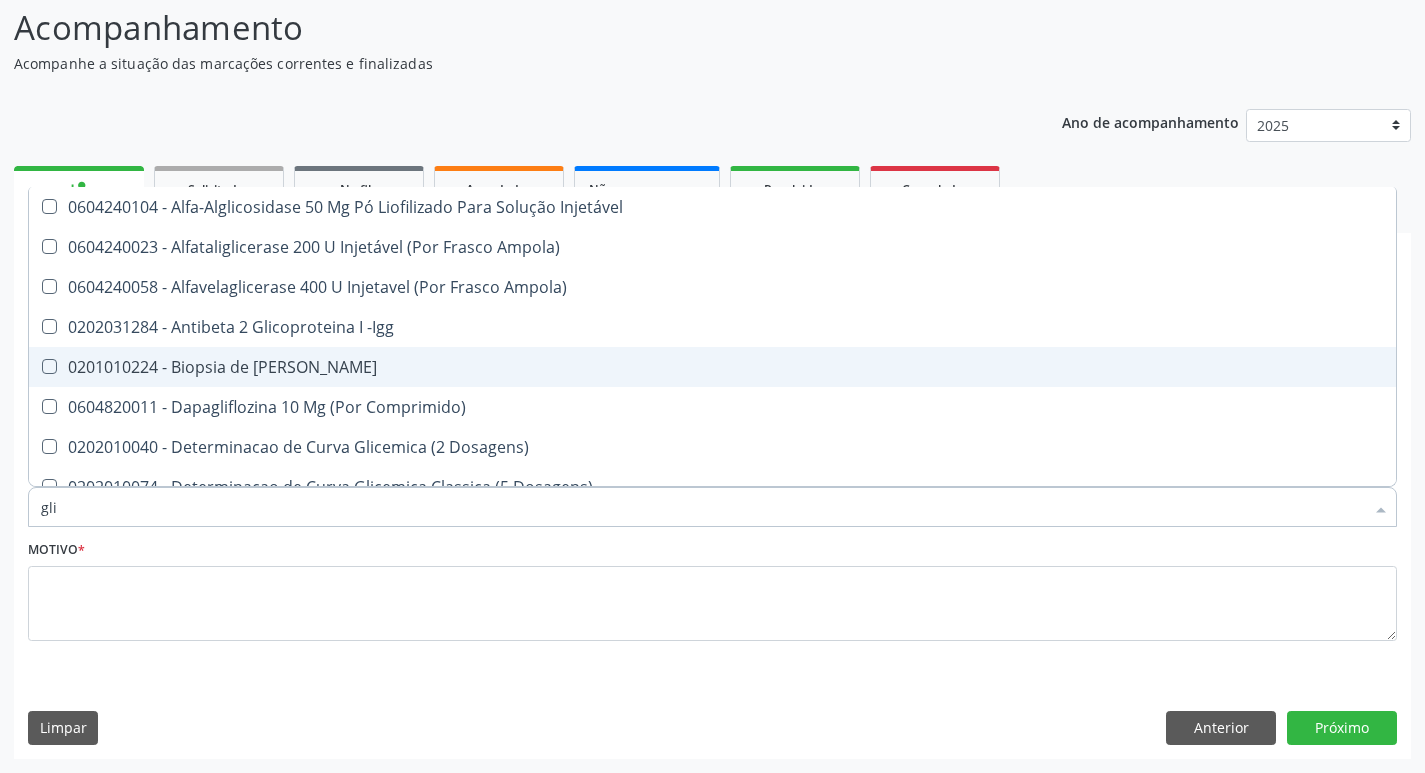 type on "gl" 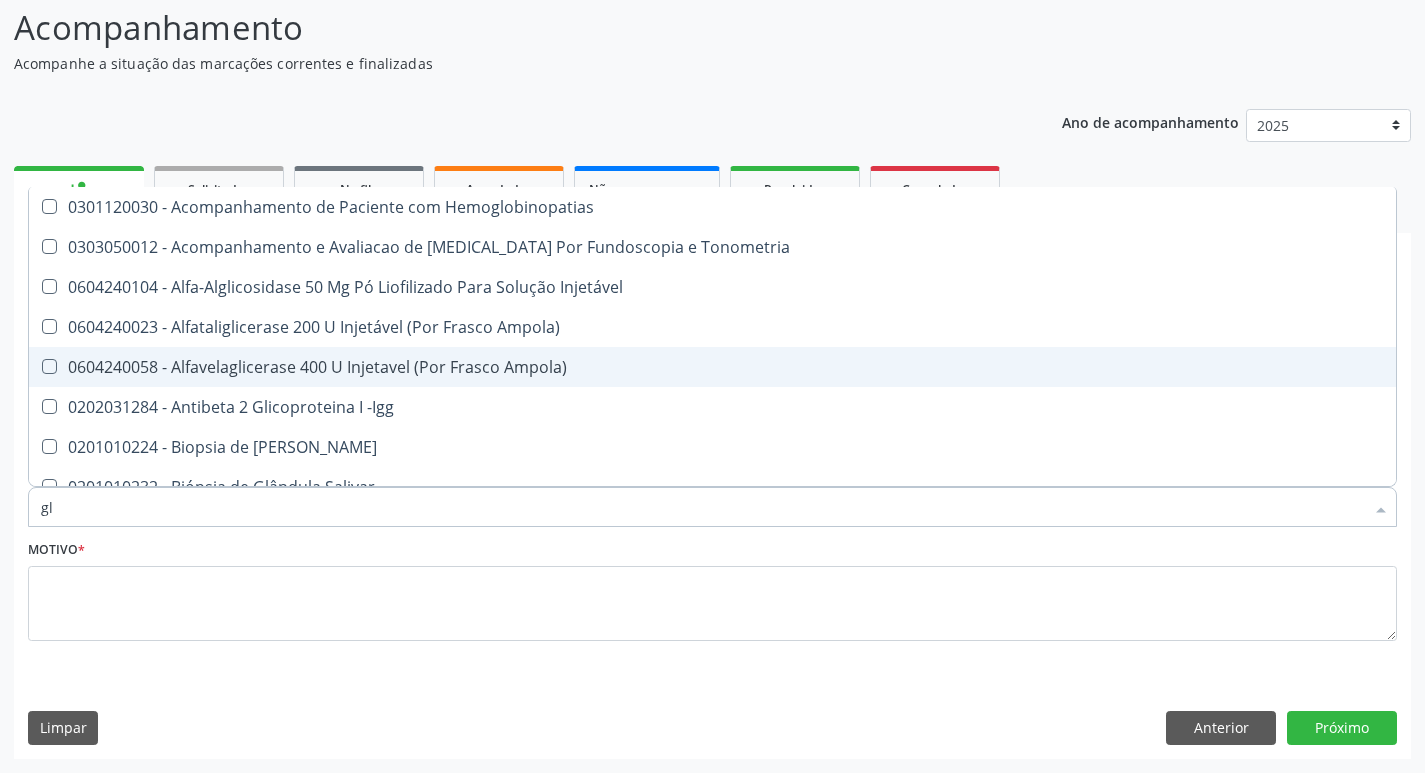 type on "g" 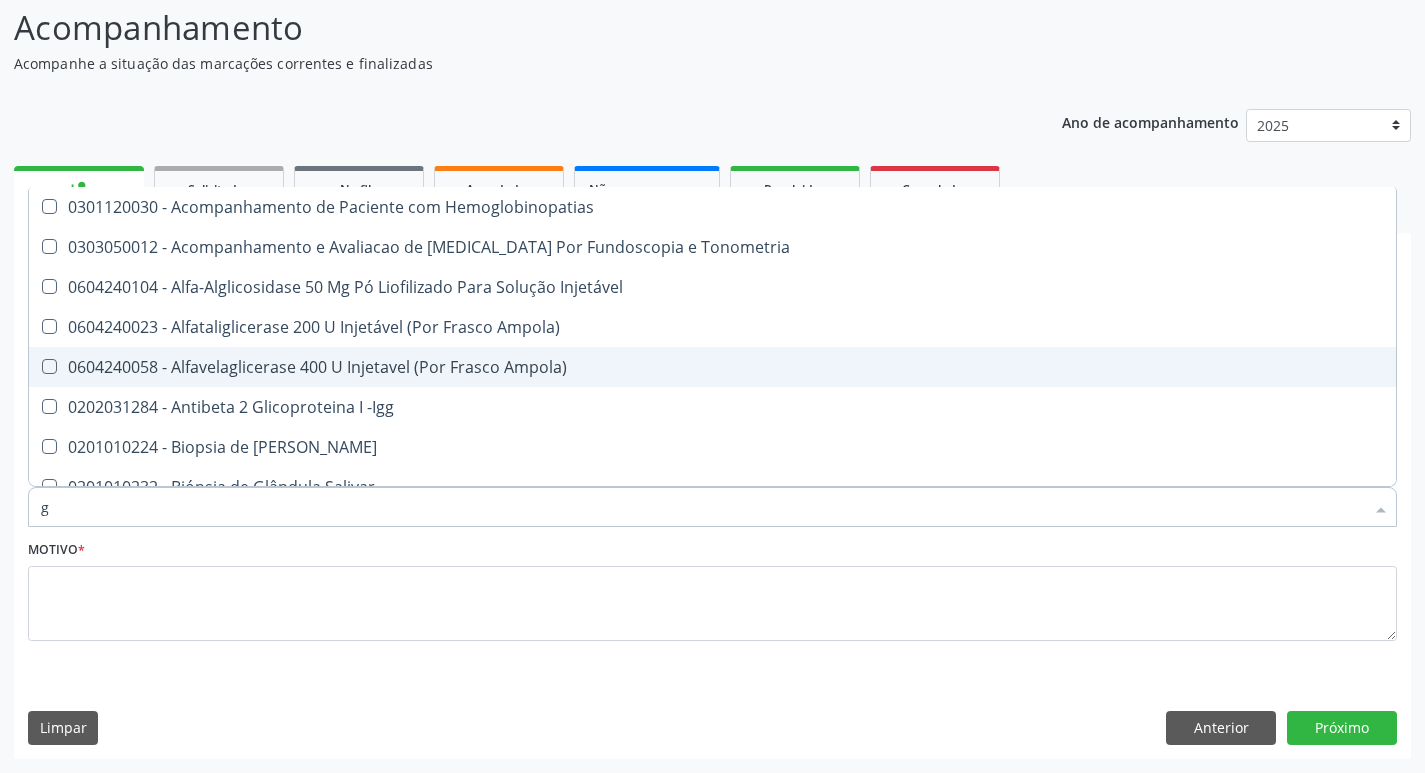 checkbox on "false" 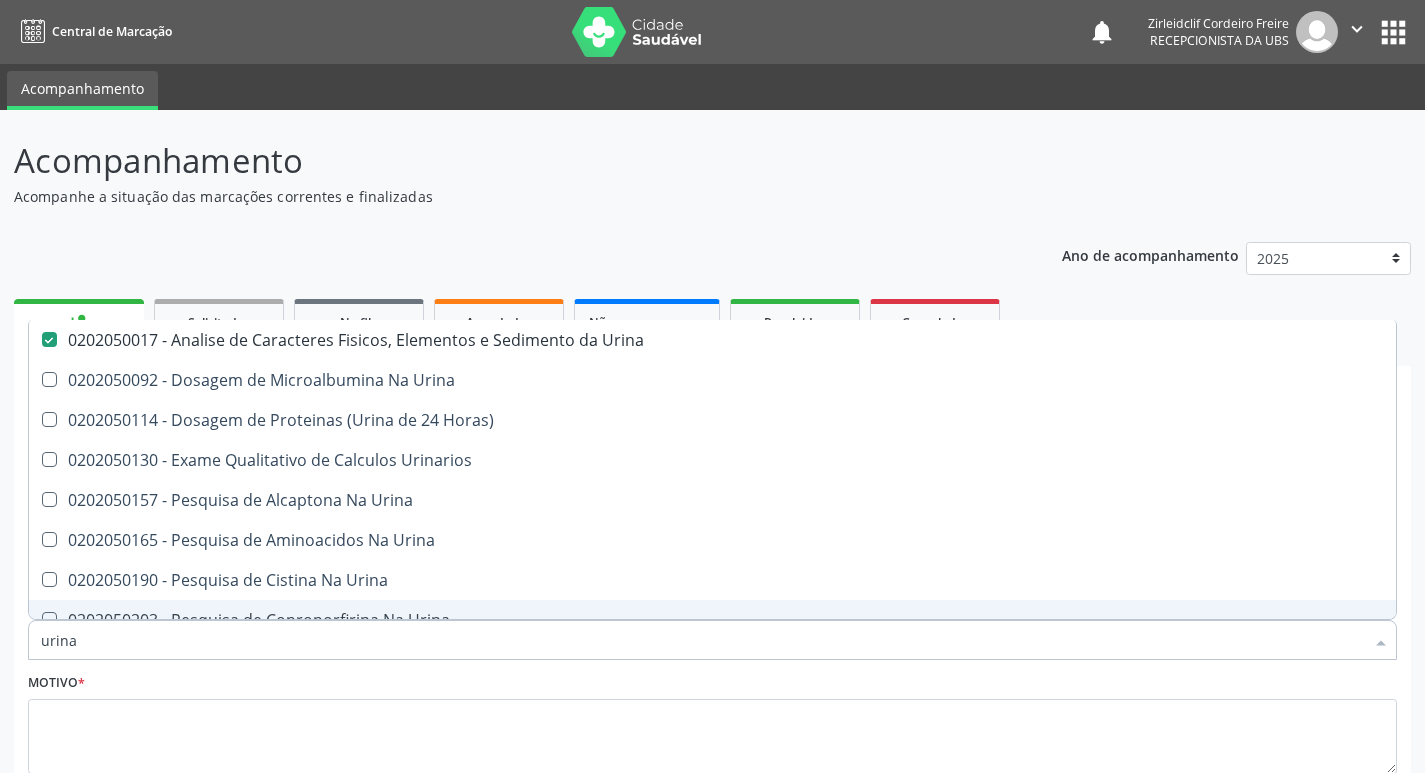 scroll, scrollTop: 133, scrollLeft: 0, axis: vertical 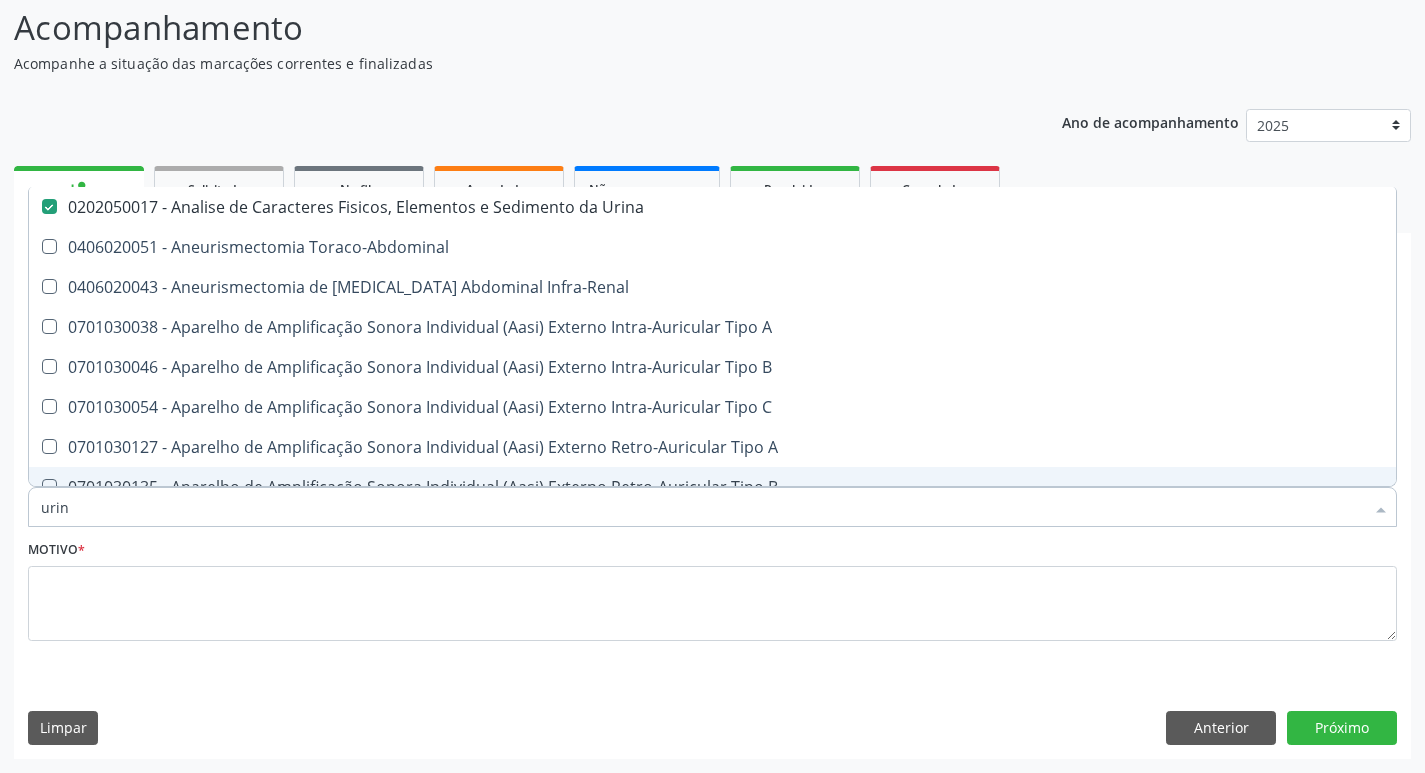 type on "uri" 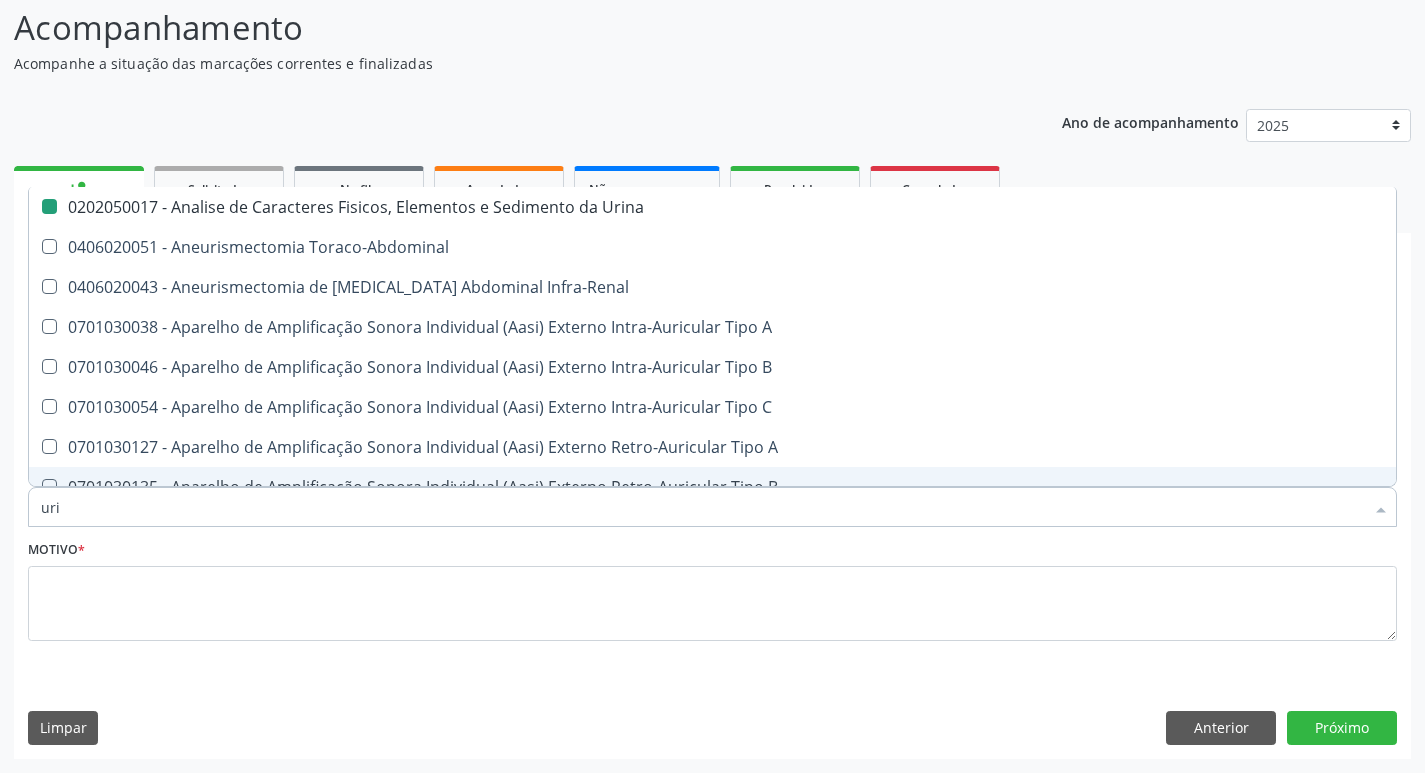 type on "ur" 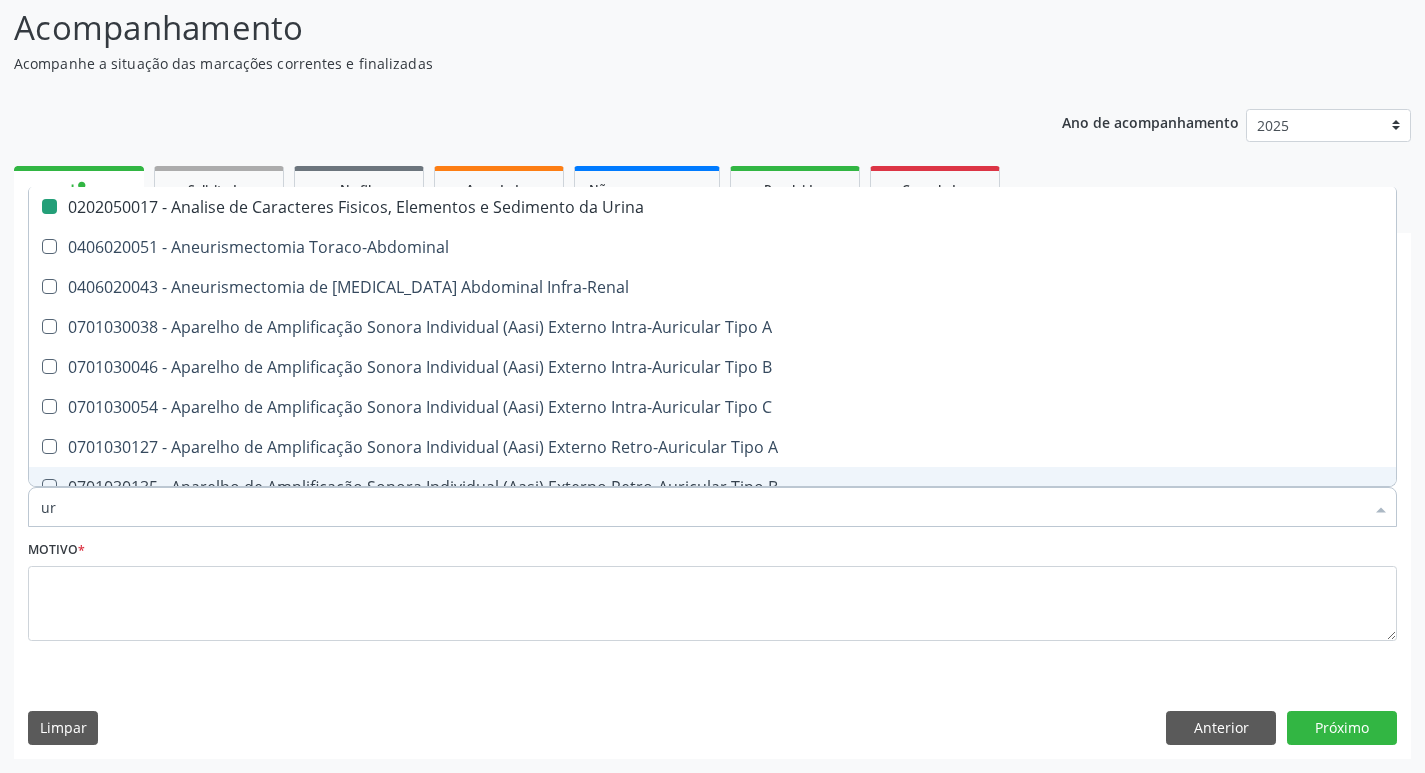 checkbox on "false" 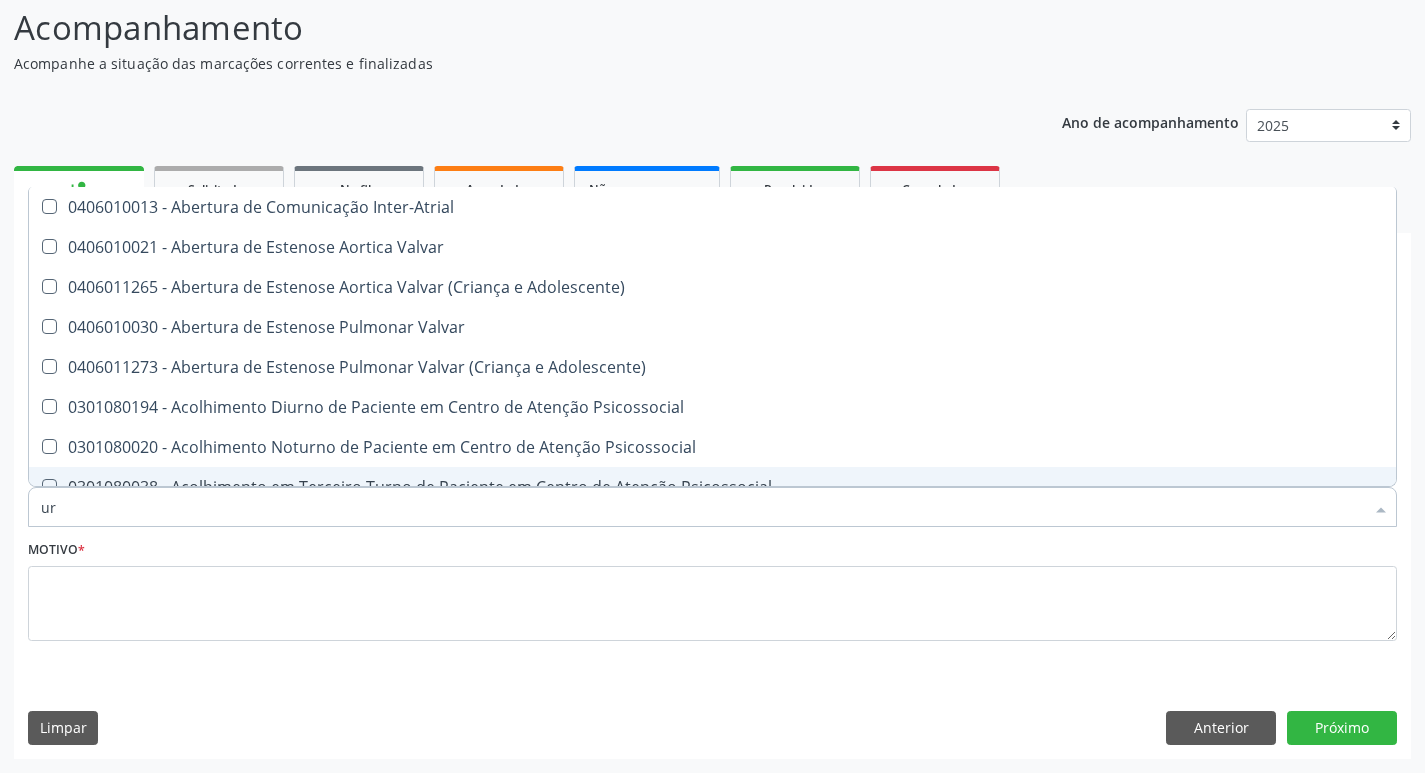 type on "u" 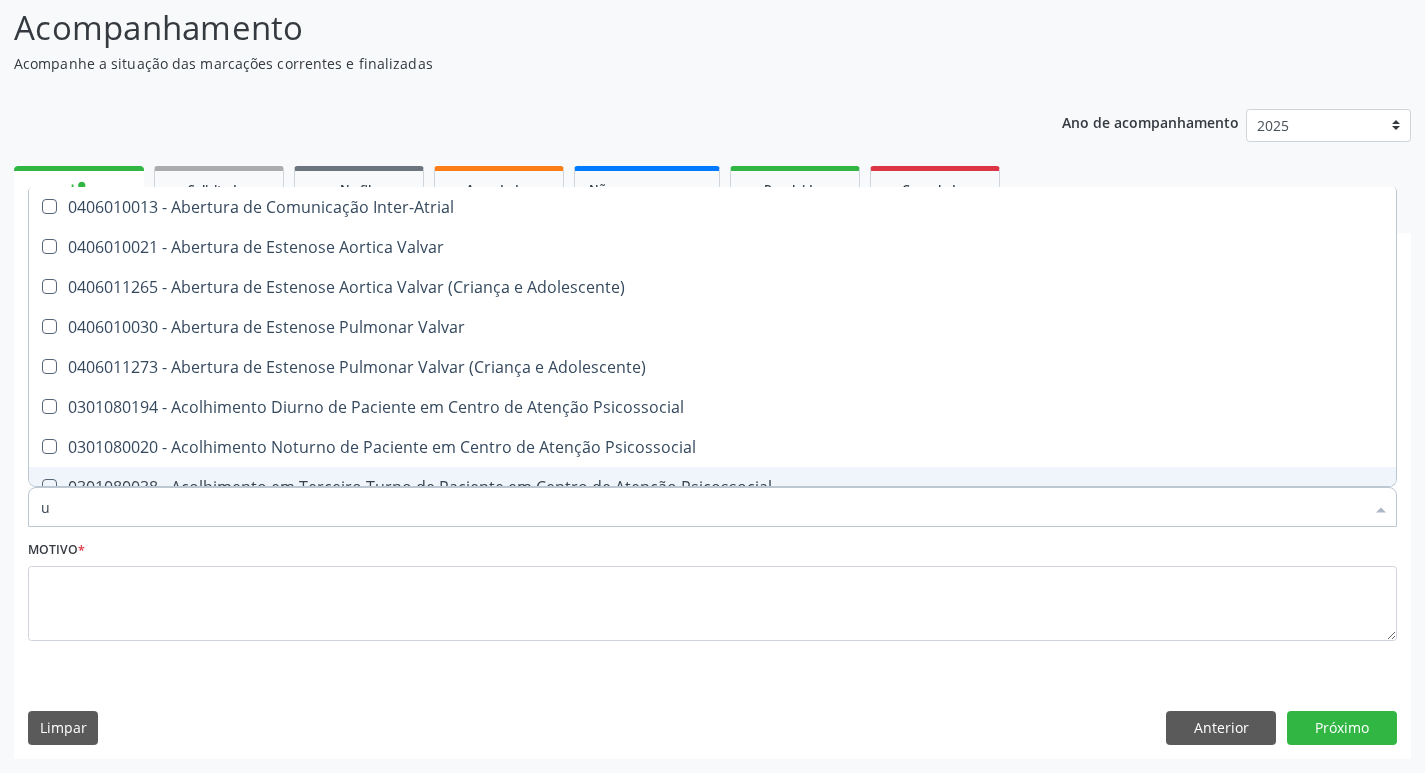checkbox on "false" 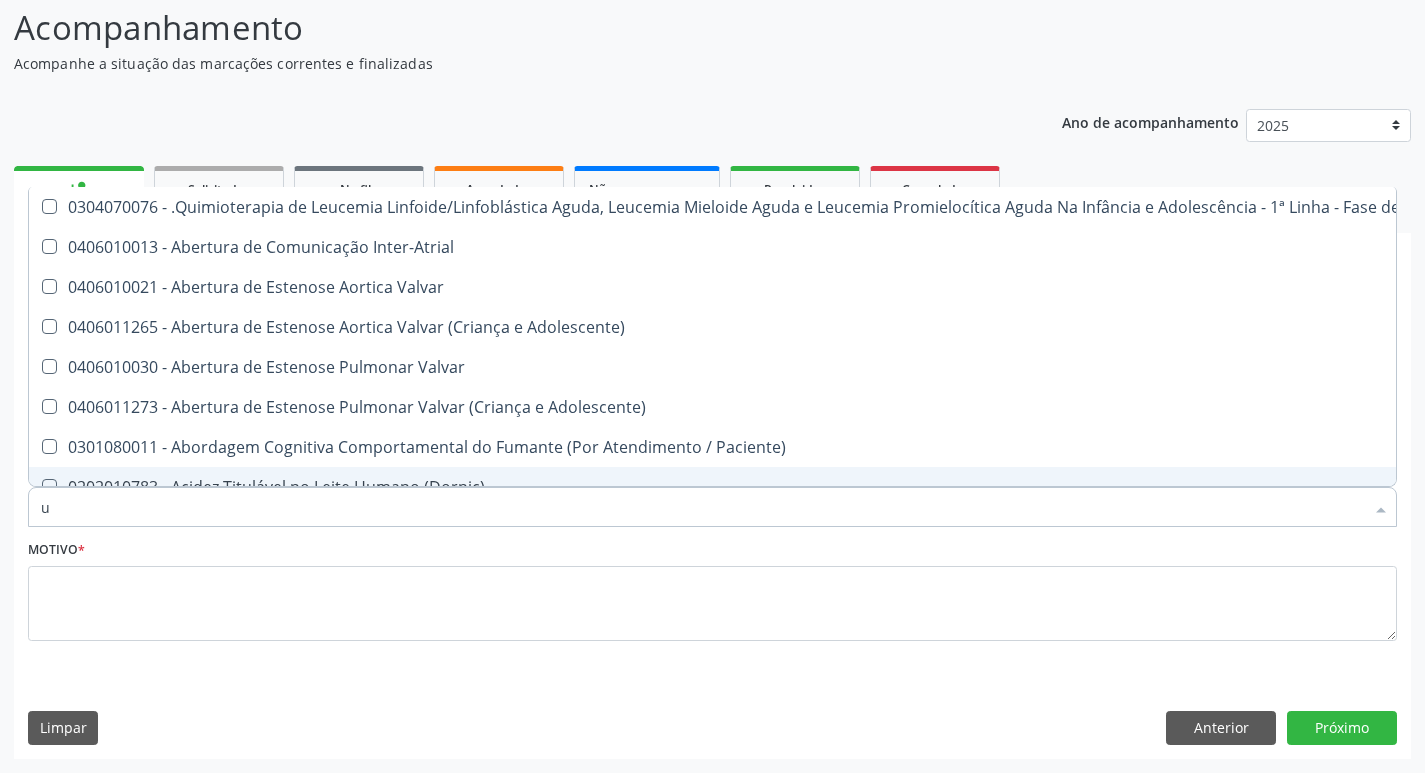 type 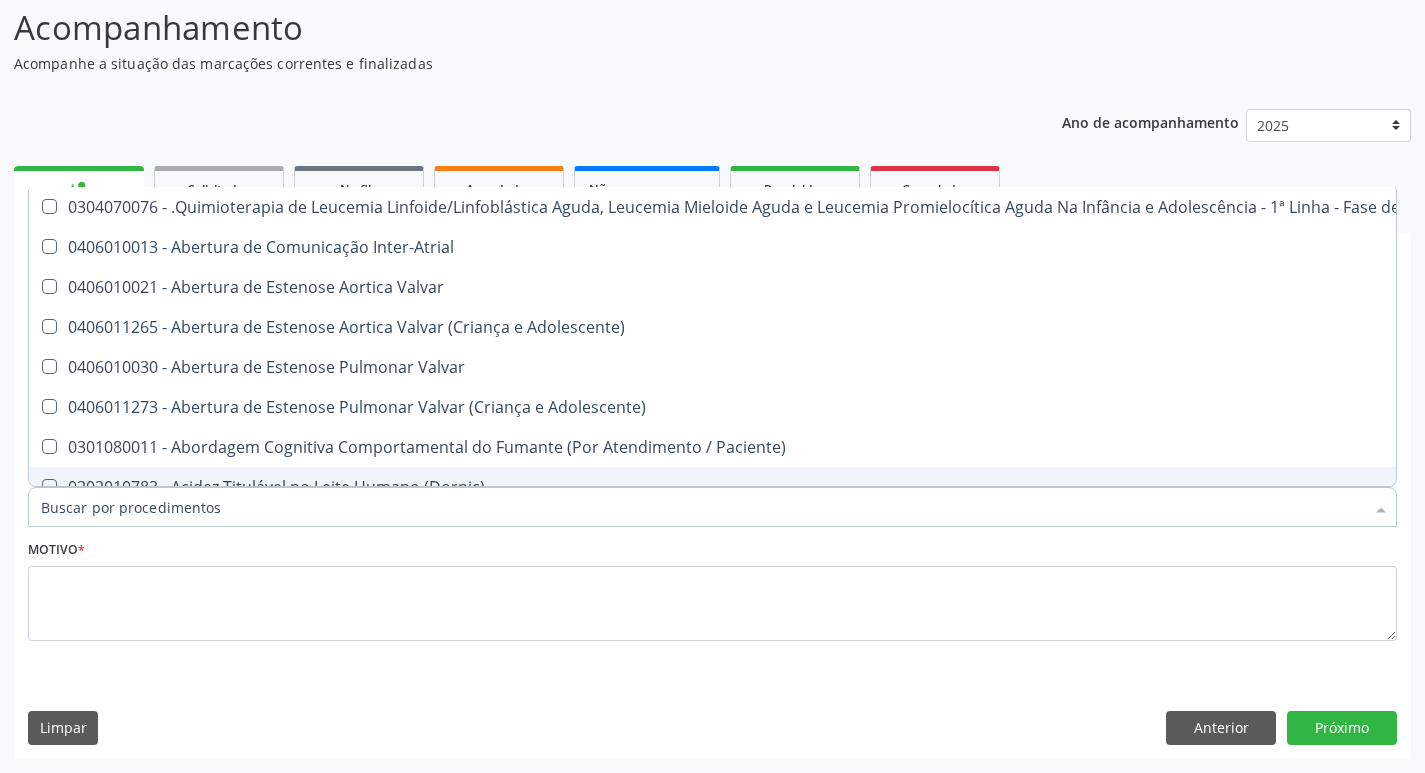 checkbox on "false" 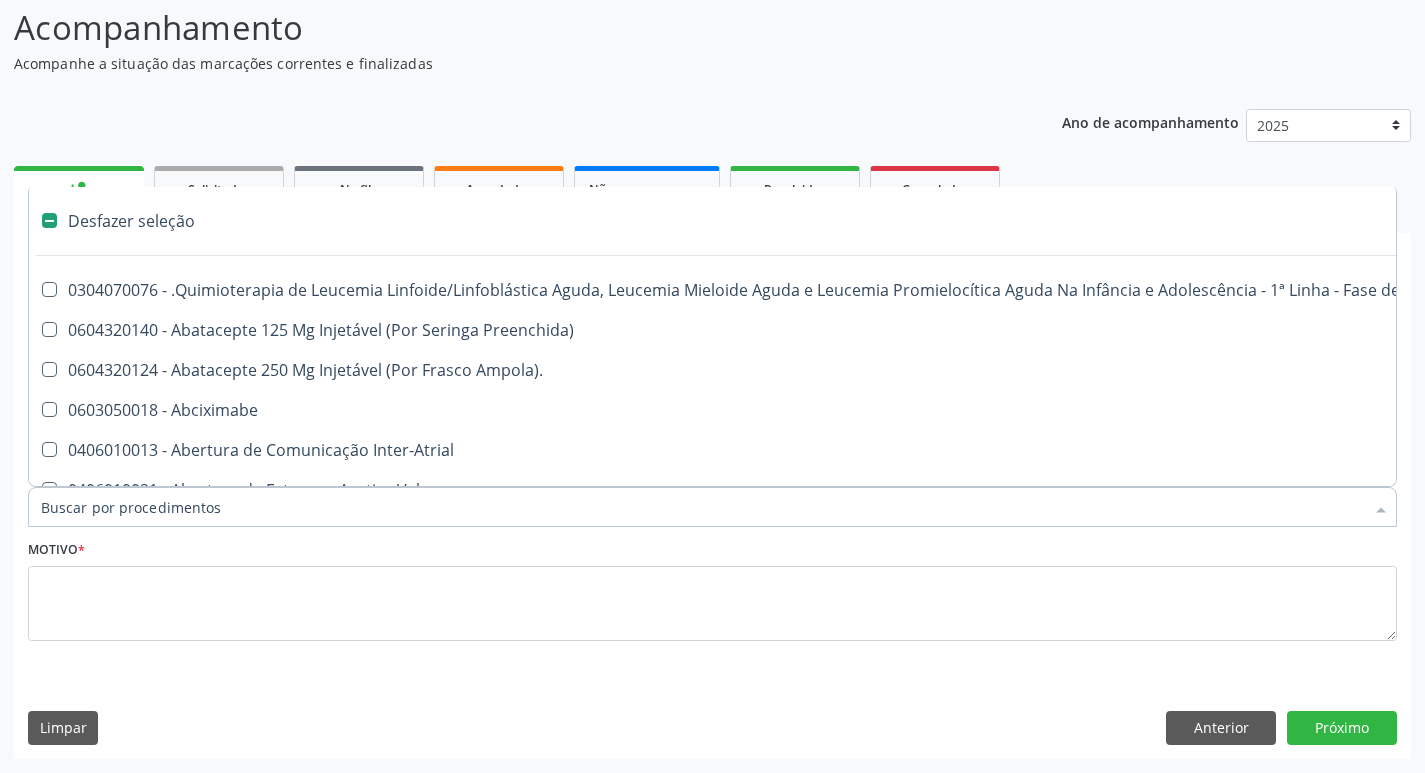 type on "t" 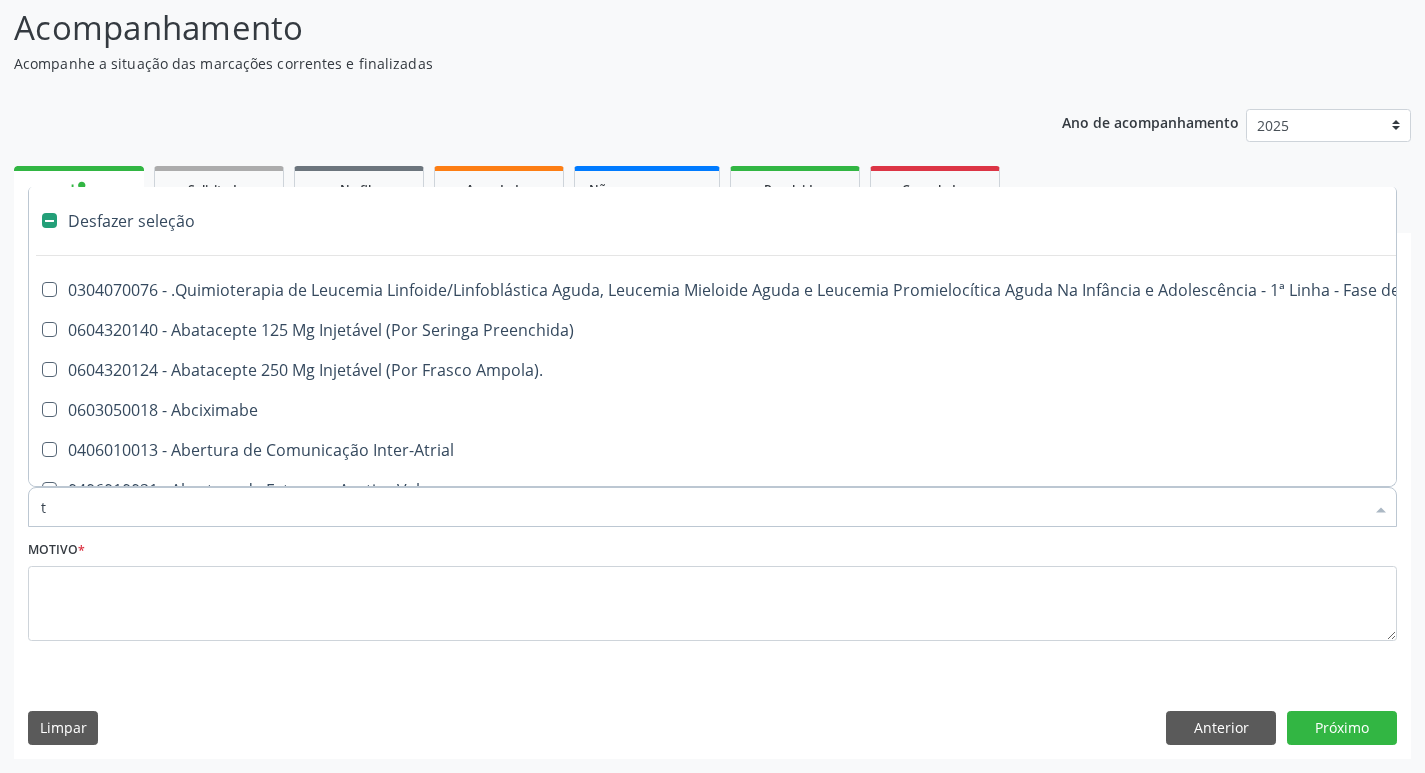 checkbox on "true" 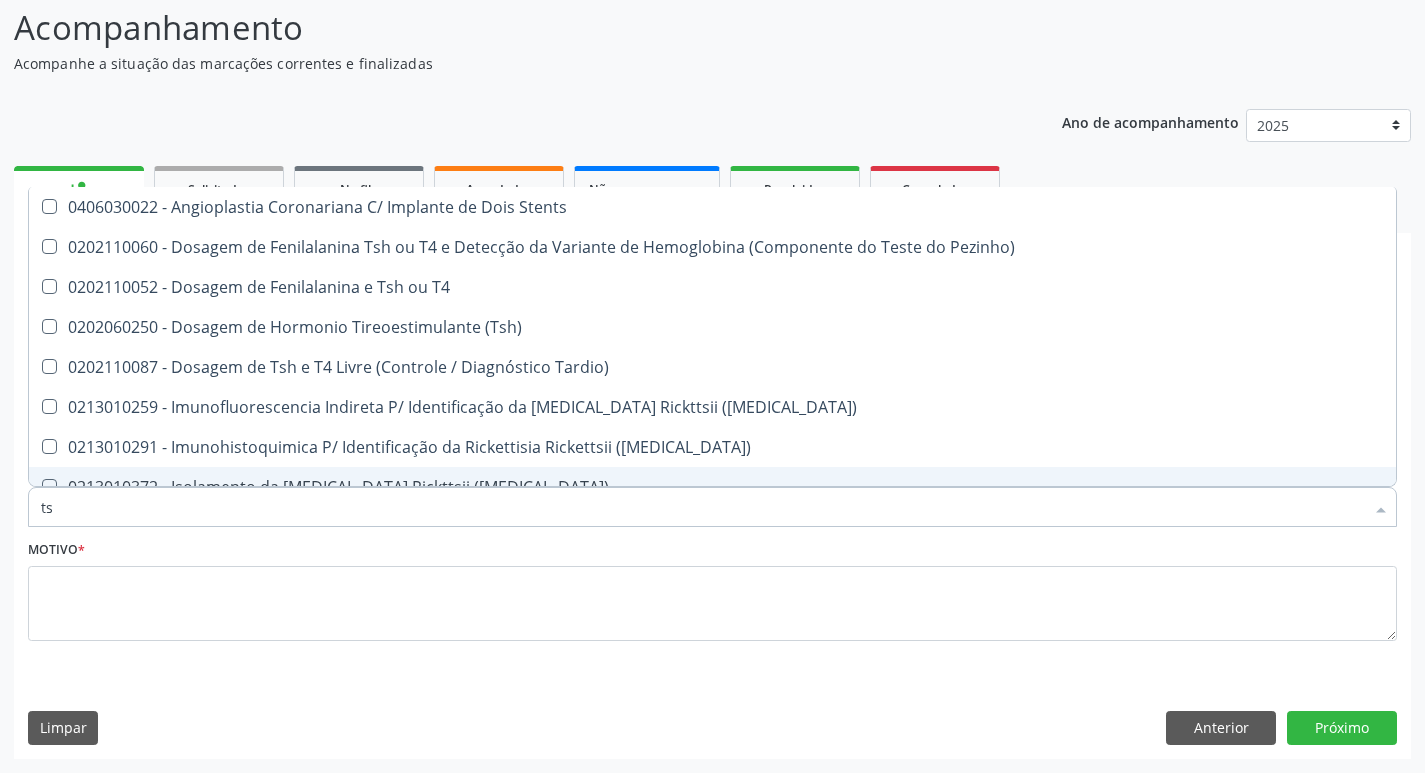 type on "tsh" 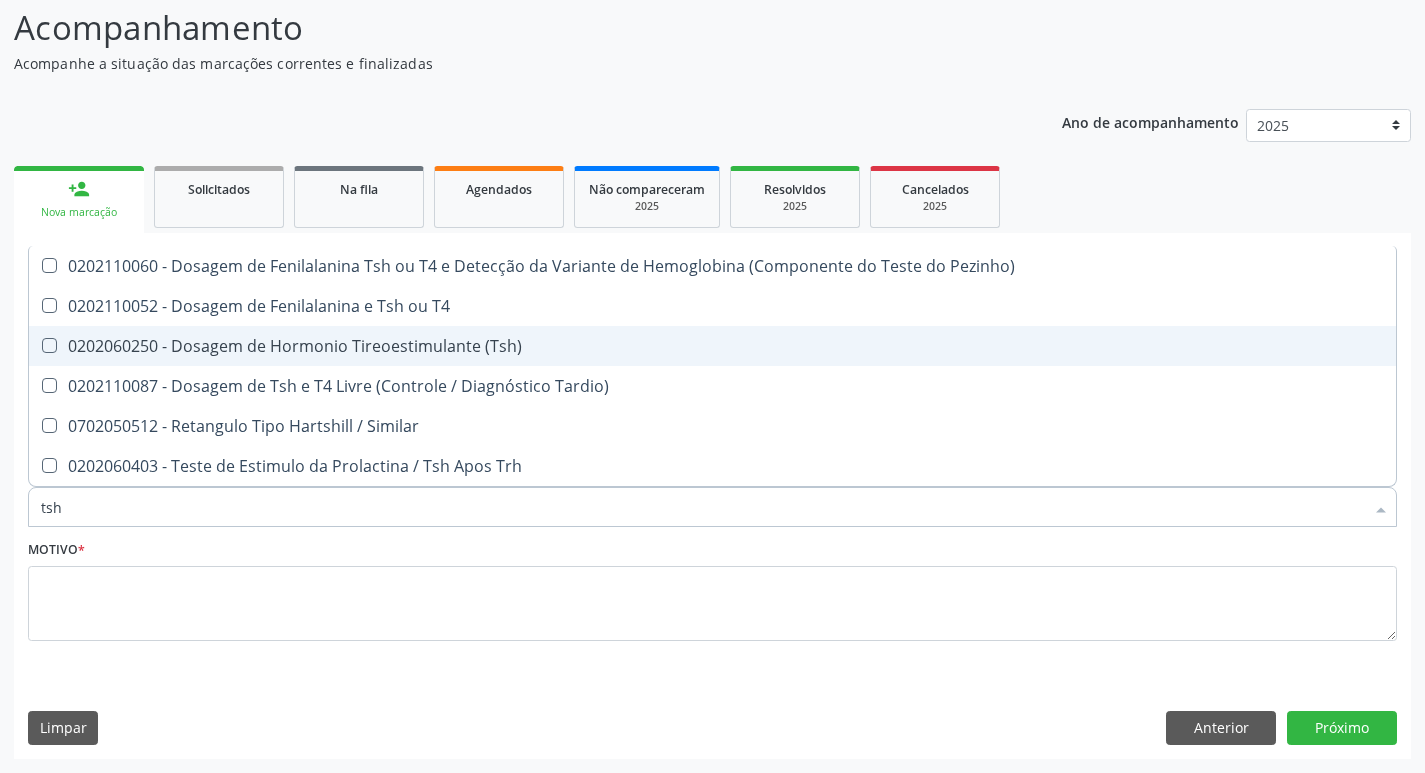 click on "0202060250 - Dosagem de Hormonio Tireoestimulante (Tsh)" at bounding box center [712, 346] 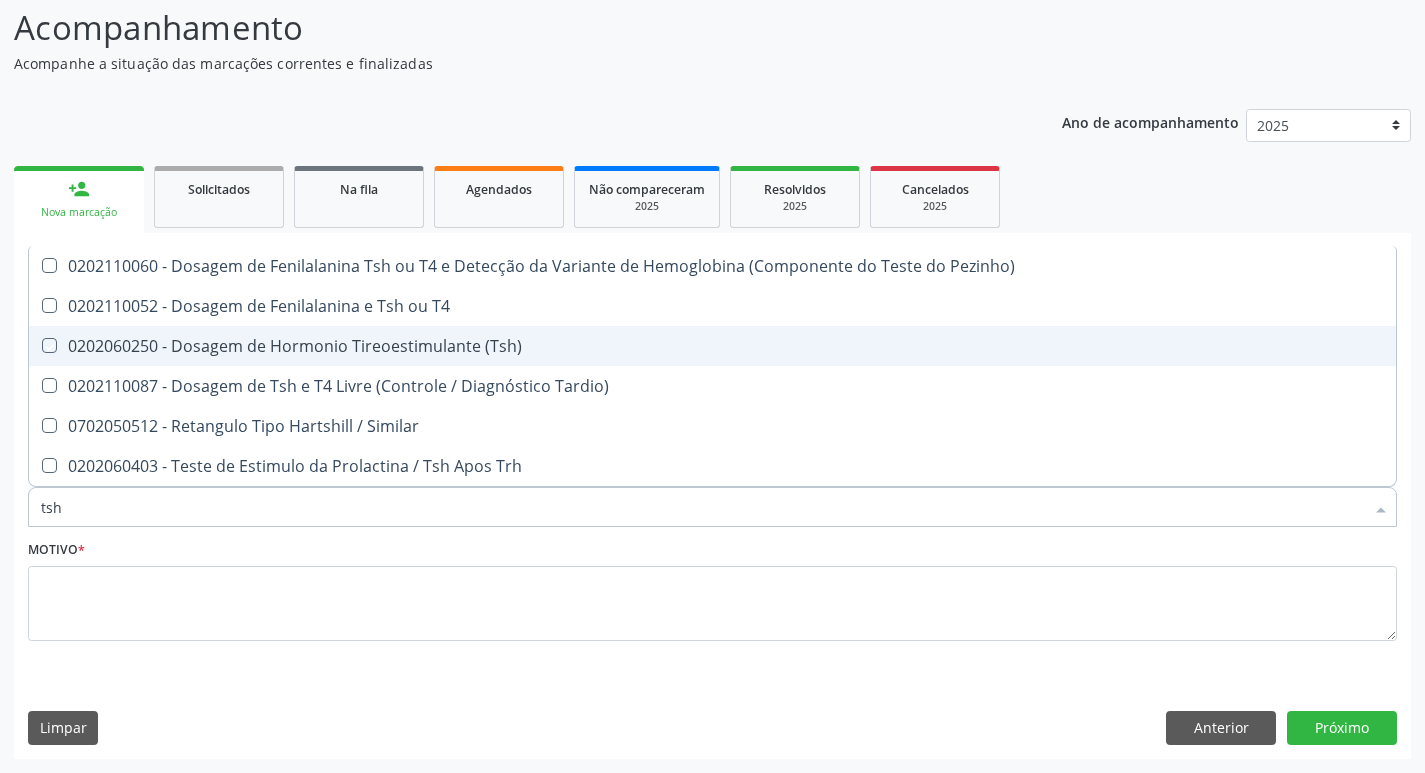 checkbox on "true" 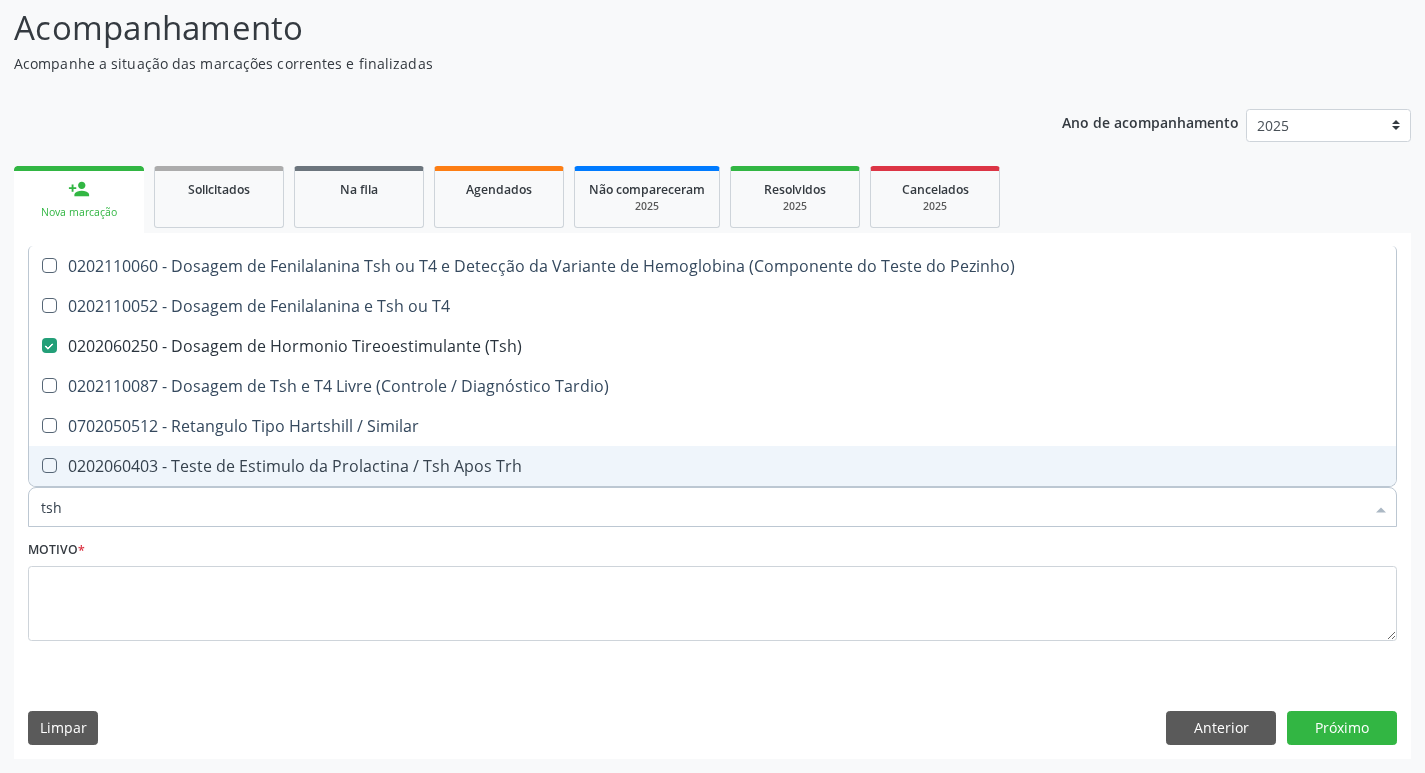 click on "tsh" at bounding box center (702, 507) 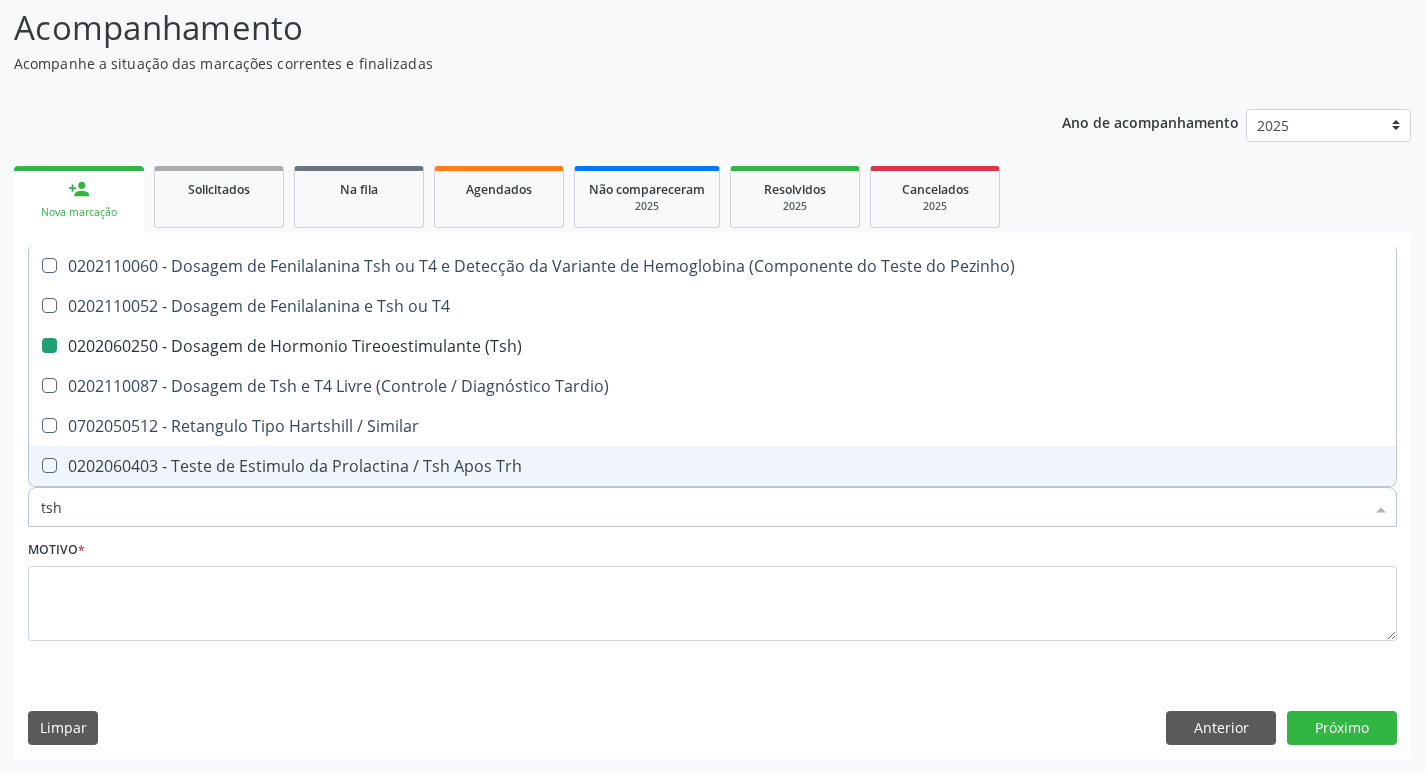 type on "ts" 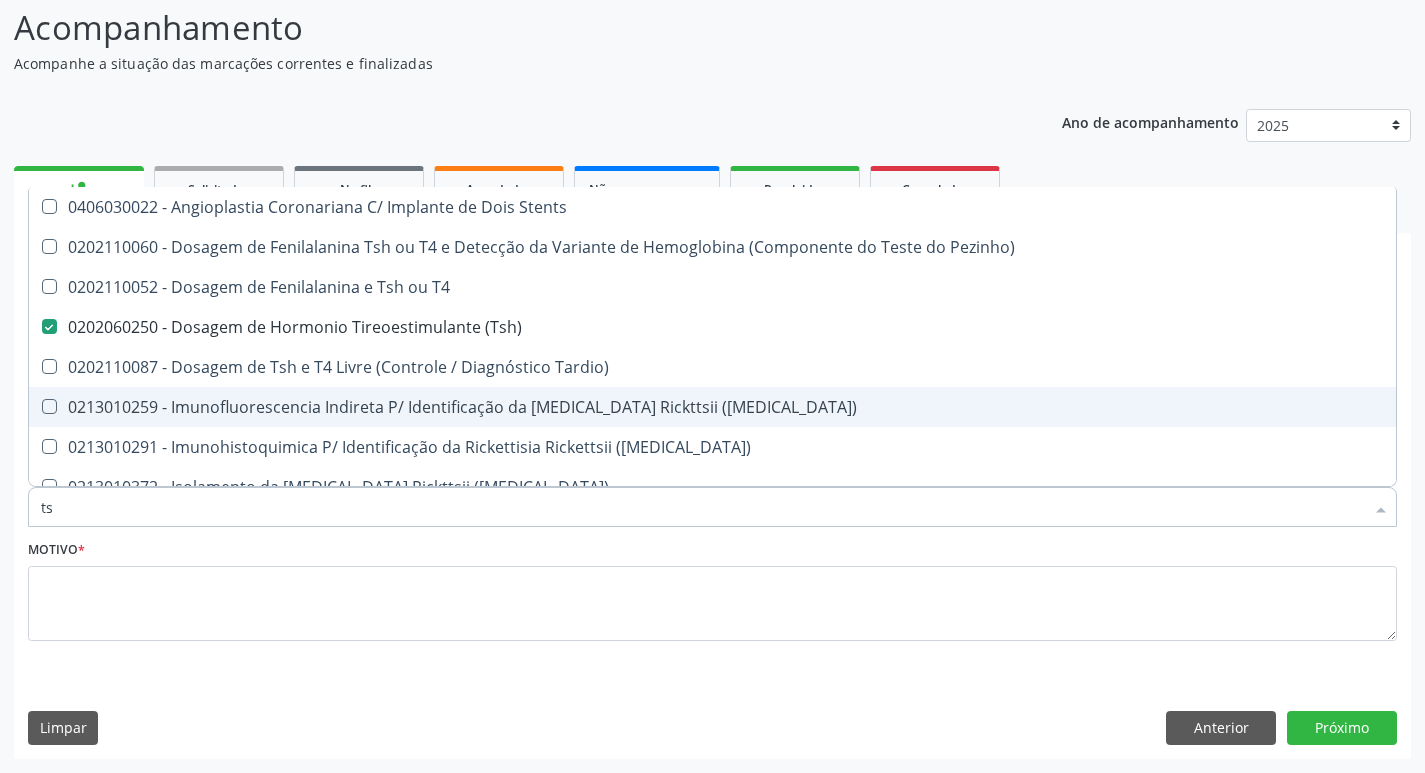 type on "t" 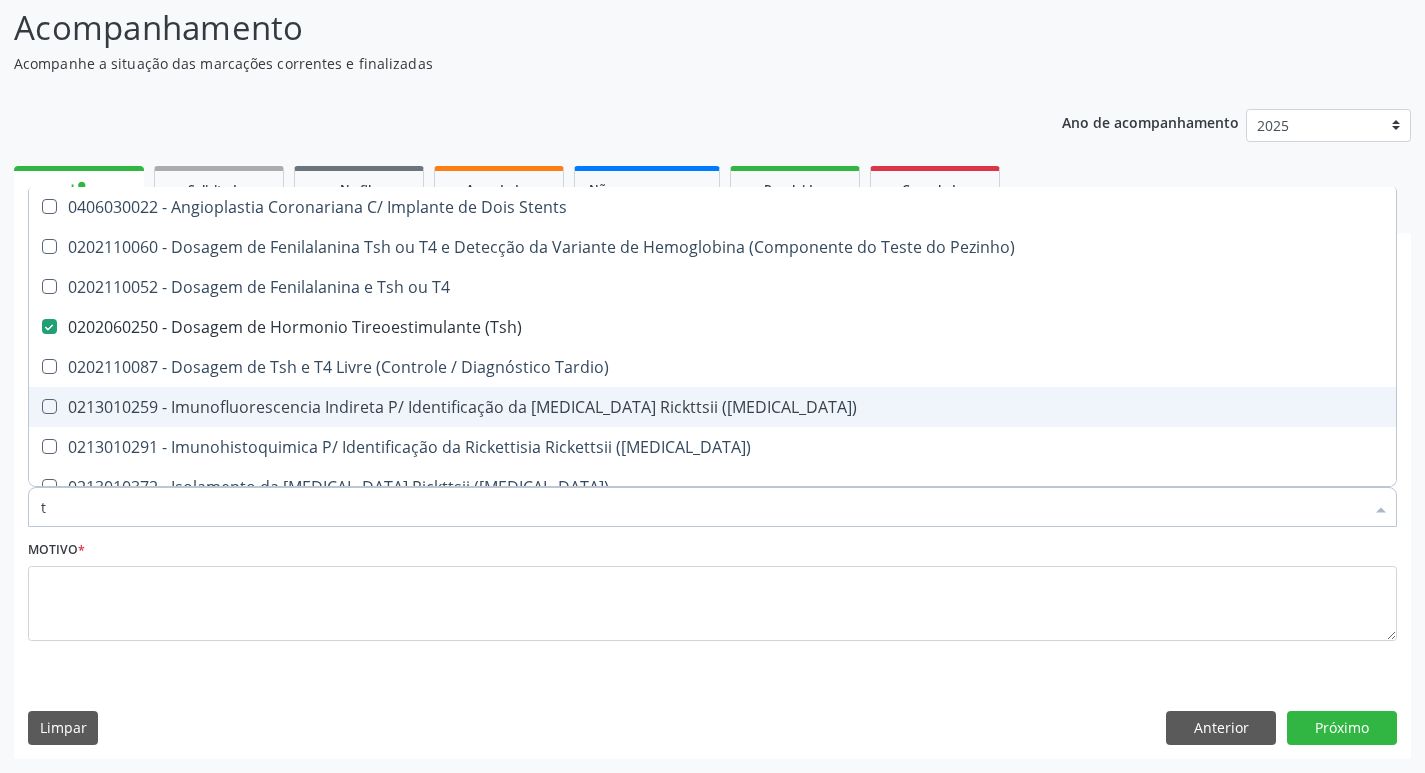 checkbox on "false" 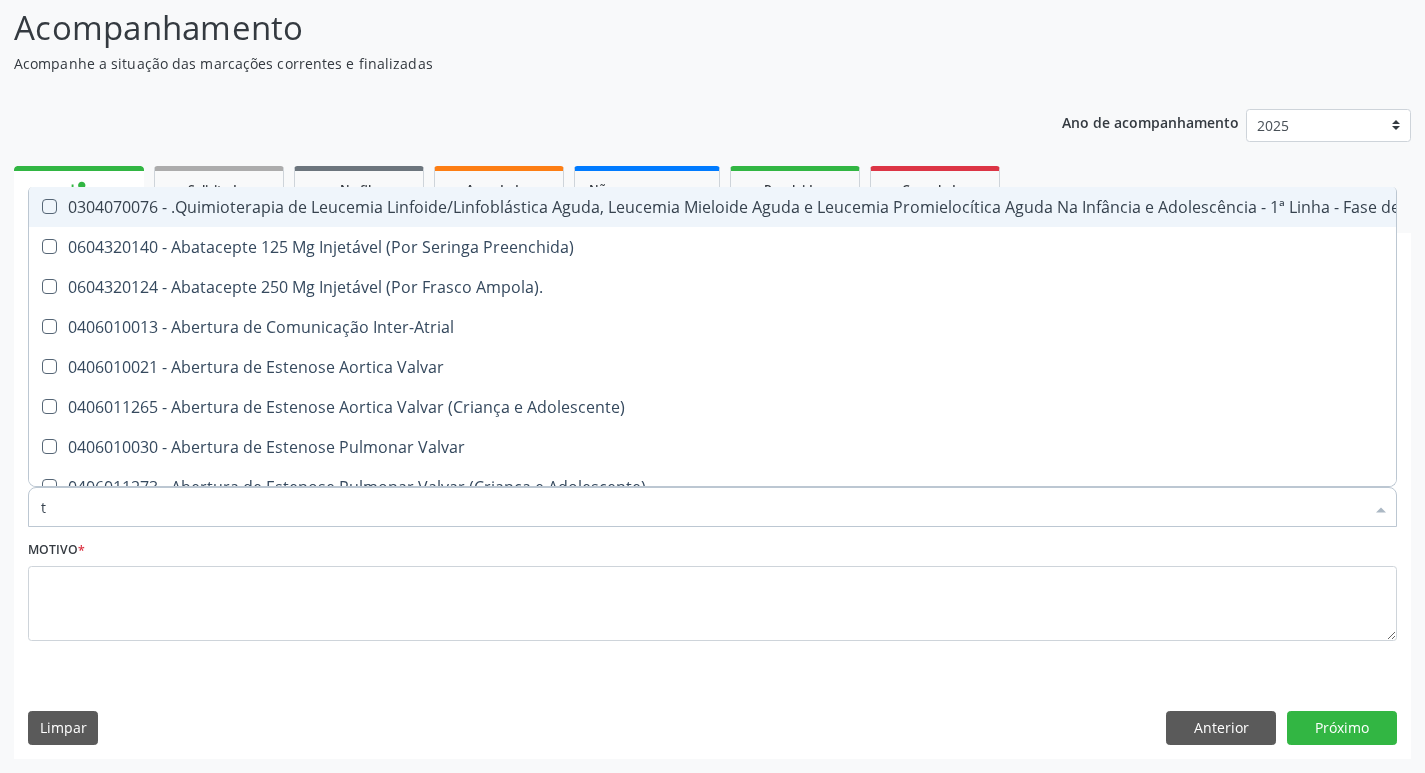 type on "t4" 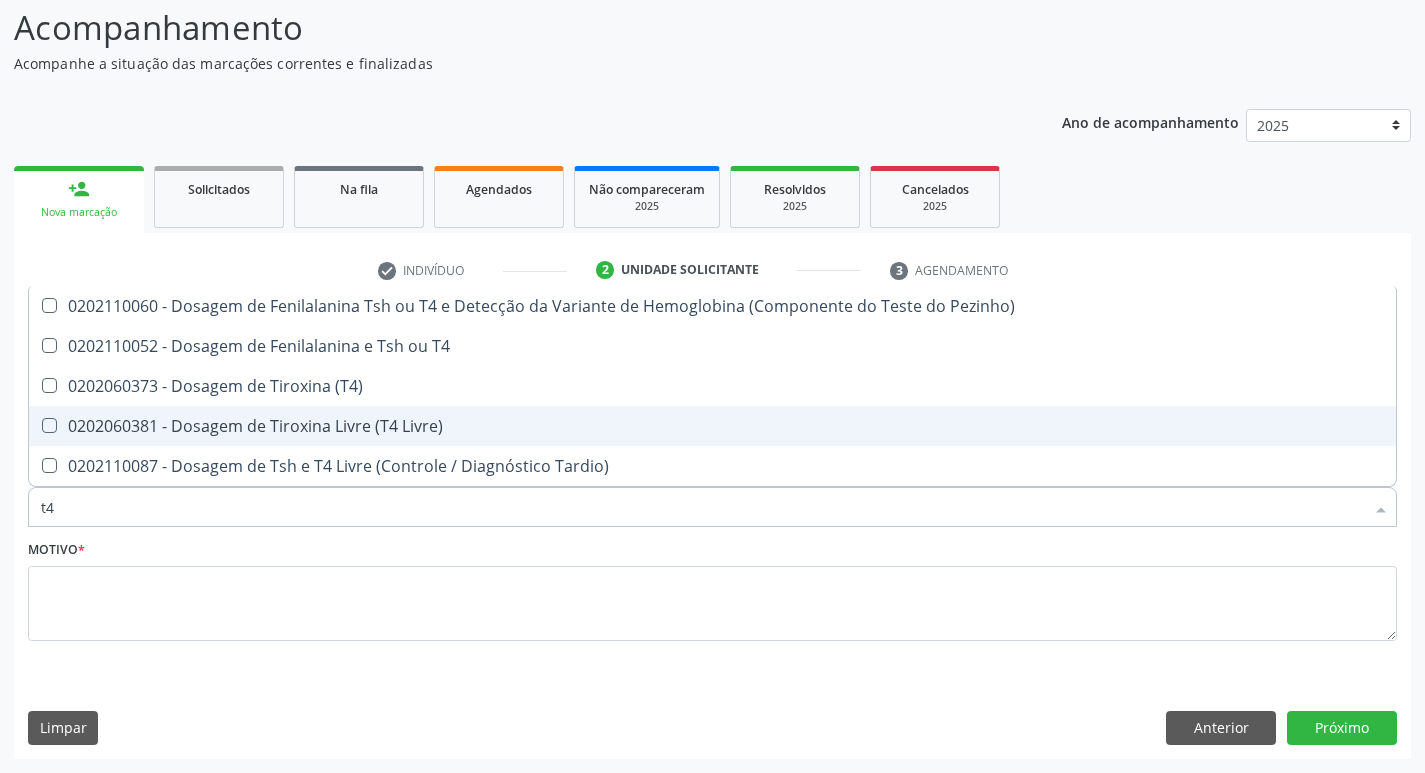 click on "0202060381 - Dosagem de Tiroxina Livre (T4 Livre)" at bounding box center (712, 426) 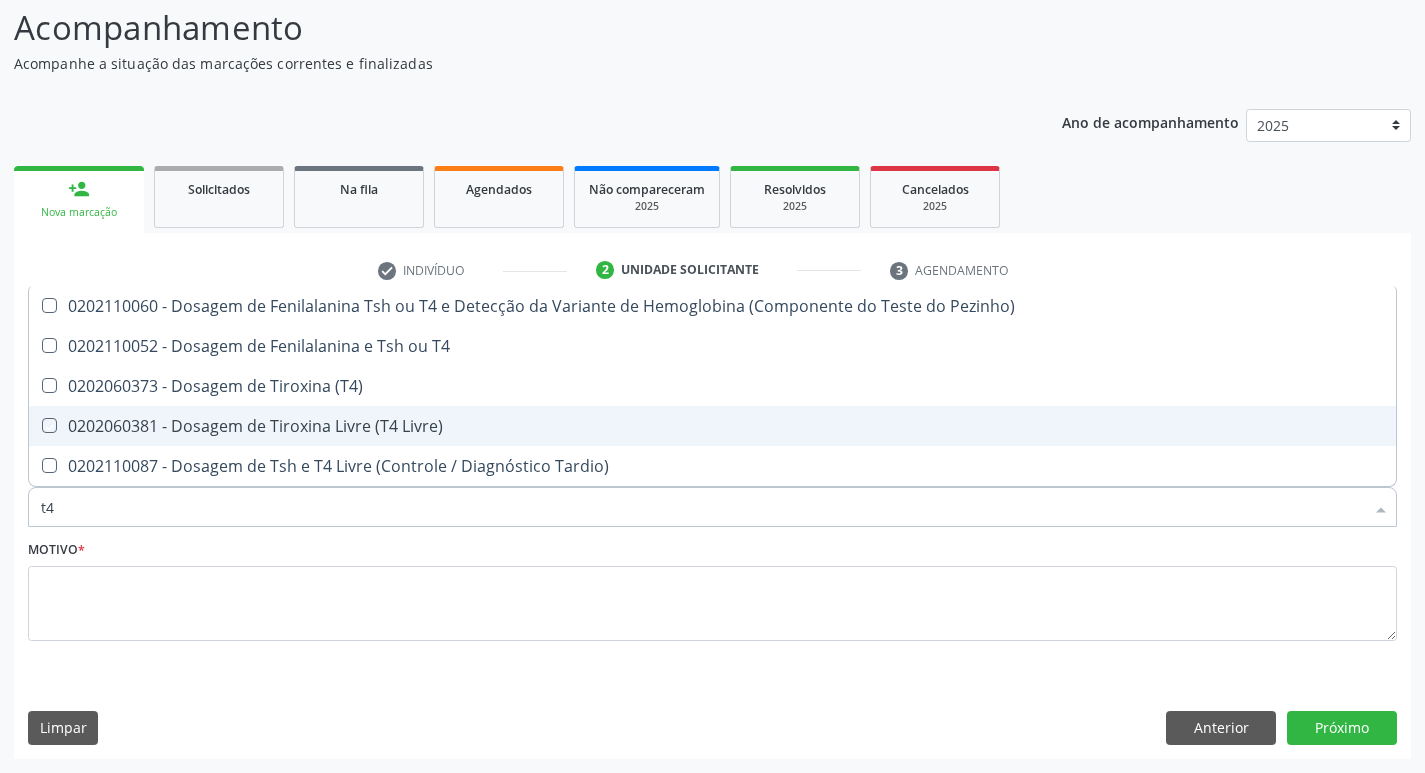 checkbox on "true" 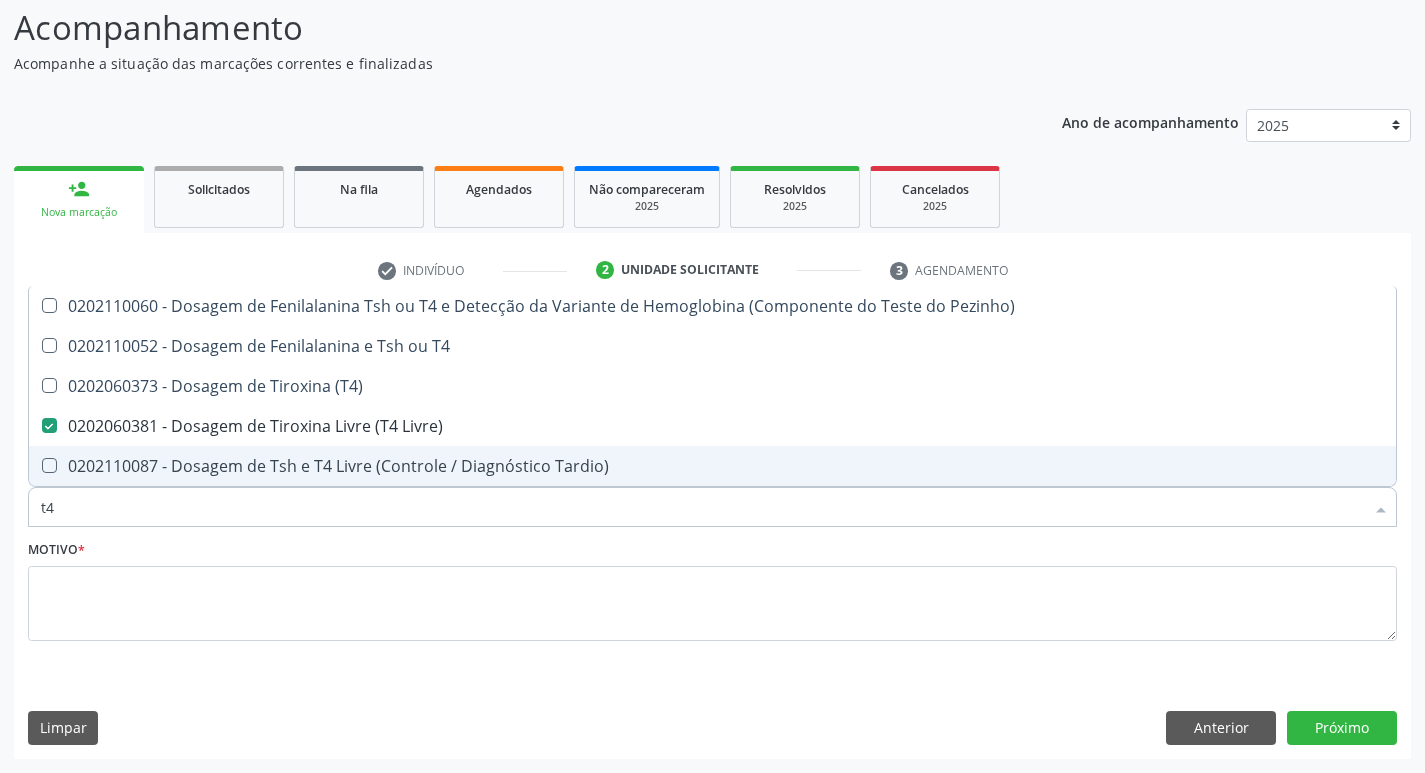 click on "t4" at bounding box center [702, 507] 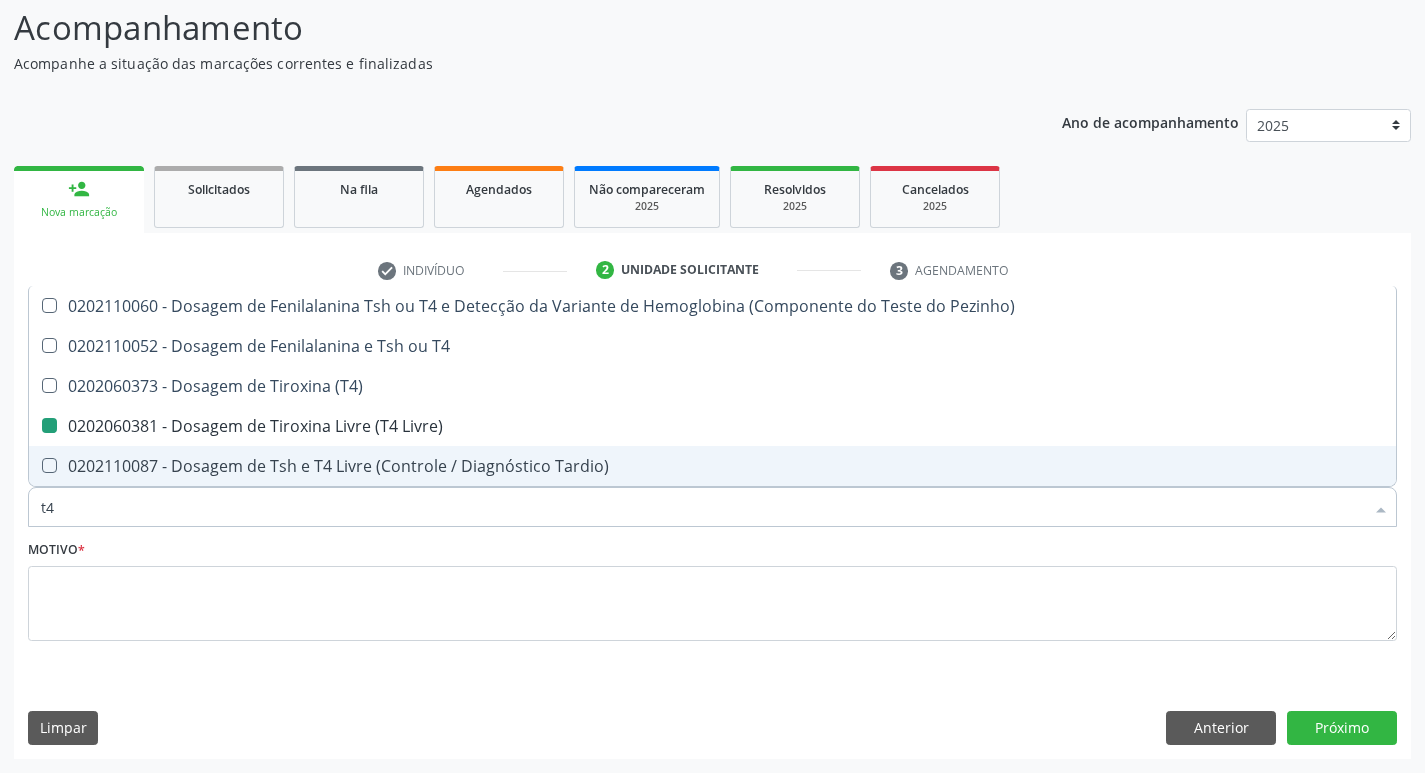 type on "t" 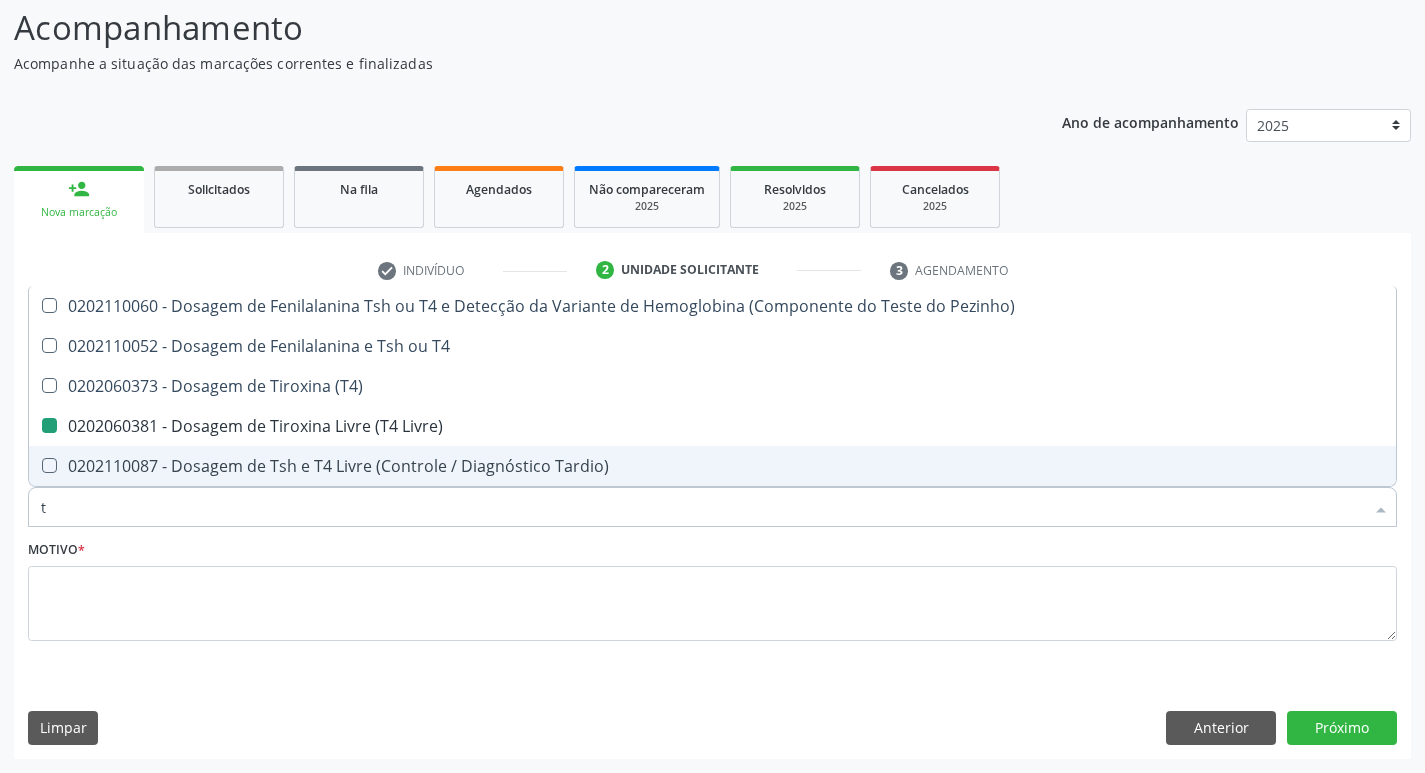checkbox on "false" 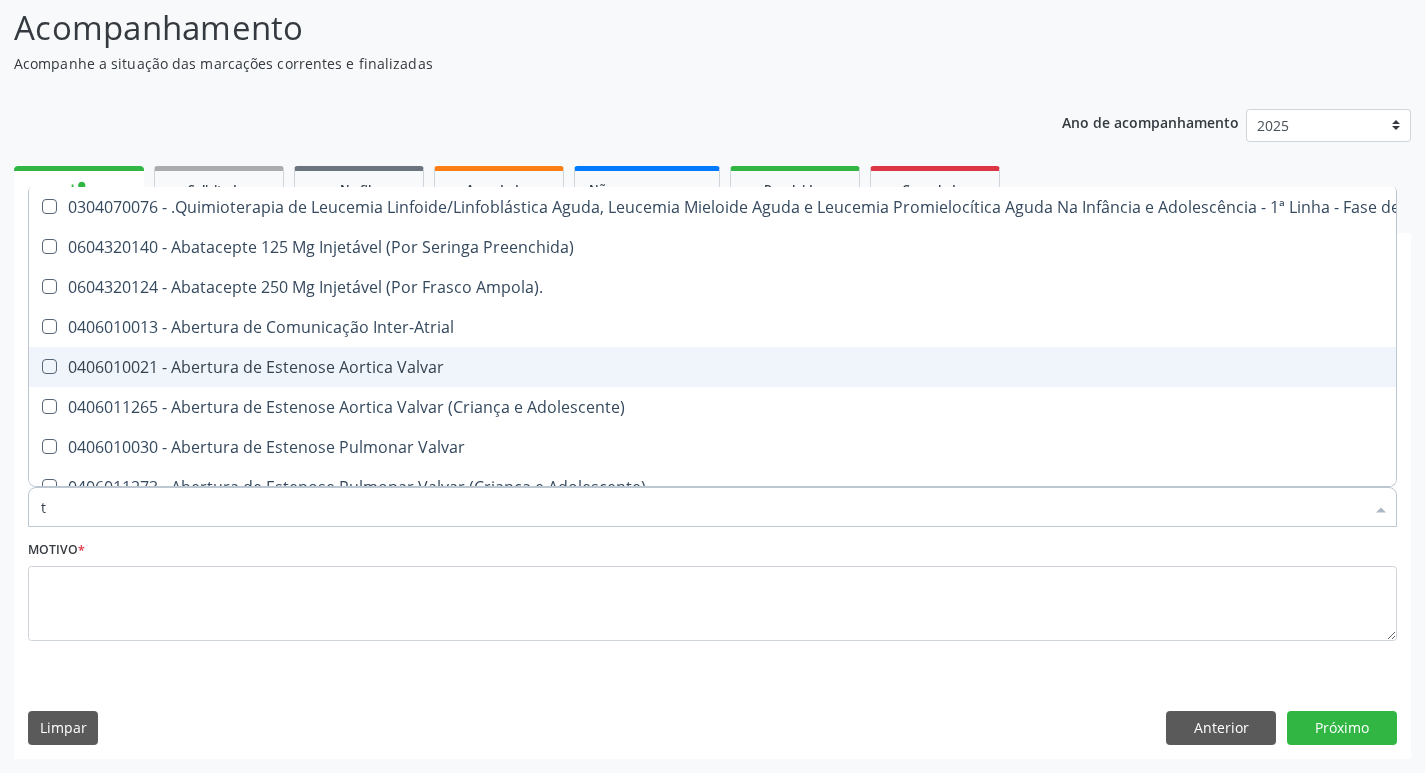 type 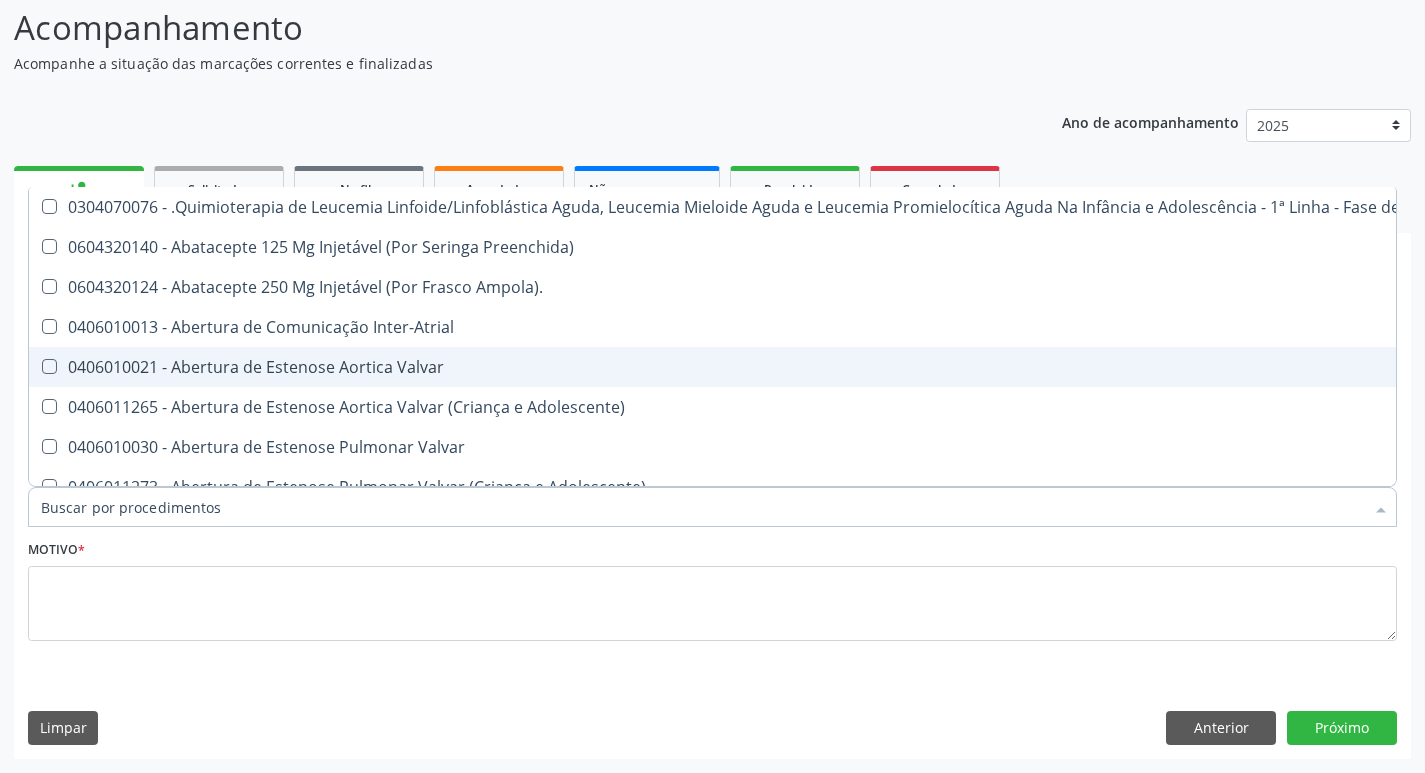 checkbox on "false" 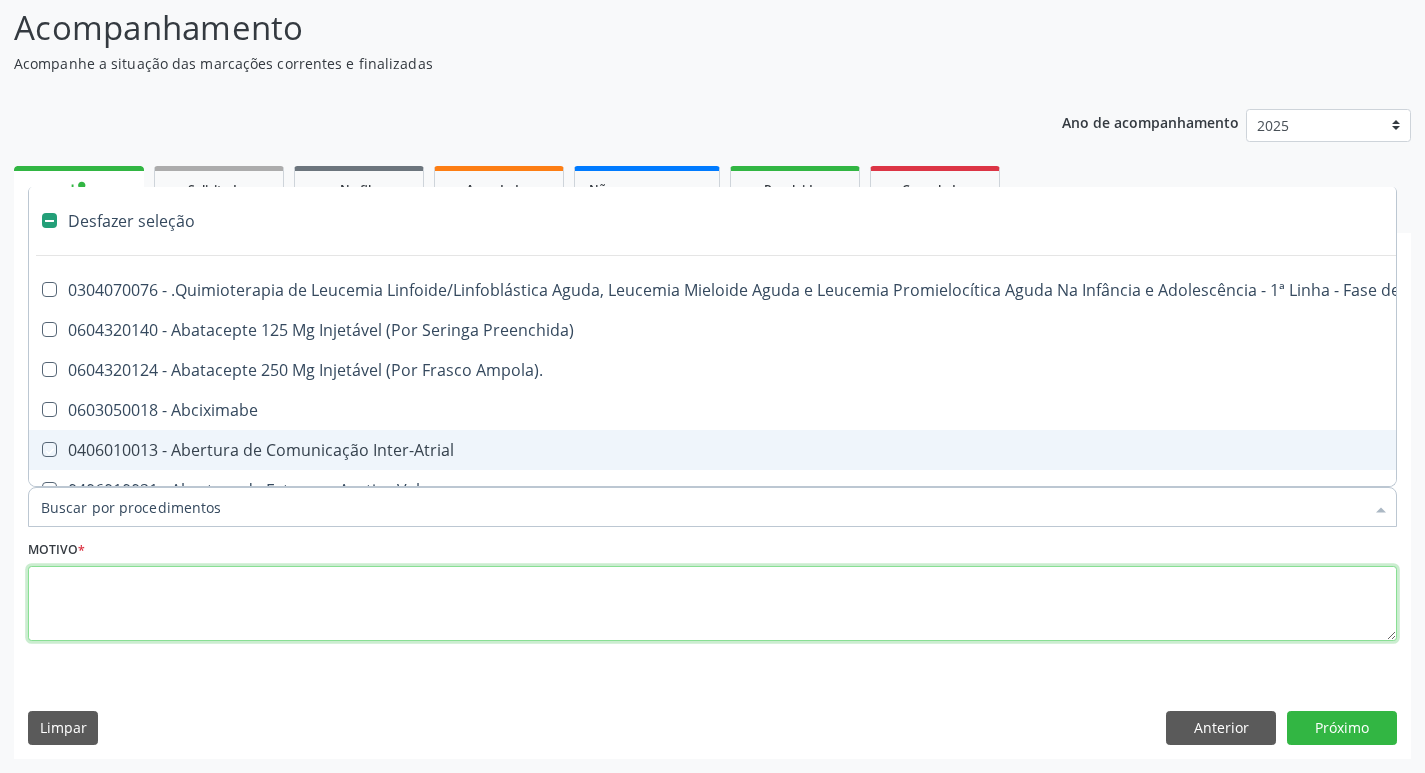 click at bounding box center (712, 604) 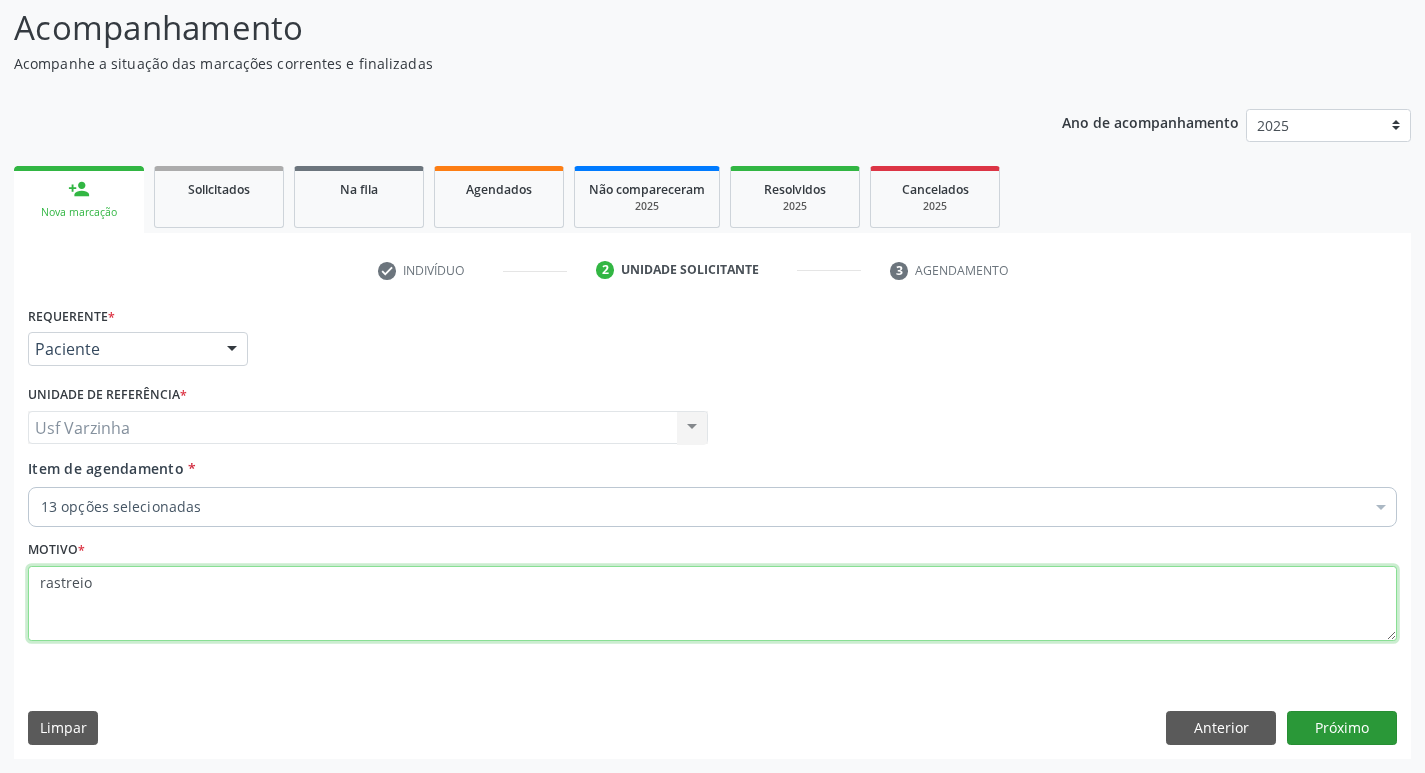 type on "rastreio" 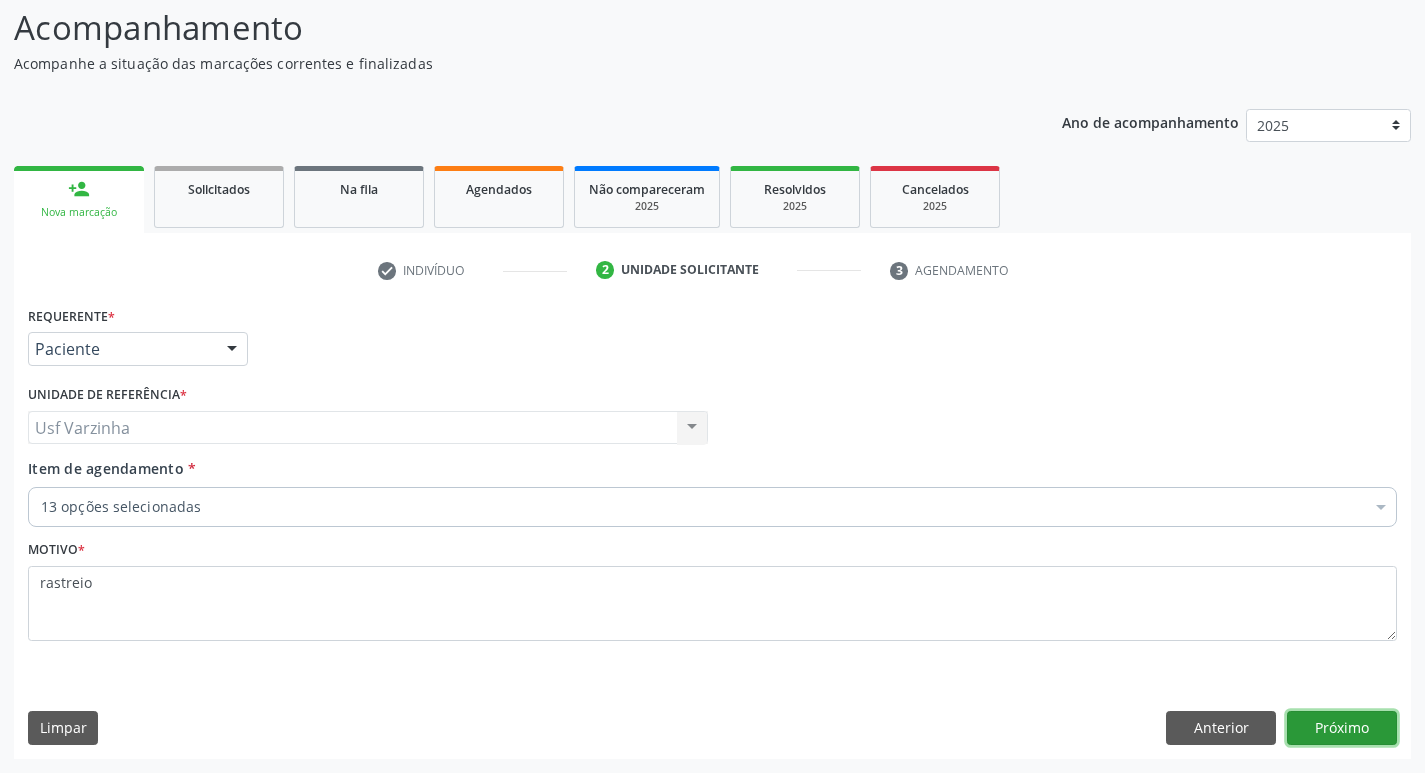 click on "Próximo" at bounding box center [1342, 728] 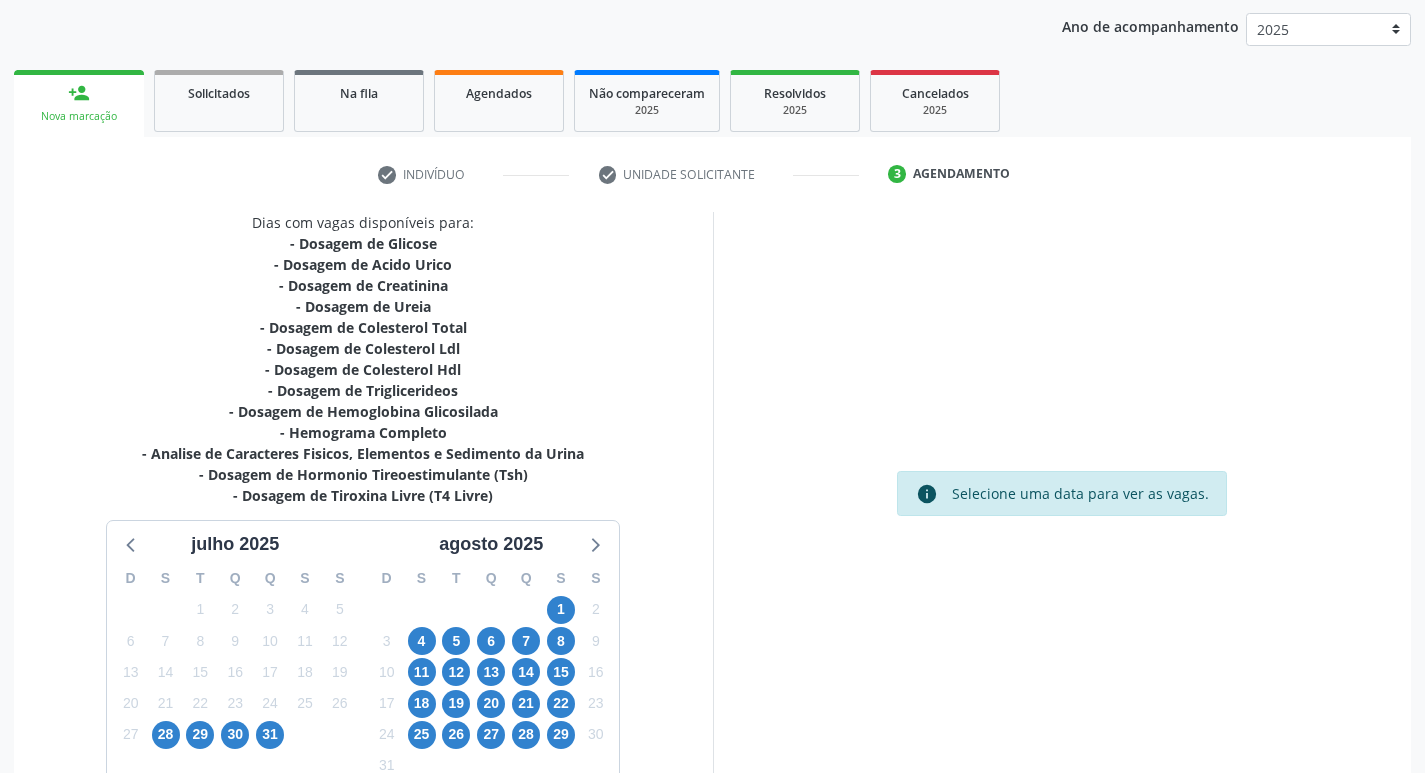 scroll, scrollTop: 349, scrollLeft: 0, axis: vertical 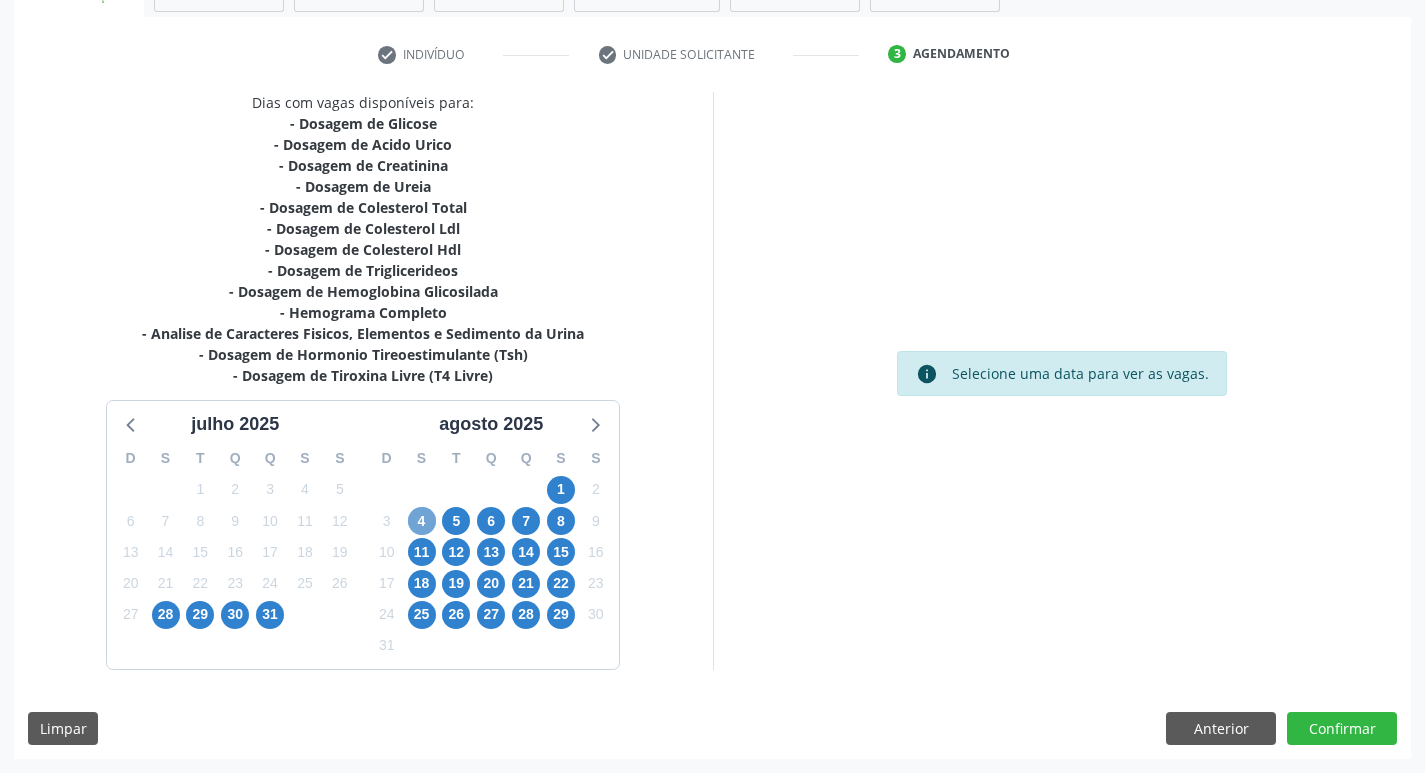 click on "4" at bounding box center (422, 521) 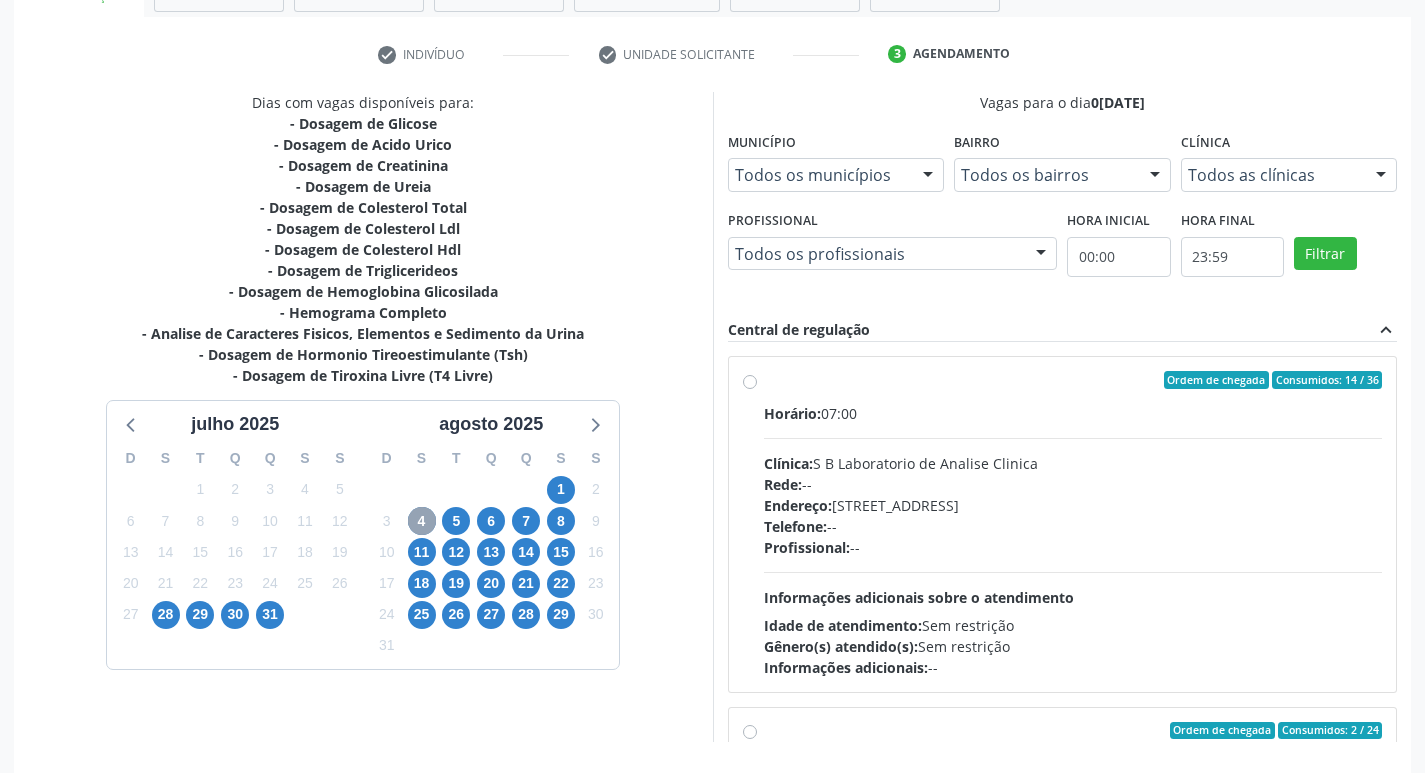 scroll, scrollTop: 422, scrollLeft: 0, axis: vertical 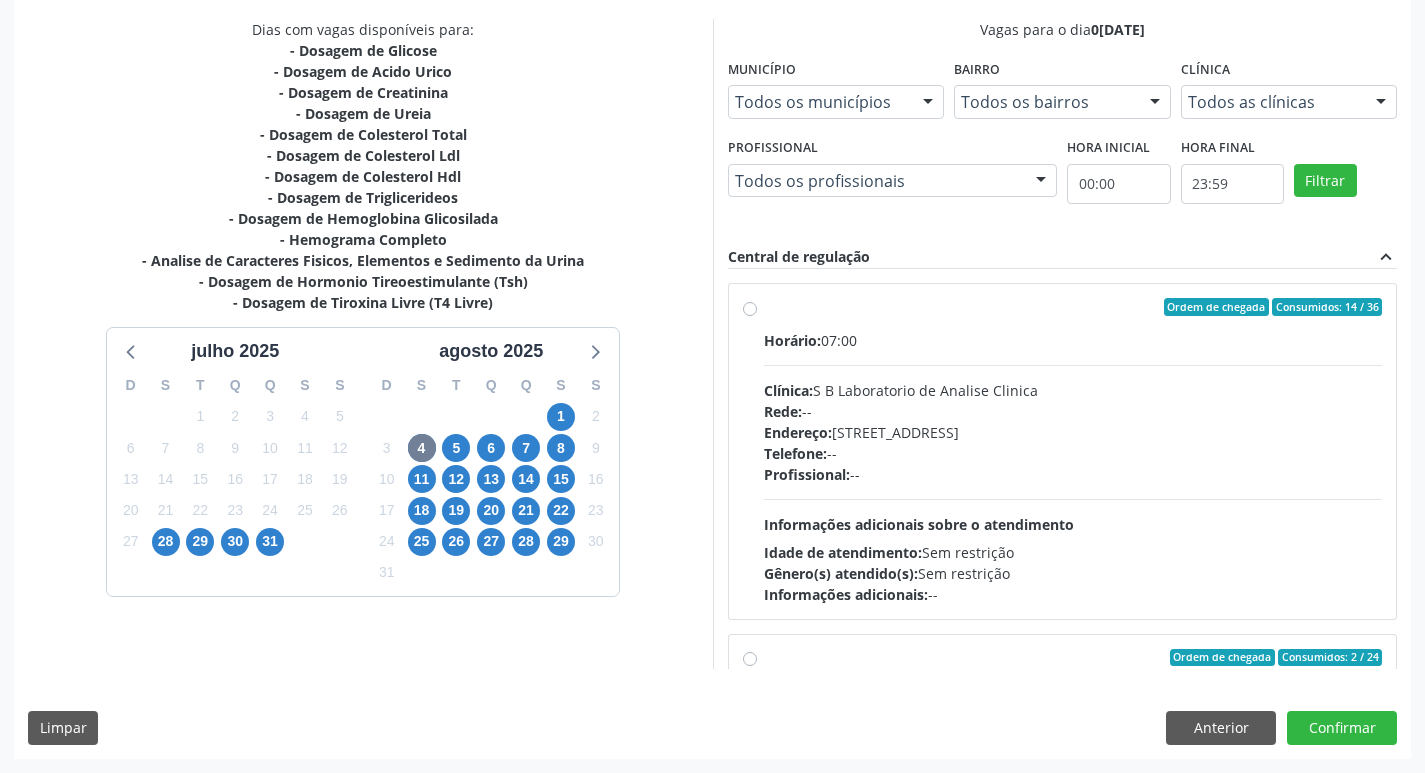 click on "Ordem de chegada
Consumidos: 14 / 36
Horário:   07:00
Clínica:  S B Laboratorio de Analise Clinica
Rede:
--
Endereço:   Casa, nº 679, Centro, Serra Talhada - PE
Telefone:   --
Profissional:
--
Informações adicionais sobre o atendimento
Idade de atendimento:
Sem restrição
Gênero(s) atendido(s):
Sem restrição
Informações adicionais:
--" at bounding box center [1073, 451] 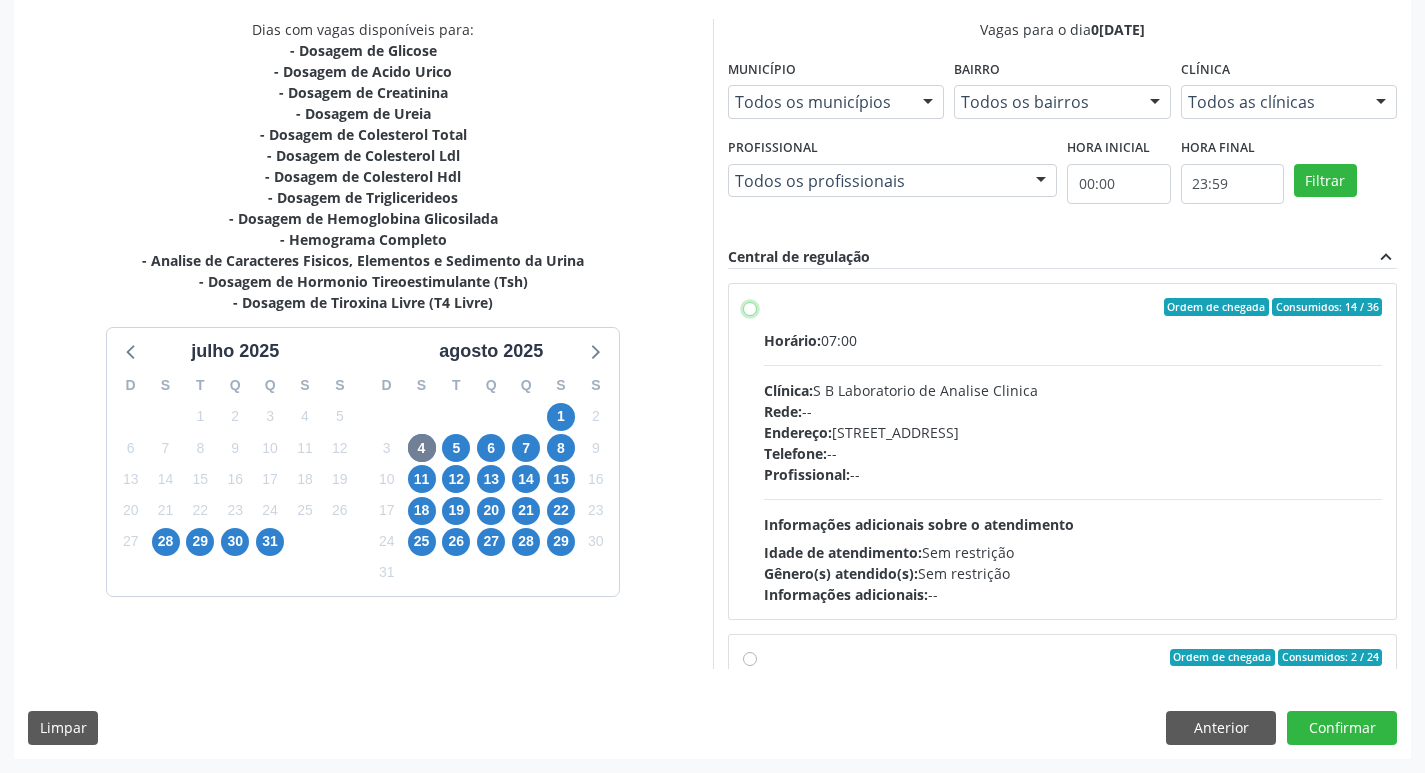 radio on "true" 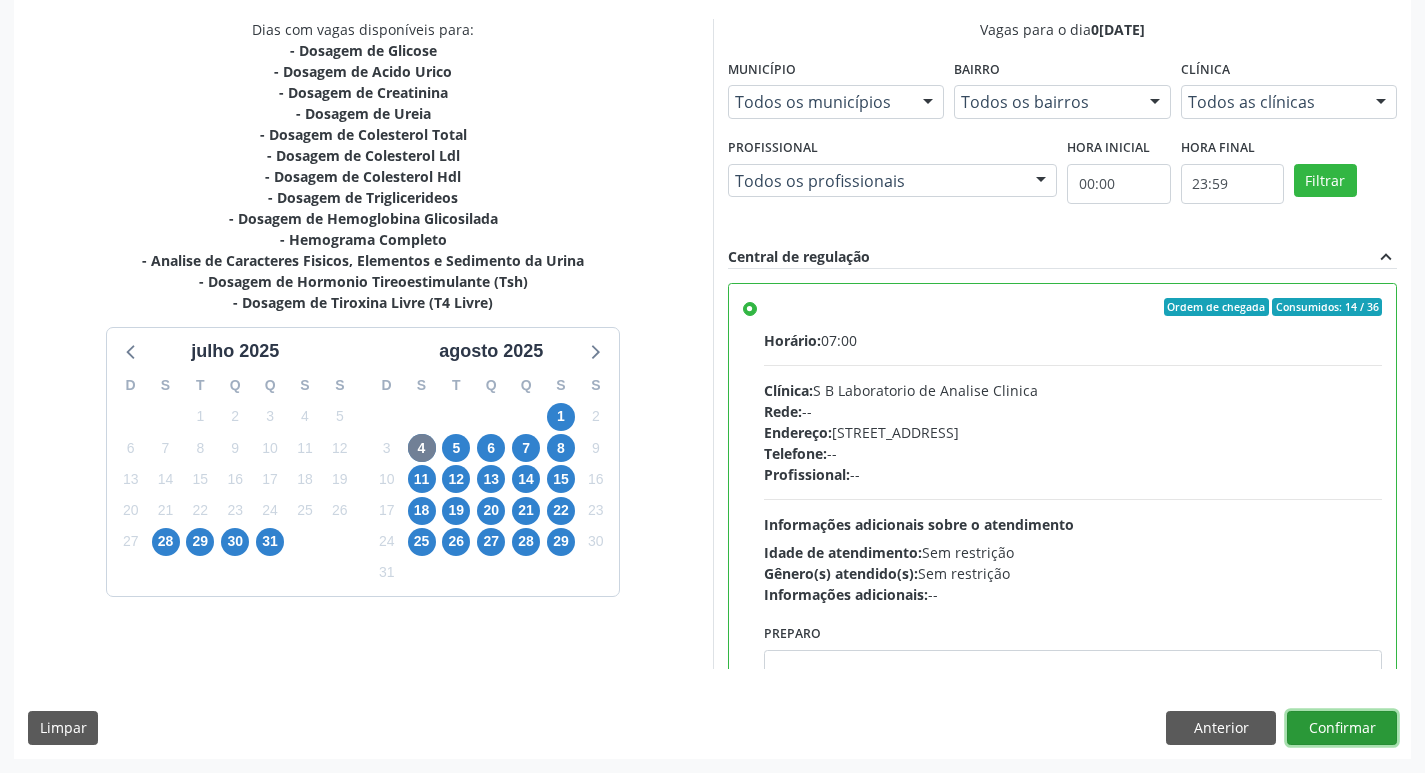click on "Confirmar" at bounding box center [1342, 728] 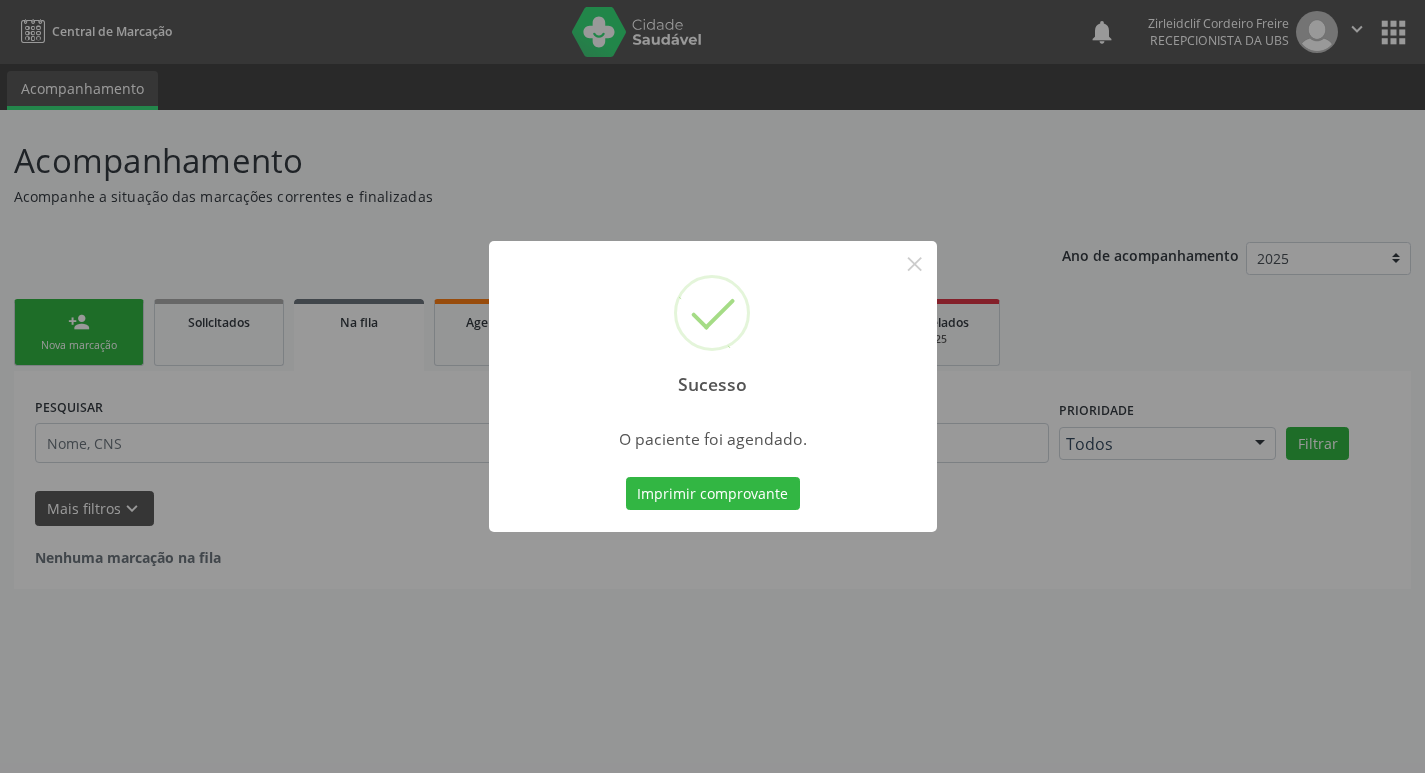 scroll, scrollTop: 0, scrollLeft: 0, axis: both 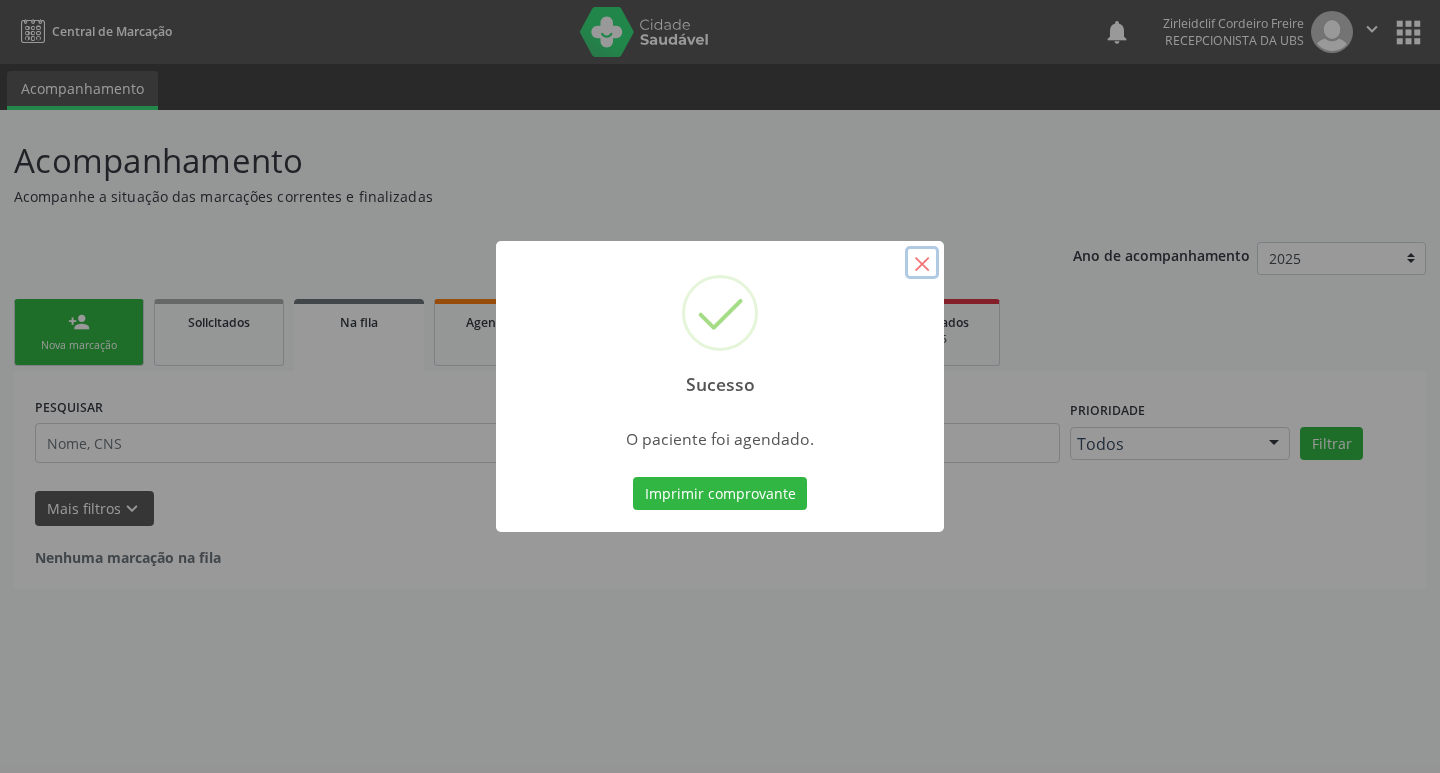 click on "×" at bounding box center (922, 263) 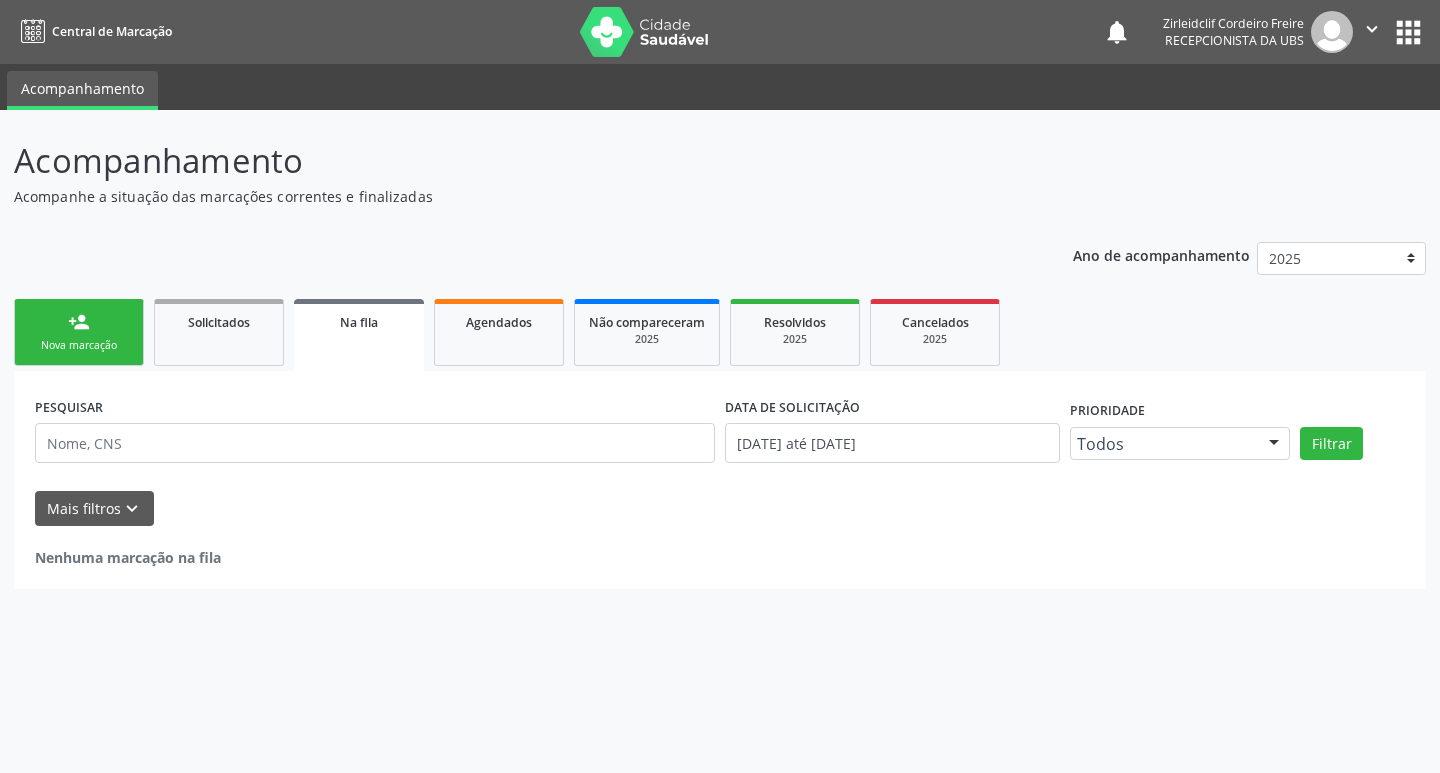 click on "person_add
Nova marcação" at bounding box center (79, 332) 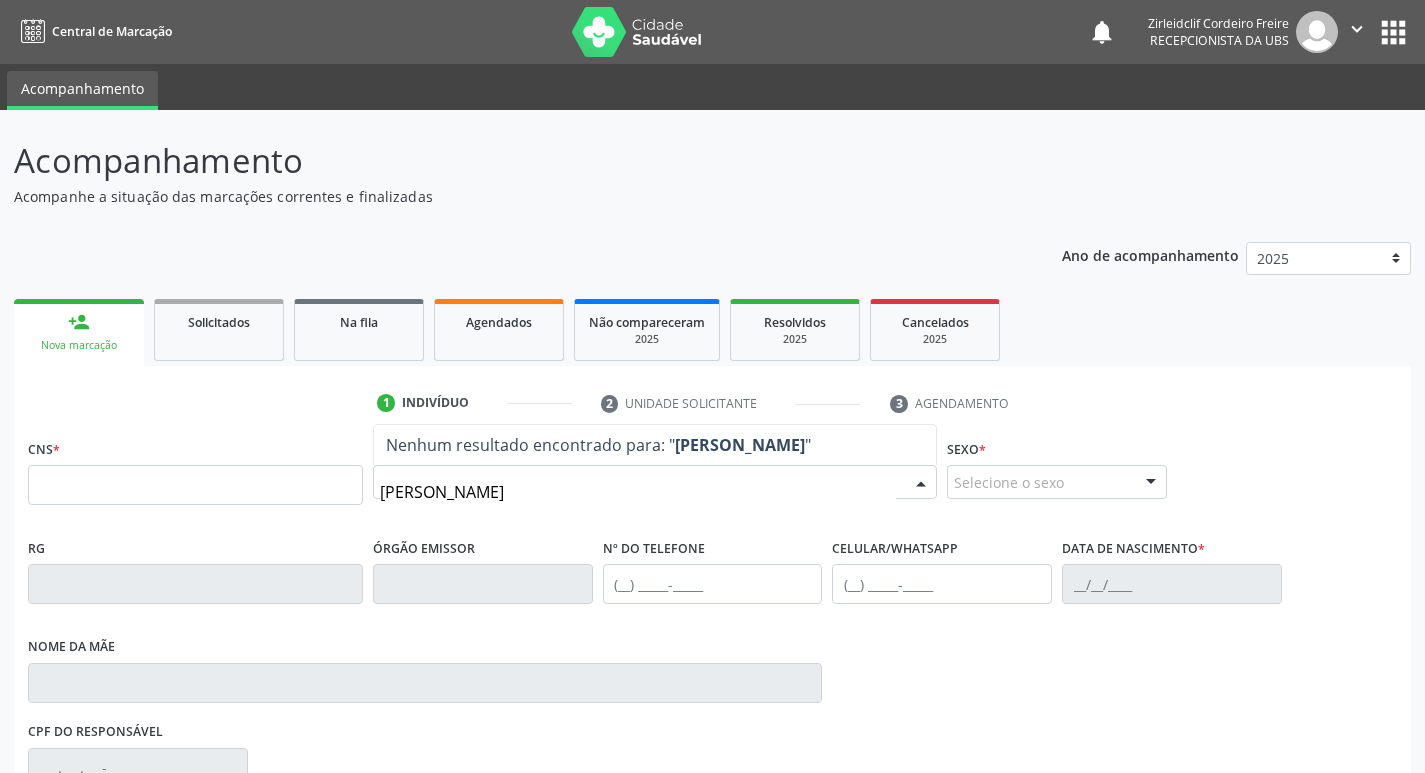 click on "antonio gonsalves de lima filho" at bounding box center (638, 492) 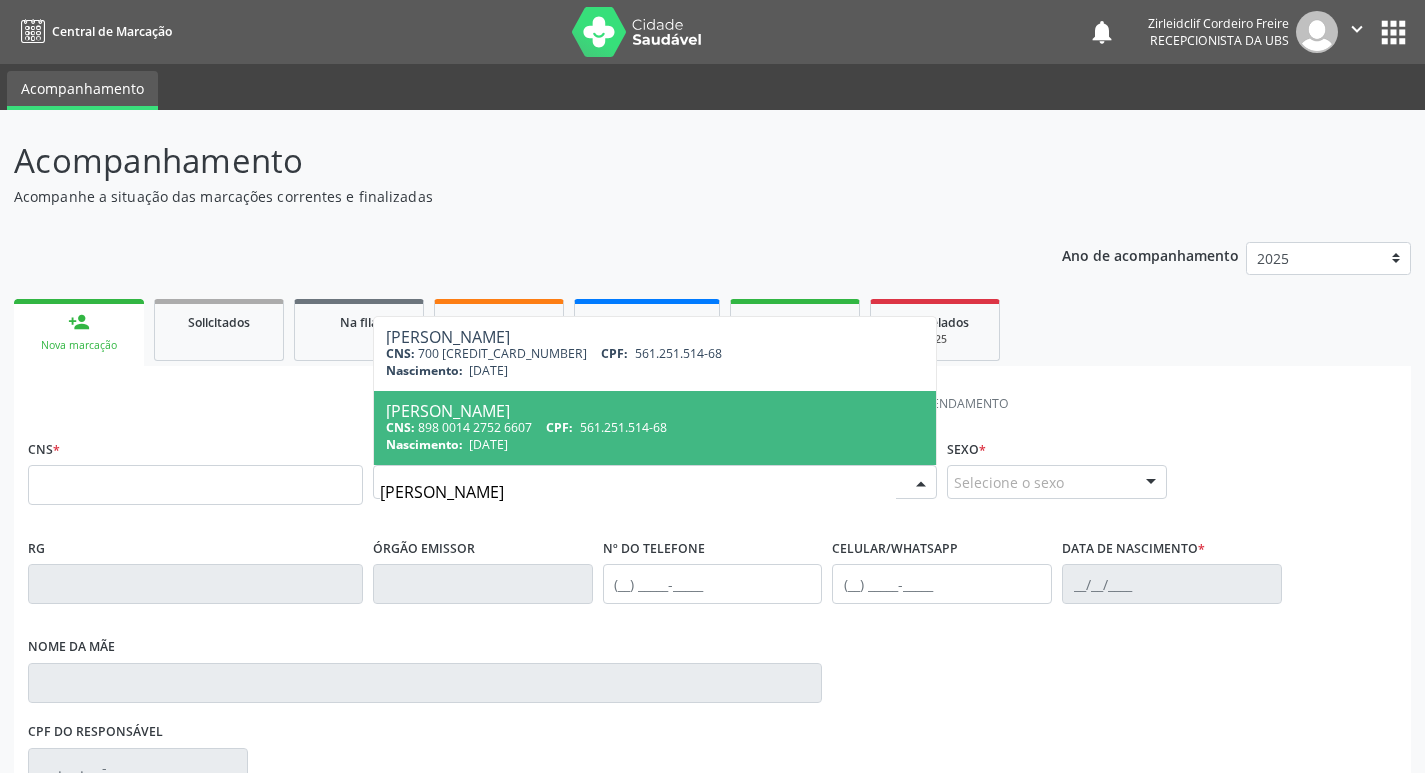 click on "Nascimento:
15/09/1967" at bounding box center [655, 444] 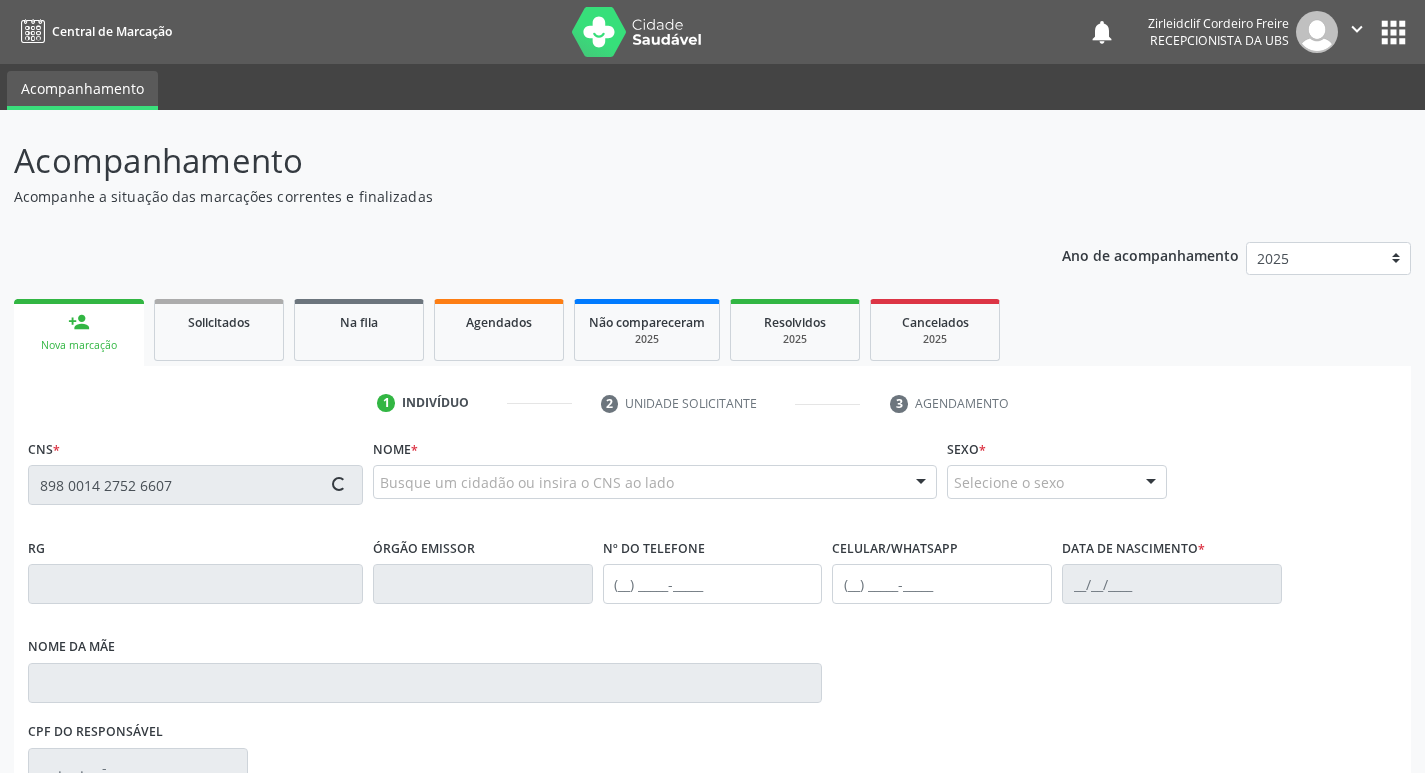 type on "898 0014 2752 6607" 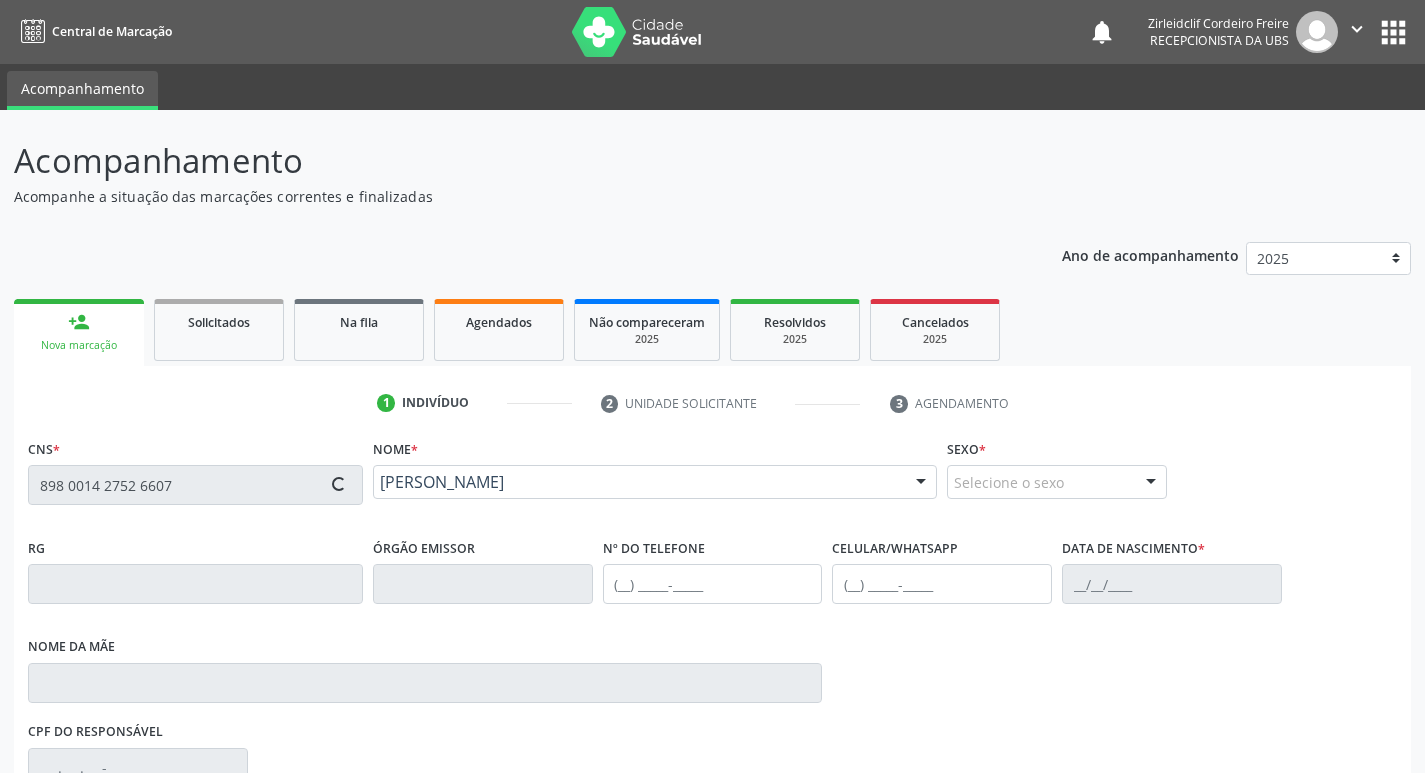 type on "(87) 99952-3611" 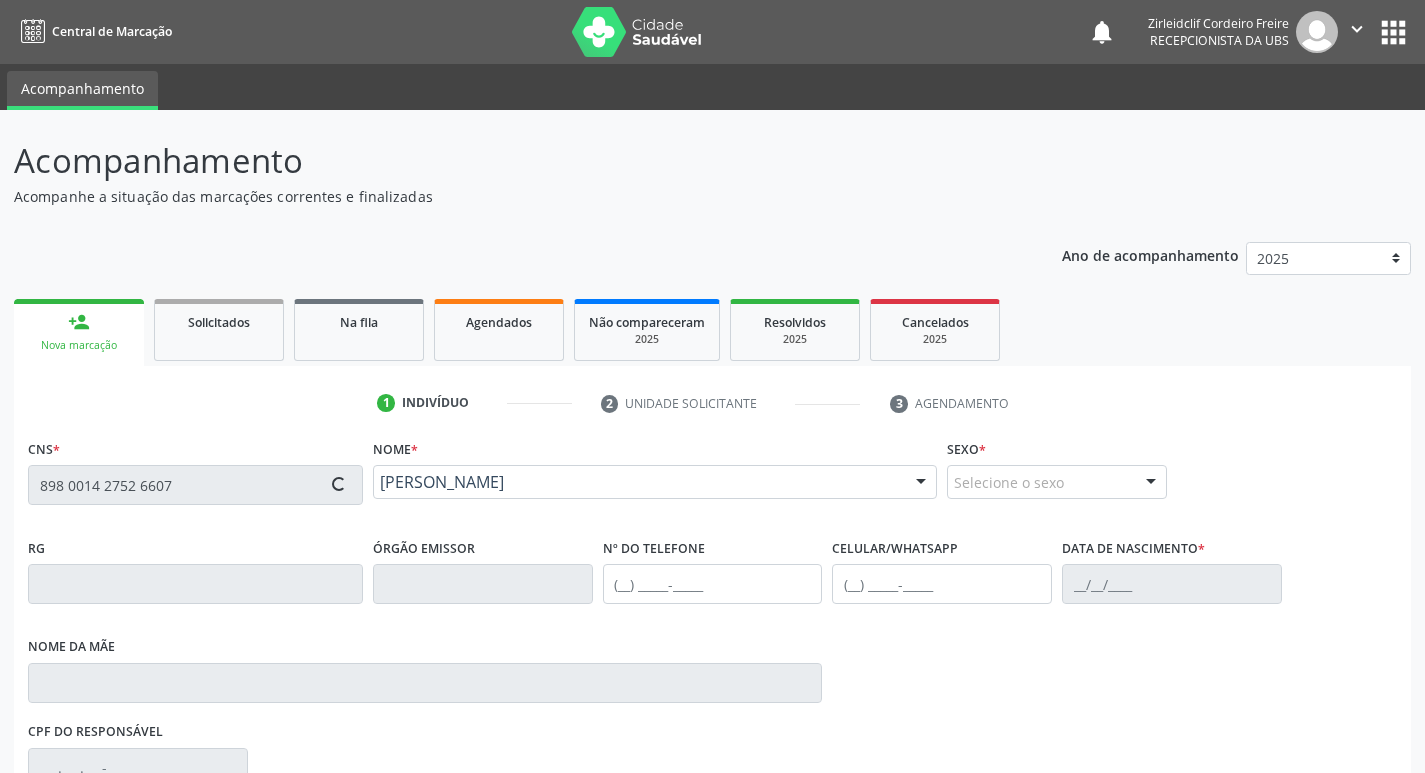 type on "15/09/1967" 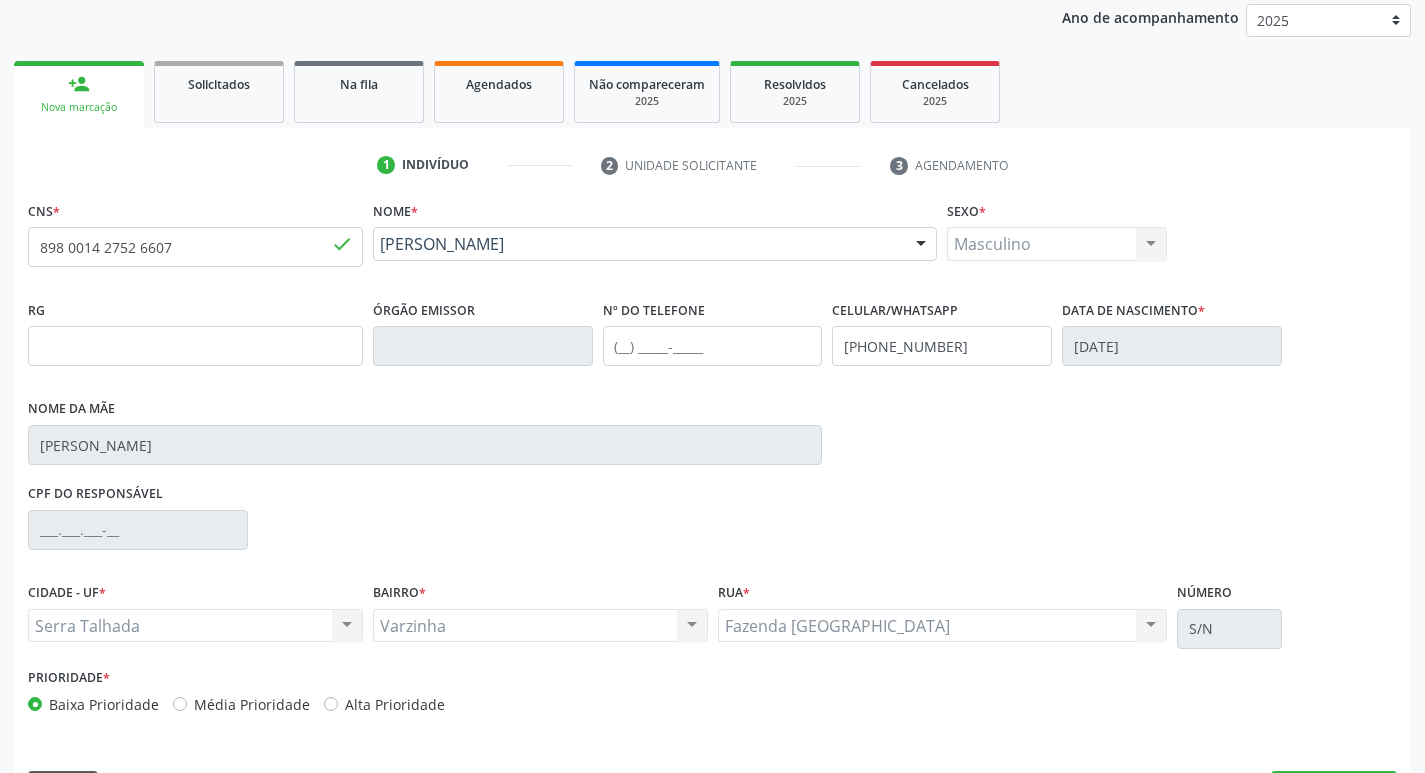 scroll, scrollTop: 297, scrollLeft: 0, axis: vertical 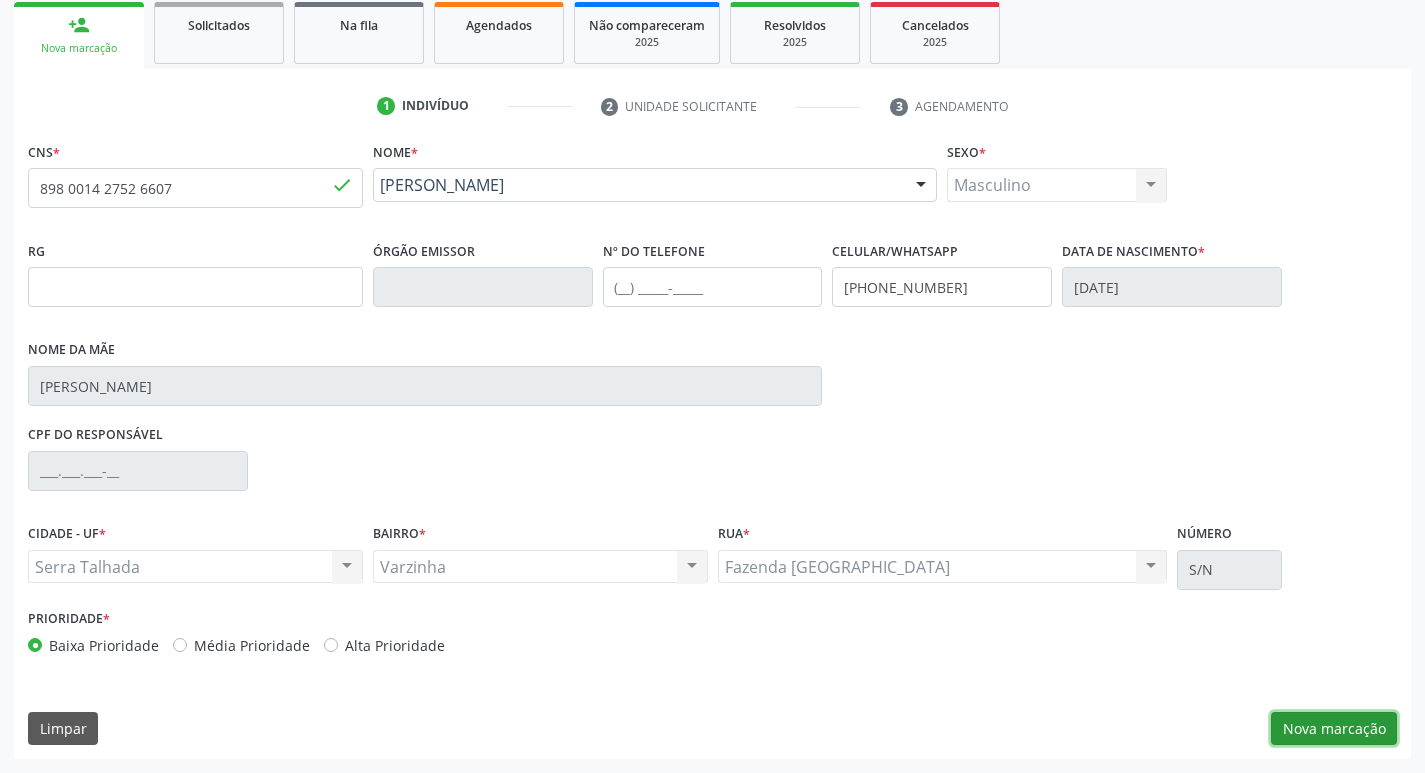 click on "Nova marcação" at bounding box center (1334, 729) 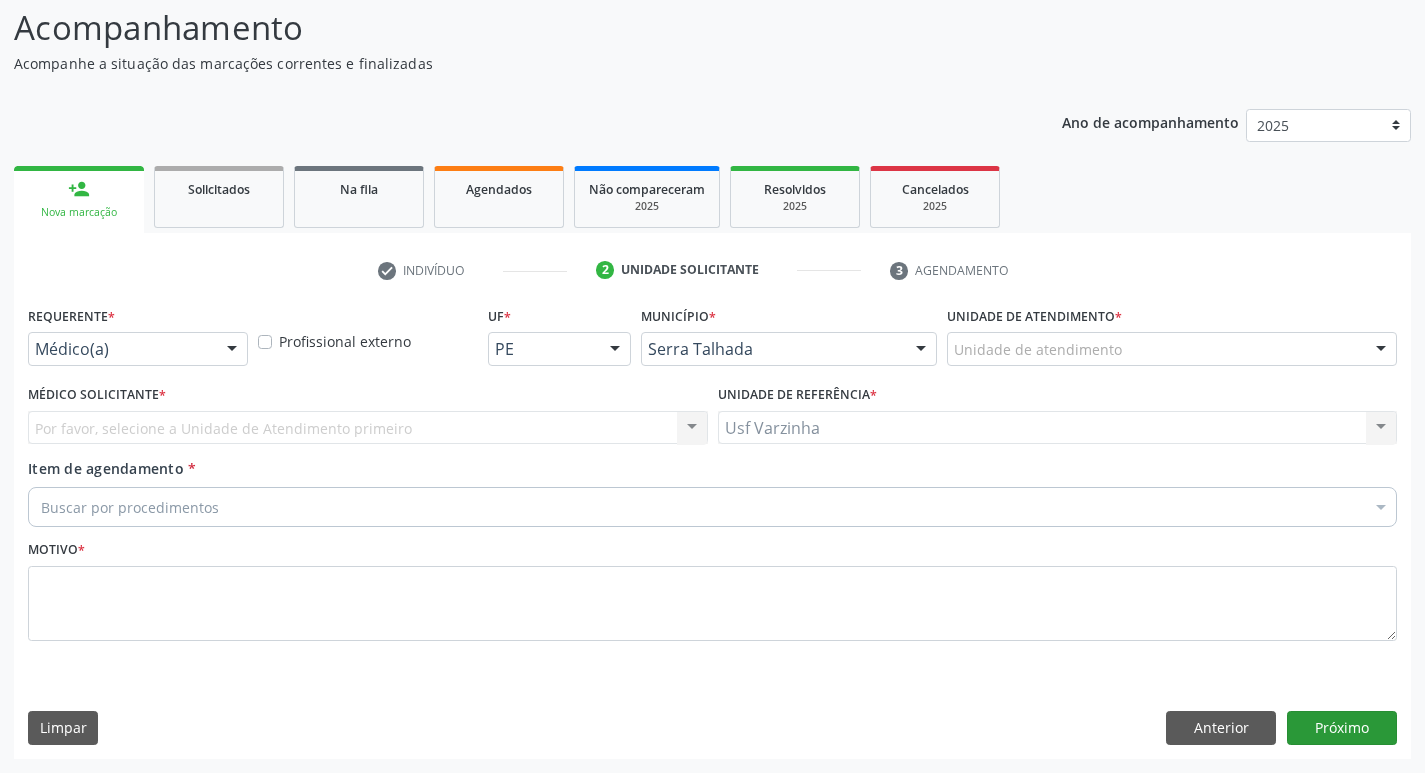 scroll, scrollTop: 133, scrollLeft: 0, axis: vertical 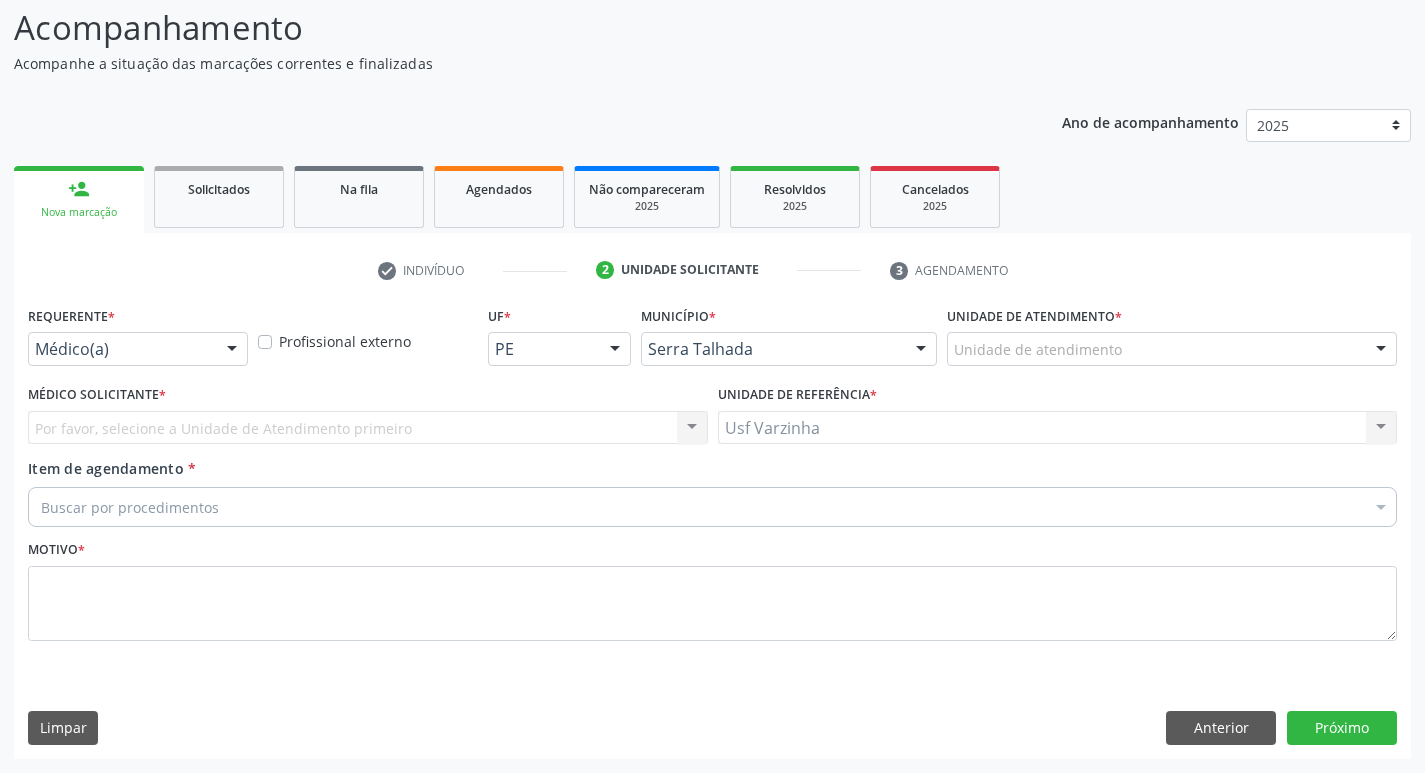 click at bounding box center (232, 350) 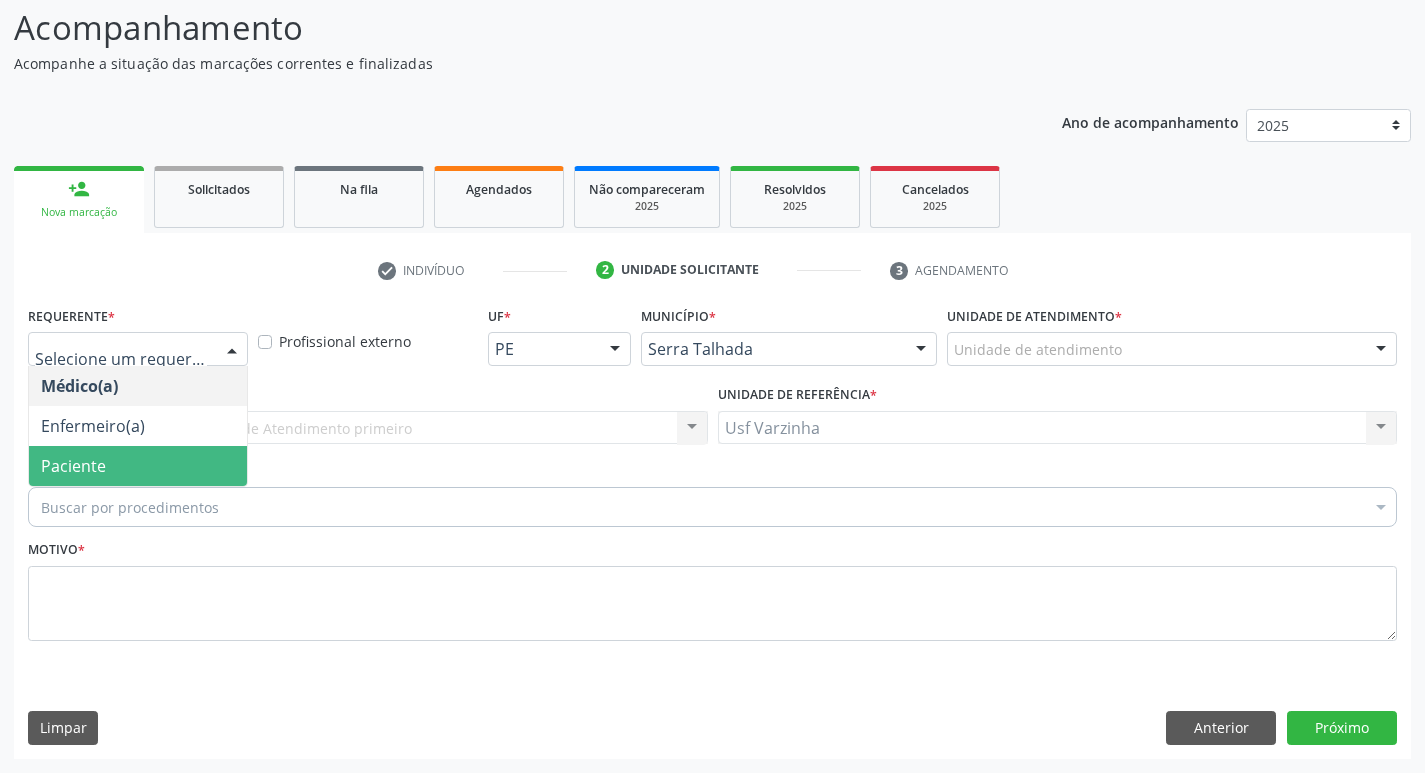 click on "Paciente" at bounding box center [138, 466] 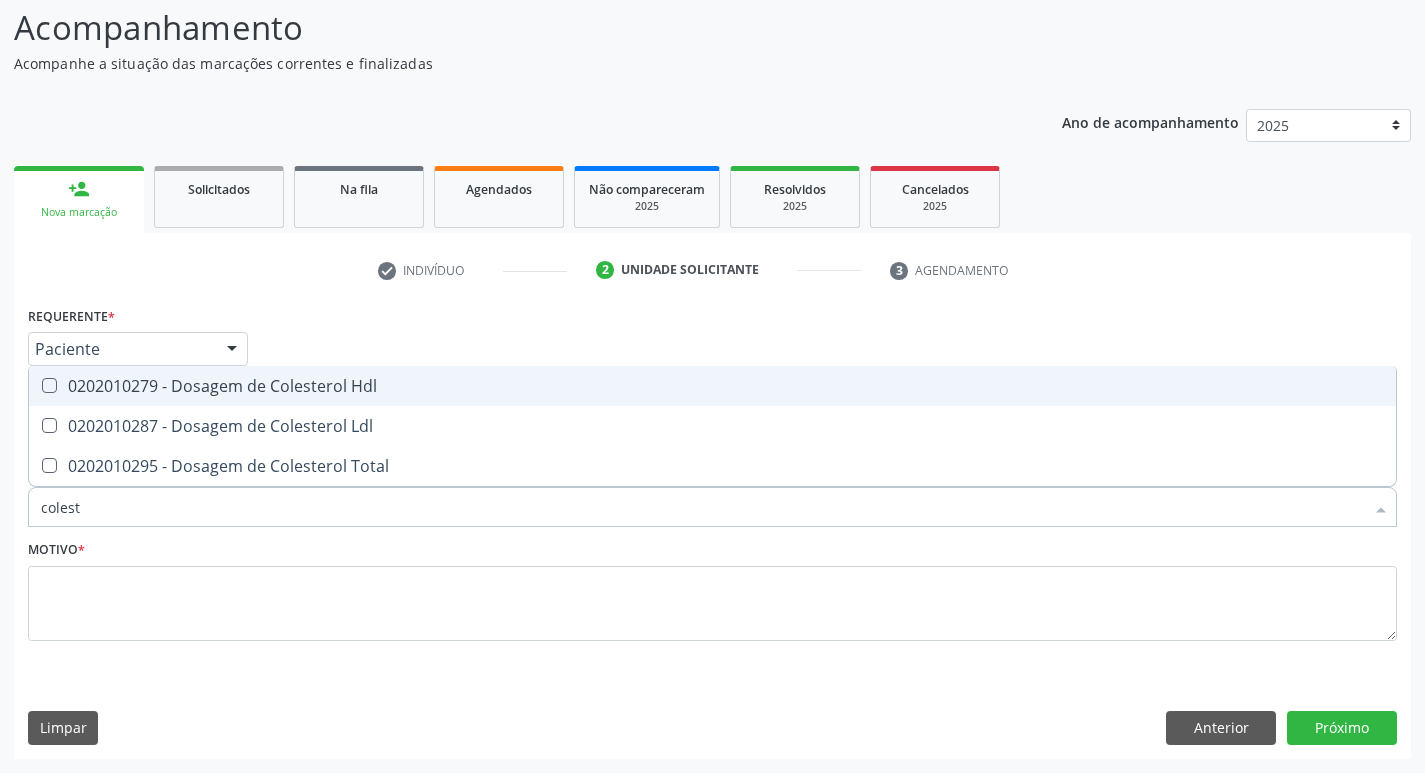 type on "coleste" 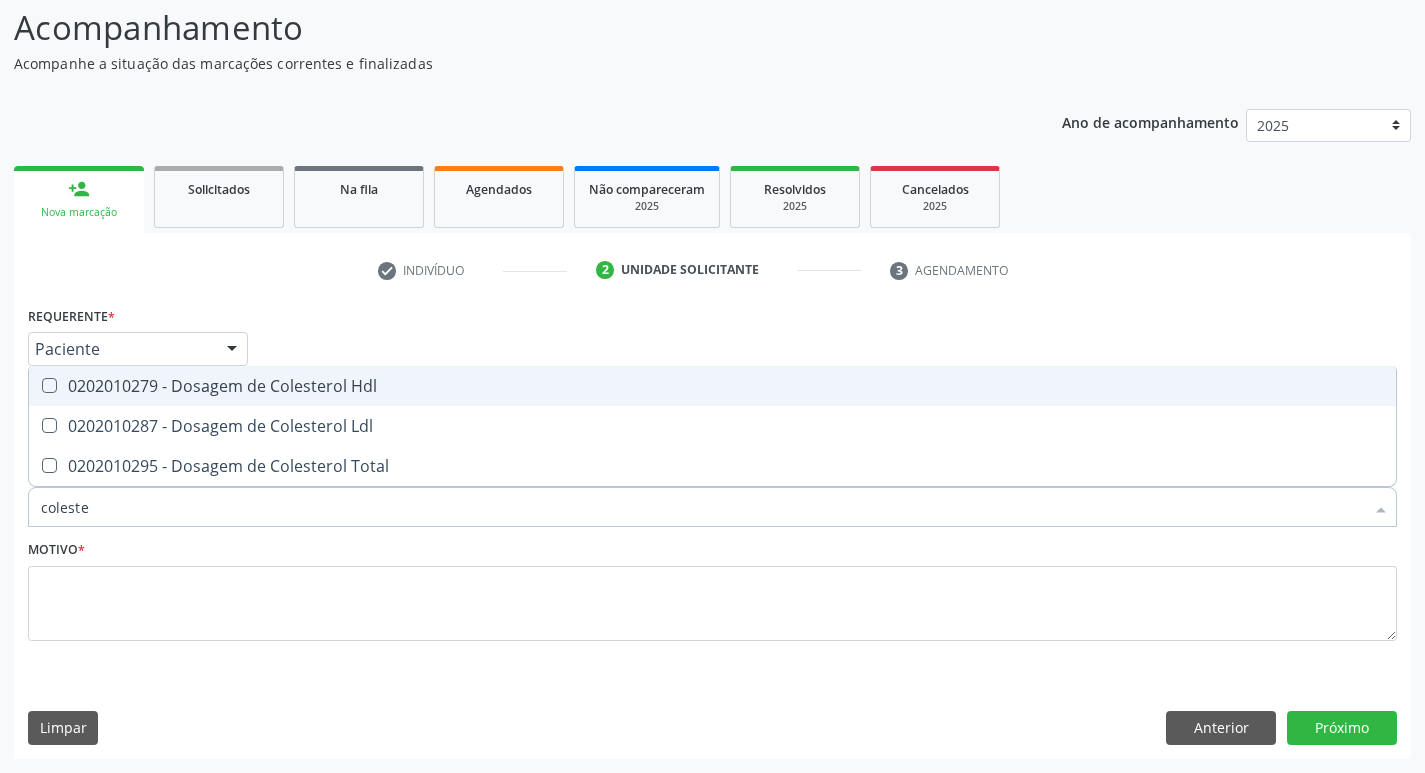 click on "0202010279 - Dosagem de Colesterol Hdl" at bounding box center (712, 386) 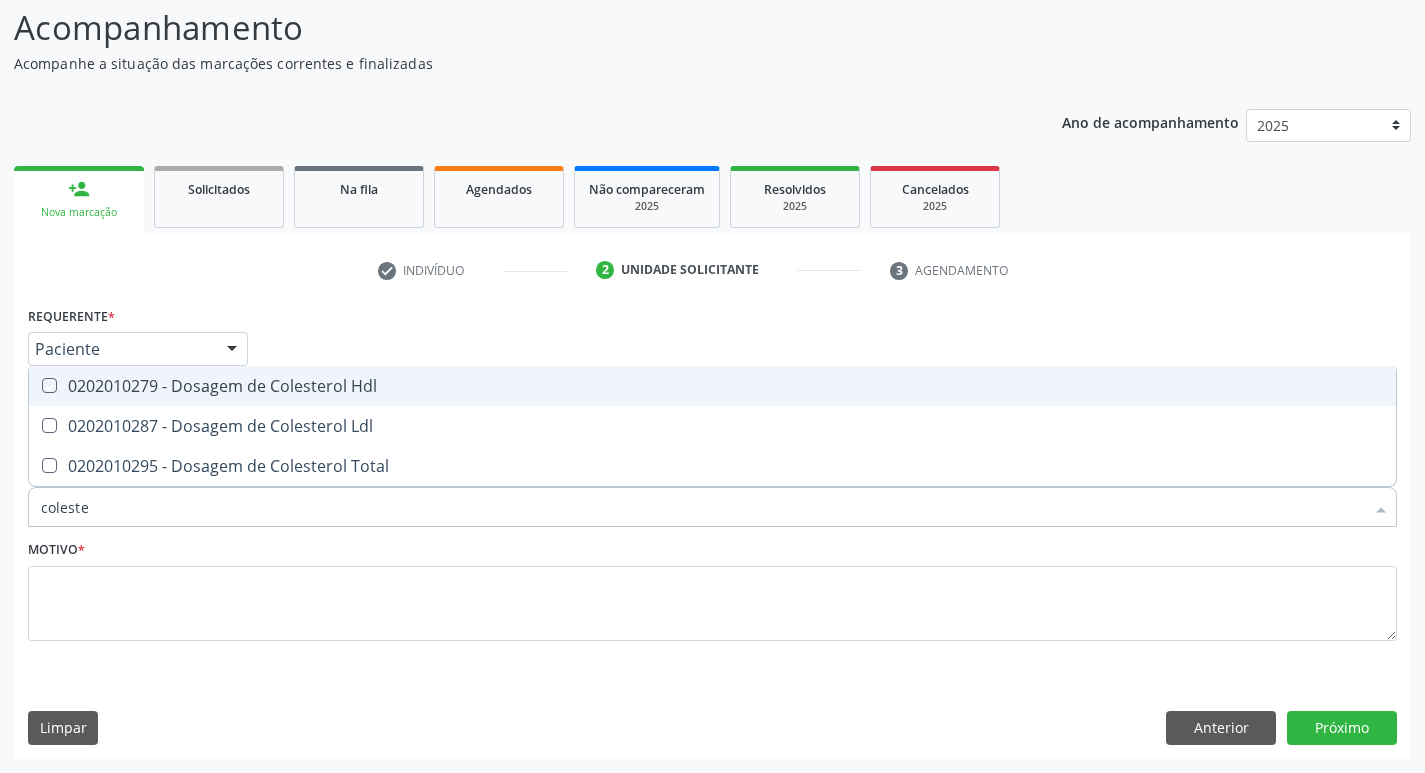 checkbox on "true" 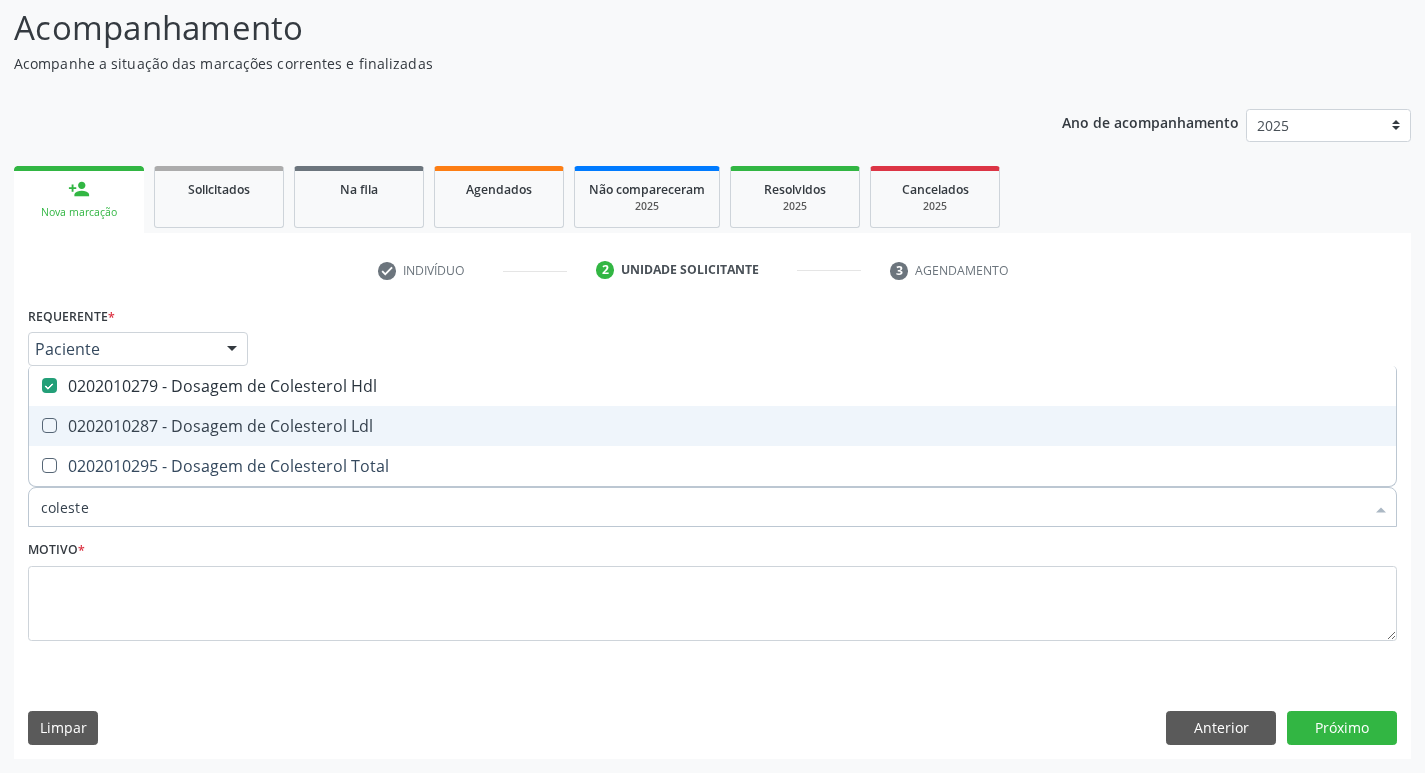 drag, startPoint x: 261, startPoint y: 428, endPoint x: 255, endPoint y: 459, distance: 31.575306 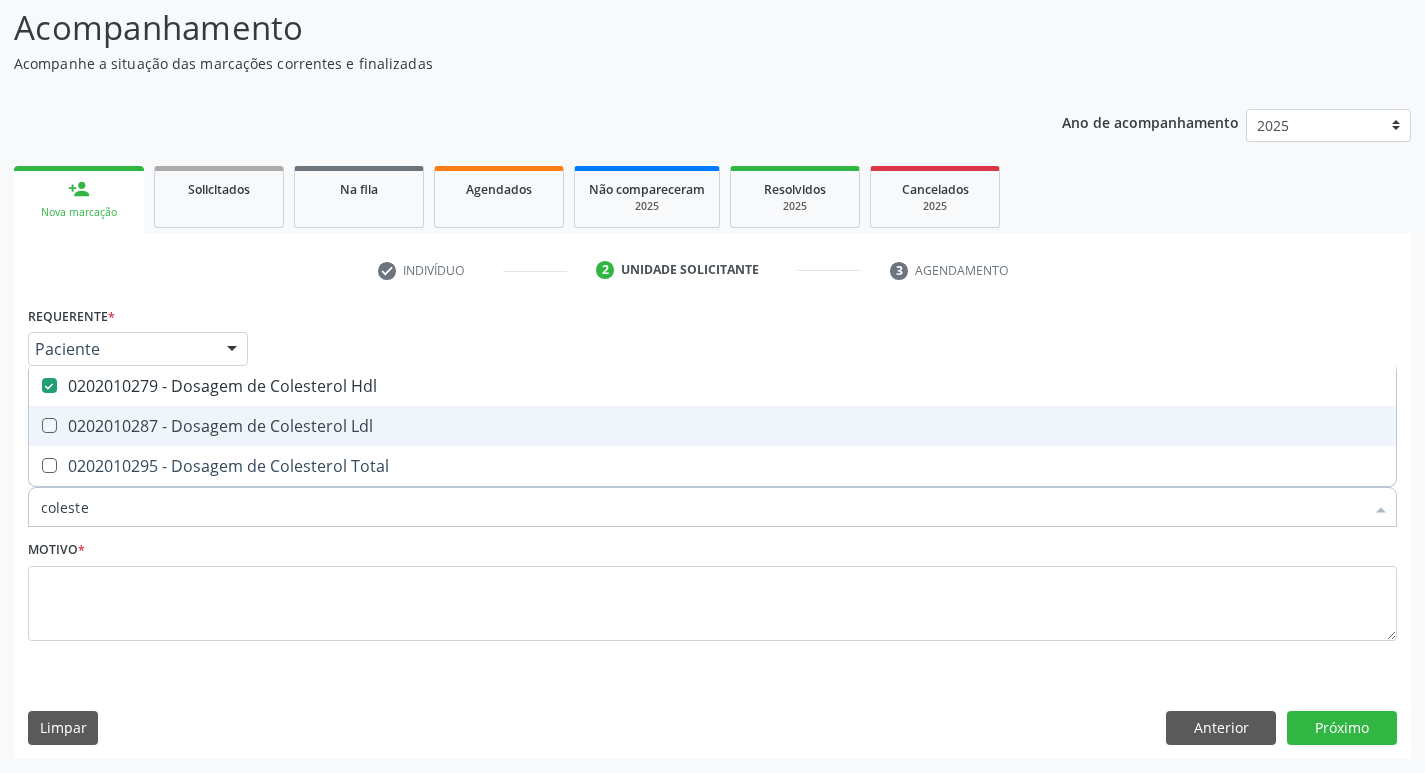 checkbox on "true" 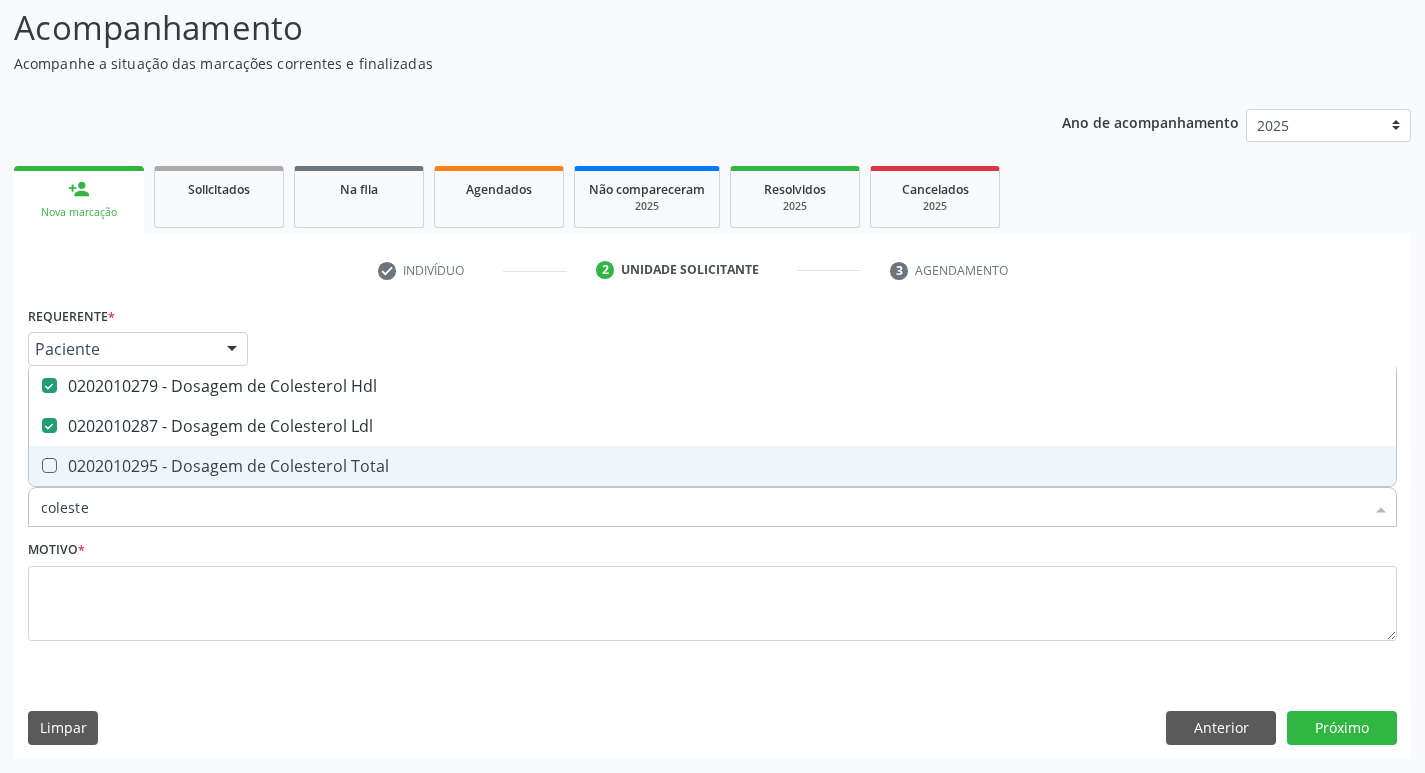 click on "0202010295 - Dosagem de Colesterol Total" at bounding box center [712, 466] 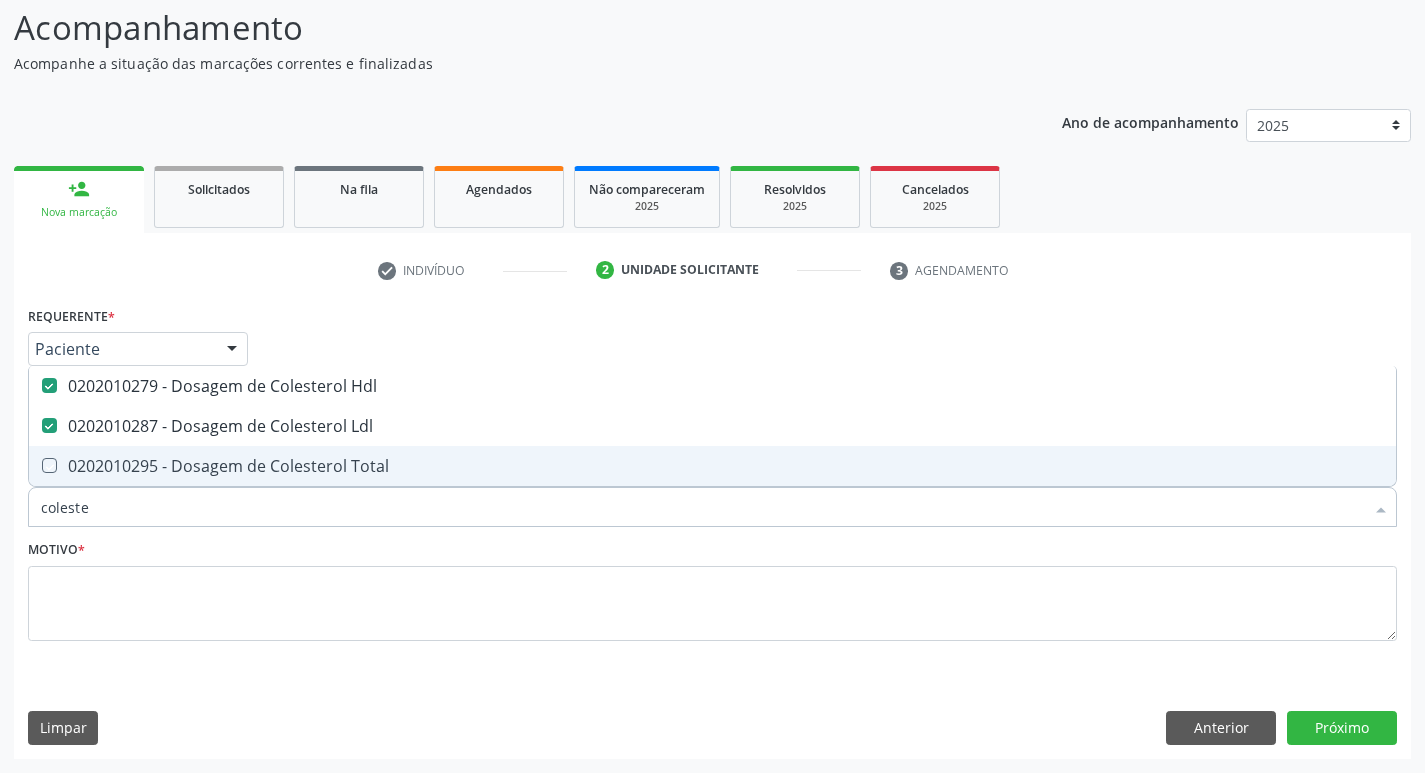 checkbox on "true" 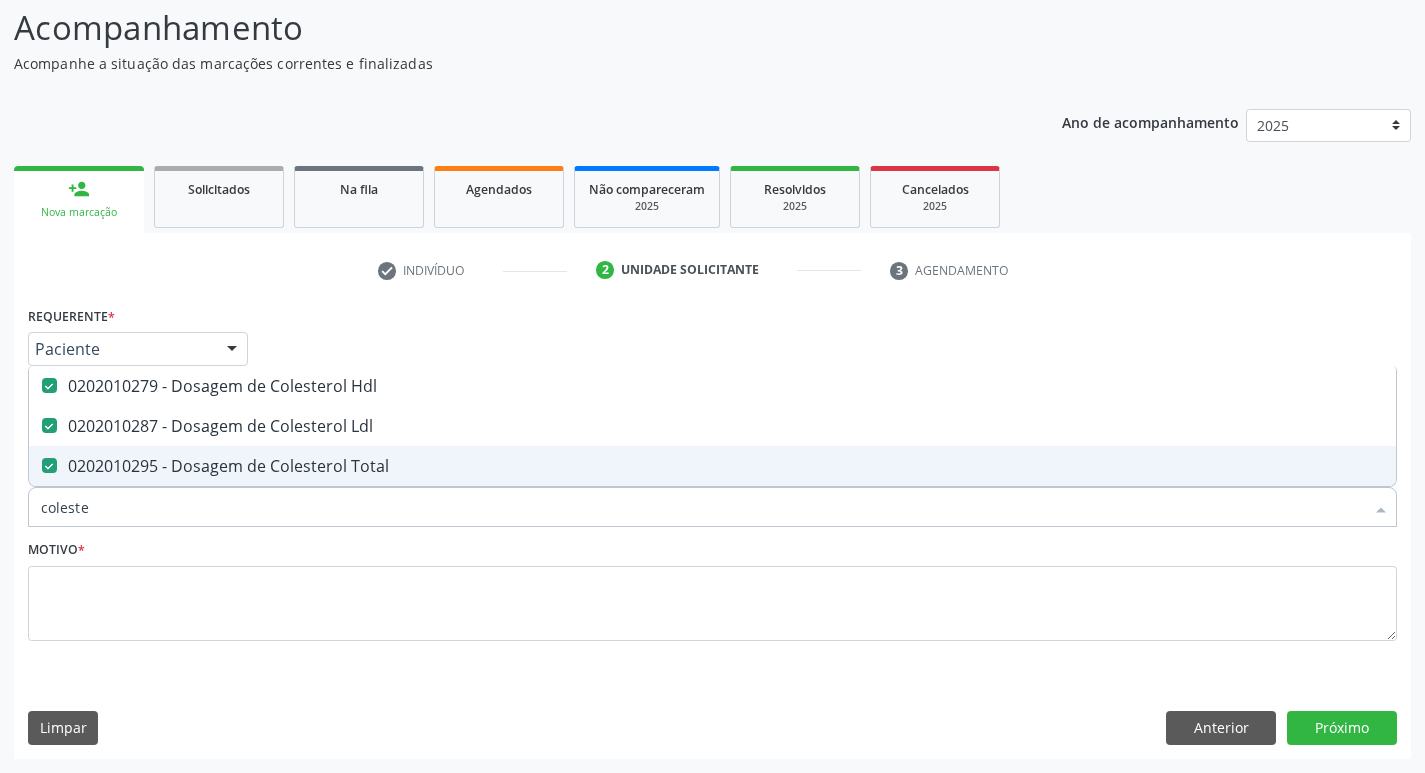 click on "coleste" at bounding box center (702, 507) 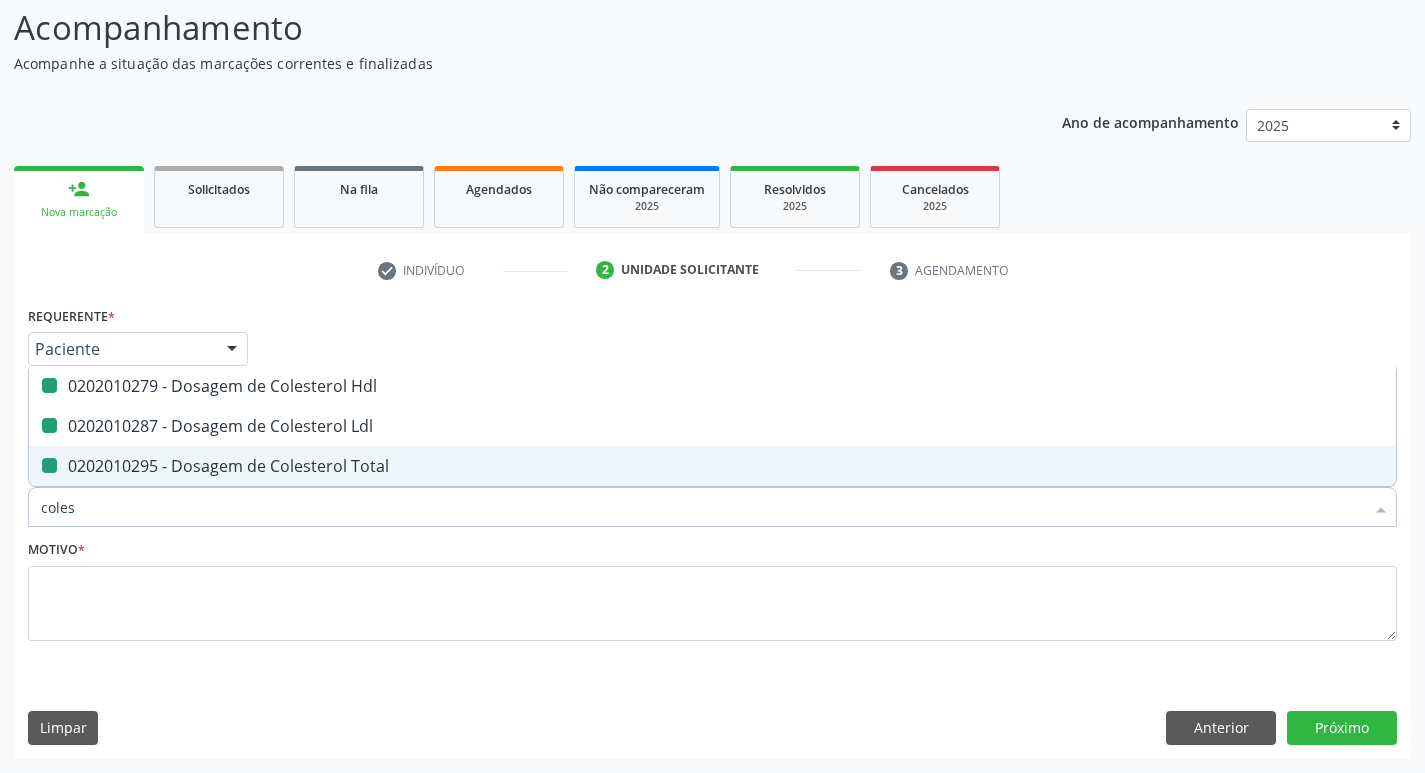 type on "cole" 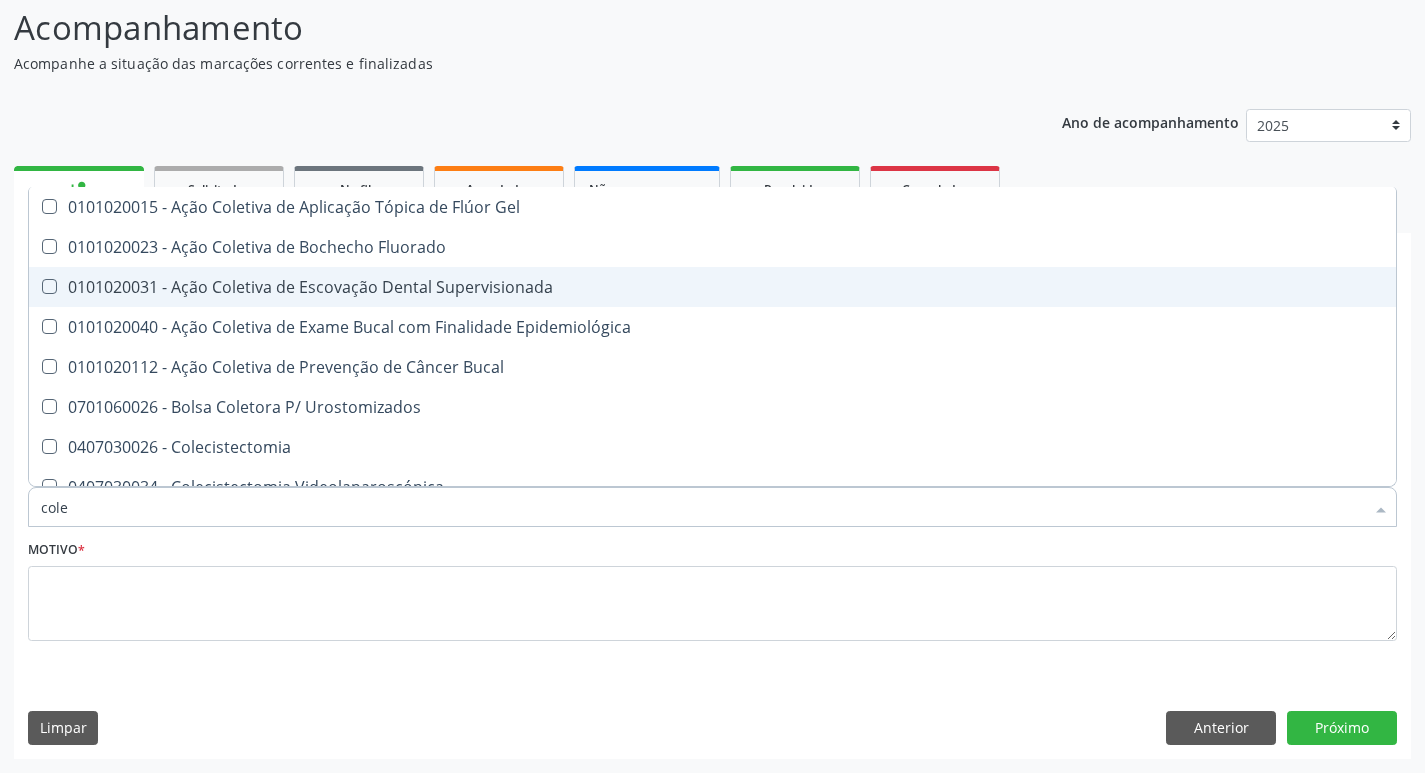 type on "col" 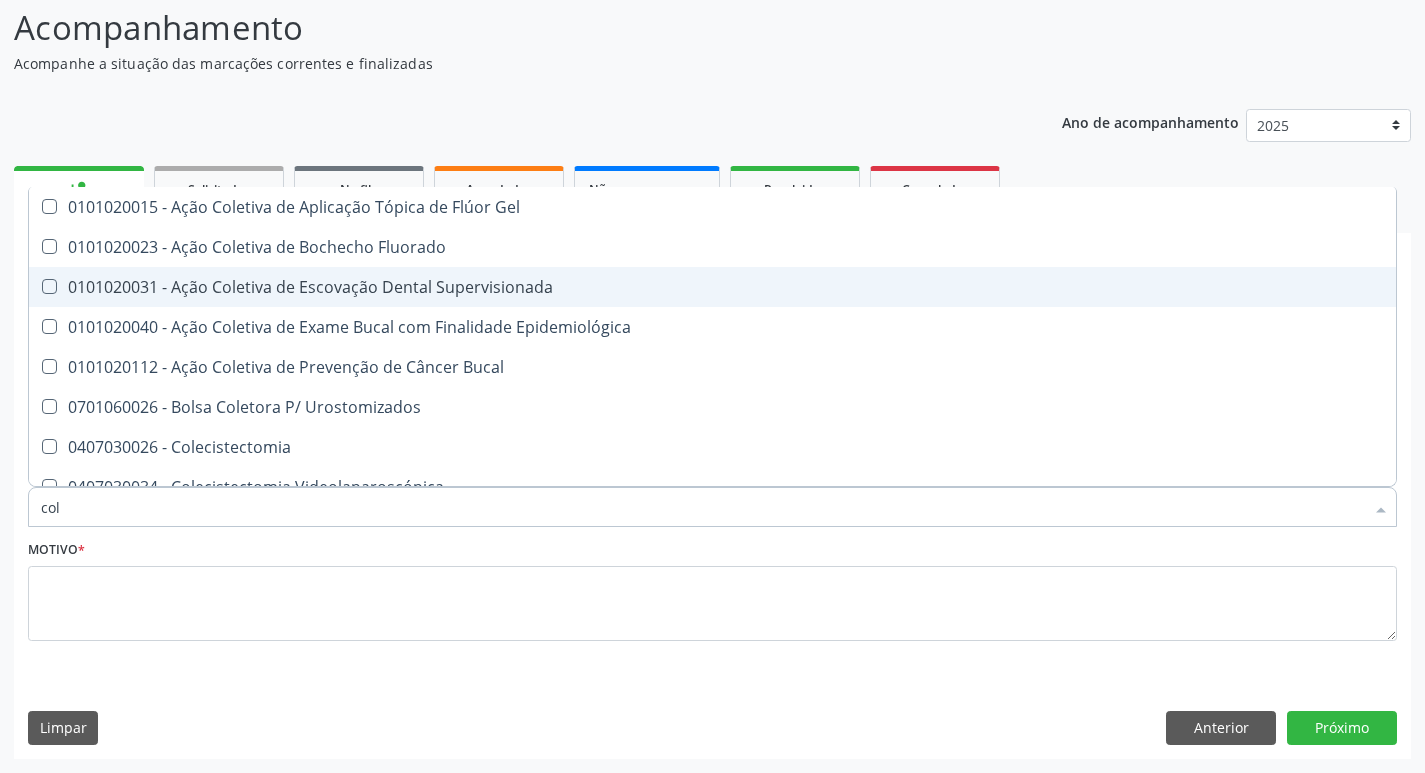 checkbox on "false" 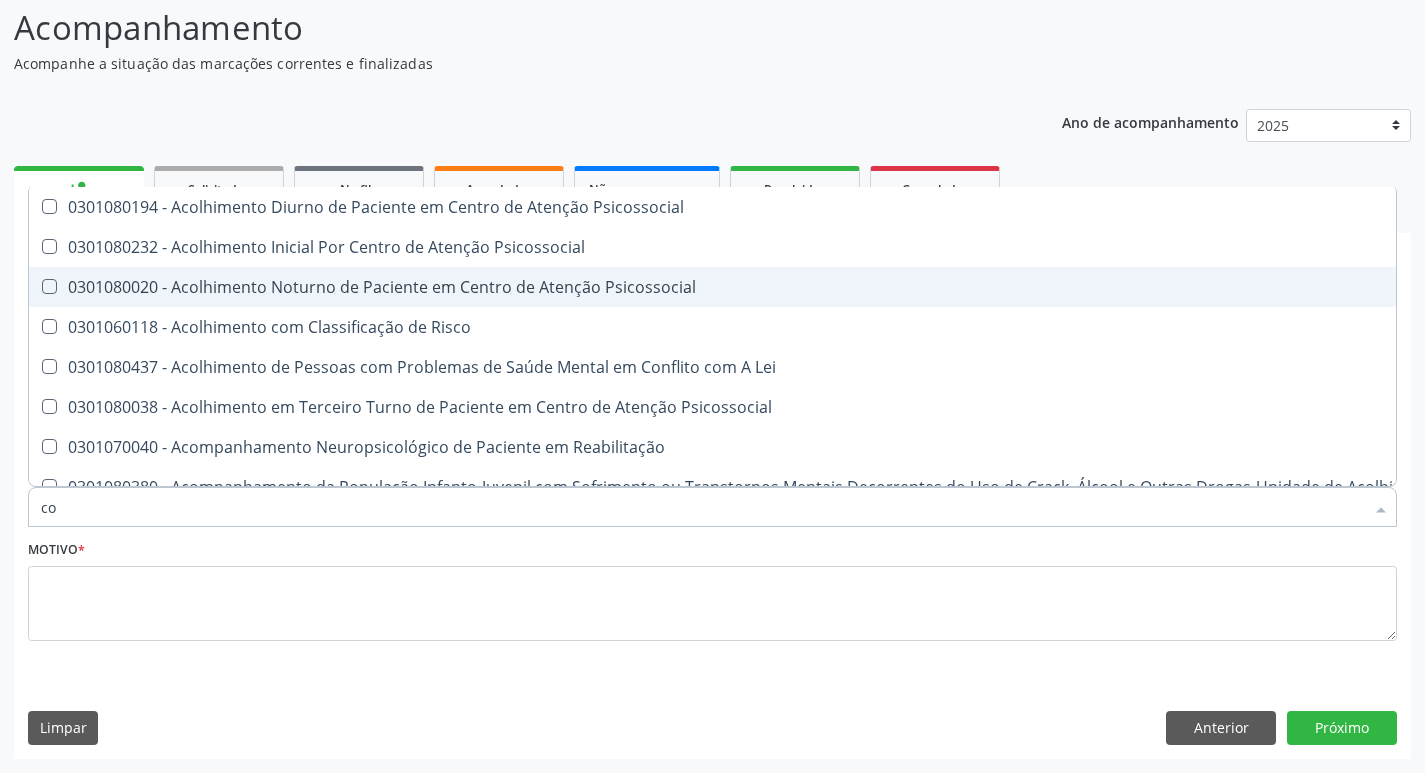 type on "c" 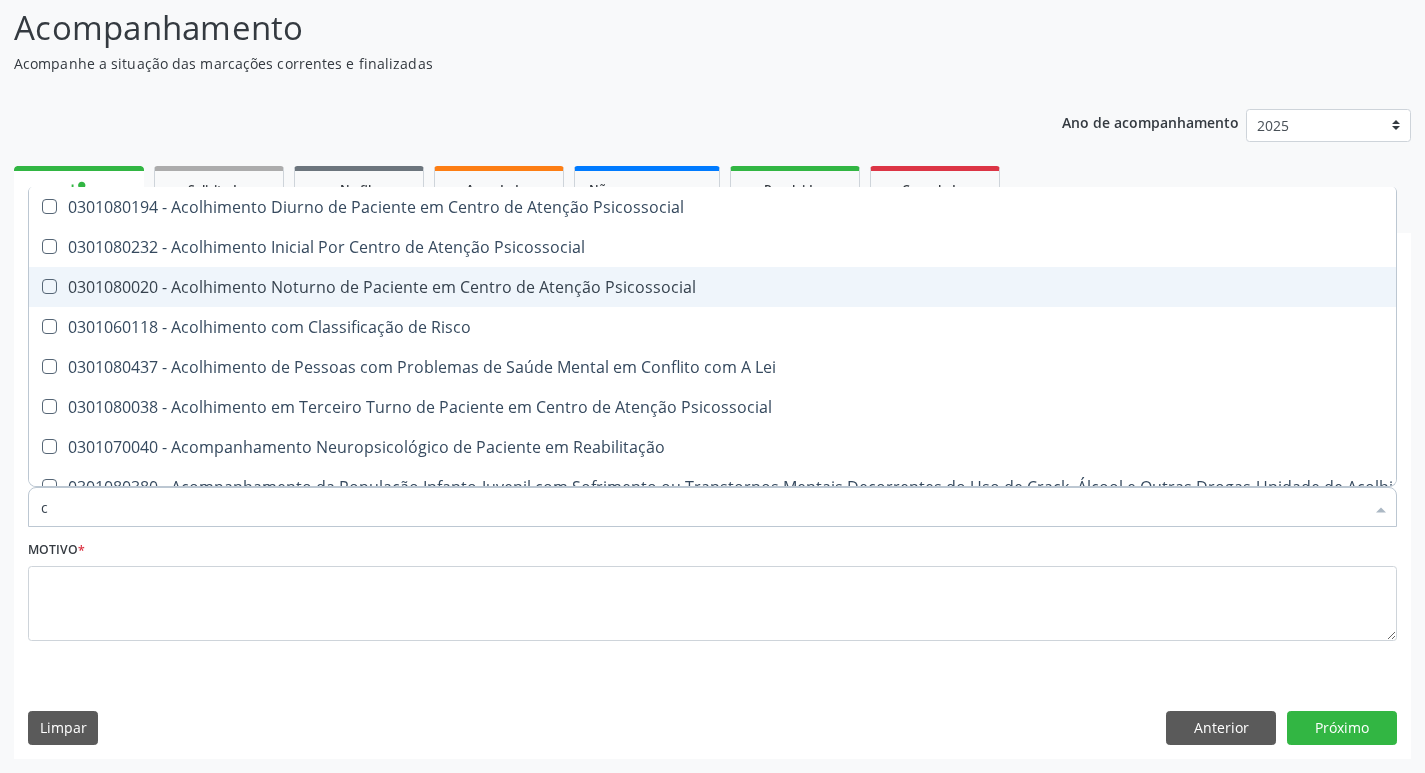 checkbox on "false" 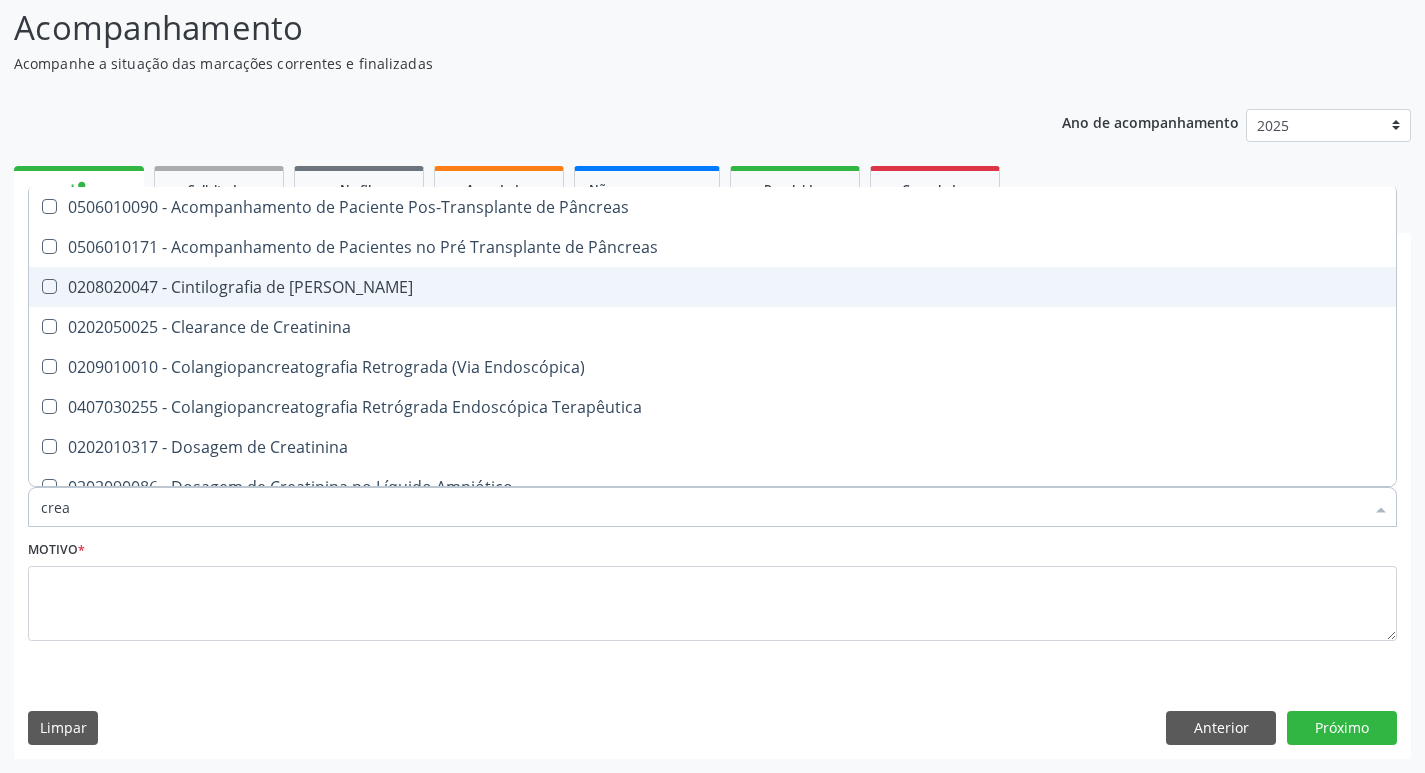 type on "creat" 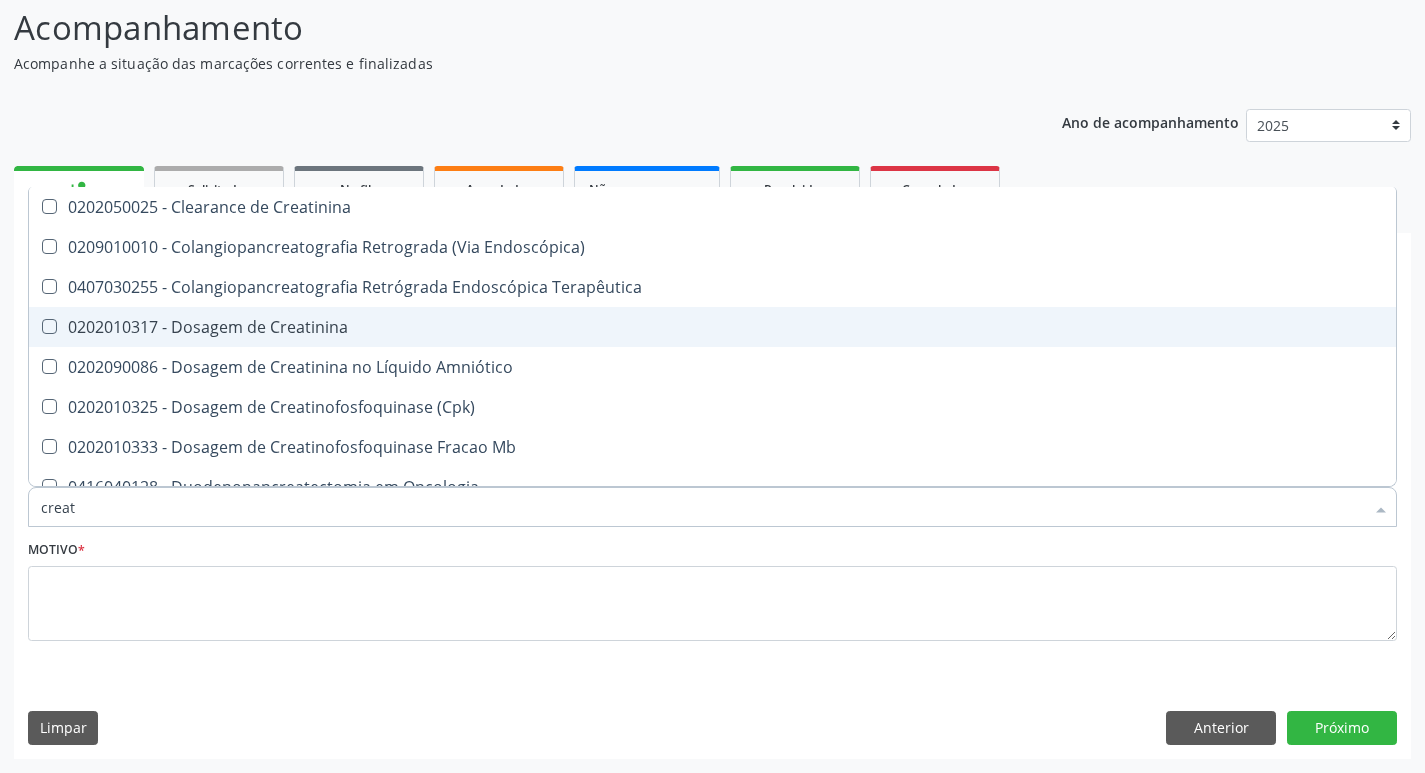 drag, startPoint x: 313, startPoint y: 320, endPoint x: 254, endPoint y: 358, distance: 70.178345 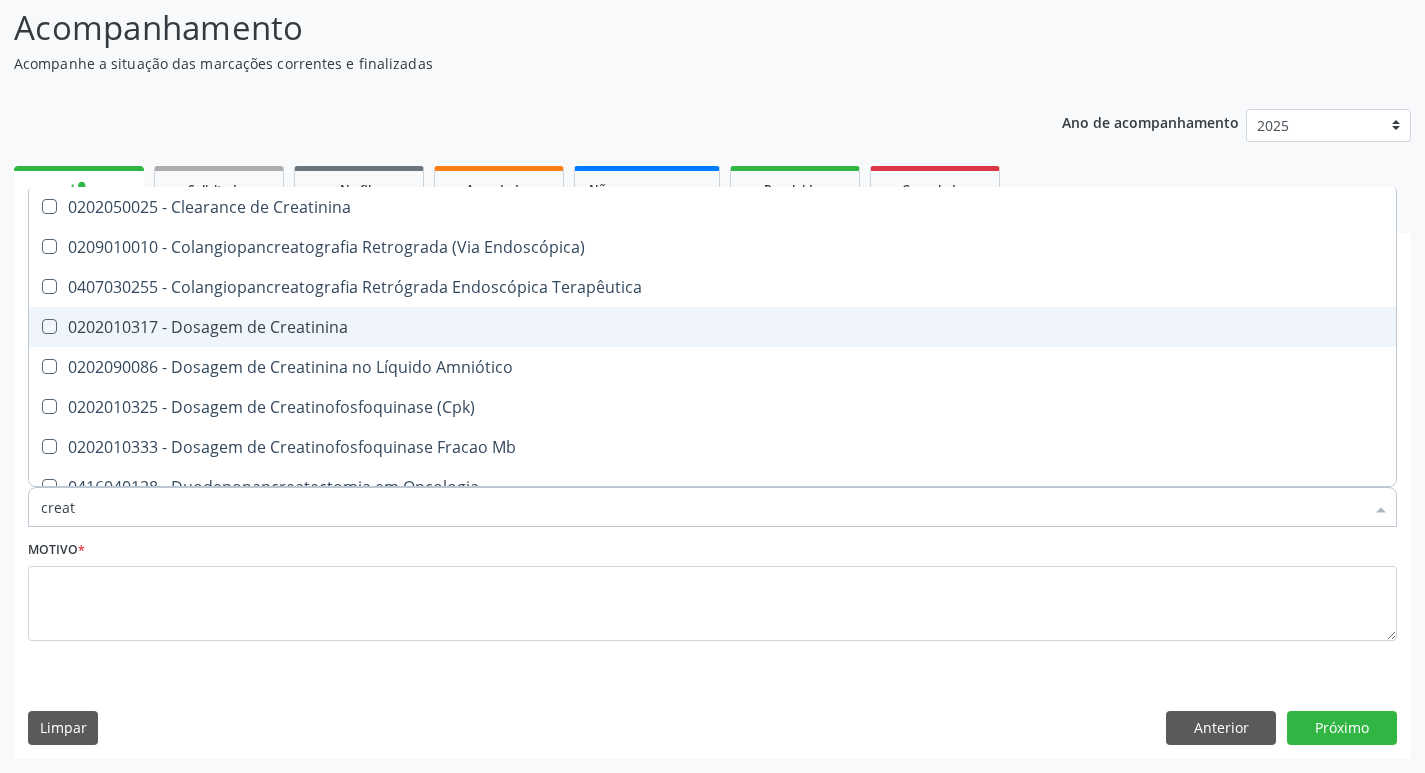 checkbox on "true" 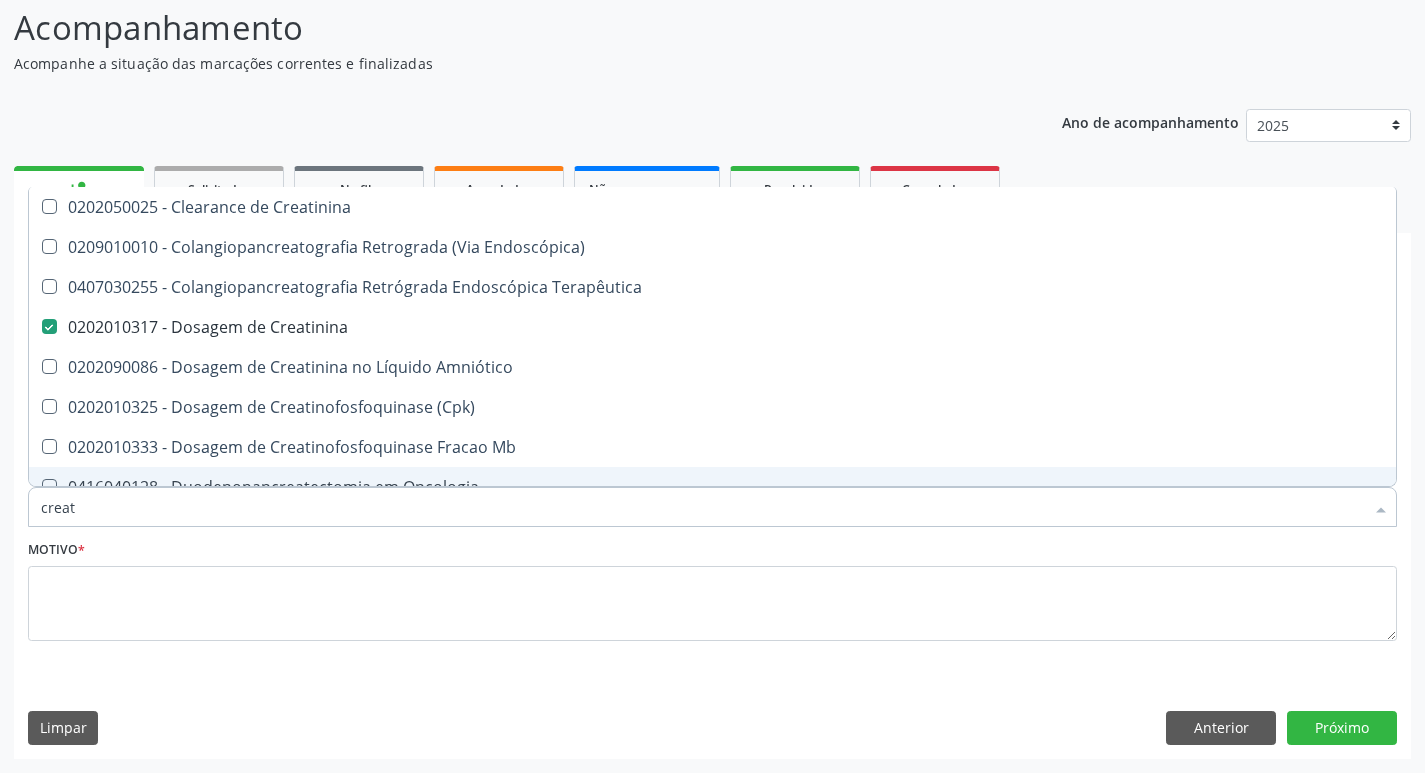 click on "creat" at bounding box center (702, 507) 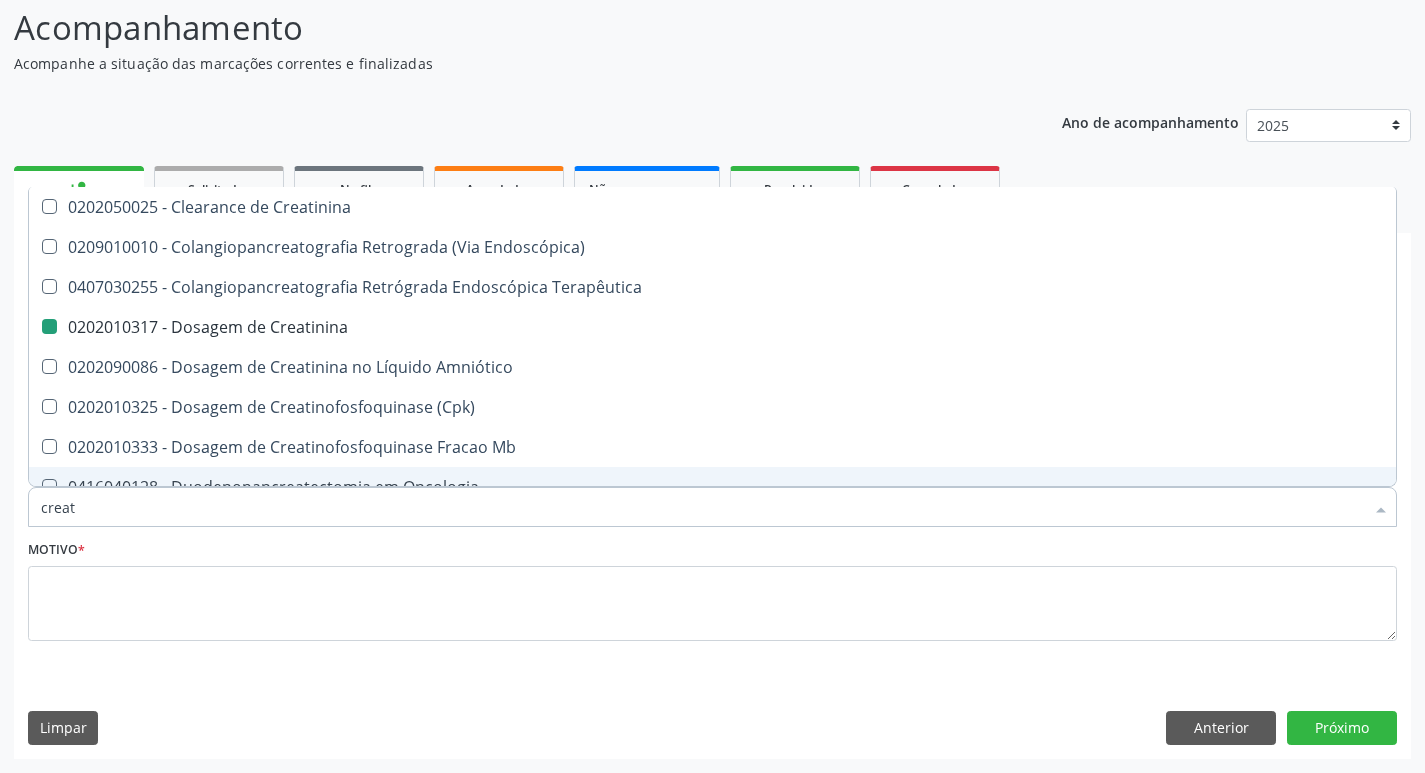 type on "crea" 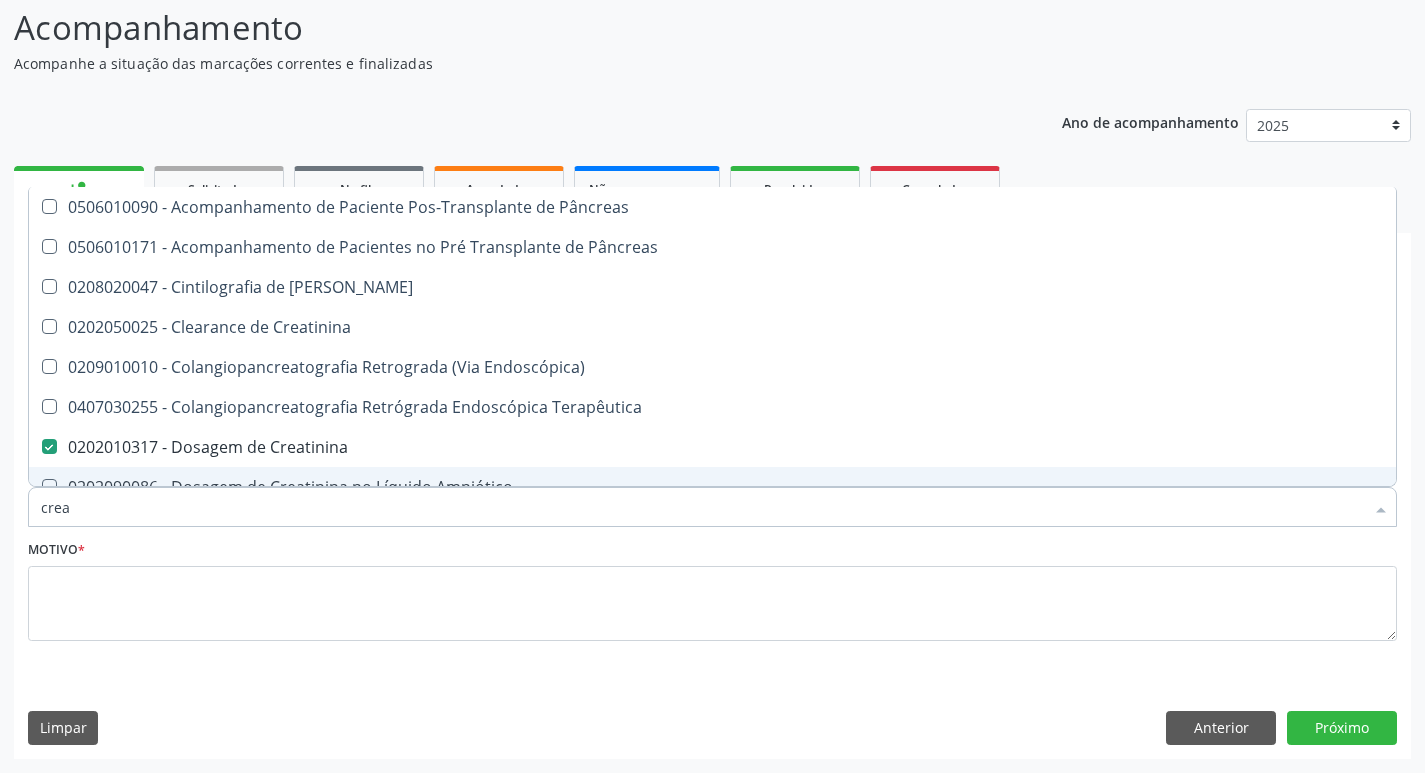 type on "cre" 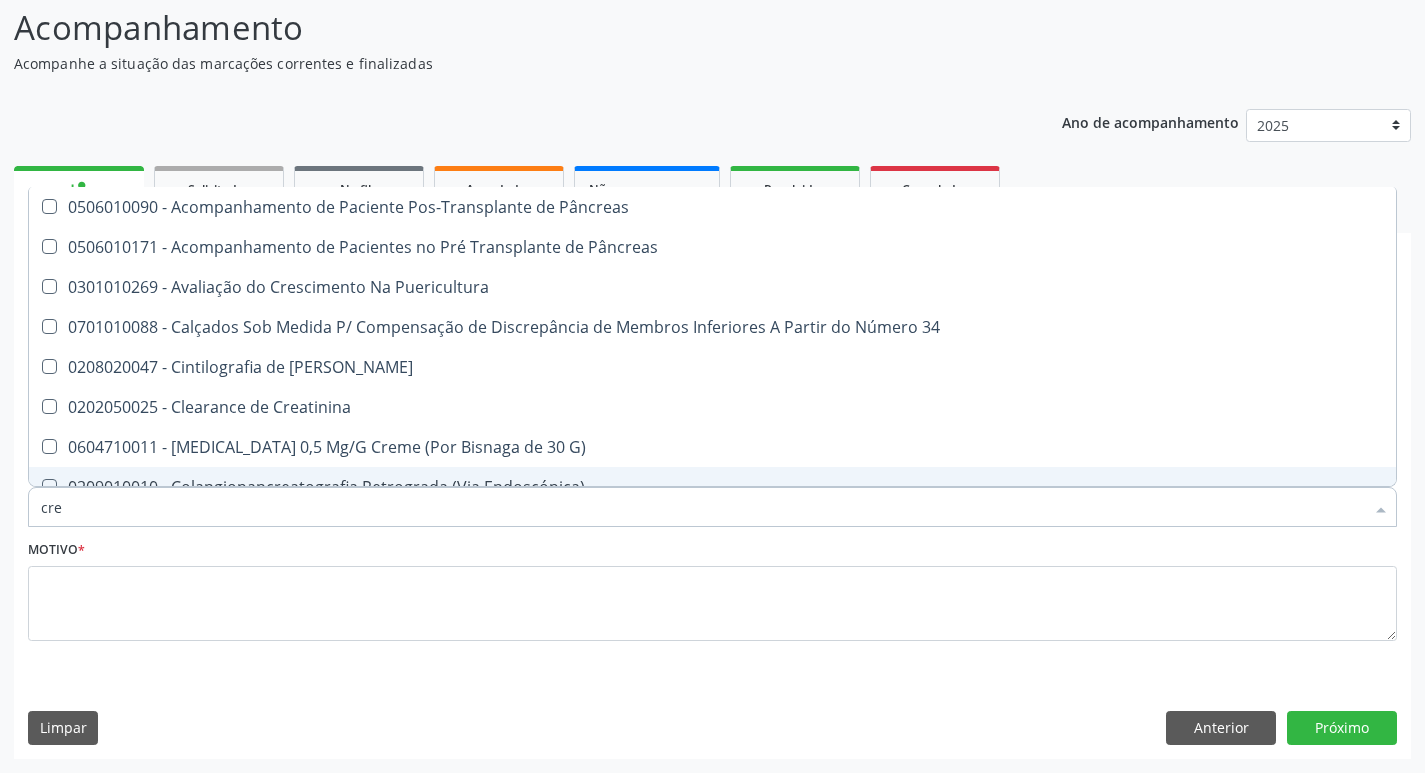 type on "cr" 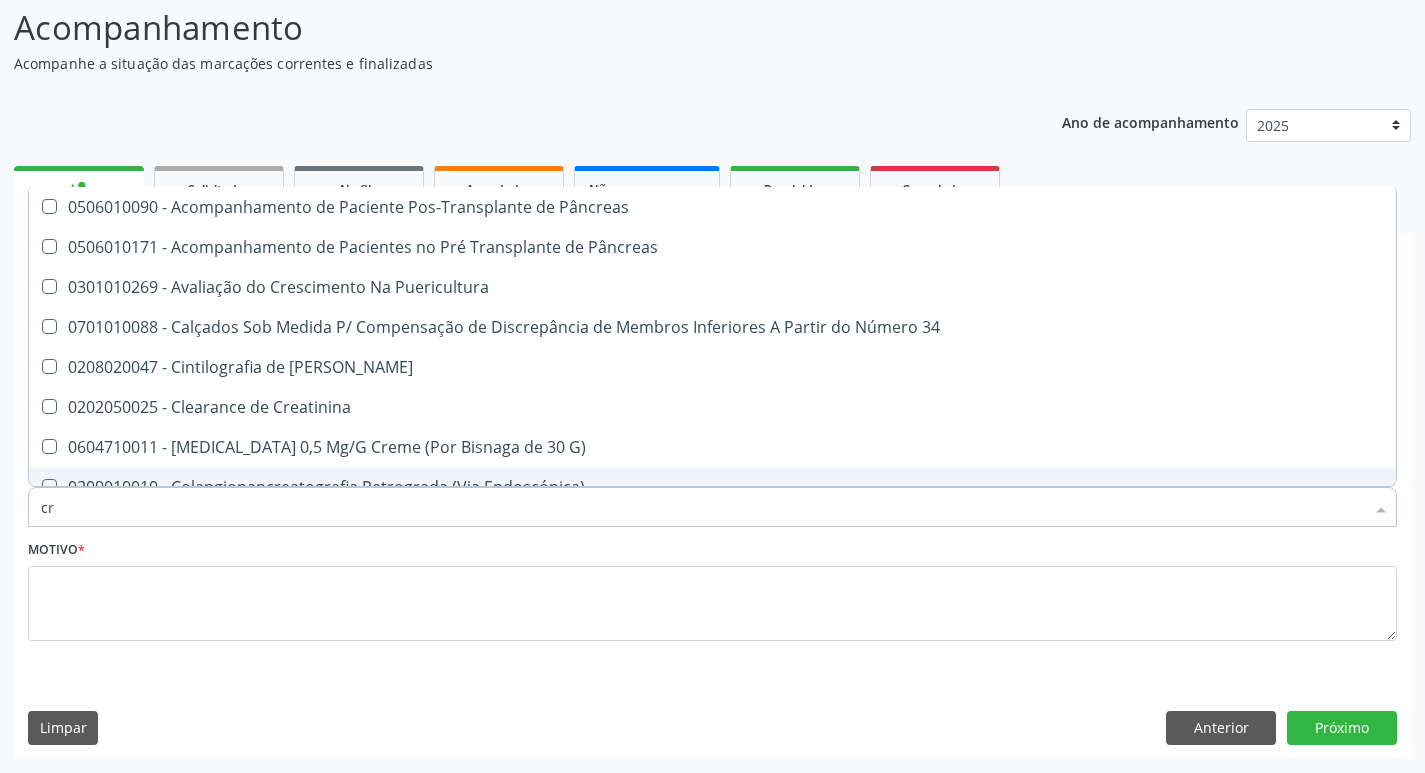 checkbox on "false" 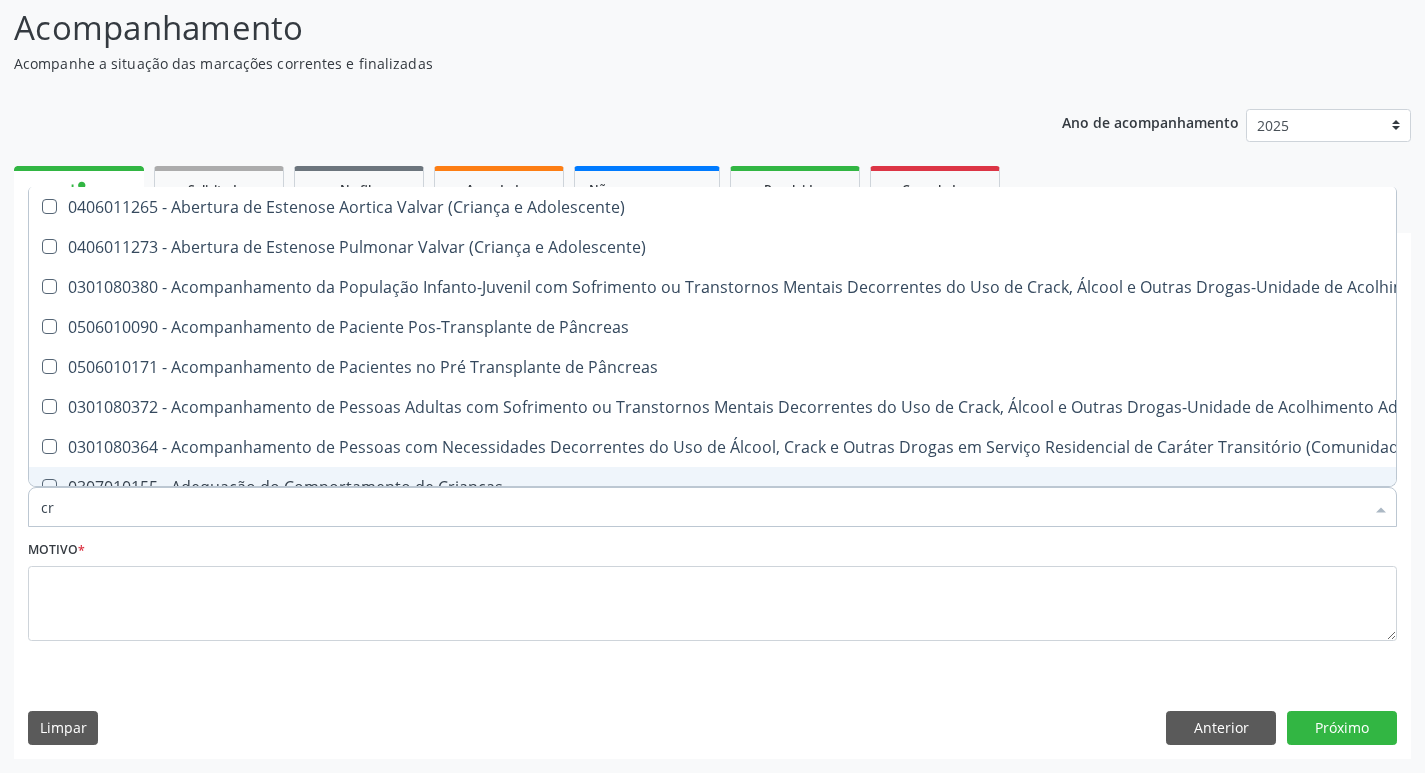type on "c" 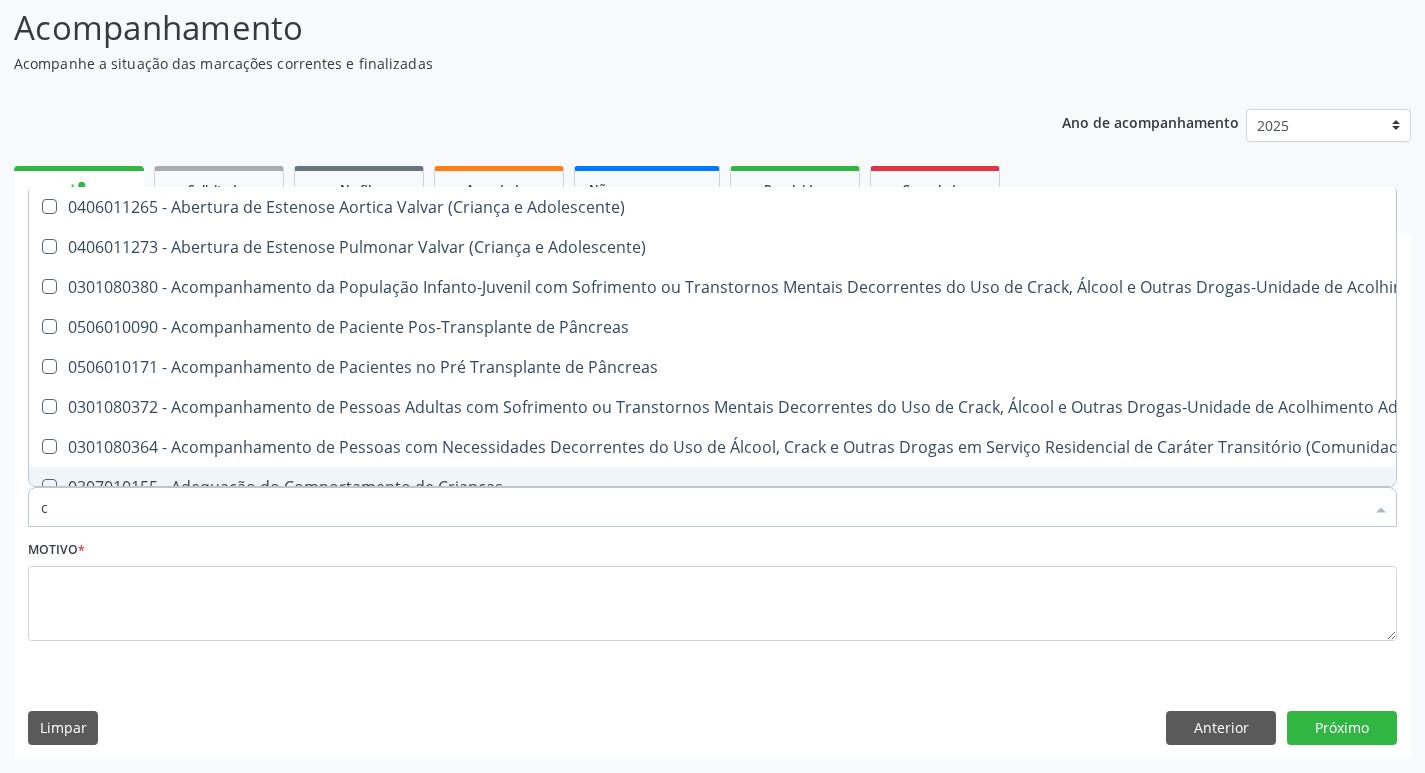 type 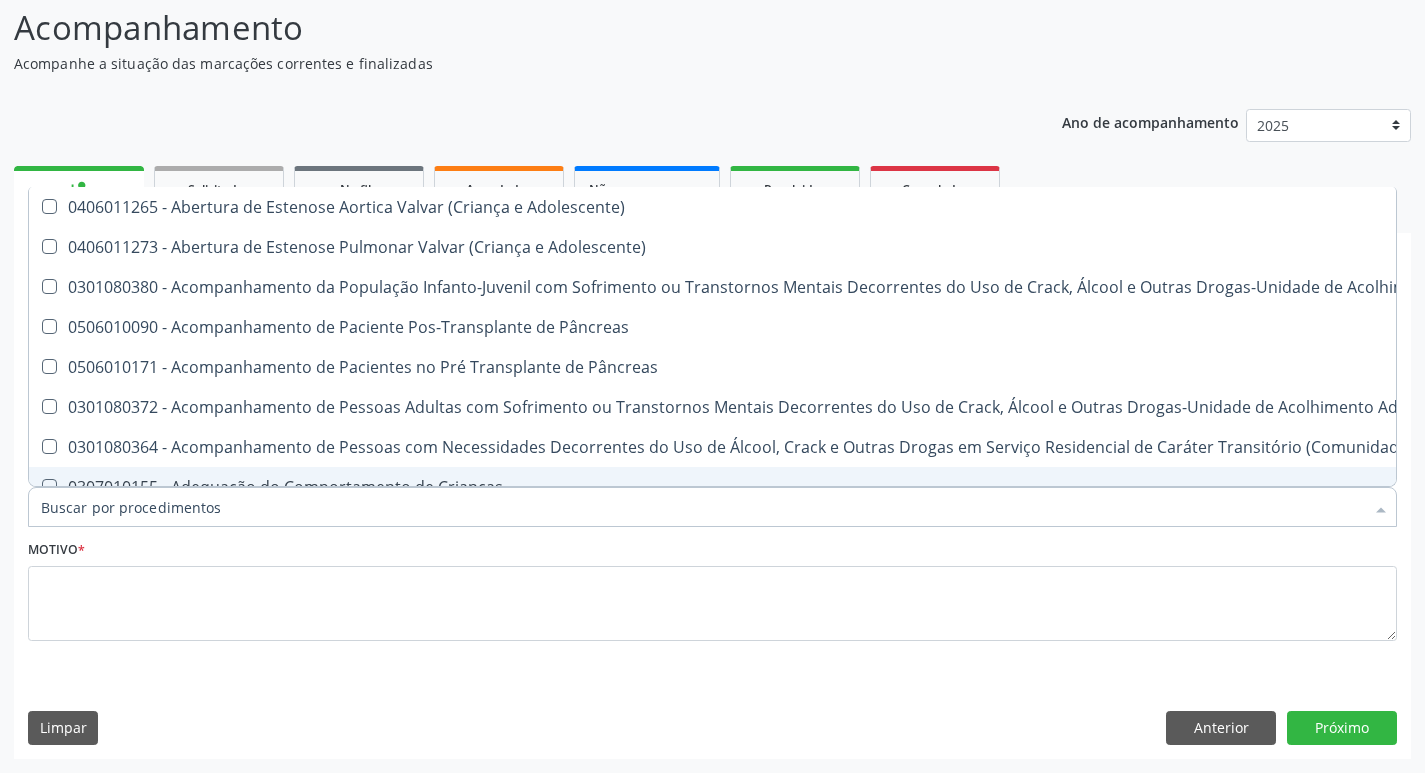 checkbox on "false" 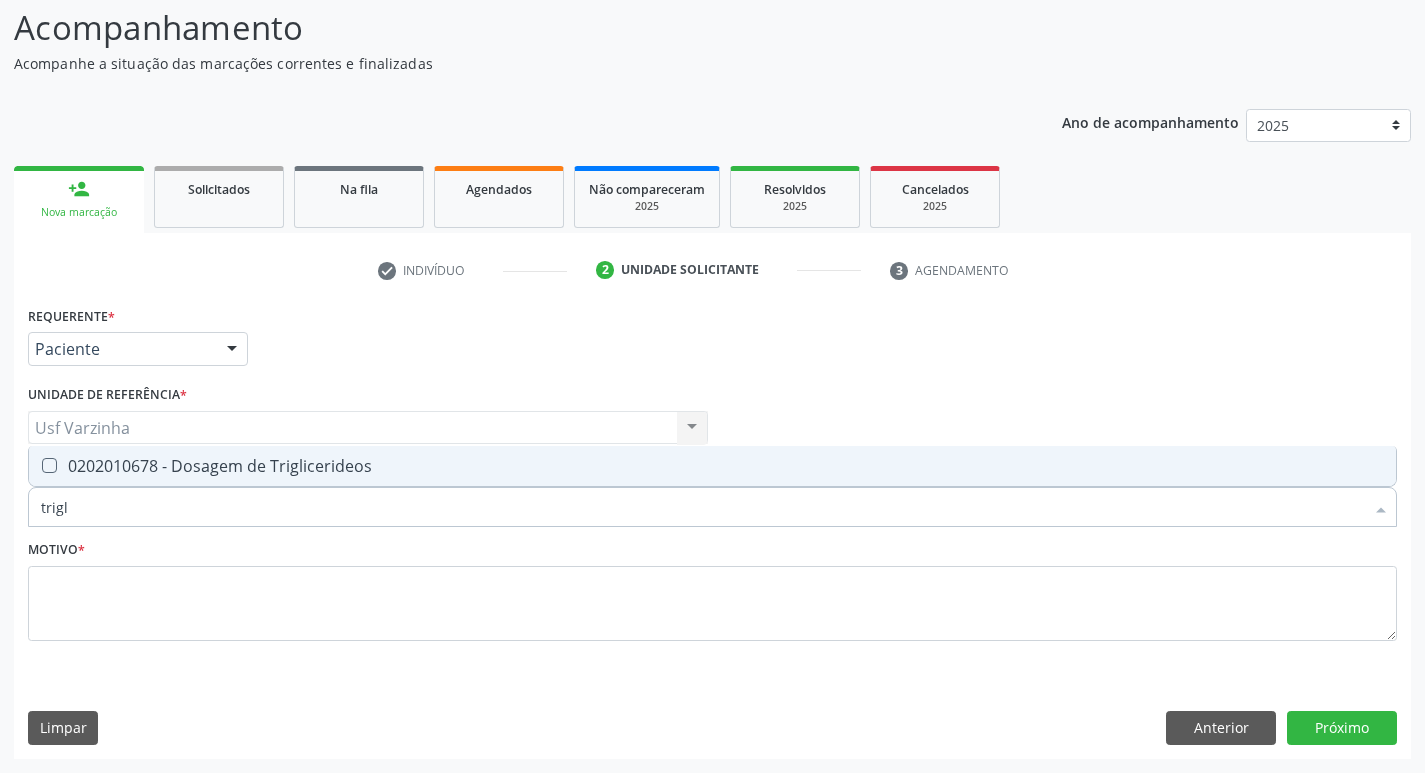 type on "trigli" 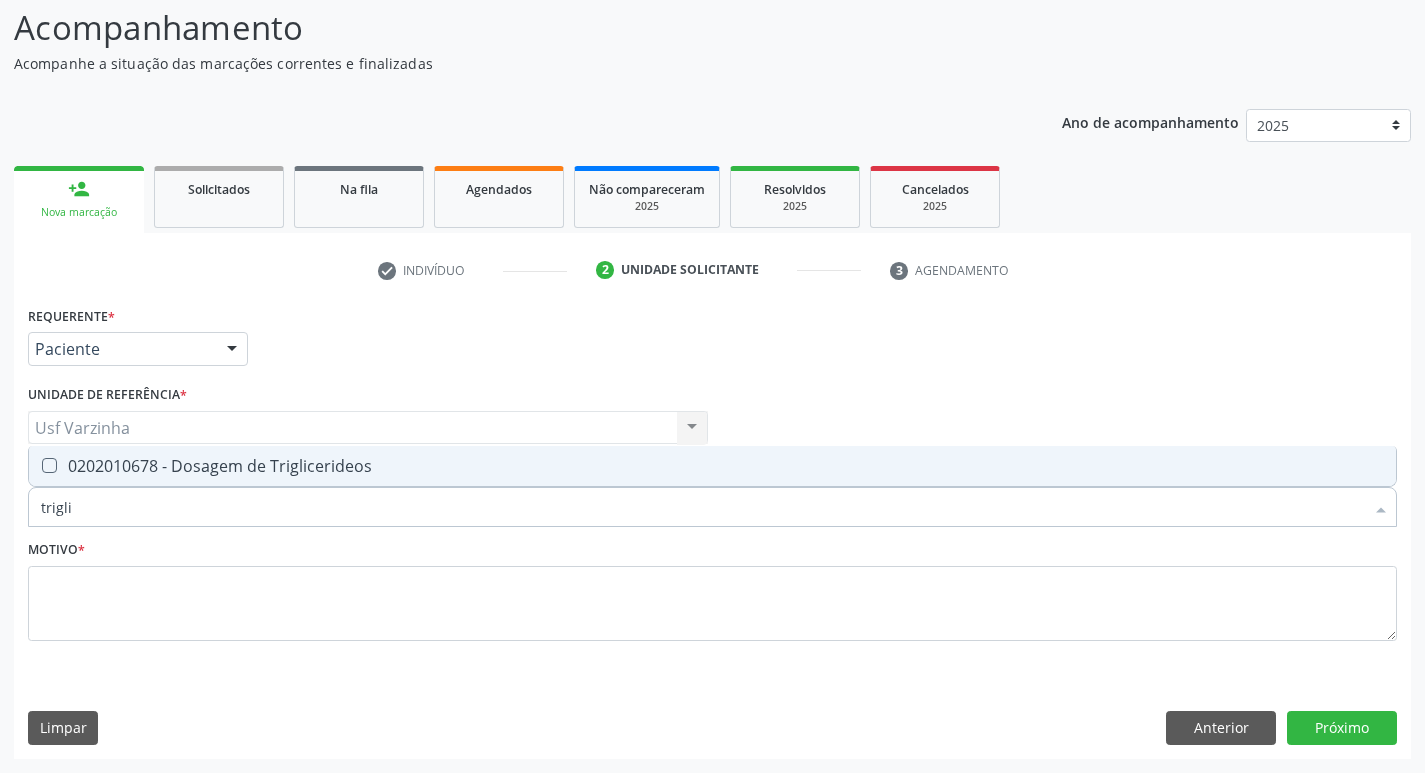 drag, startPoint x: 126, startPoint y: 469, endPoint x: 77, endPoint y: 510, distance: 63.89053 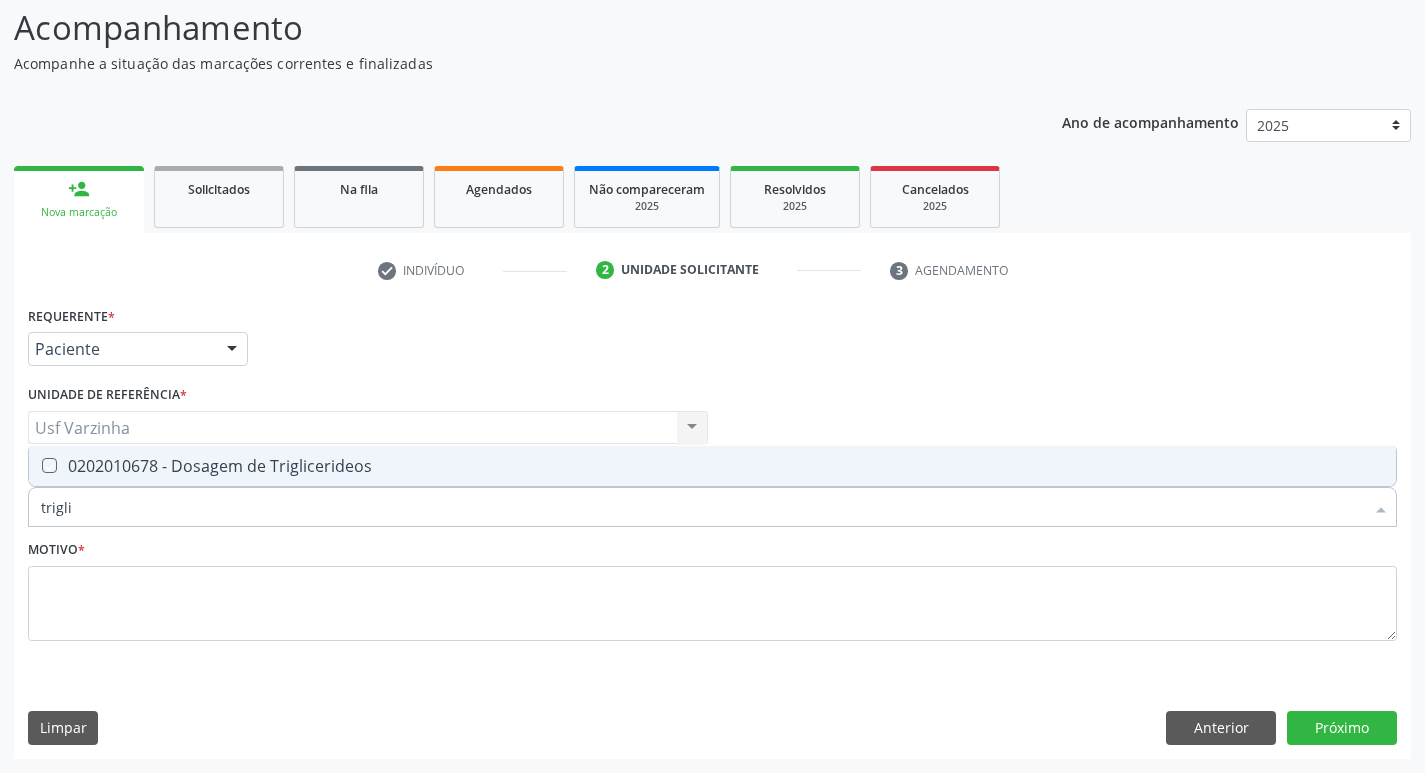 checkbox on "true" 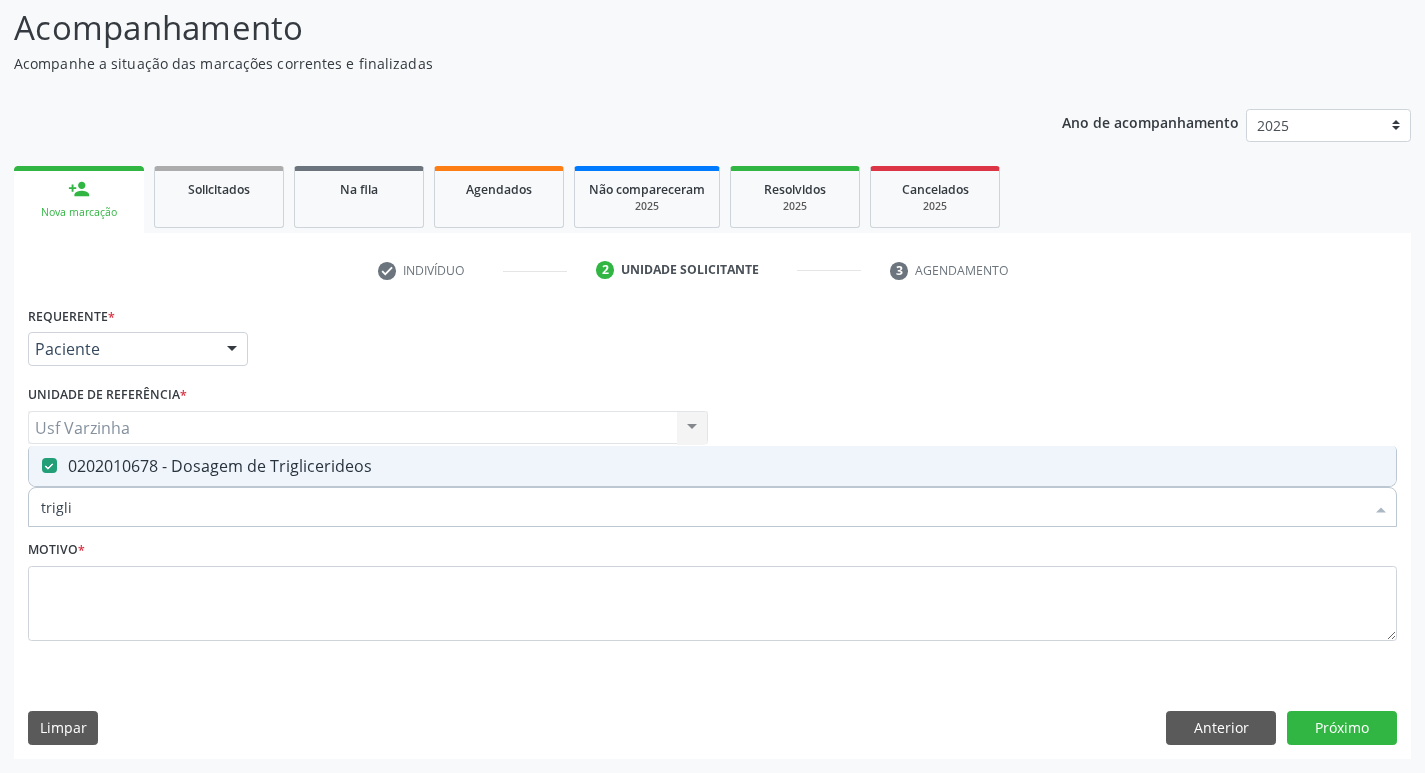click on "trigli" at bounding box center [702, 507] 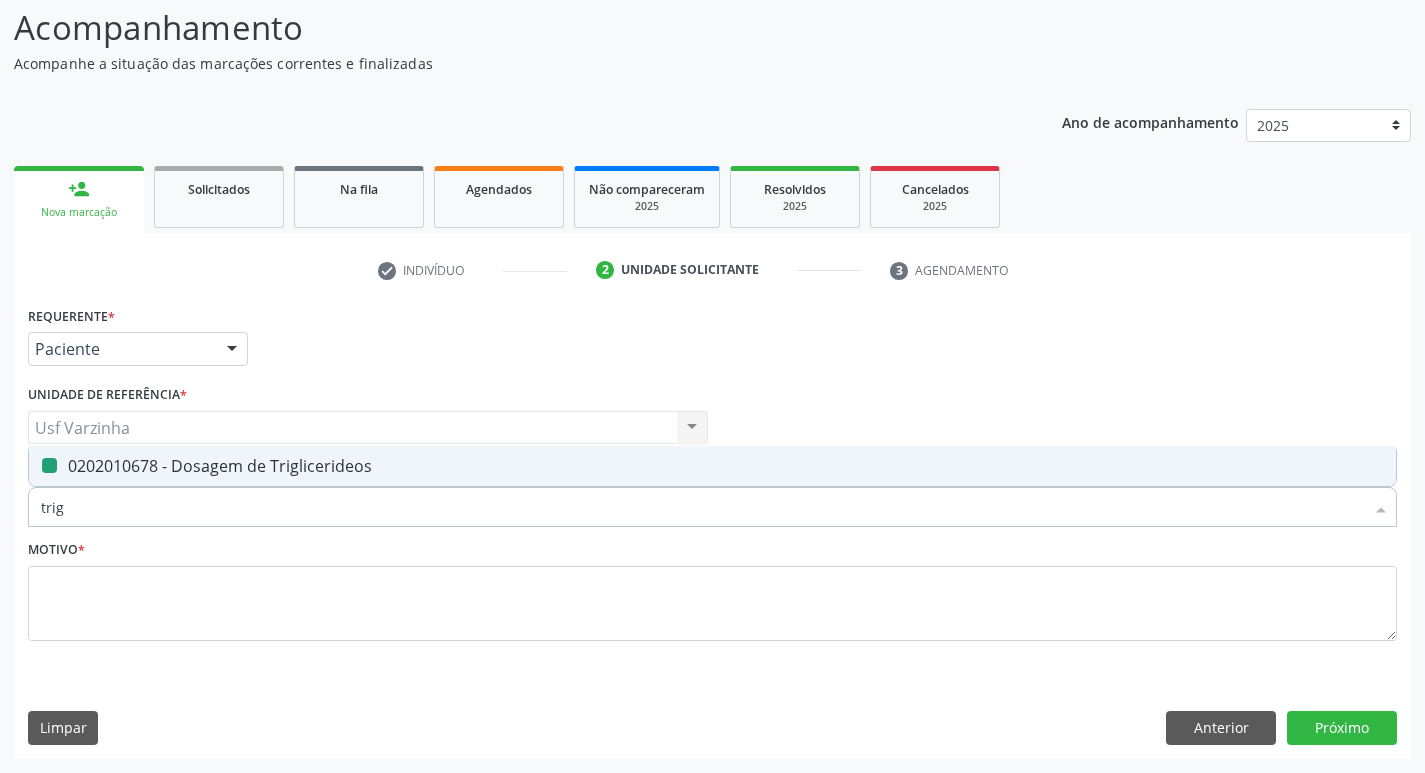 type on "tri" 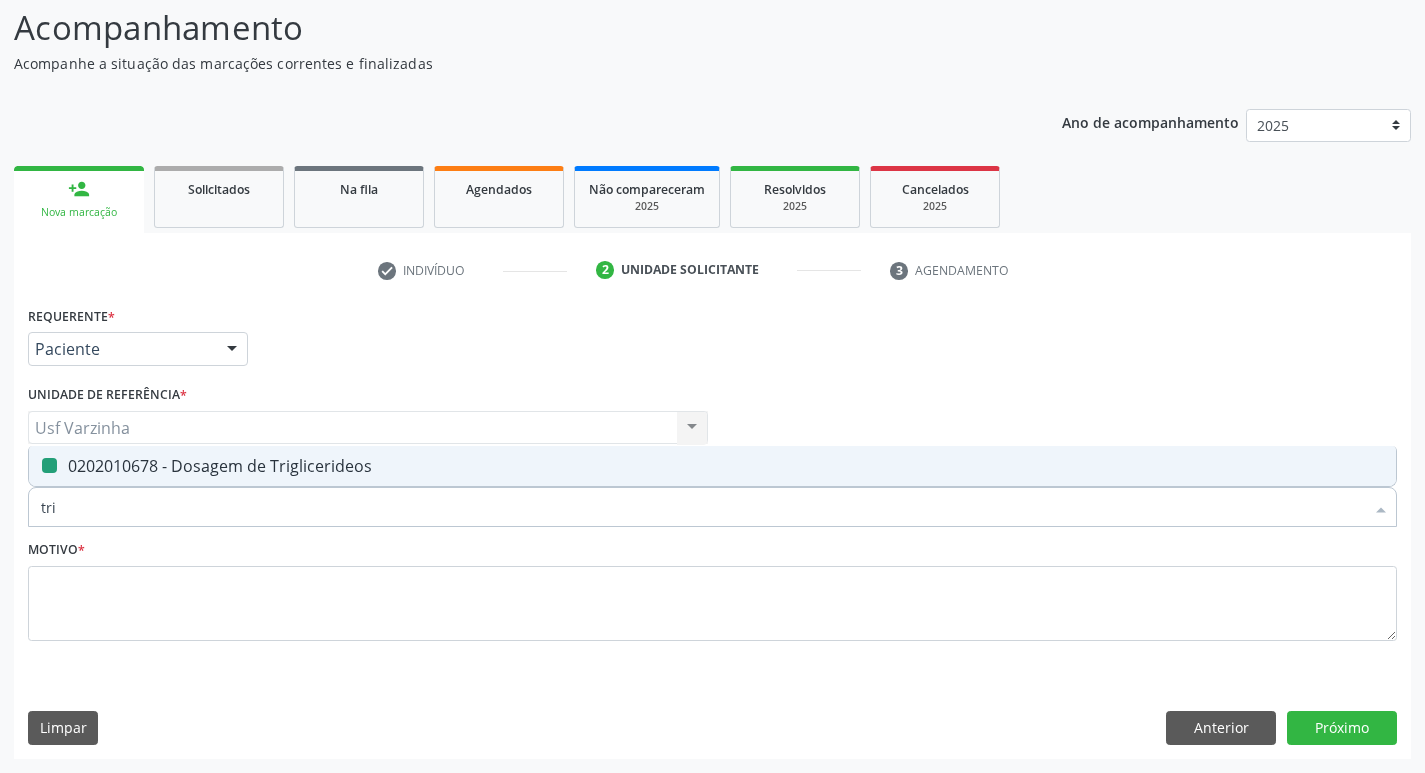checkbox on "false" 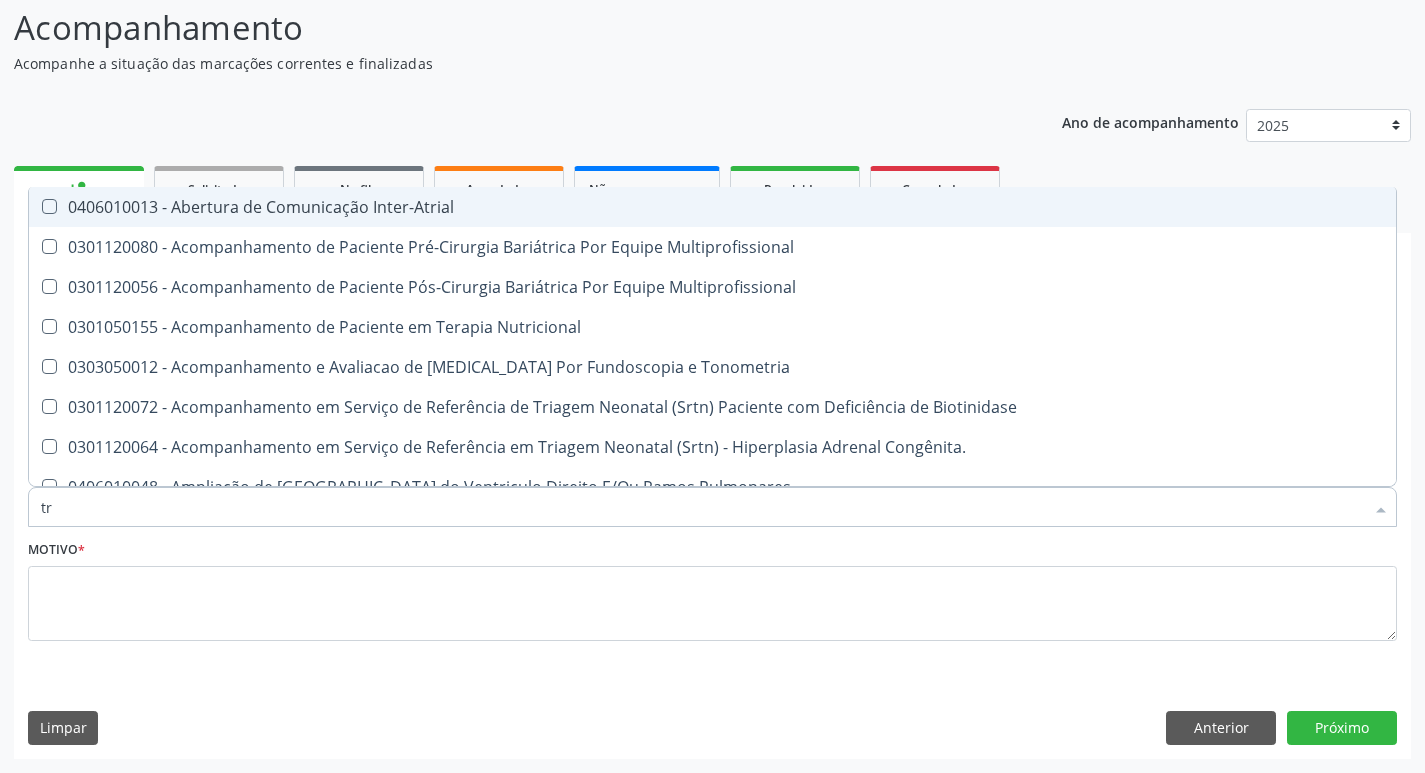 type on "t" 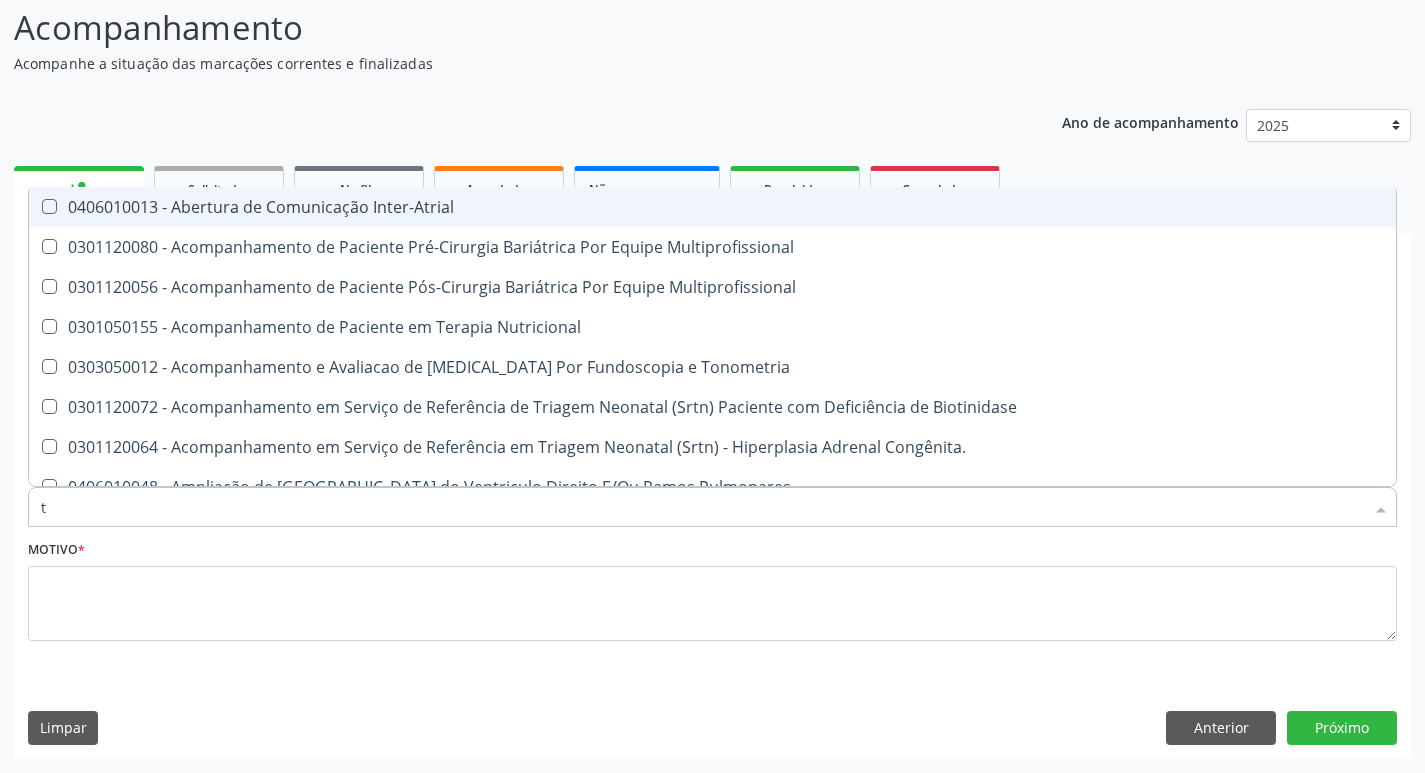checkbox on "false" 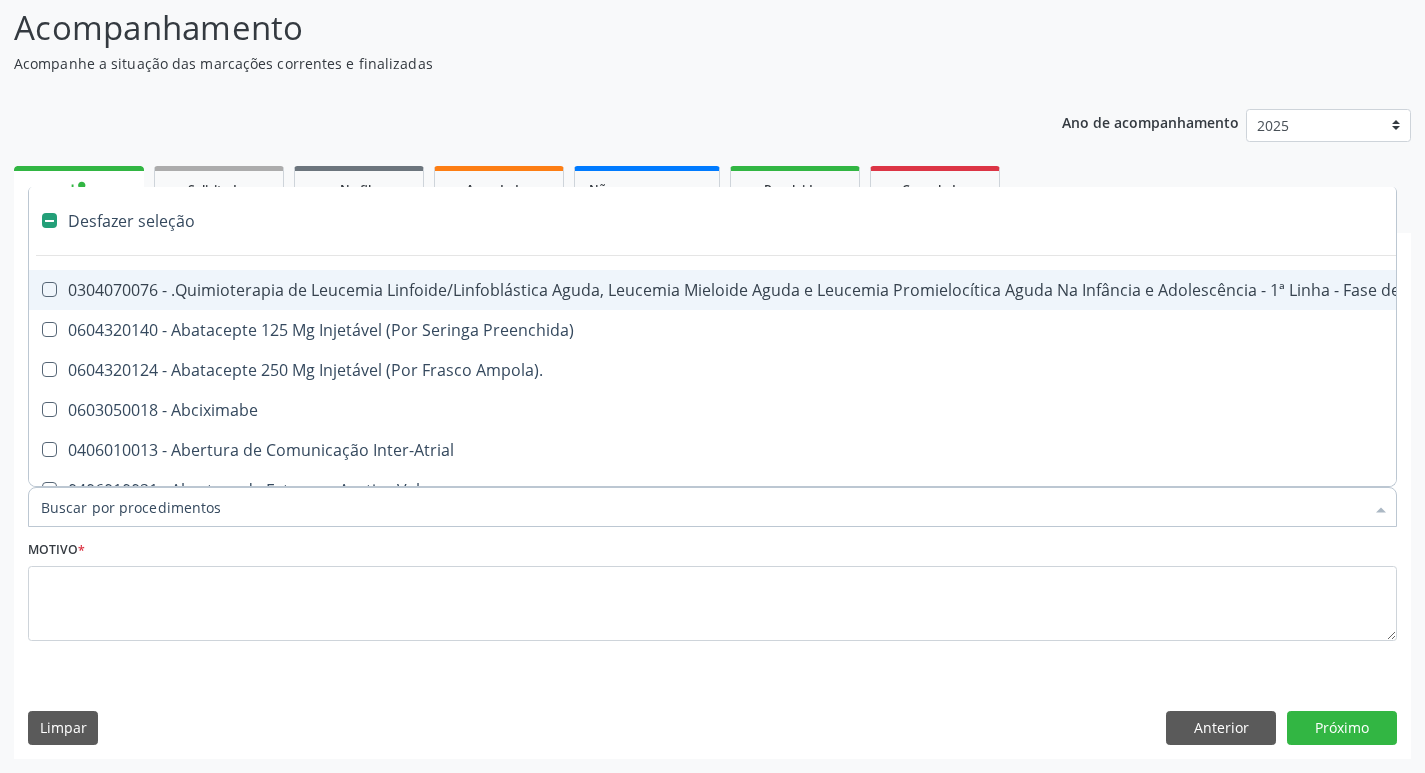 click on "Item de agendamento
*" at bounding box center (702, 507) 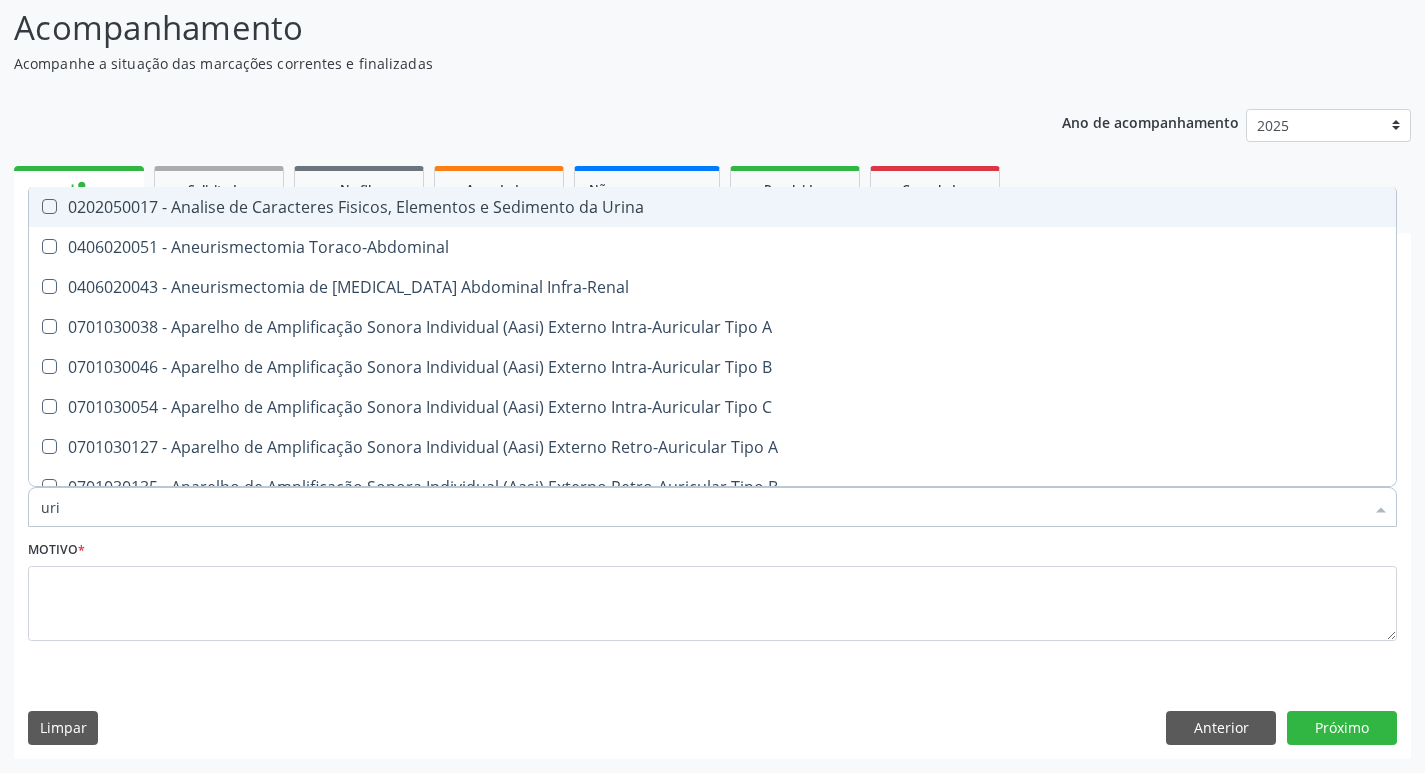 type on "urin" 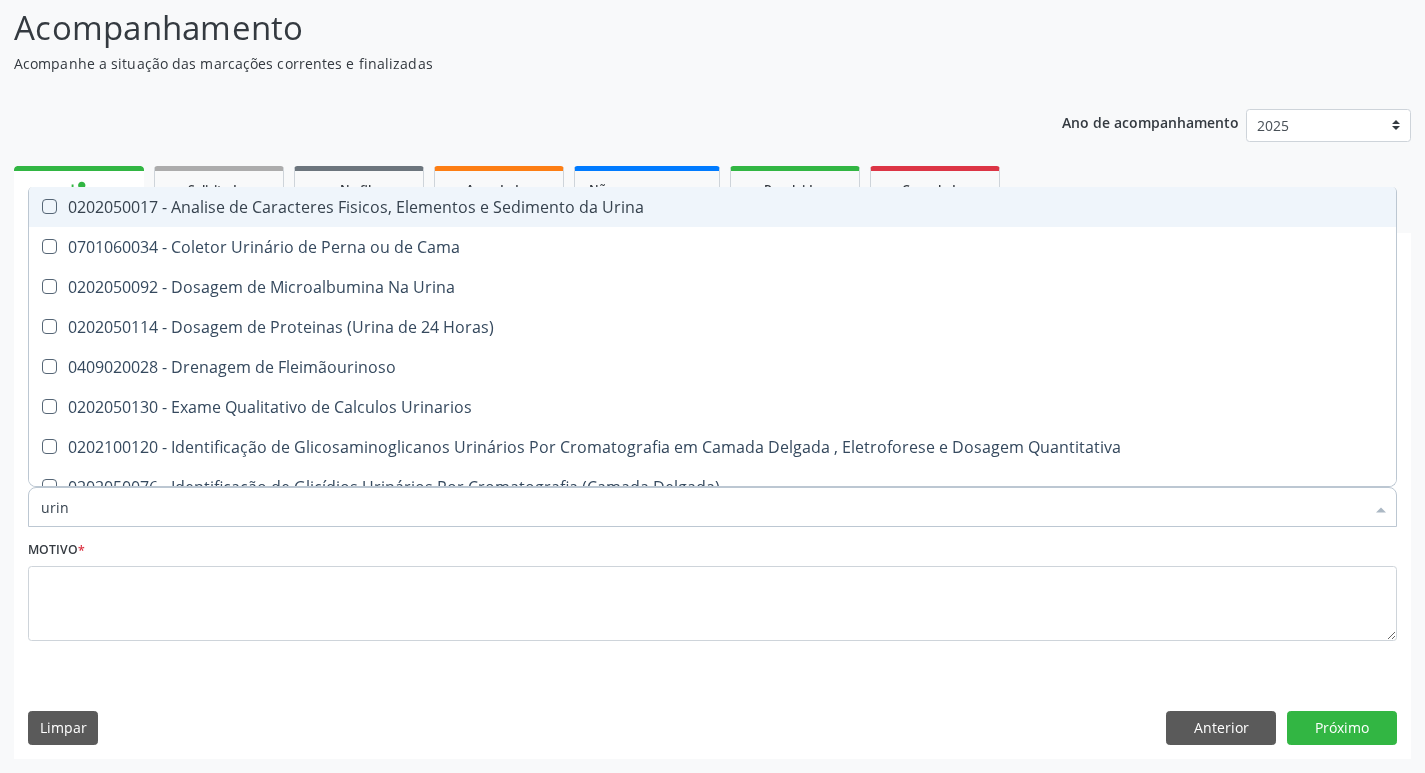 click on "0202050017 - Analise de Caracteres Fisicos, Elementos e Sedimento da Urina" at bounding box center [712, 207] 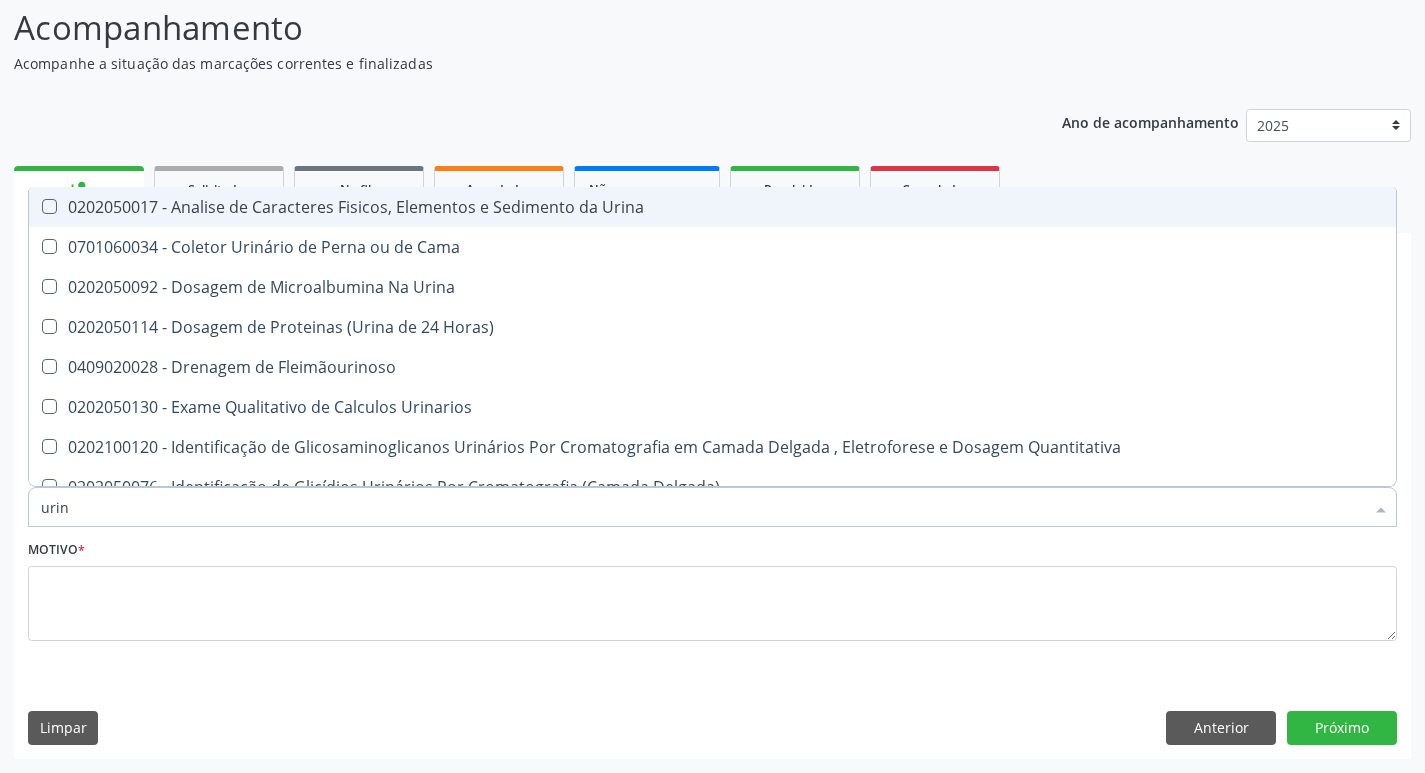 checkbox on "true" 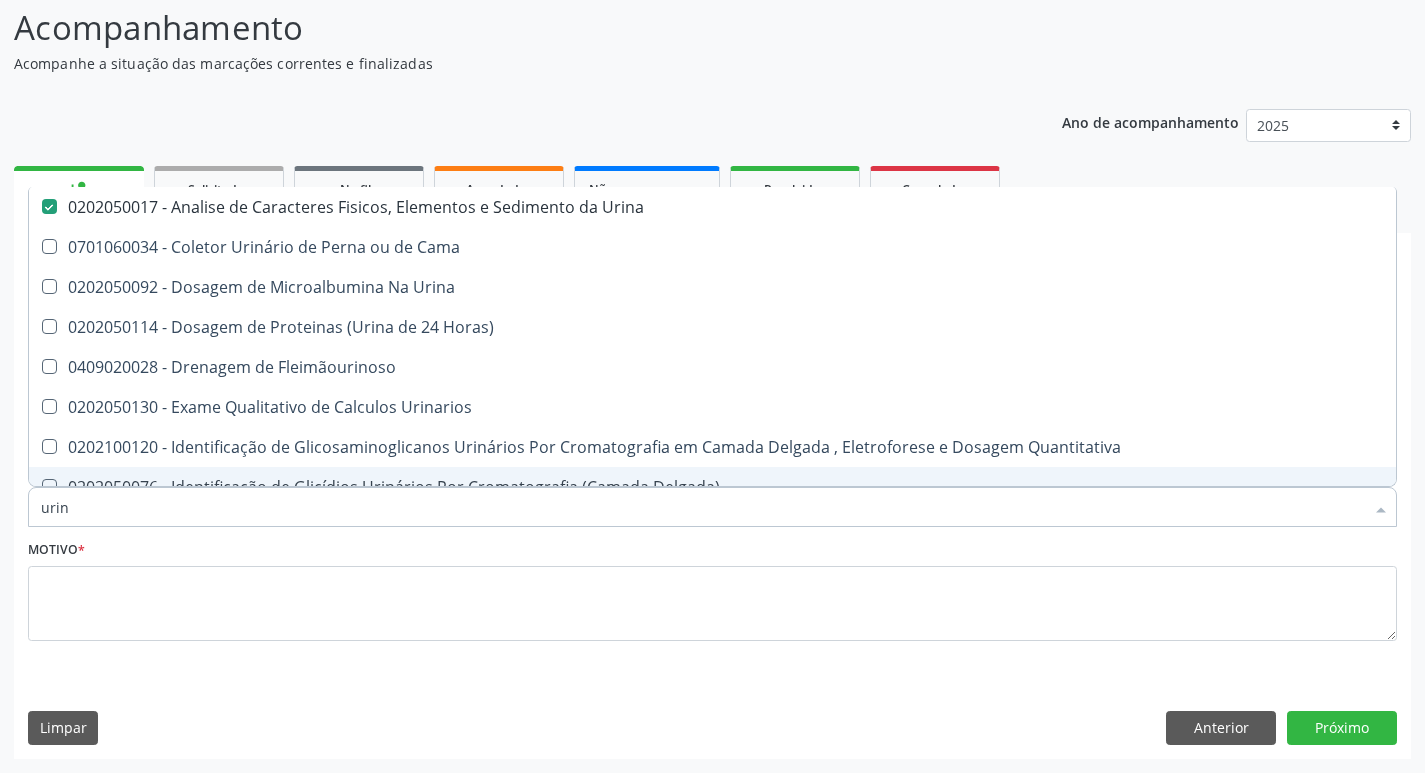click on "urin" at bounding box center (702, 507) 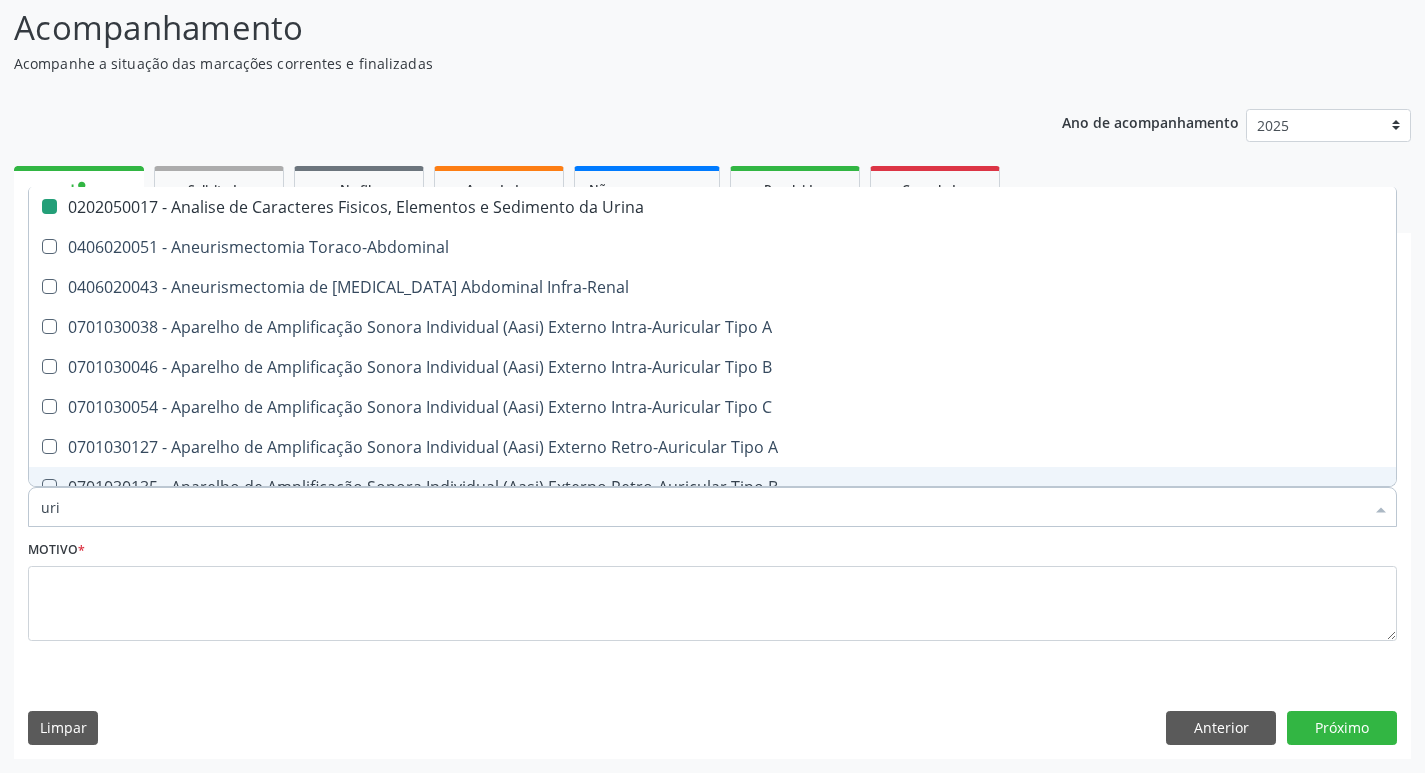 type on "ur" 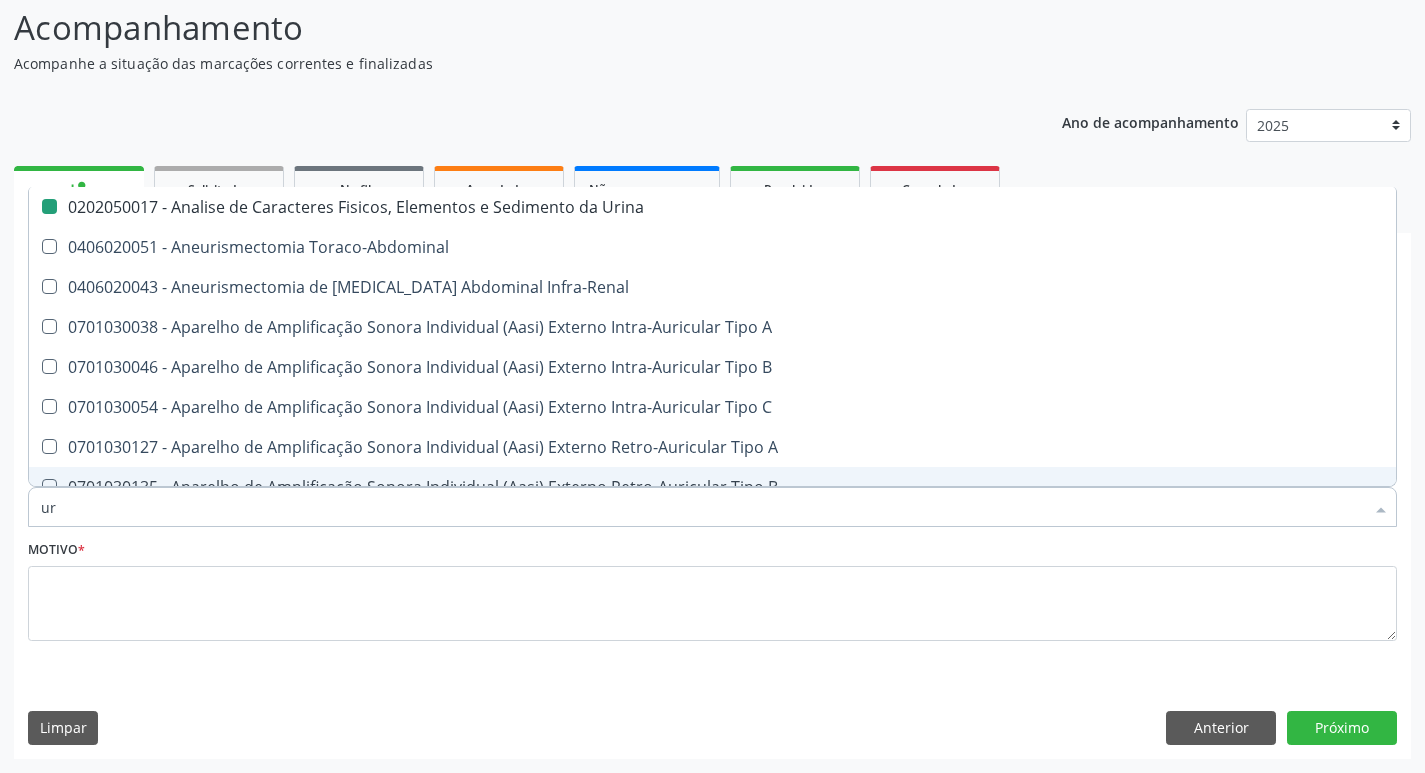 checkbox on "false" 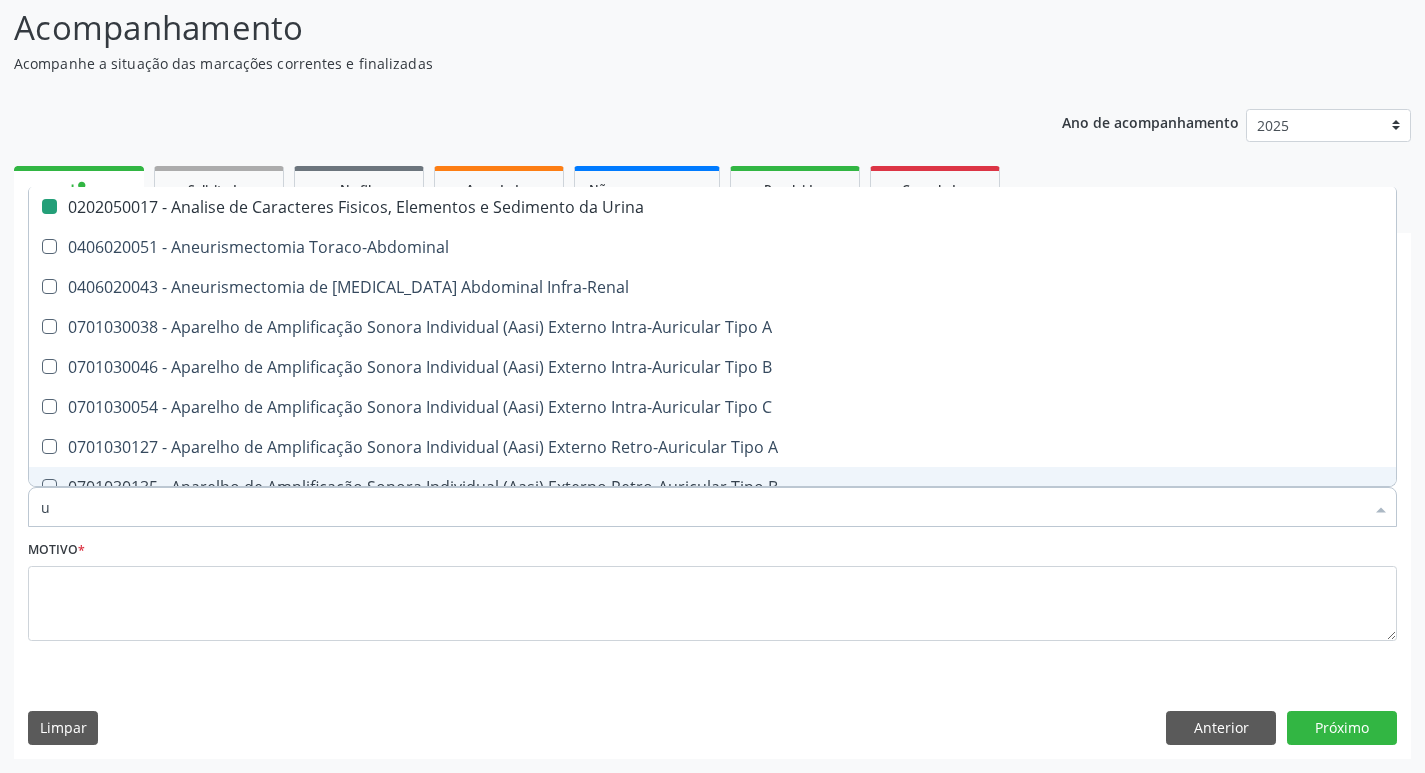 checkbox on "false" 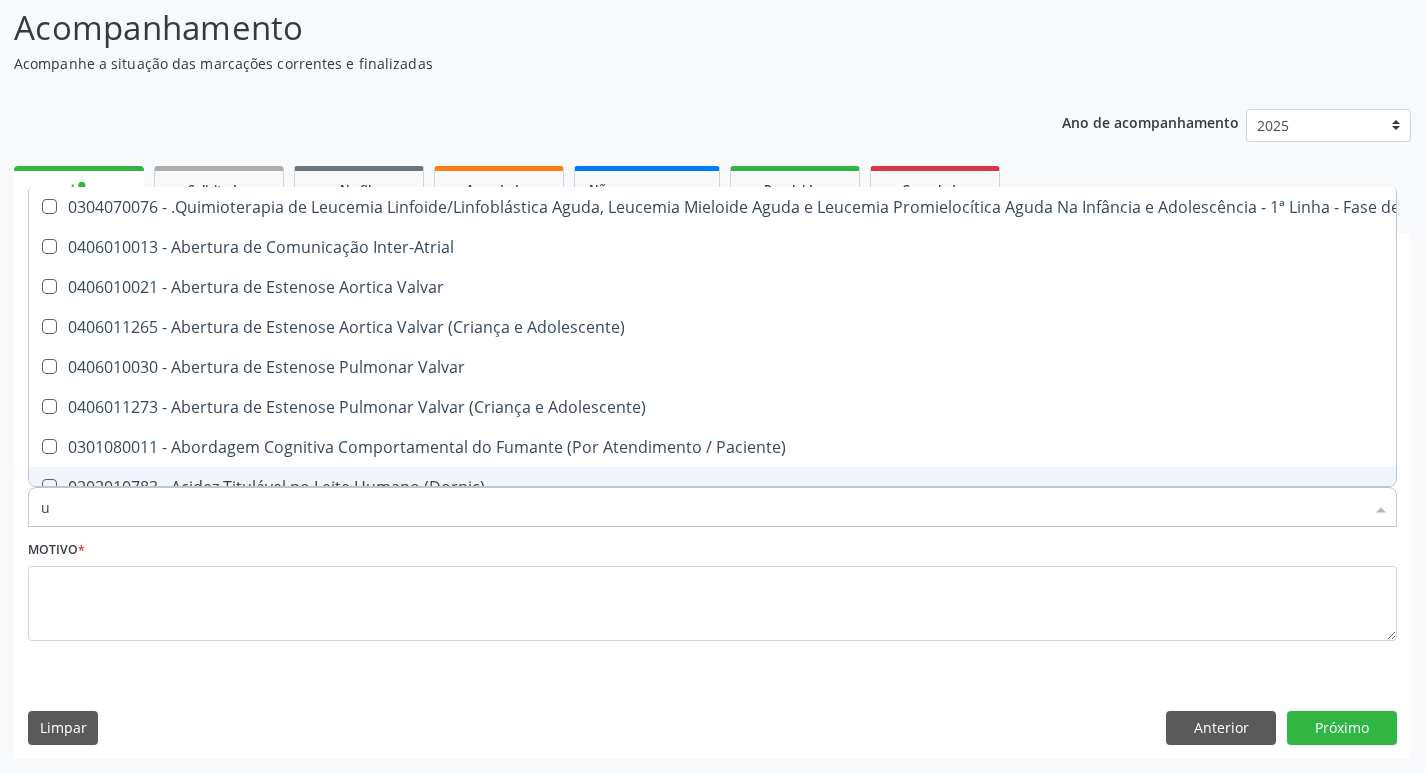 type 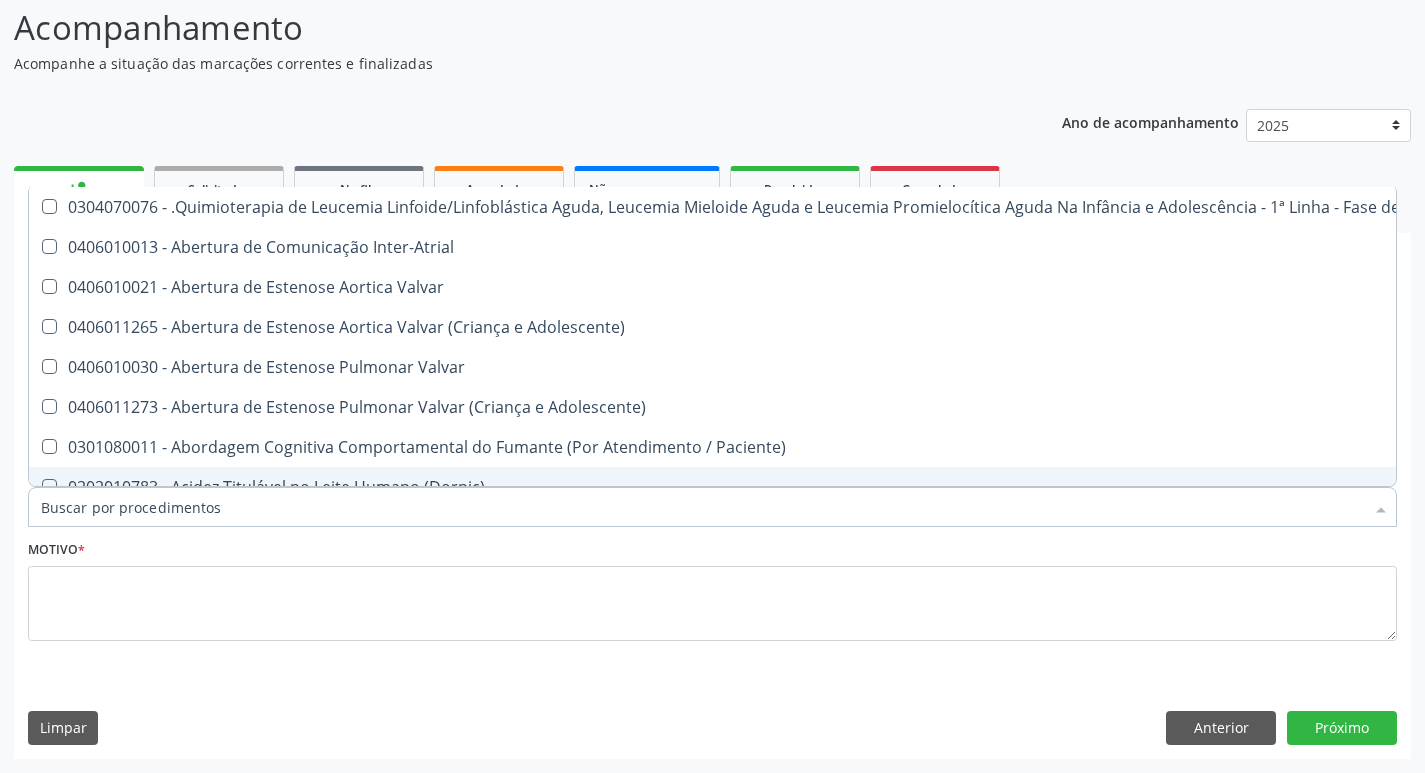 checkbox on "false" 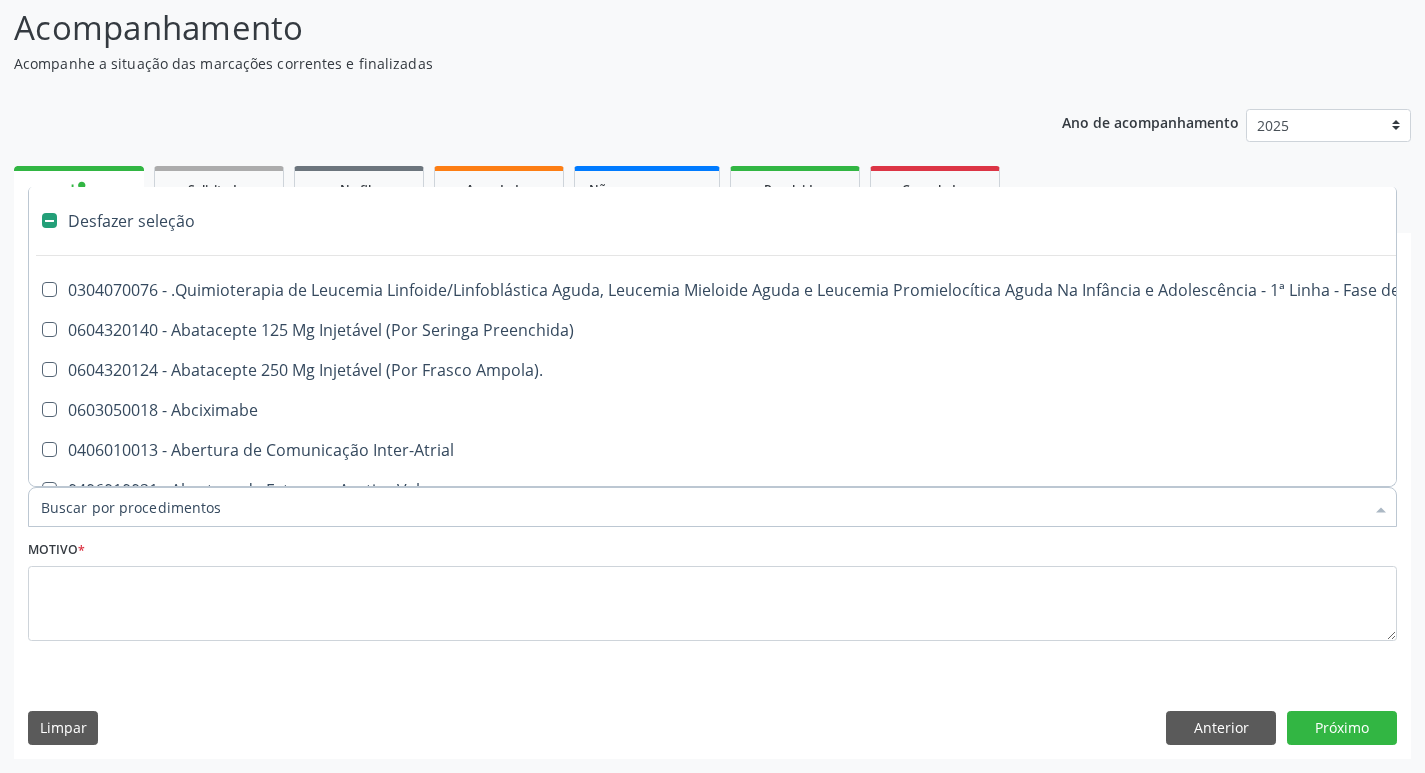 type on "g" 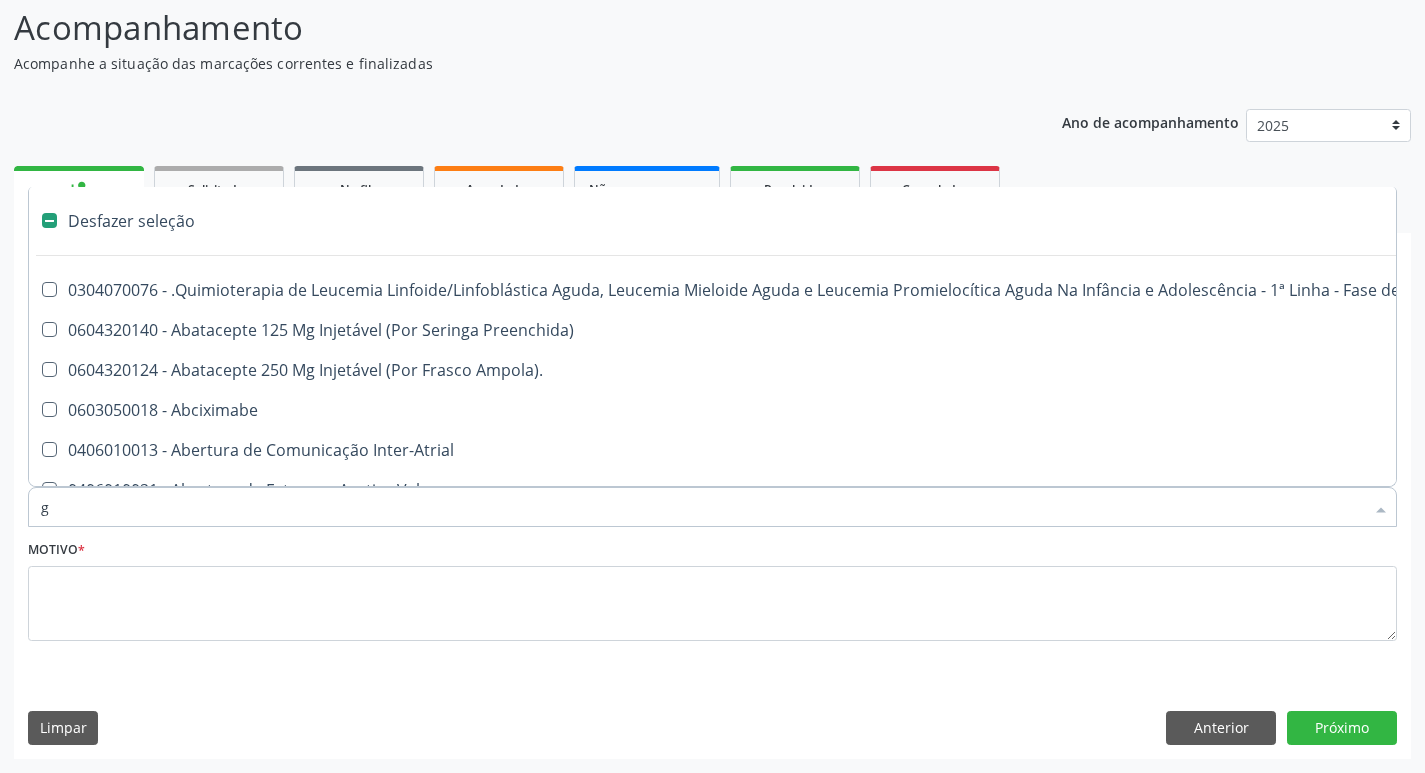 checkbox on "false" 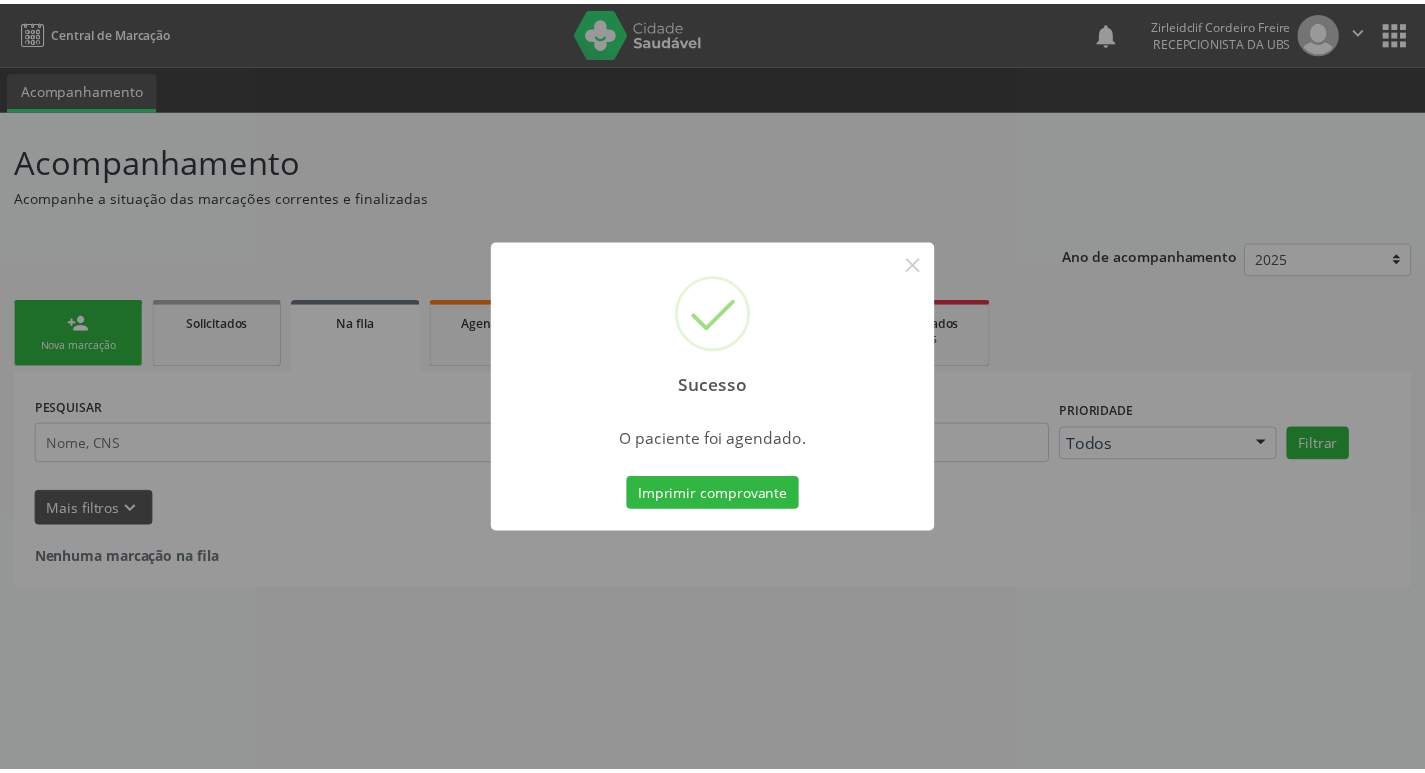 scroll, scrollTop: 0, scrollLeft: 0, axis: both 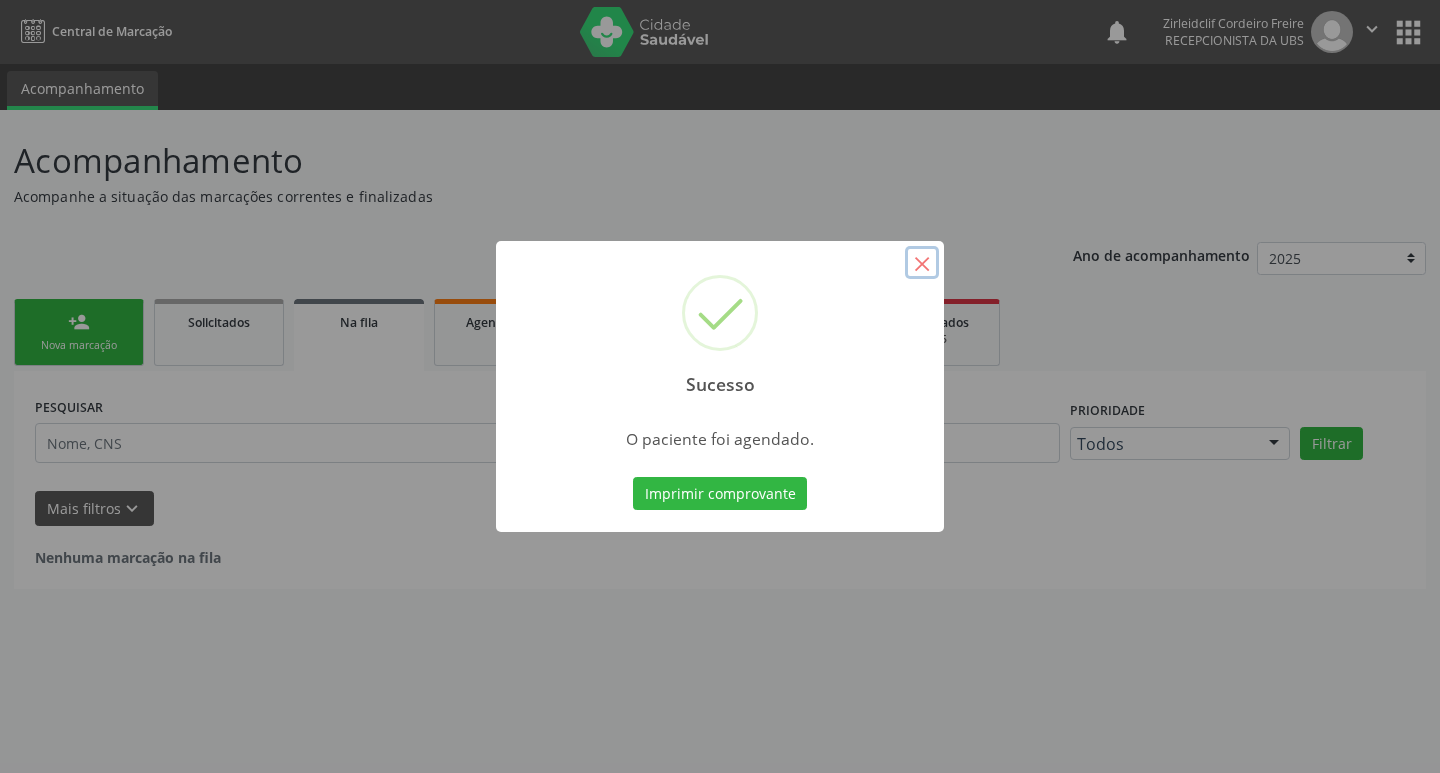 click on "×" at bounding box center (922, 263) 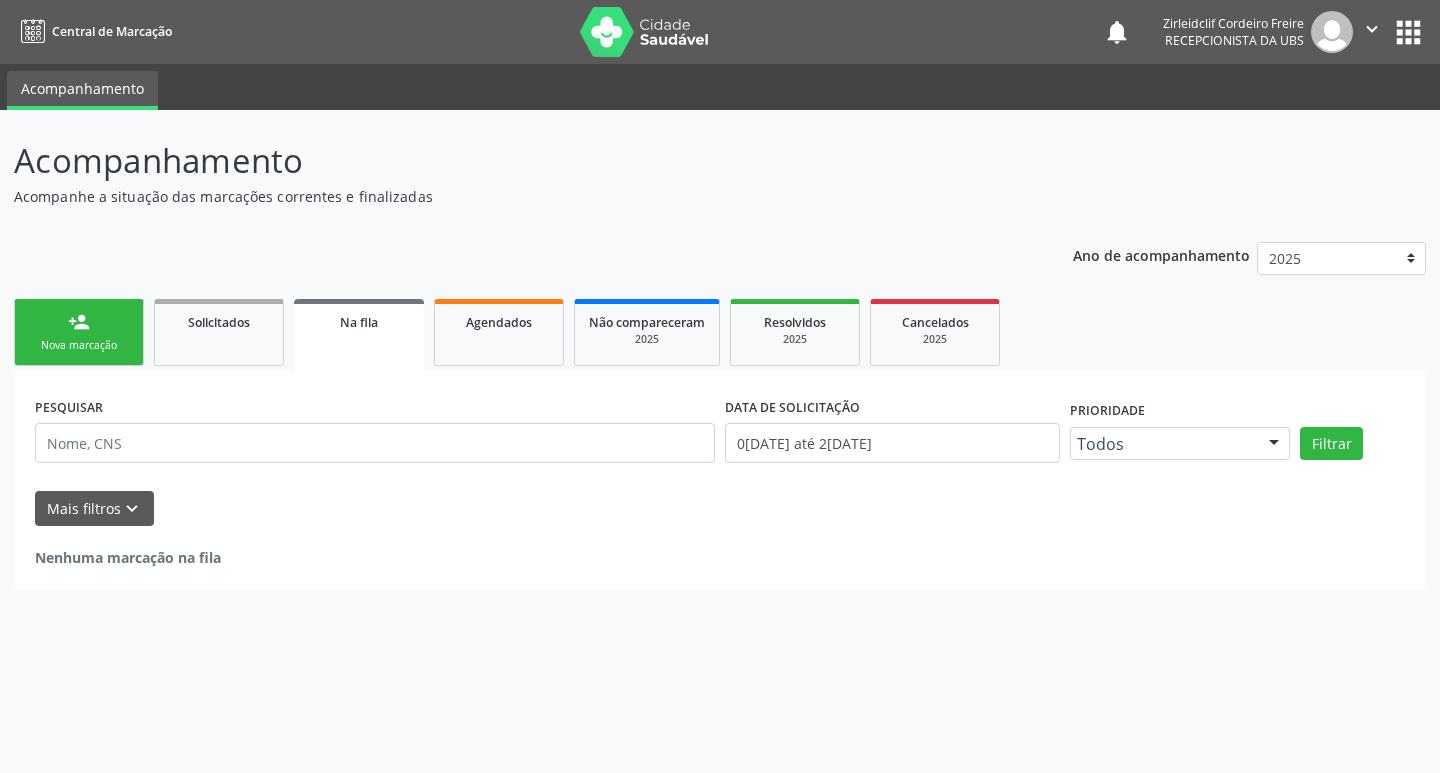 click on "person_add
Nova marcação" at bounding box center [79, 332] 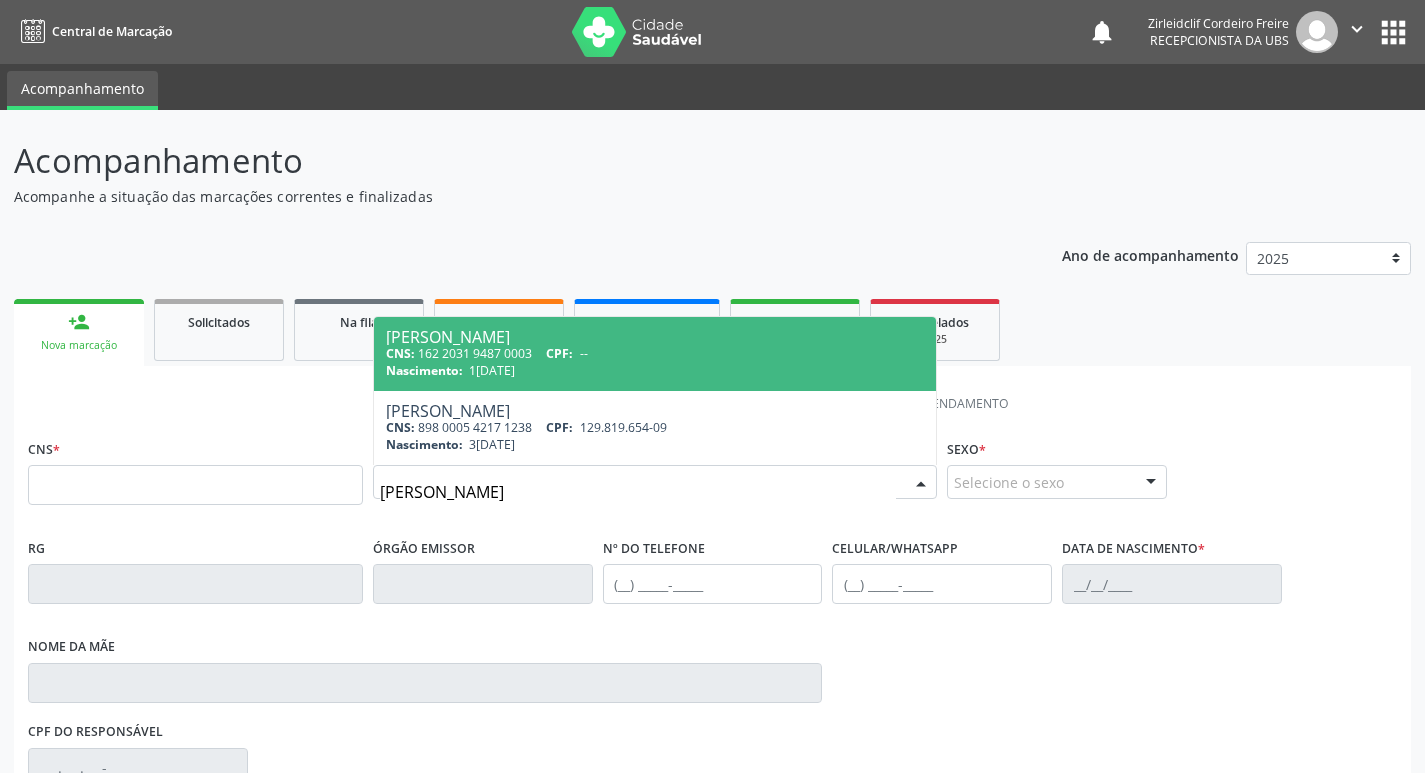 type on "[PERSON_NAME]" 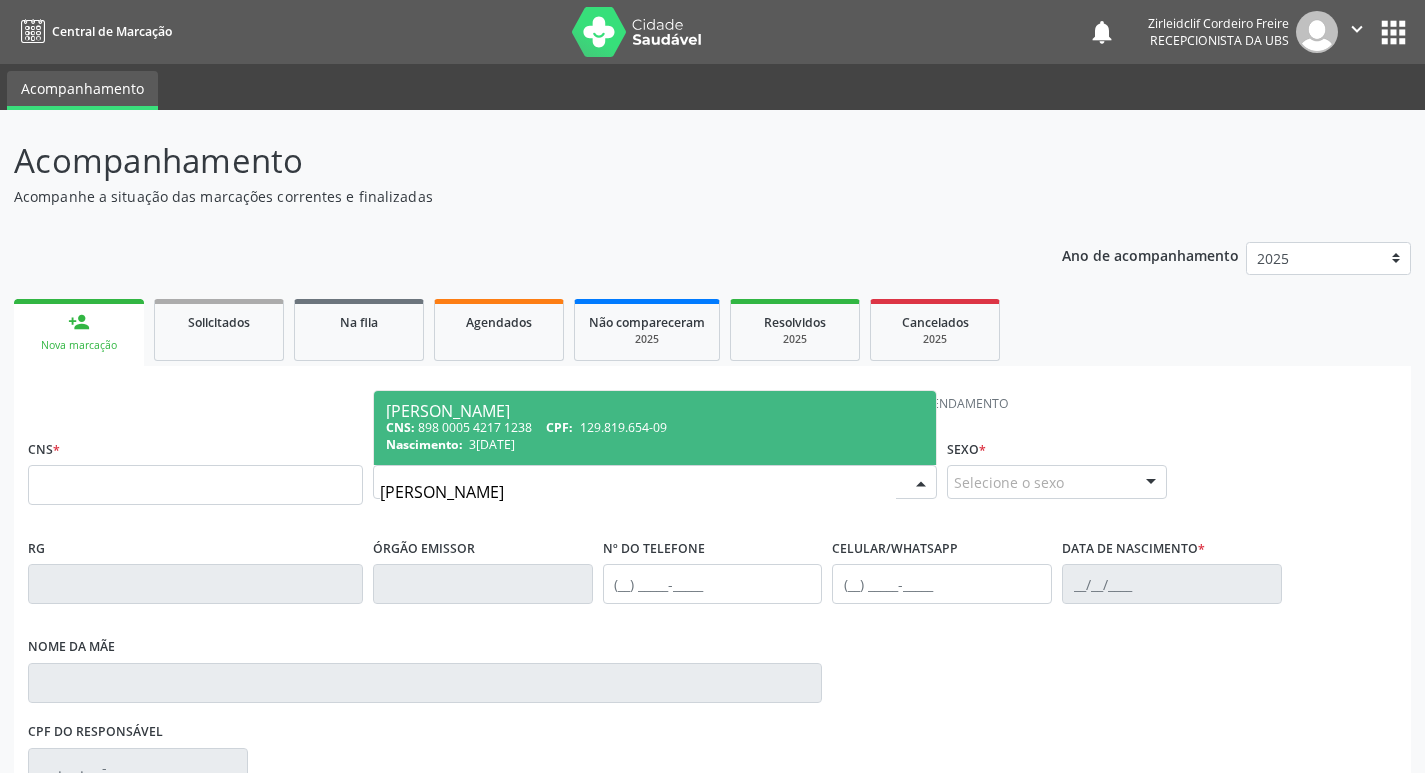 click on "CNS:
898 0005 4217 1238
CPF:
129.819.654-09" at bounding box center [655, 427] 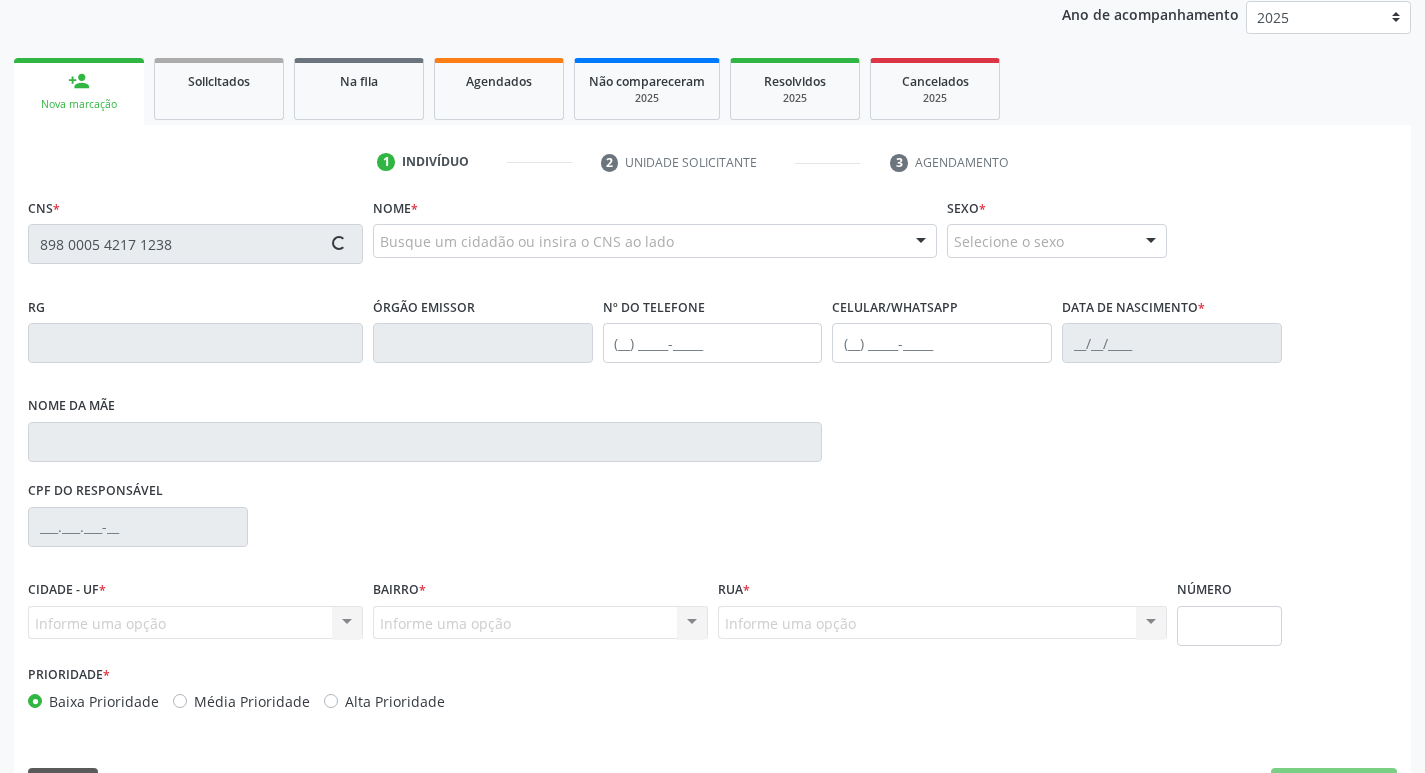 scroll, scrollTop: 297, scrollLeft: 0, axis: vertical 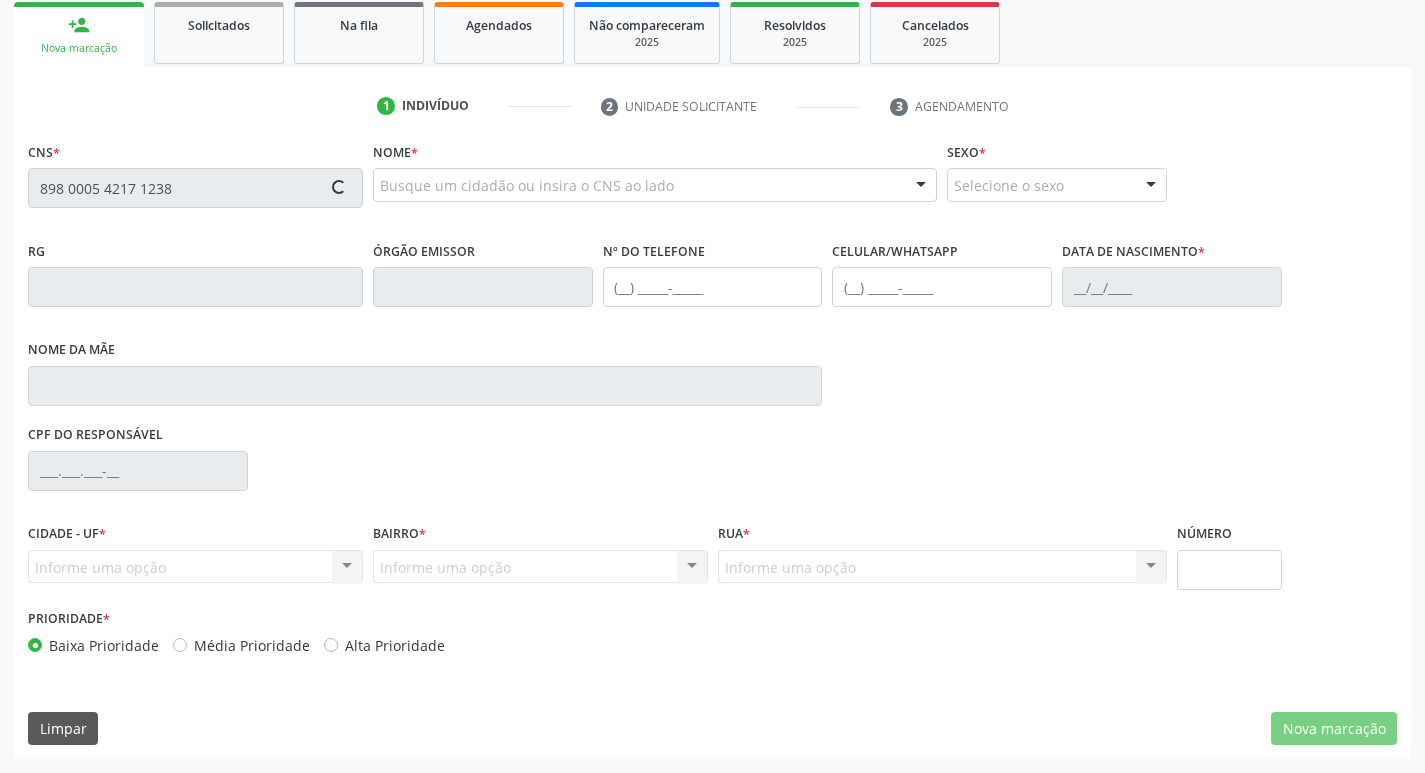 type on "898 0005 4217 1238" 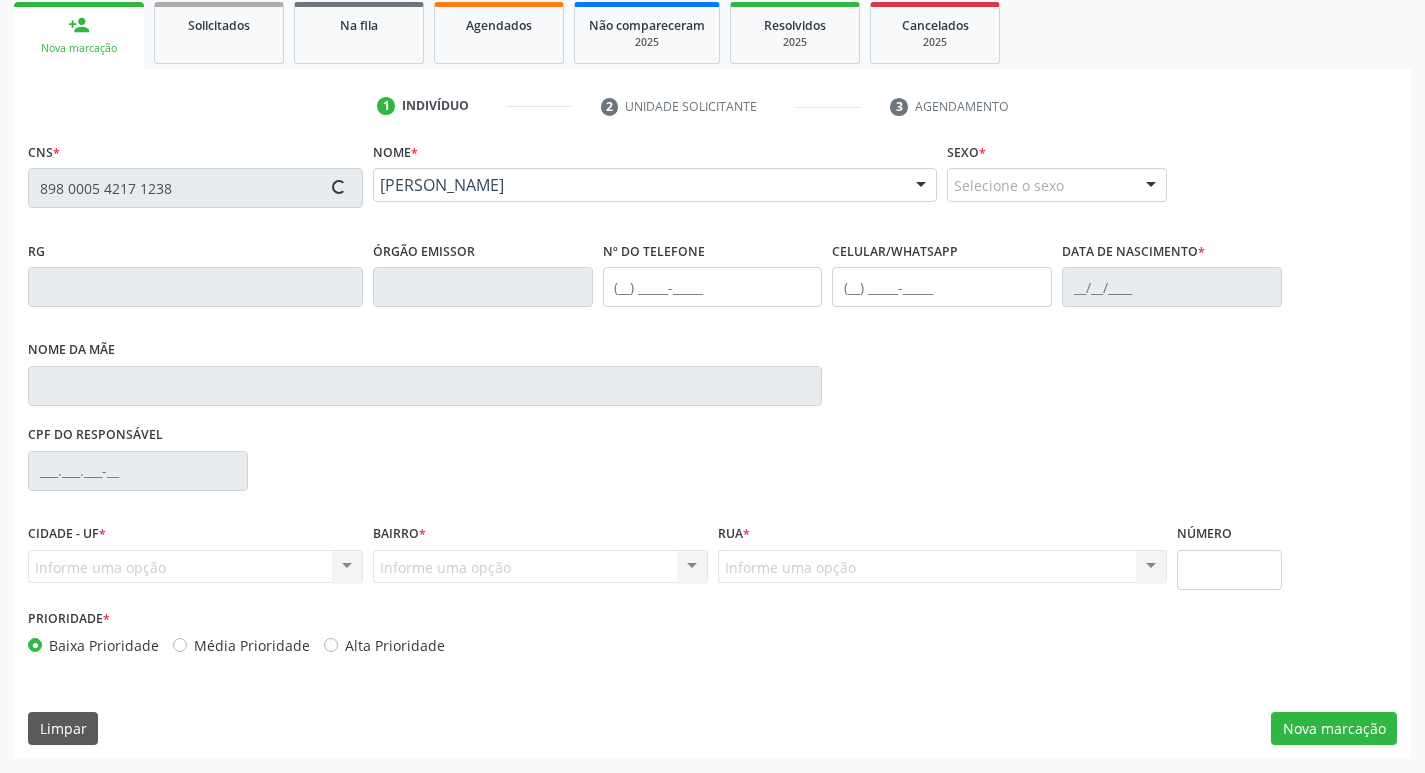 type on "[PHONE_NUMBER]" 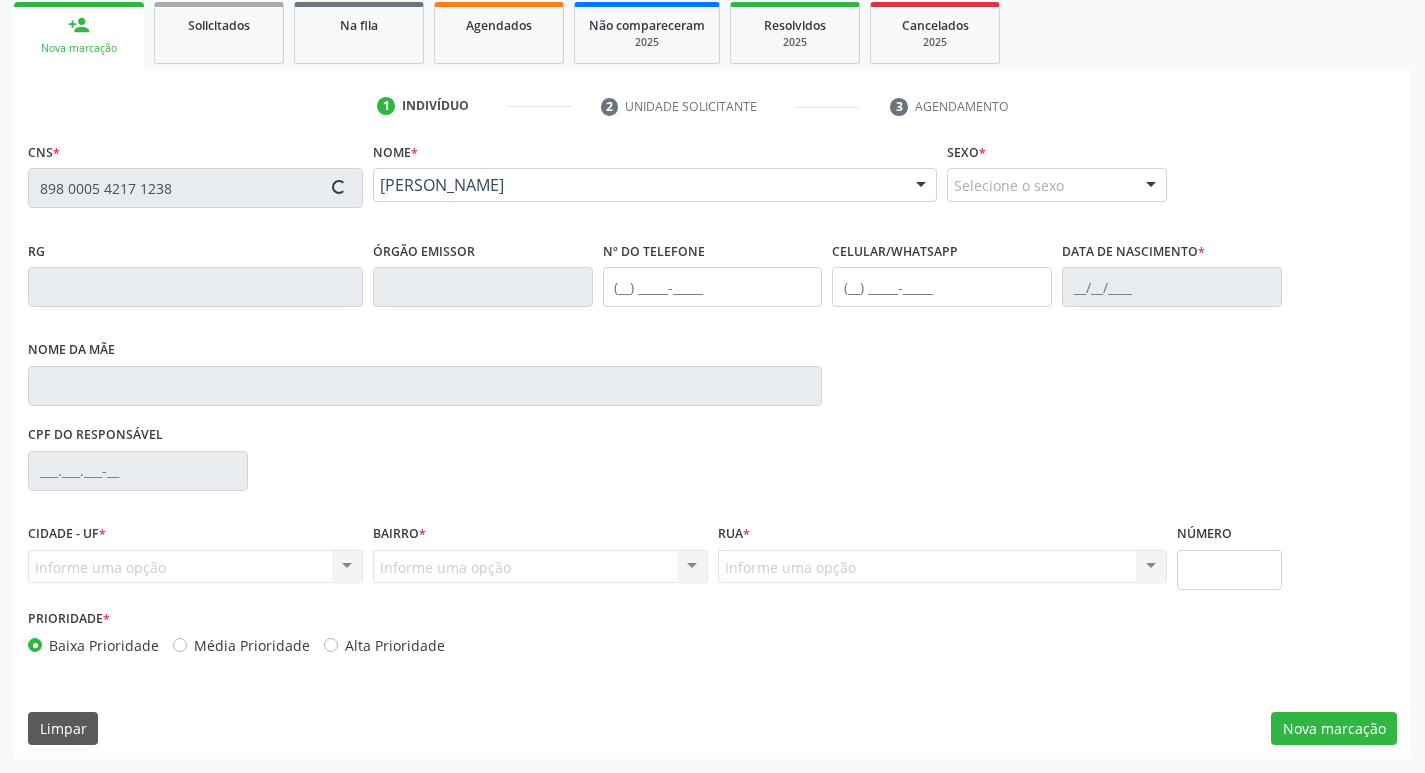 type on "3[DATE]" 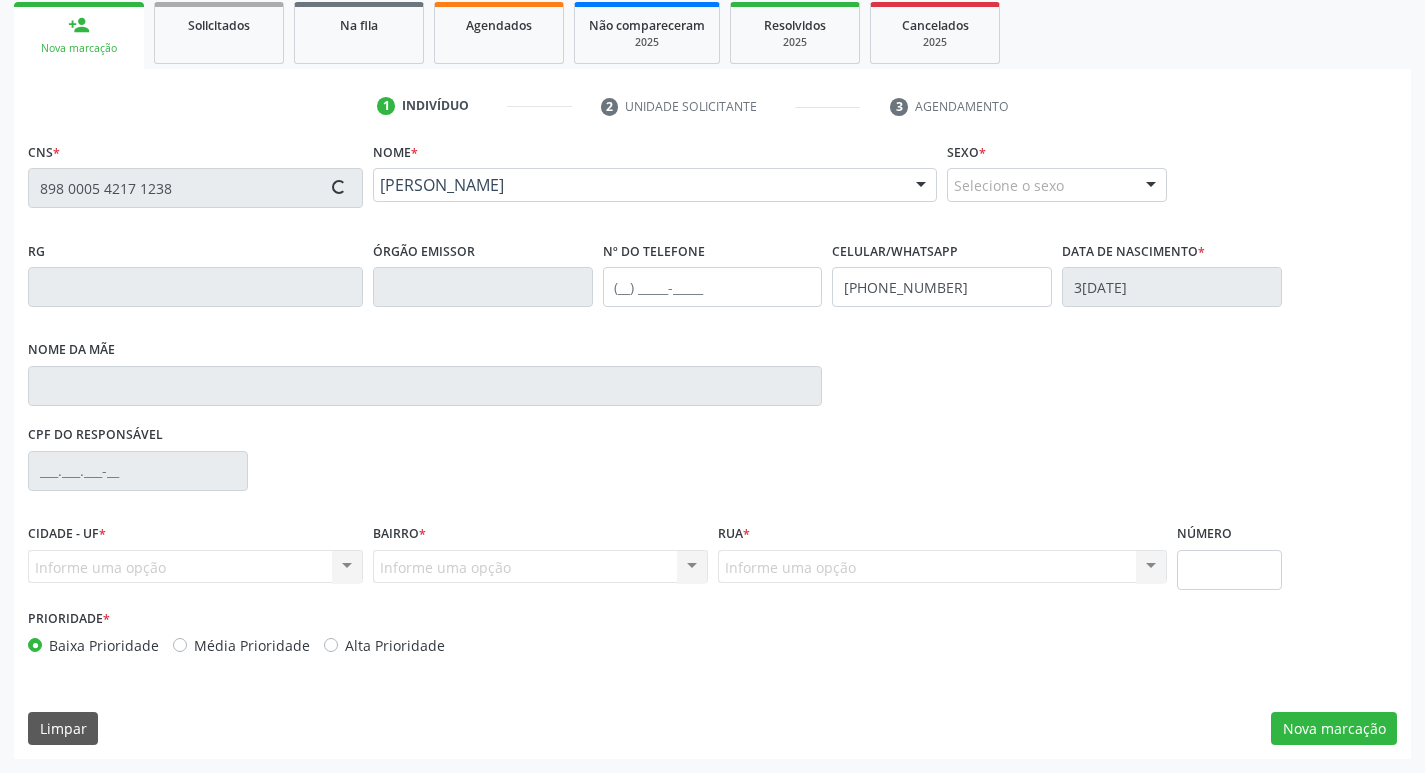 type on "[PERSON_NAME]" 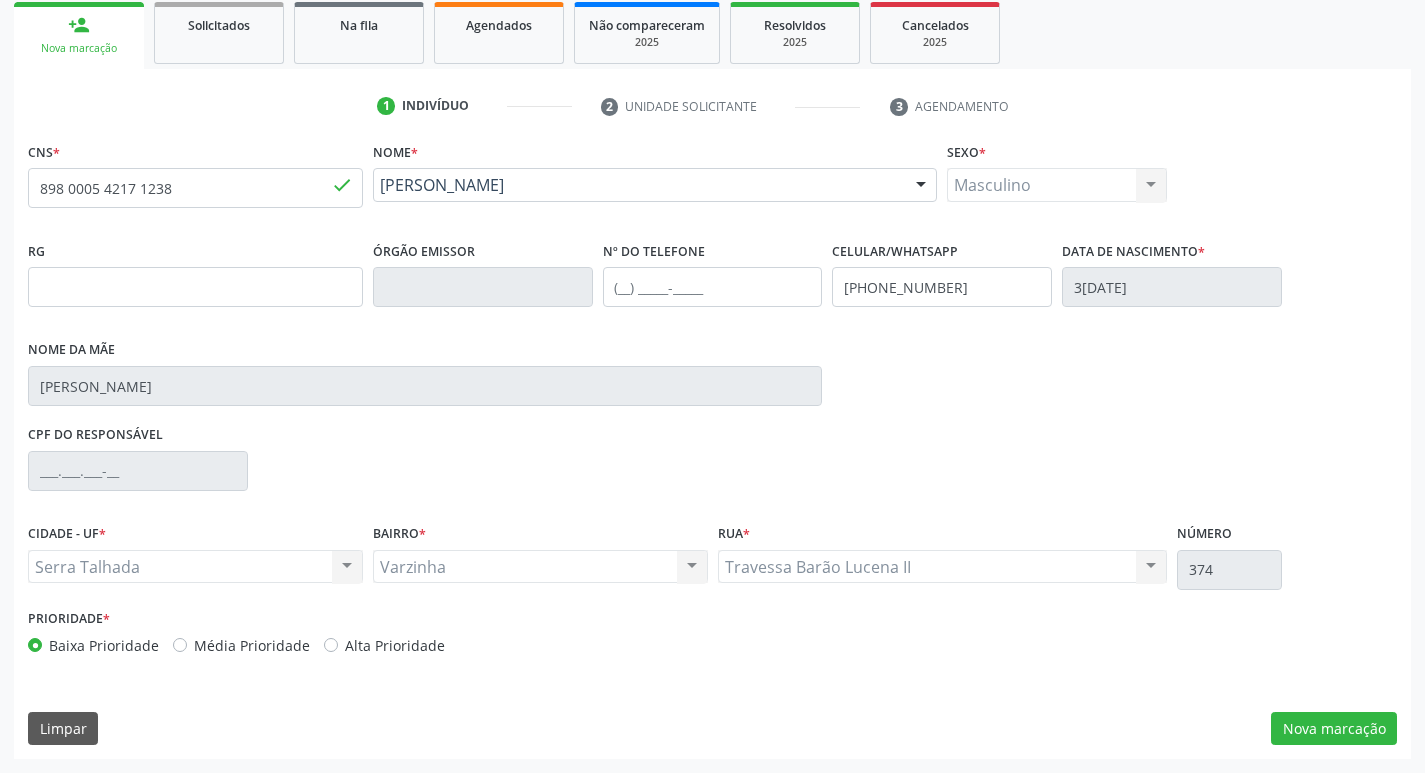 click on "Serra Talhada         Serra Talhada
Nenhum resultado encontrado para: "   "
Não há nenhuma opção para ser exibida." at bounding box center [195, 567] 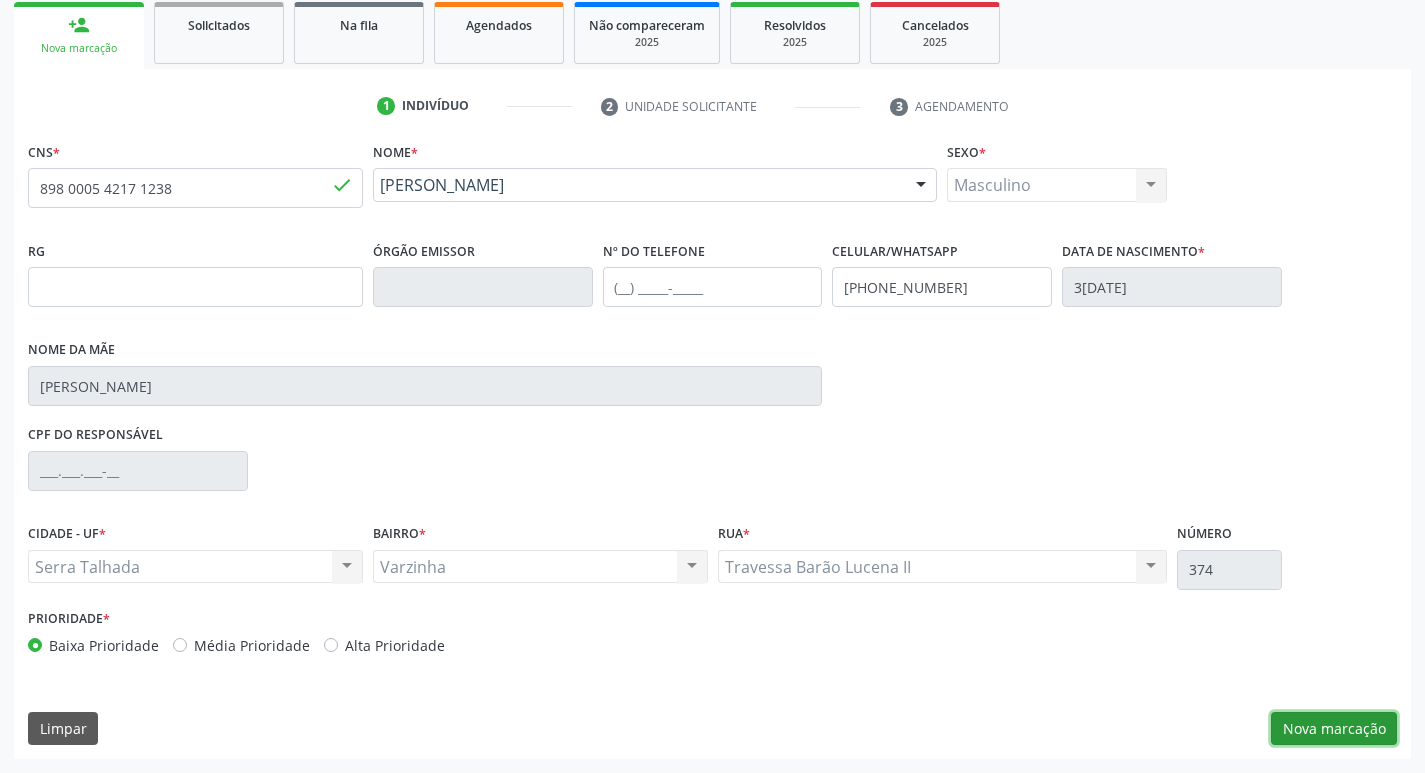 click on "Nova marcação" at bounding box center [1334, 729] 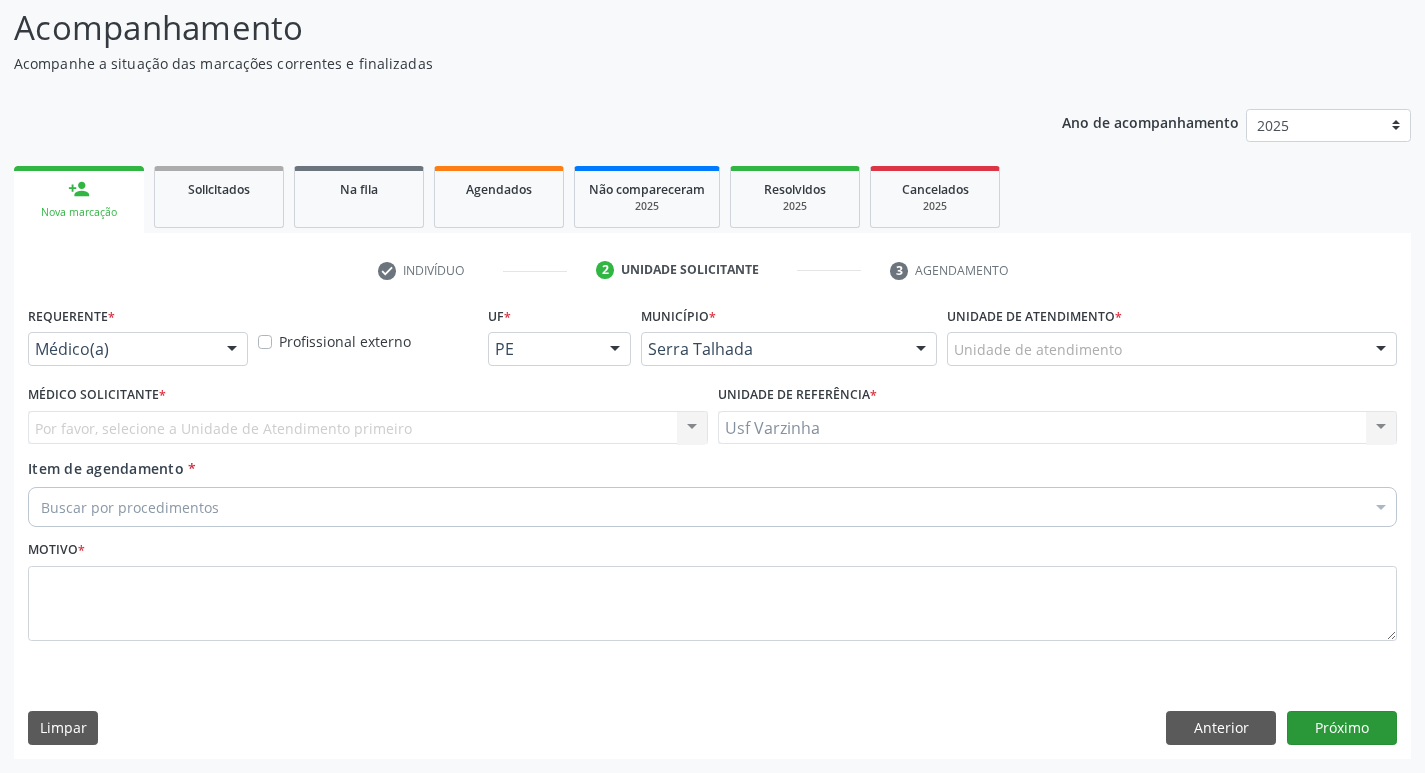 scroll, scrollTop: 133, scrollLeft: 0, axis: vertical 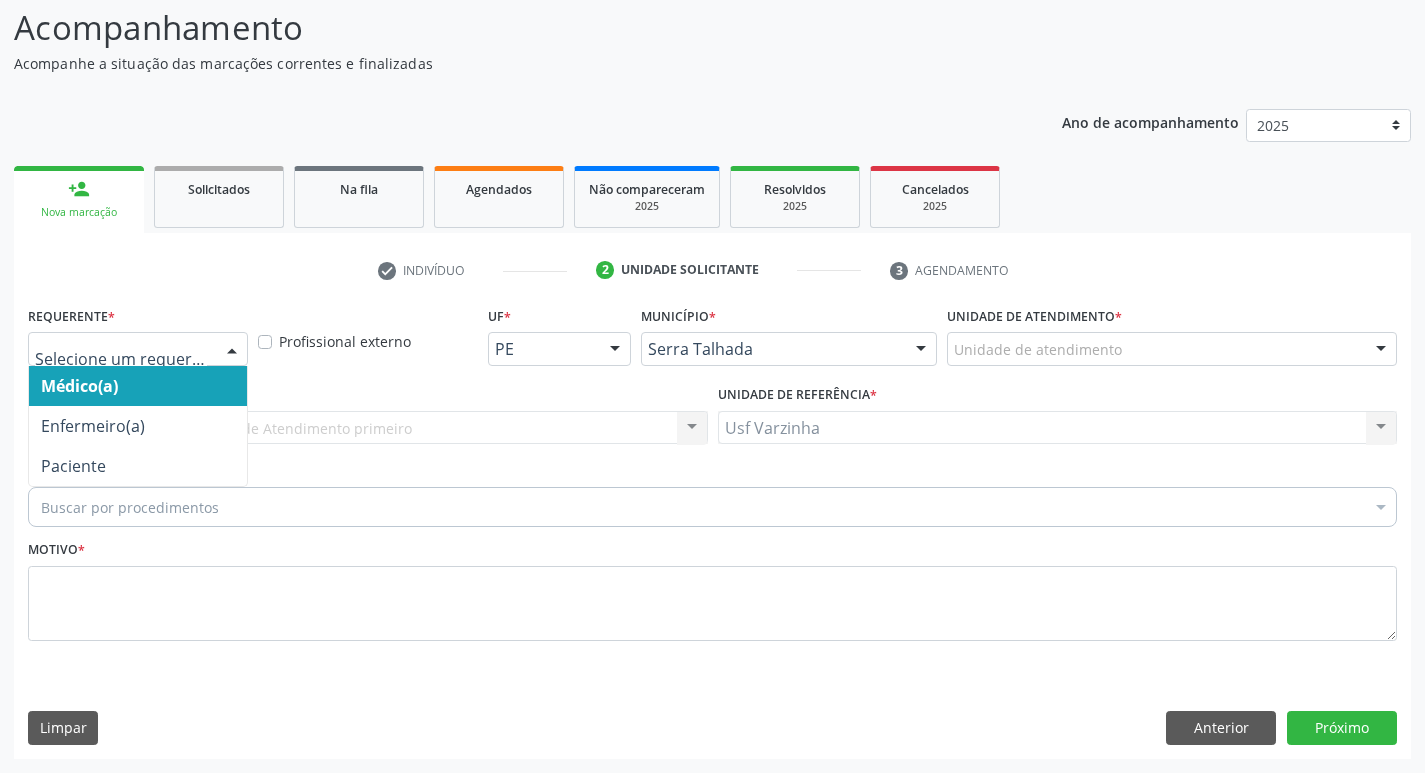 drag, startPoint x: 234, startPoint y: 352, endPoint x: 201, endPoint y: 382, distance: 44.598206 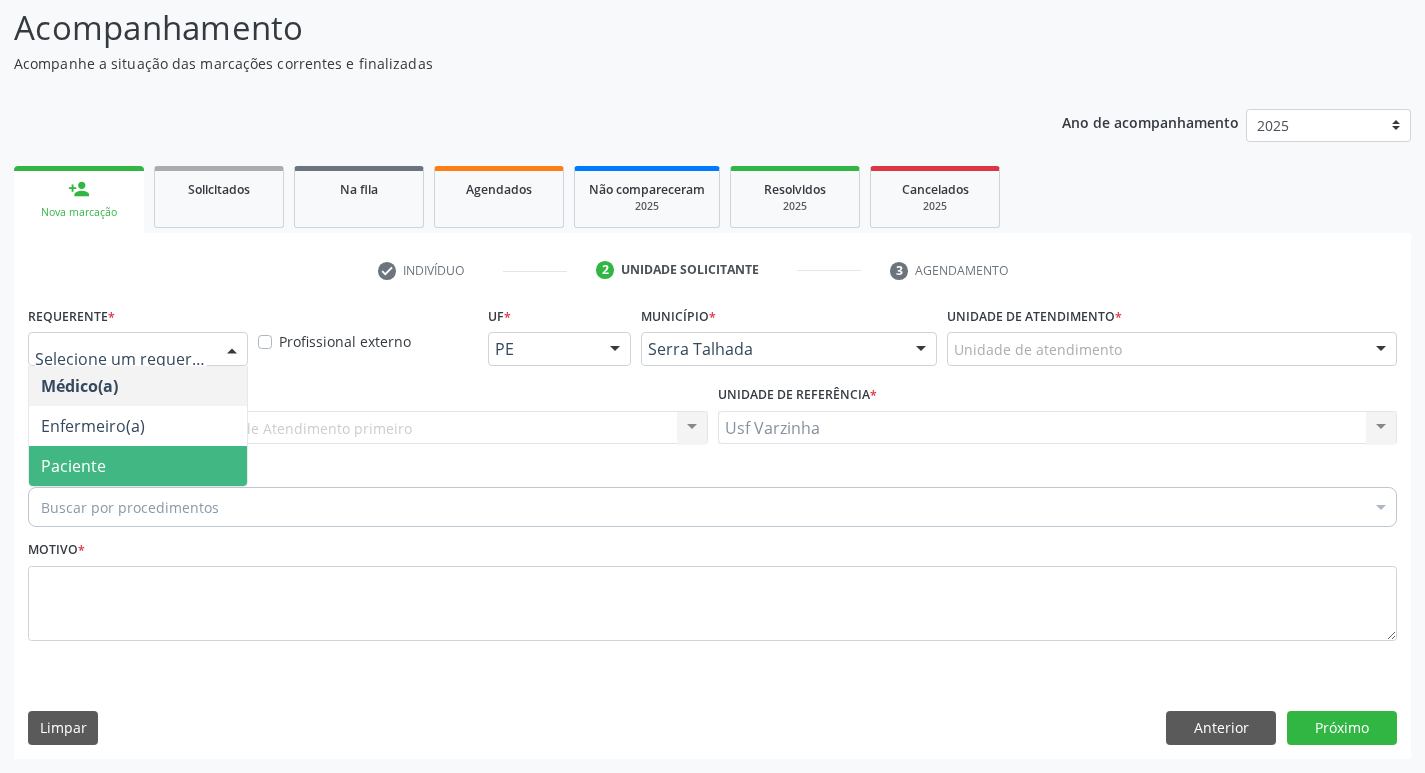click on "Paciente" at bounding box center (138, 466) 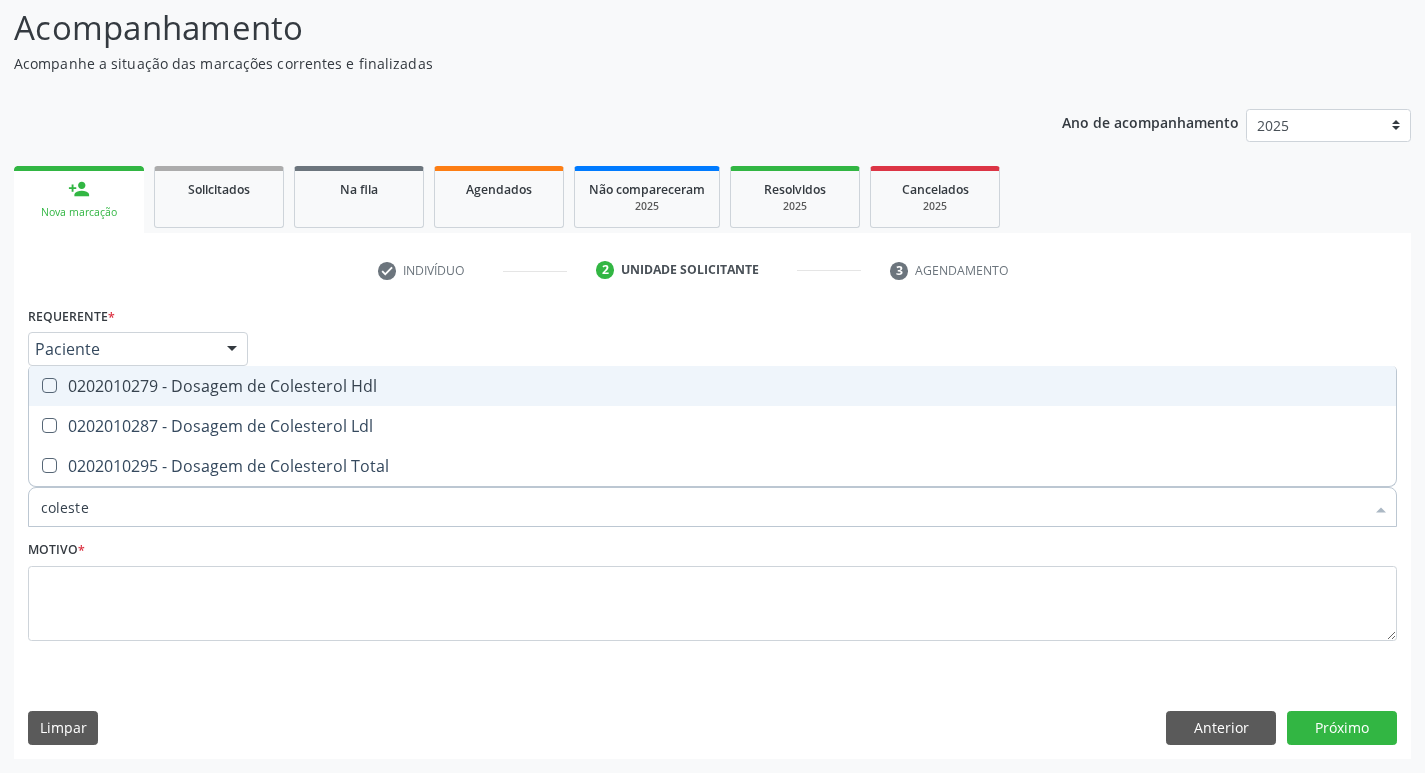 type on "colester" 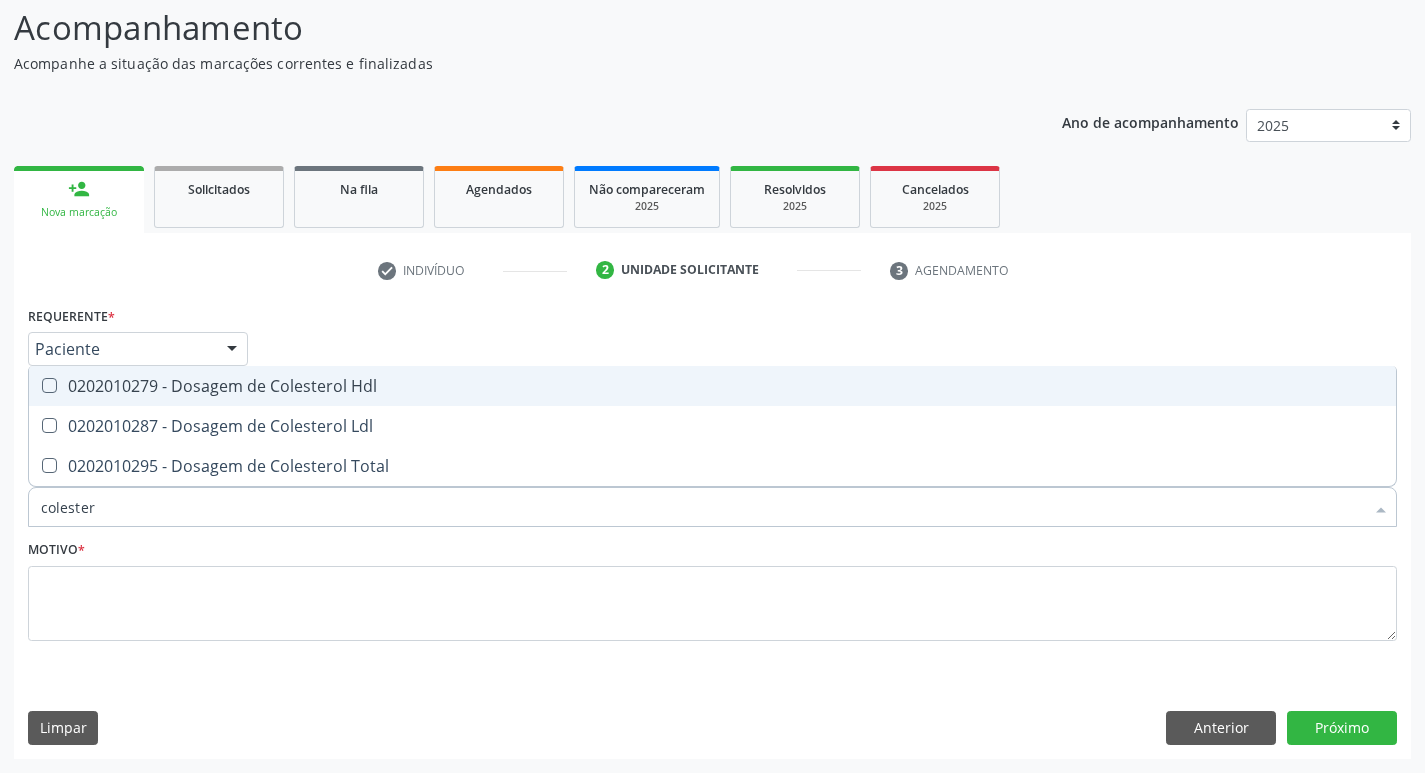 drag, startPoint x: 234, startPoint y: 384, endPoint x: 209, endPoint y: 443, distance: 64.07808 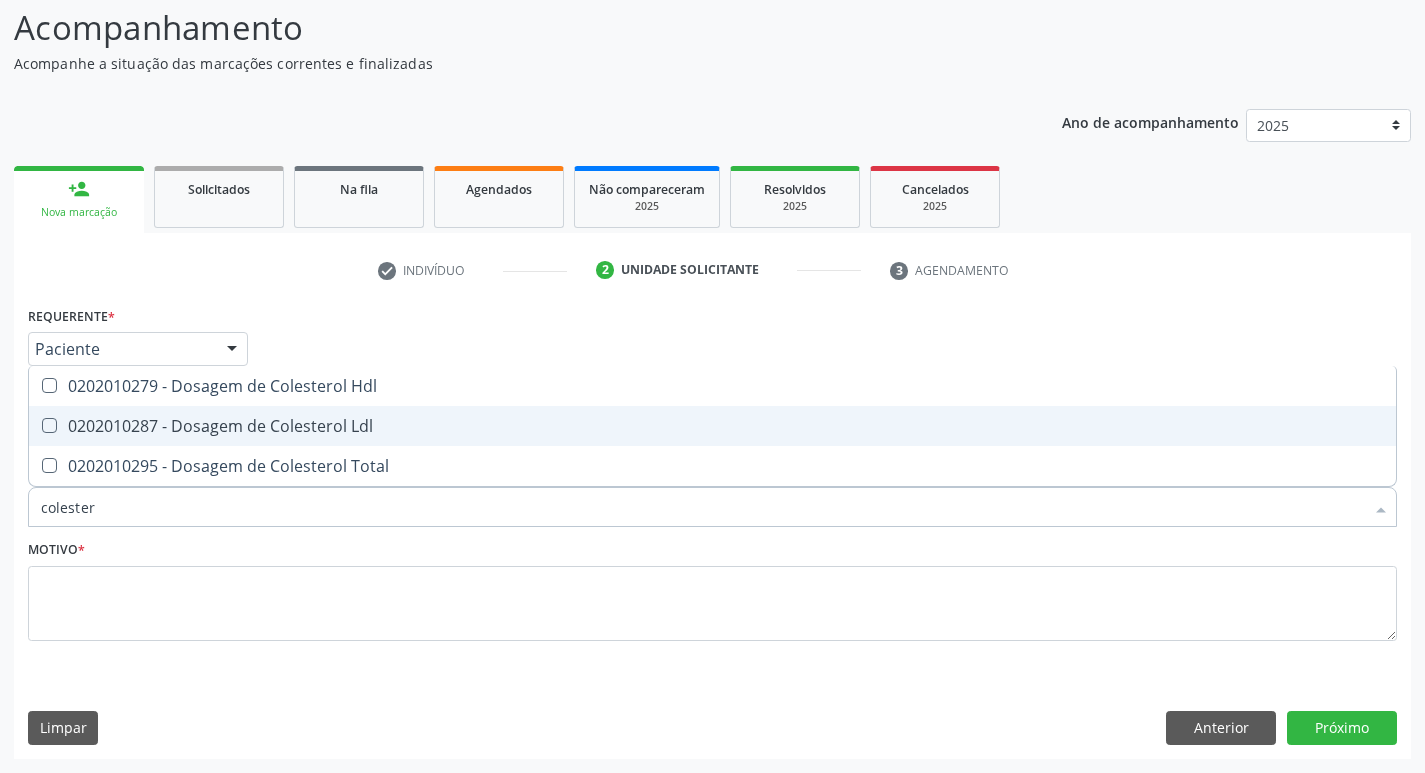 drag, startPoint x: 222, startPoint y: 430, endPoint x: 220, endPoint y: 443, distance: 13.152946 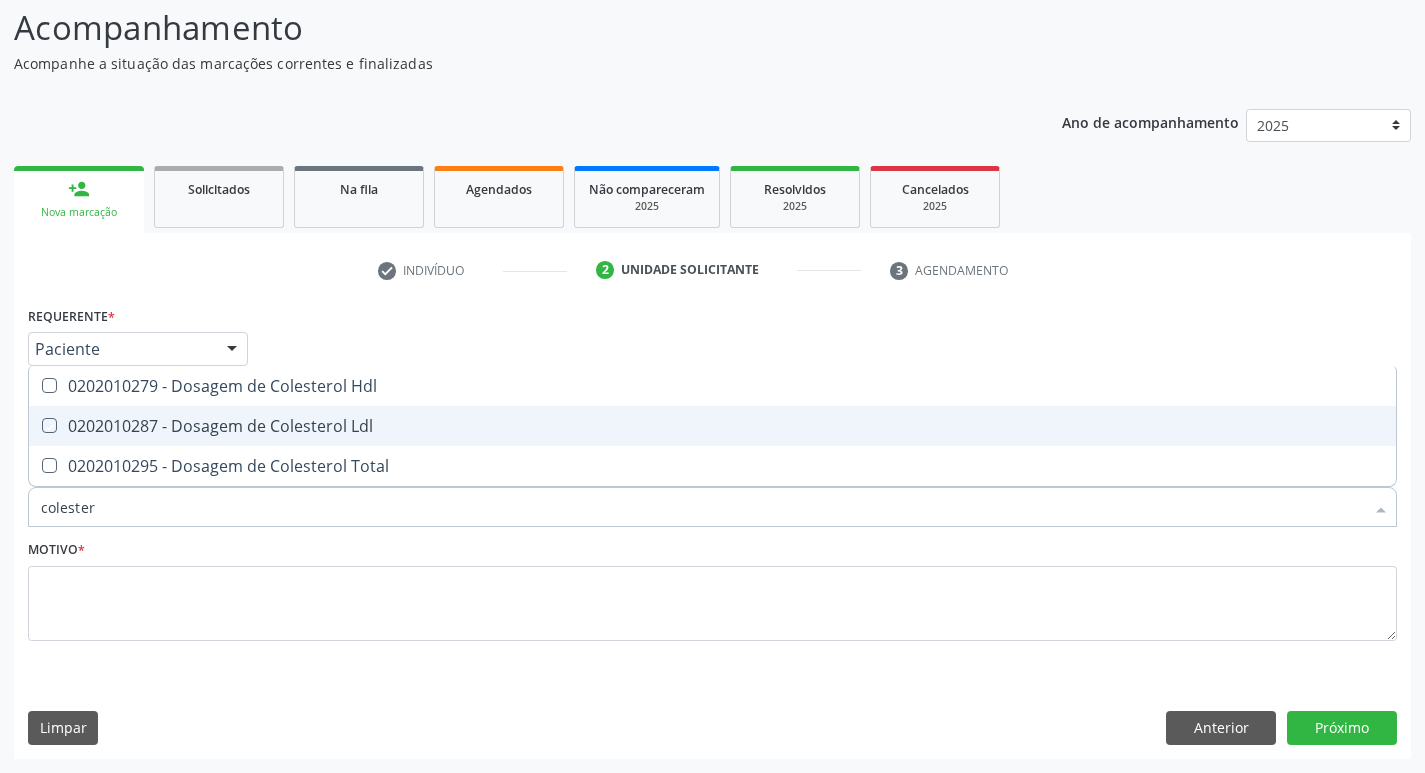 checkbox on "true" 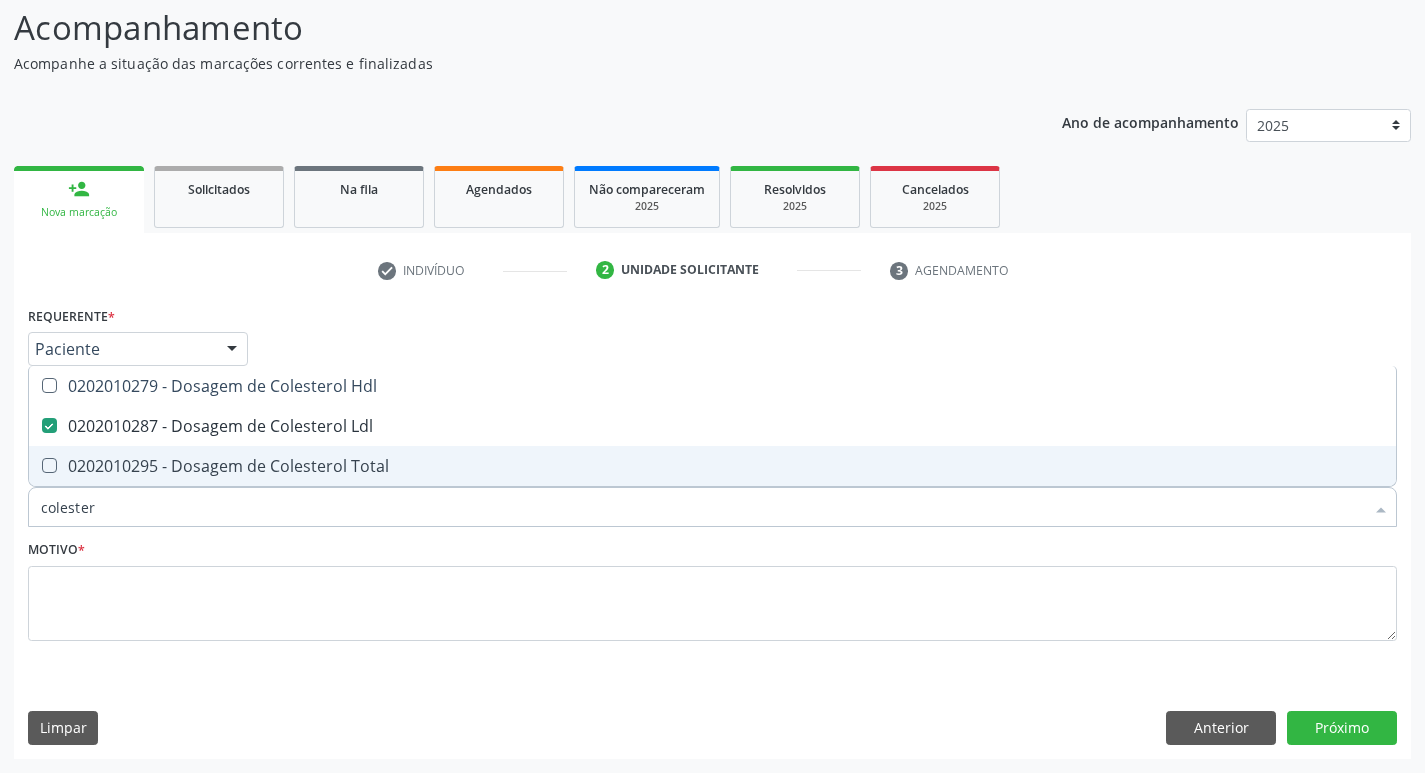 drag, startPoint x: 214, startPoint y: 460, endPoint x: 237, endPoint y: 428, distance: 39.40812 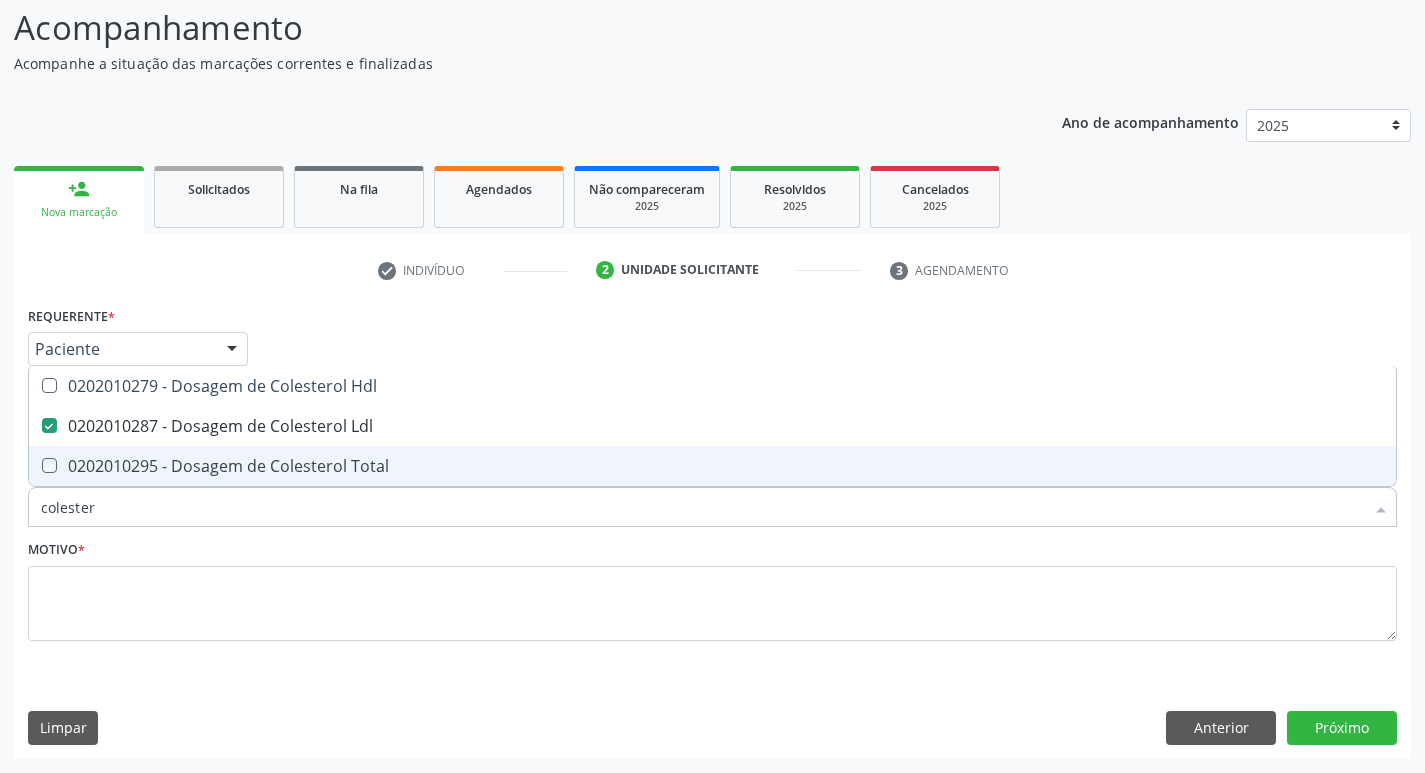 checkbox on "true" 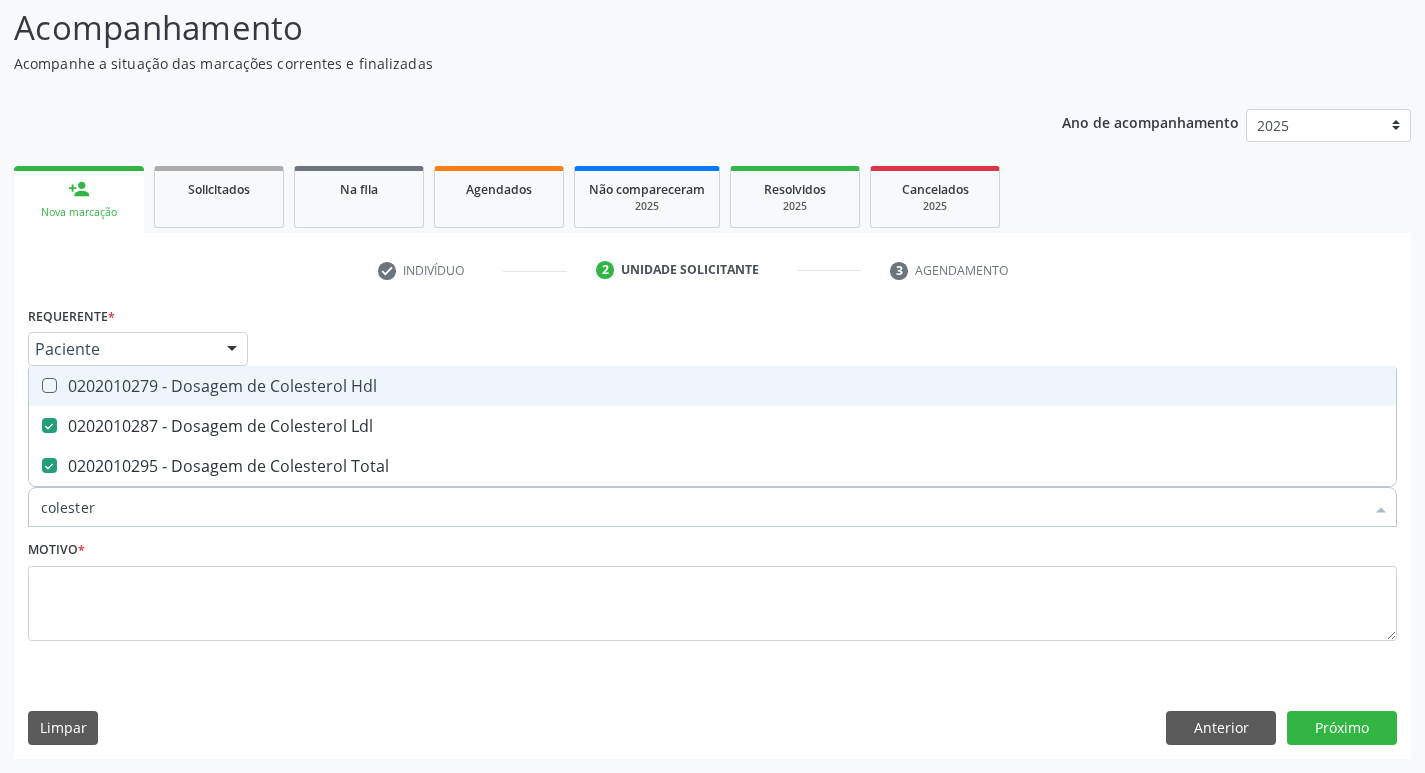 drag, startPoint x: 261, startPoint y: 378, endPoint x: 203, endPoint y: 430, distance: 77.89737 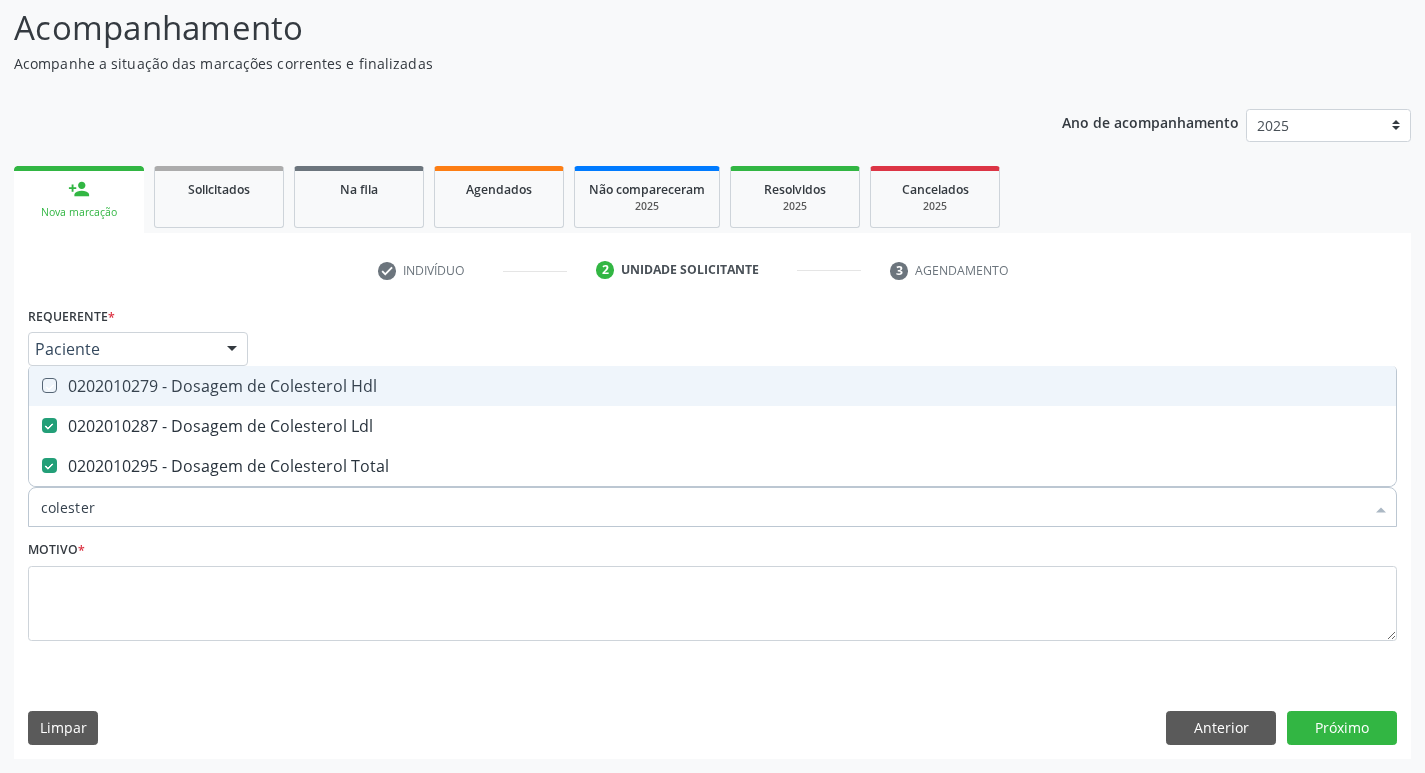checkbox on "true" 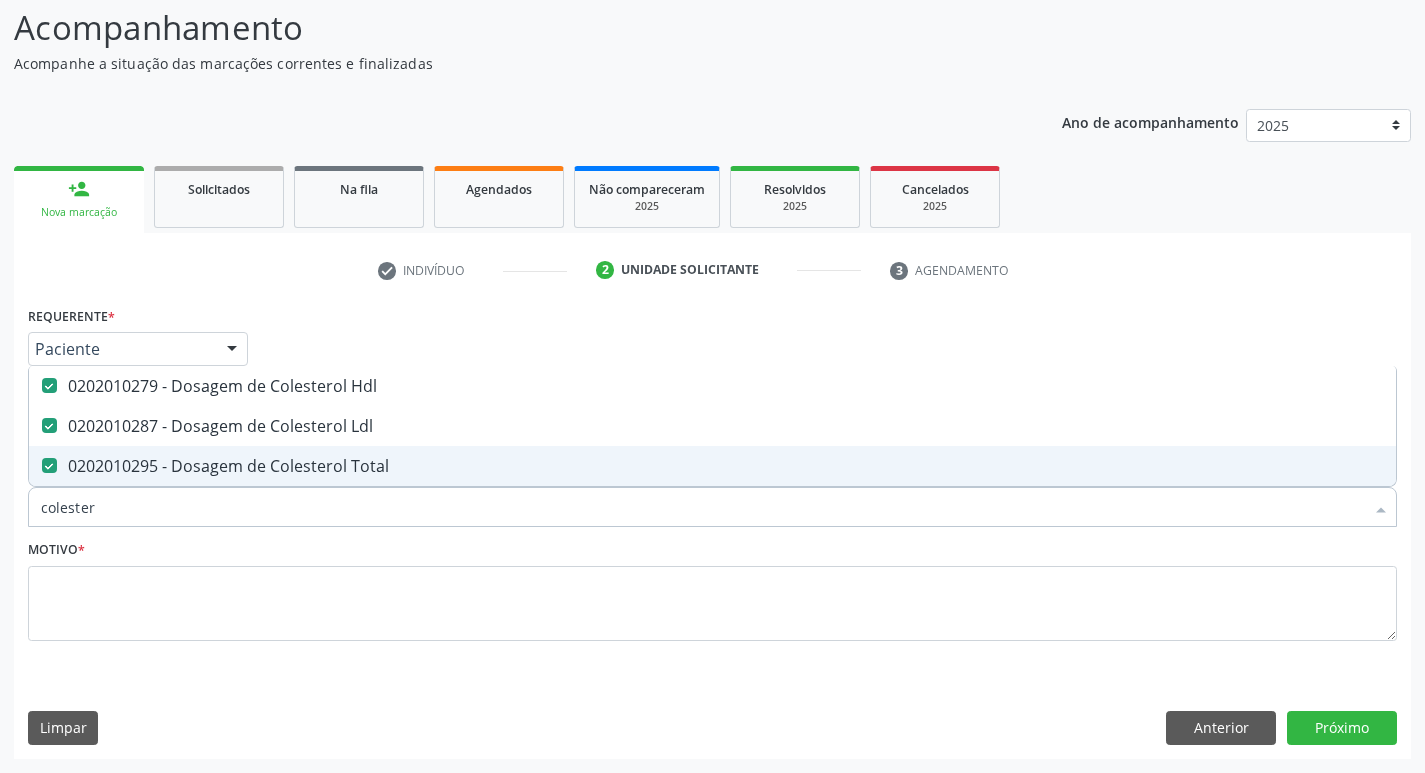 click on "colester" at bounding box center (702, 507) 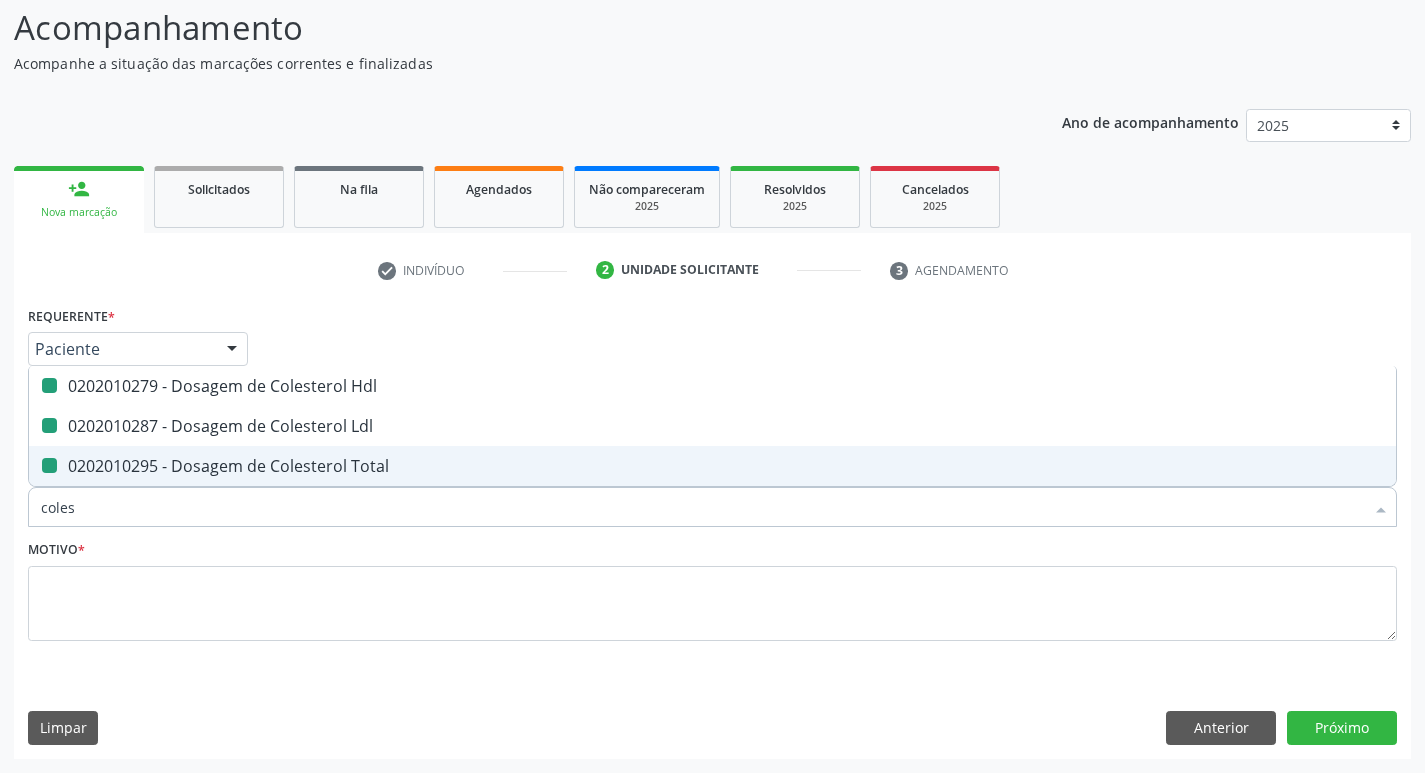 type on "cole" 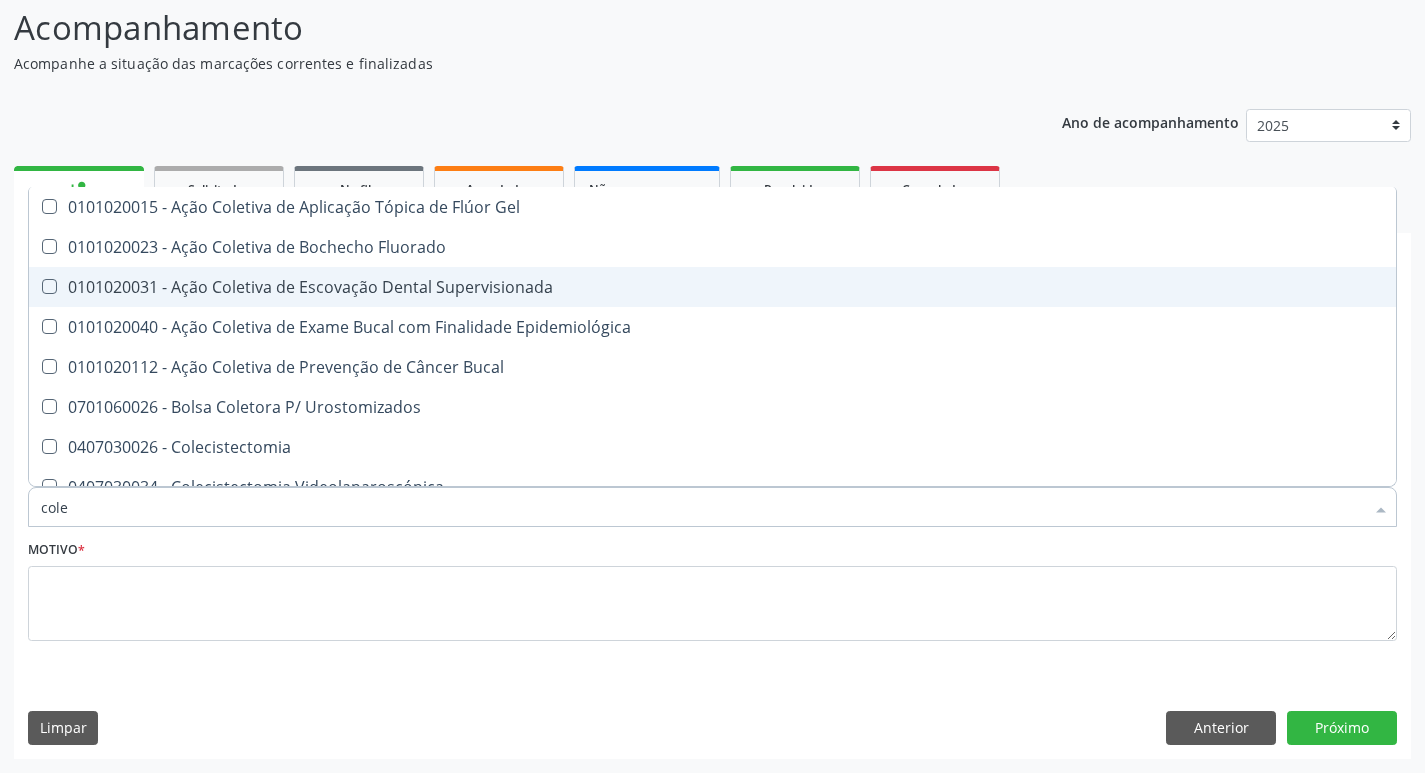 type on "col" 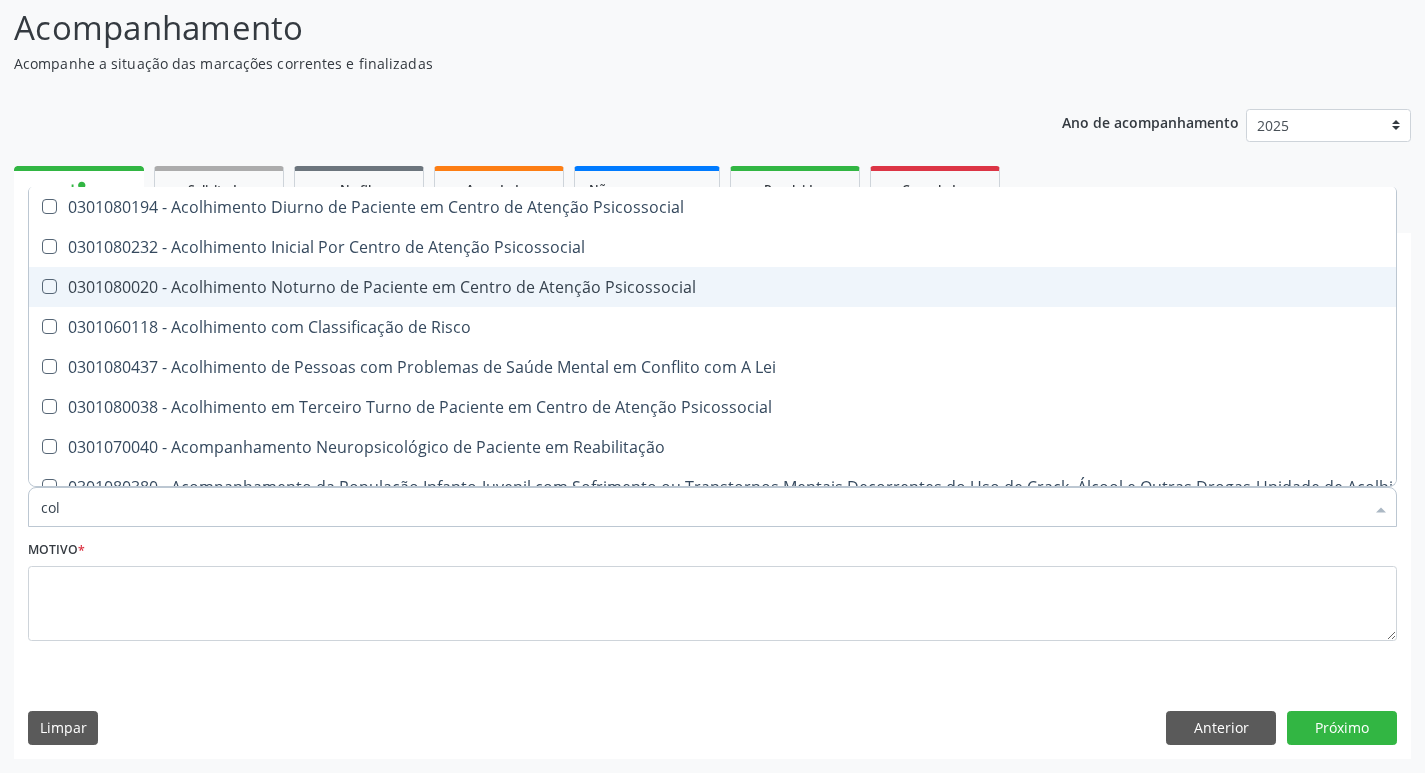 type on "co" 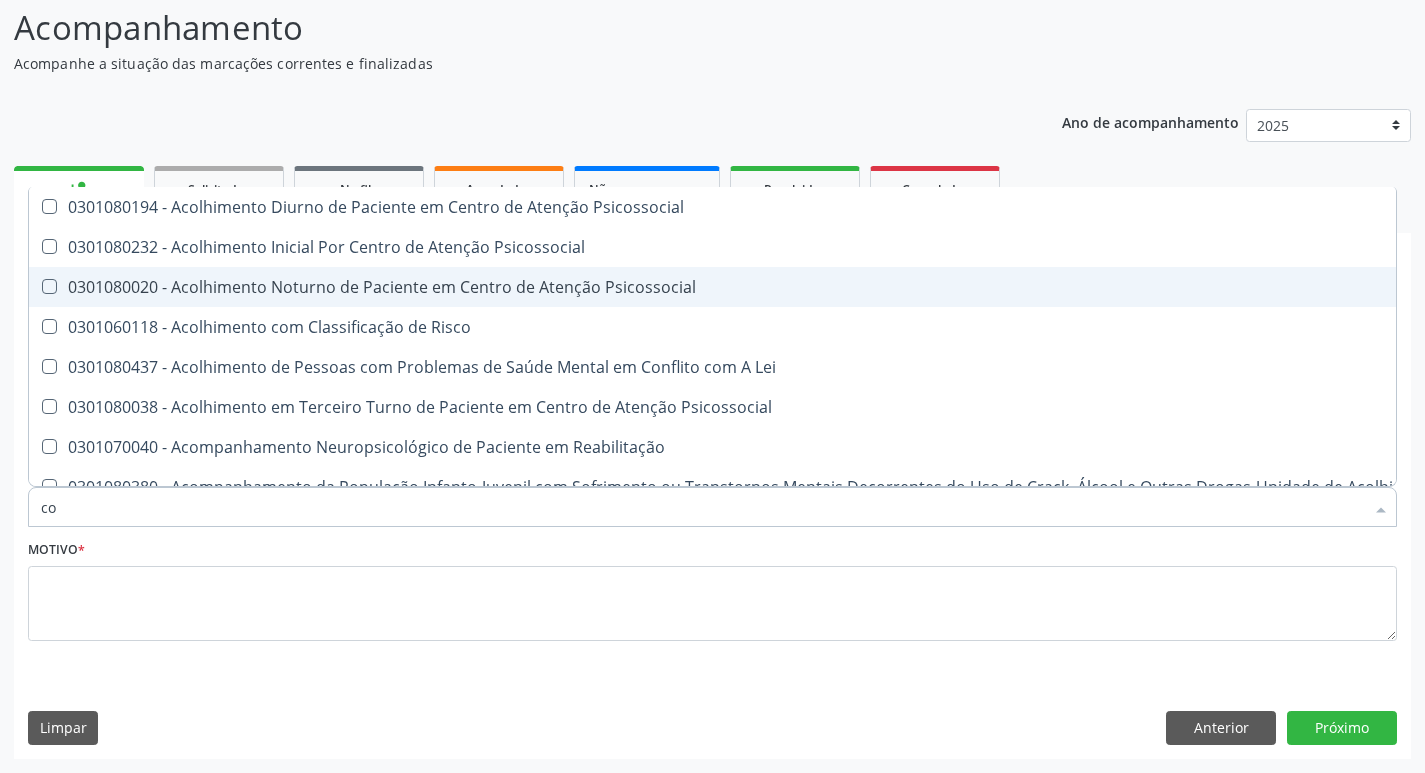 checkbox on "false" 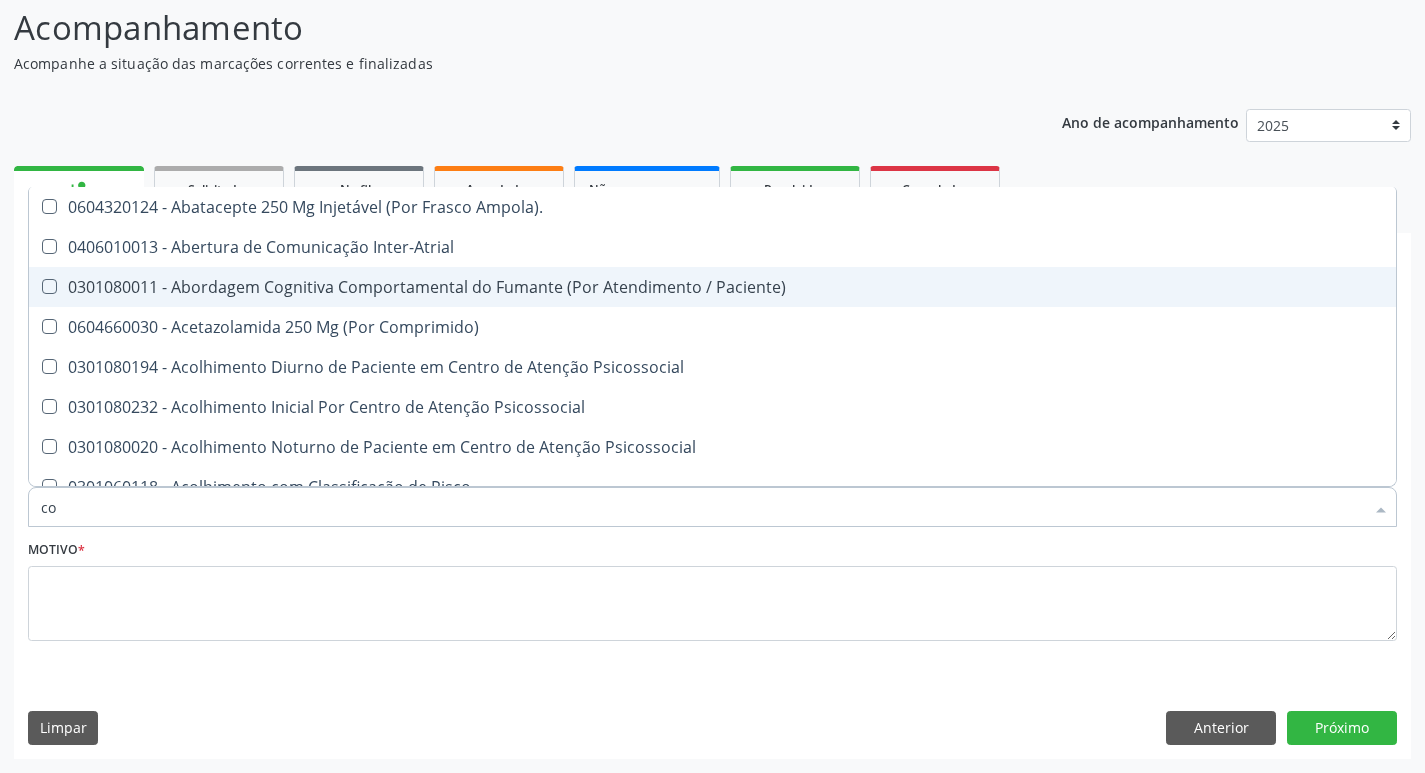 type on "c" 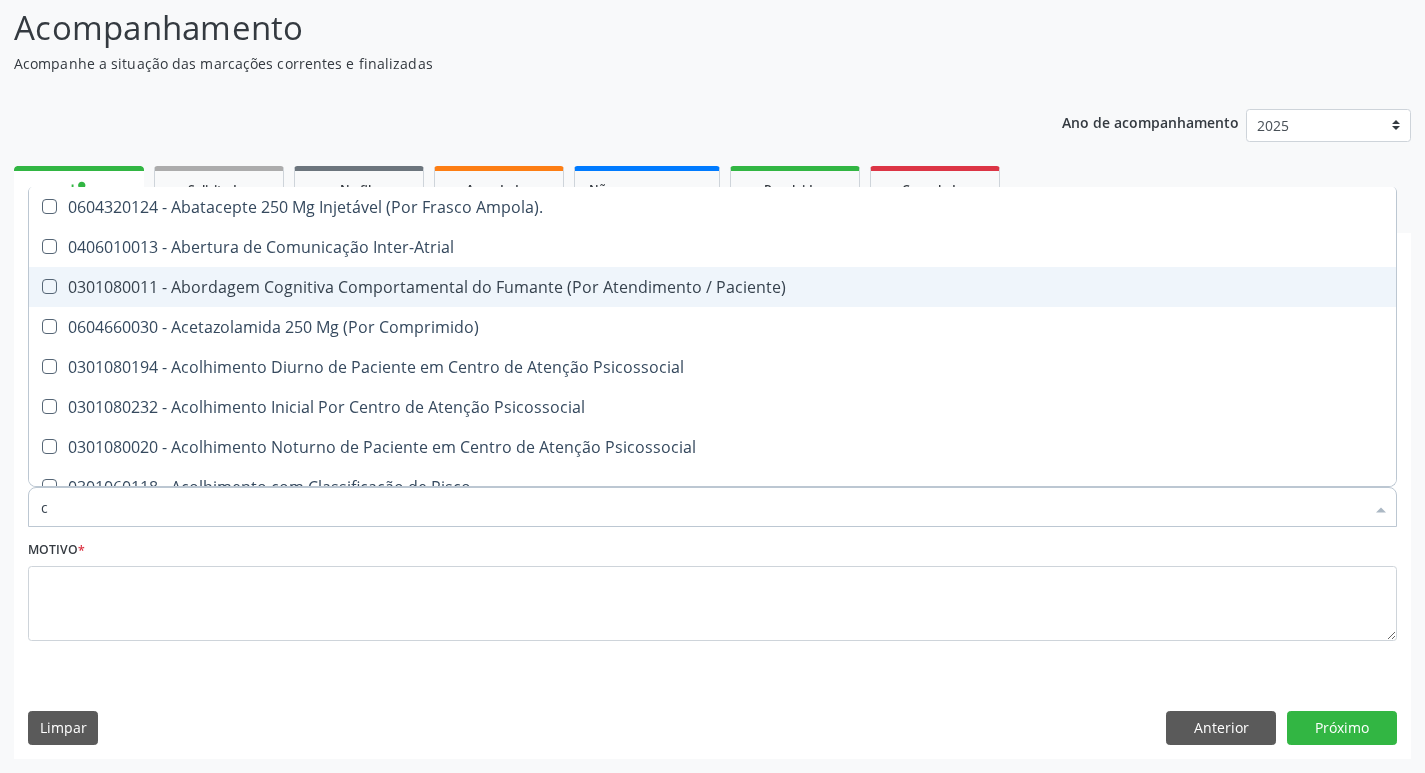 checkbox on "false" 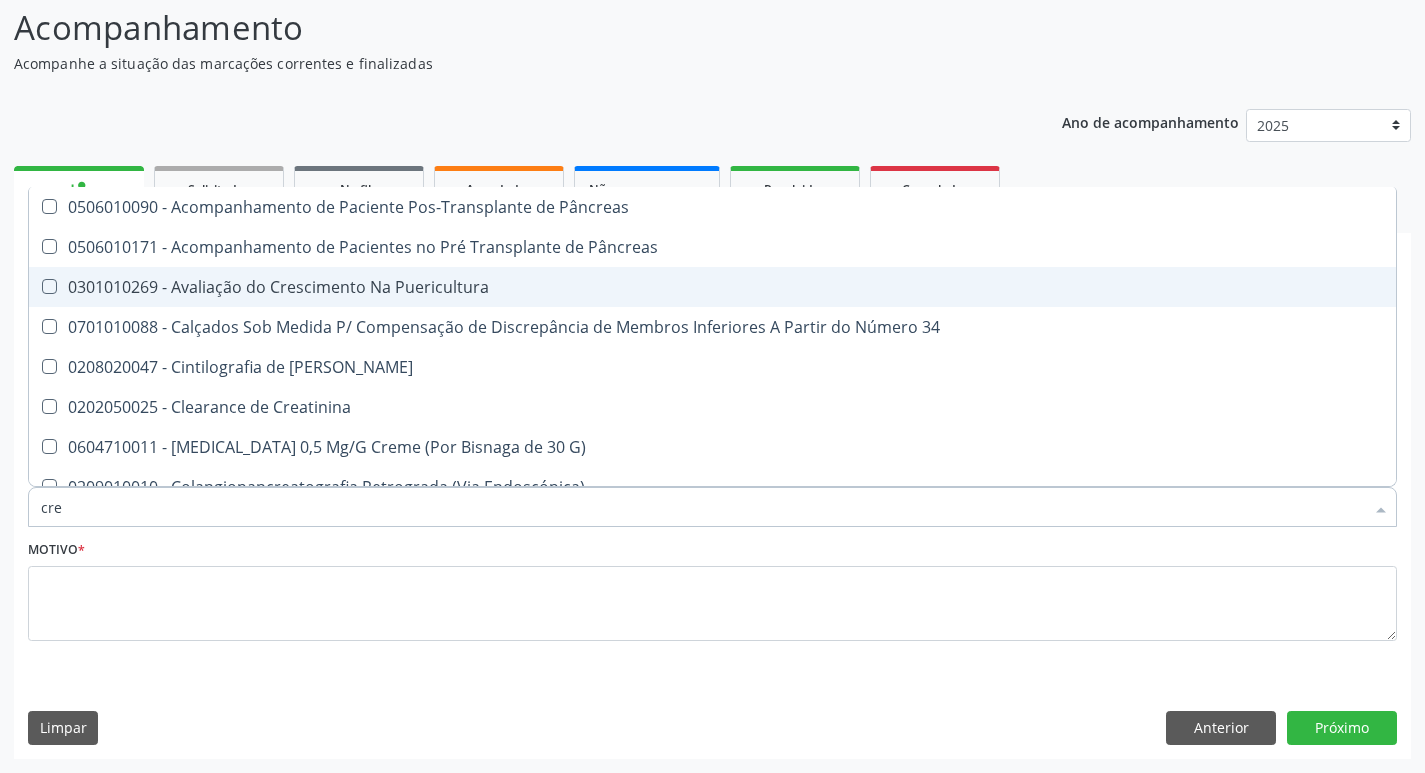 type on "crea" 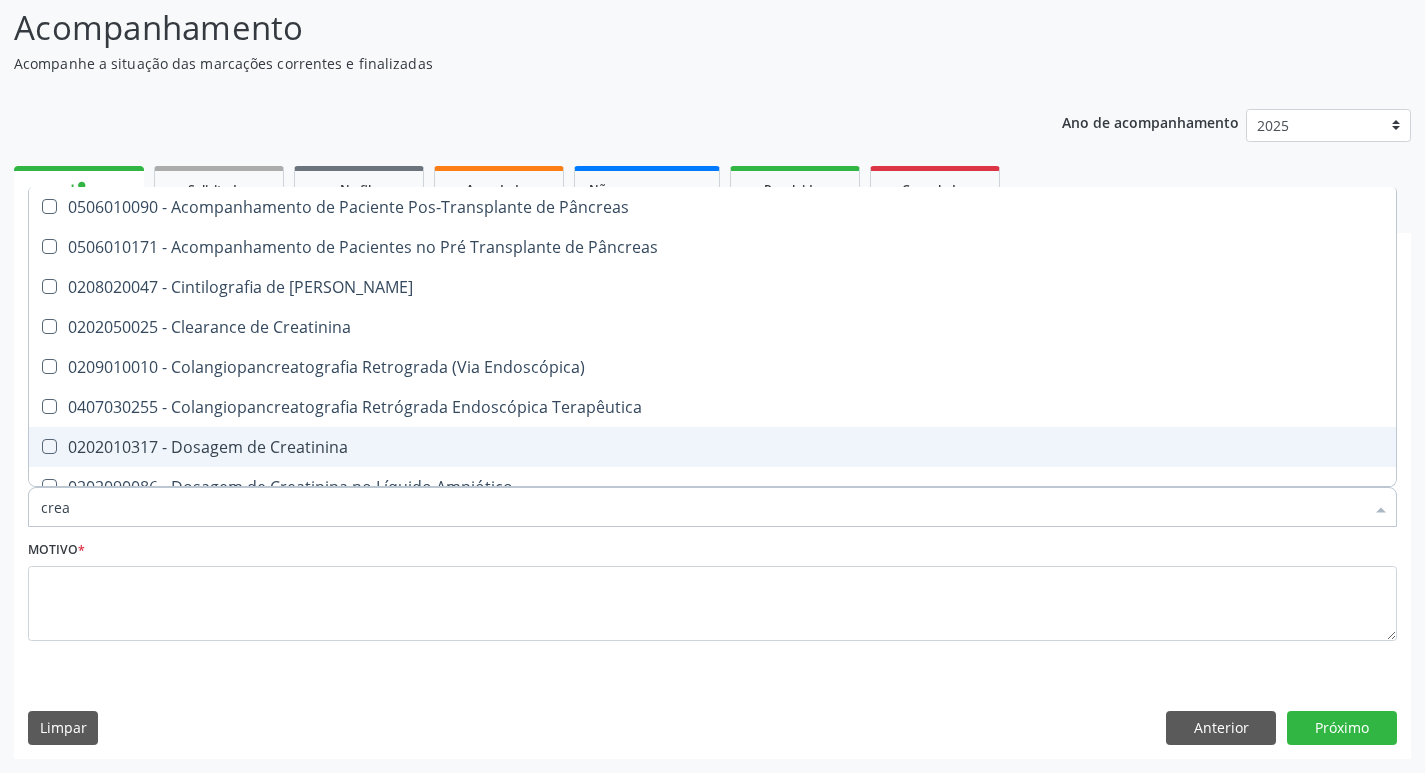drag, startPoint x: 279, startPoint y: 450, endPoint x: 240, endPoint y: 460, distance: 40.261642 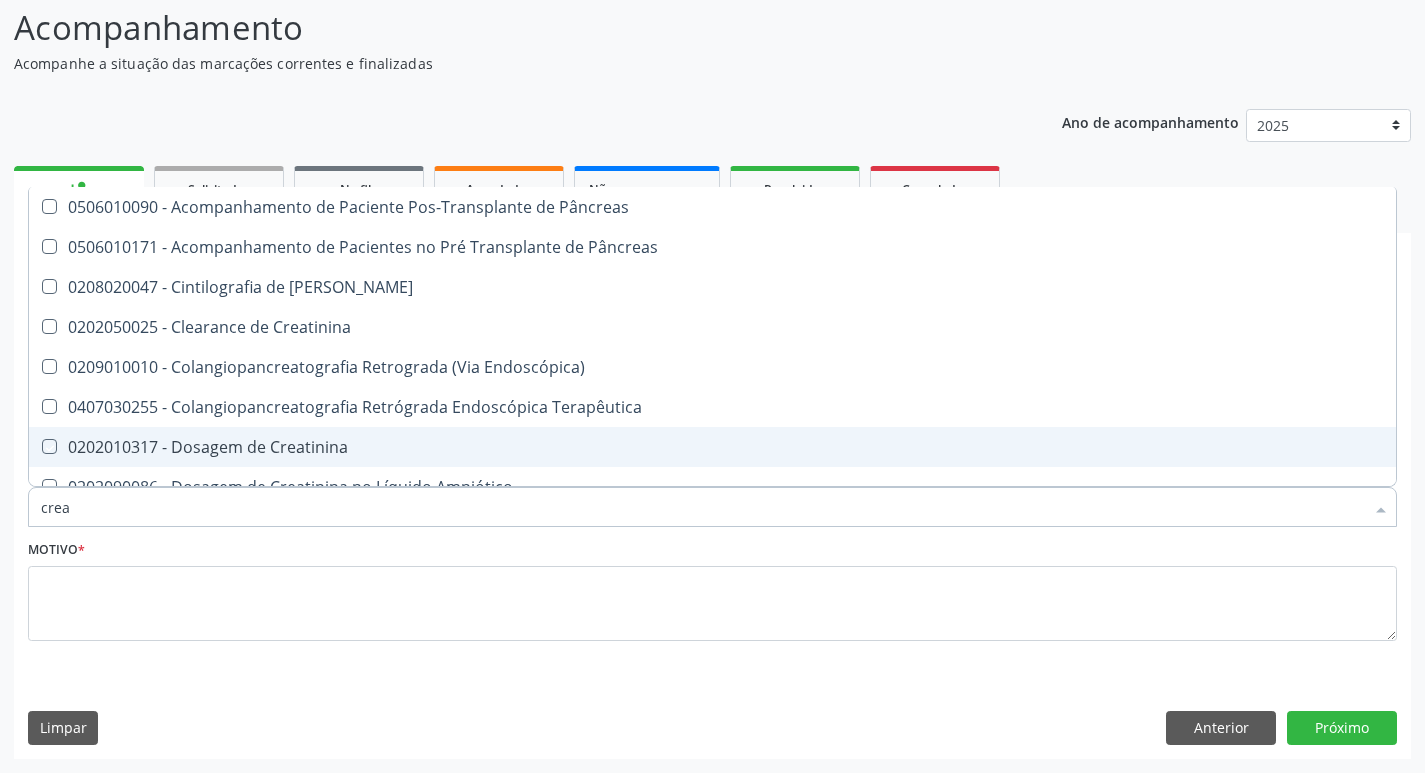 checkbox on "true" 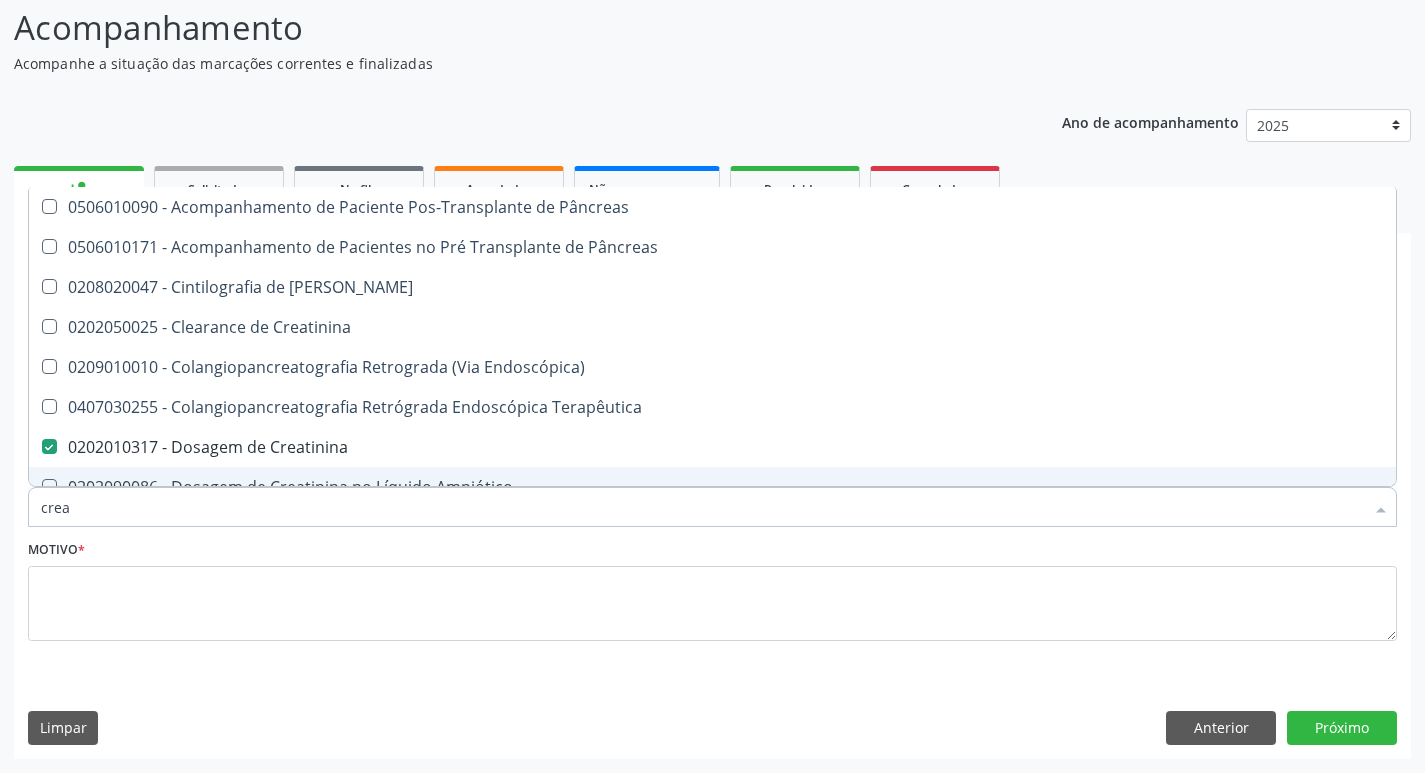 click on "crea" at bounding box center (702, 507) 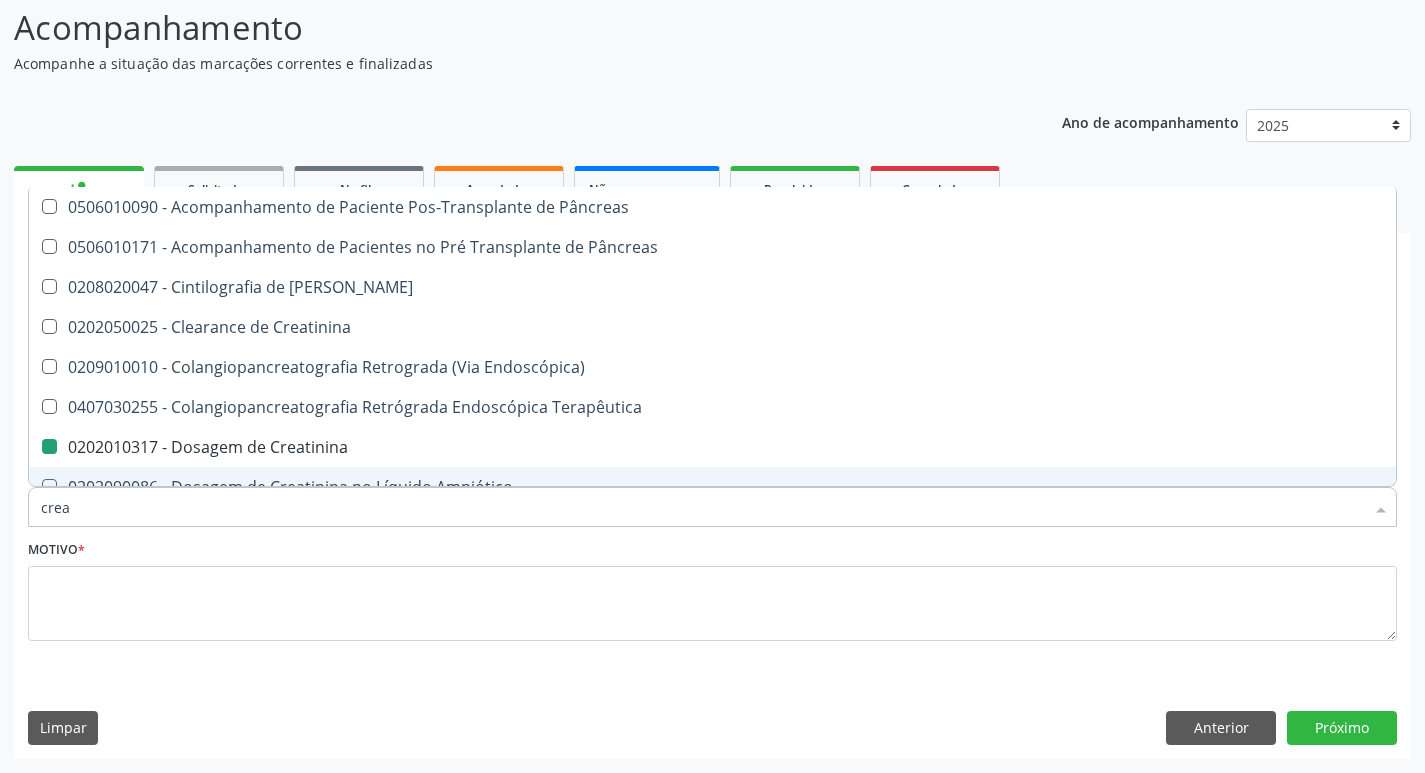 type on "cre" 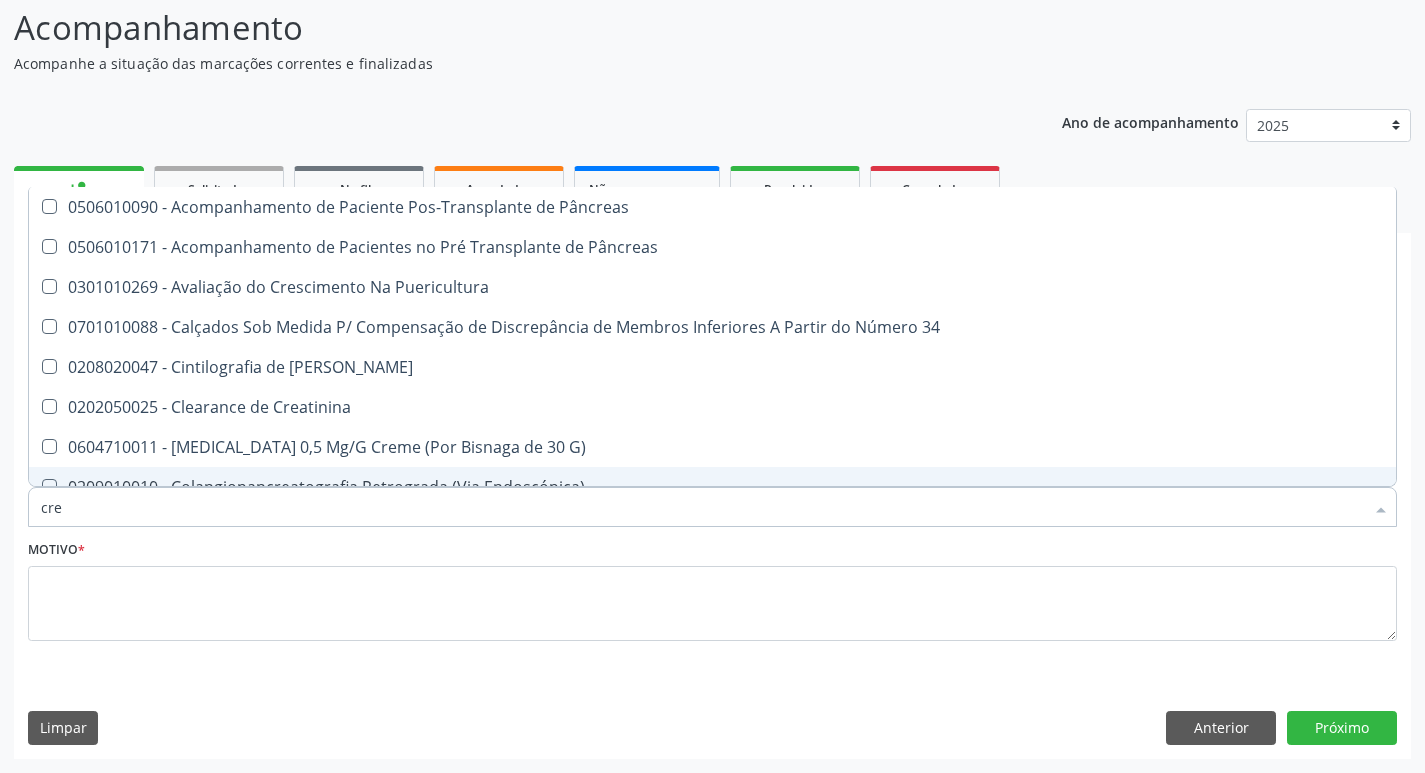 type on "cr" 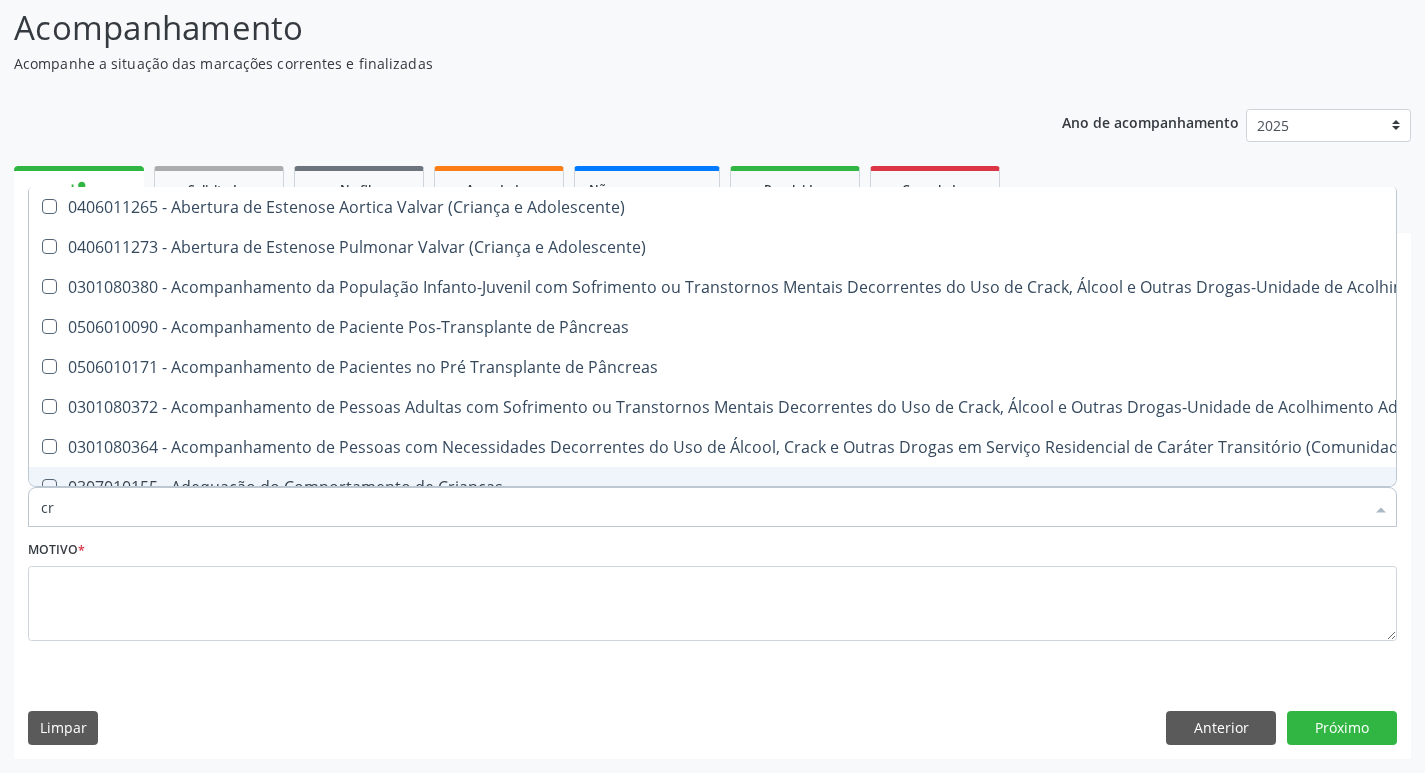 type on "c" 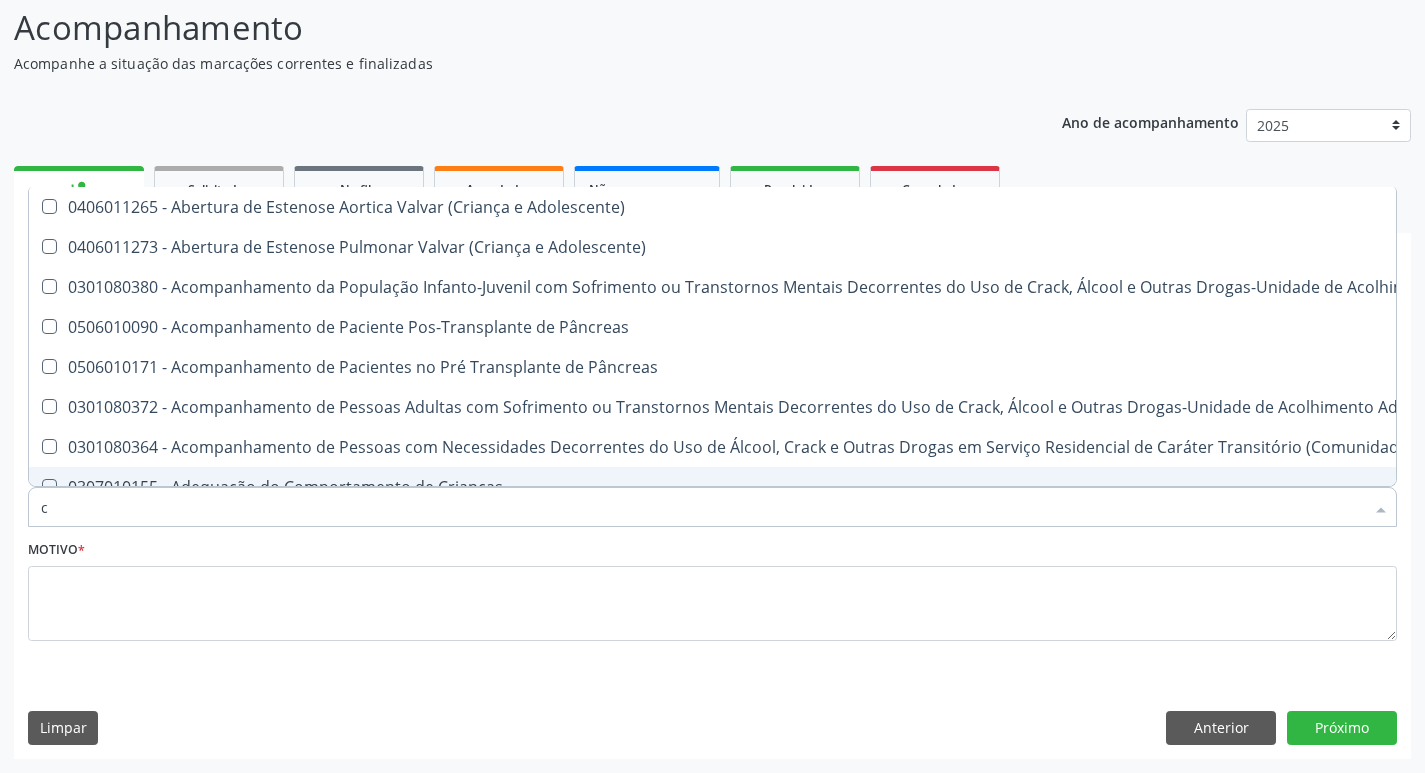 checkbox on "false" 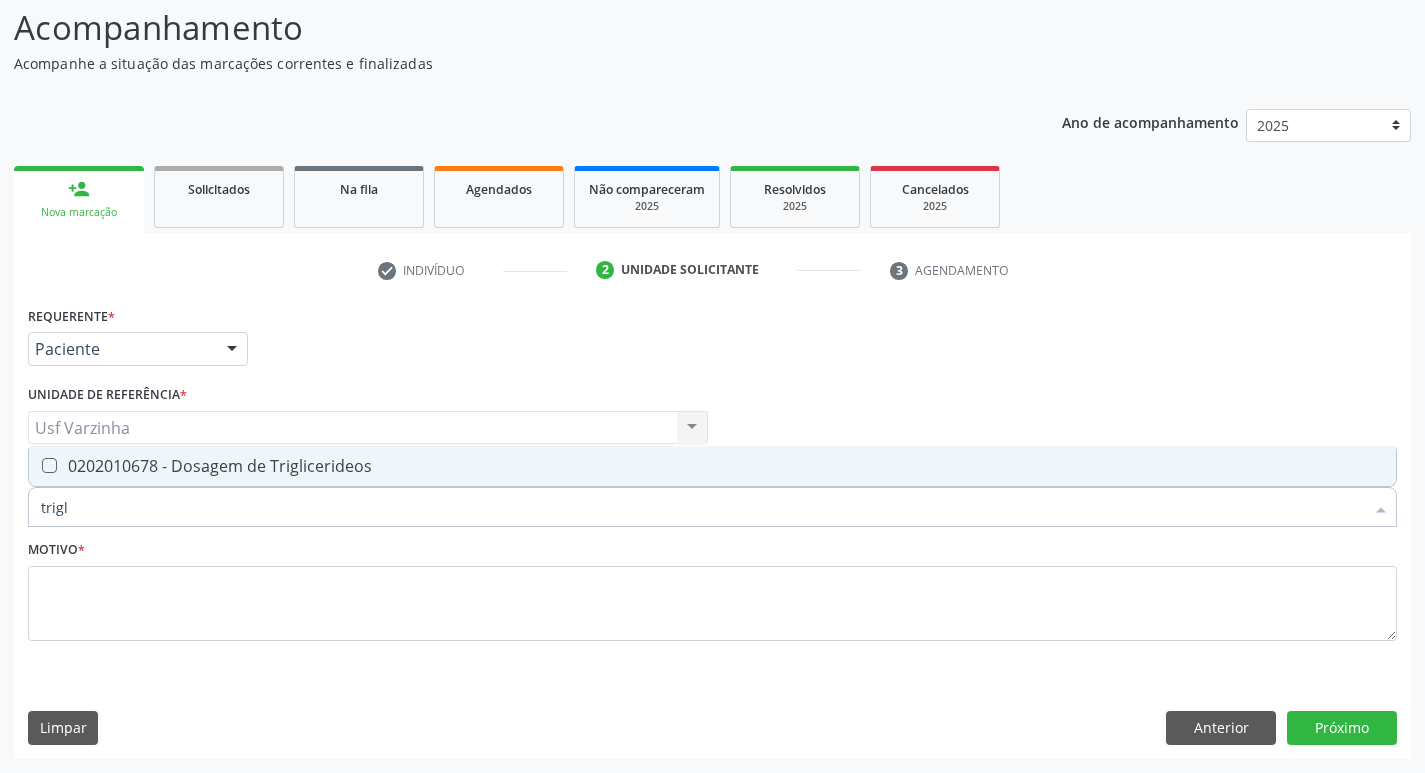 type on "trigli" 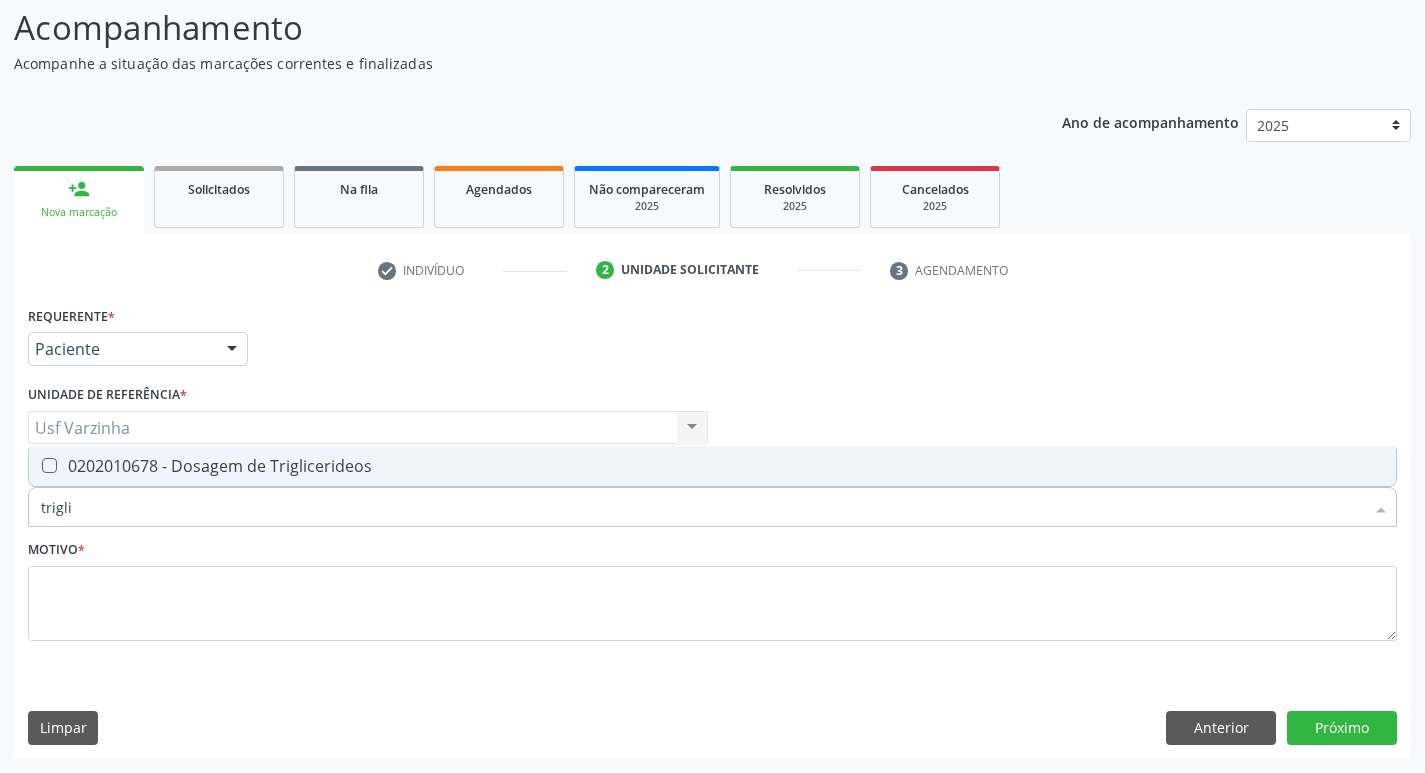 drag, startPoint x: 135, startPoint y: 463, endPoint x: 72, endPoint y: 508, distance: 77.42093 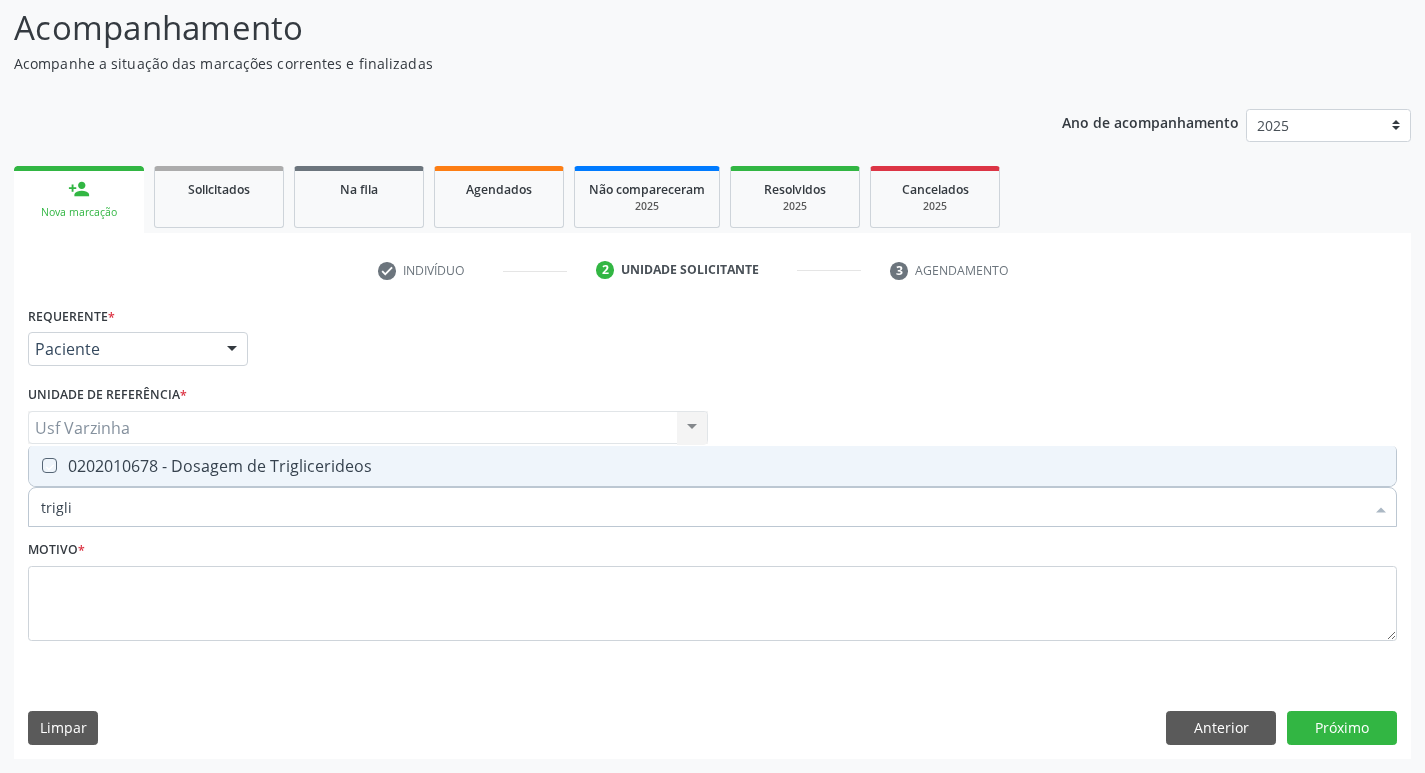 checkbox on "true" 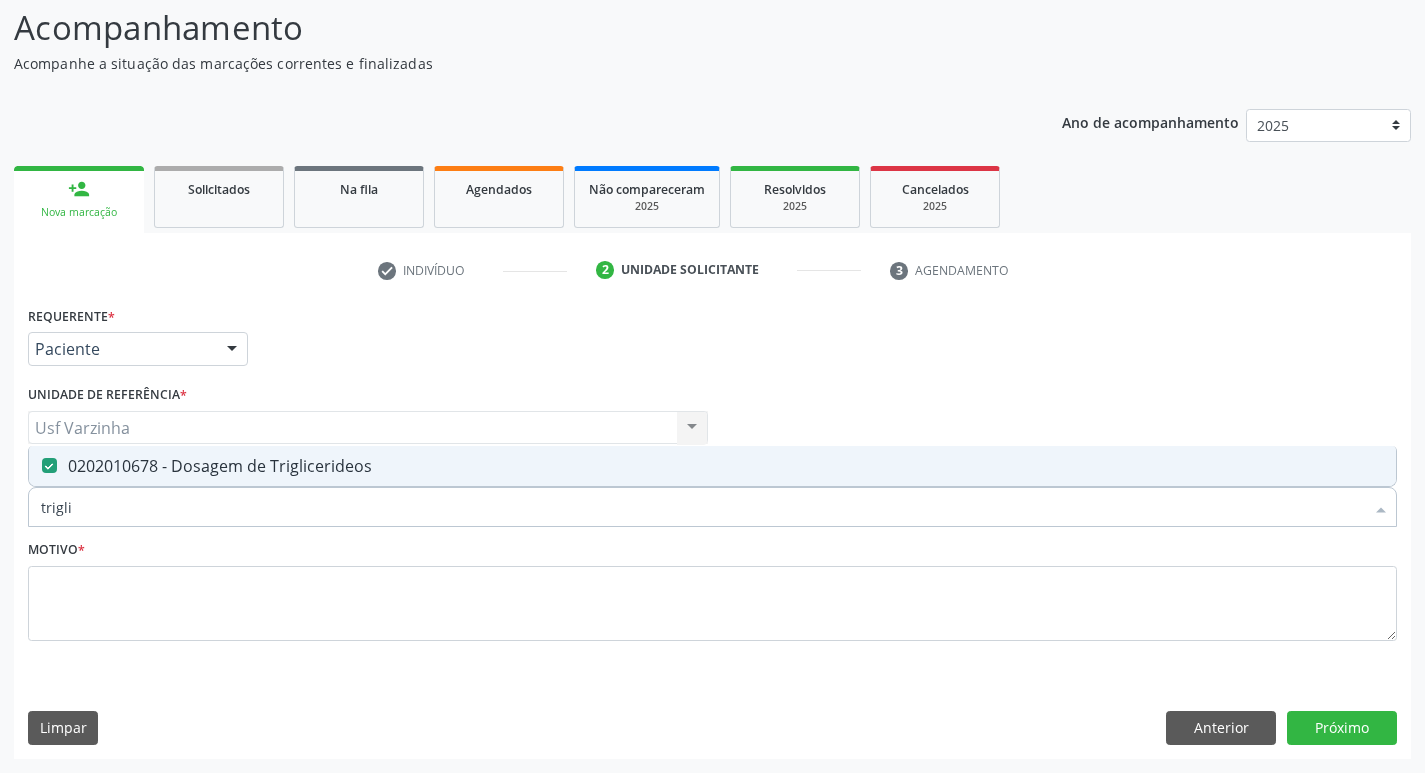 click on "trigli" at bounding box center [702, 507] 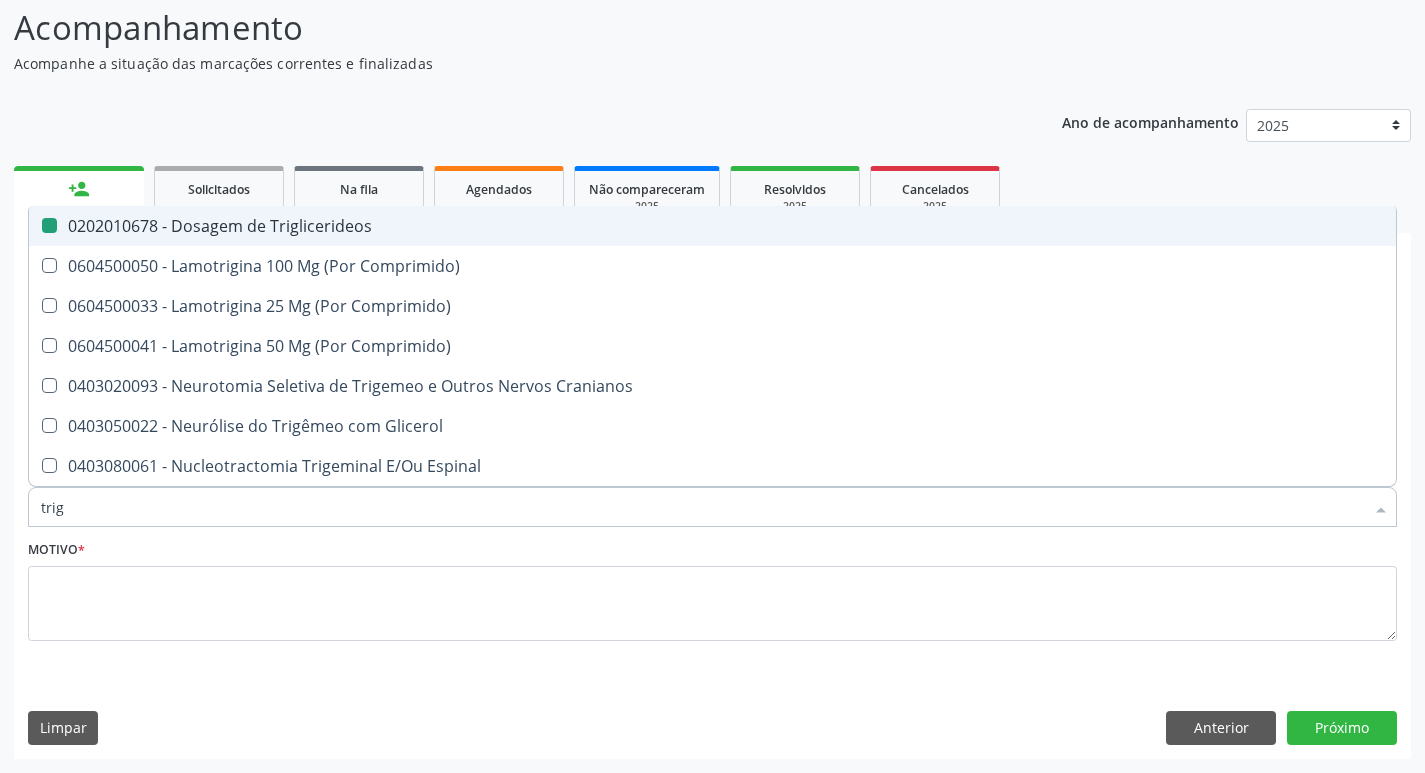 type on "tri" 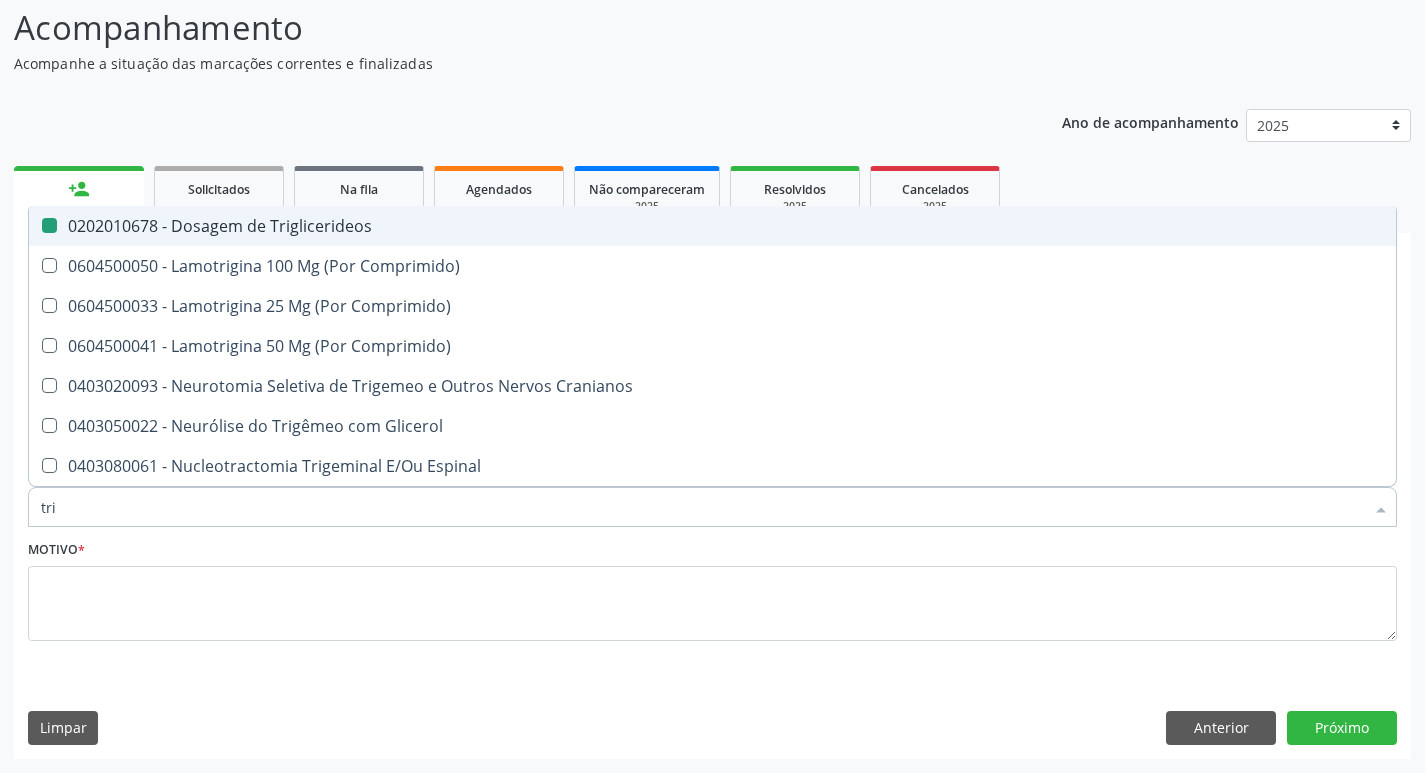 checkbox on "false" 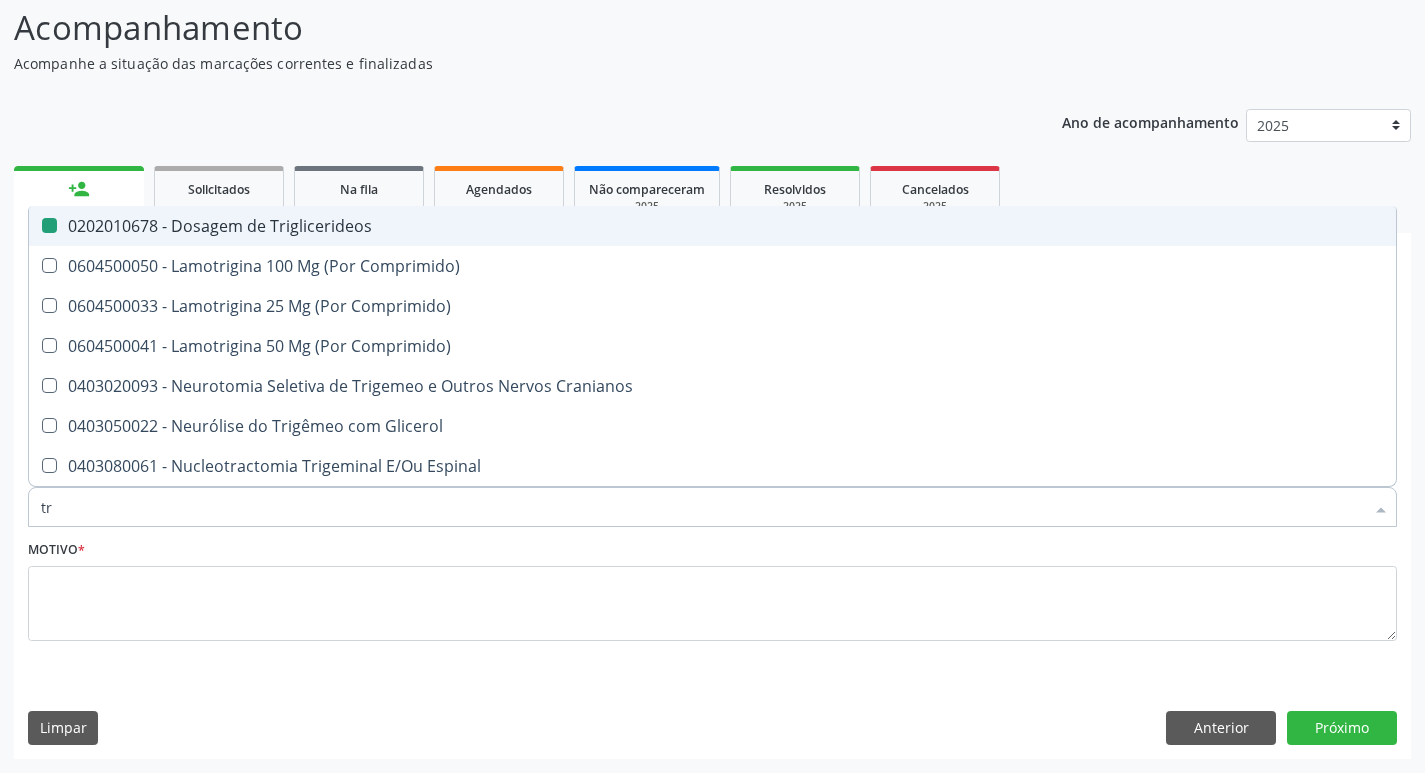 type on "t" 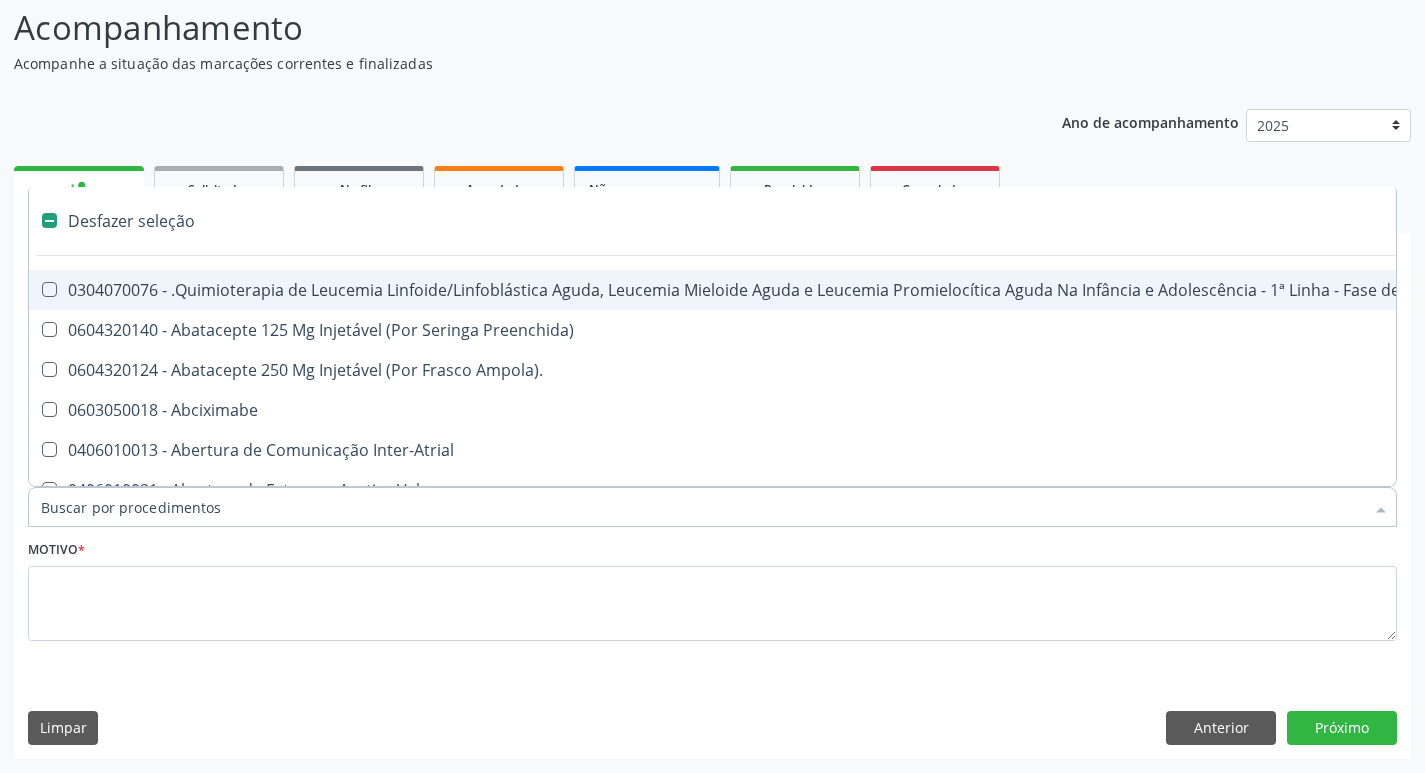 type on "g" 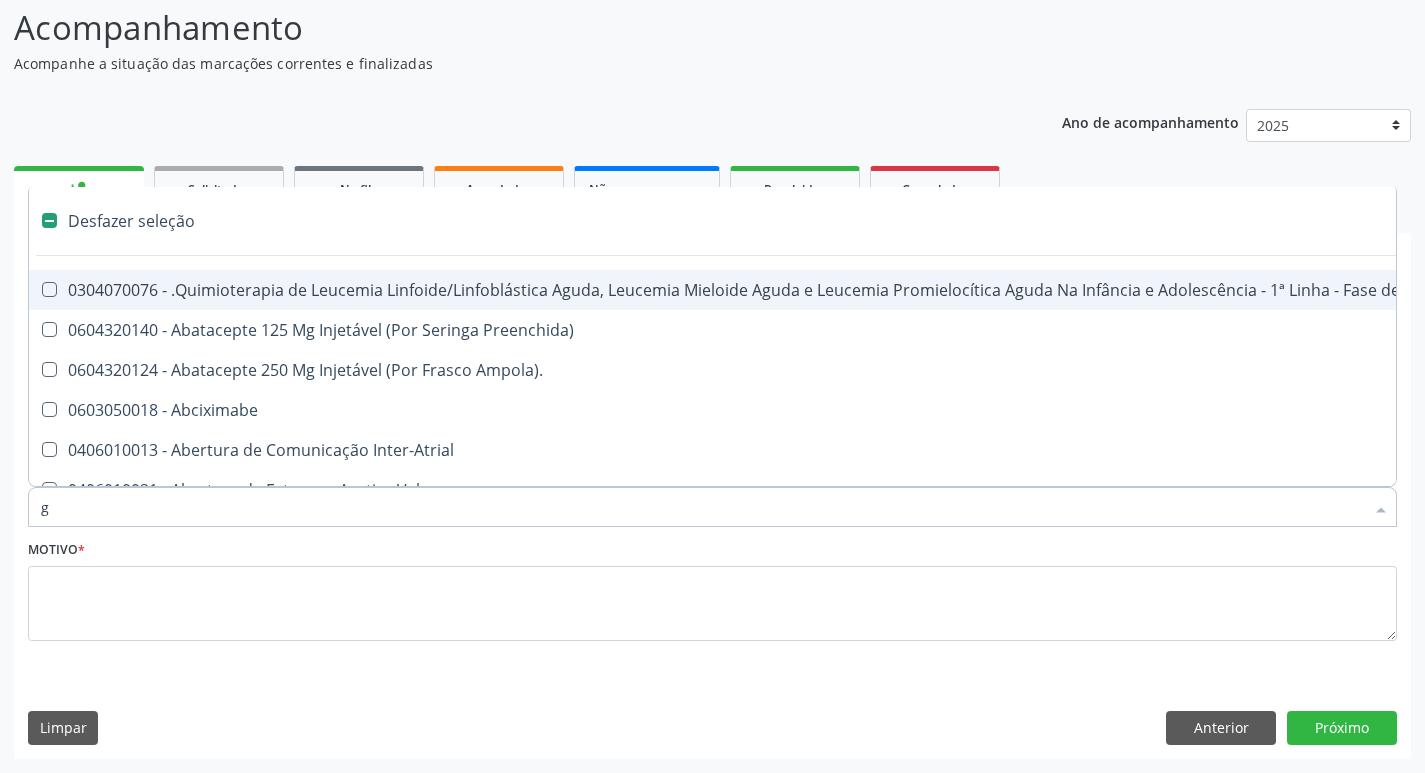 checkbox on "true" 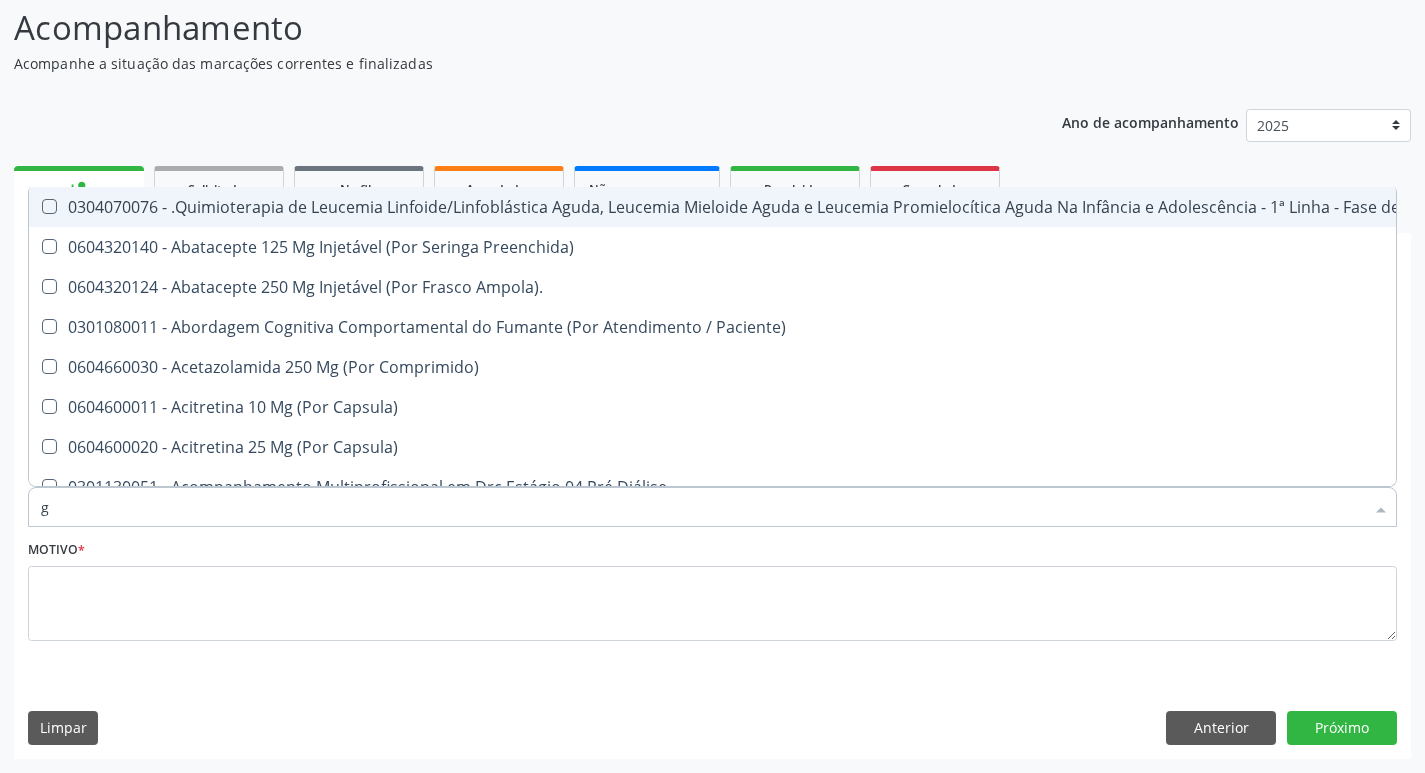 type on "gl" 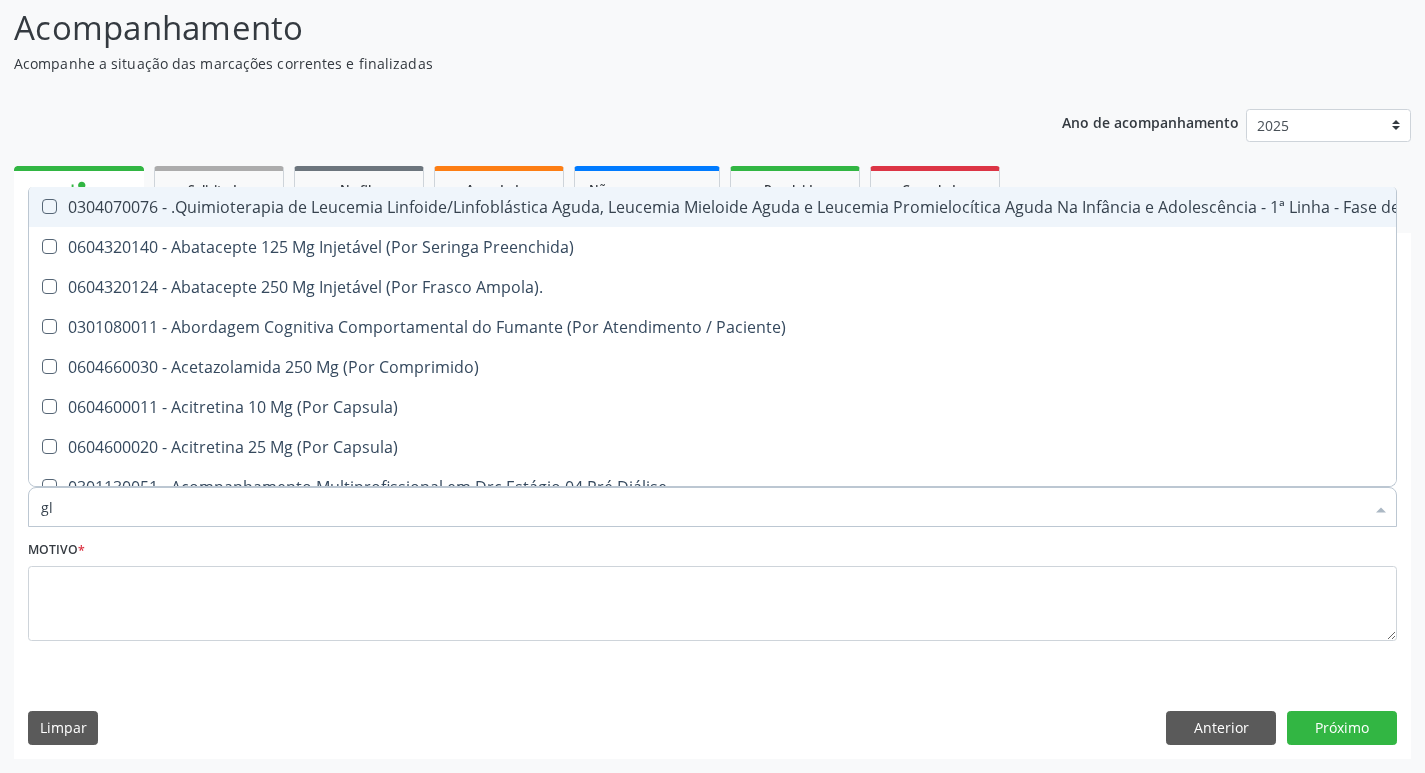 checkbox on "true" 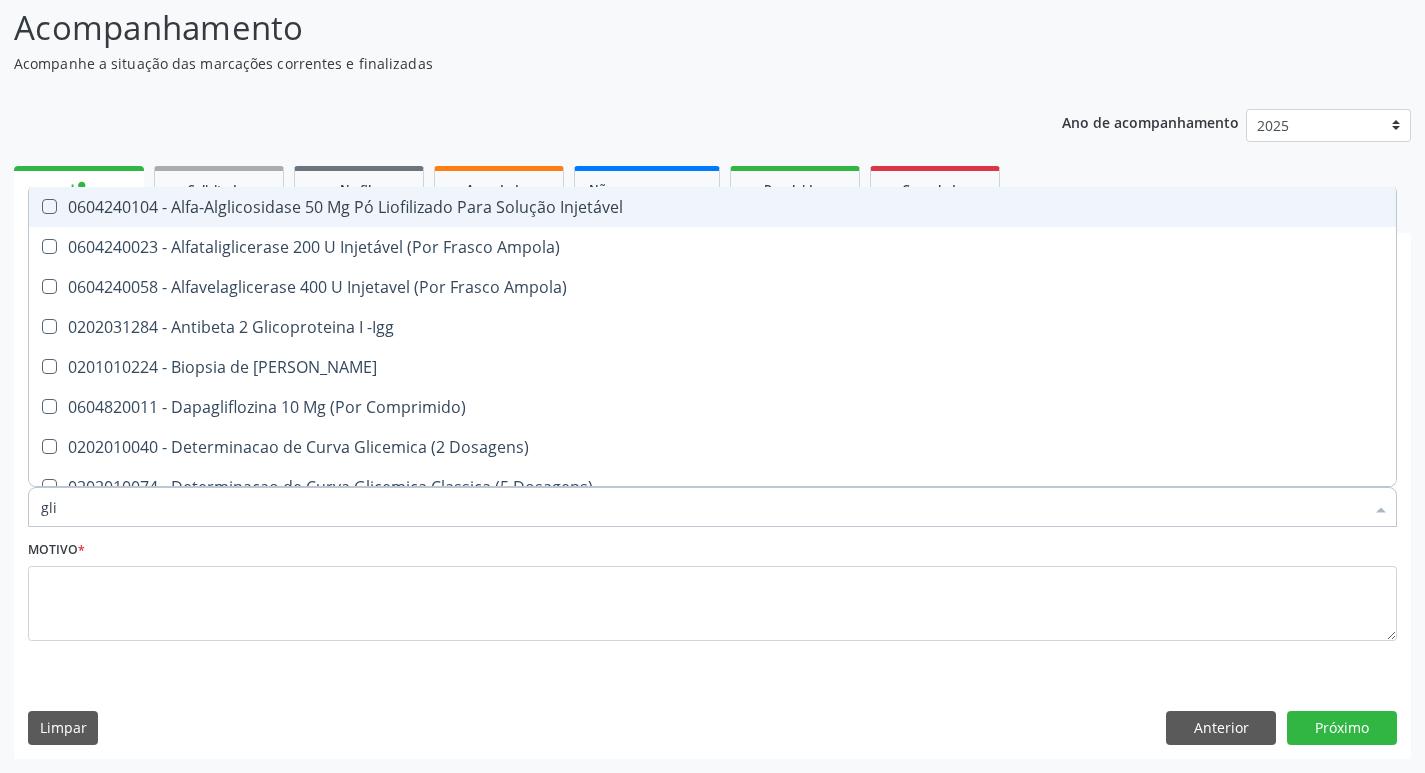 type on "glic" 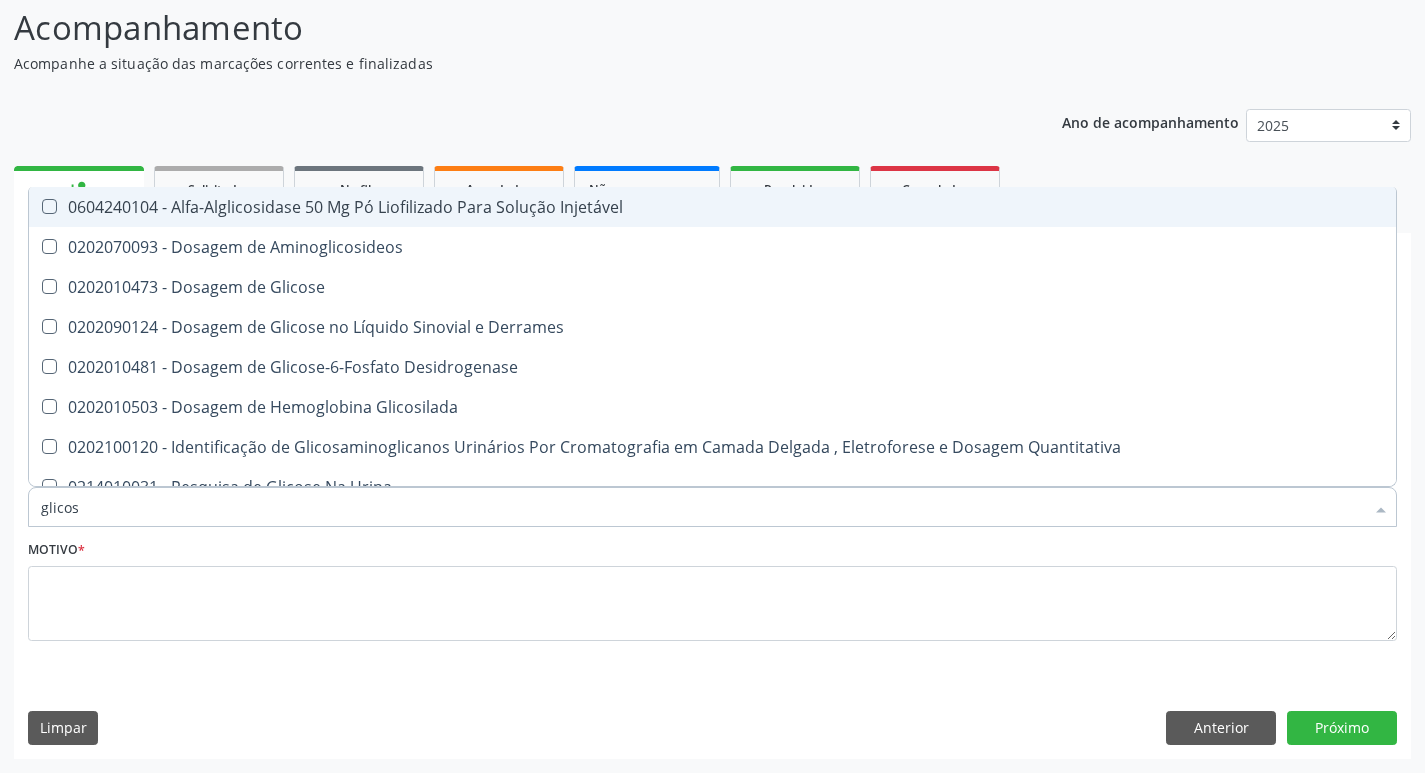 type on "glicose" 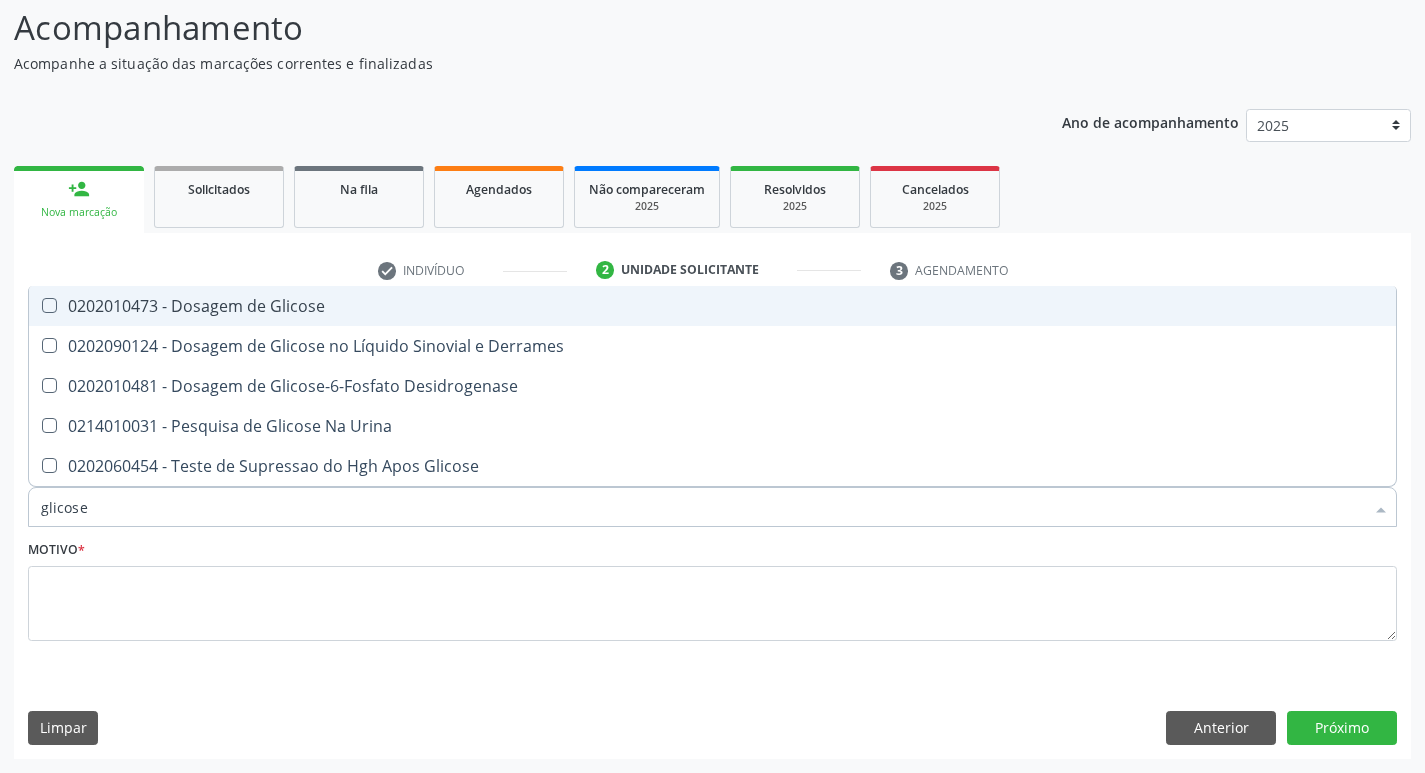 click on "0202010473 - Dosagem de Glicose" at bounding box center [712, 306] 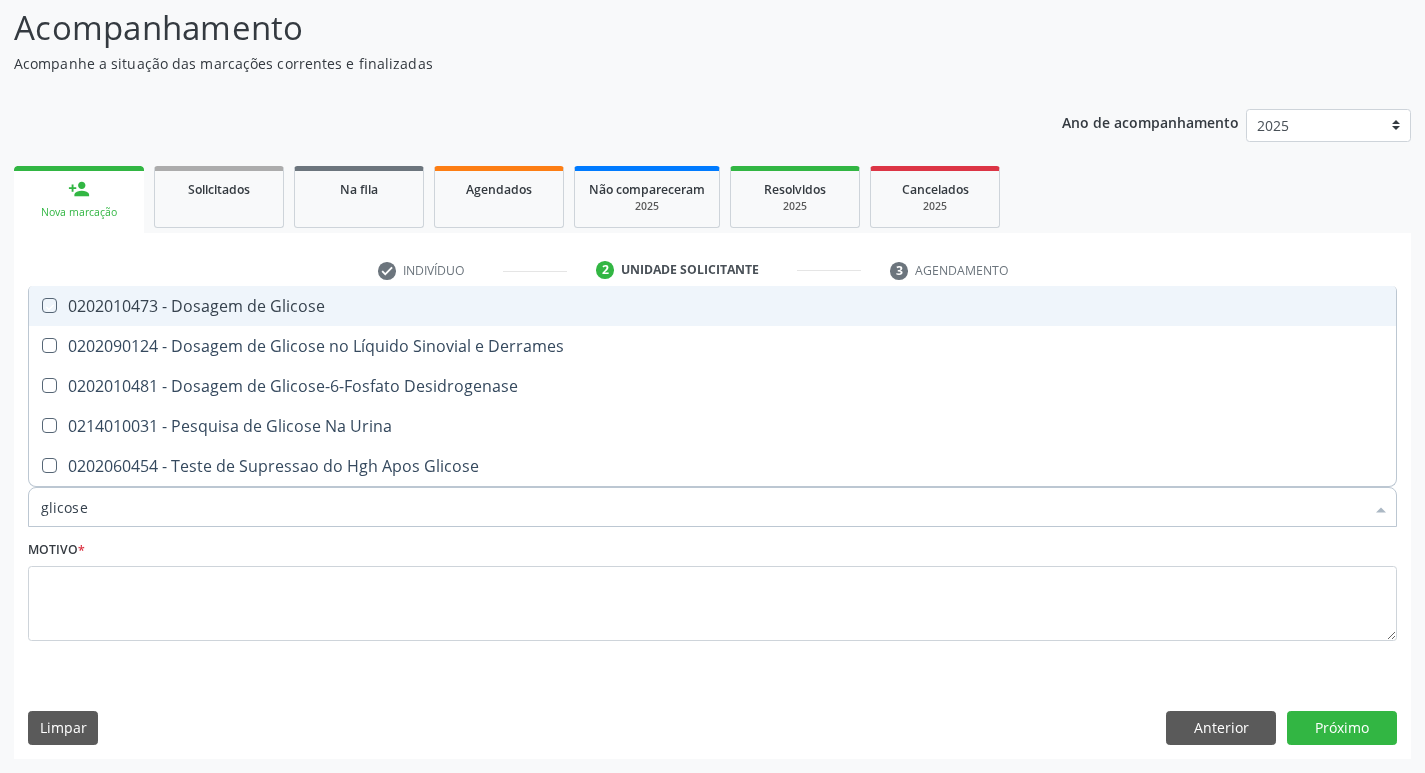 checkbox on "true" 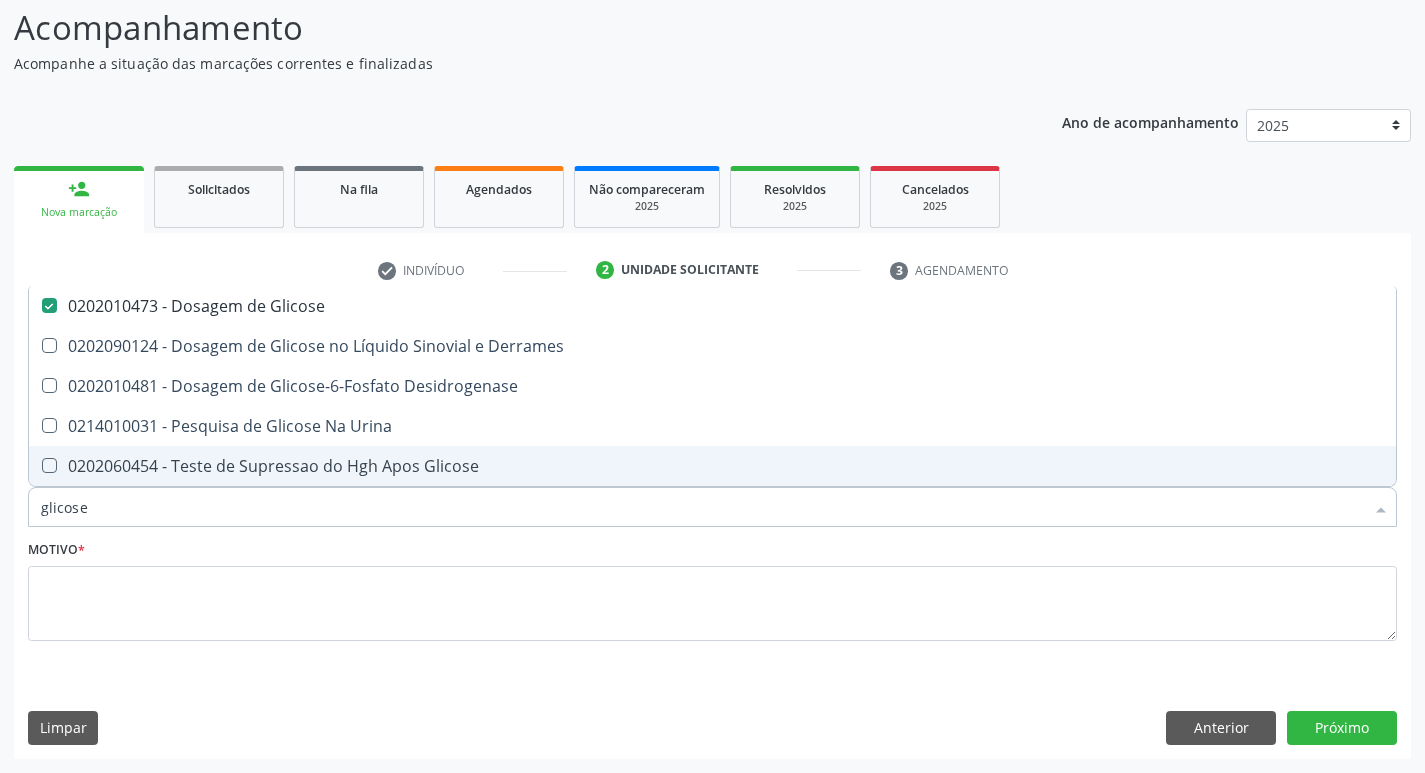 click on "glicose" at bounding box center (702, 507) 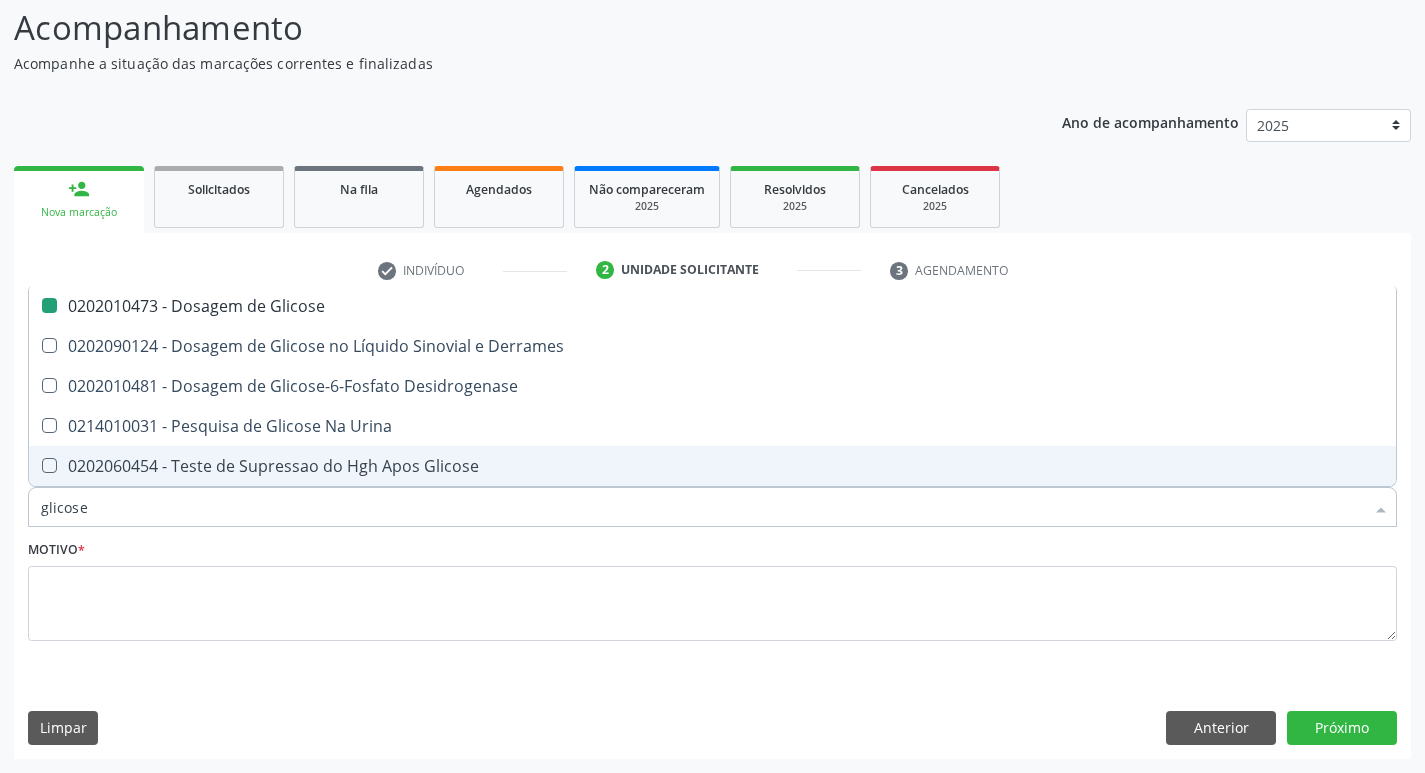type on "glicos" 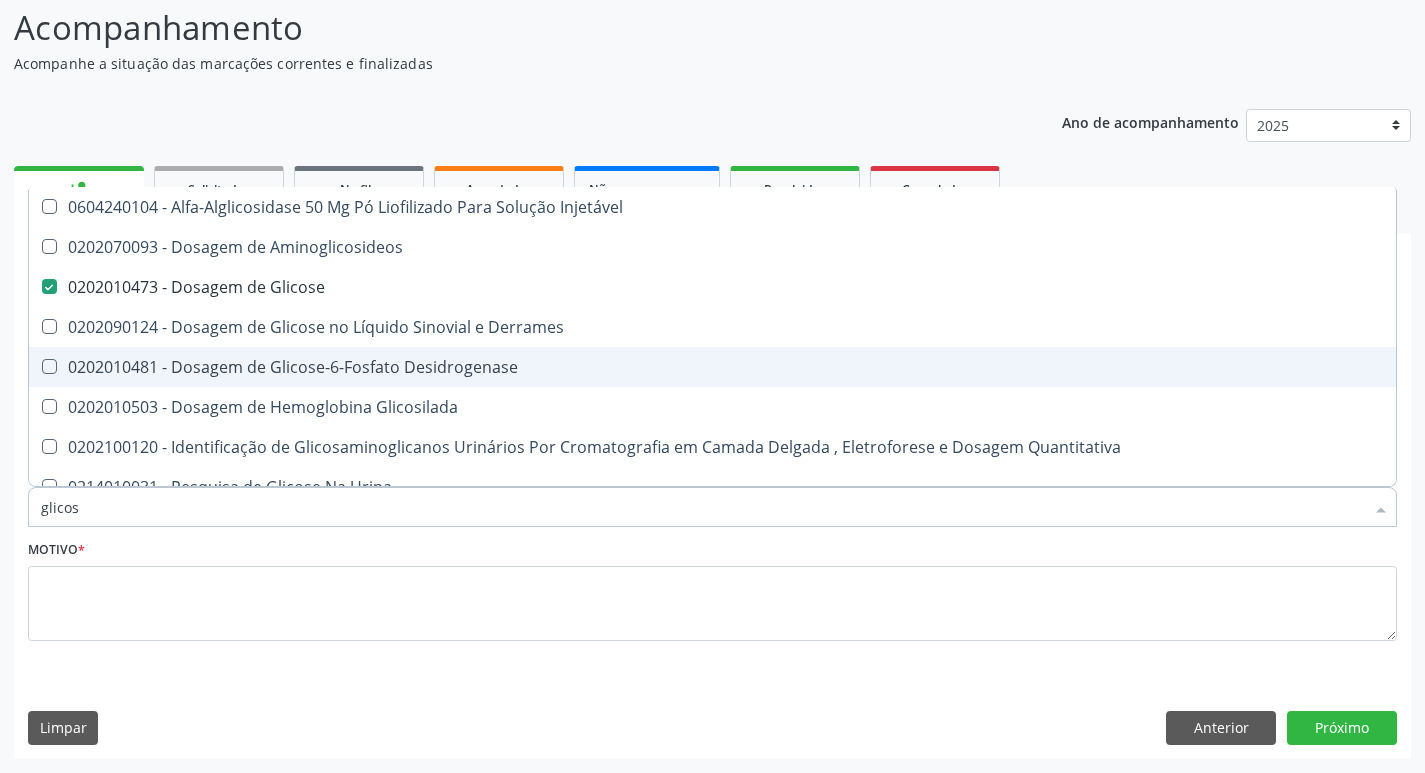 type on "glico" 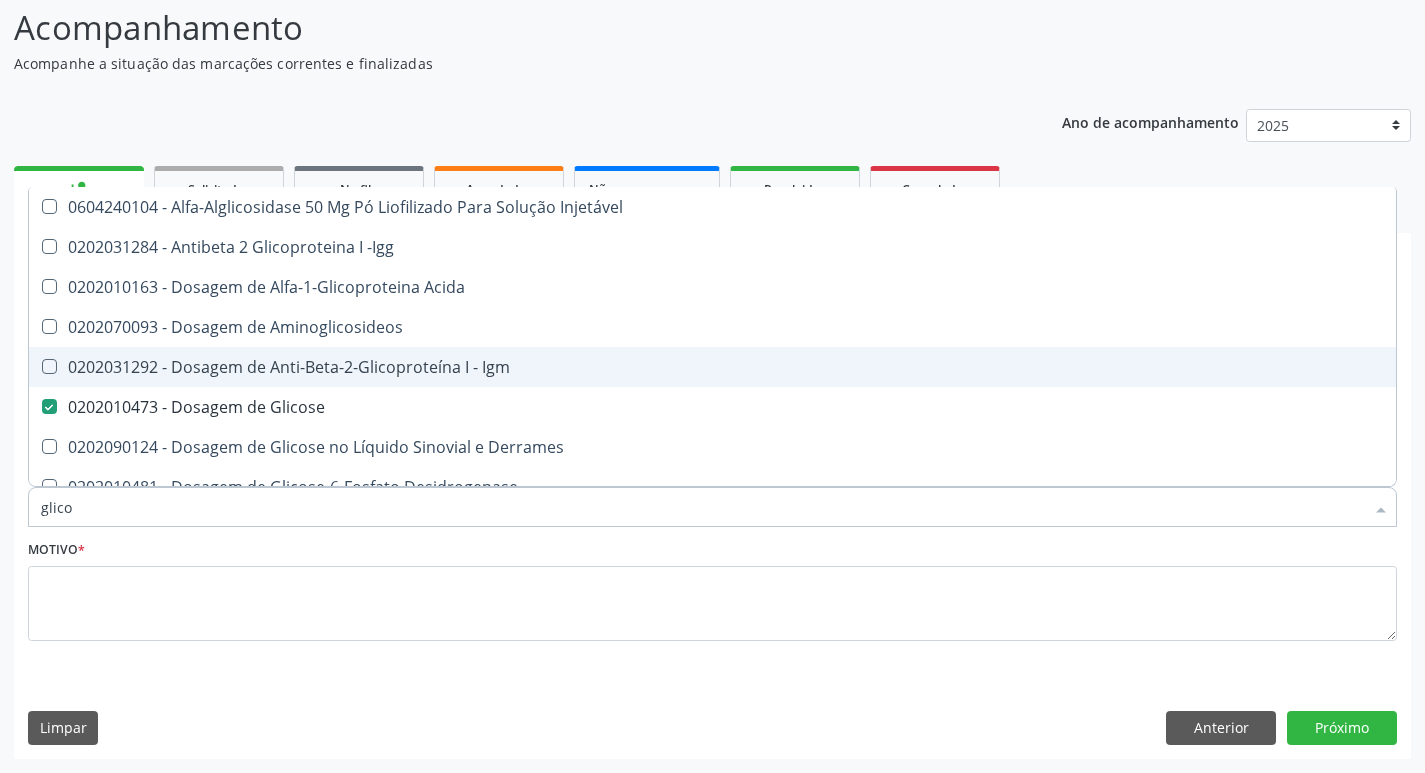 type on "glic" 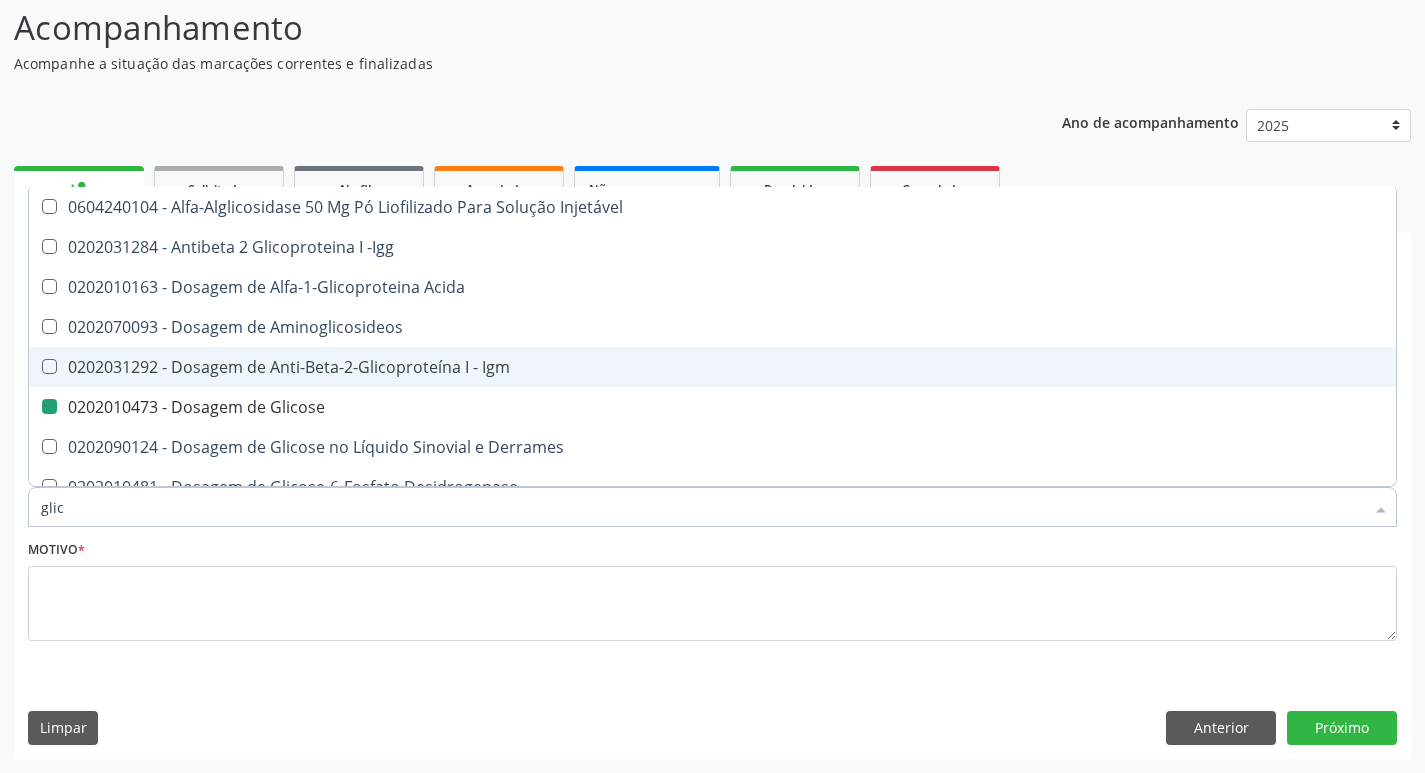 type on "gli" 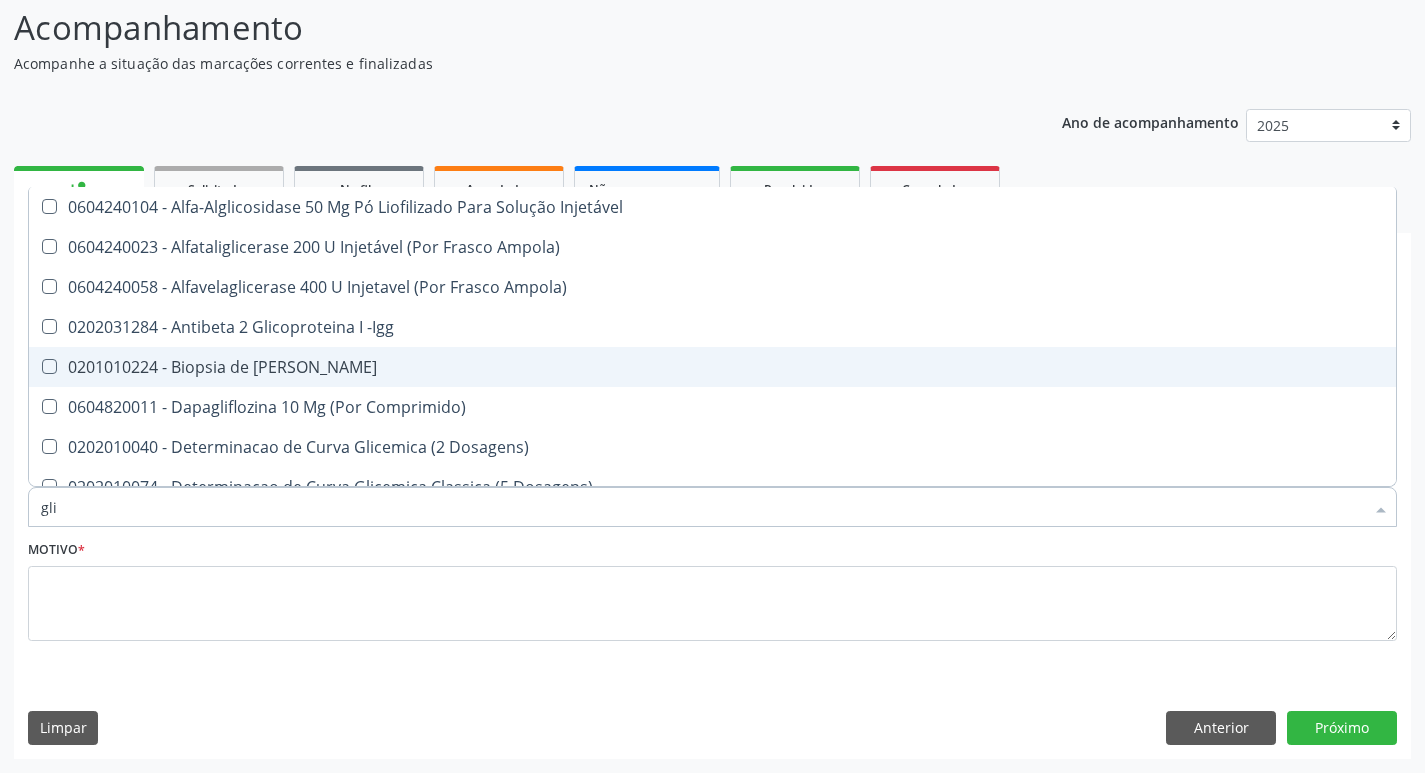 type on "gl" 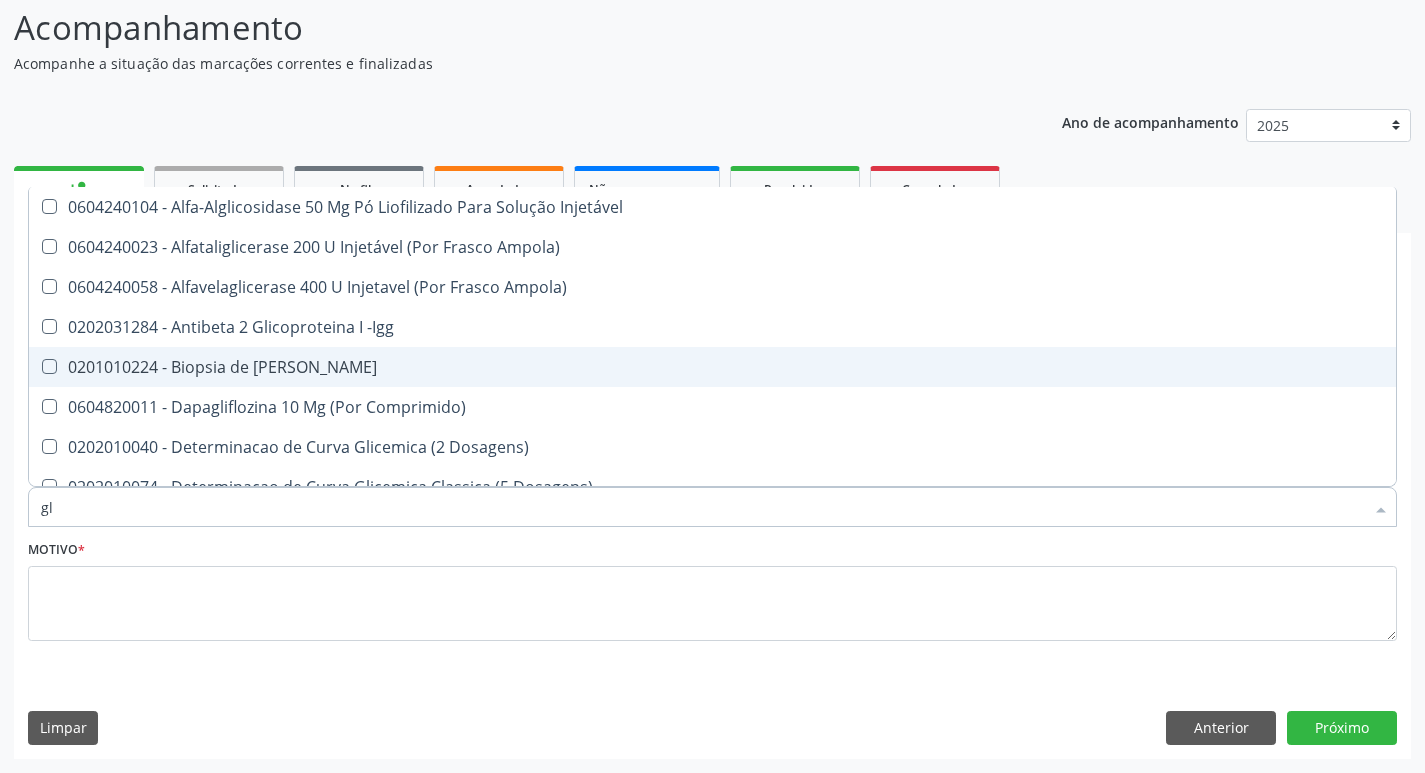 checkbox on "false" 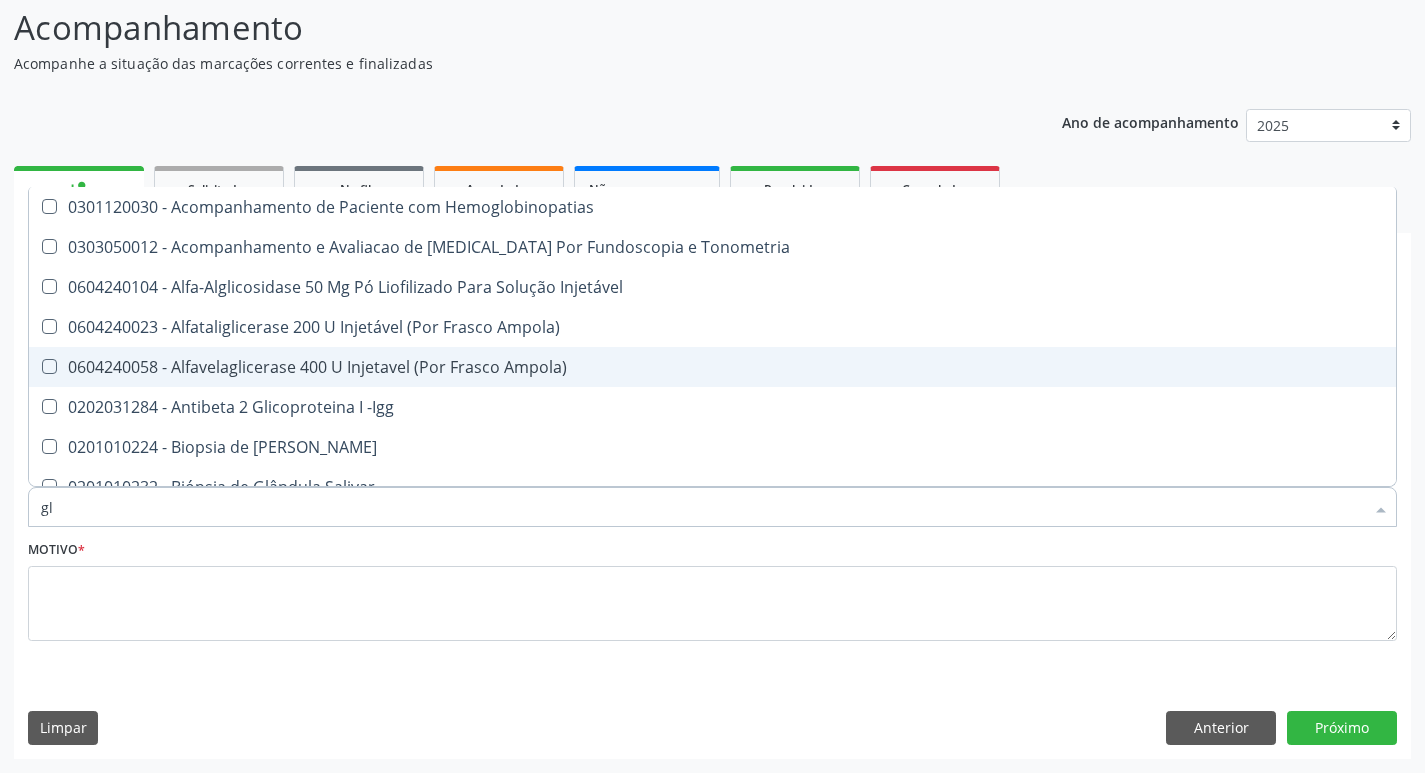 type on "g" 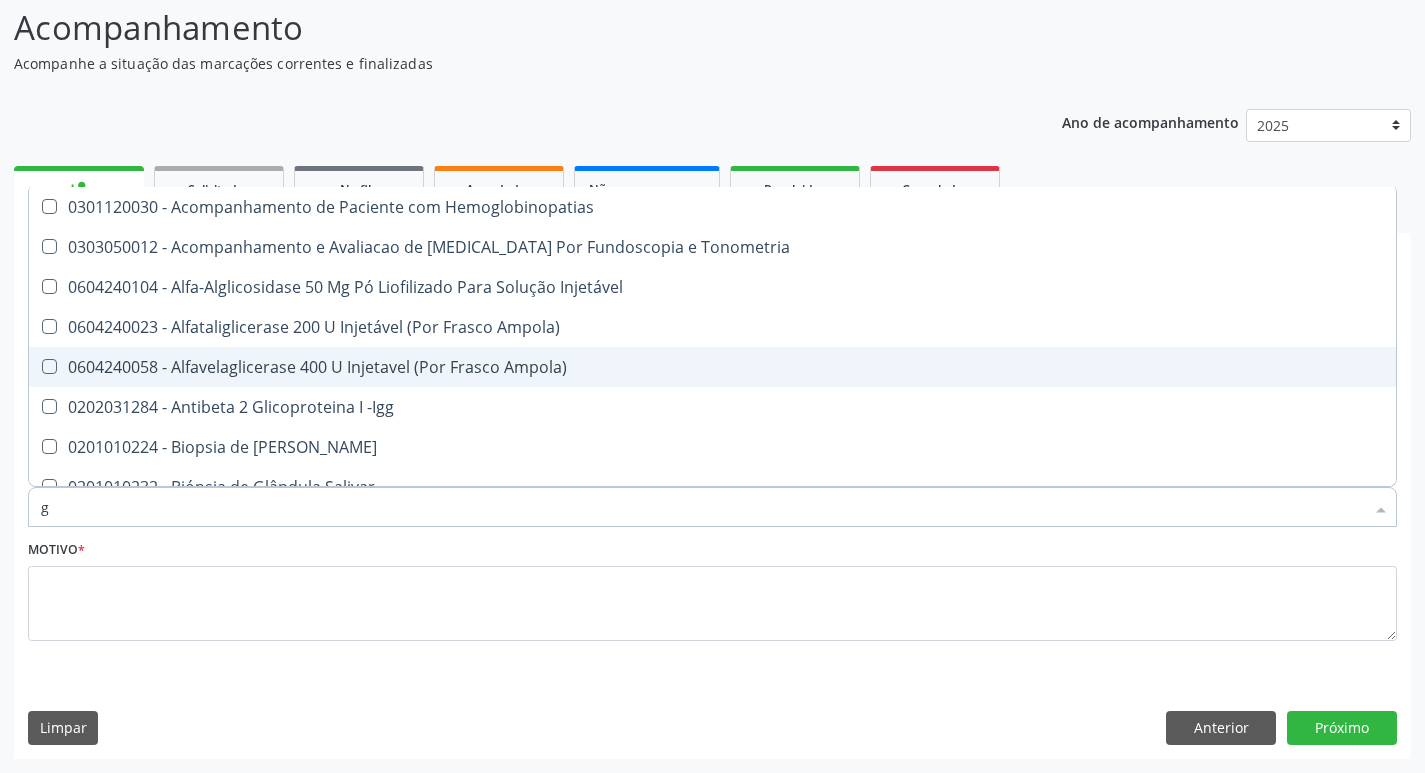 type 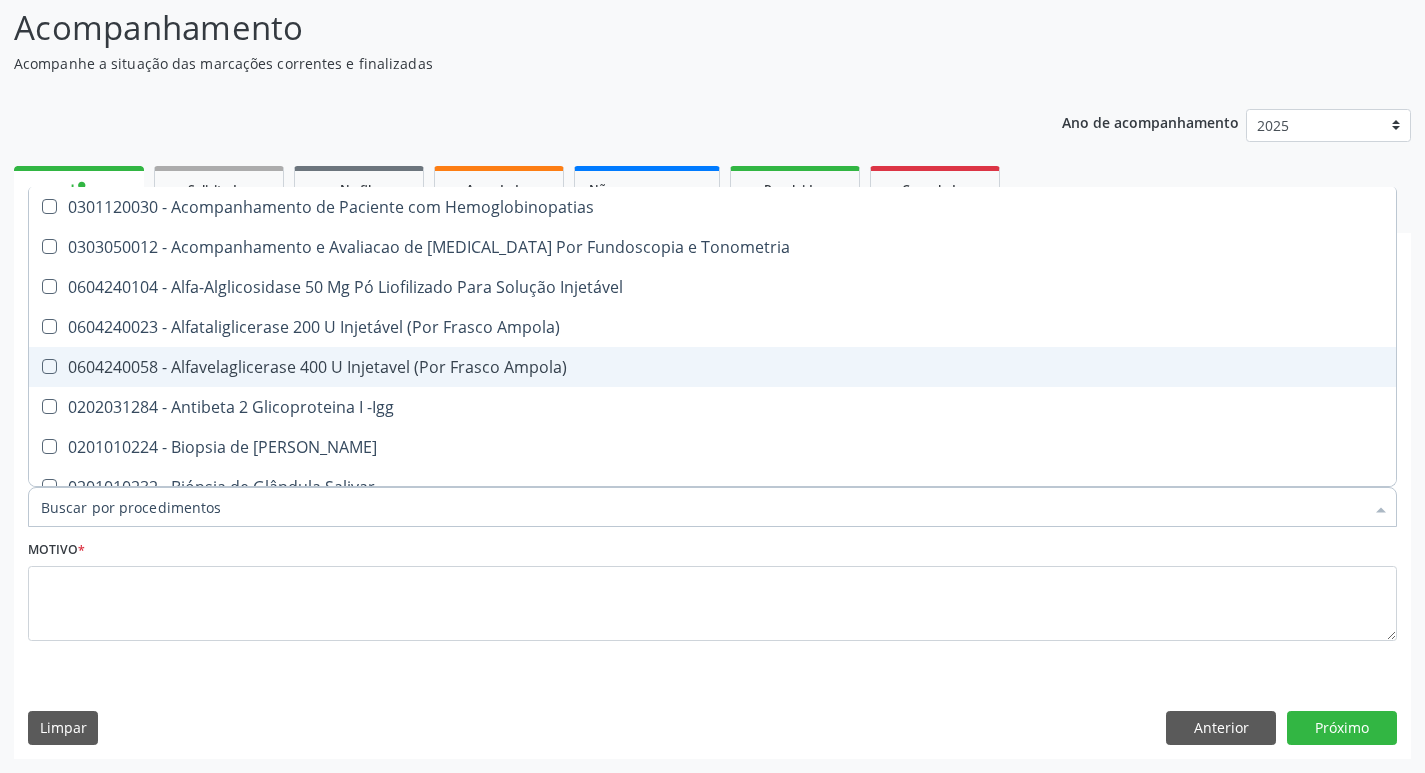 checkbox on "false" 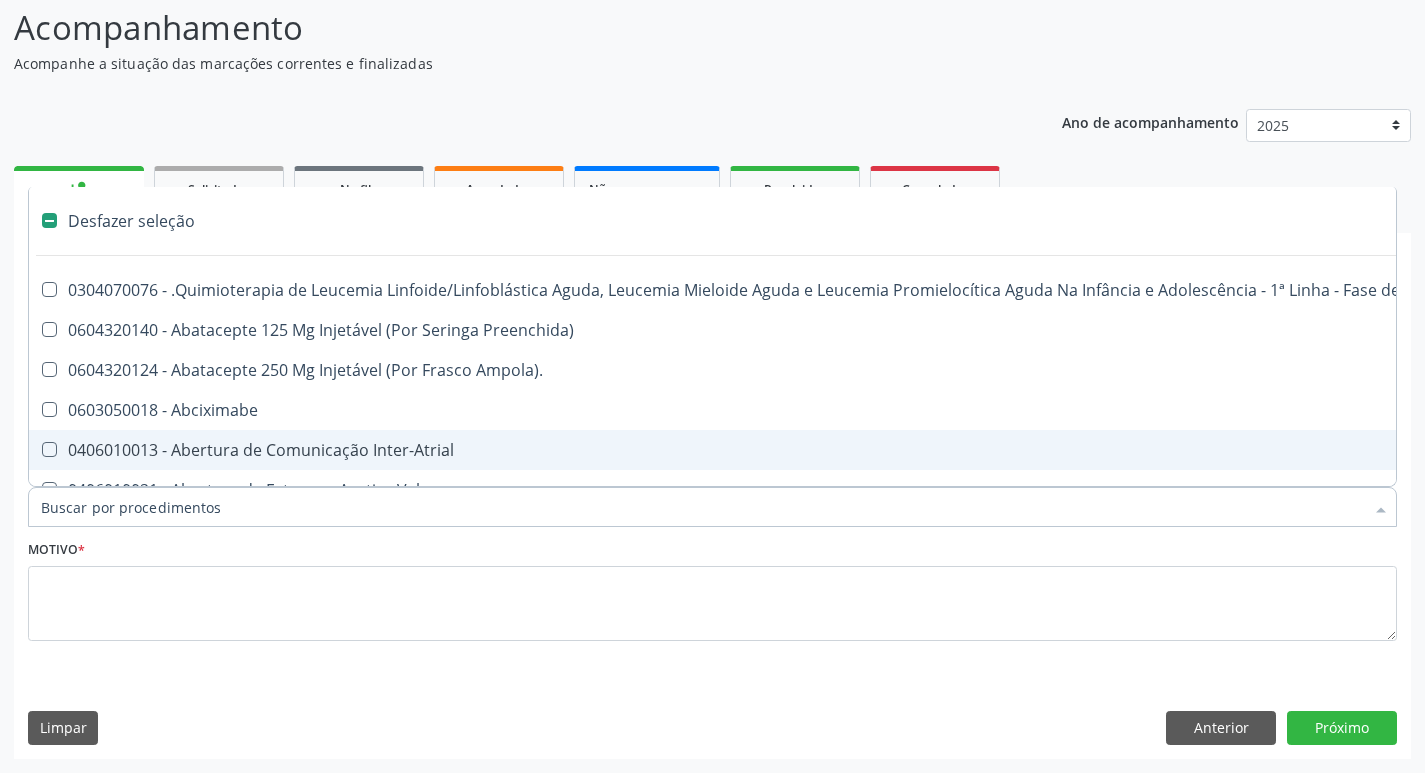 type on "h" 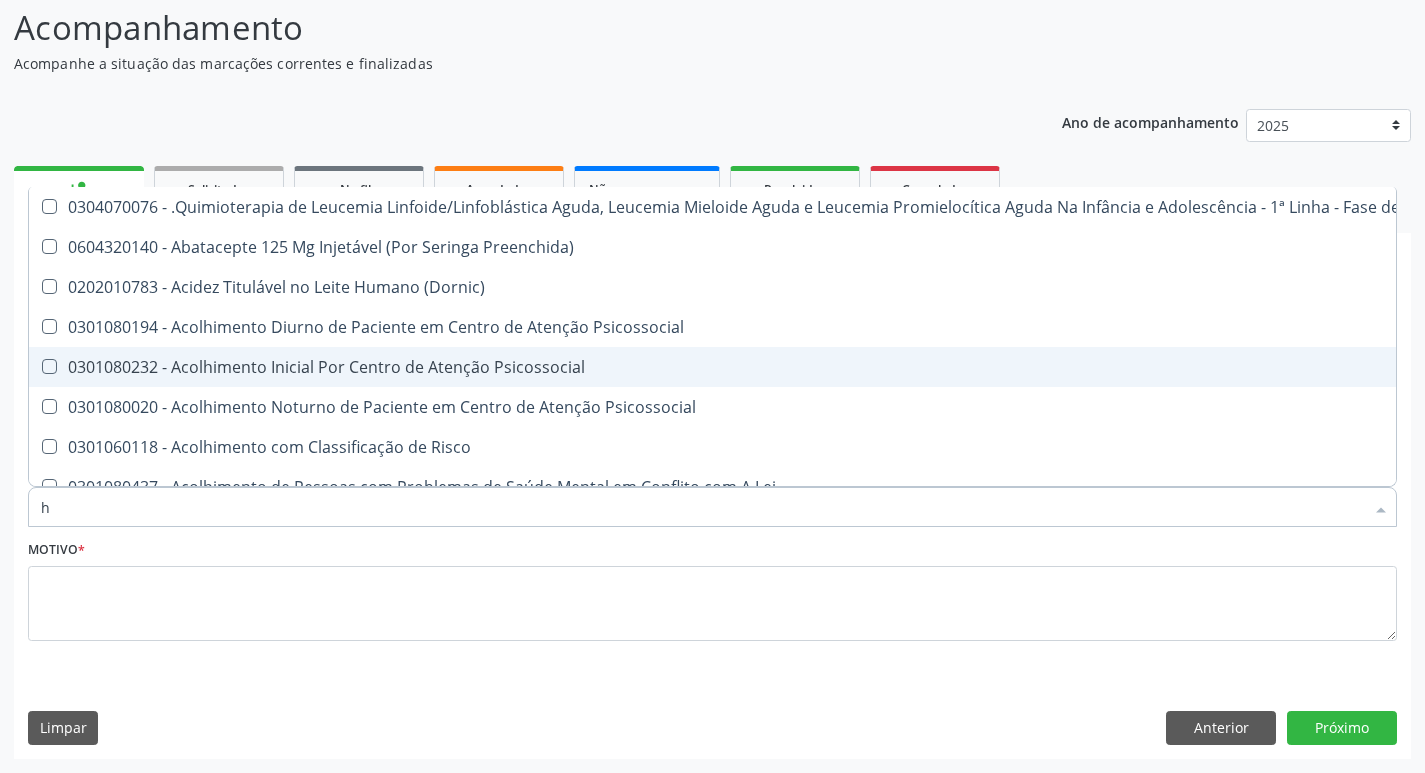 checkbox on "true" 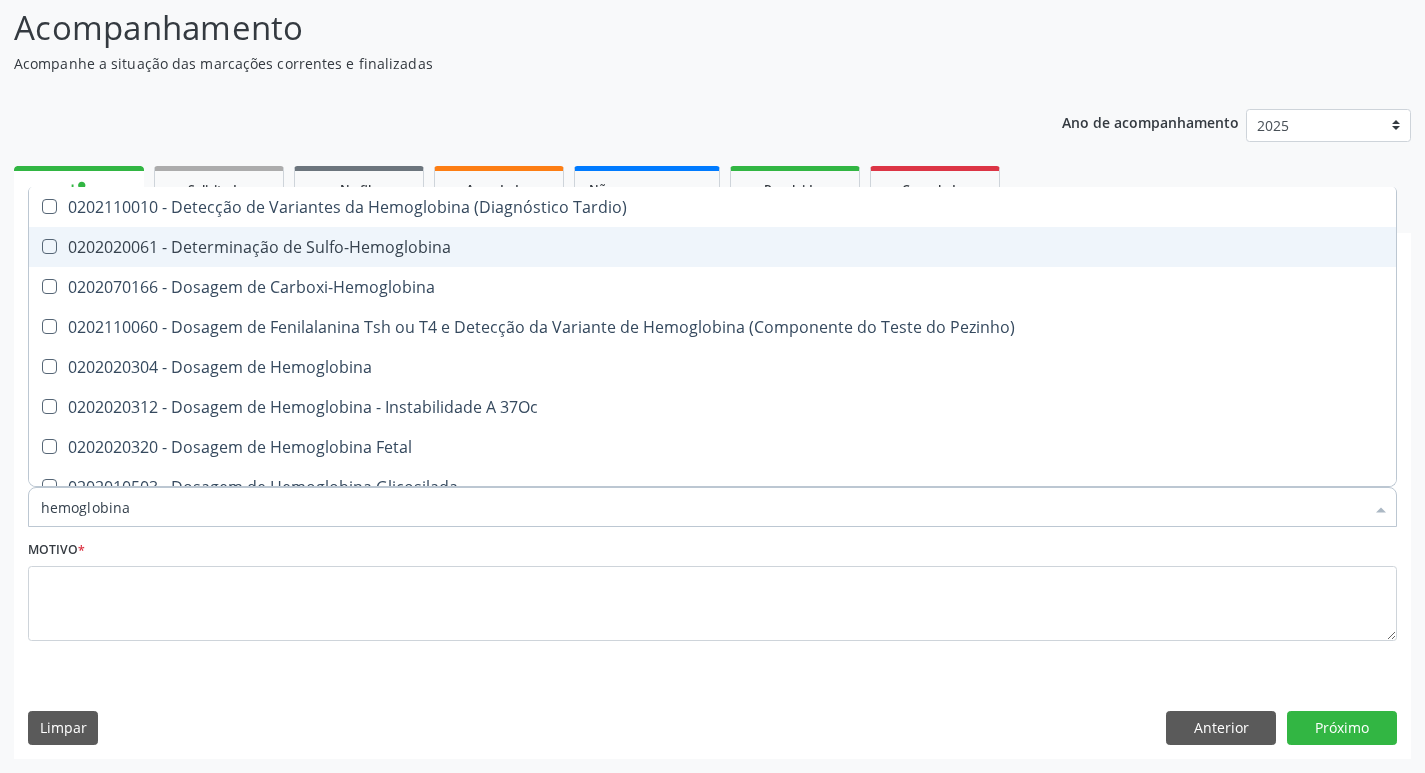 type on "hemoglobina" 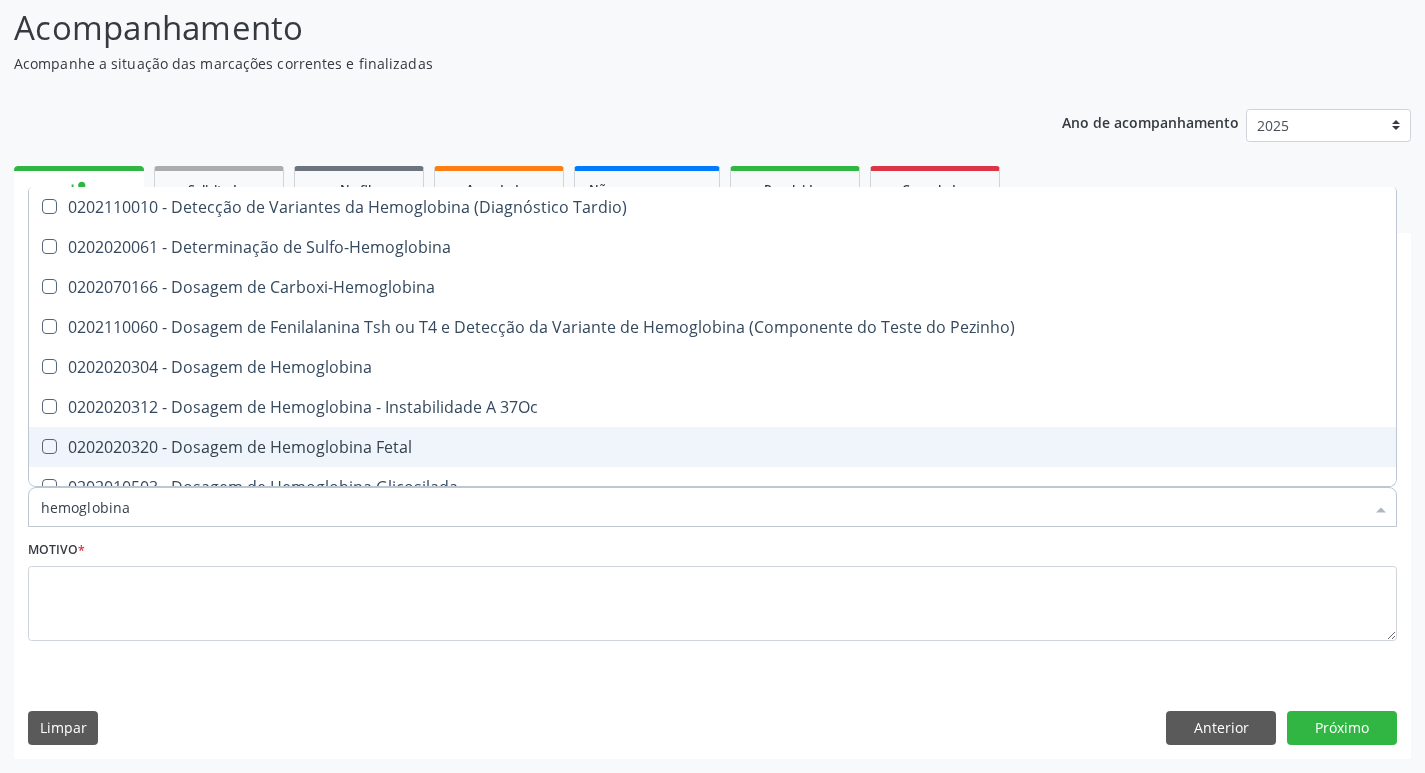 scroll, scrollTop: 100, scrollLeft: 0, axis: vertical 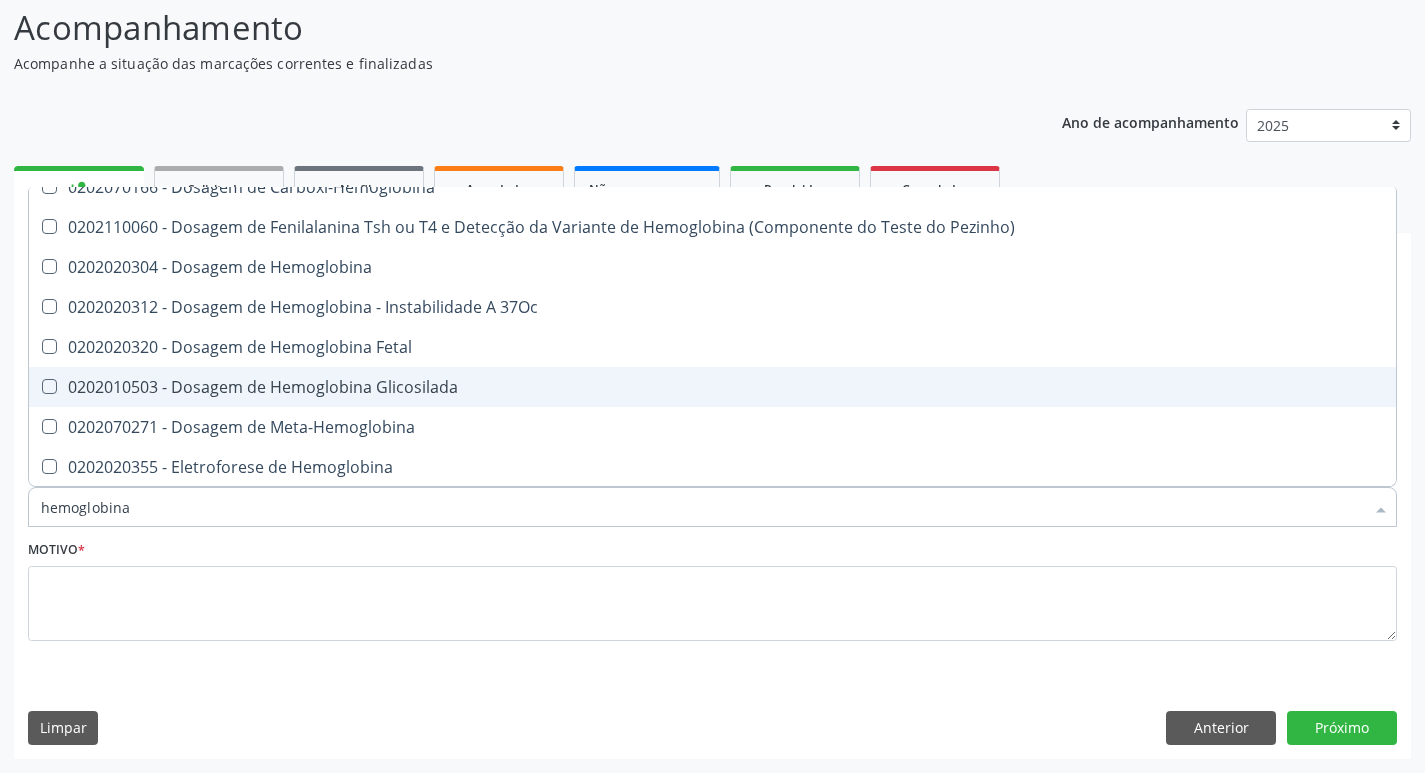 click on "0202010503 - Dosagem de Hemoglobina Glicosilada" at bounding box center (712, 387) 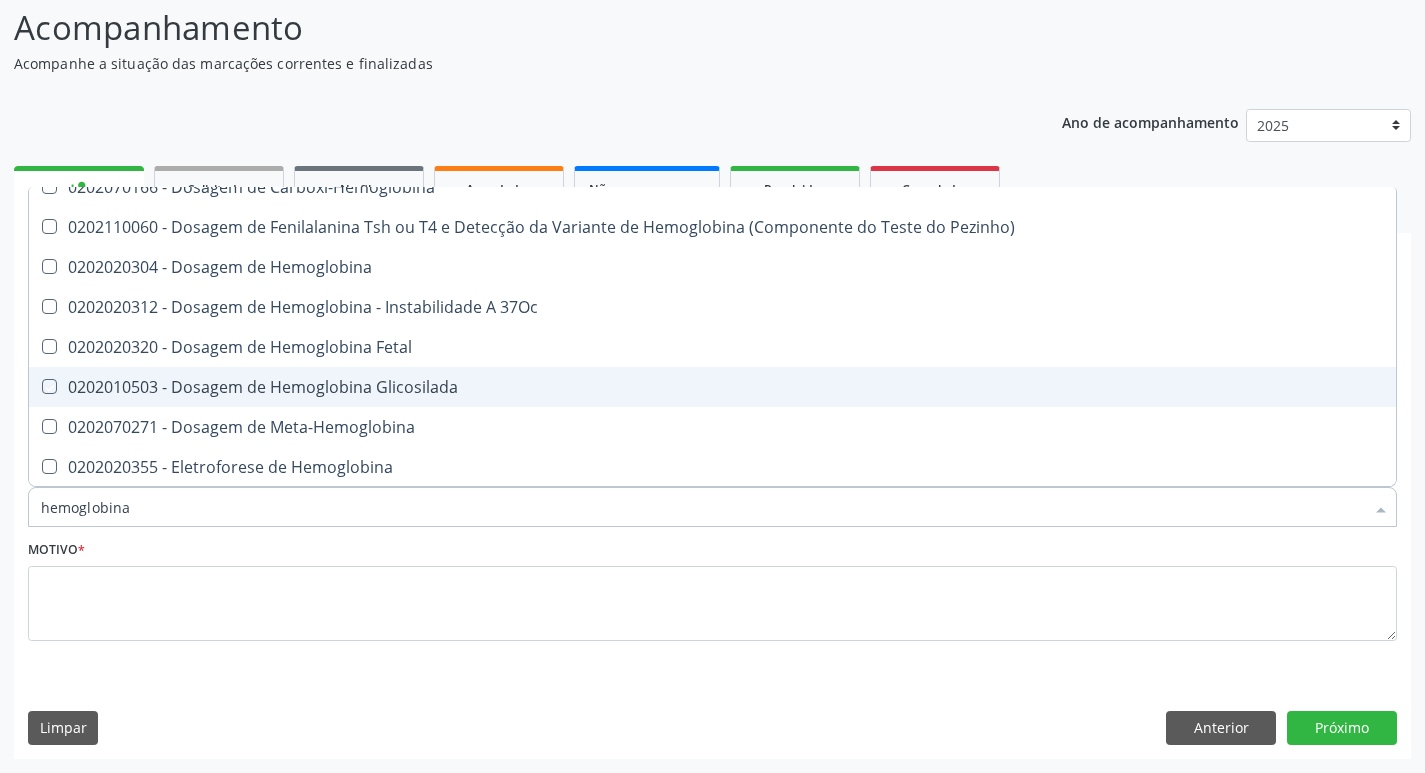 checkbox on "true" 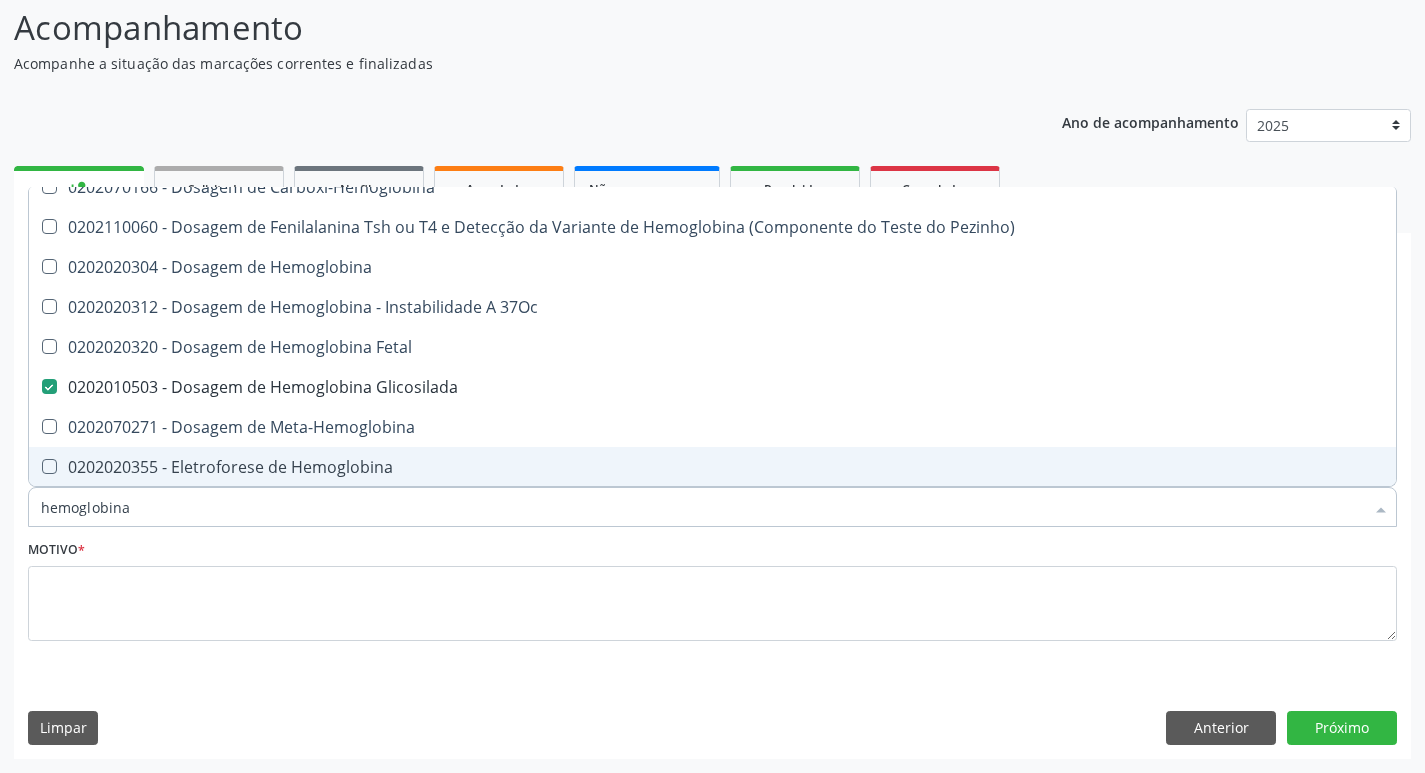drag, startPoint x: 131, startPoint y: 514, endPoint x: 135, endPoint y: 495, distance: 19.416489 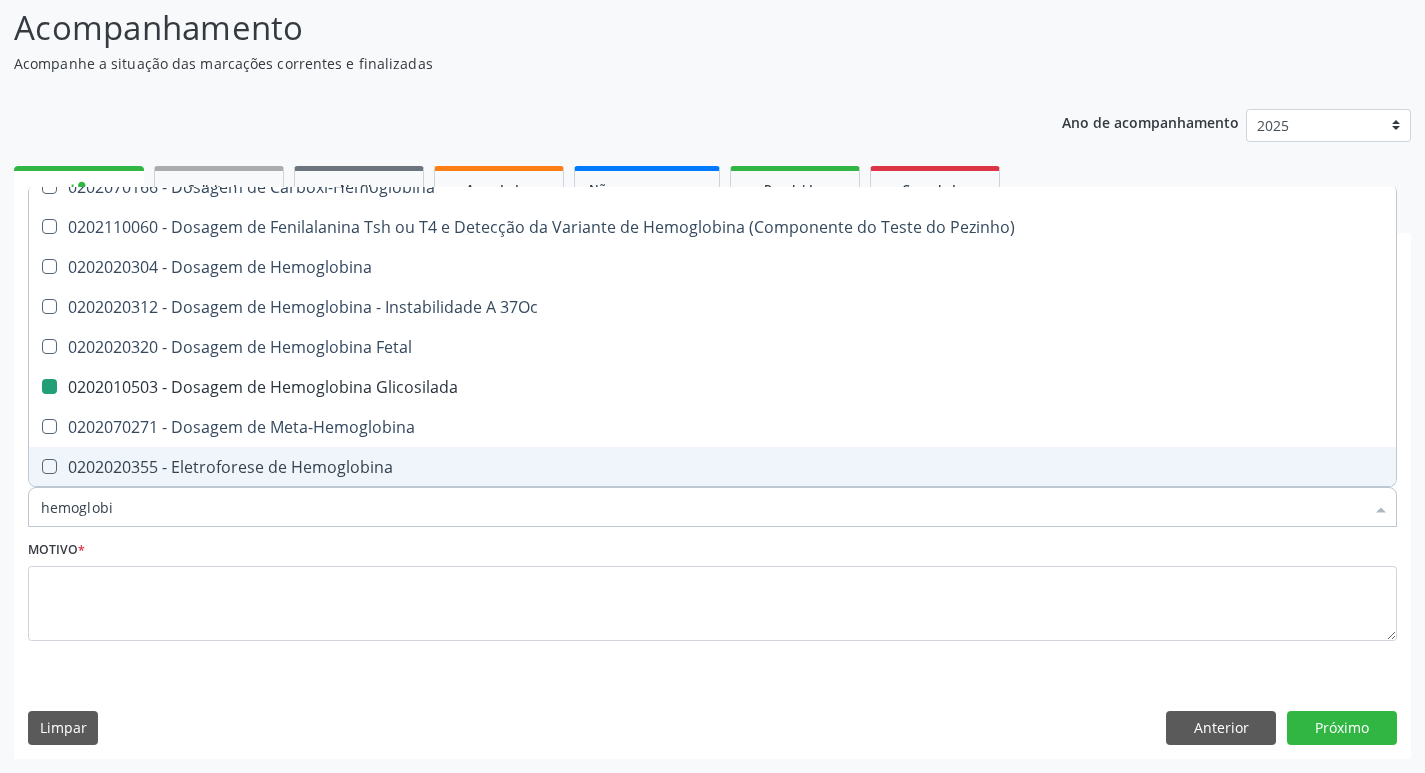 type on "hemoglob" 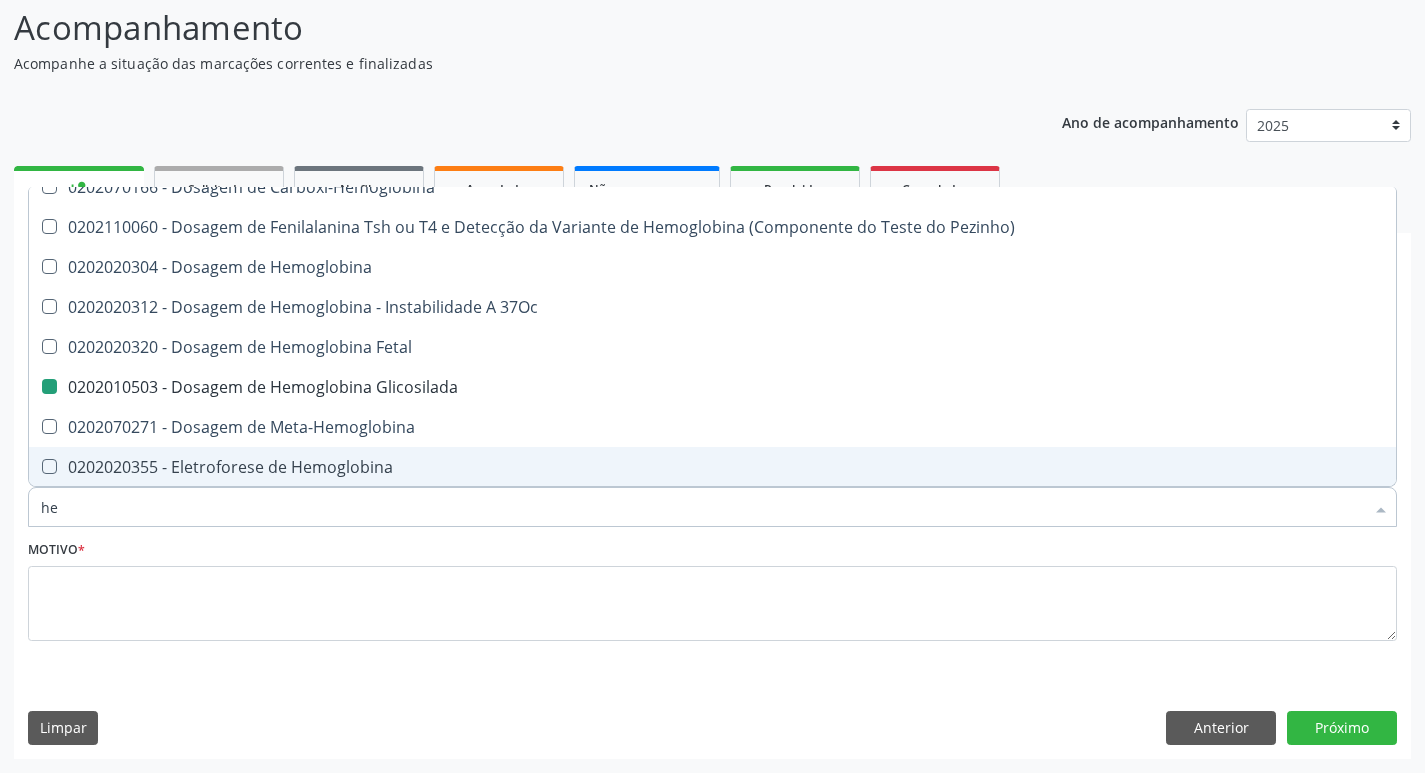 type on "h" 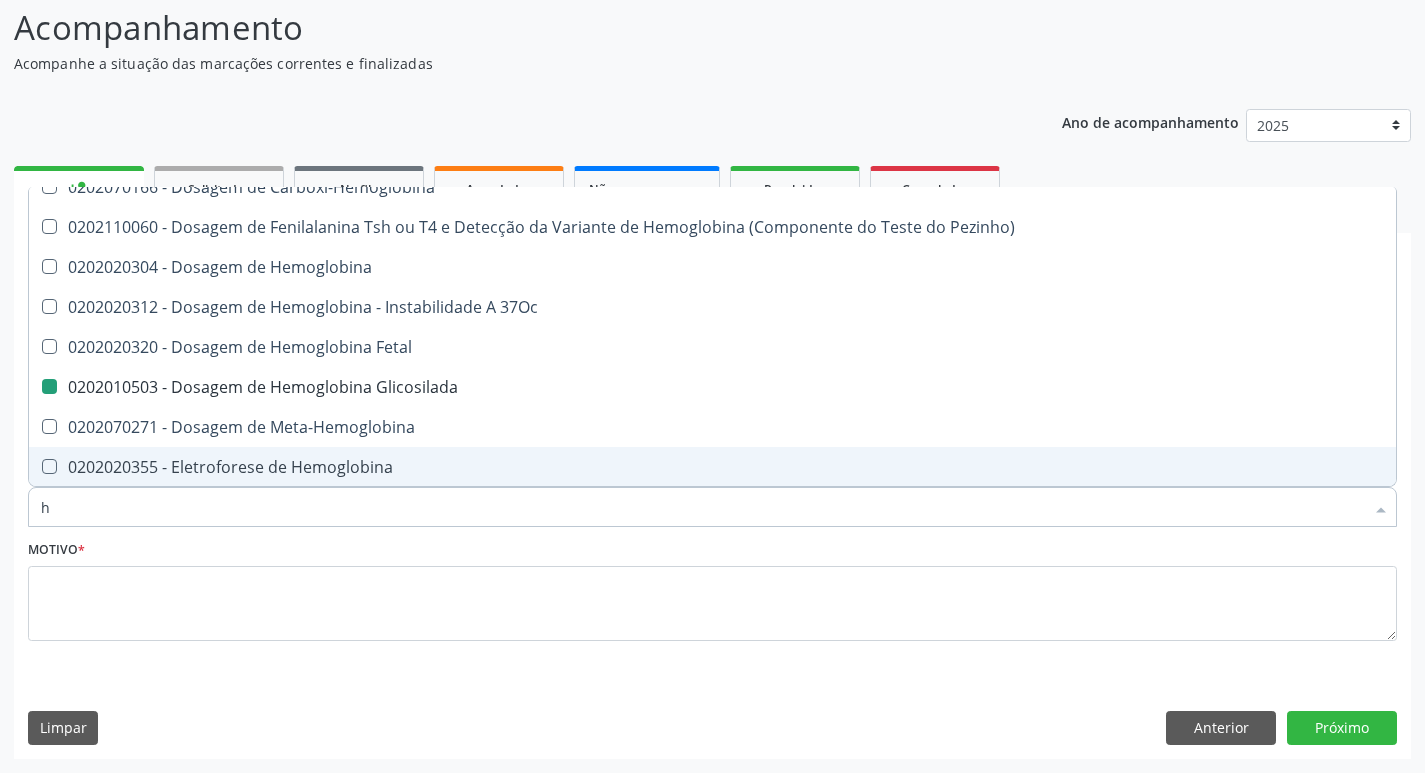type 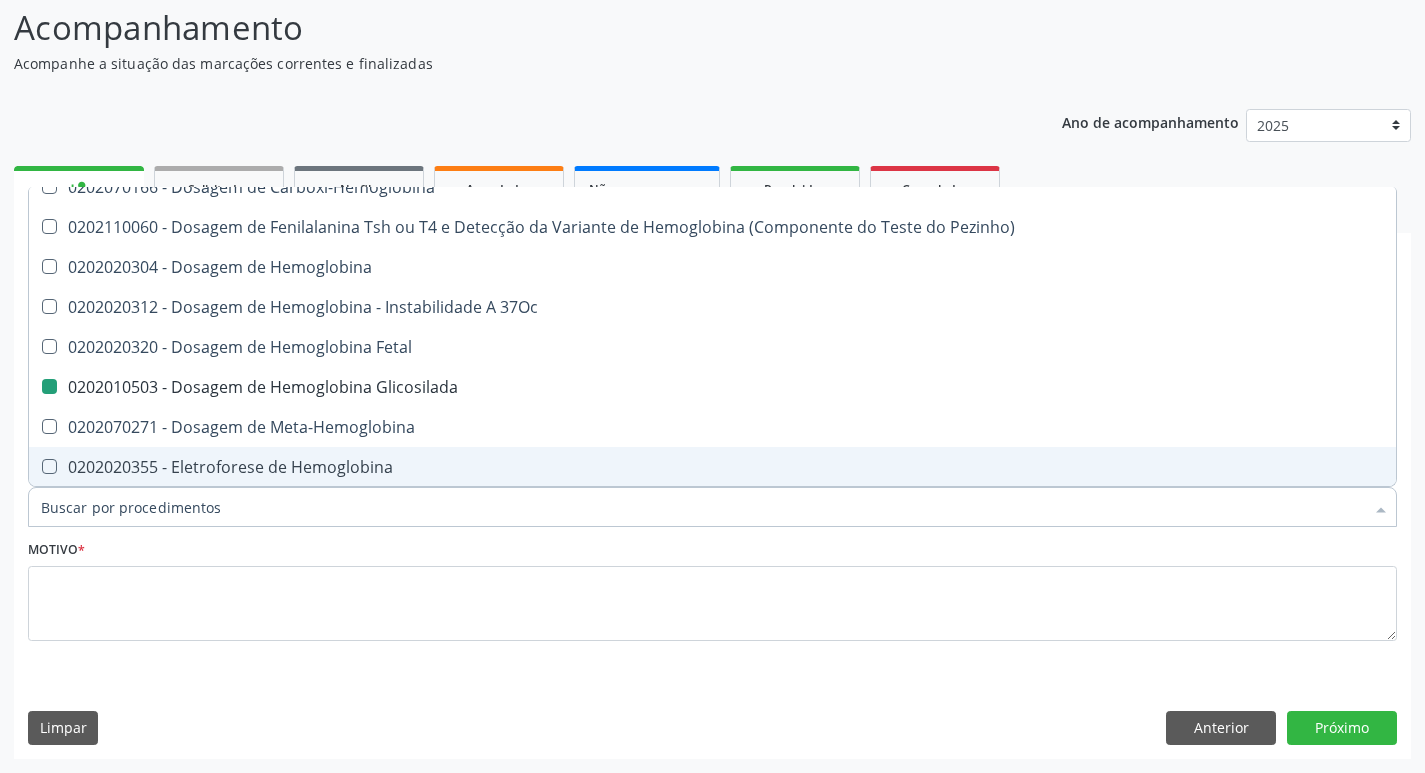 checkbox on "false" 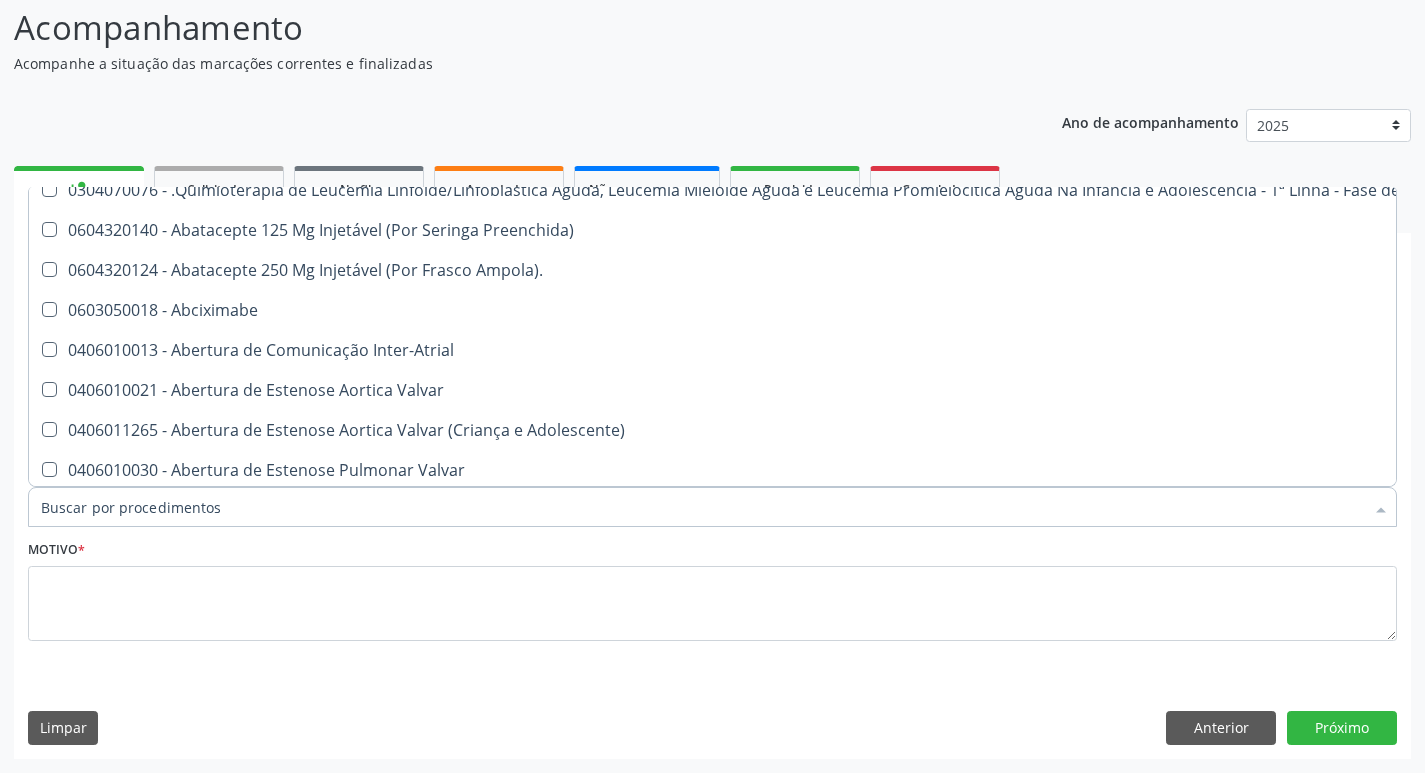 scroll, scrollTop: 183, scrollLeft: 0, axis: vertical 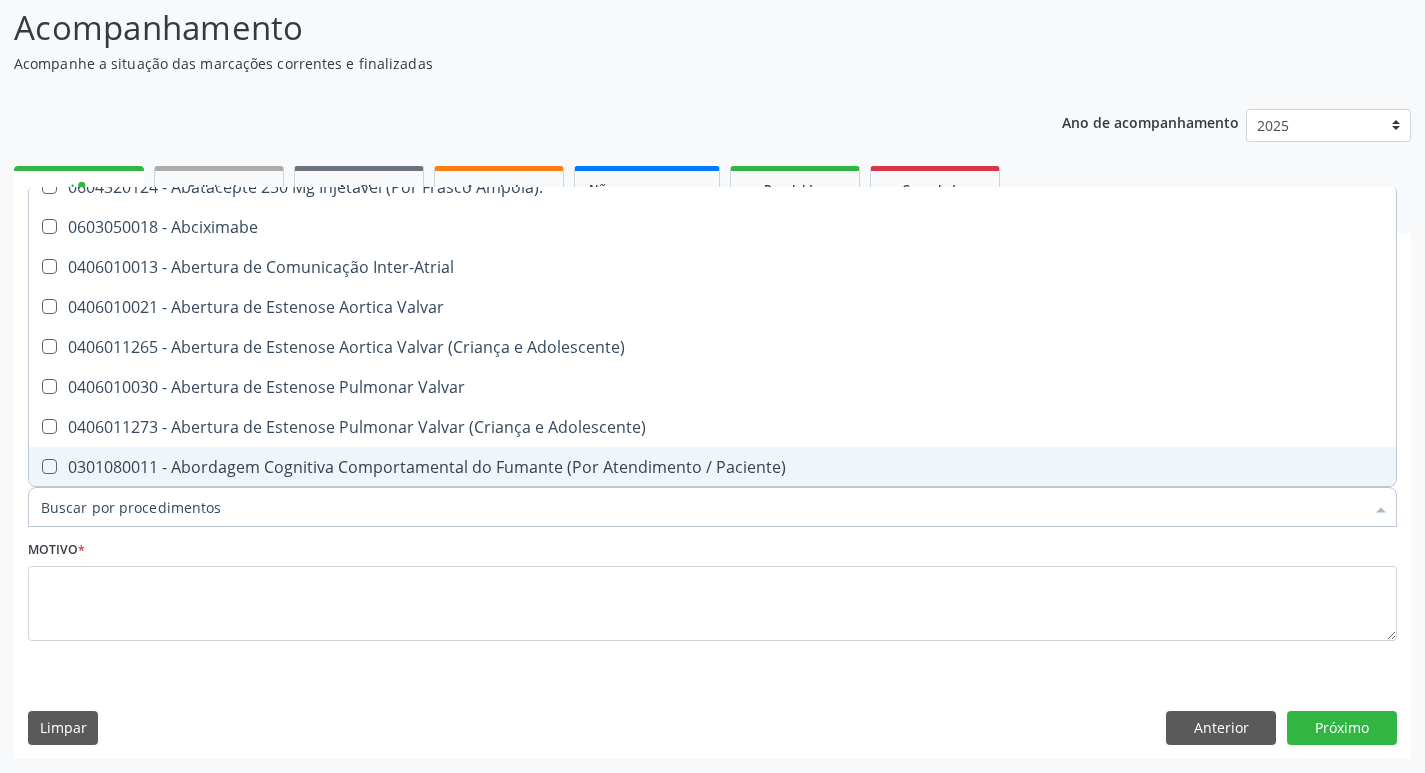 type on "h" 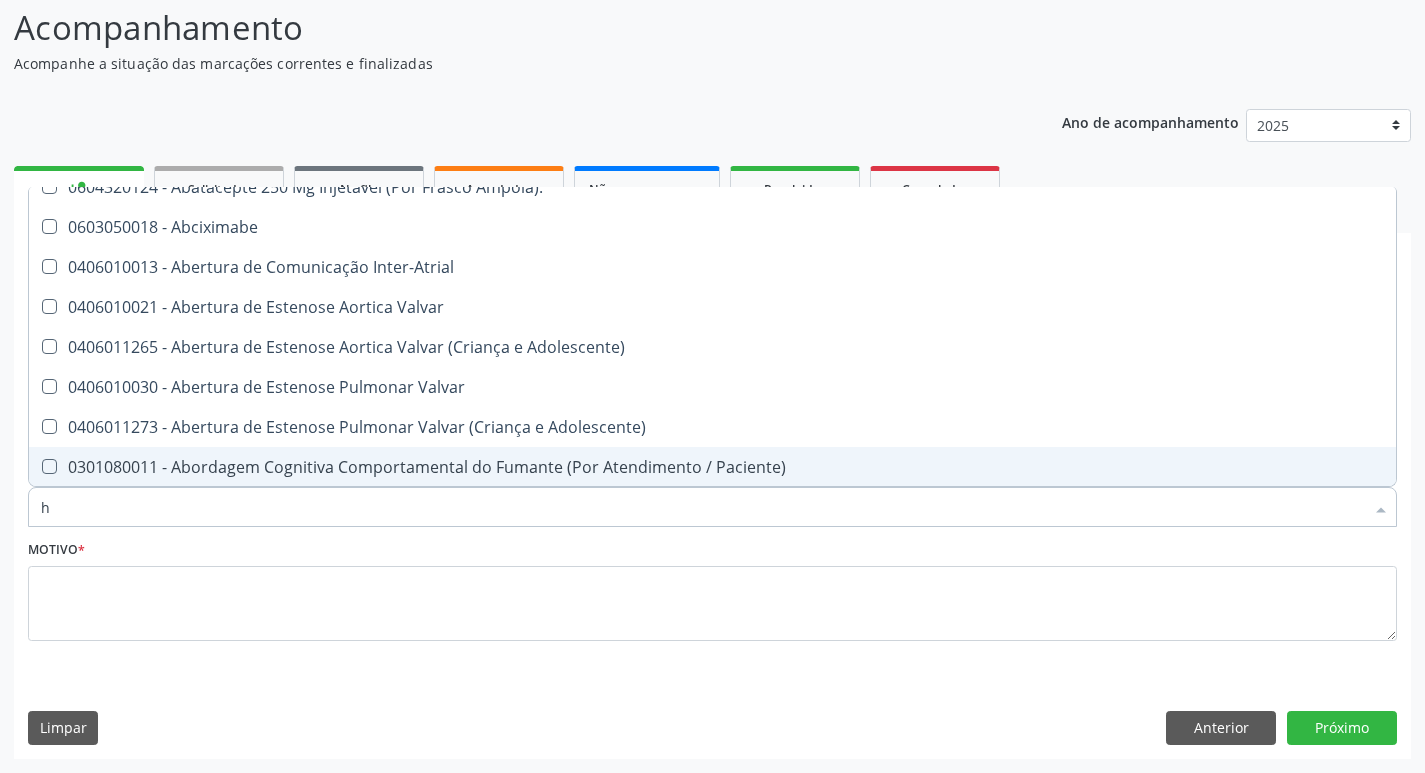 checkbox on "true" 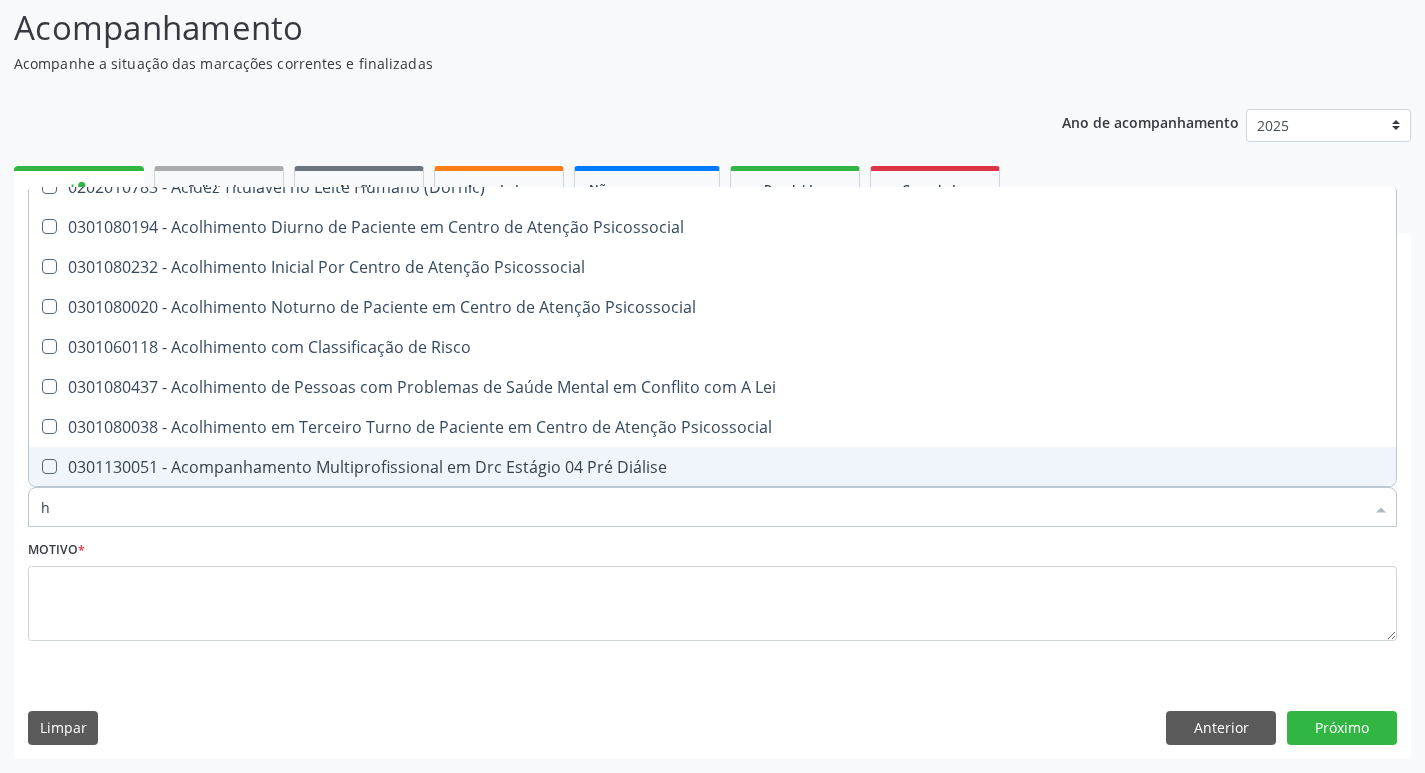 type on "he" 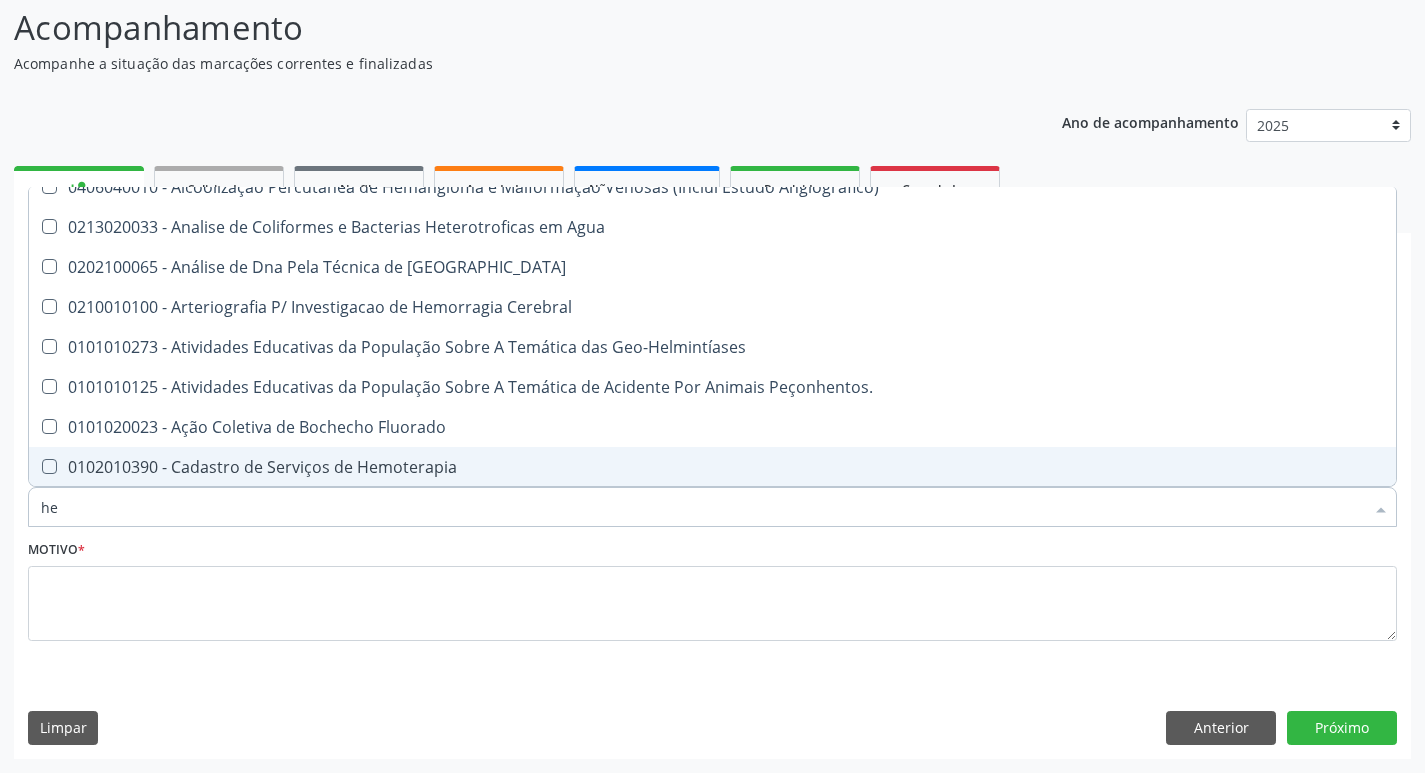 type on "hem" 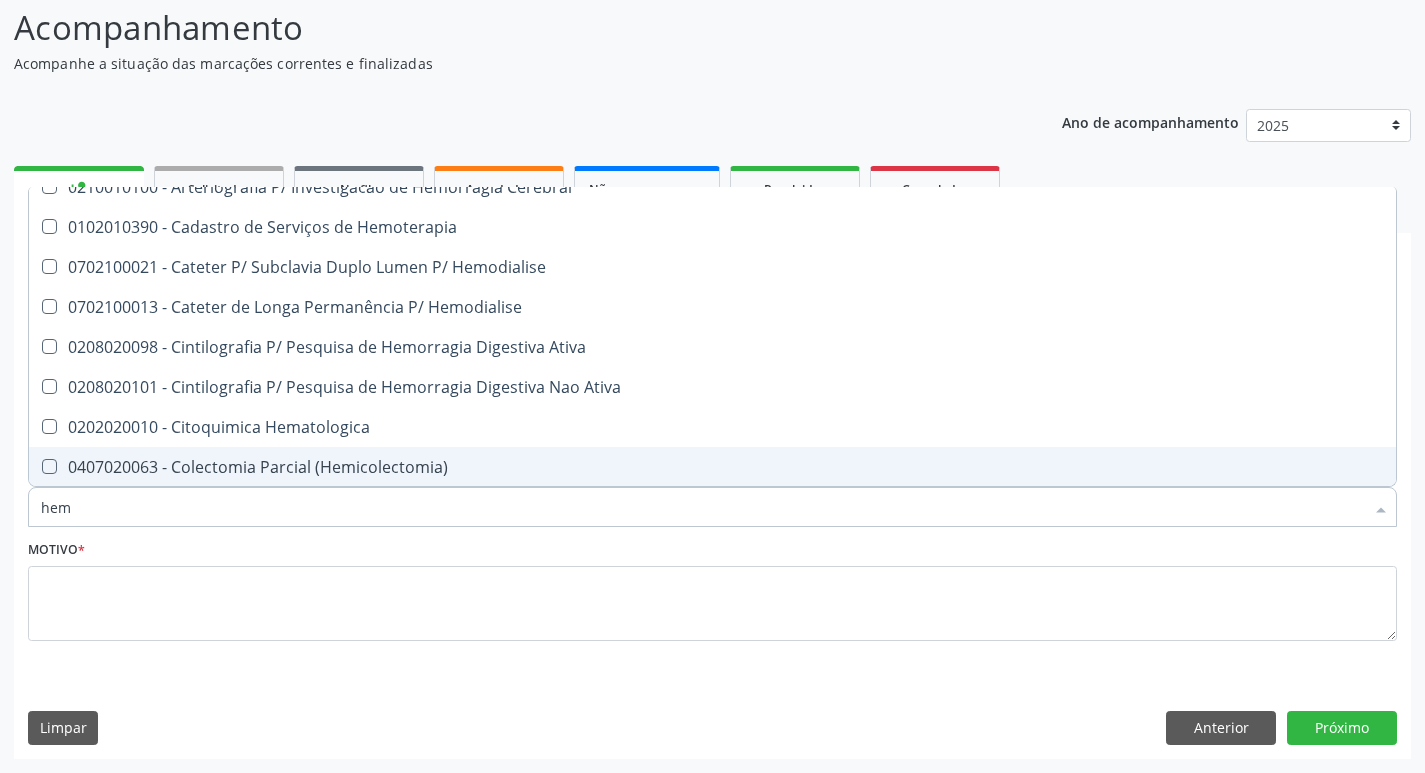 type on "hemo" 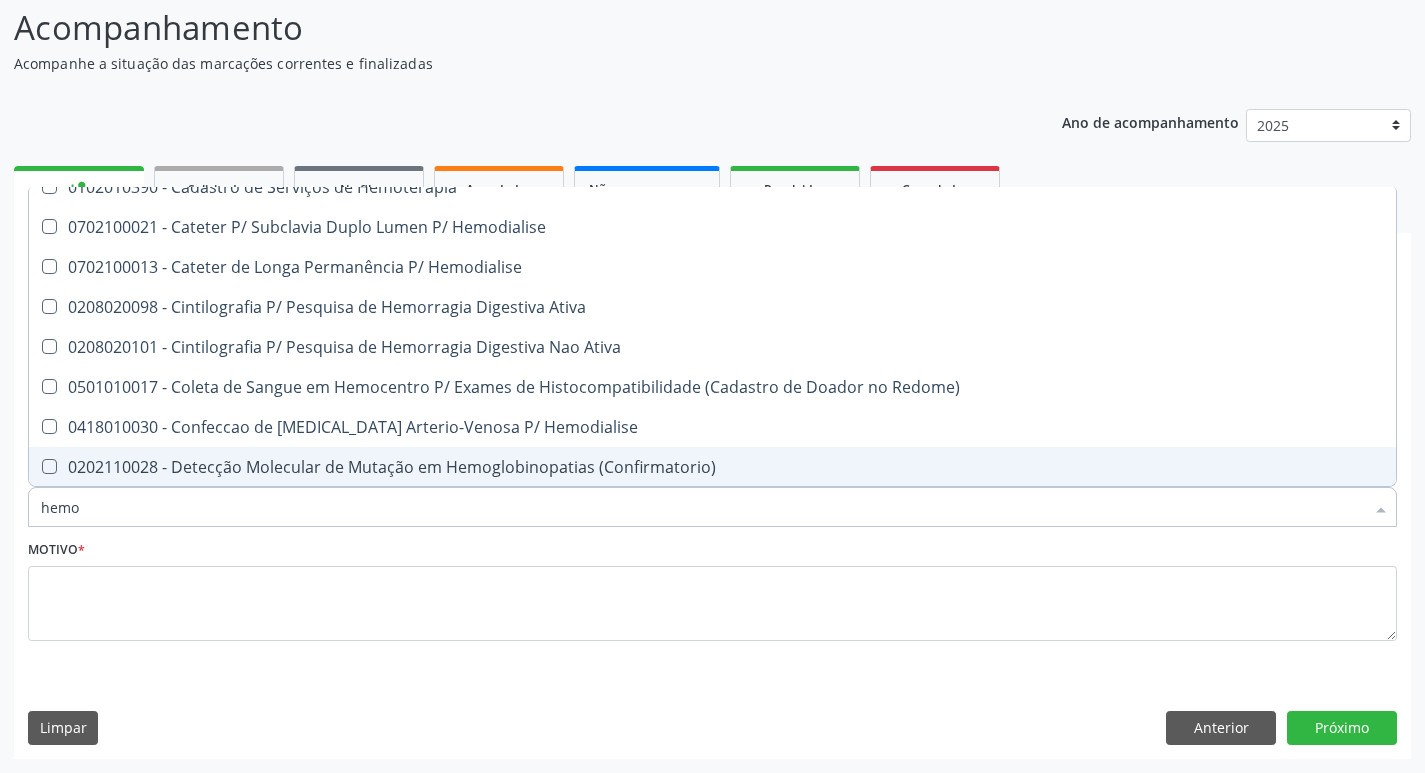 type on "hemog" 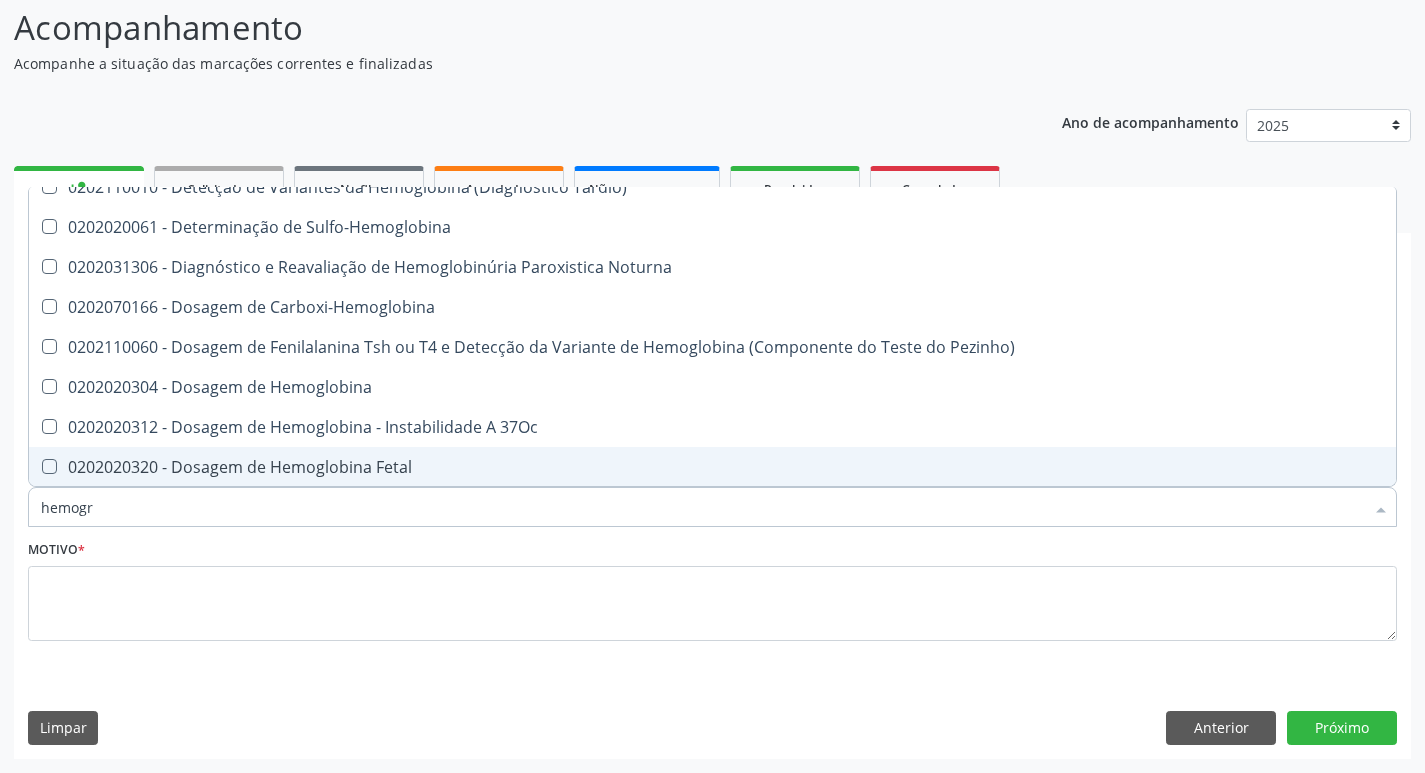 scroll, scrollTop: 0, scrollLeft: 0, axis: both 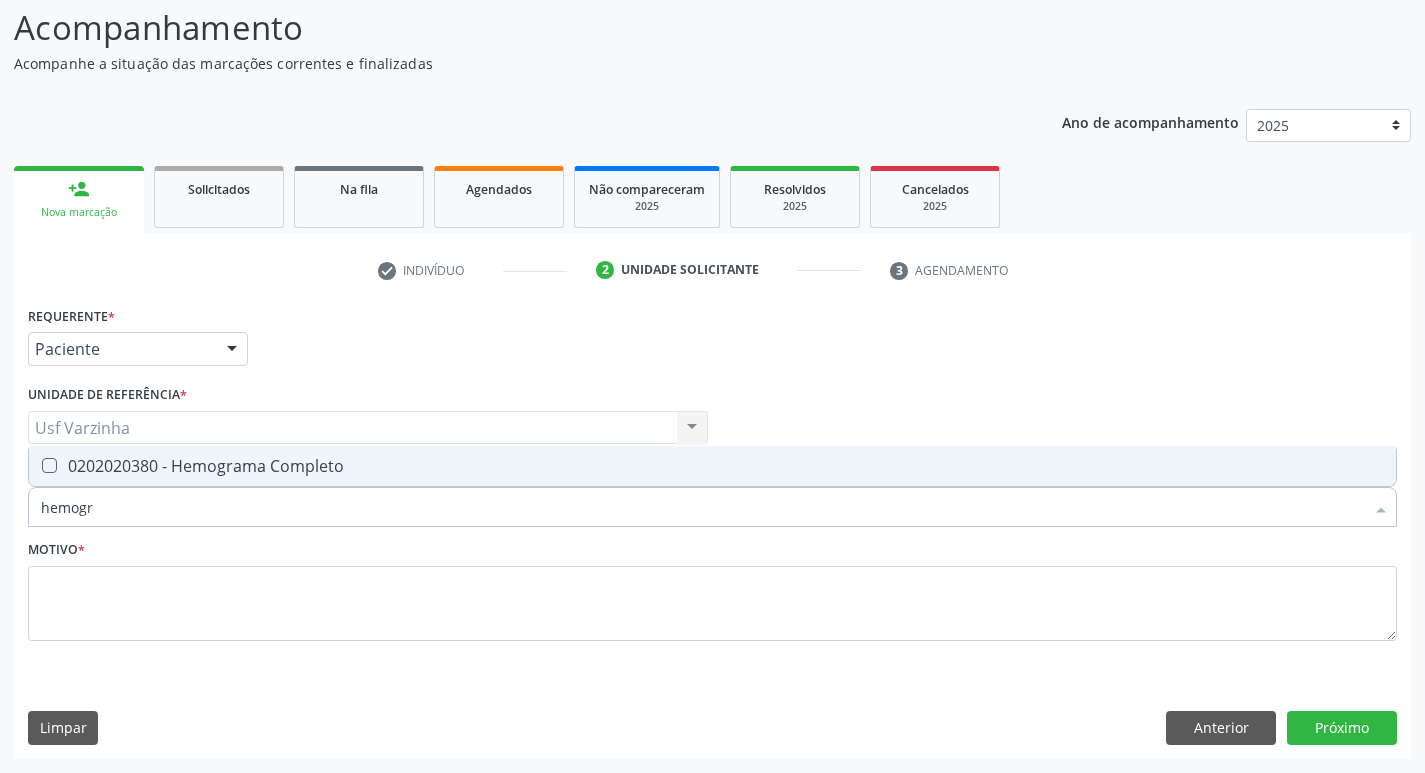 type on "hemogra" 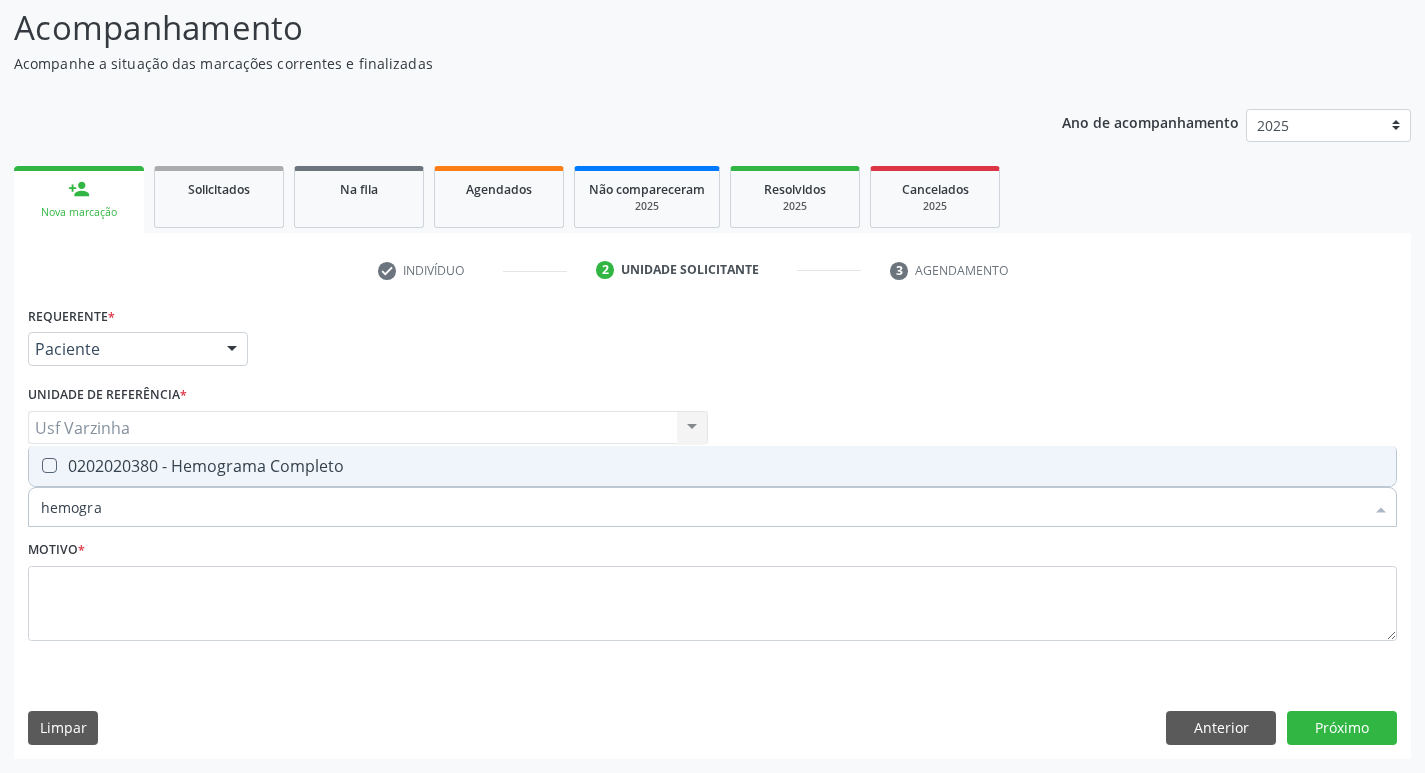 drag, startPoint x: 208, startPoint y: 471, endPoint x: 114, endPoint y: 492, distance: 96.317184 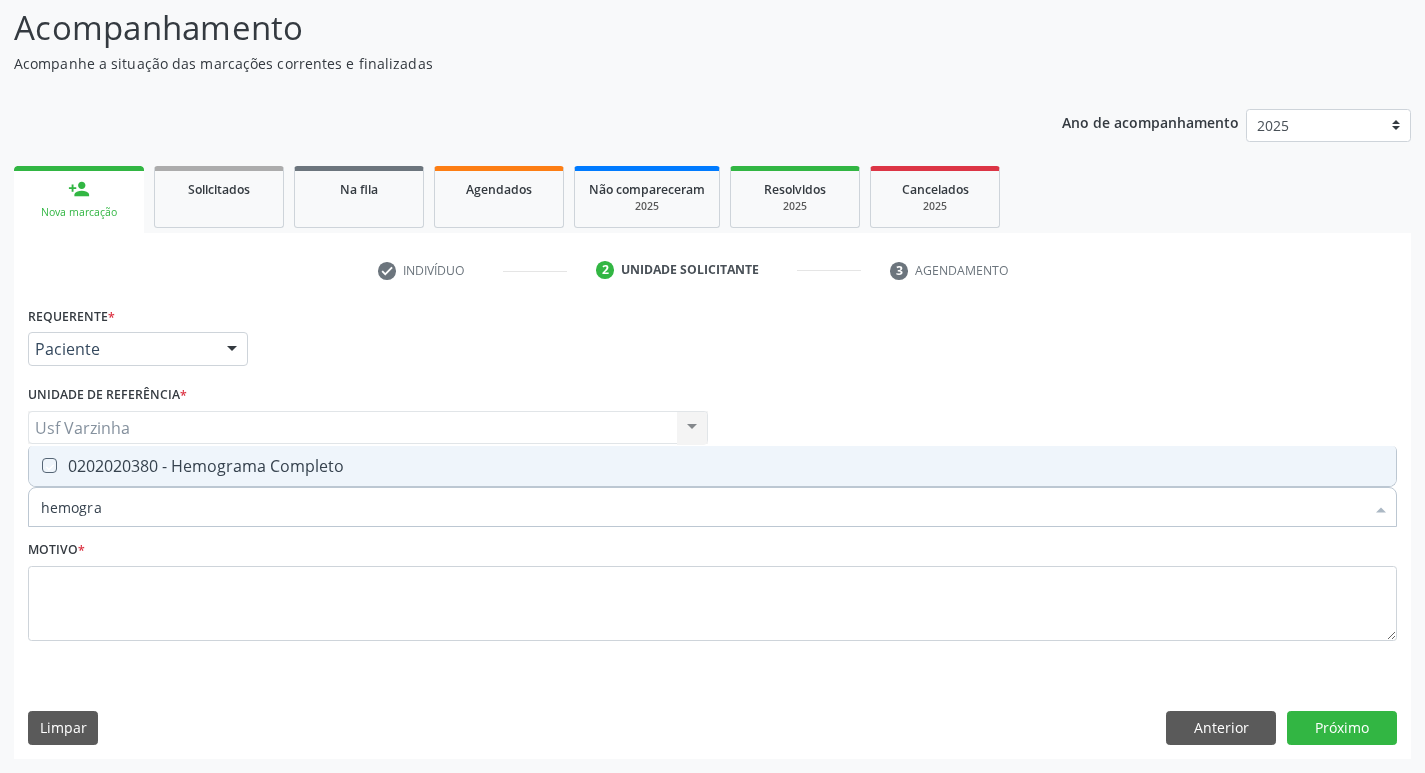 checkbox on "true" 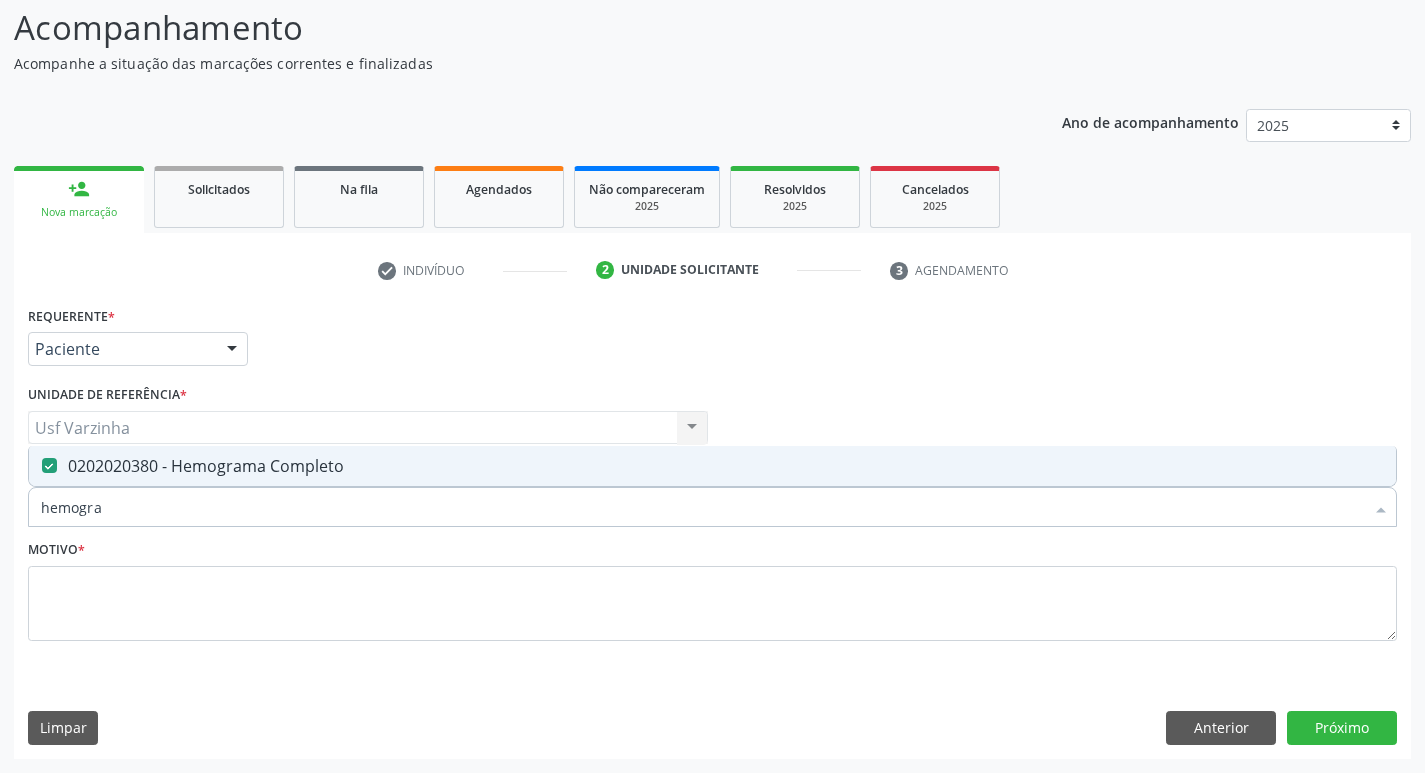 click on "hemogra" at bounding box center (702, 507) 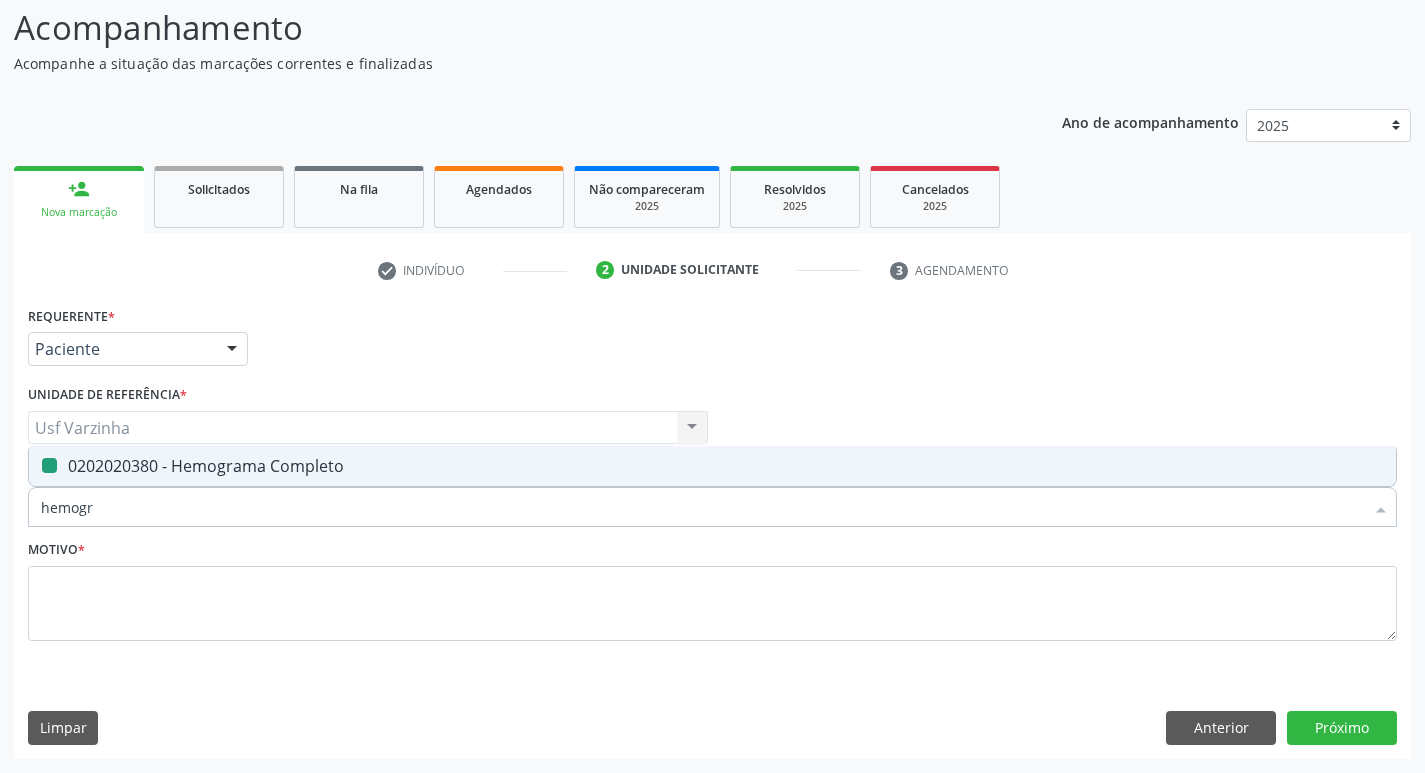 type on "hemog" 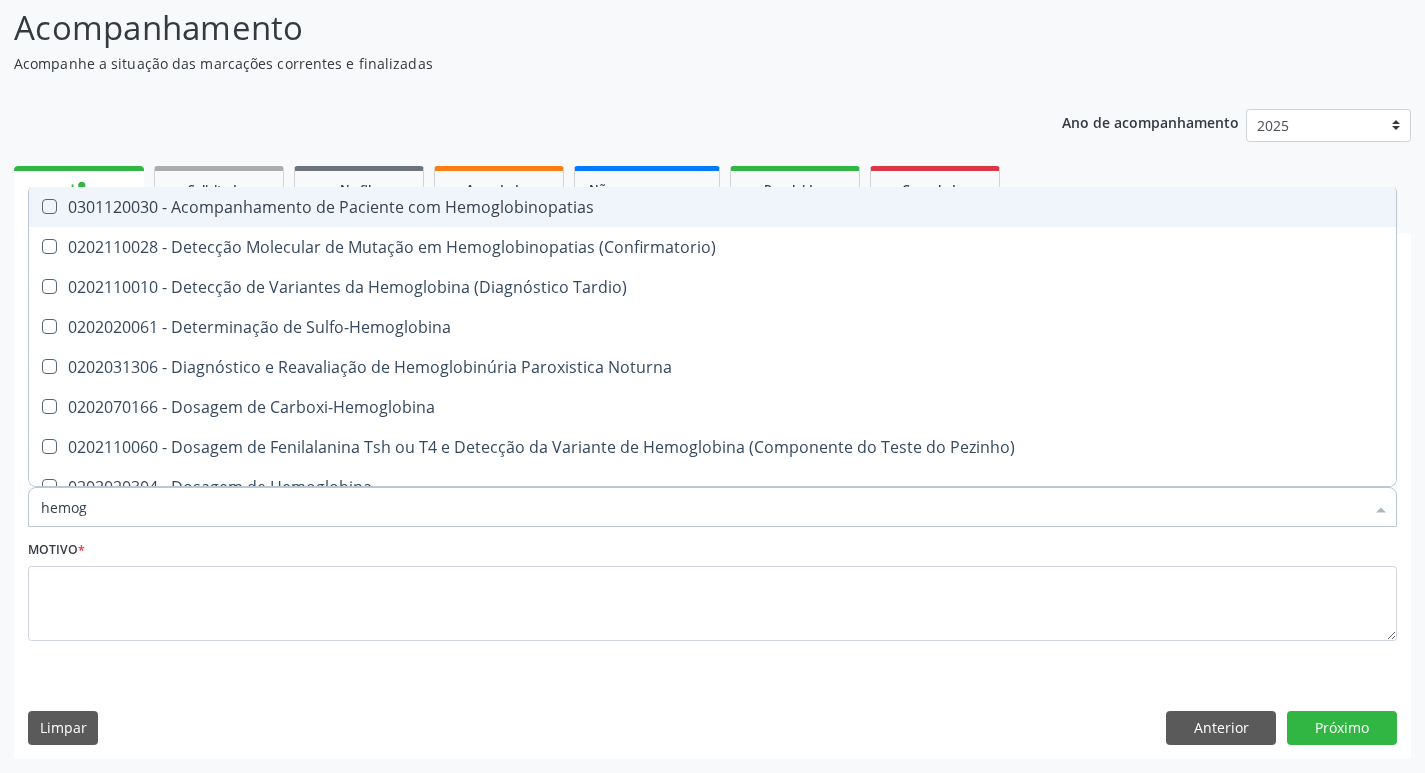 type on "hemo" 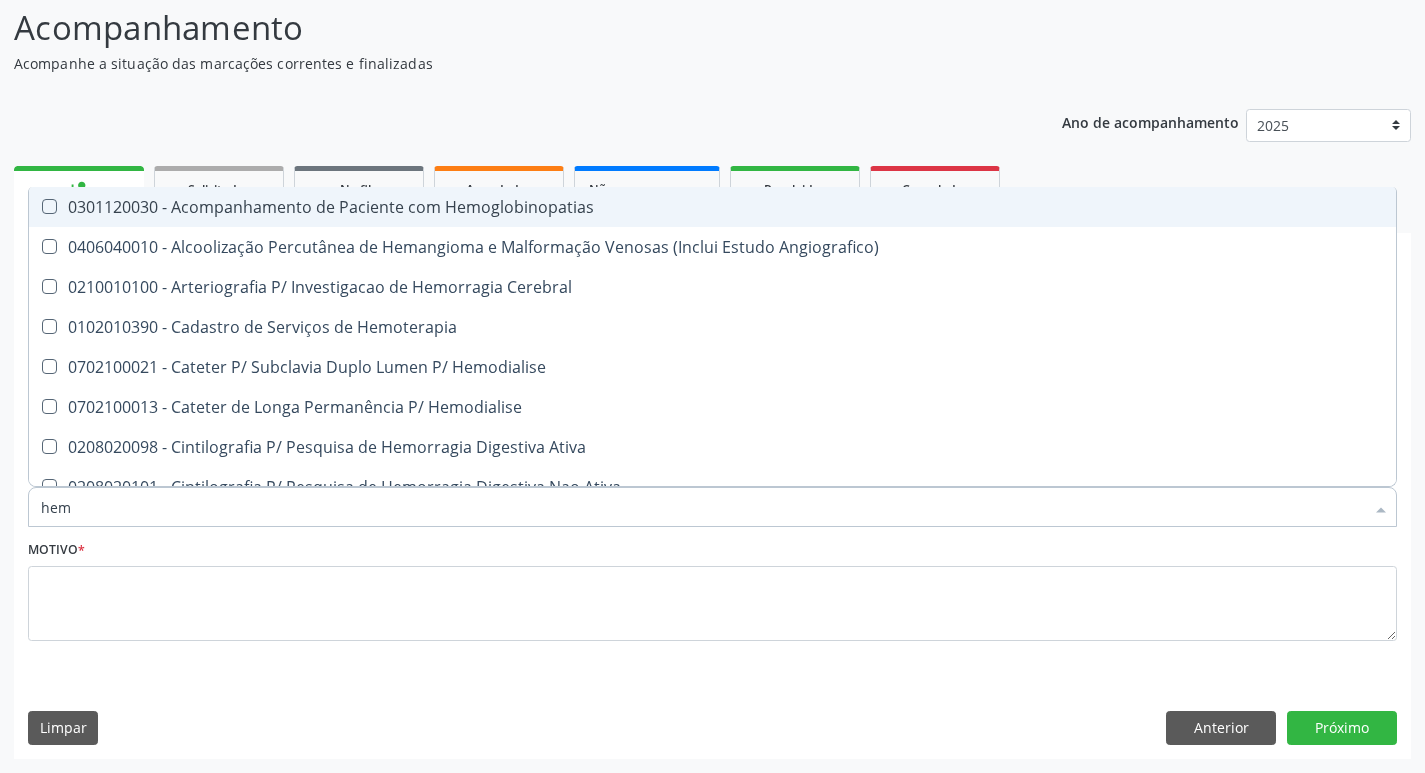 type on "he" 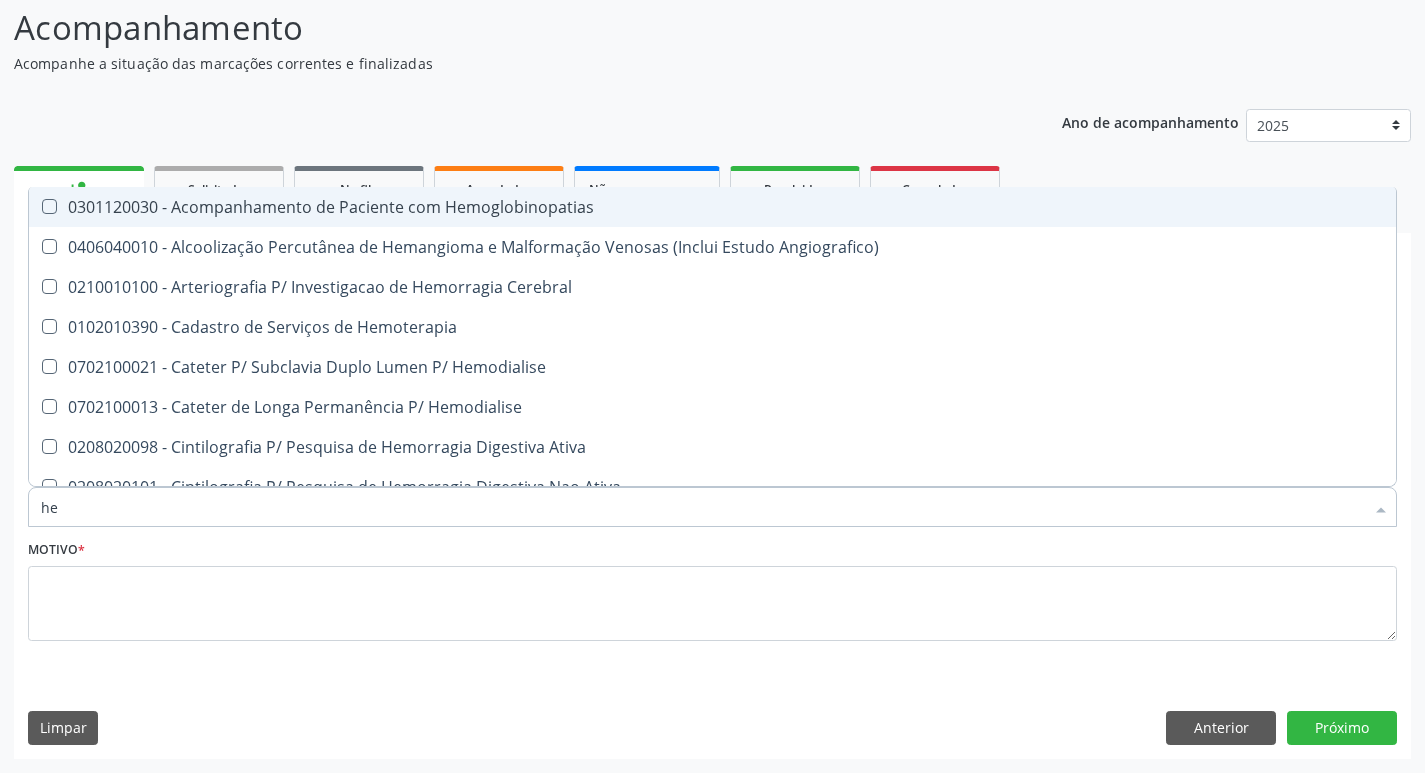 checkbox on "false" 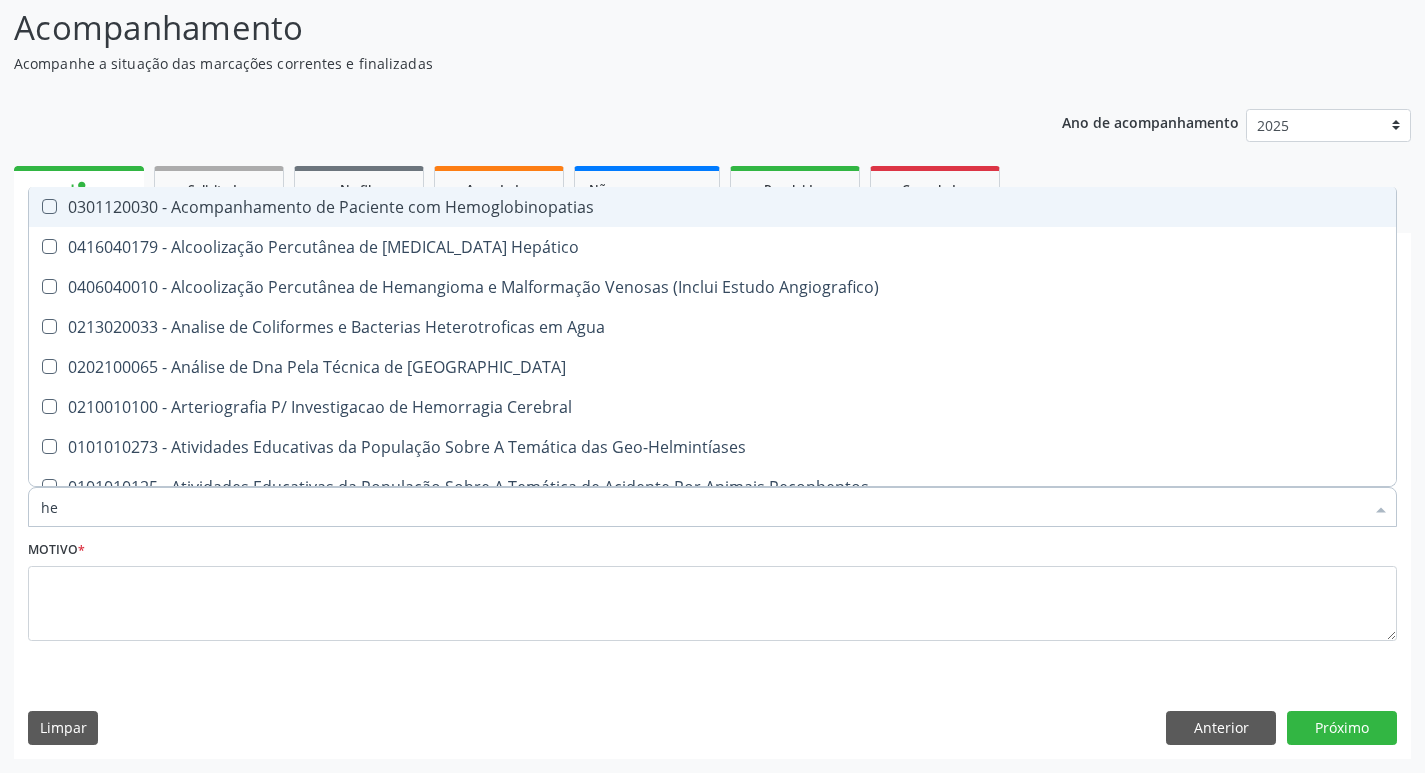 type on "h" 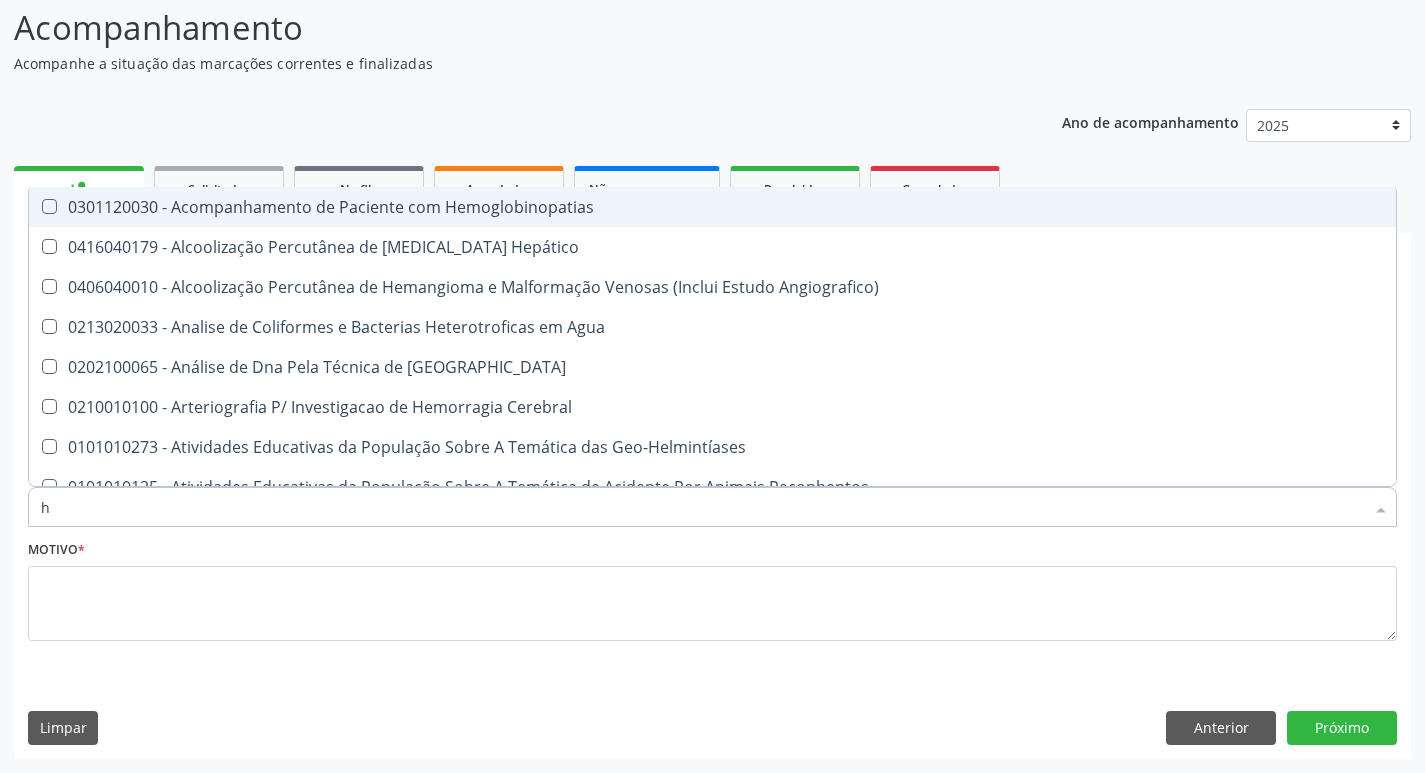 type 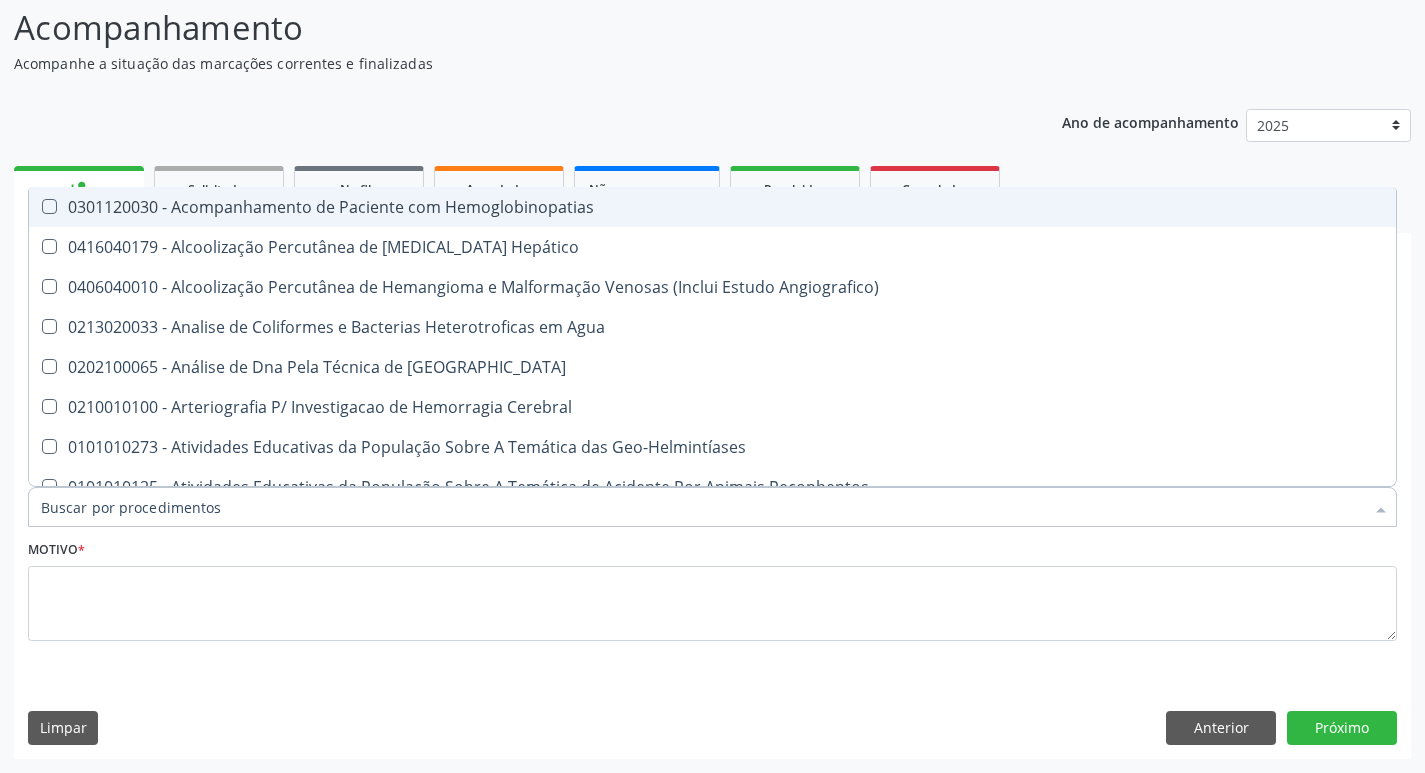 checkbox on "false" 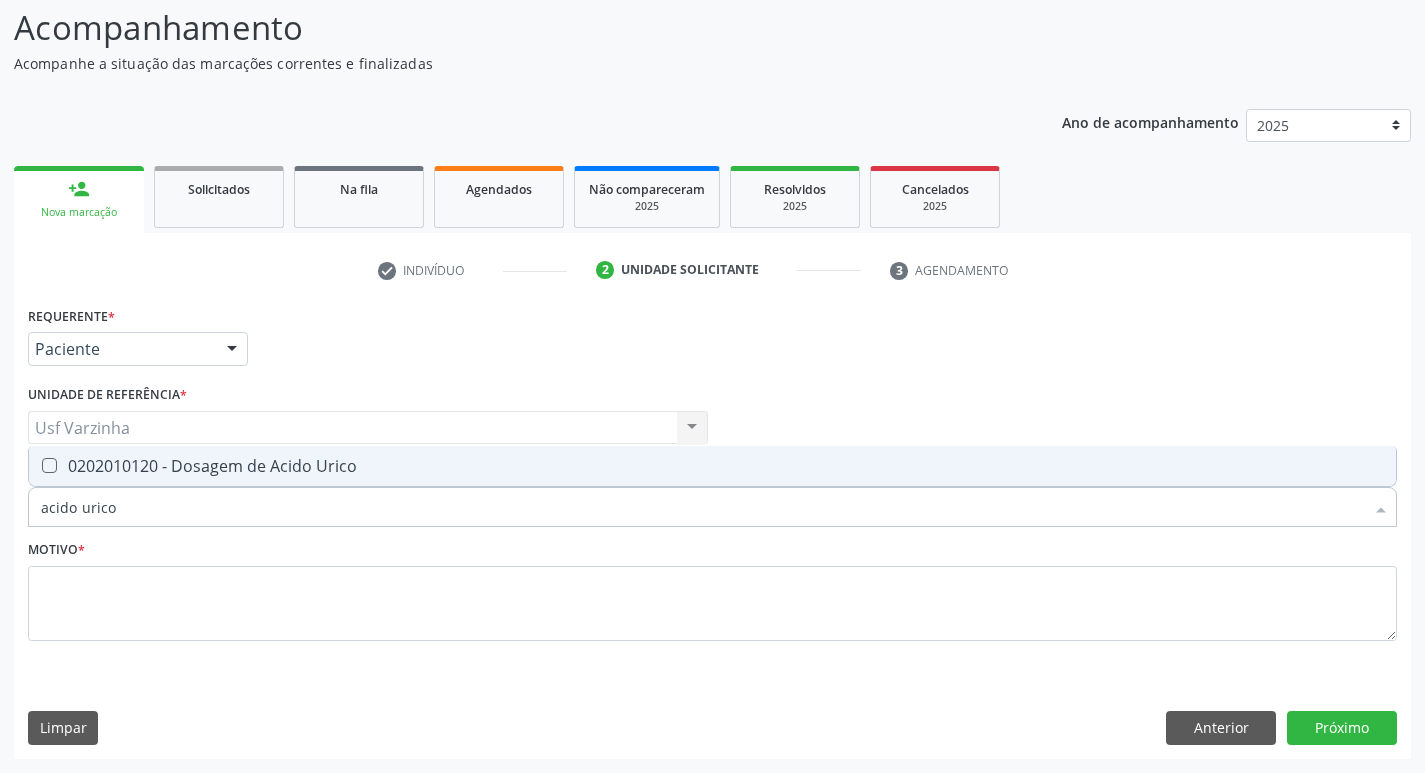 type on "acido uric" 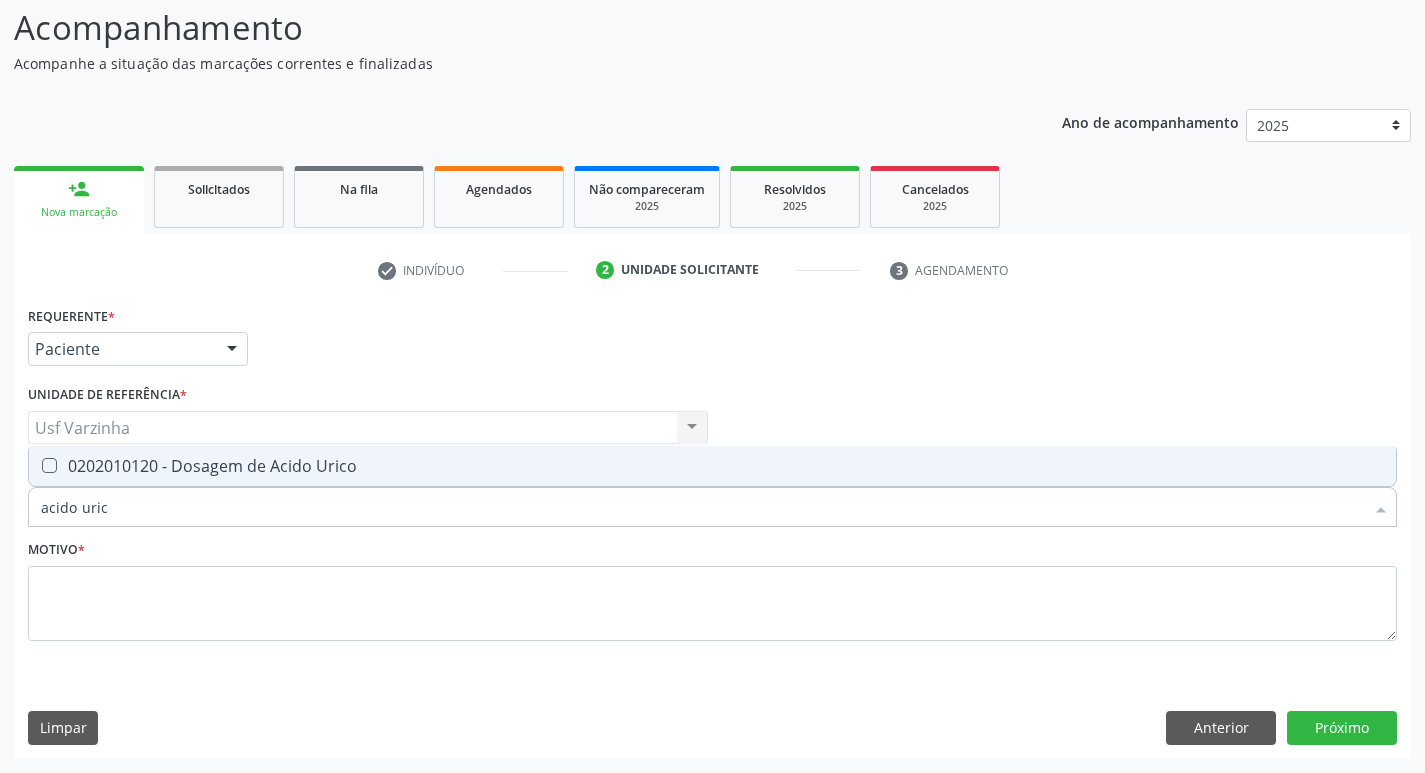 click on "0202010120 - Dosagem de Acido Urico" at bounding box center (712, 466) 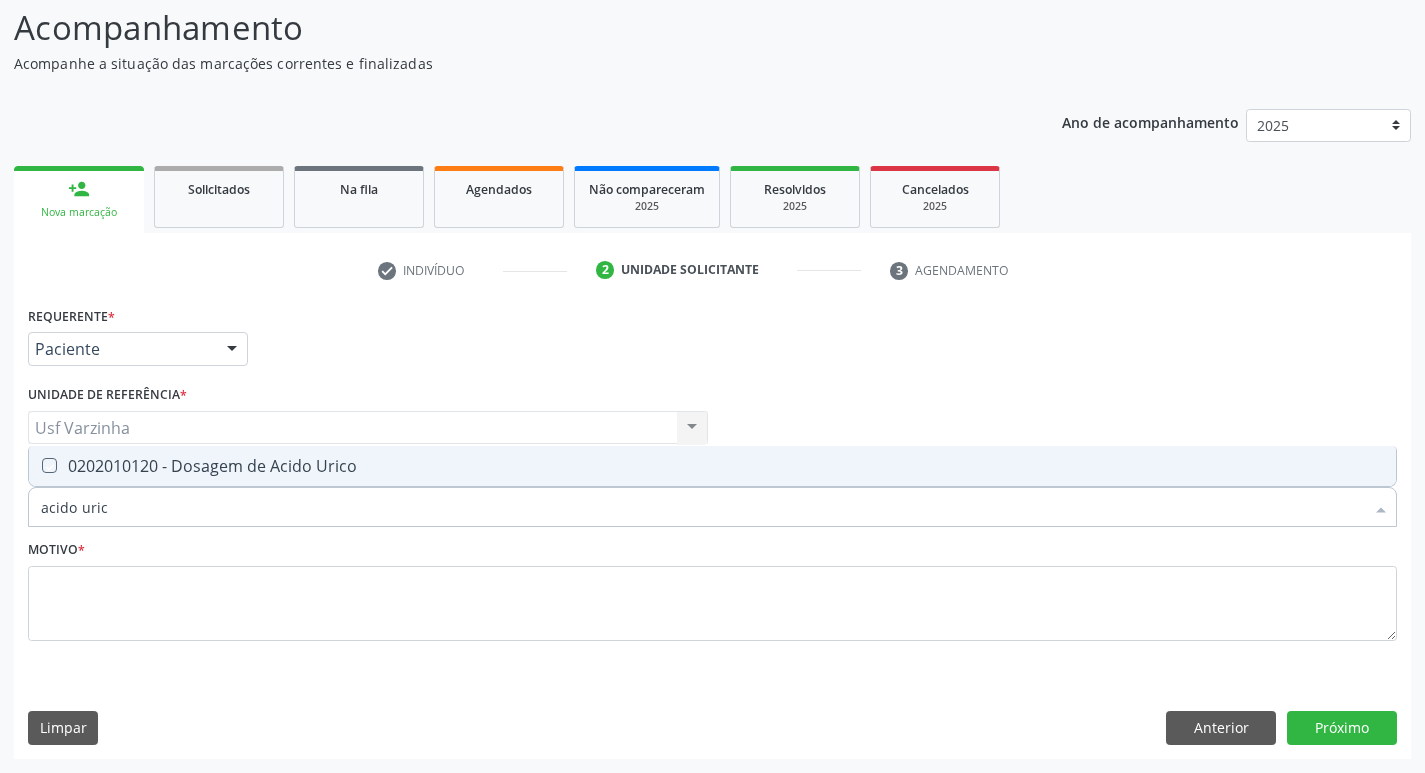 checkbox on "true" 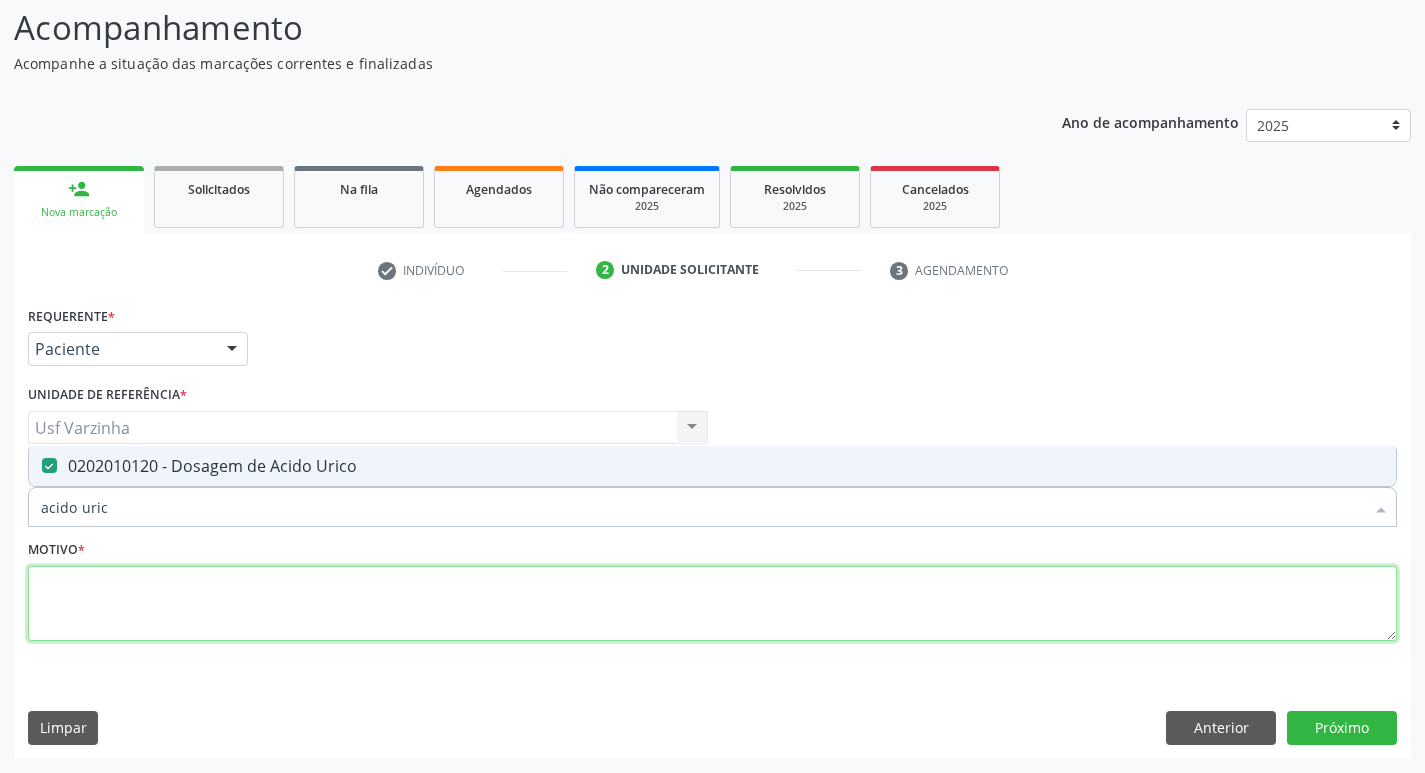 click at bounding box center [712, 604] 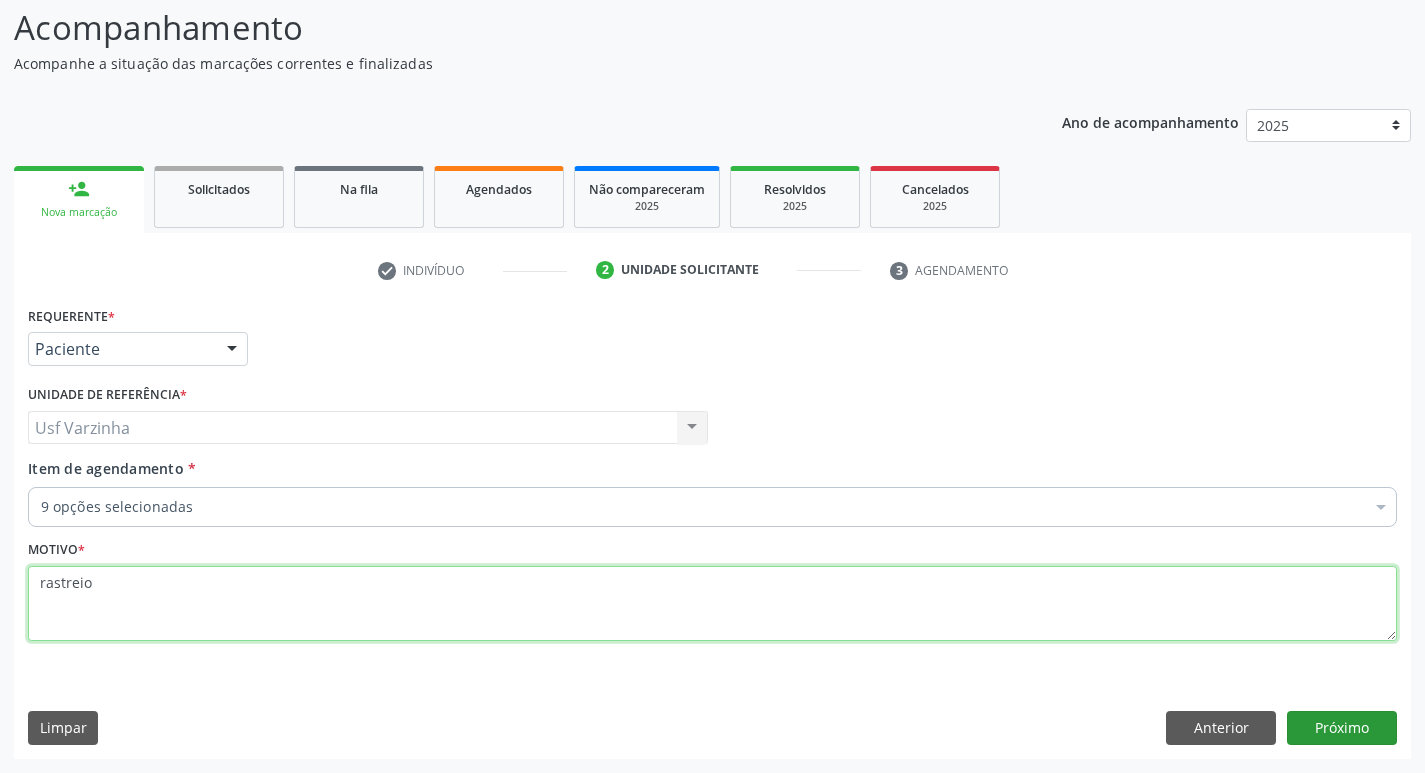 type on "rastreio" 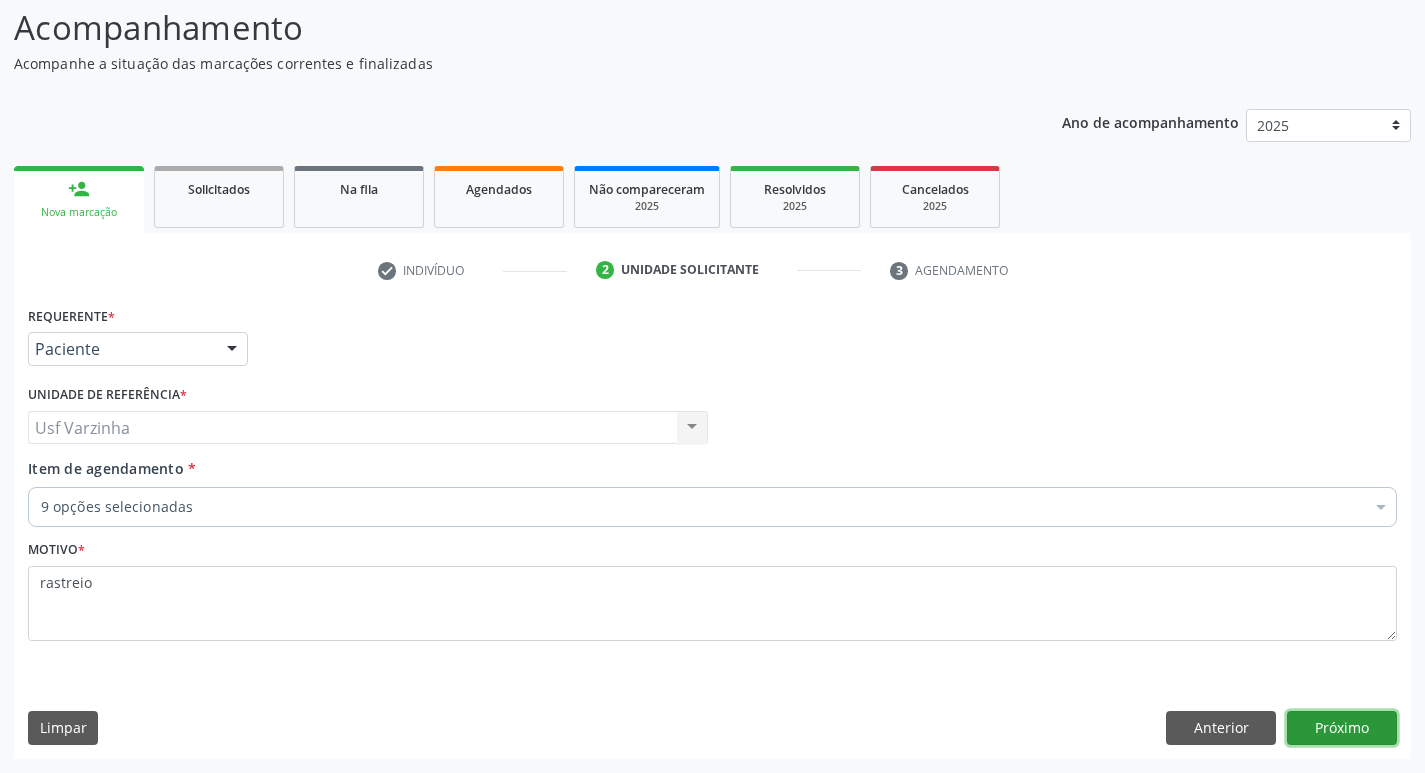 click on "Próximo" at bounding box center (1342, 728) 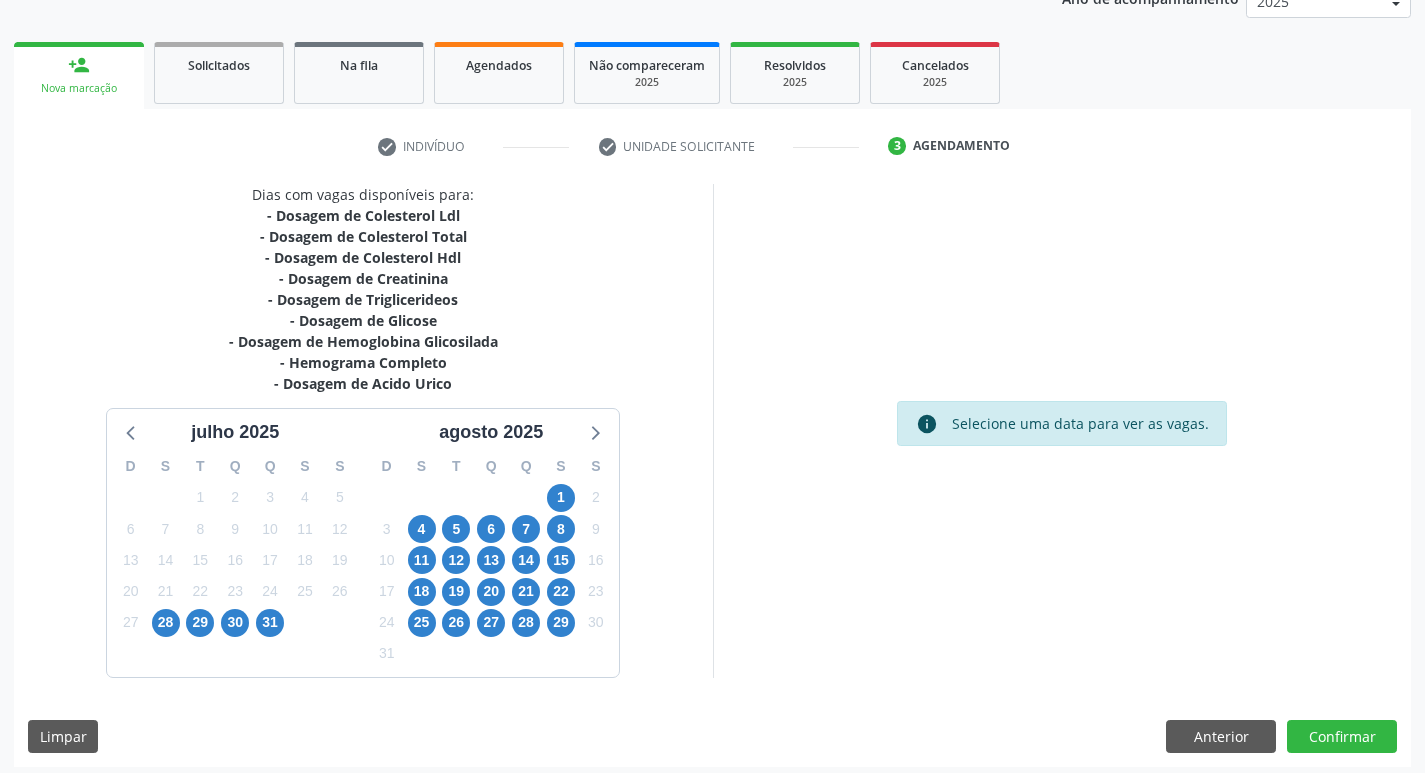 scroll, scrollTop: 265, scrollLeft: 0, axis: vertical 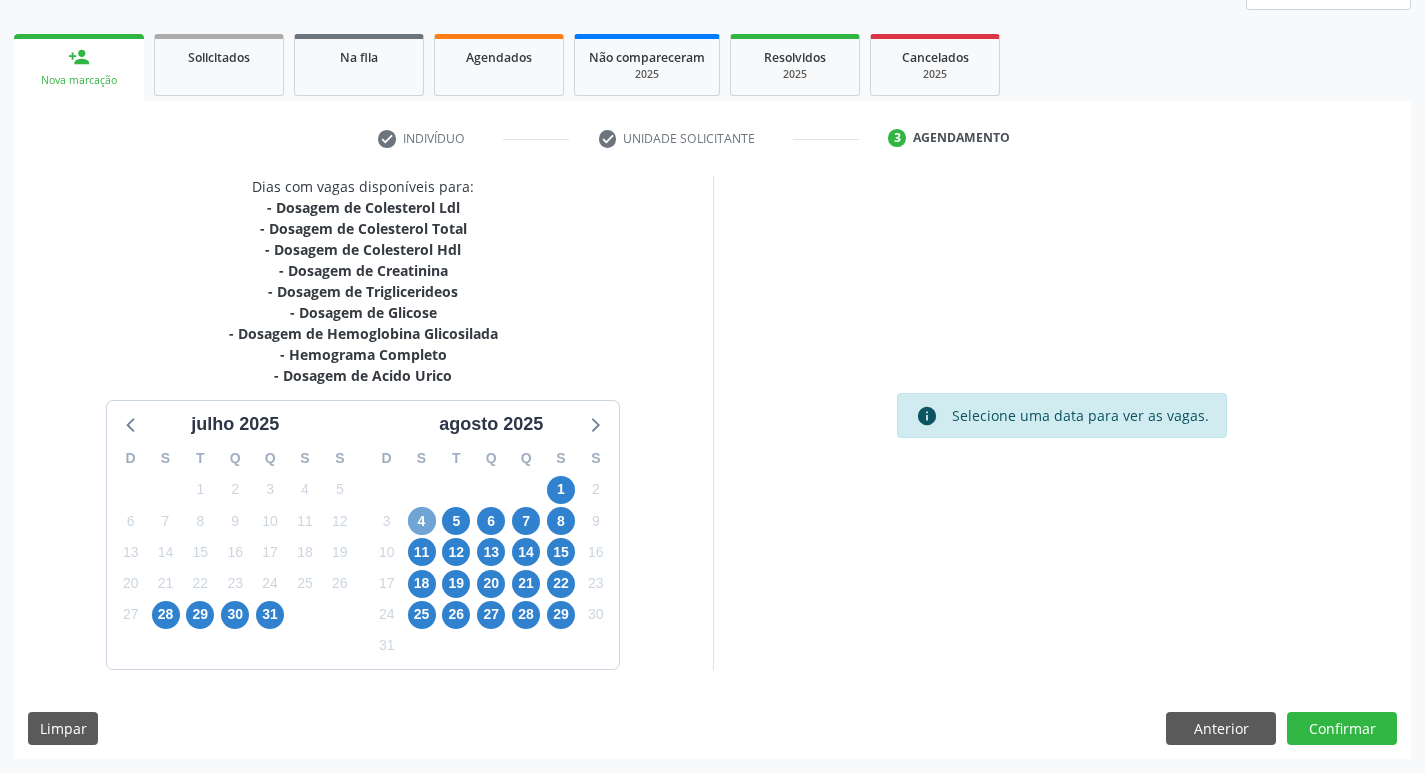 click on "4" at bounding box center (422, 521) 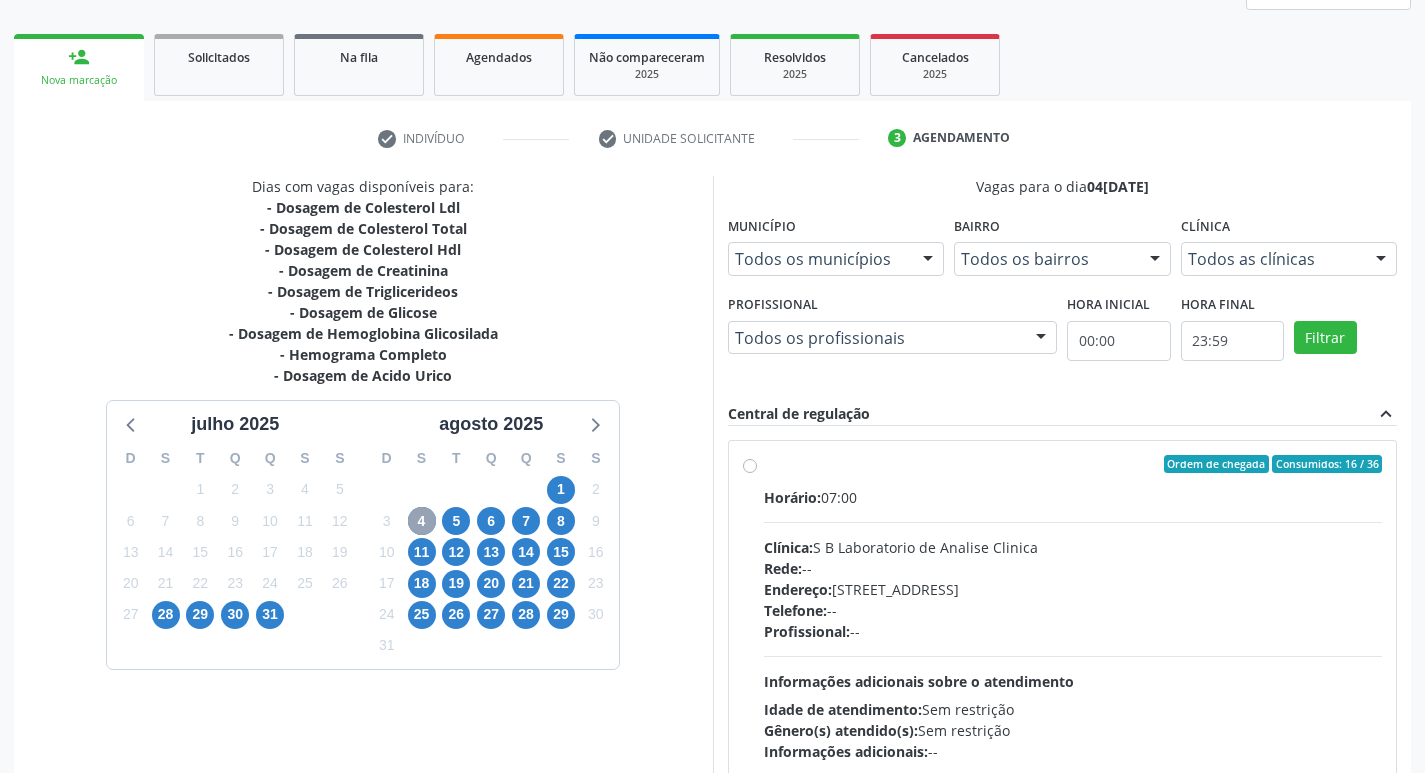 scroll, scrollTop: 422, scrollLeft: 0, axis: vertical 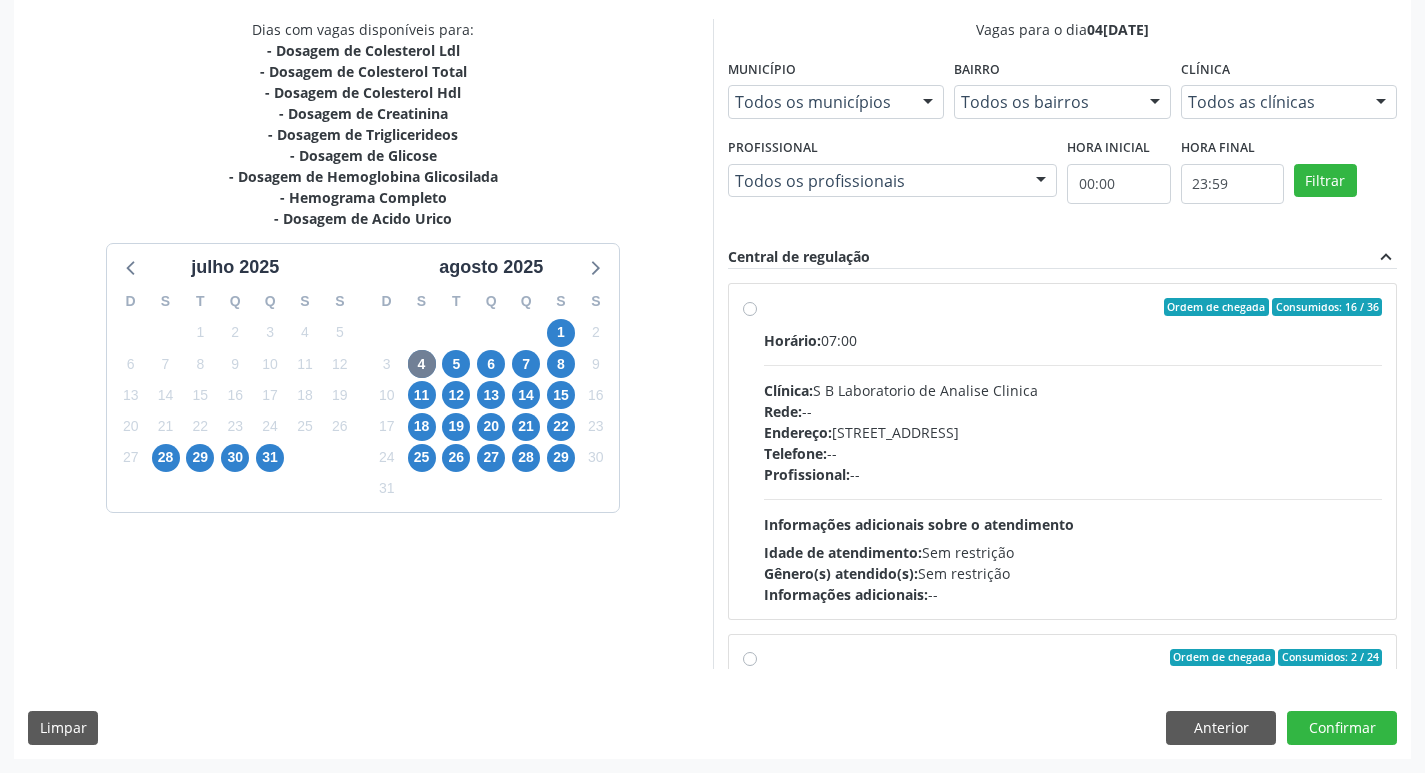 click on "Ordem de chegada
Consumidos: 16 / 36
Horário:   07:00
Clínica:  S B Laboratorio de Analise Clinica
Rede:
--
Endereço:   Casa, nº 679, Centro, Serra Talhada - PE
Telefone:   --
Profissional:
--
Informações adicionais sobre o atendimento
Idade de atendimento:
Sem restrição
Gênero(s) atendido(s):
Sem restrição
Informações adicionais:
--" at bounding box center [1073, 451] 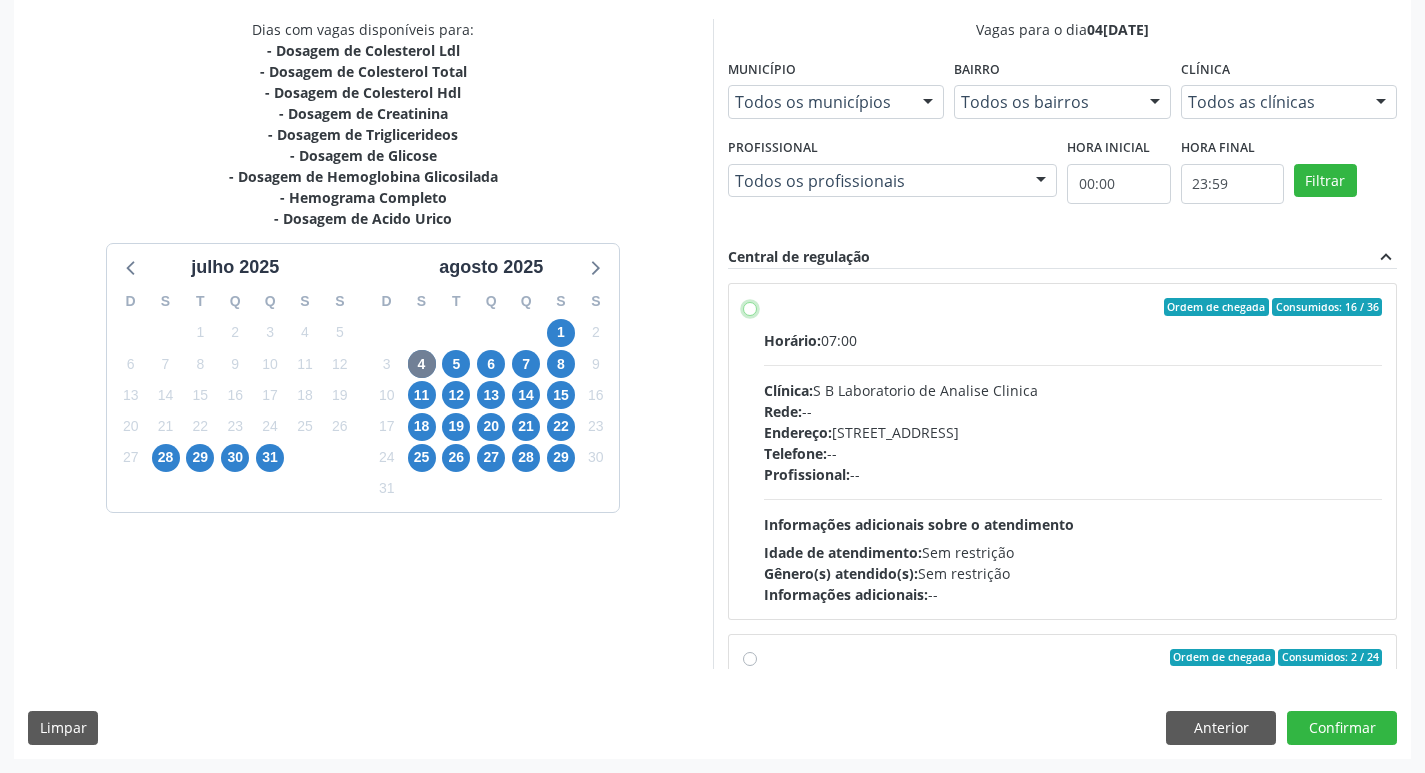 click on "Ordem de chegada
Consumidos: 16 / 36
Horário:   07:00
Clínica:  S B Laboratorio de Analise Clinica
Rede:
--
Endereço:   Casa, nº 679, Centro, Serra Talhada - PE
Telefone:   --
Profissional:
--
Informações adicionais sobre o atendimento
Idade de atendimento:
Sem restrição
Gênero(s) atendido(s):
Sem restrição
Informações adicionais:
--" at bounding box center (750, 307) 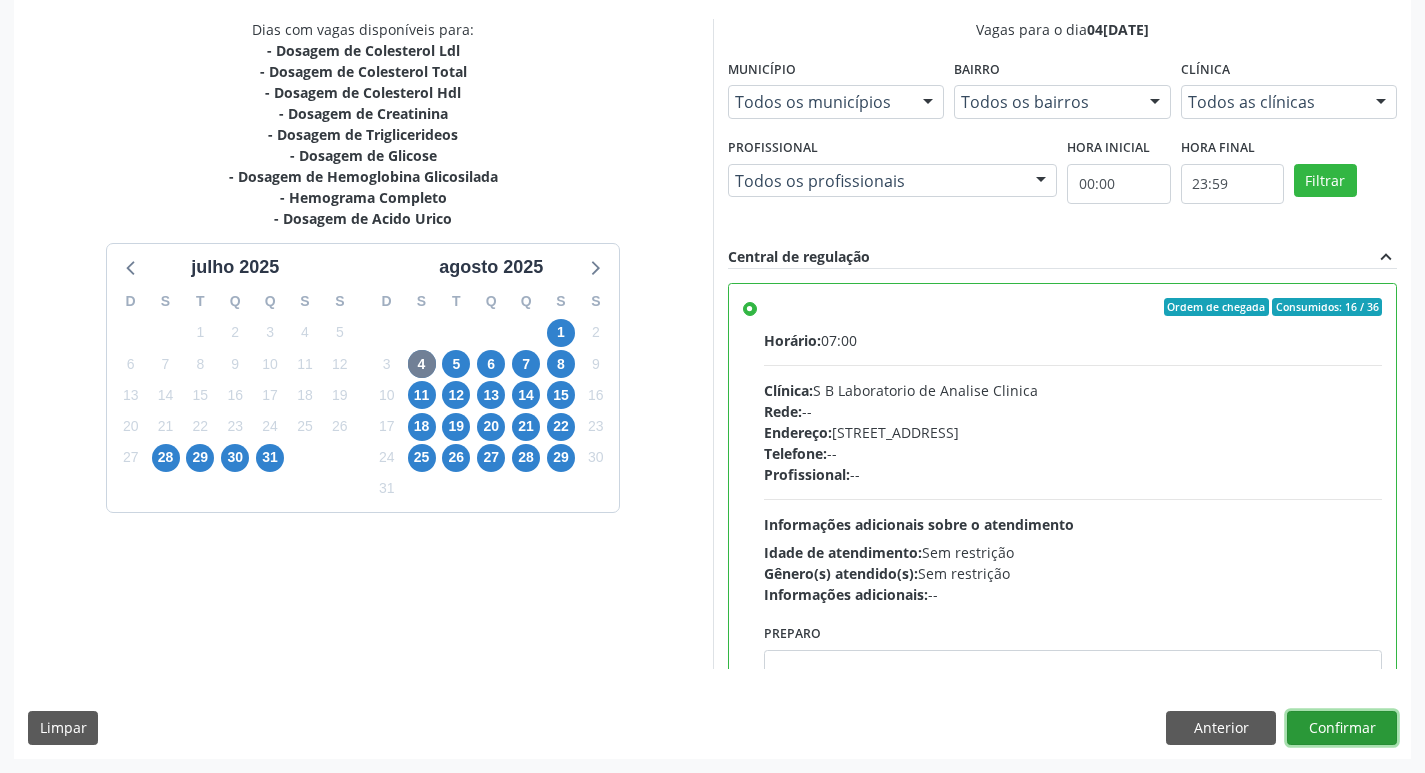 click on "Confirmar" at bounding box center (1342, 728) 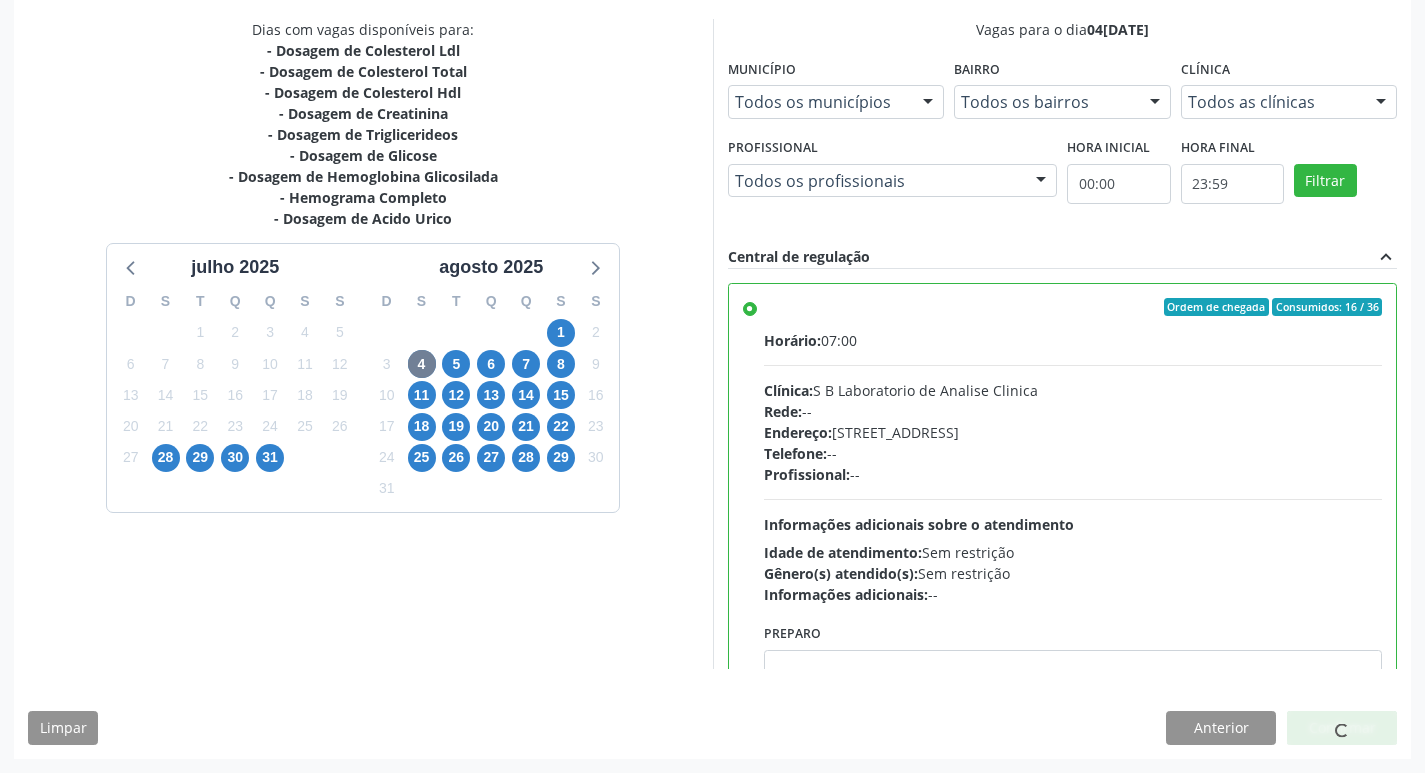 scroll, scrollTop: 0, scrollLeft: 0, axis: both 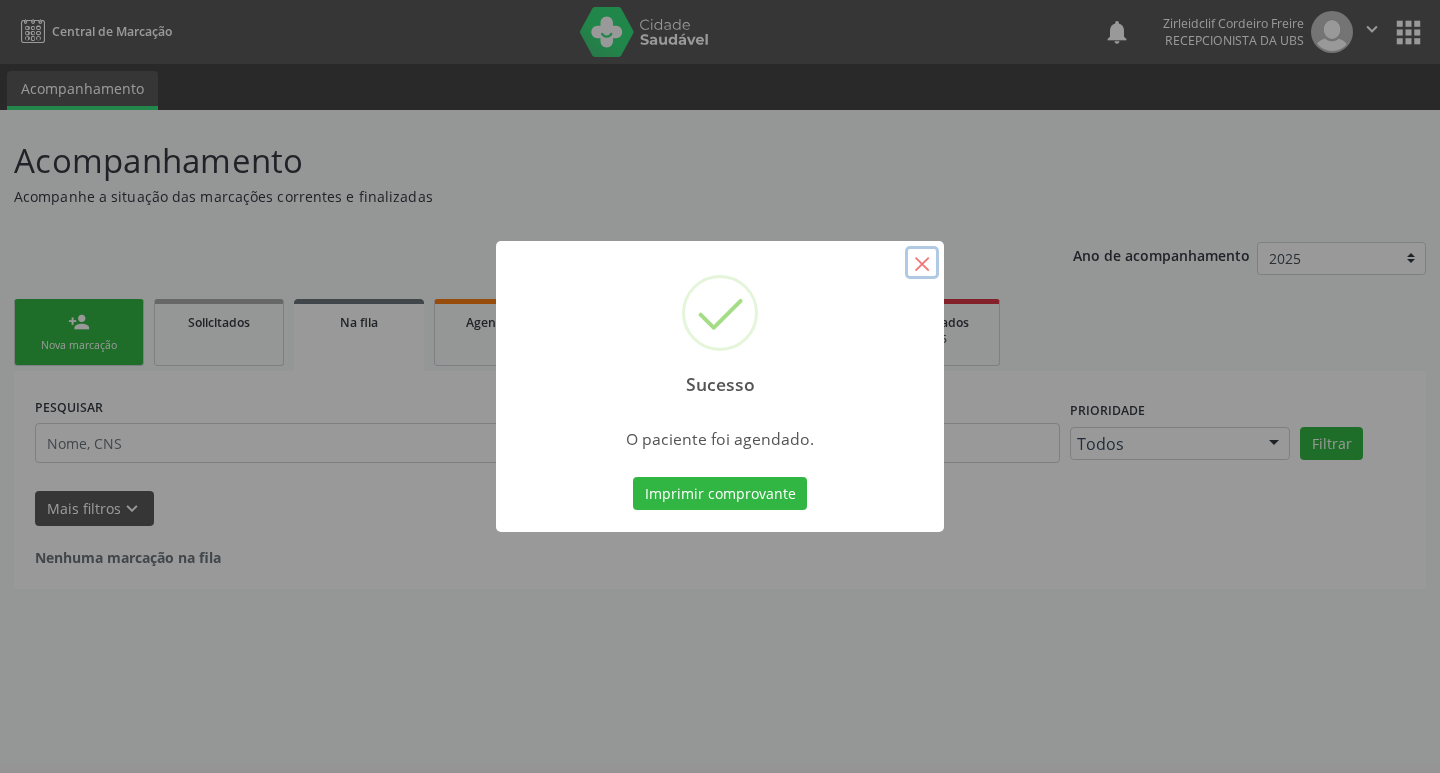 click on "×" at bounding box center (922, 263) 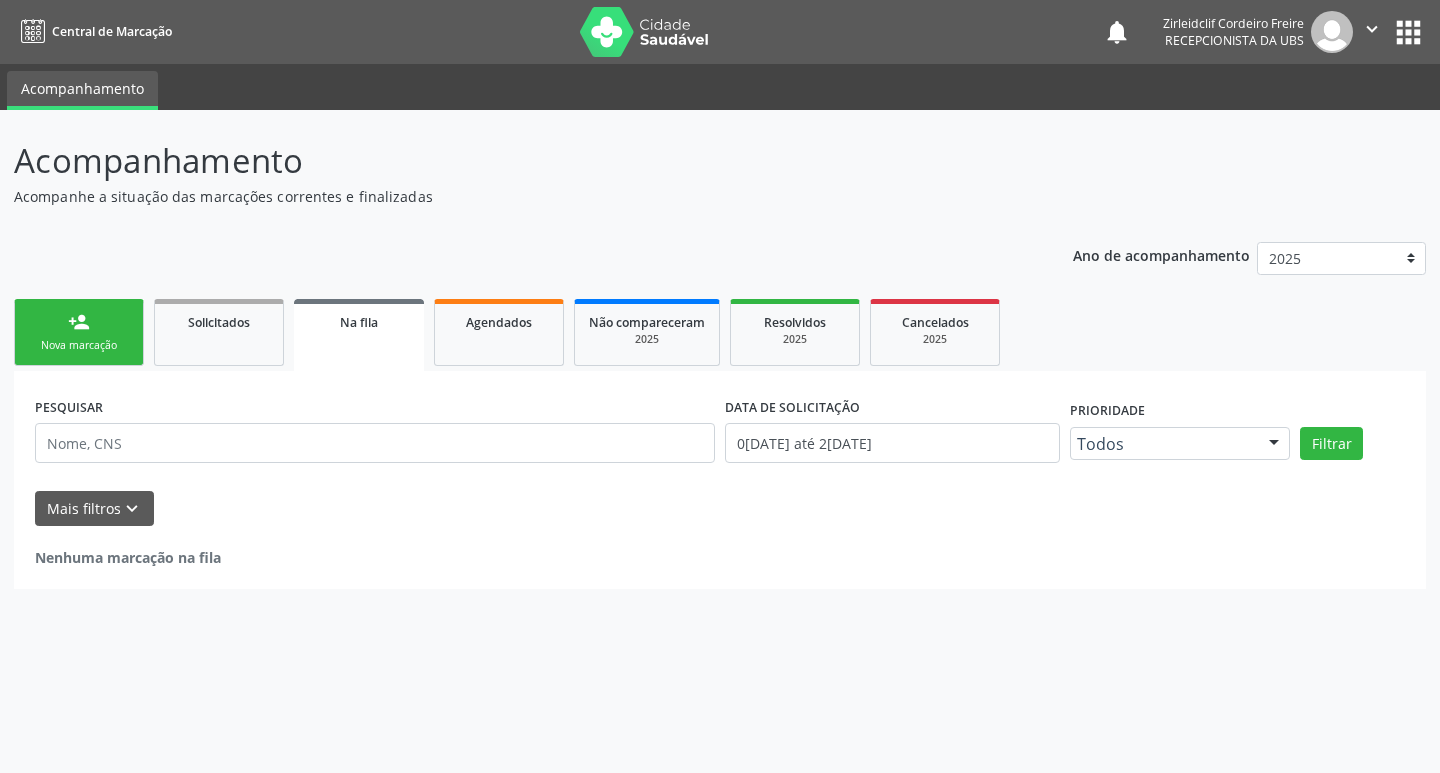 click on "Nova marcação" at bounding box center (79, 345) 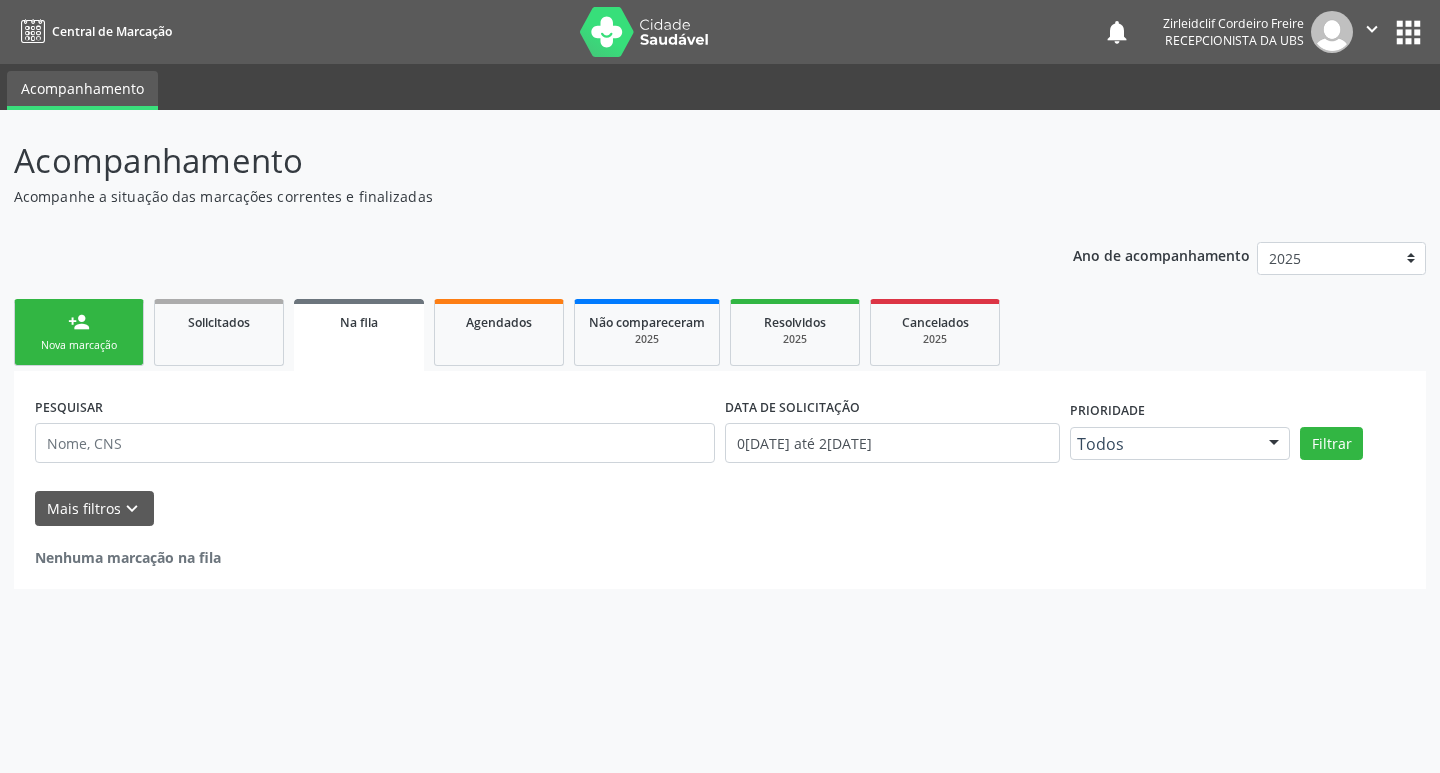 click on "Nova marcação" at bounding box center [79, 345] 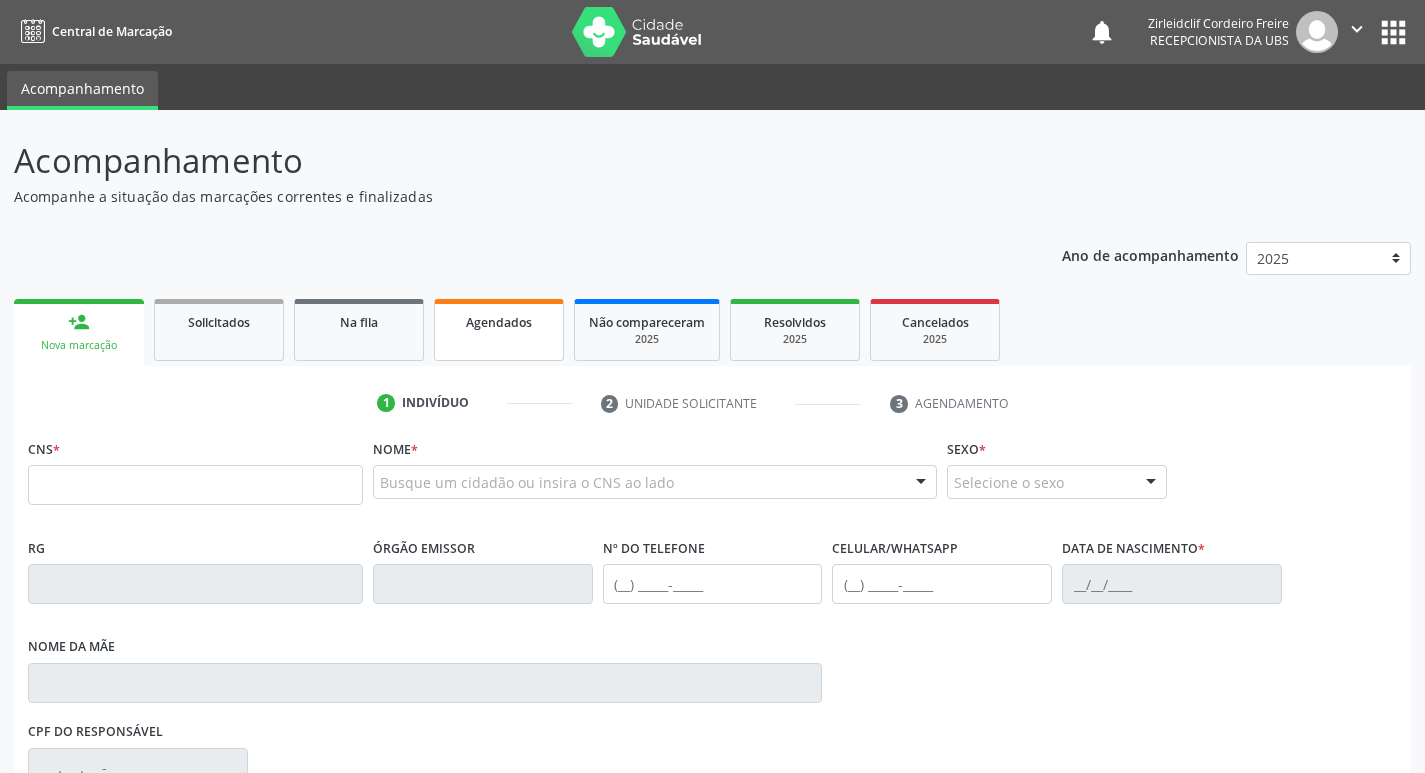 drag, startPoint x: 508, startPoint y: 333, endPoint x: 576, endPoint y: 347, distance: 69.426216 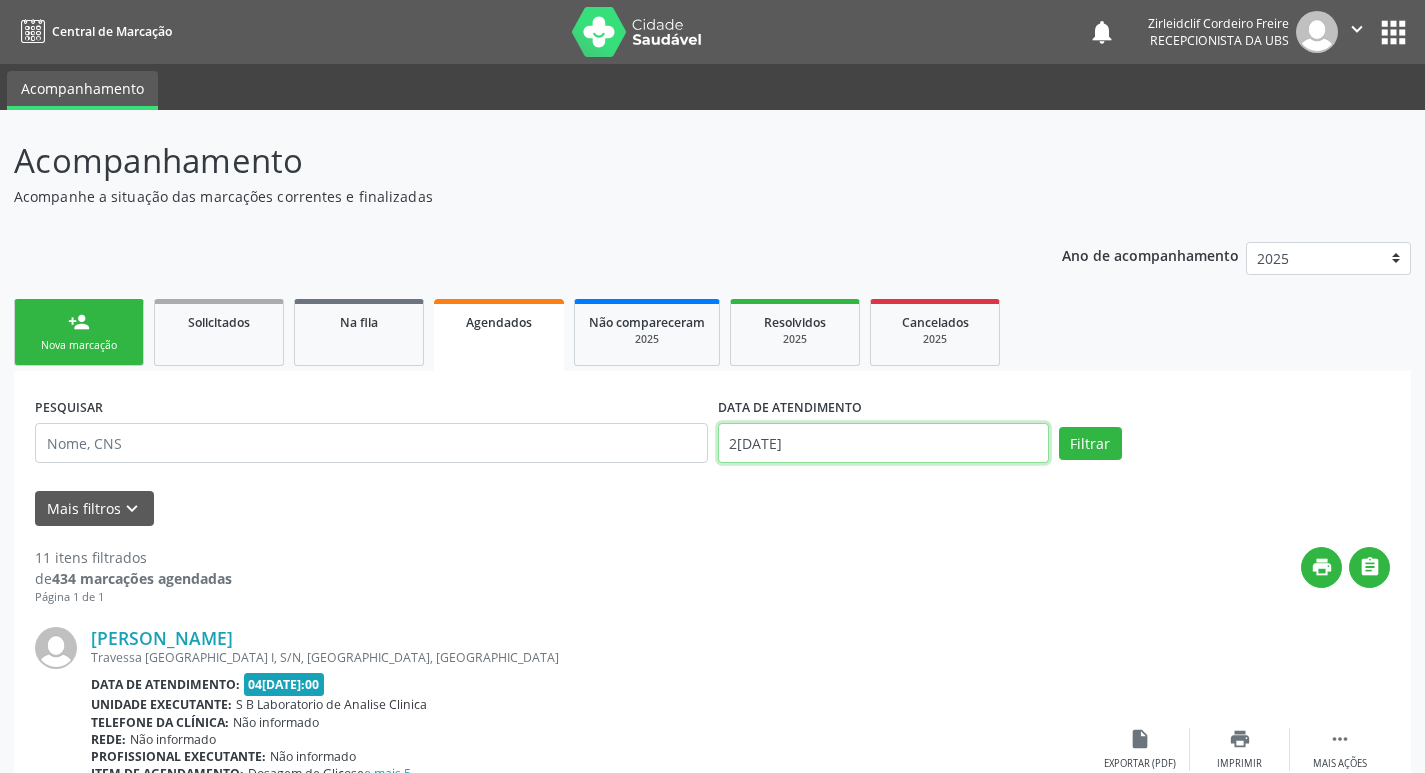 click on "[DATE]" at bounding box center [883, 443] 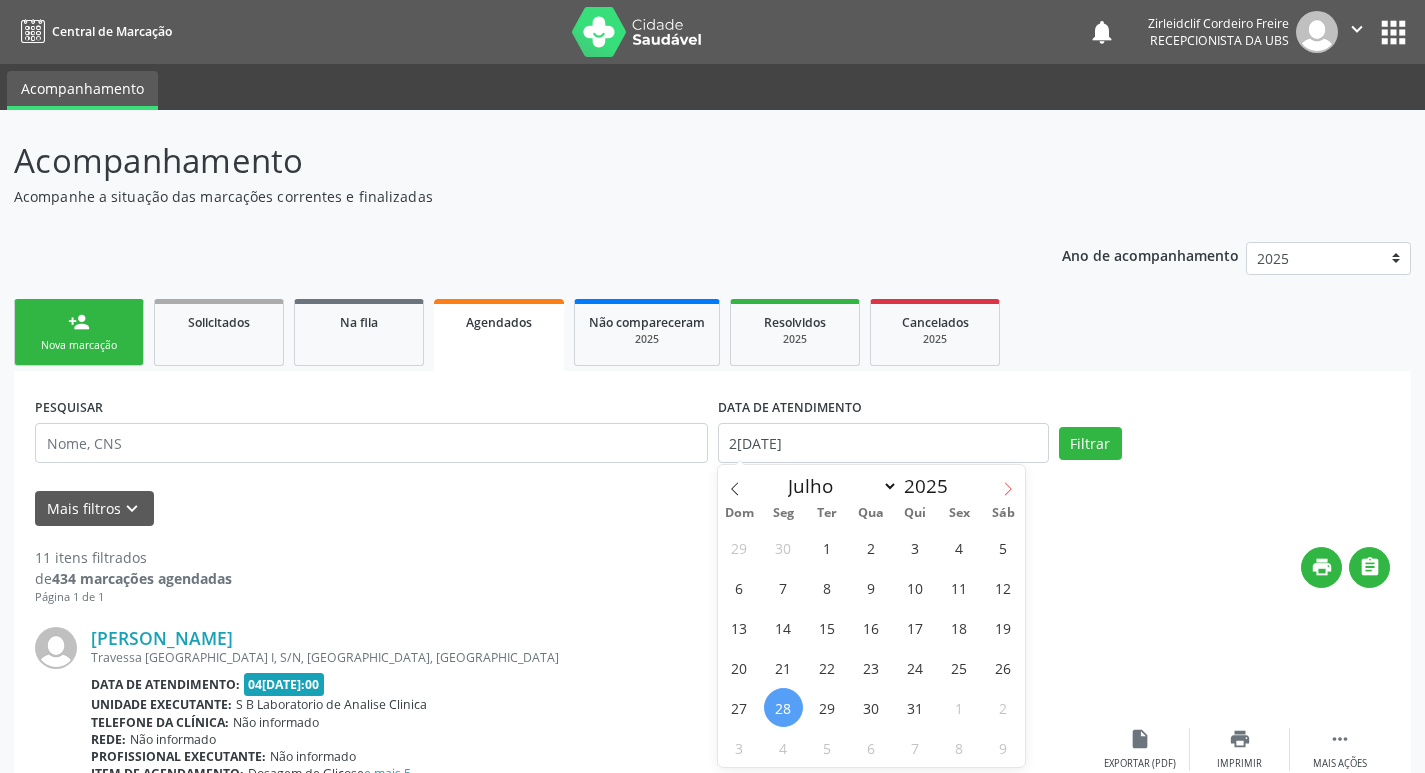 click 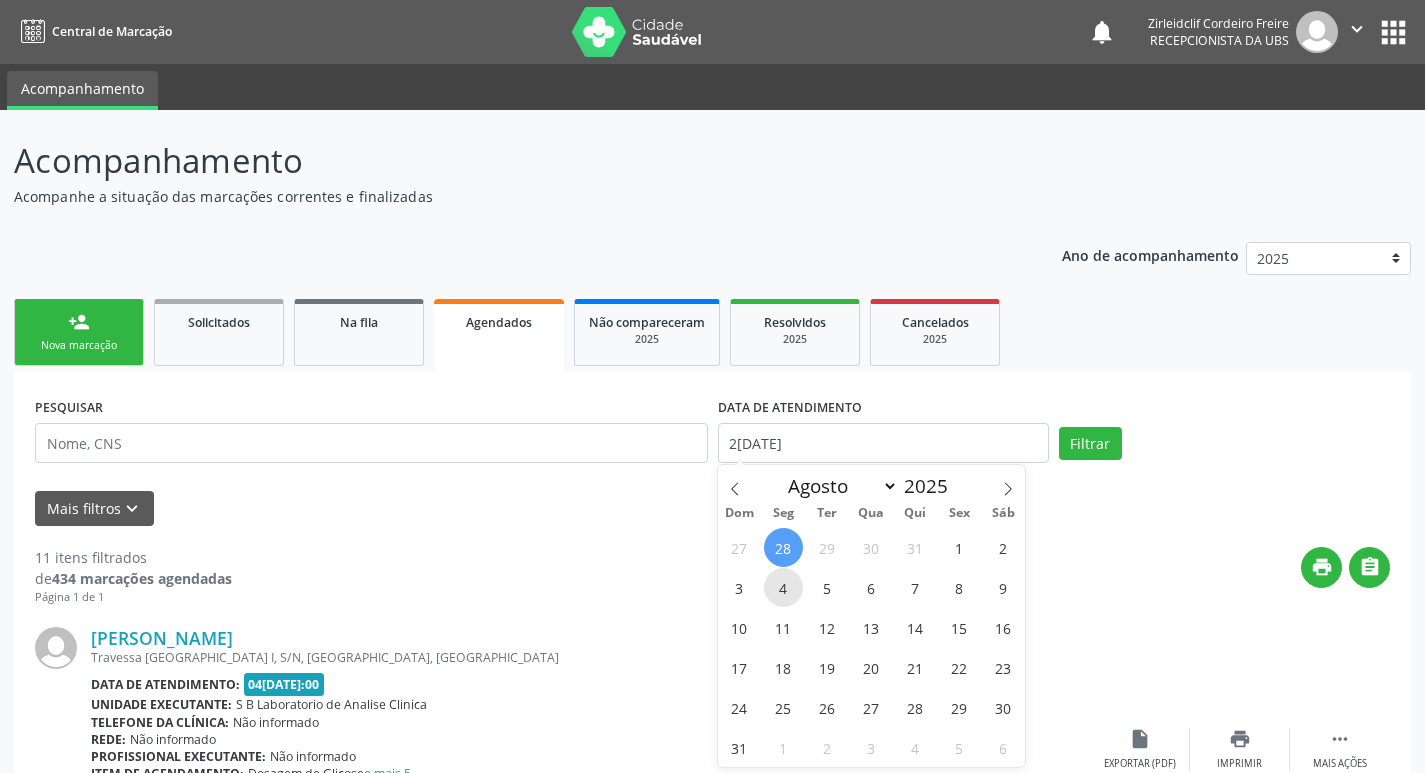 click on "4" at bounding box center [783, 587] 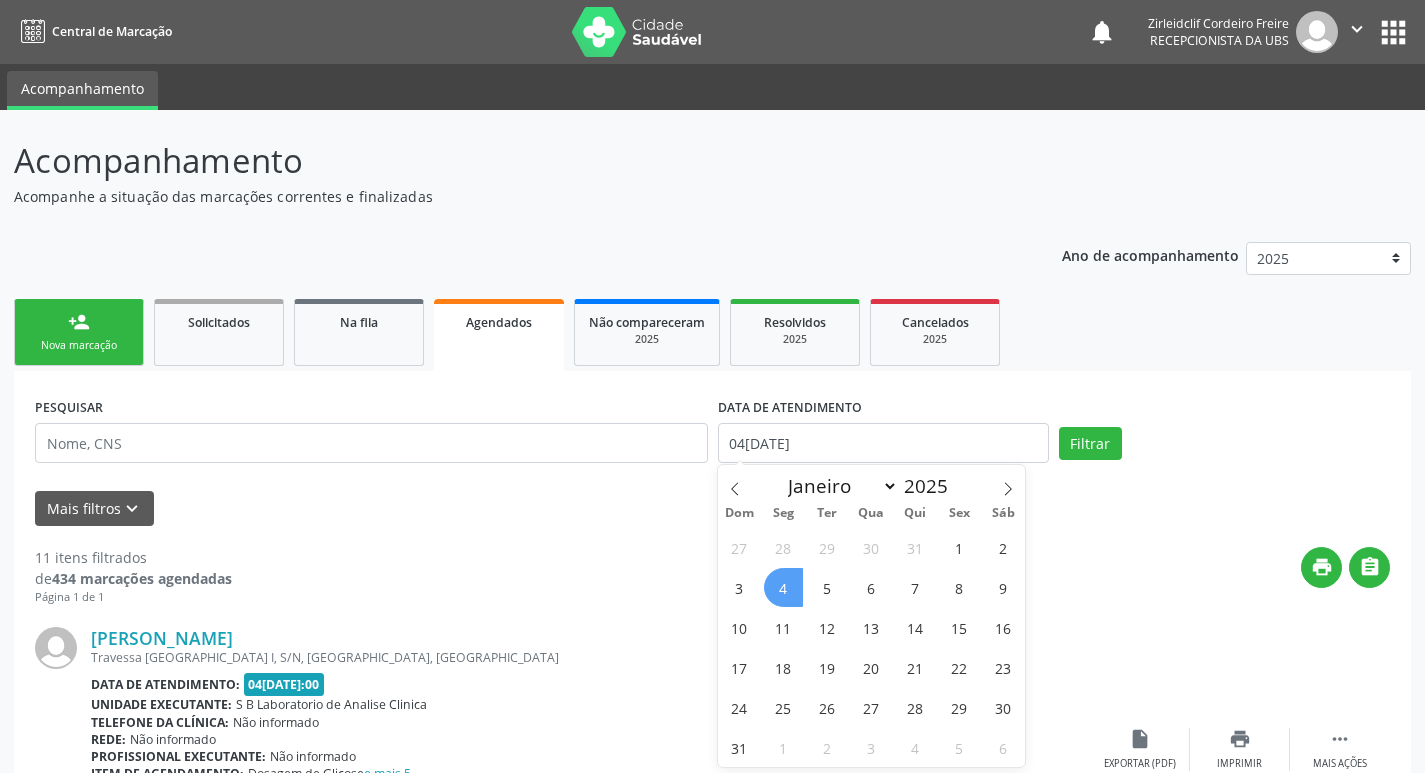 click on "4" at bounding box center (783, 587) 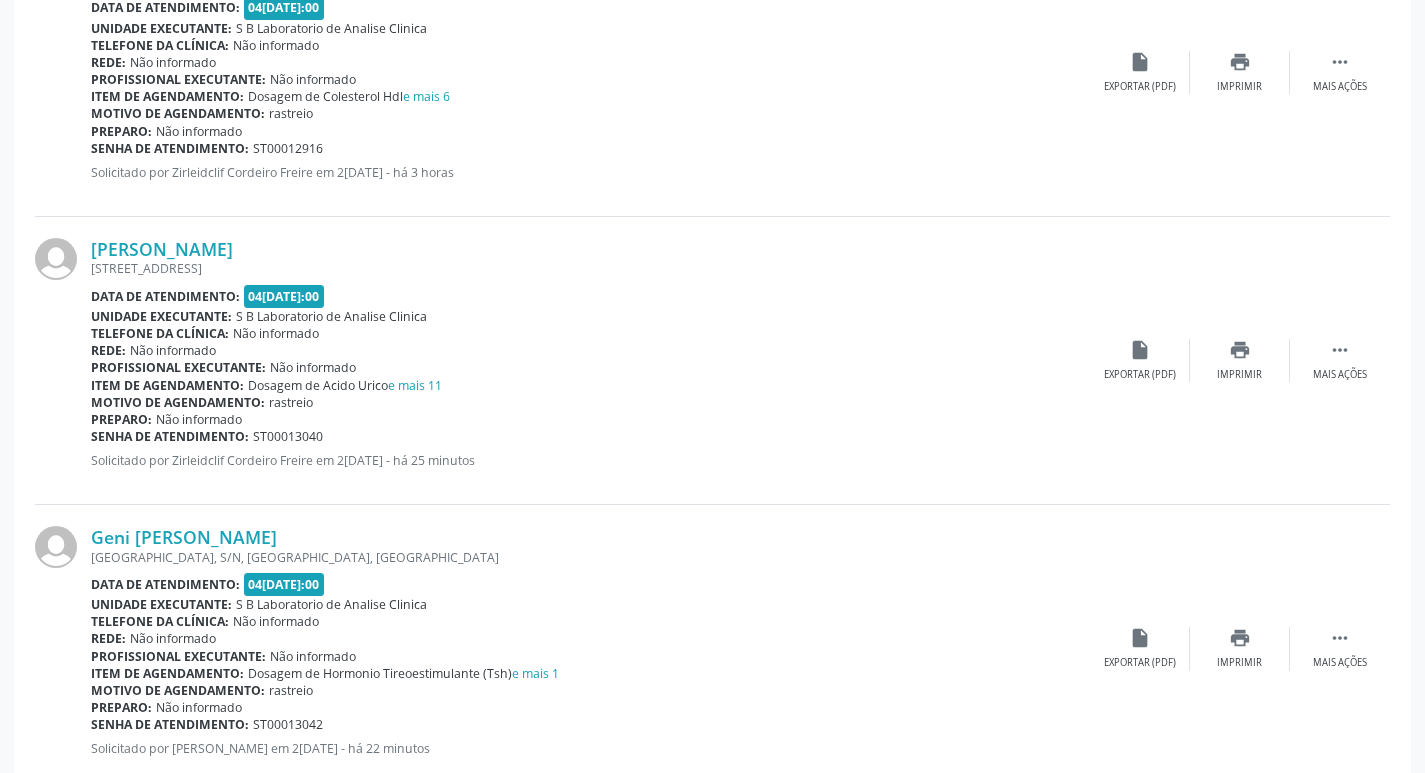 scroll, scrollTop: 1000, scrollLeft: 0, axis: vertical 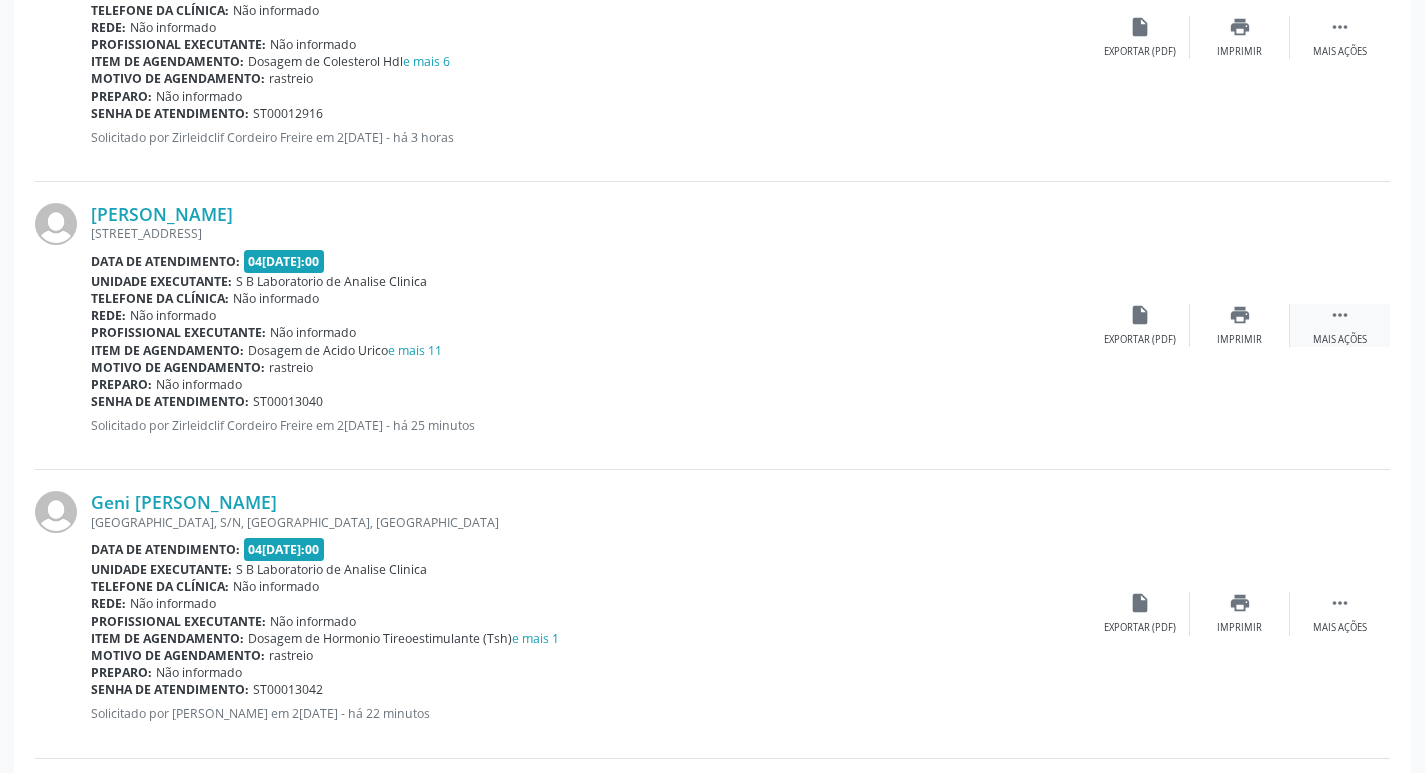 click on "" at bounding box center (1340, 315) 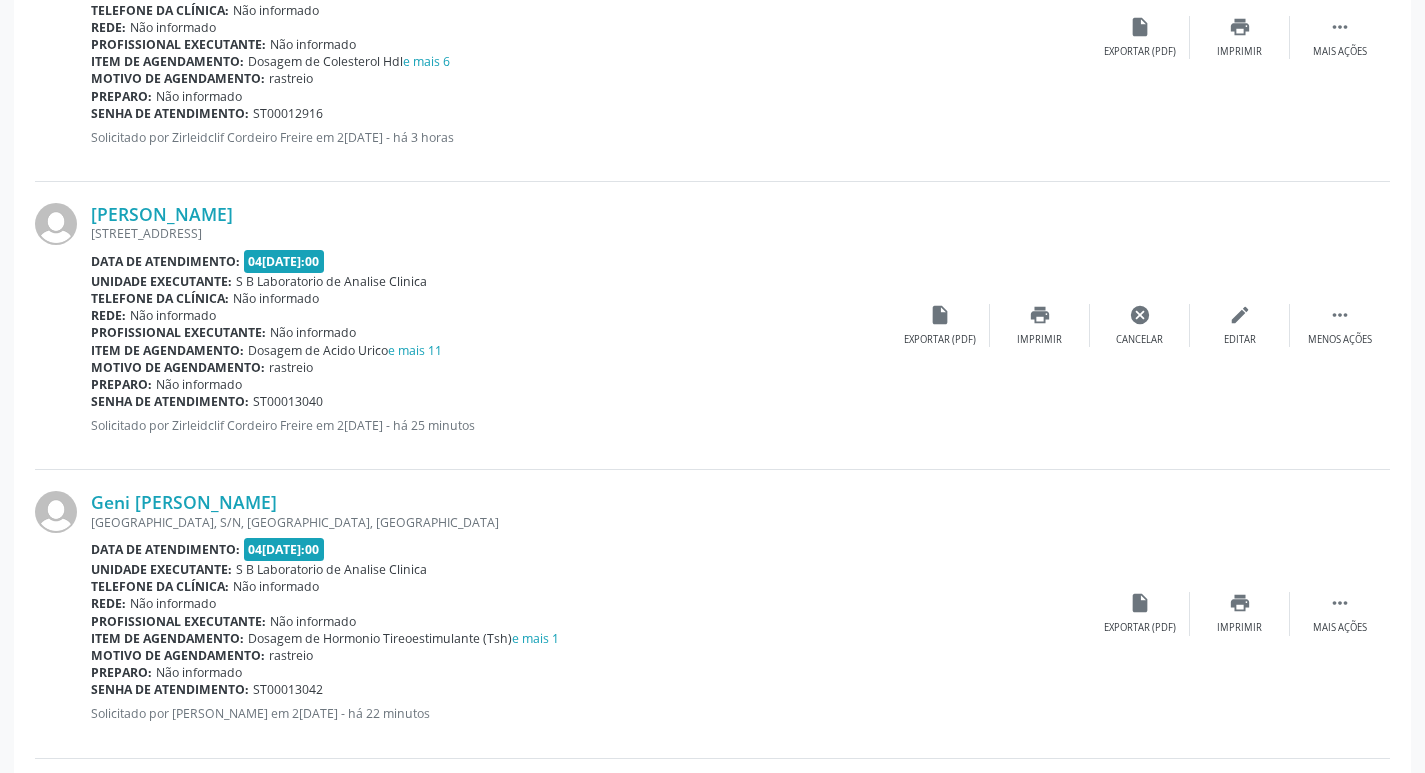 click on "edit" at bounding box center (1240, 315) 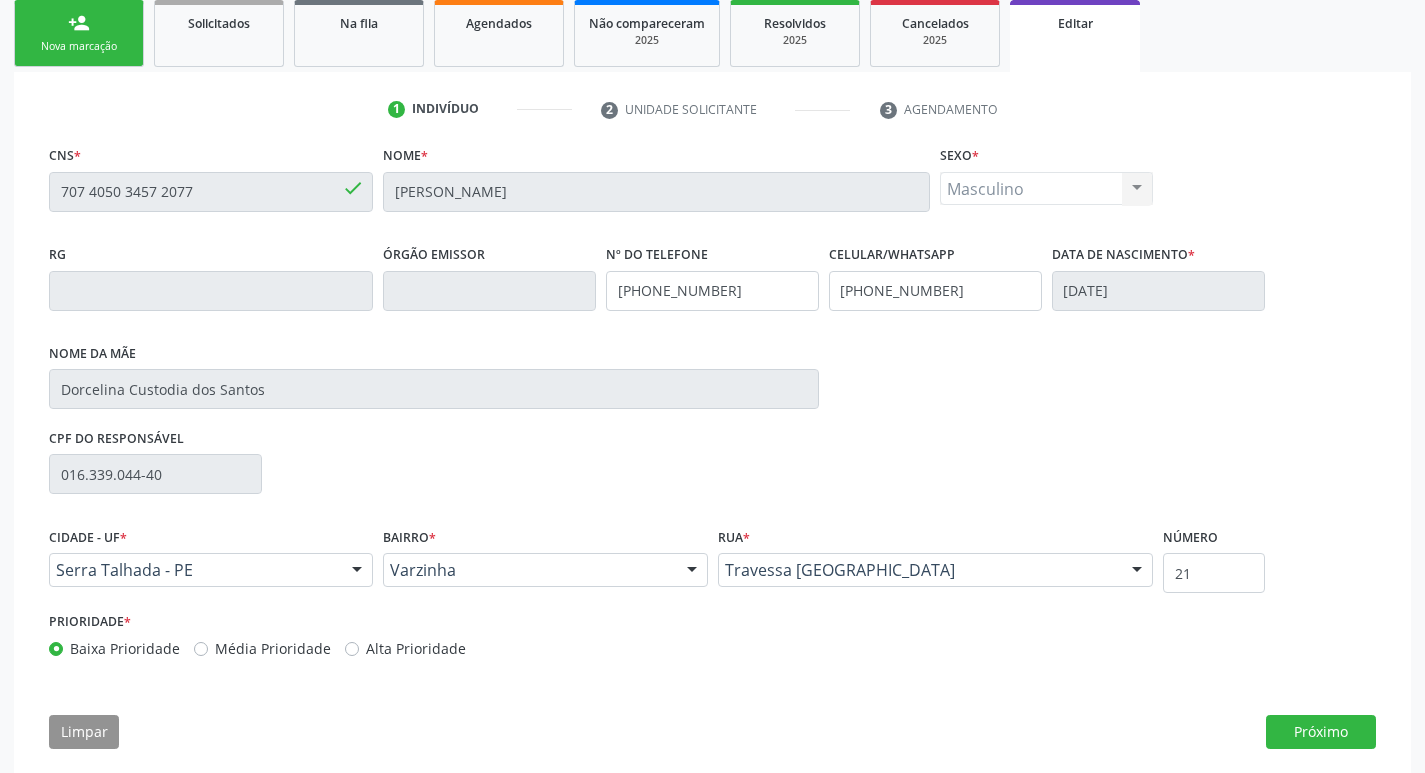 scroll, scrollTop: 324, scrollLeft: 0, axis: vertical 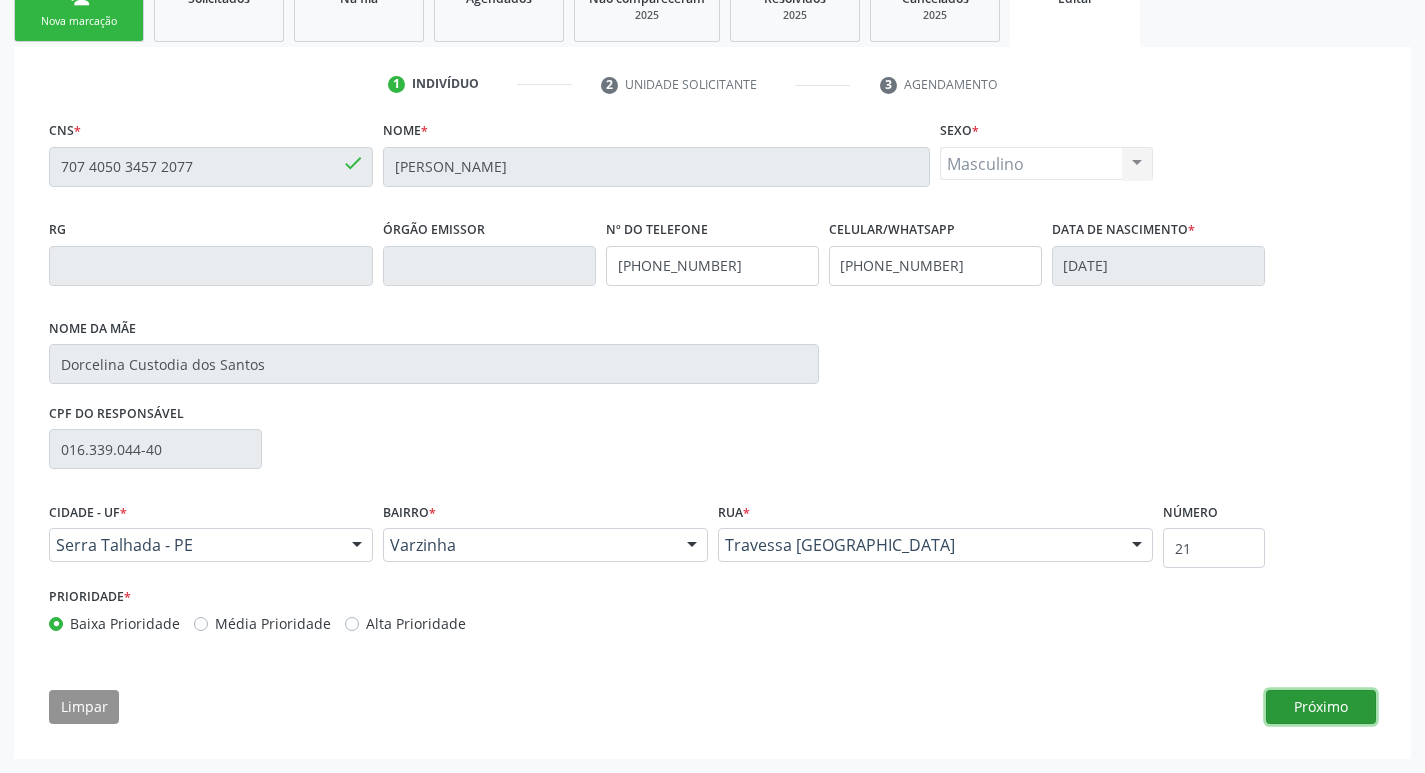 click on "Próximo" at bounding box center [1321, 707] 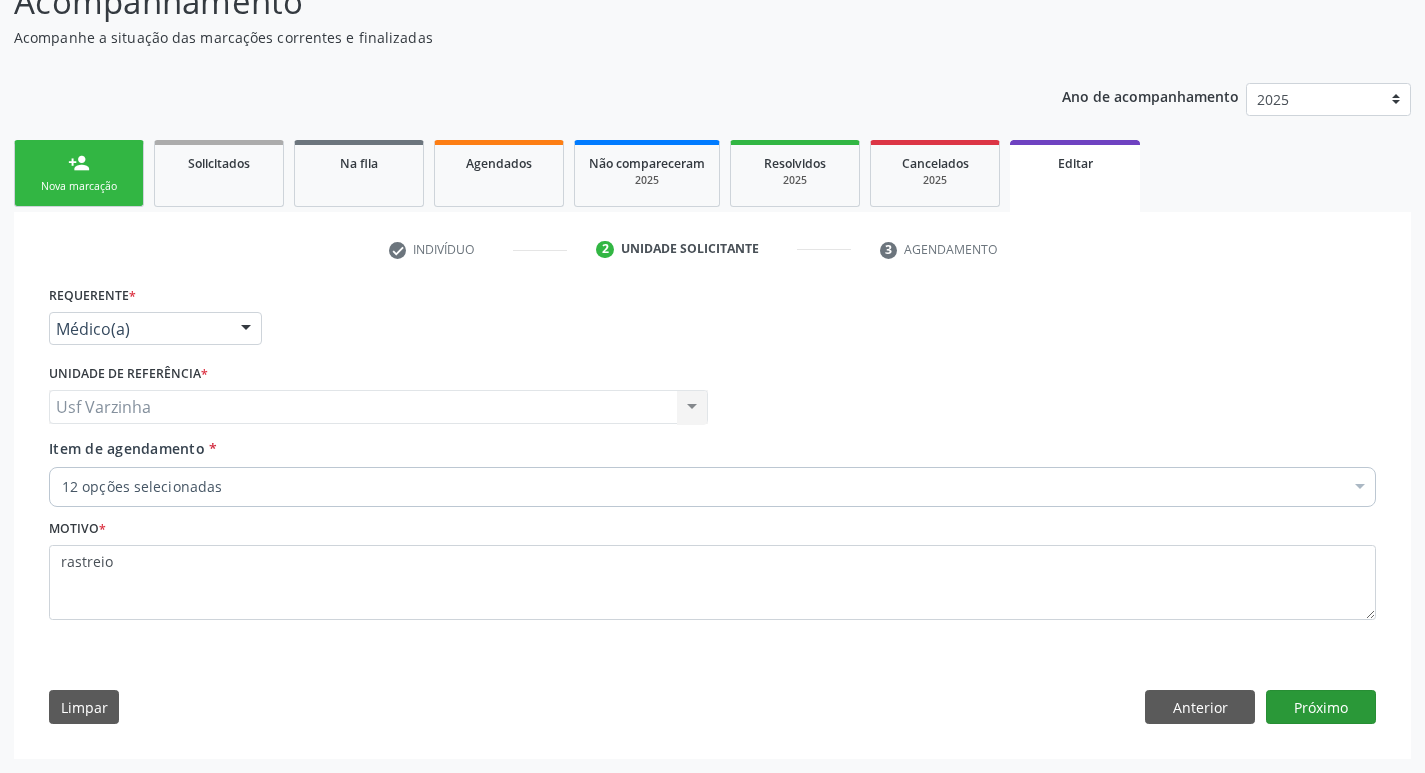scroll, scrollTop: 159, scrollLeft: 0, axis: vertical 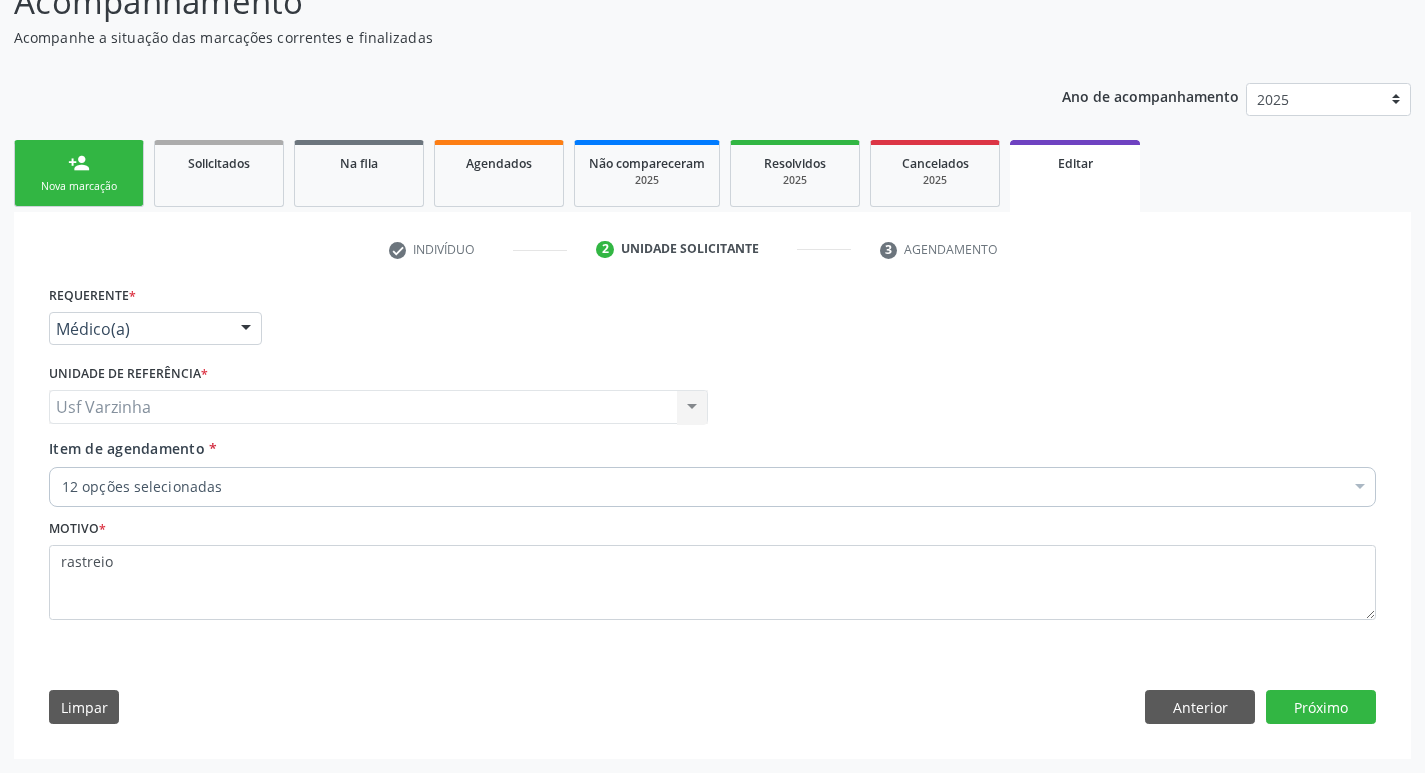 click on "12 opções selecionadas" at bounding box center (712, 487) 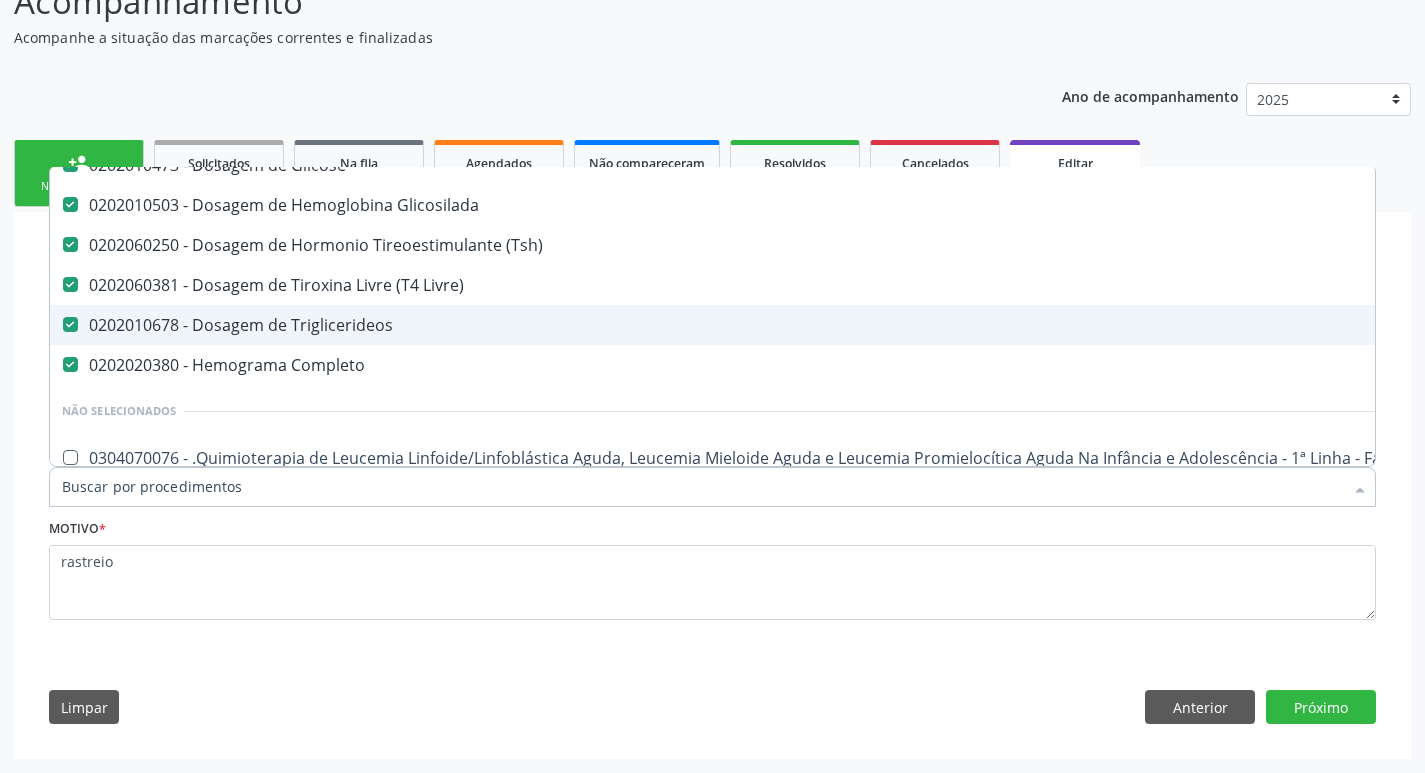 scroll, scrollTop: 400, scrollLeft: 0, axis: vertical 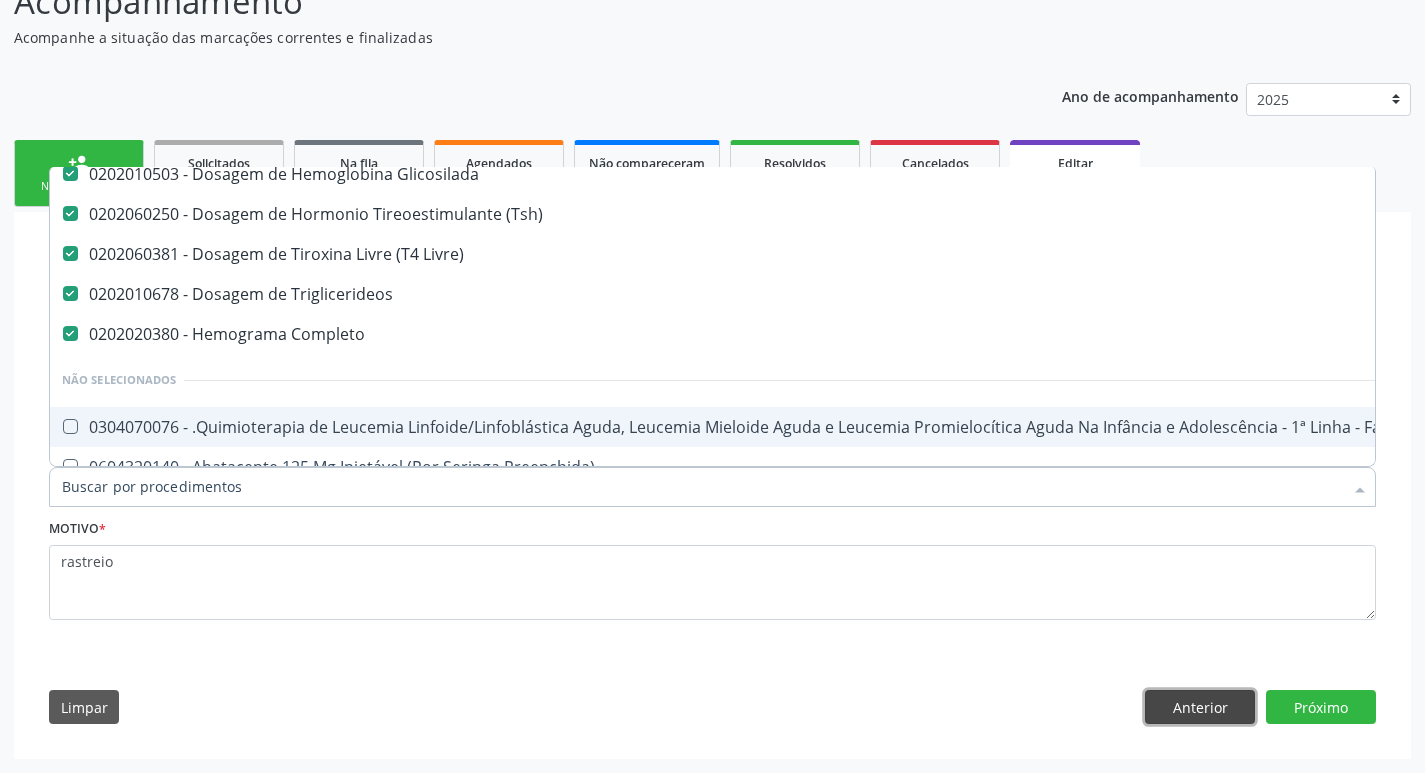 click on "Anterior" at bounding box center [1200, 707] 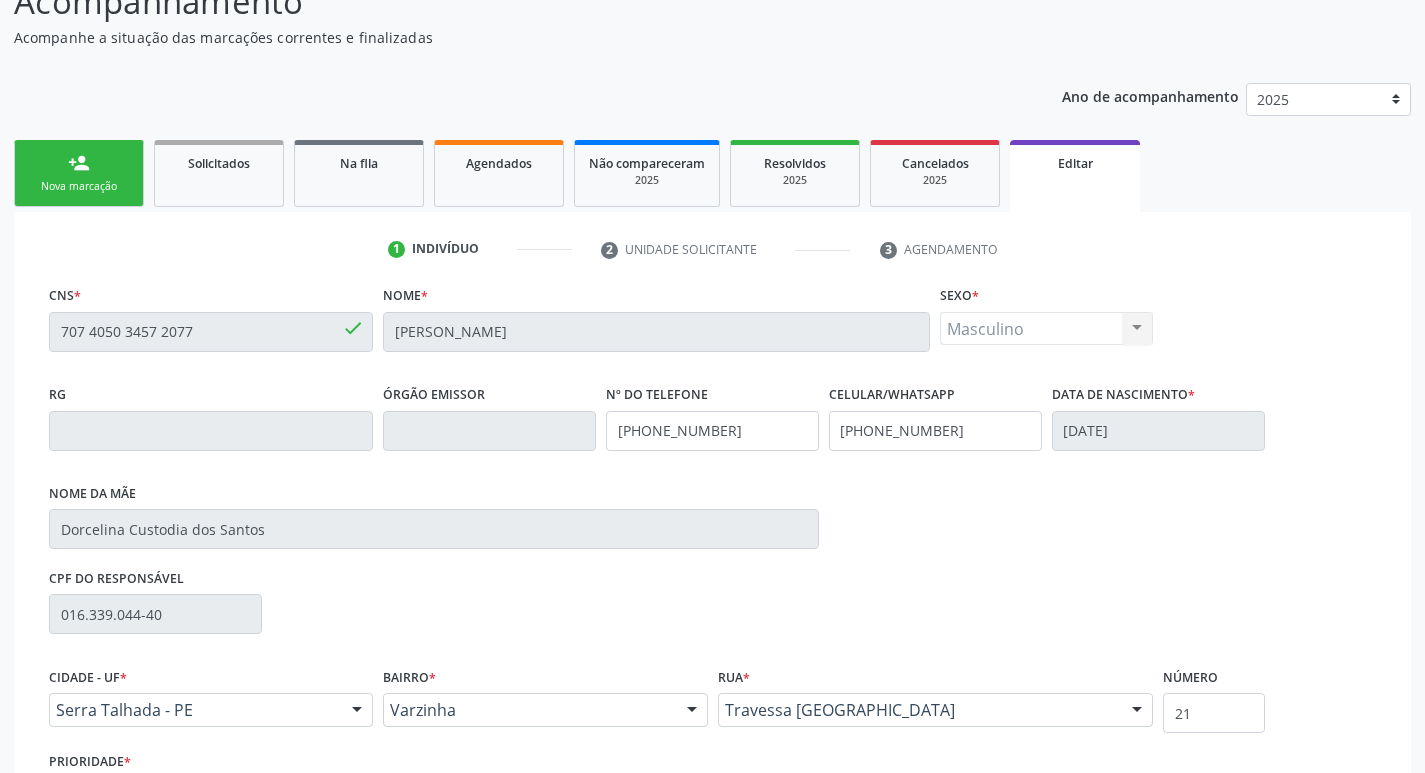scroll, scrollTop: 0, scrollLeft: 0, axis: both 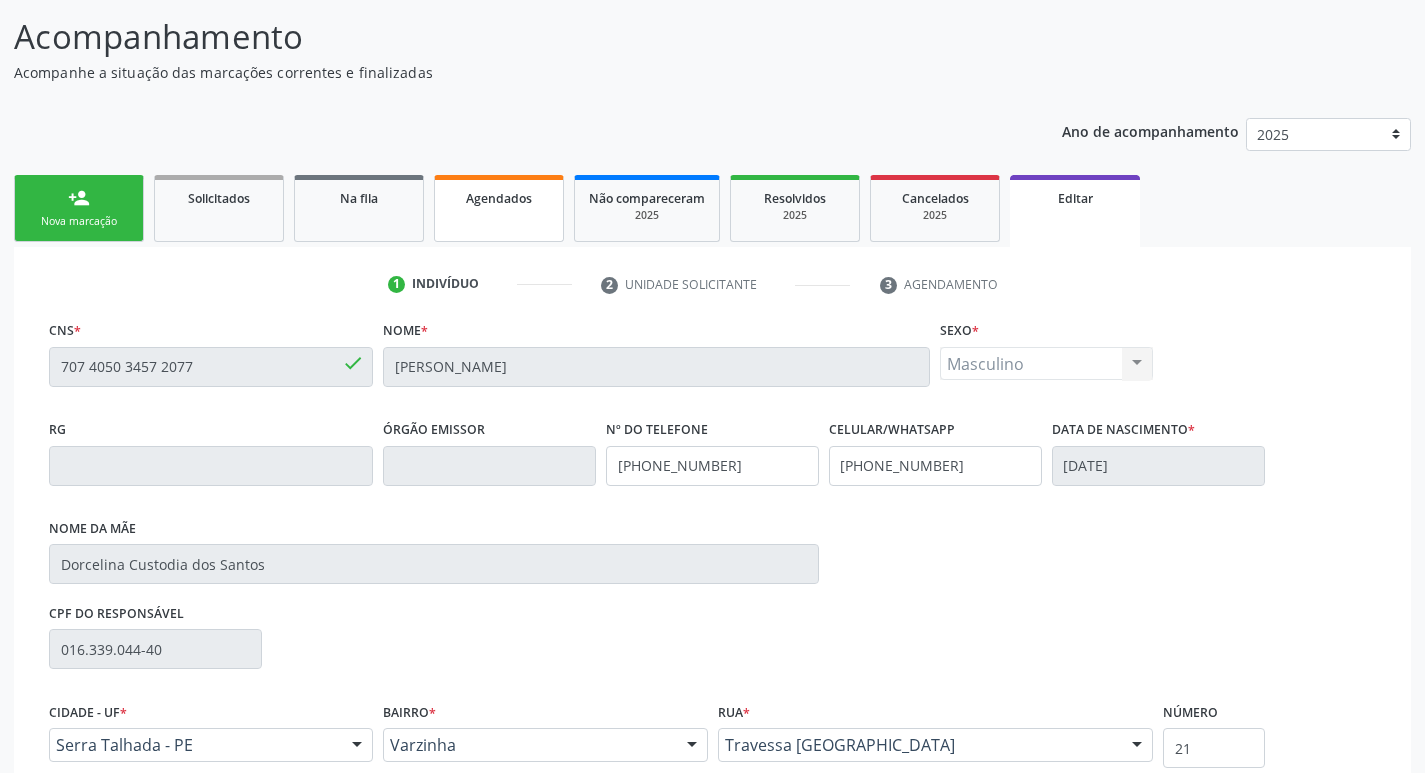click on "Agendados" at bounding box center (499, 208) 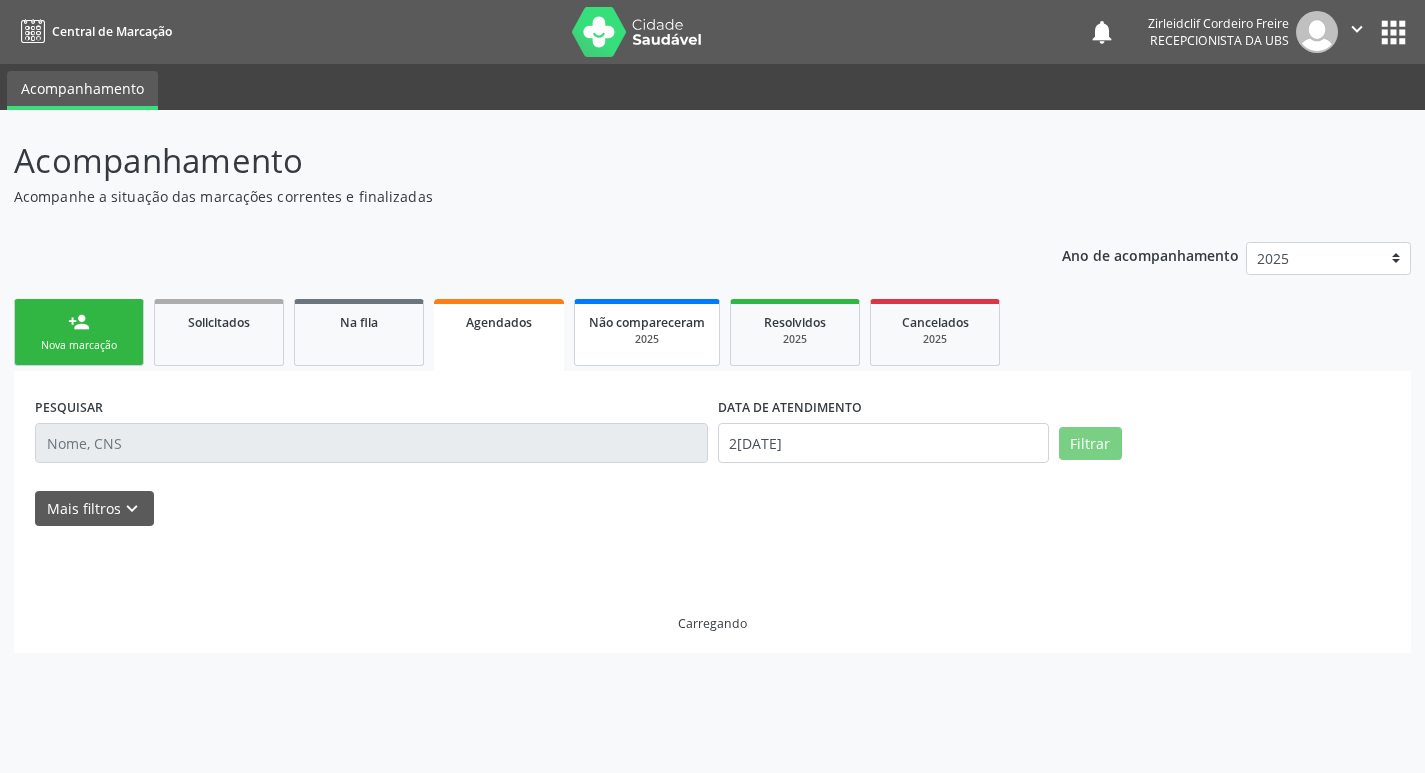 scroll, scrollTop: 0, scrollLeft: 0, axis: both 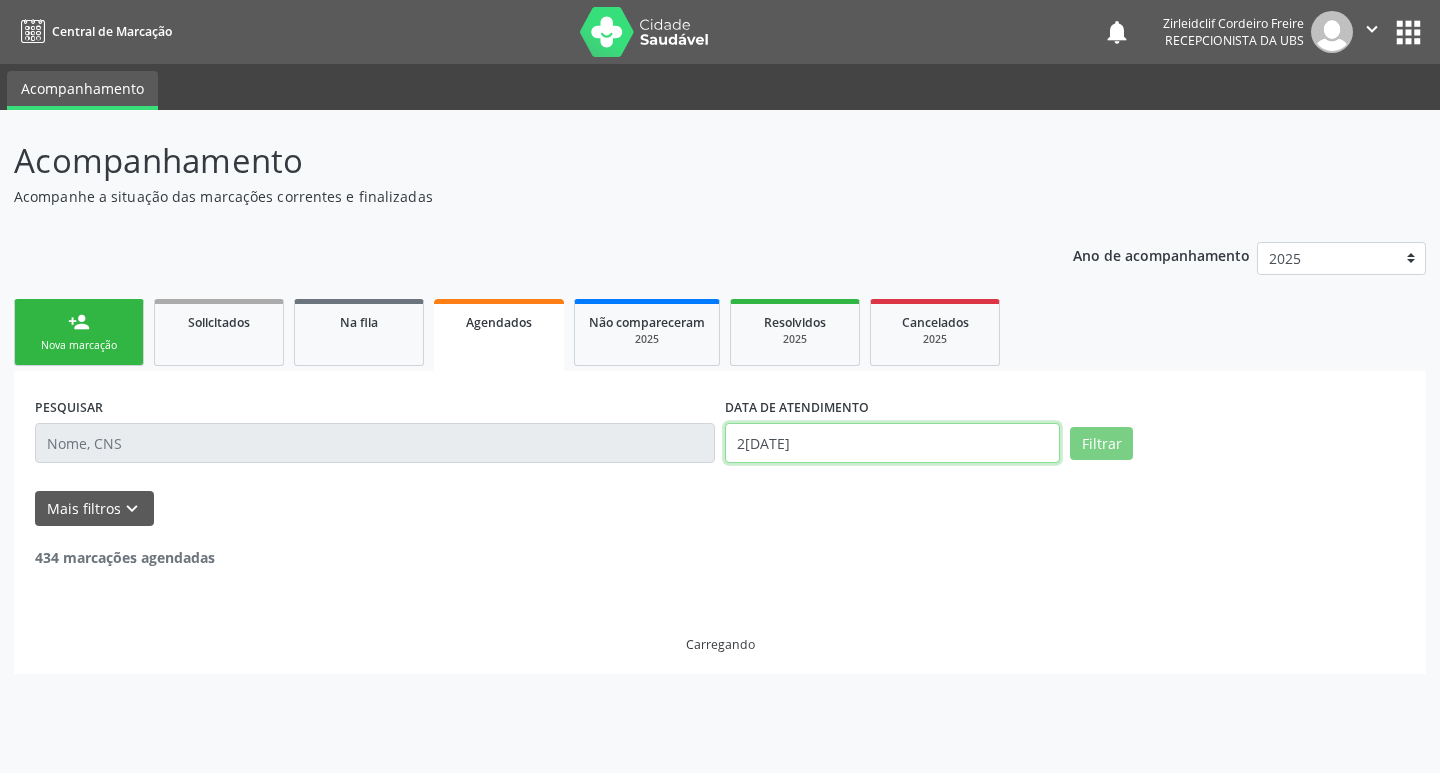 click on "Central de Marcação
notifications
Zirleidclif Cordeiro Freire
Recepcionista da UBS

Configurações
Sair
apps
Acompanhamento
Acompanhamento
Acompanhe a situação das marcações correntes e finalizadas
Relatórios
Ano de acompanhamento
2025 2024
person_add
Nova marcação
Solicitados   Na fila   Agendados   Não compareceram
2025
Resolvidos
2025
Cancelados
2025
PESQUISAR
DATA DE ATENDIMENTO
28/07/2025
Filtrar
UNIDADE EXECUTANTE
Selecione uma unidade
Todos as unidades   3 Grupamento de Bombeiros   Abfisio   Abimael Lira Atelie Dental   Academia da Cidade Bom Jesus de Serra Talhada   Academia da Cidade Caxixola   Academia da Cidade Cohab I   Academia da Cidade Estacao do Forro" at bounding box center (720, 386) 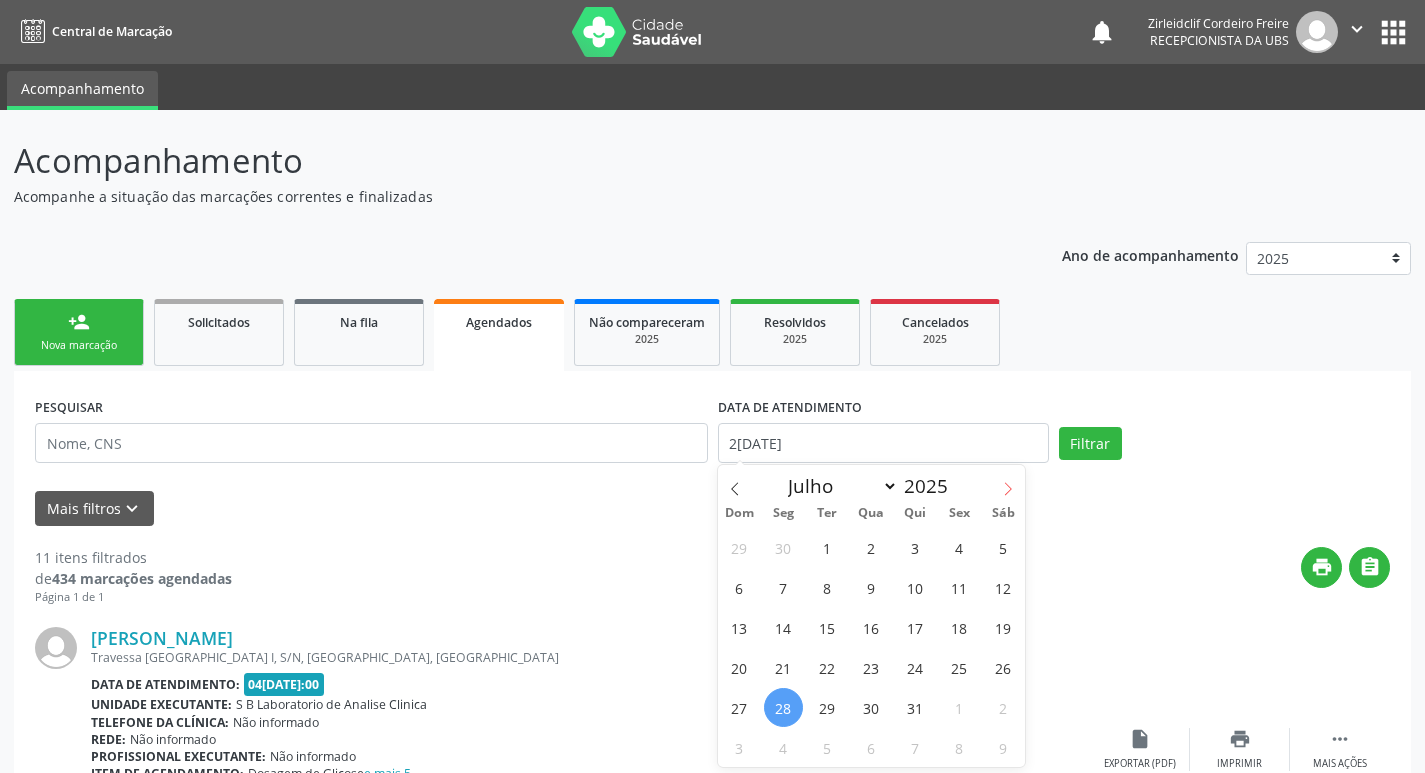 click at bounding box center (1008, 482) 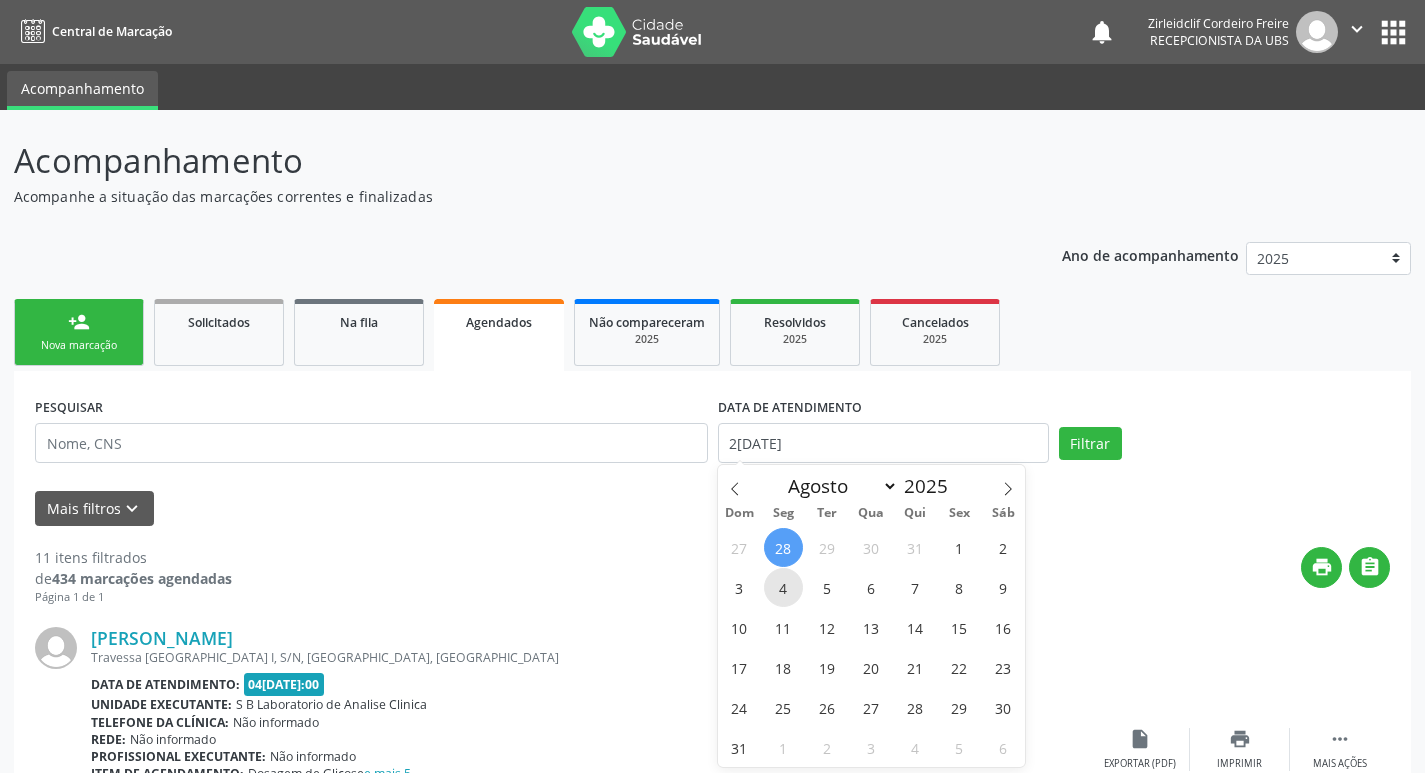 click on "4" at bounding box center [783, 587] 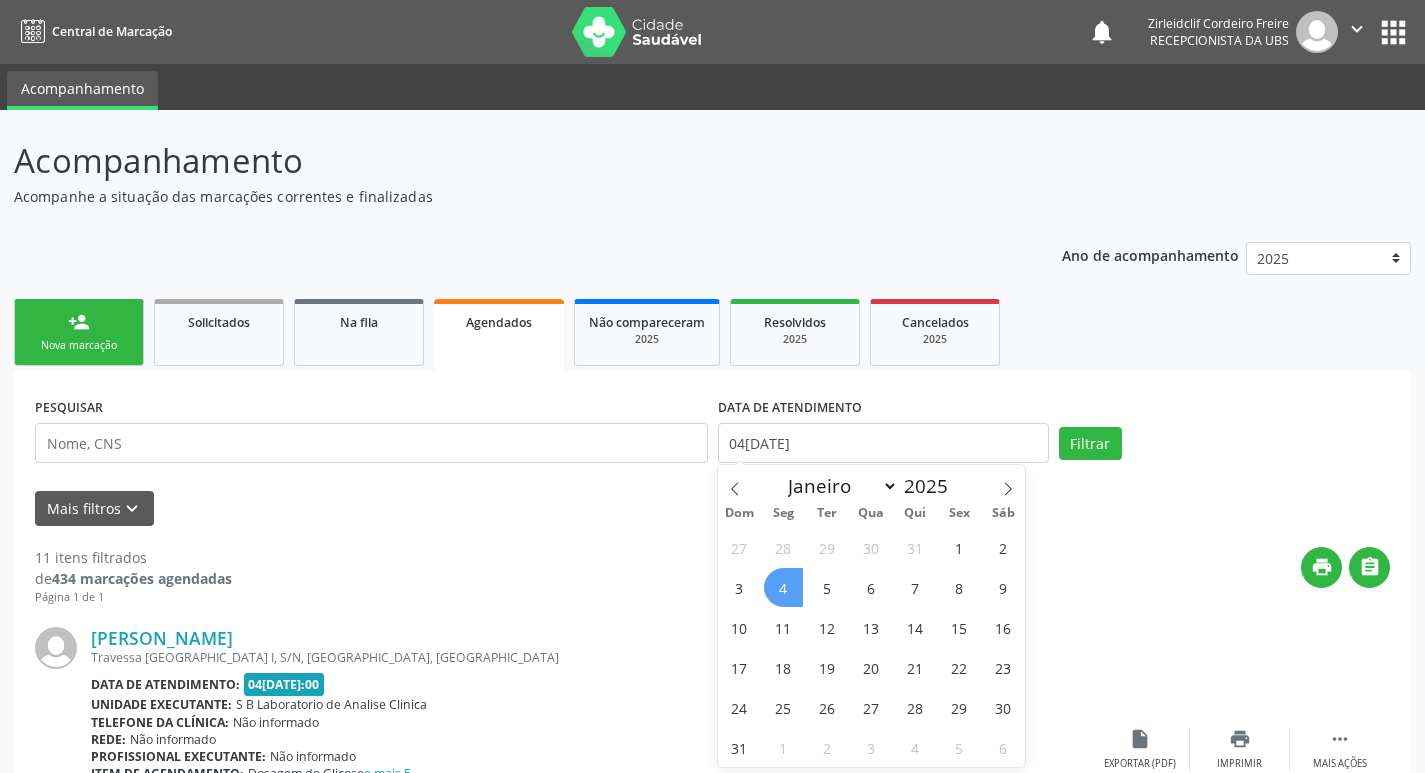 click on "4" at bounding box center [783, 587] 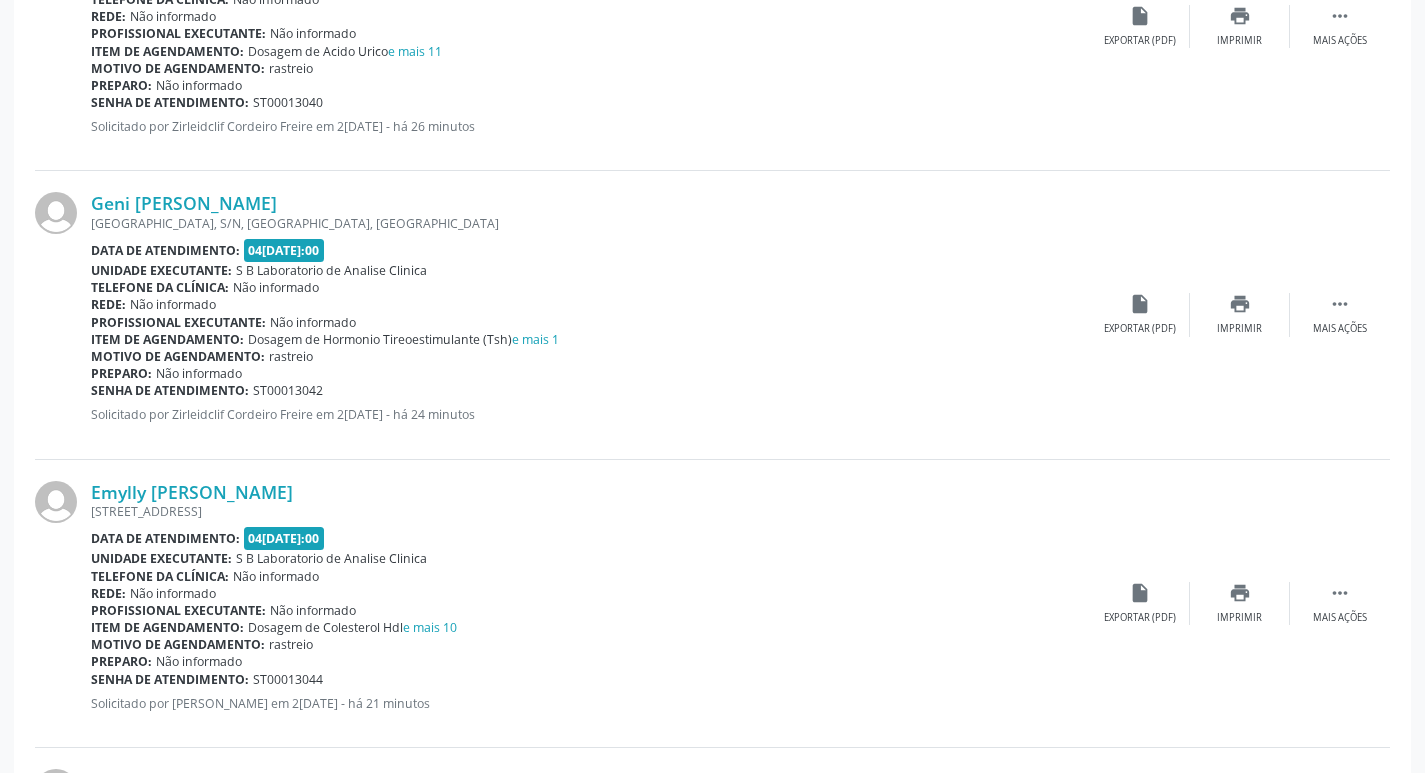 scroll, scrollTop: 1300, scrollLeft: 0, axis: vertical 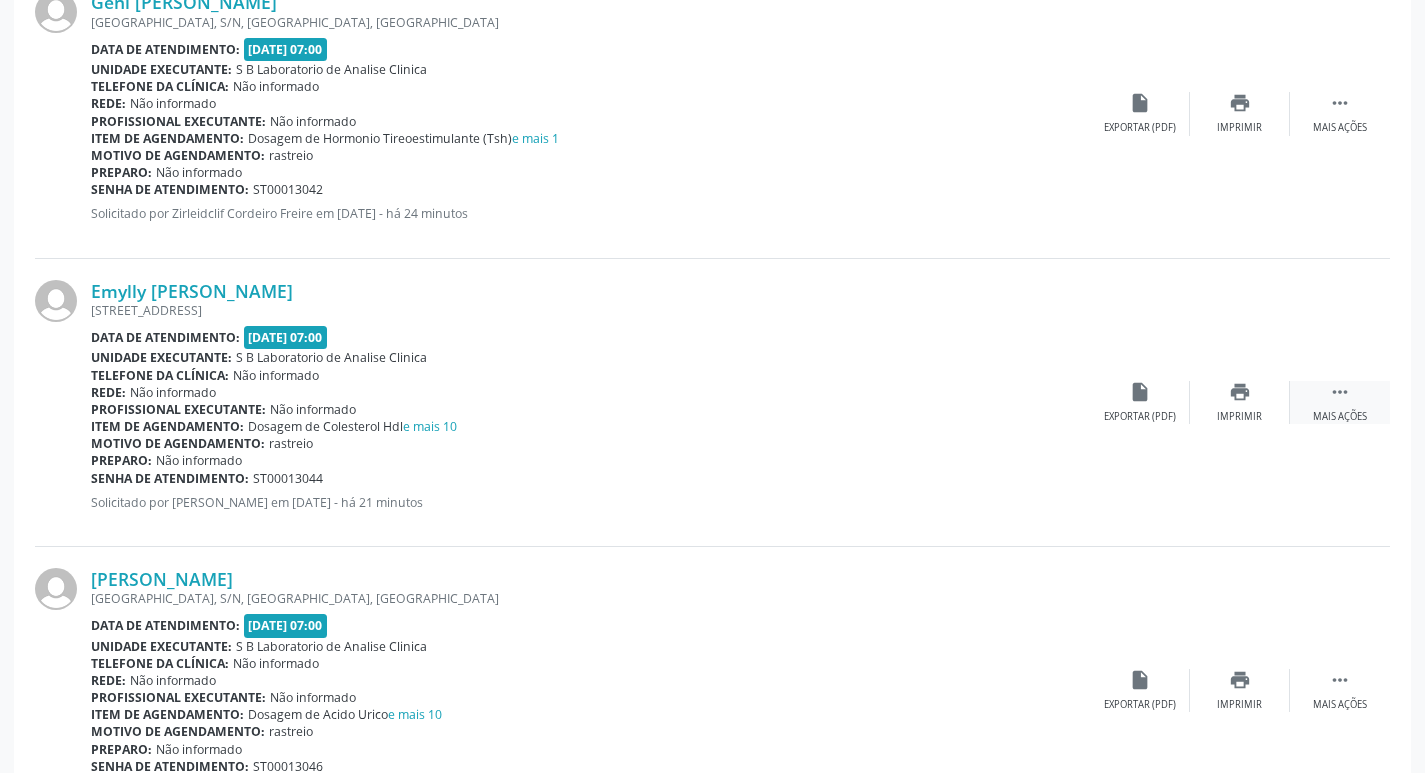 click on "
Mais ações" at bounding box center (1340, 402) 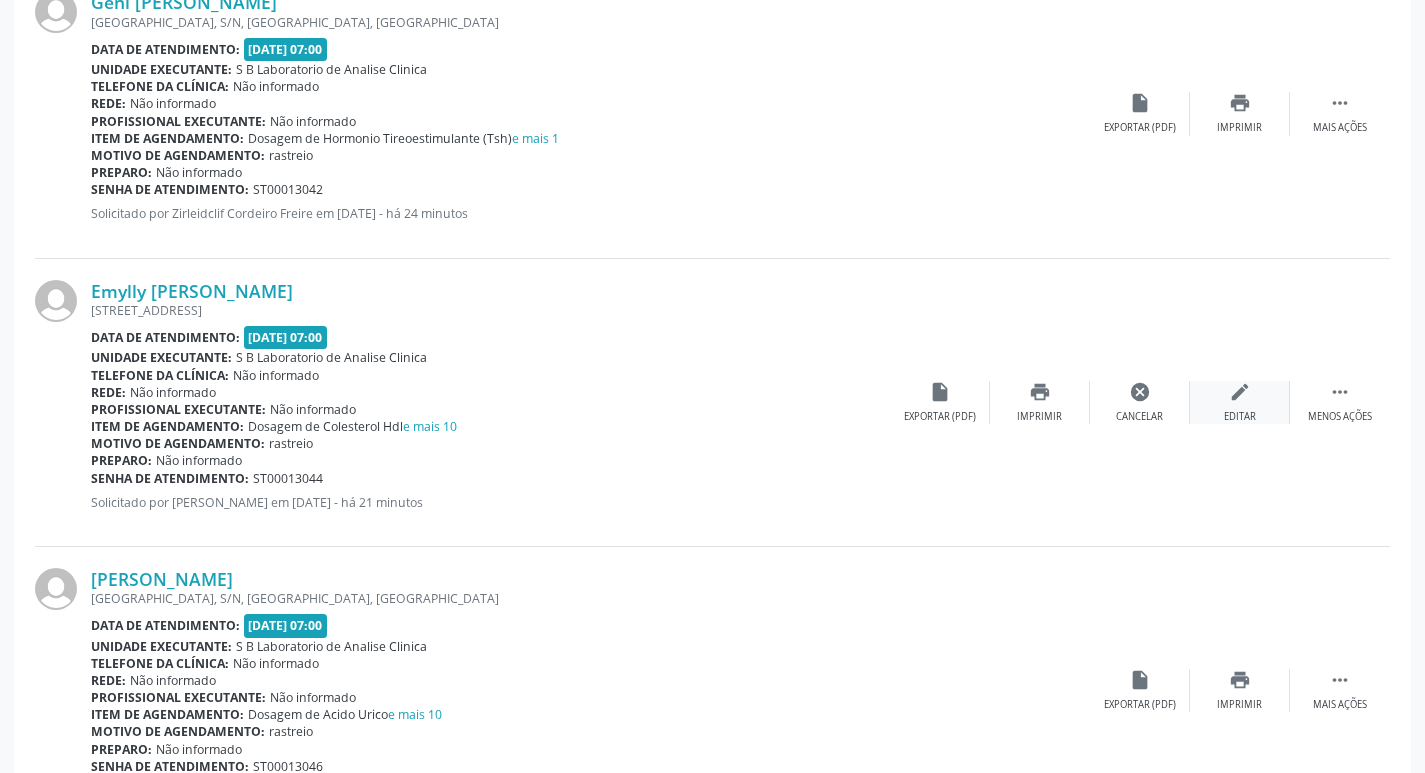 click on "edit" at bounding box center [1240, 392] 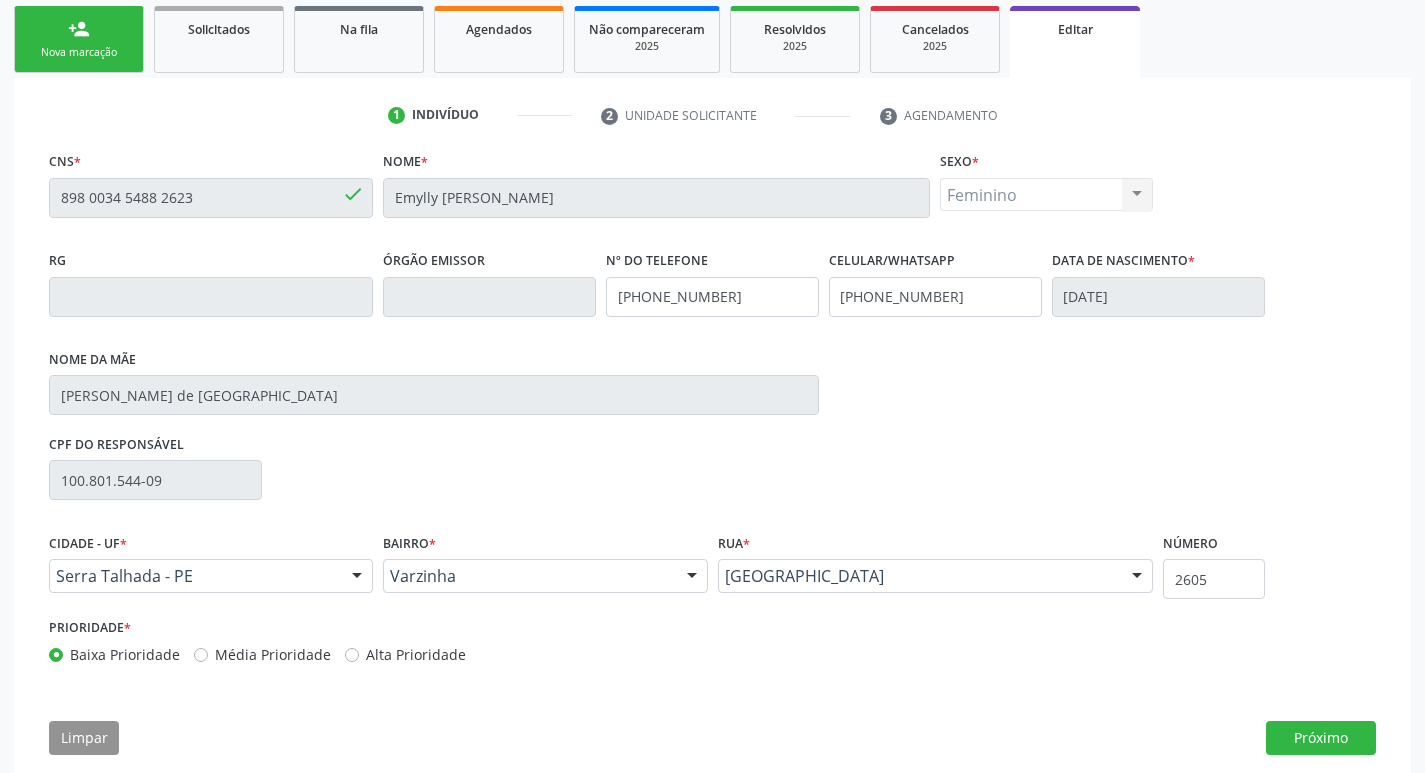 scroll, scrollTop: 300, scrollLeft: 0, axis: vertical 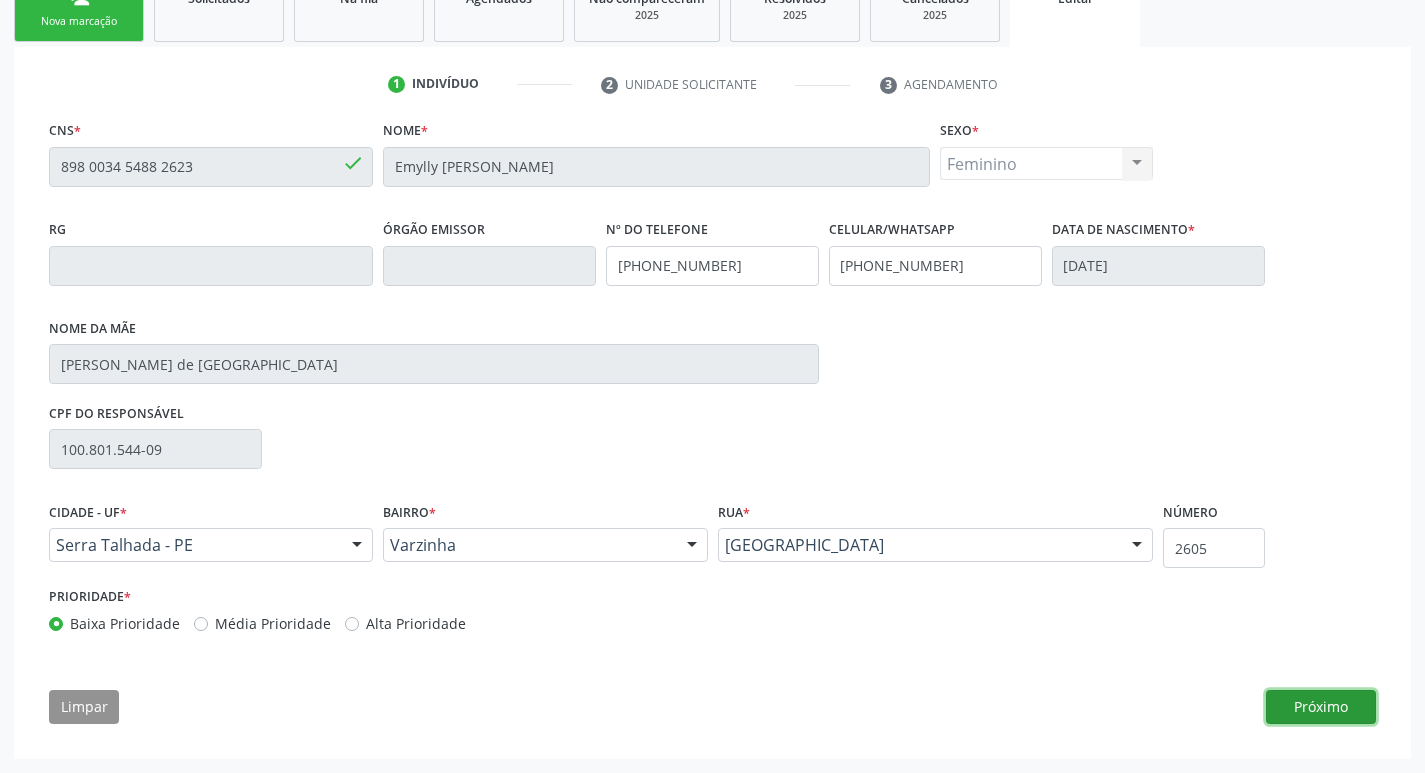 click on "Próximo" at bounding box center (1321, 707) 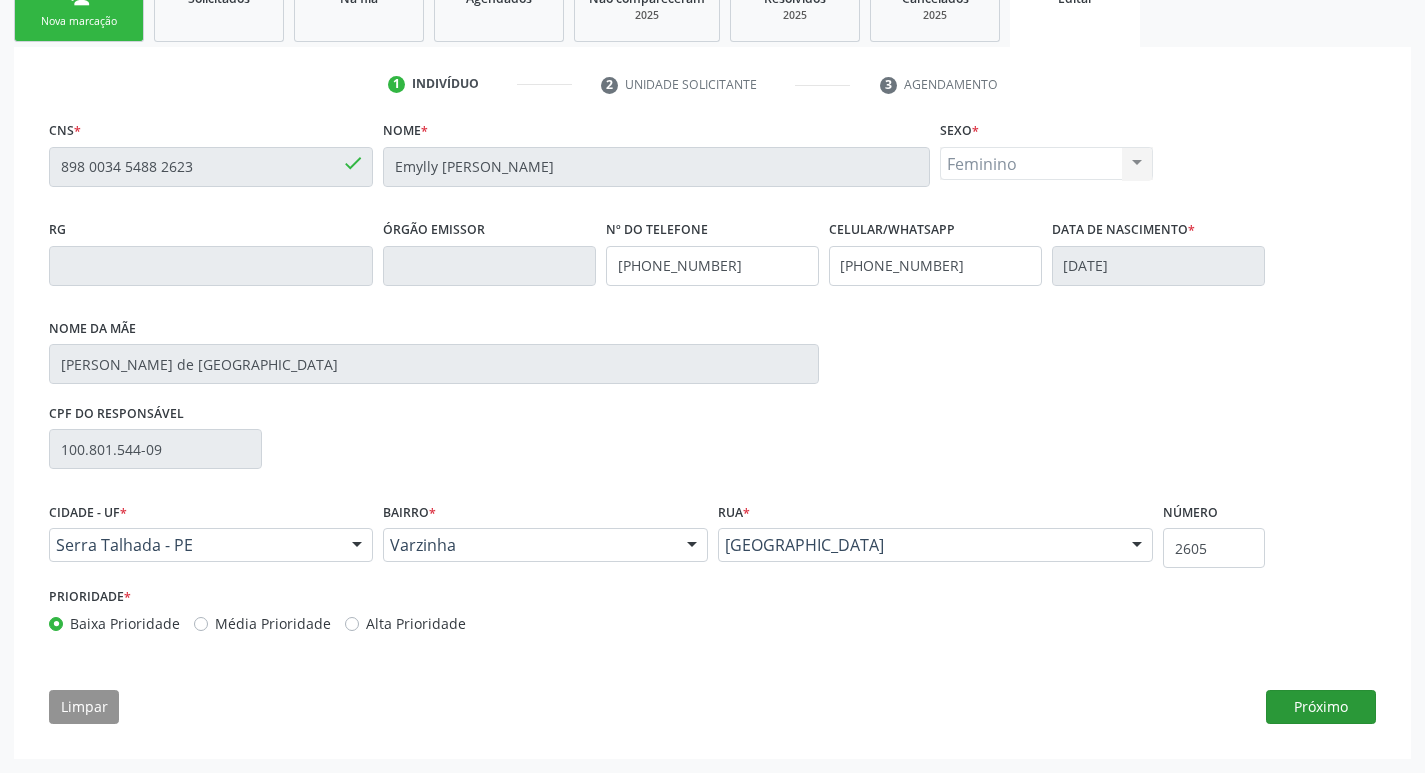 scroll, scrollTop: 159, scrollLeft: 0, axis: vertical 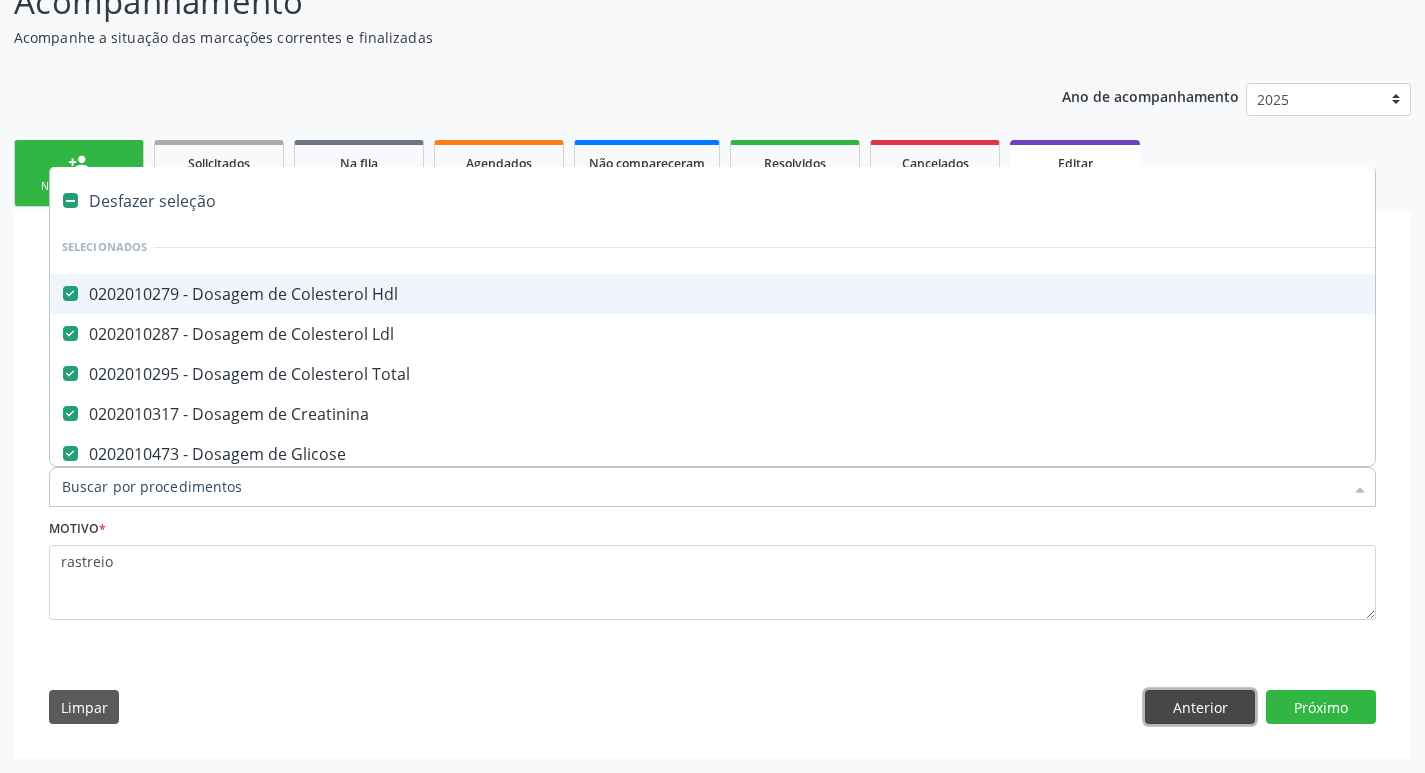 click on "Anterior" at bounding box center [1200, 707] 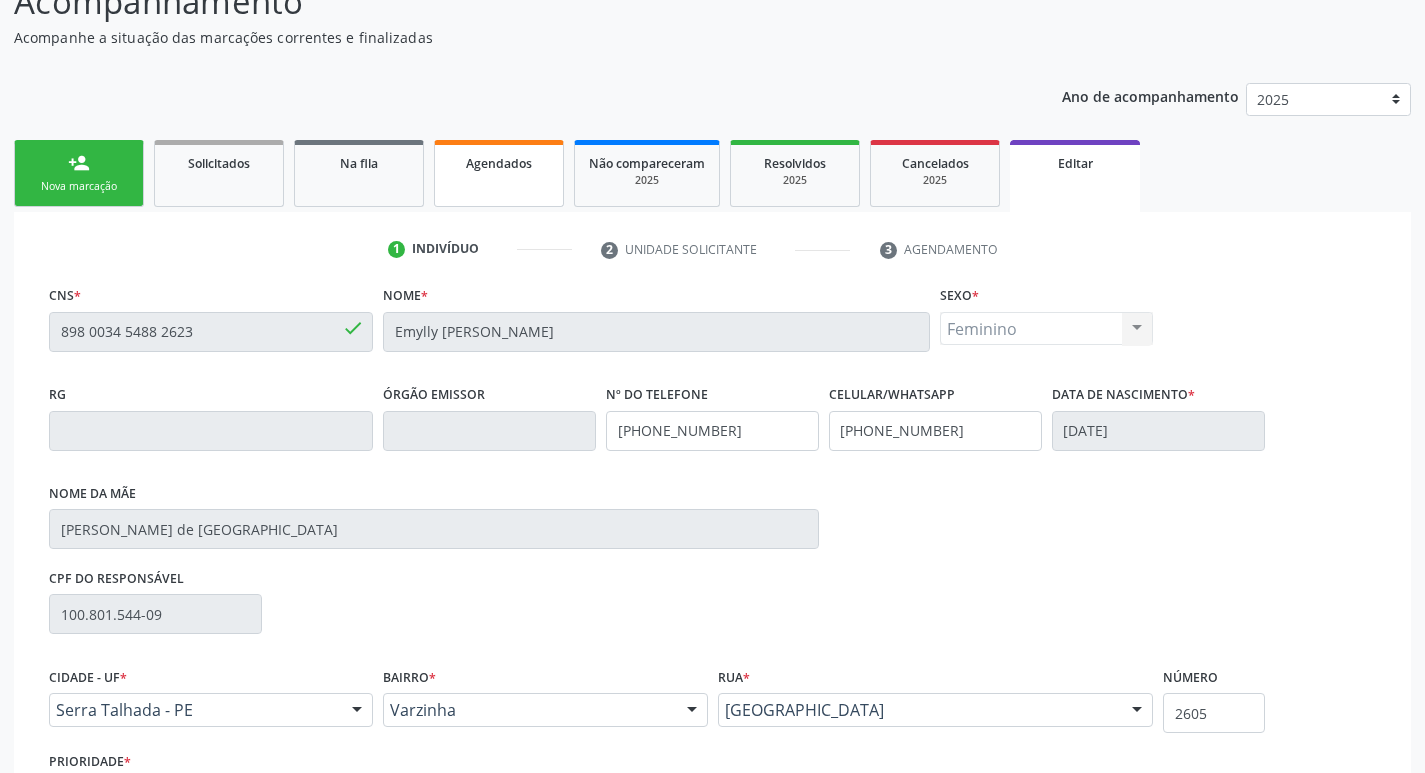 click on "Agendados" at bounding box center [499, 163] 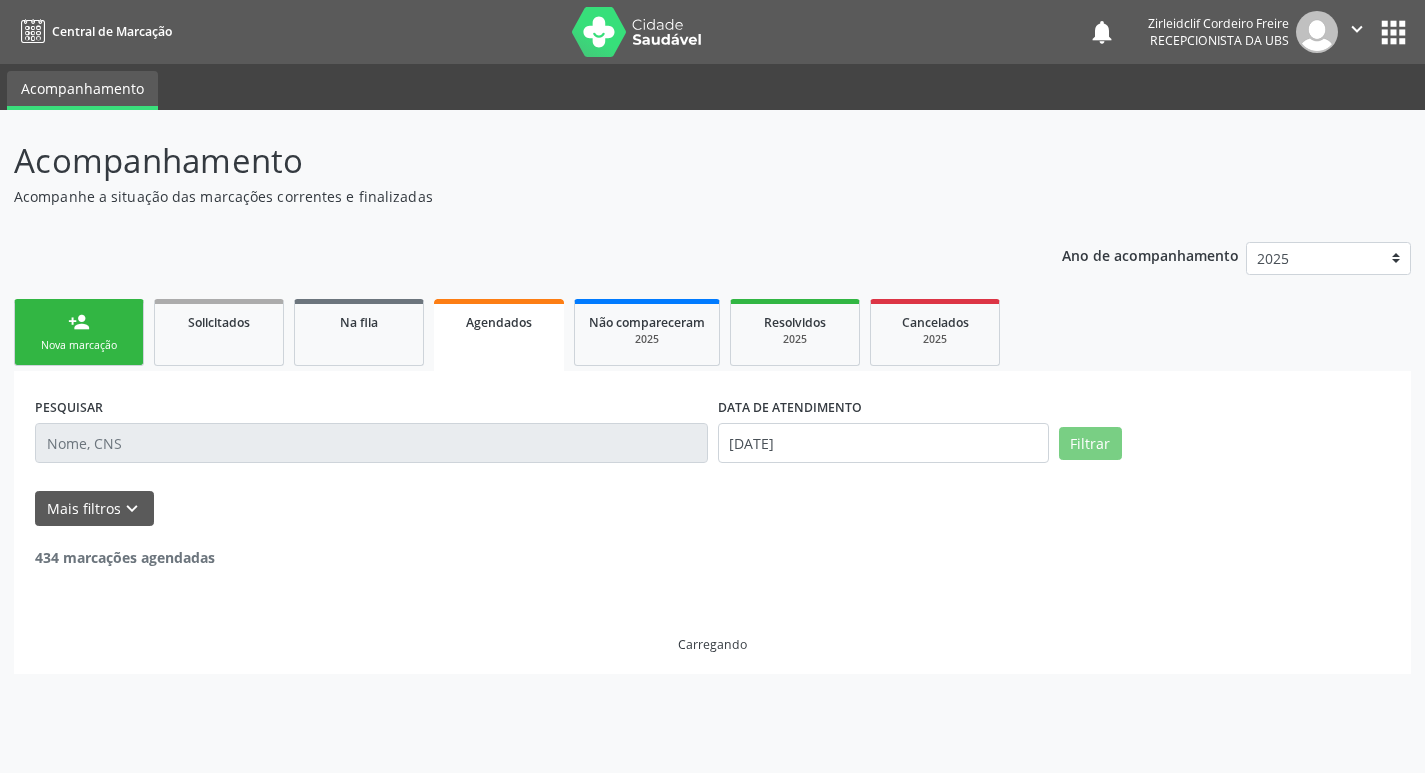 scroll, scrollTop: 0, scrollLeft: 0, axis: both 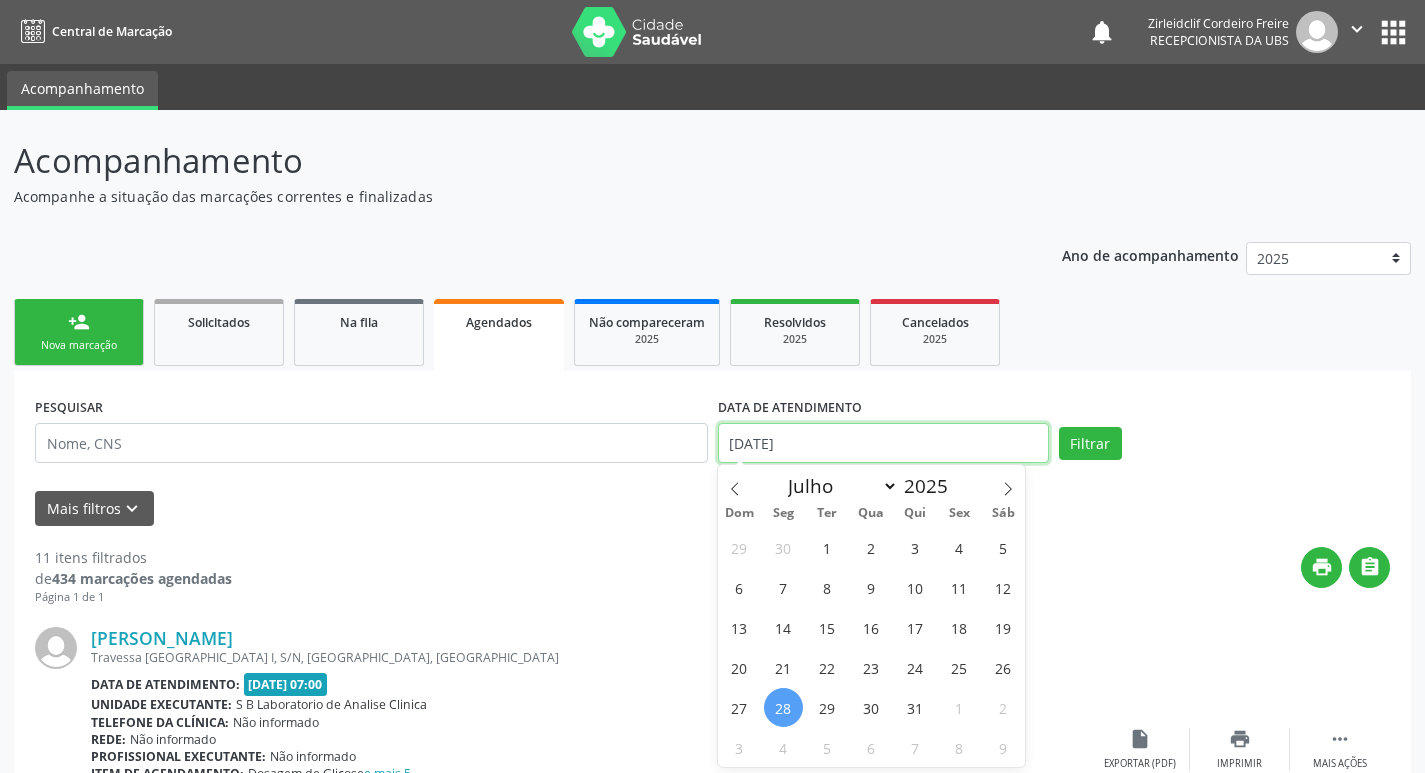 click on "[DATE]" at bounding box center [883, 443] 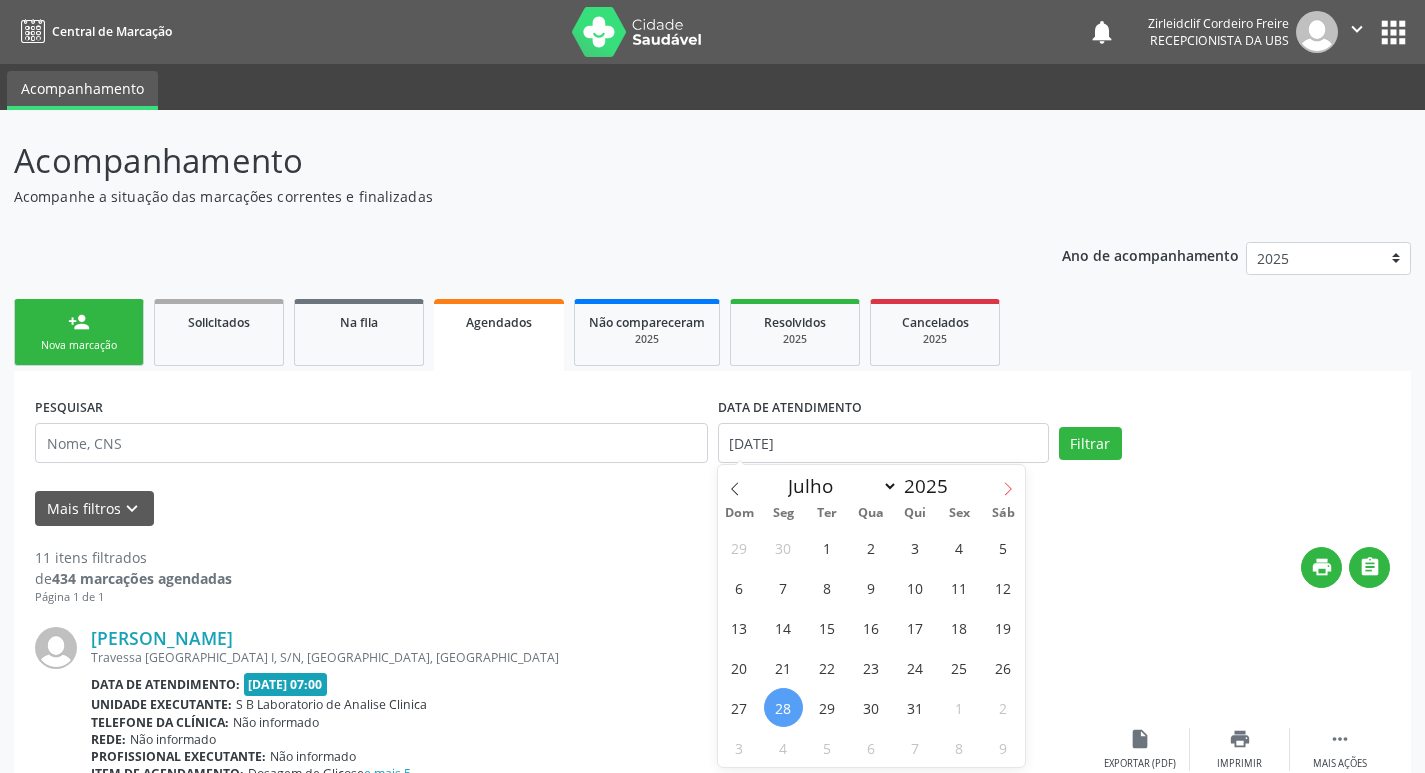 click 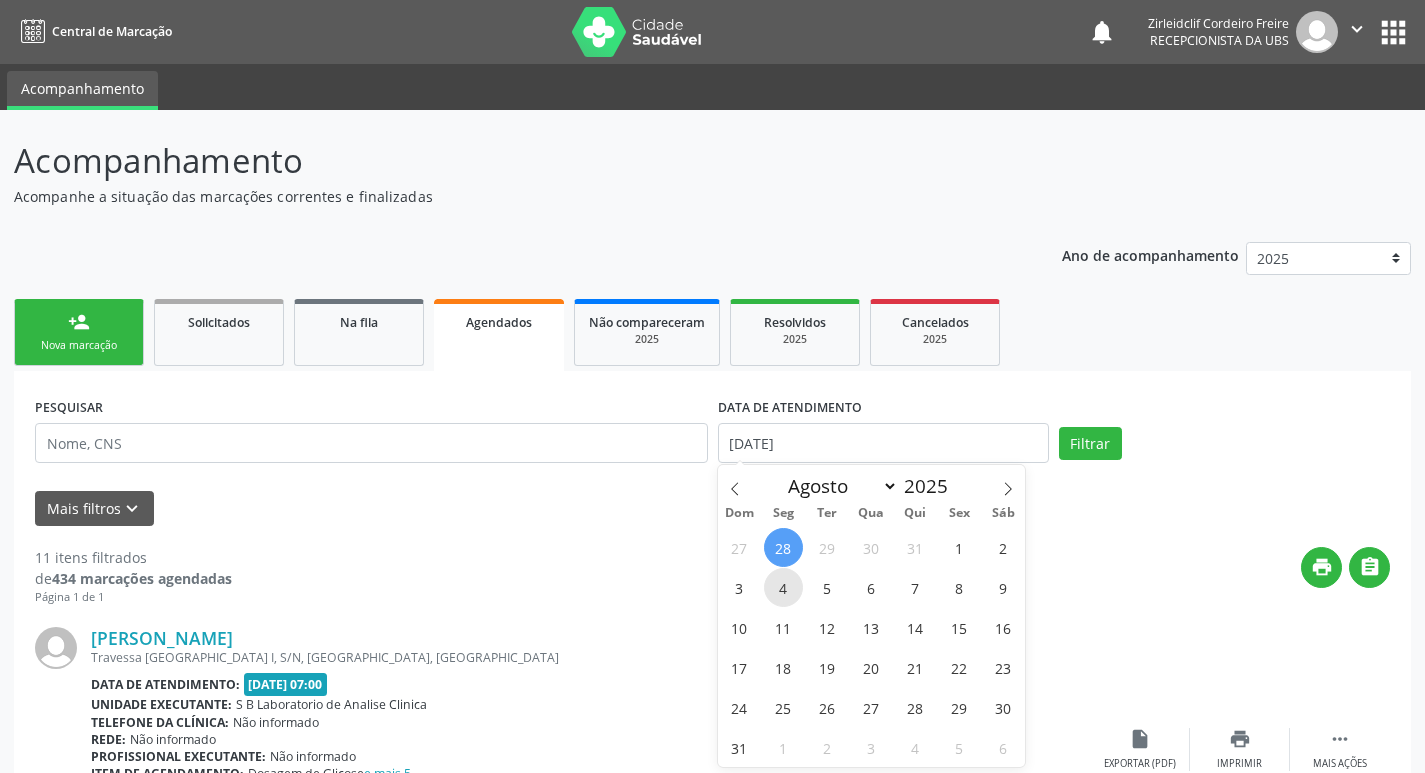 click on "4" at bounding box center (783, 587) 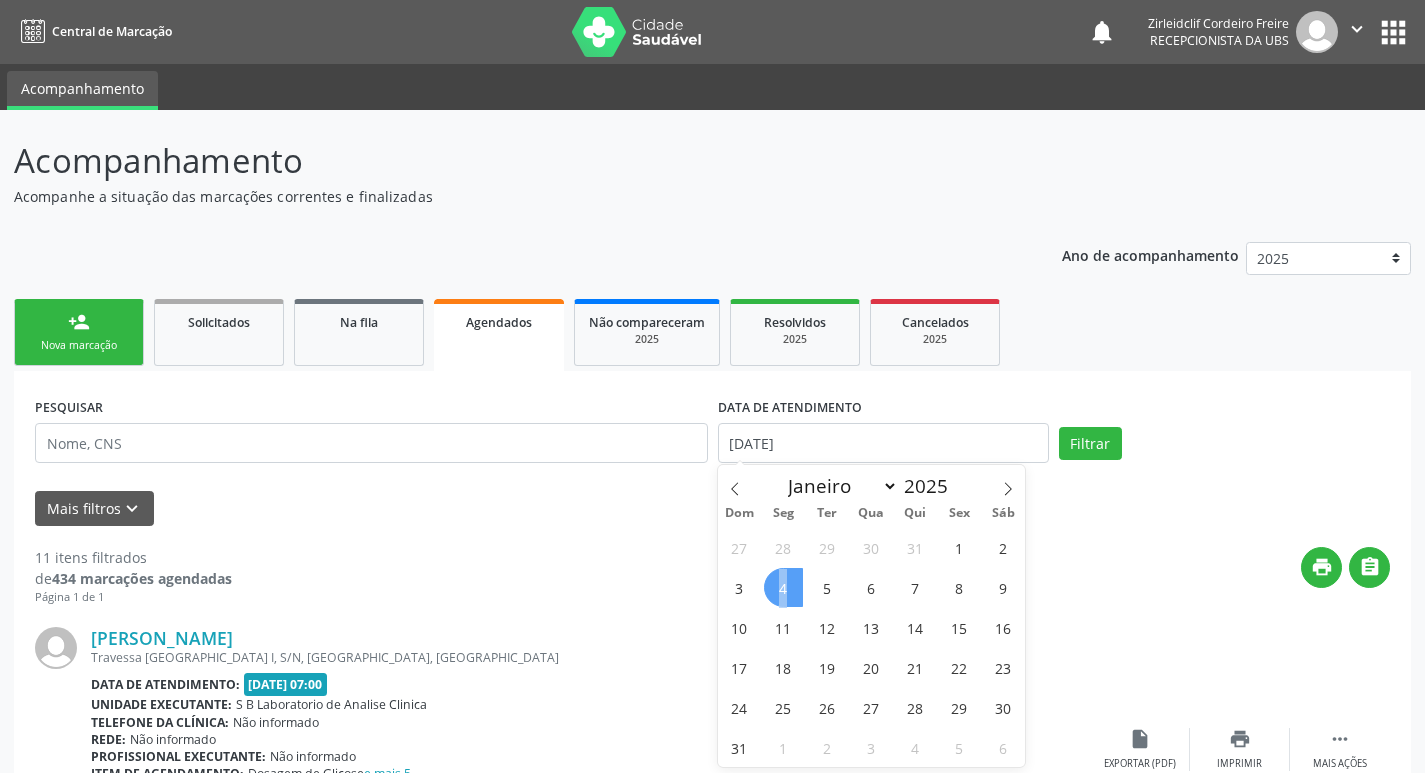 click on "4" at bounding box center [783, 587] 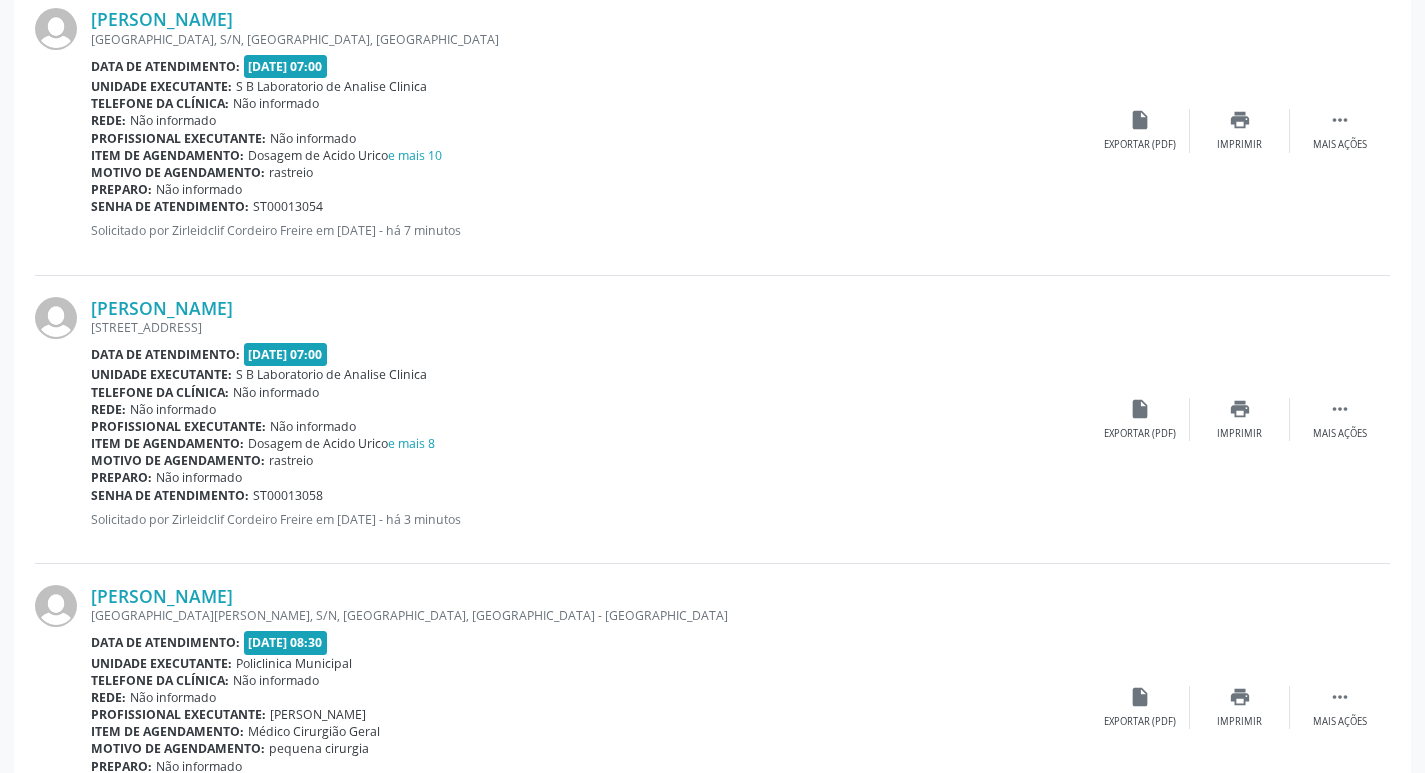 scroll, scrollTop: 2700, scrollLeft: 0, axis: vertical 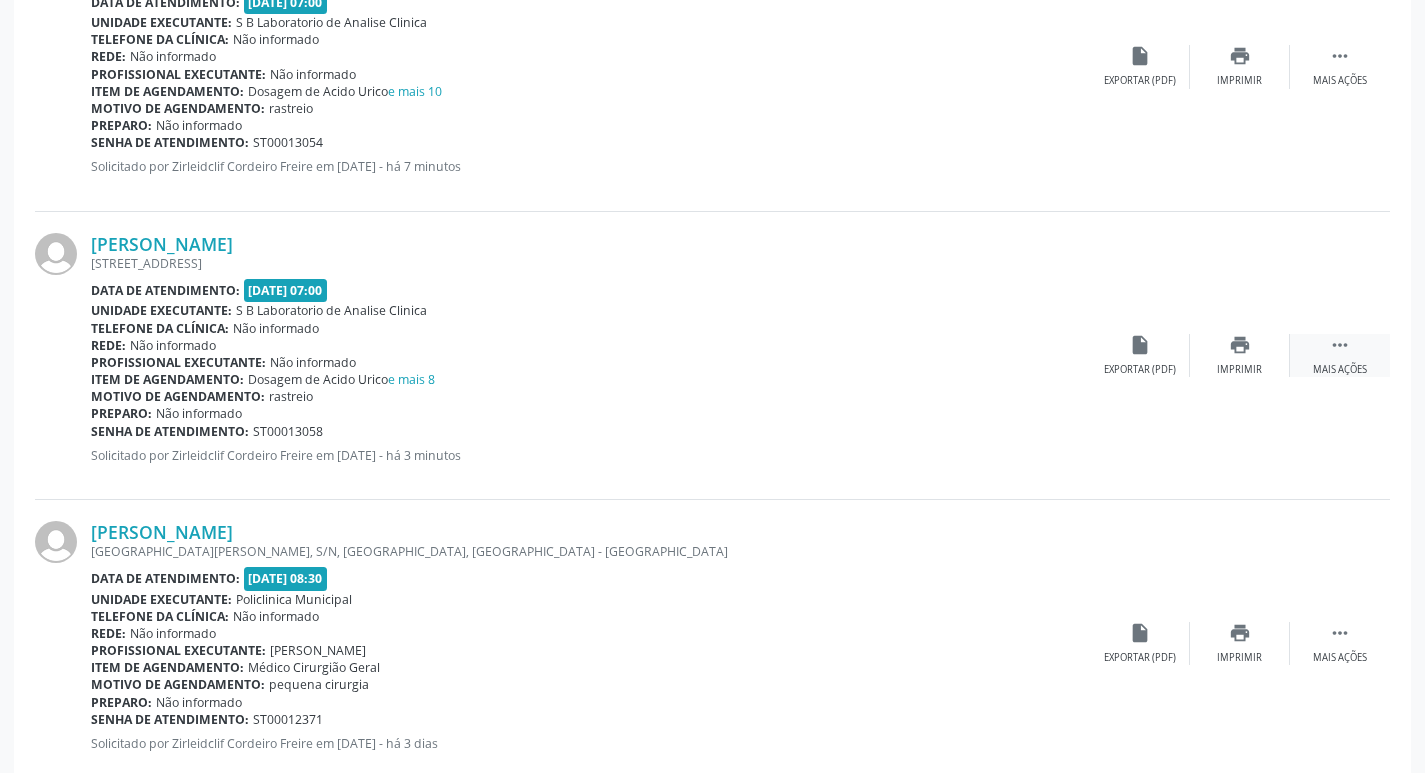 click on "
Mais ações" at bounding box center [1340, 355] 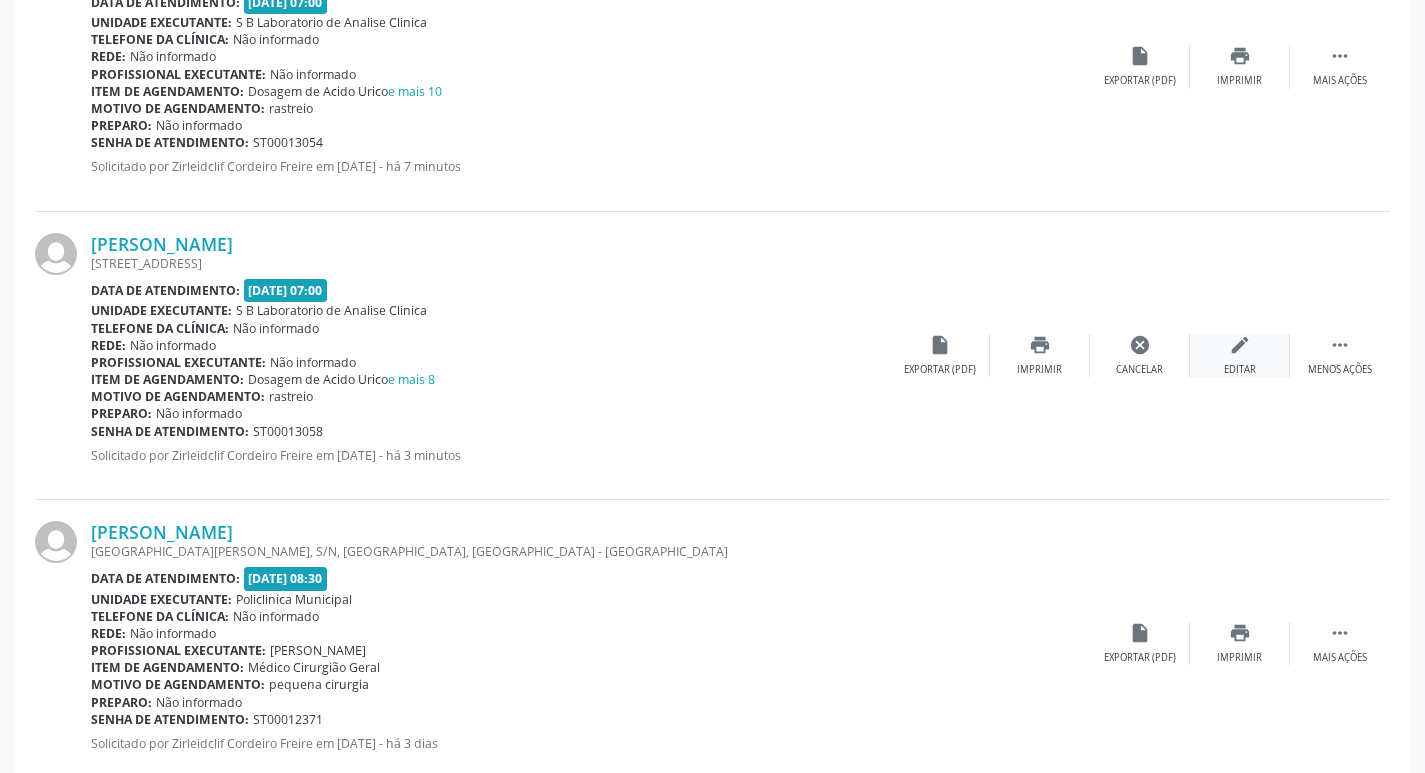 click on "Editar" at bounding box center [1240, 370] 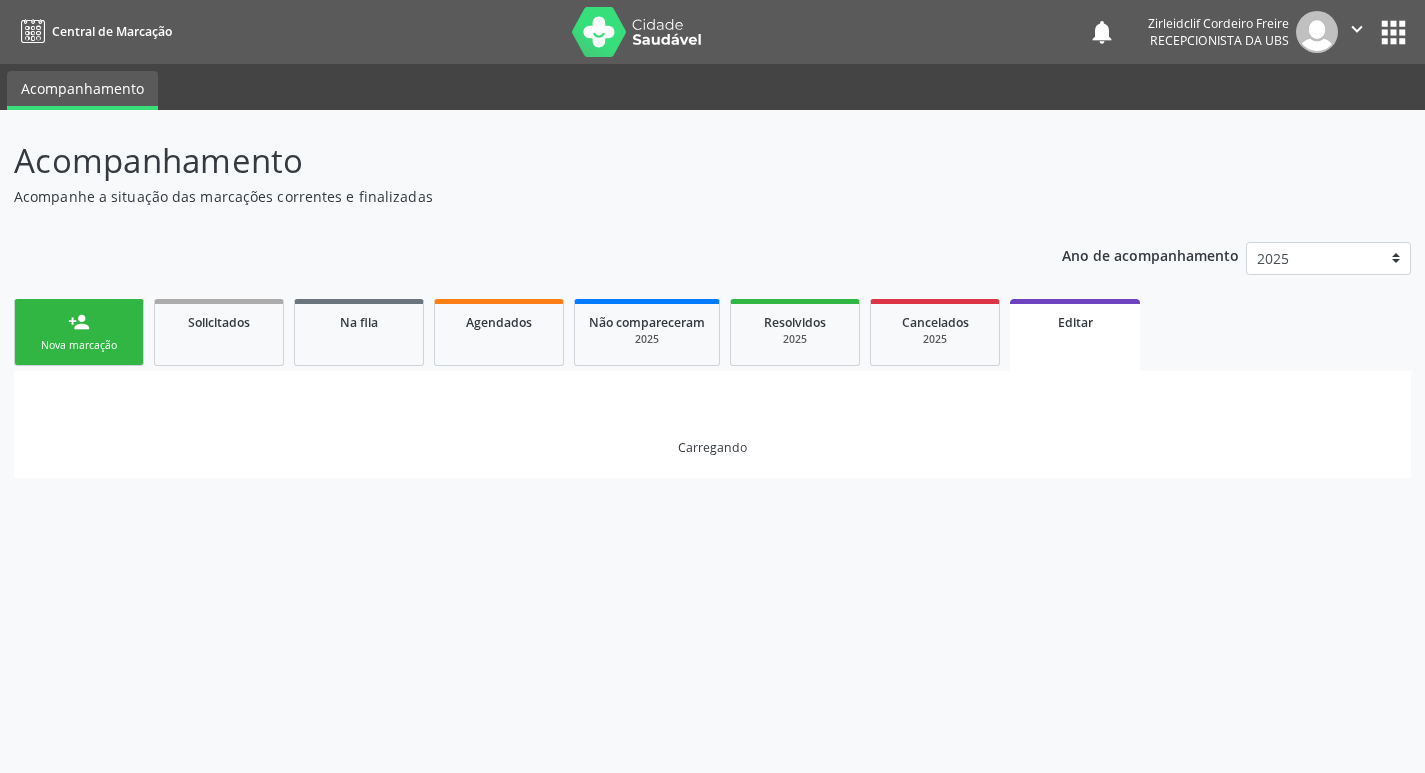 scroll, scrollTop: 0, scrollLeft: 0, axis: both 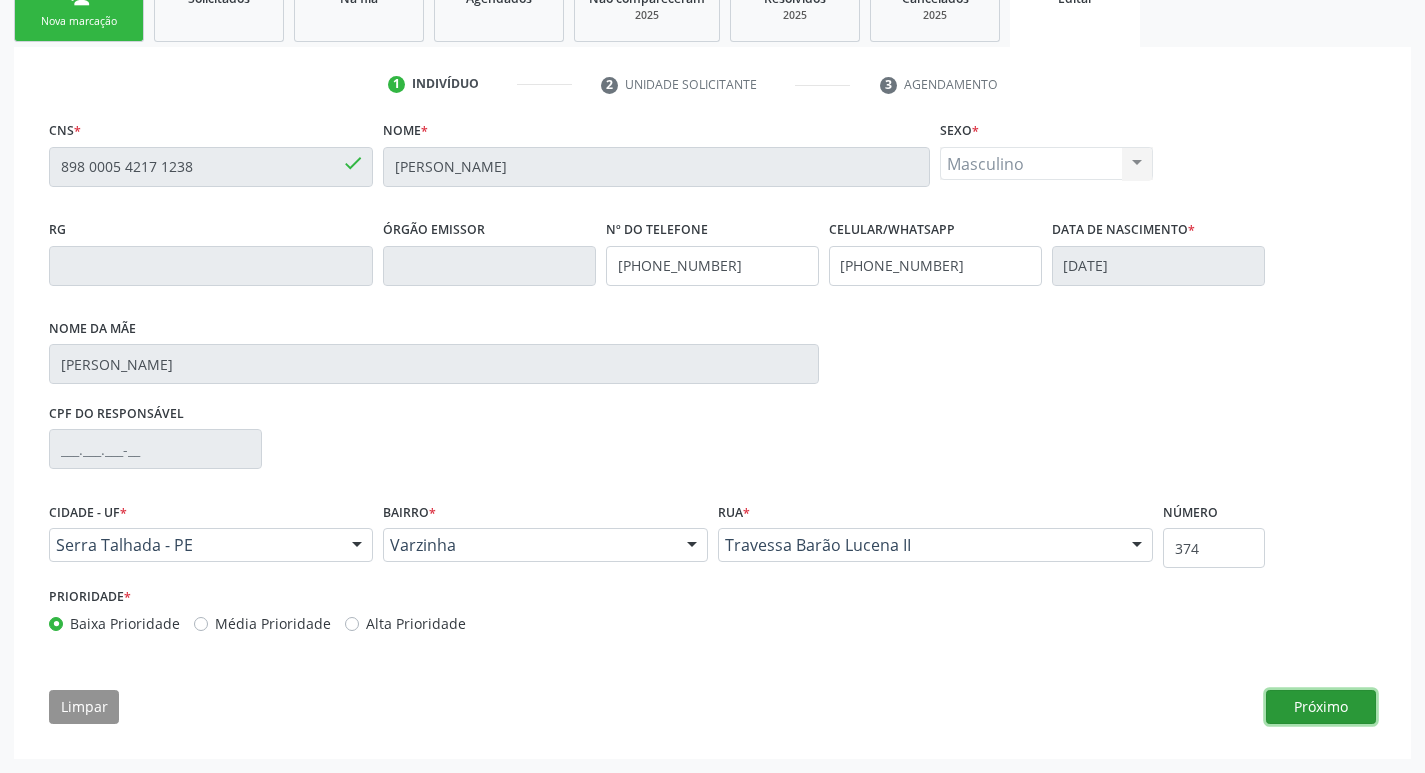 click on "Próximo" at bounding box center [1321, 707] 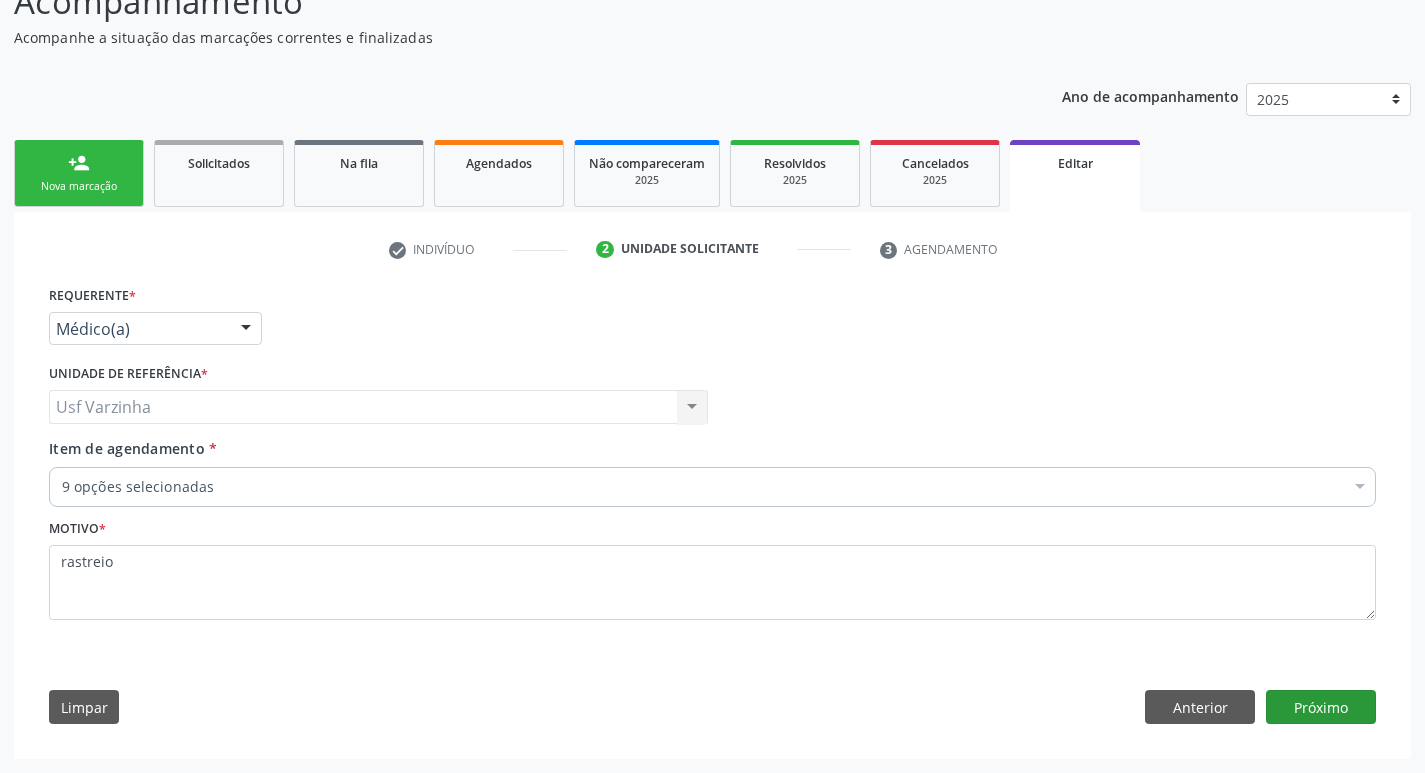 scroll, scrollTop: 159, scrollLeft: 0, axis: vertical 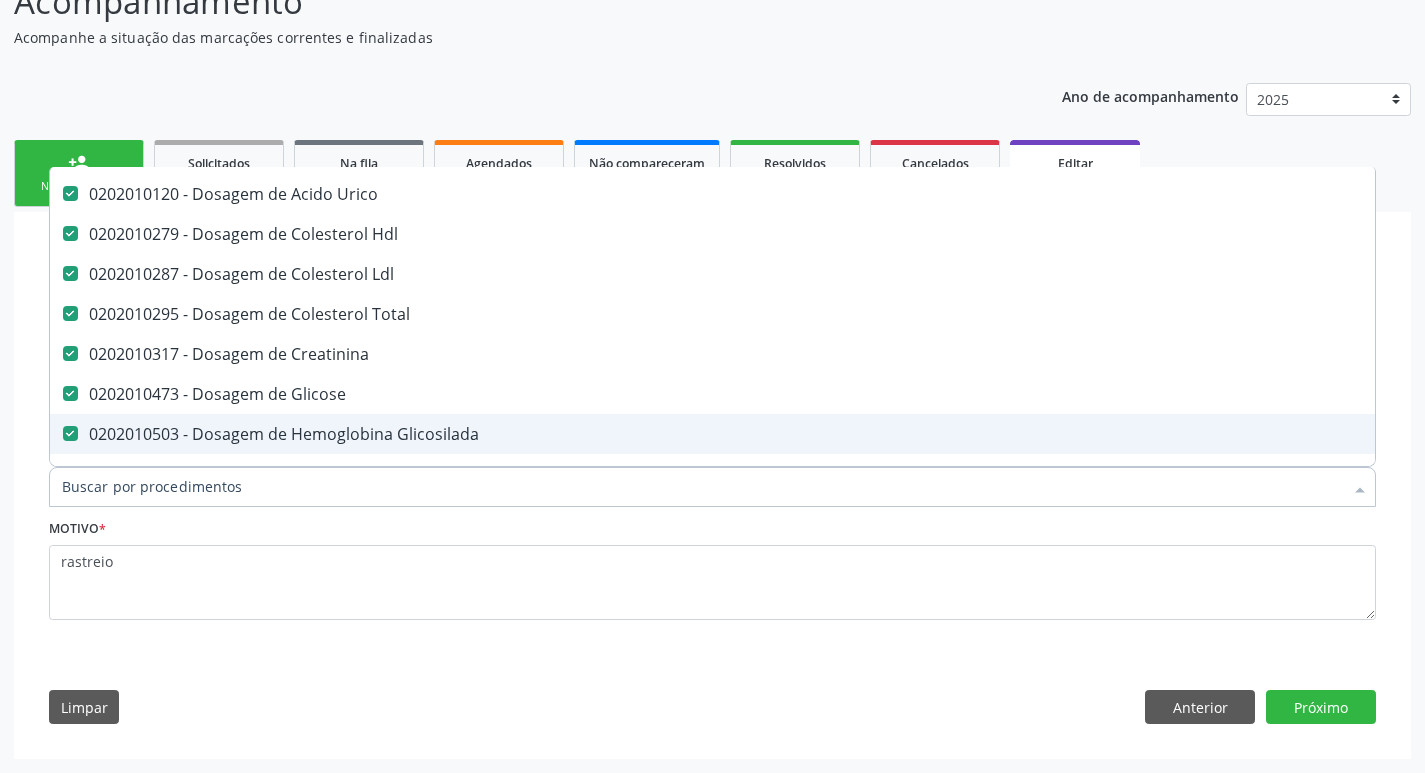 click on "Item de agendamento
*" at bounding box center [702, 487] 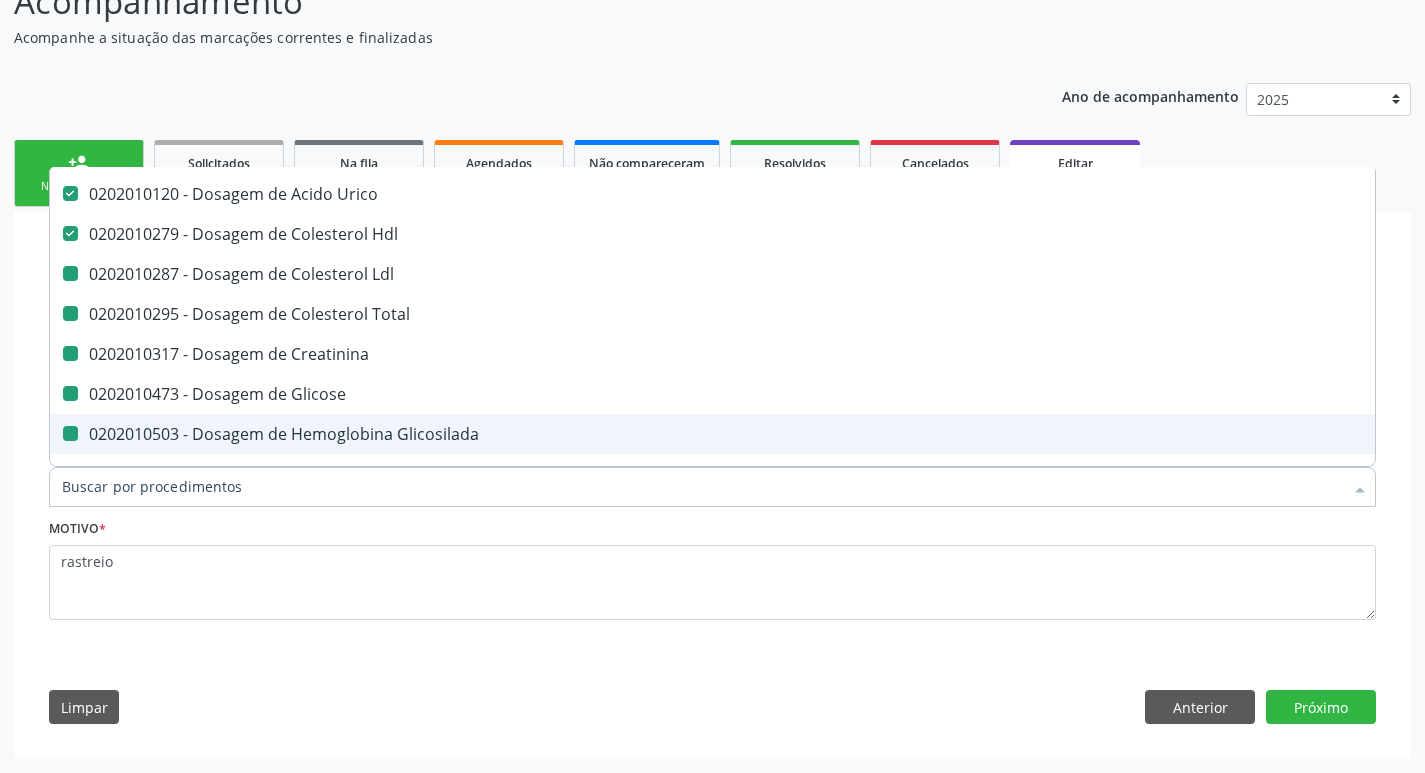 type on "u" 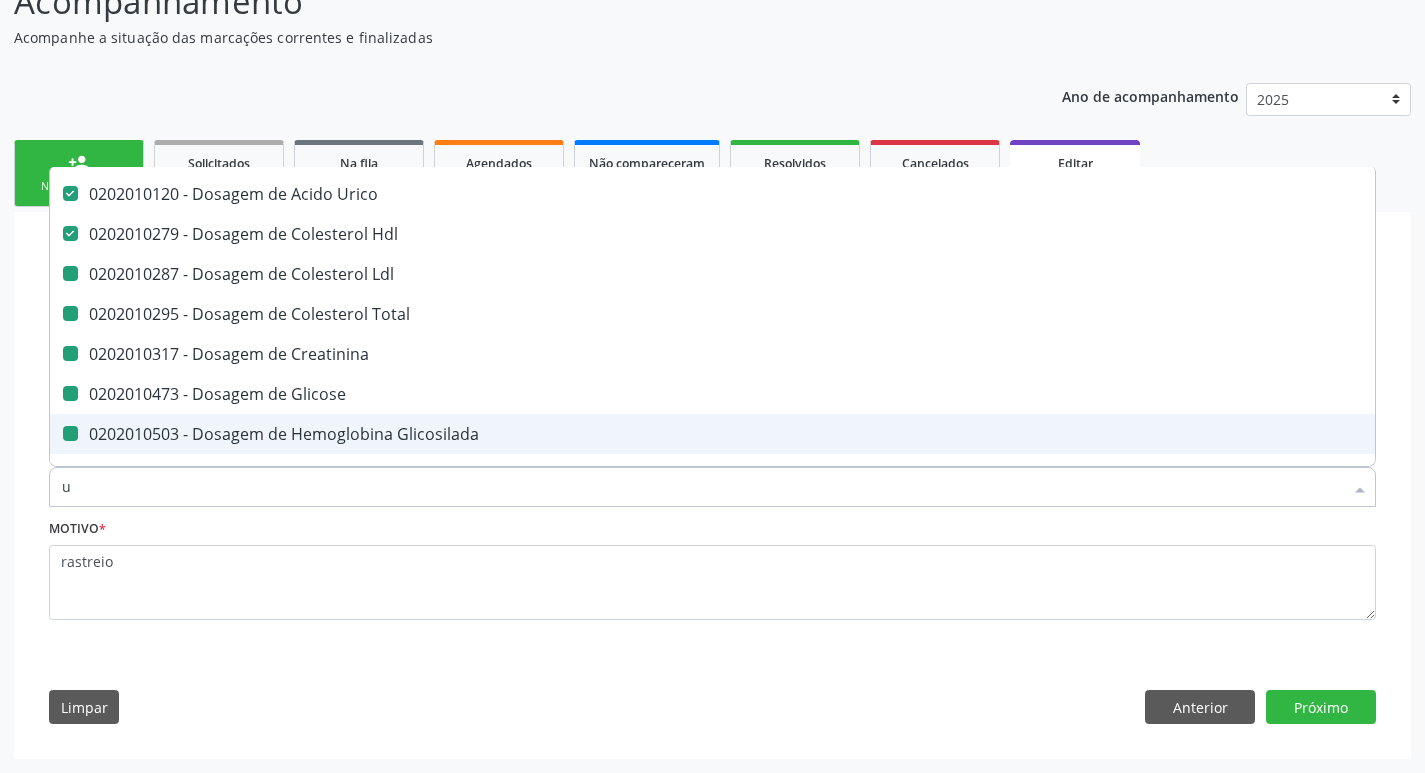 checkbox on "false" 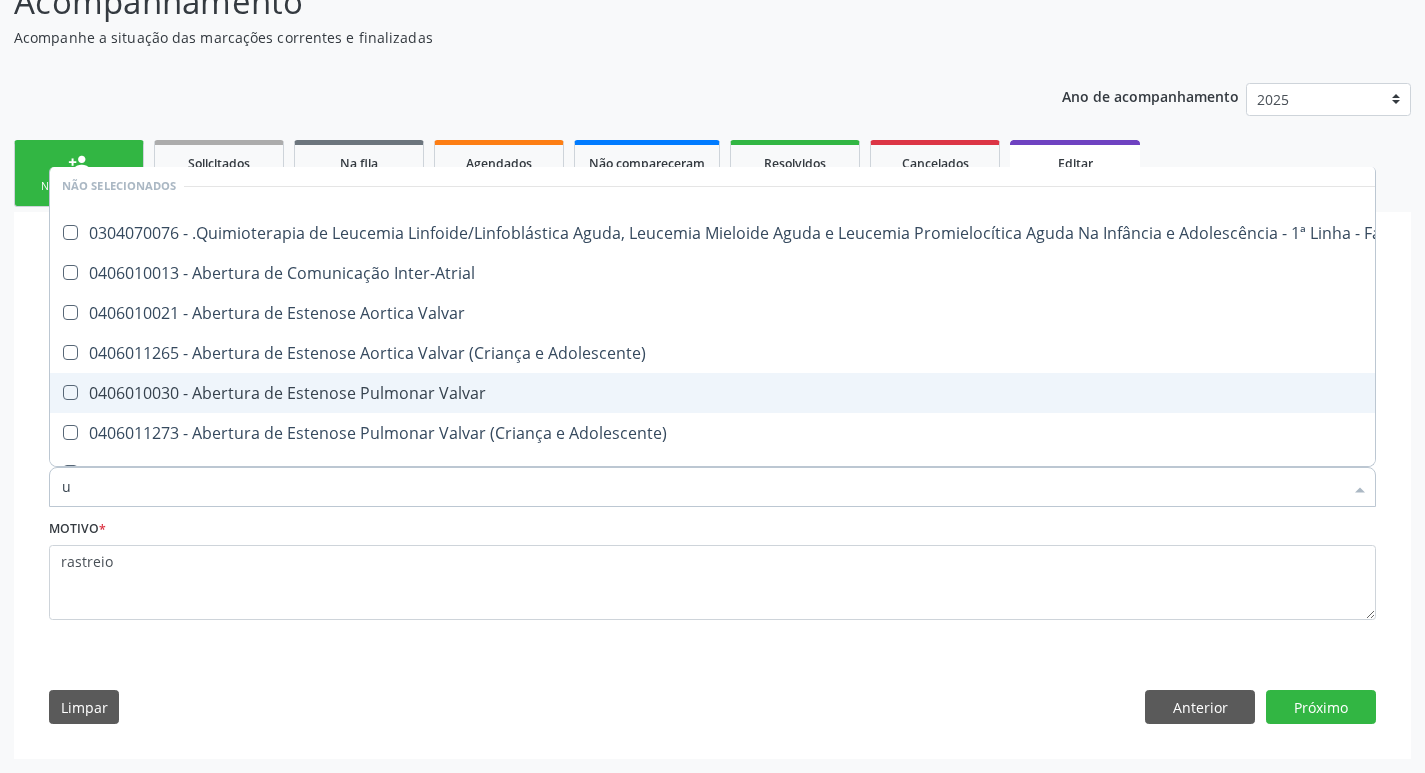 scroll, scrollTop: 46, scrollLeft: 0, axis: vertical 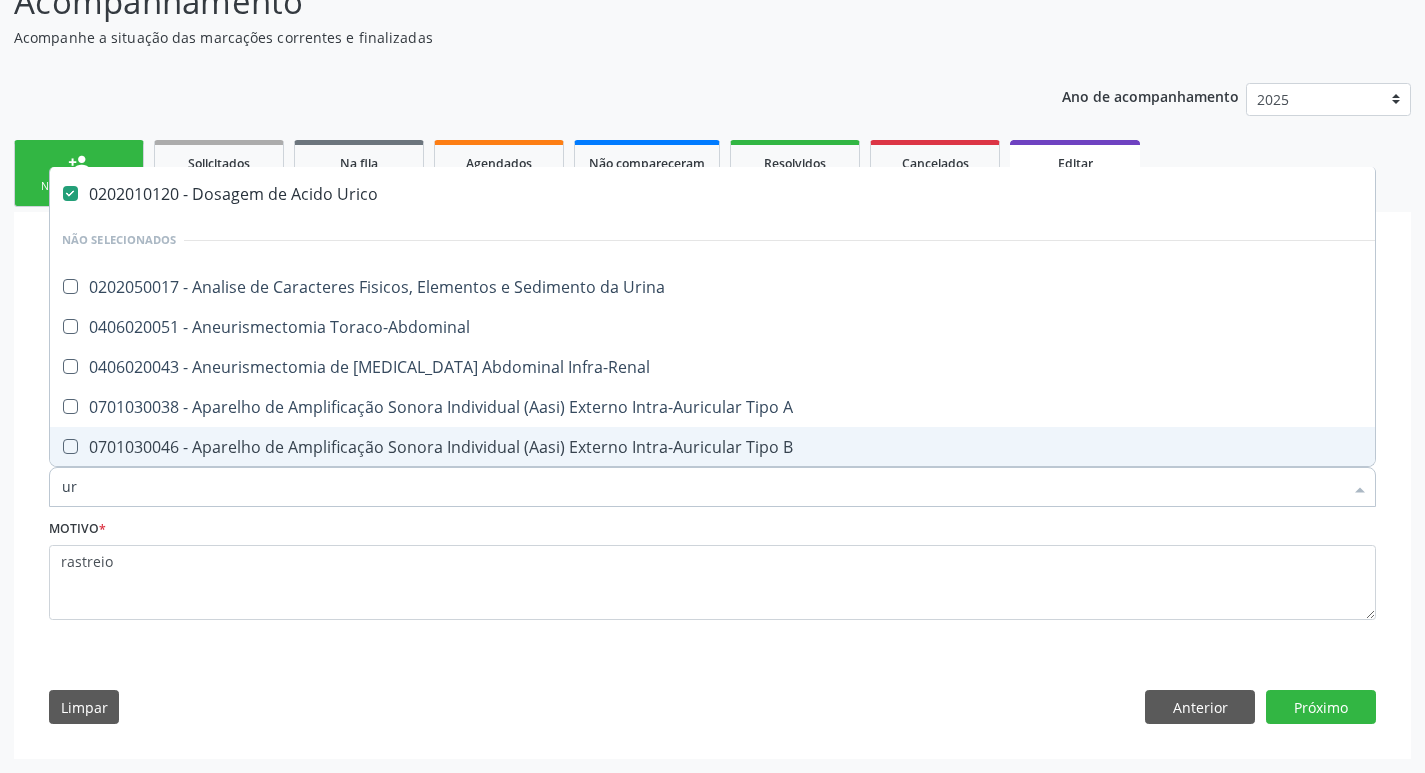 type on "uri" 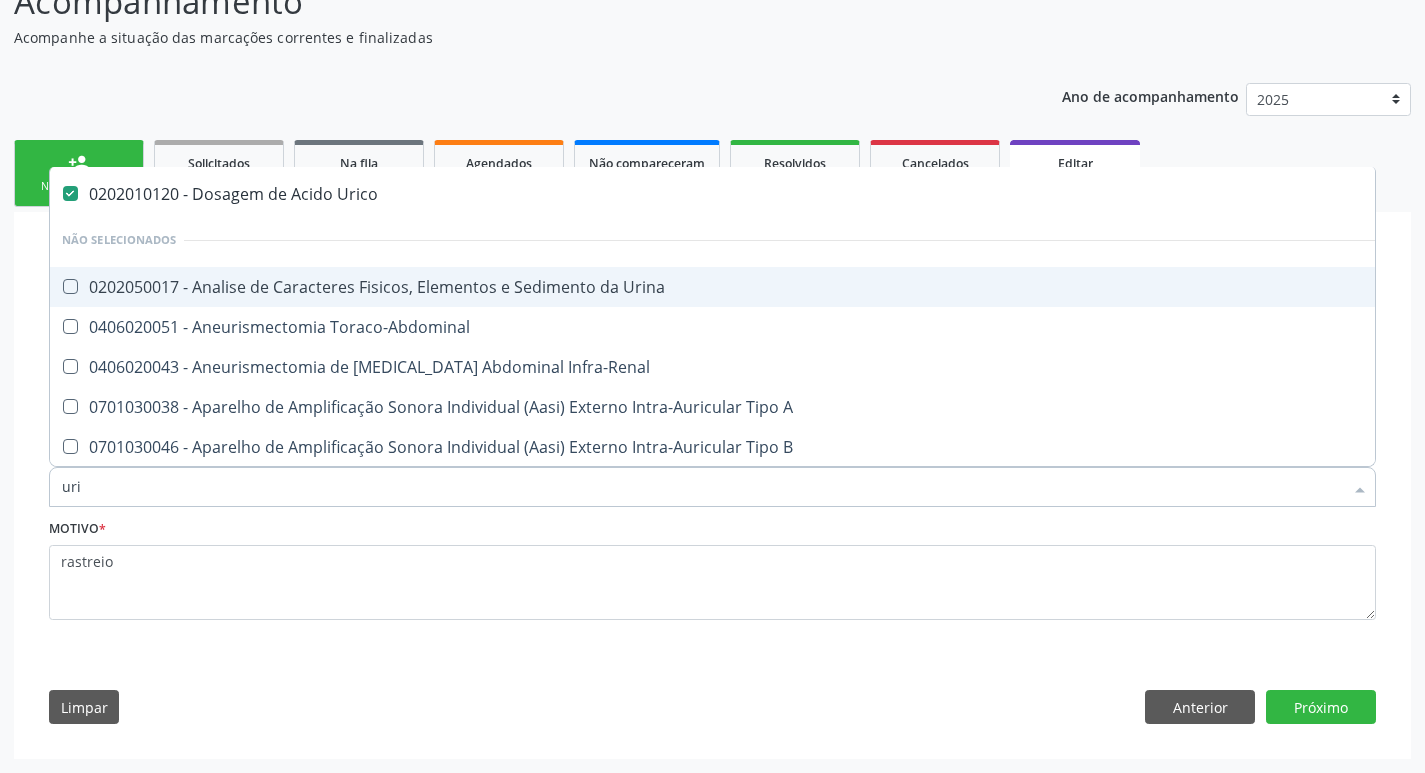 click on "0202050017 - Analise de Caracteres Fisicos, Elementos e Sedimento da Urina" at bounding box center (777, 287) 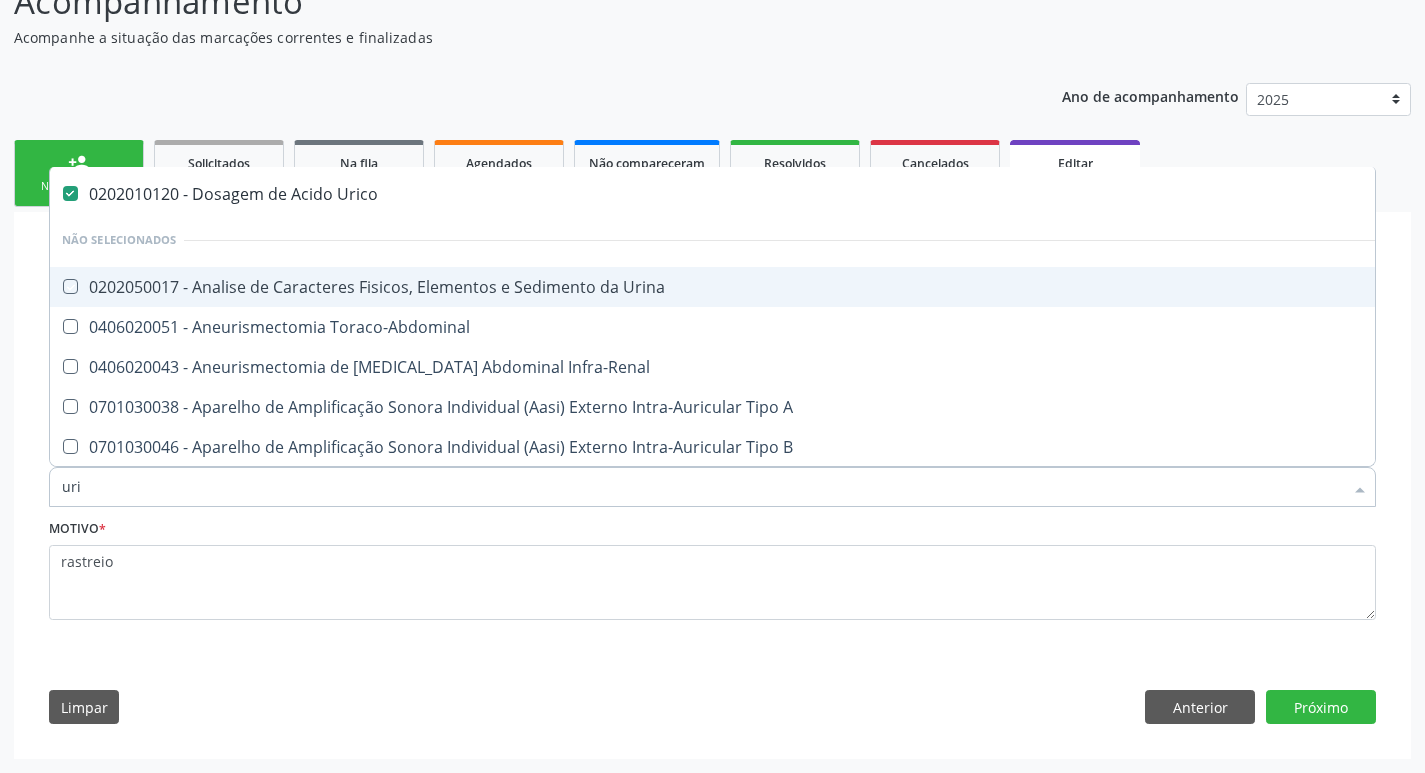 checkbox on "true" 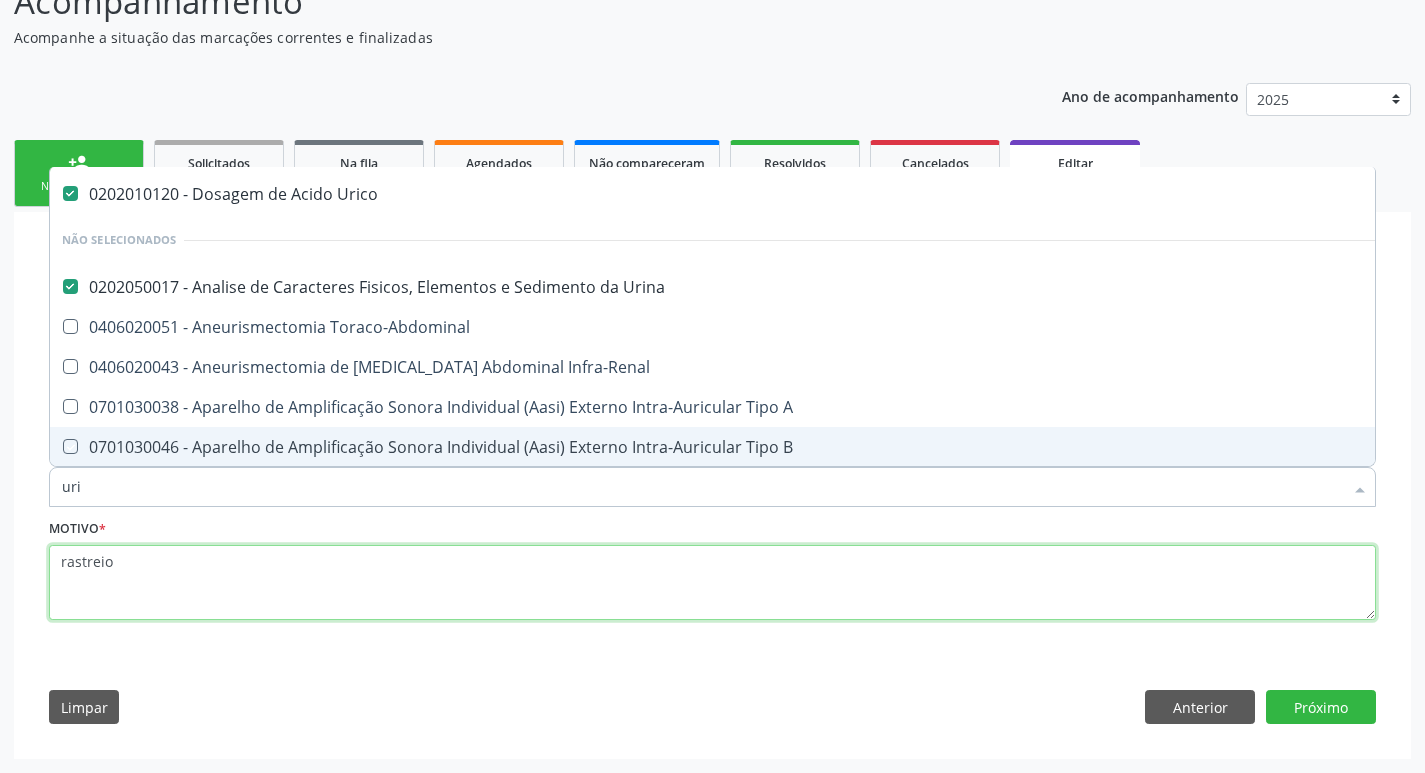 drag, startPoint x: 128, startPoint y: 572, endPoint x: 218, endPoint y: 572, distance: 90 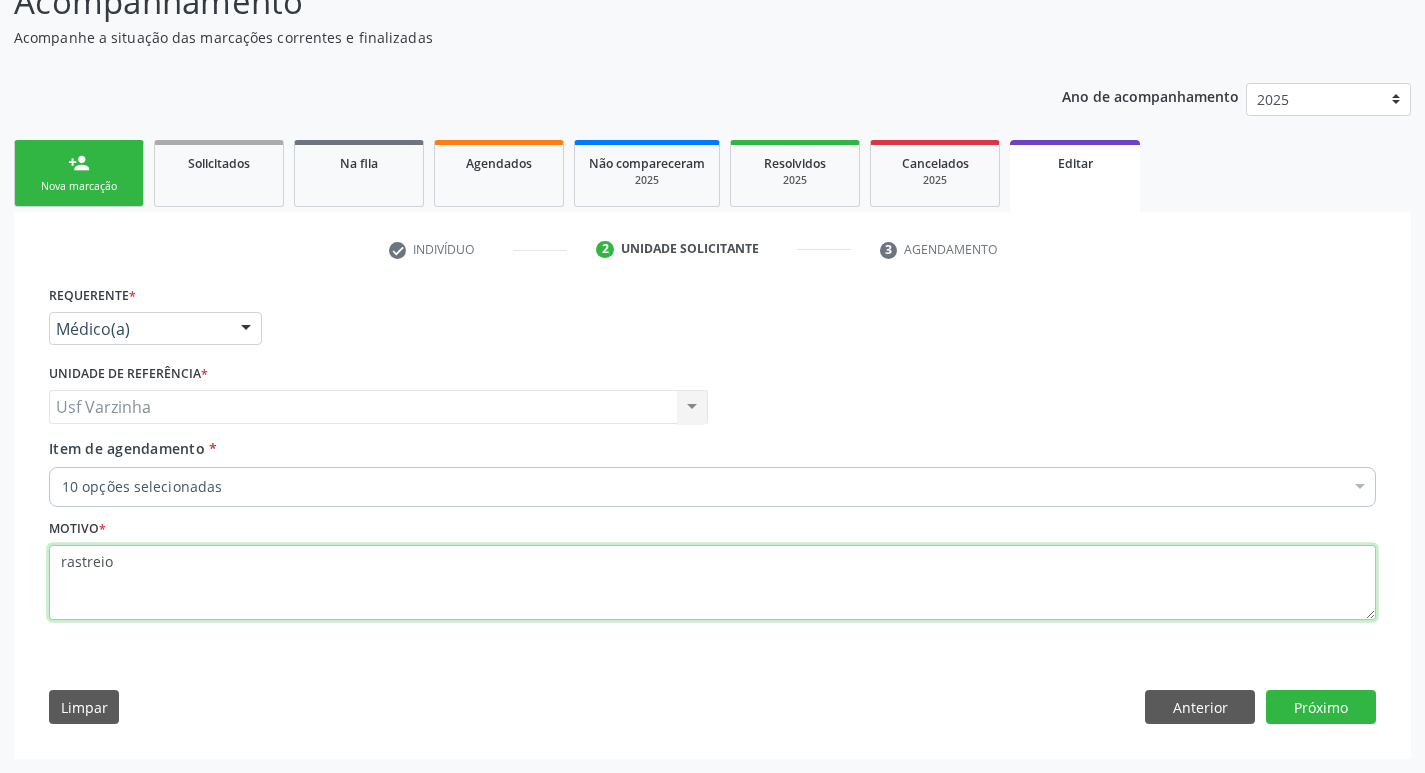 scroll, scrollTop: 0, scrollLeft: 0, axis: both 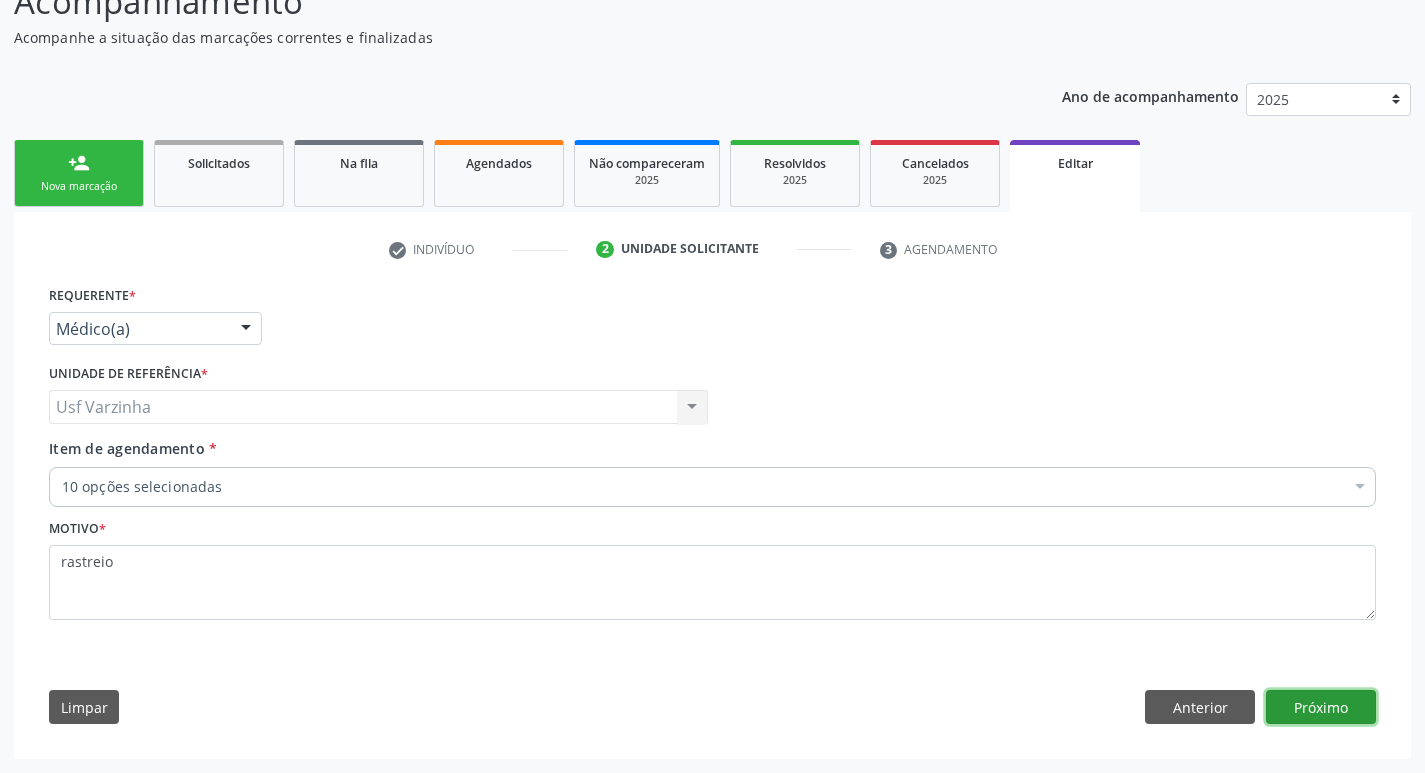 click on "Próximo" at bounding box center [1321, 707] 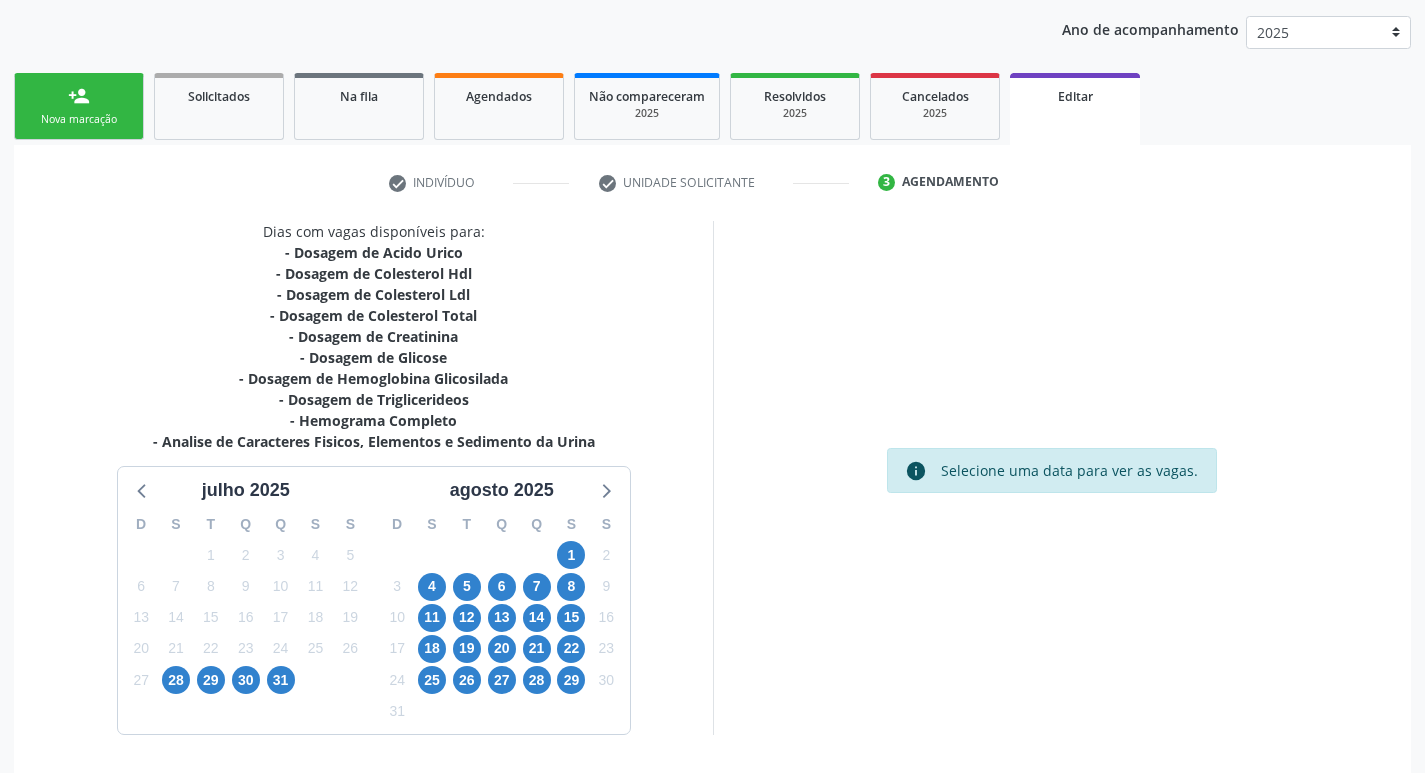 scroll, scrollTop: 312, scrollLeft: 0, axis: vertical 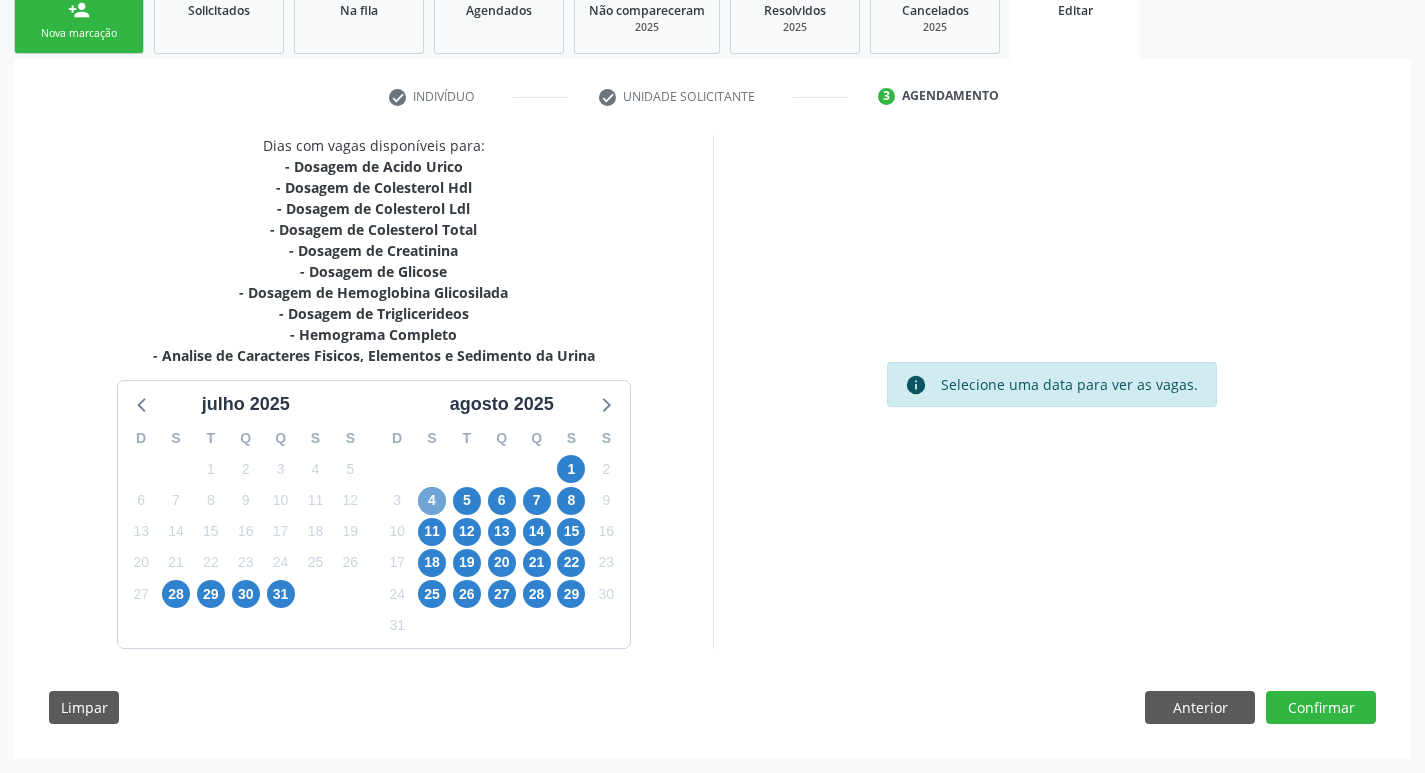 click on "4" at bounding box center (432, 501) 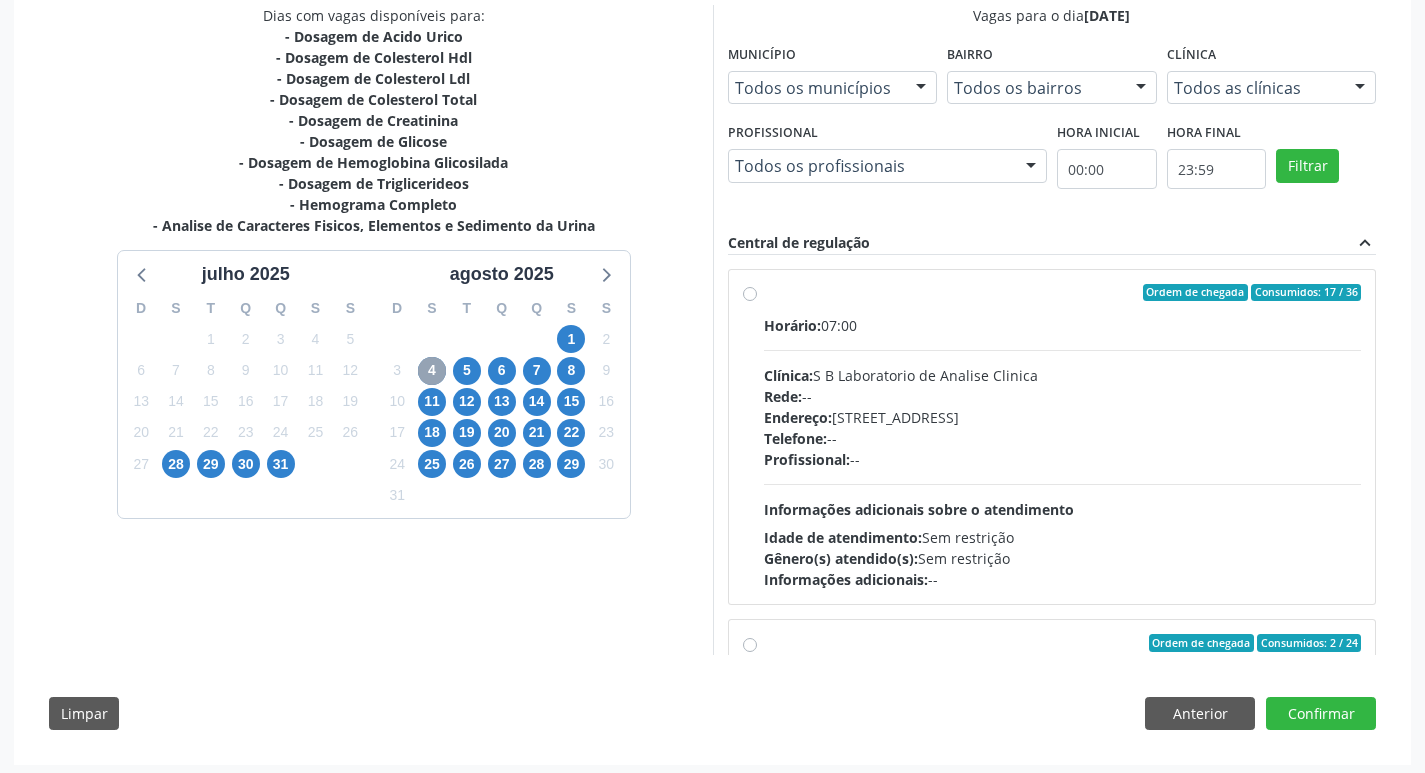 scroll, scrollTop: 448, scrollLeft: 0, axis: vertical 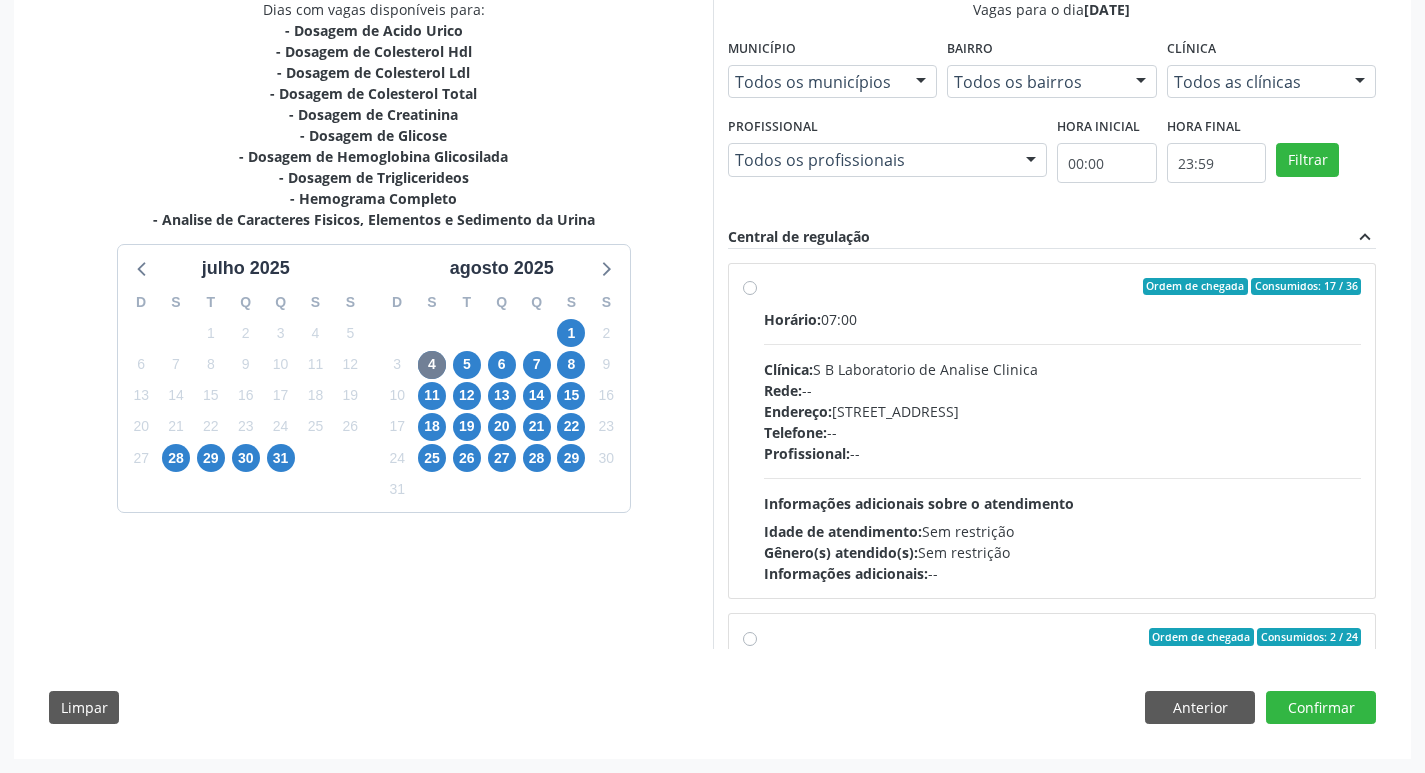 drag, startPoint x: 754, startPoint y: 288, endPoint x: 804, endPoint y: 305, distance: 52.810986 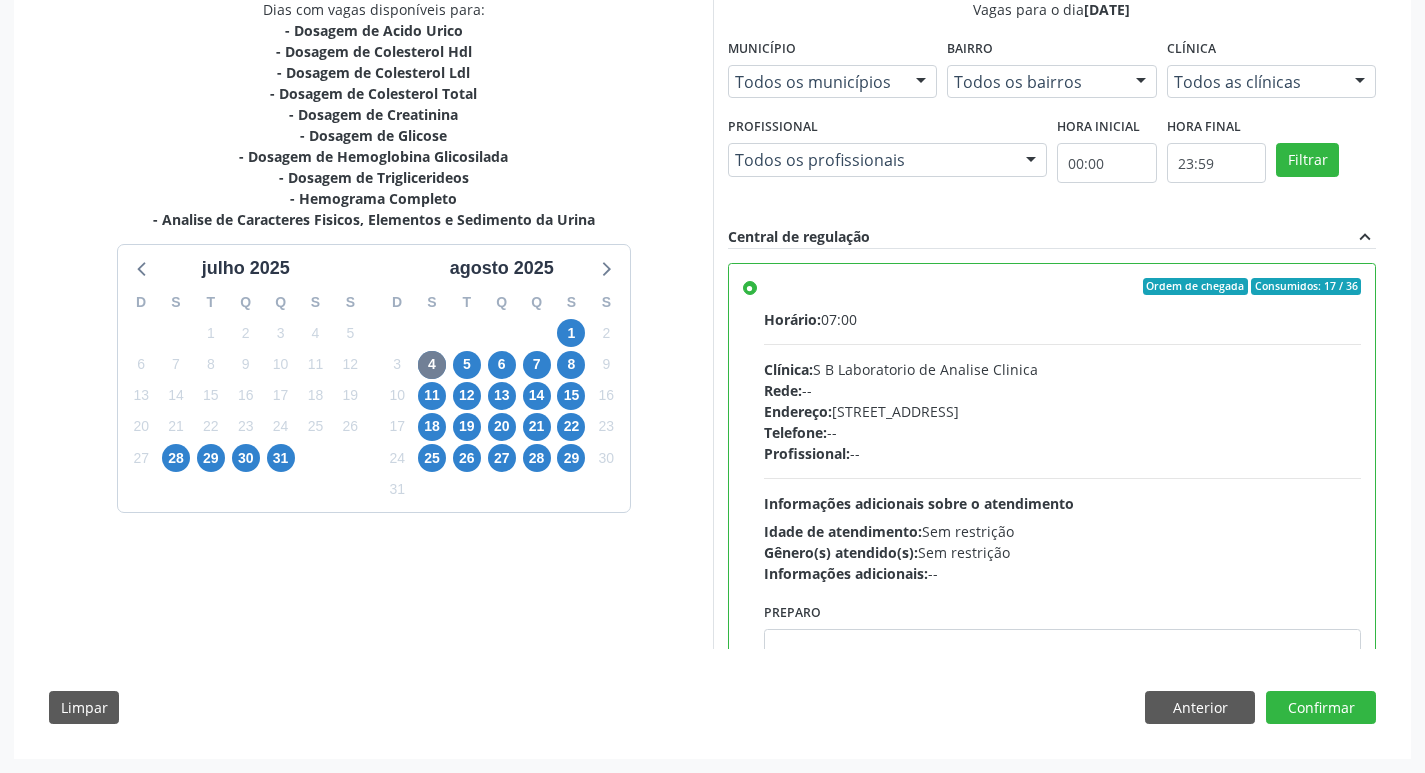 click on "Horário:   07:00" at bounding box center (1063, 319) 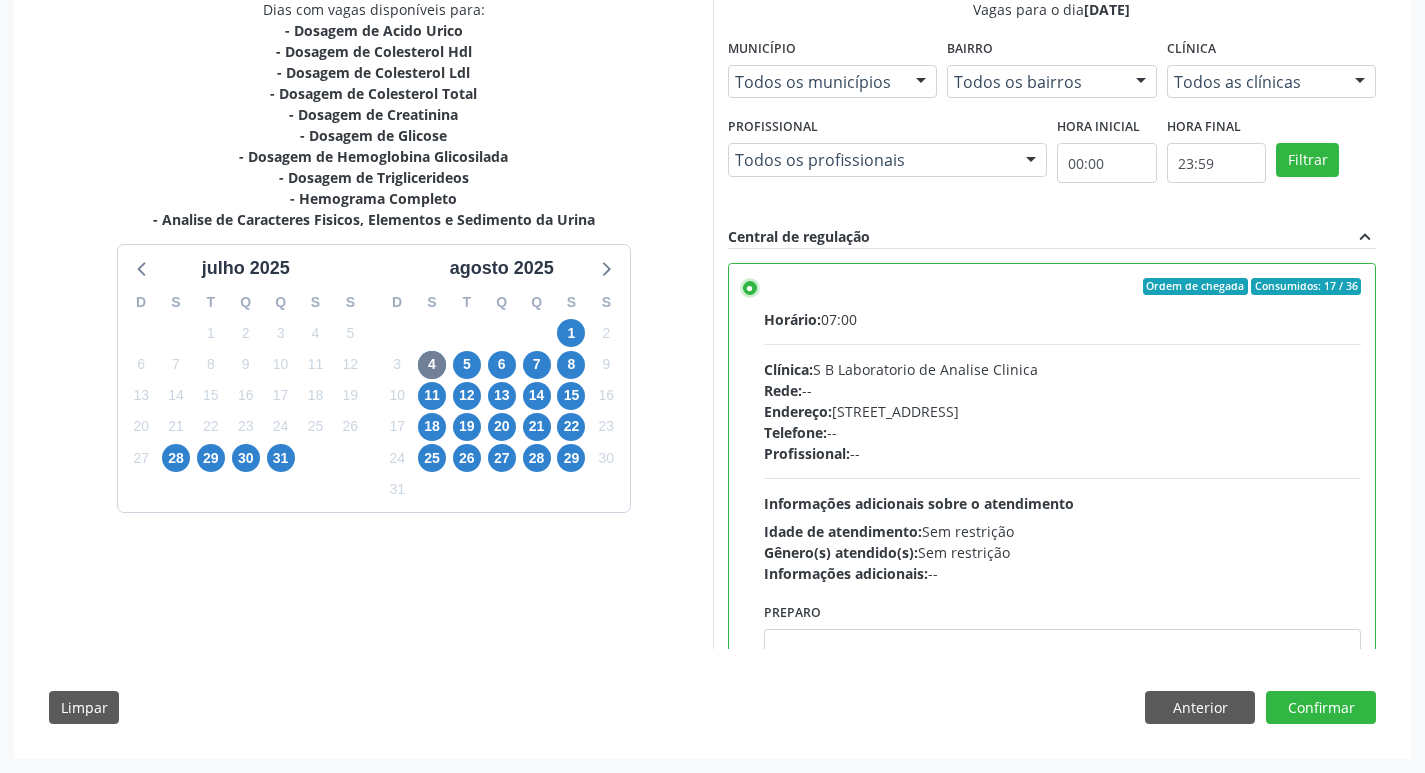 click on "Ordem de chegada
Consumidos: 17 / 36
Horário:   07:00
Clínica:  S B Laboratorio de Analise Clinica
Rede:
--
Endereço:   [STREET_ADDRESS]
Telefone:   --
Profissional:
--
Informações adicionais sobre o atendimento
Idade de atendimento:
Sem restrição
Gênero(s) atendido(s):
Sem restrição
Informações adicionais:
--" at bounding box center (750, 287) 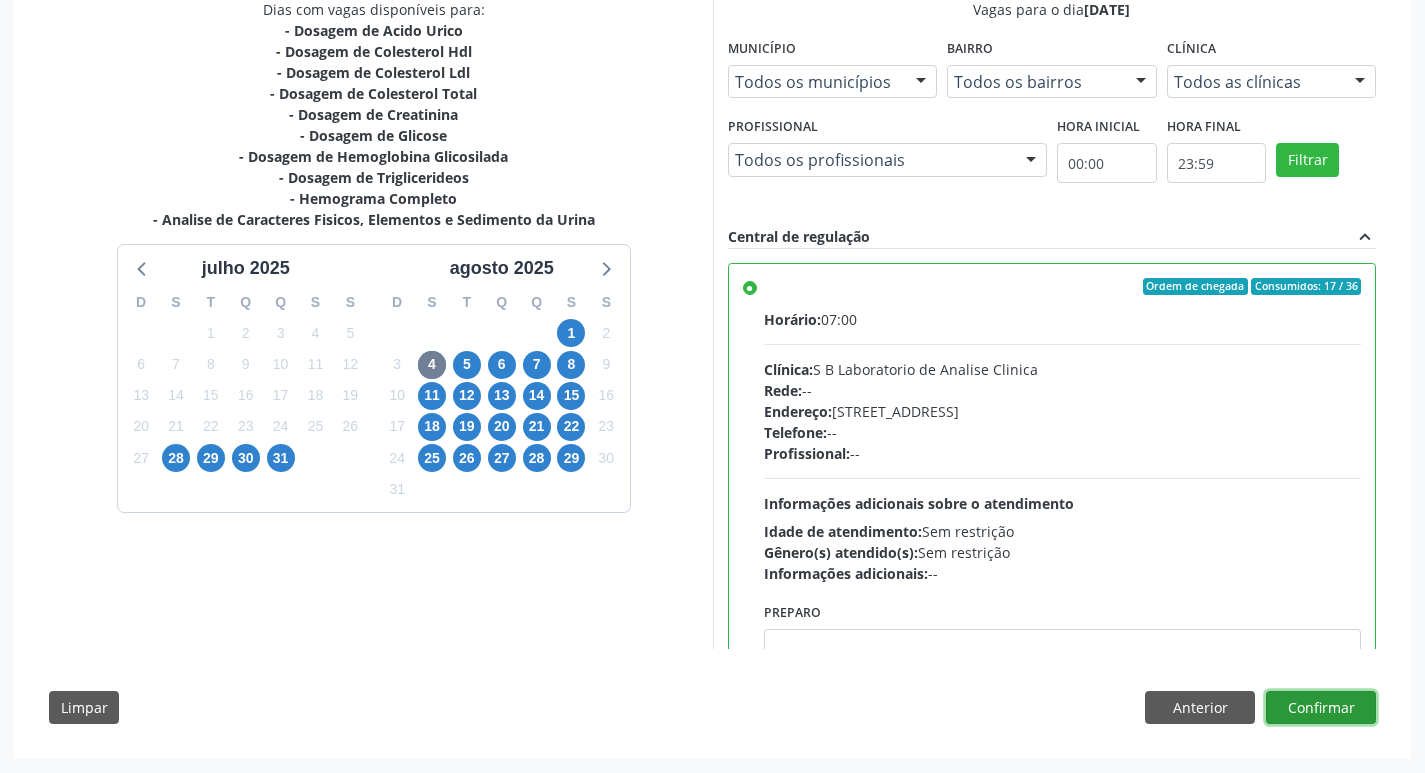 click on "Confirmar" at bounding box center (1321, 708) 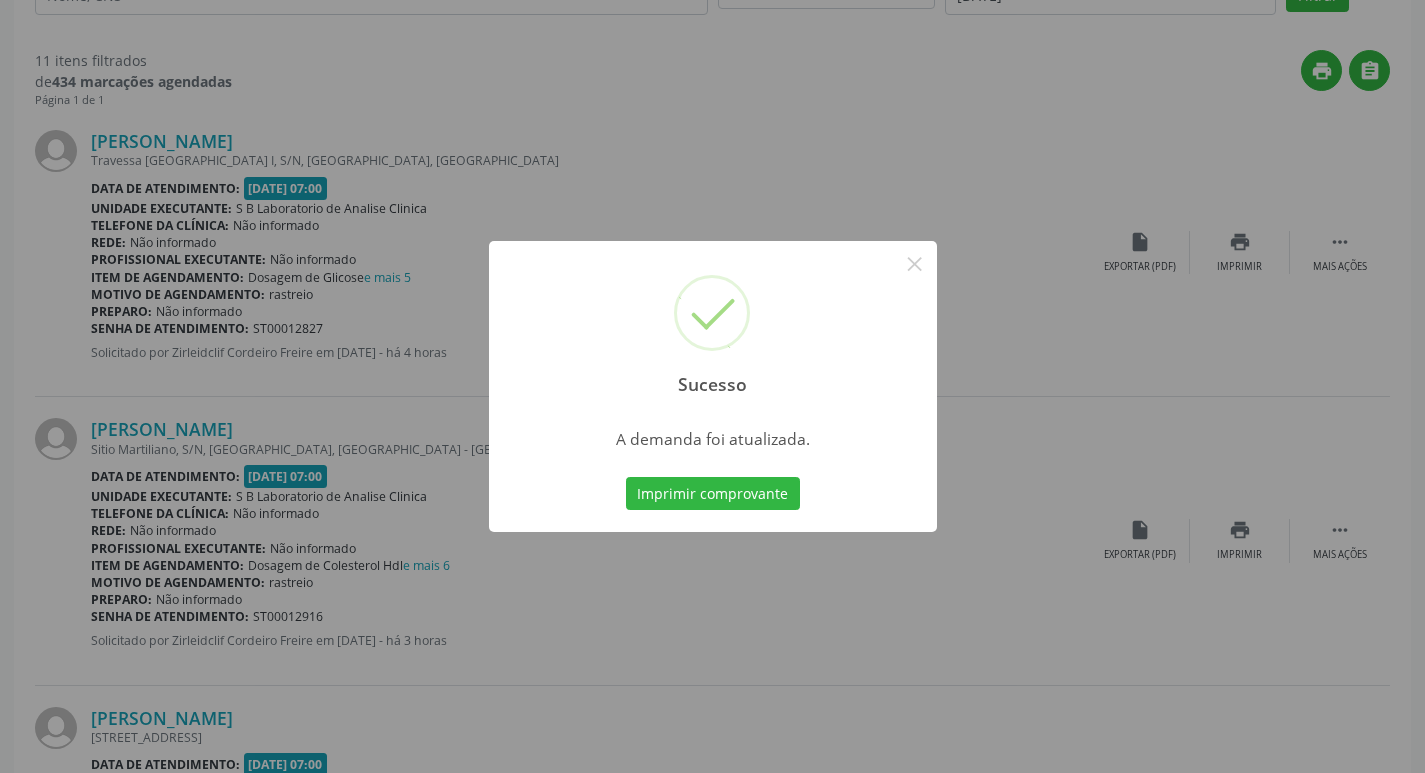 scroll, scrollTop: 0, scrollLeft: 0, axis: both 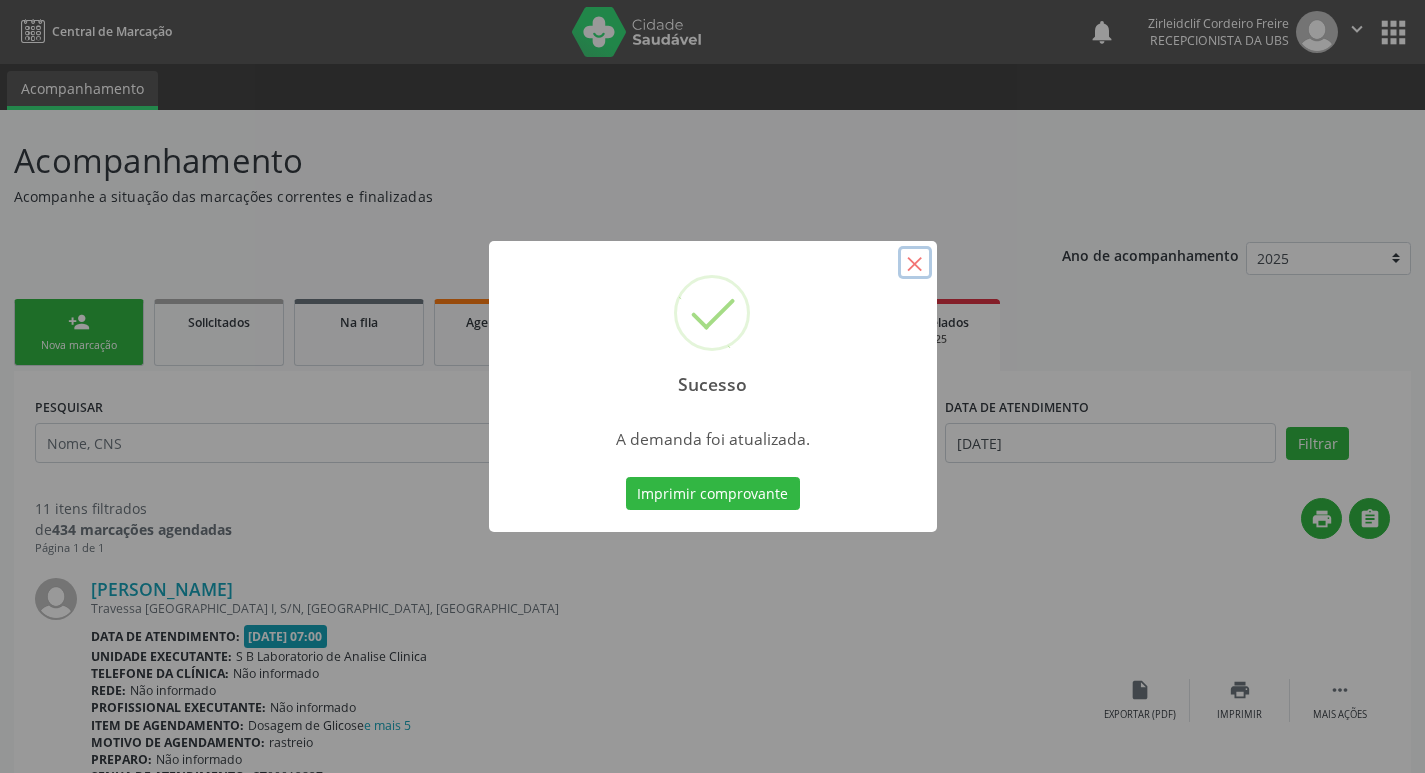 click on "×" at bounding box center (915, 263) 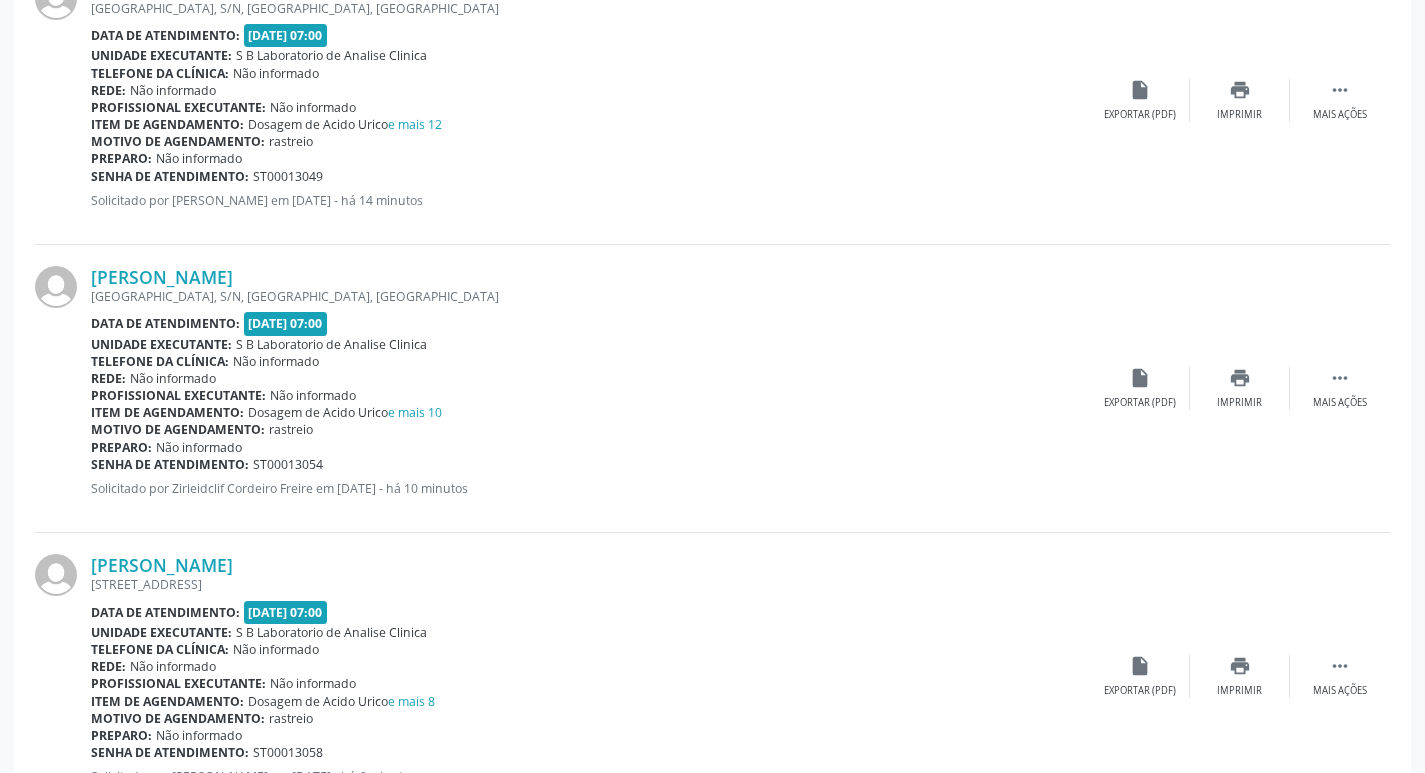scroll, scrollTop: 2200, scrollLeft: 0, axis: vertical 